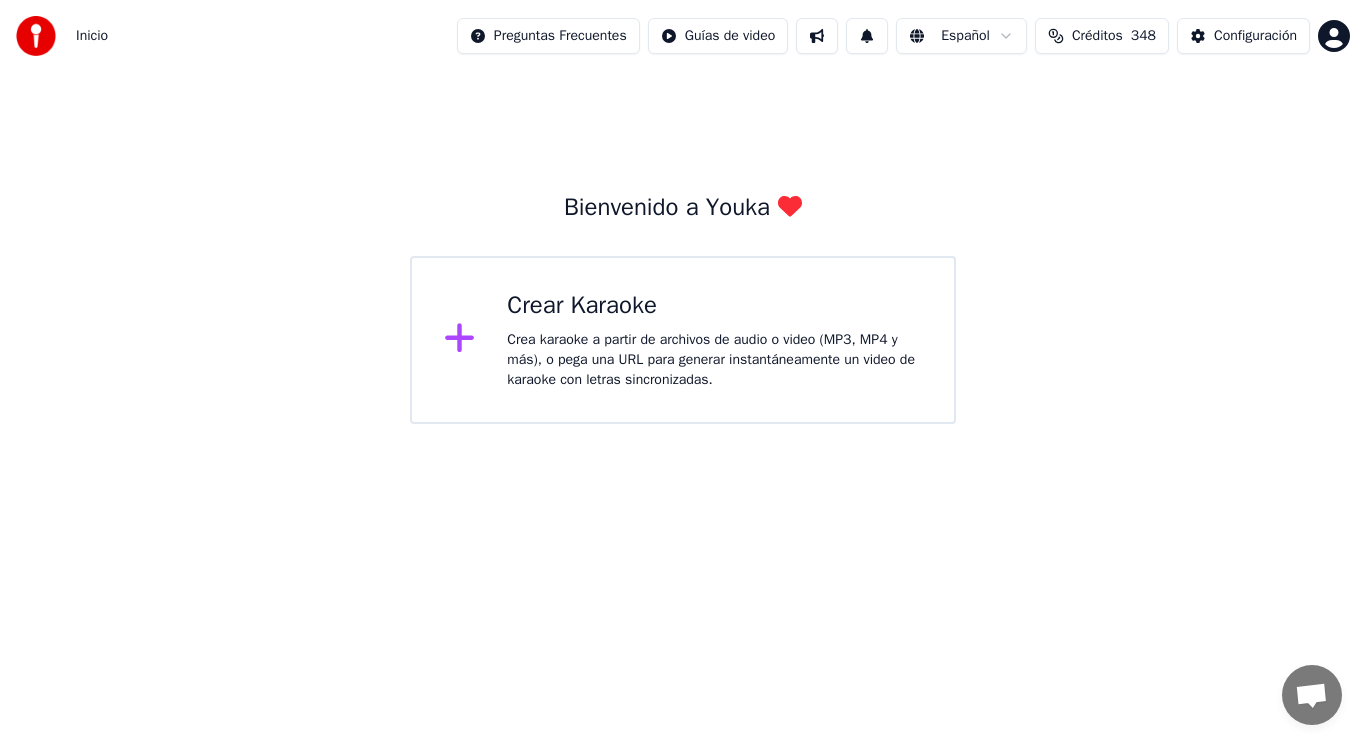 scroll, scrollTop: 0, scrollLeft: 0, axis: both 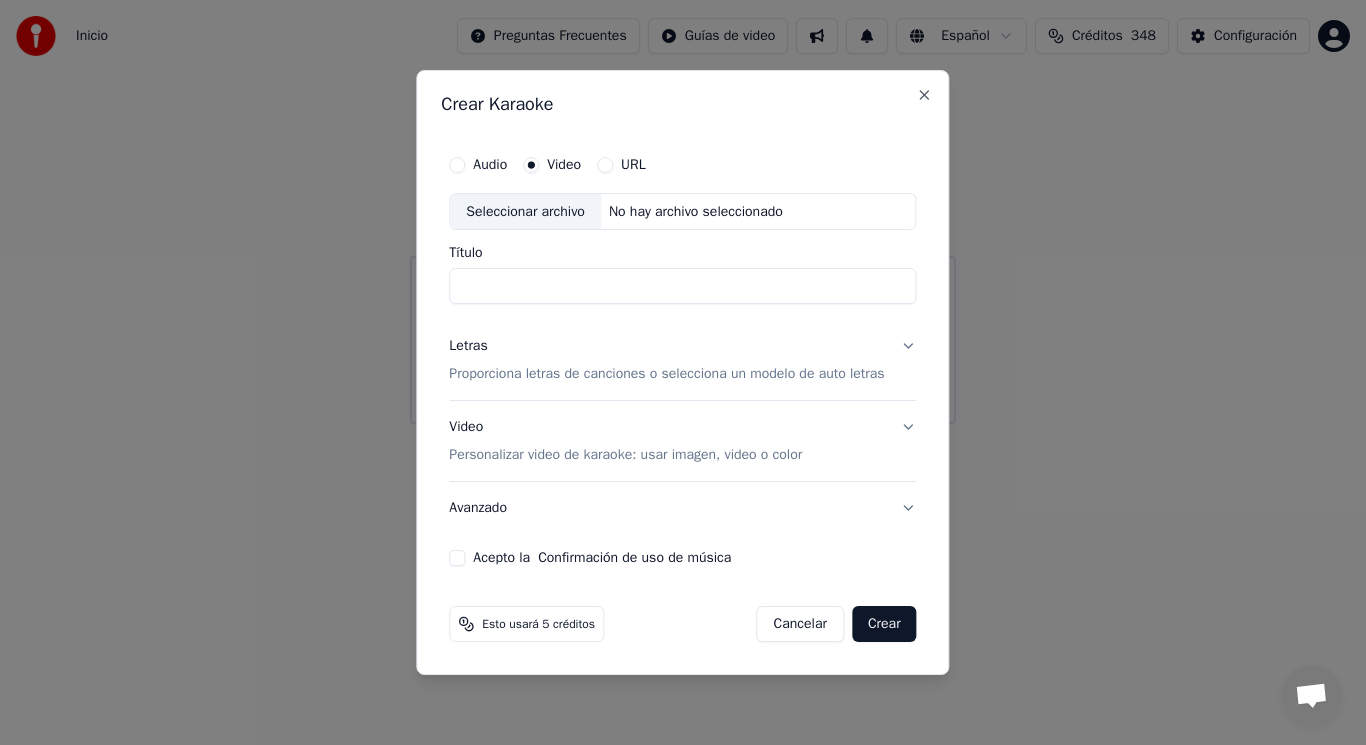 click on "Seleccionar archivo" at bounding box center (525, 212) 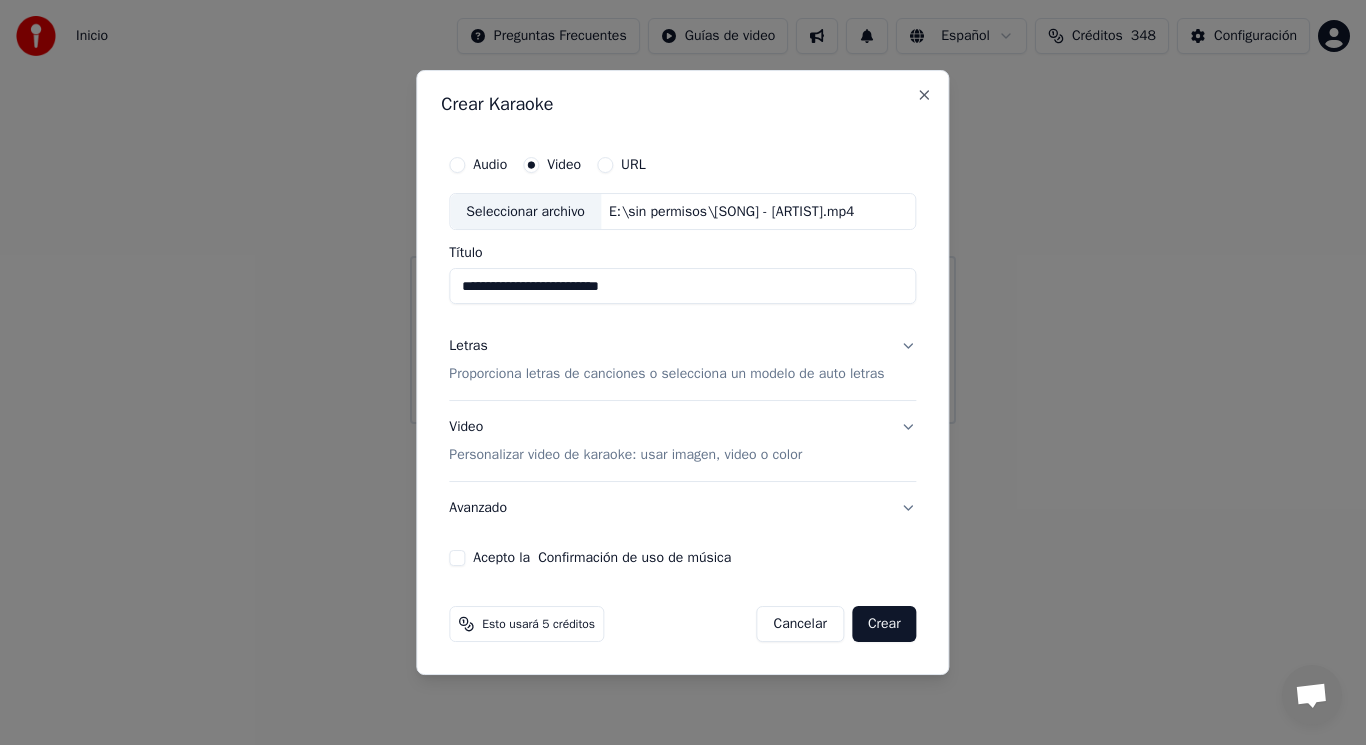drag, startPoint x: 635, startPoint y: 290, endPoint x: 559, endPoint y: 288, distance: 76.02631 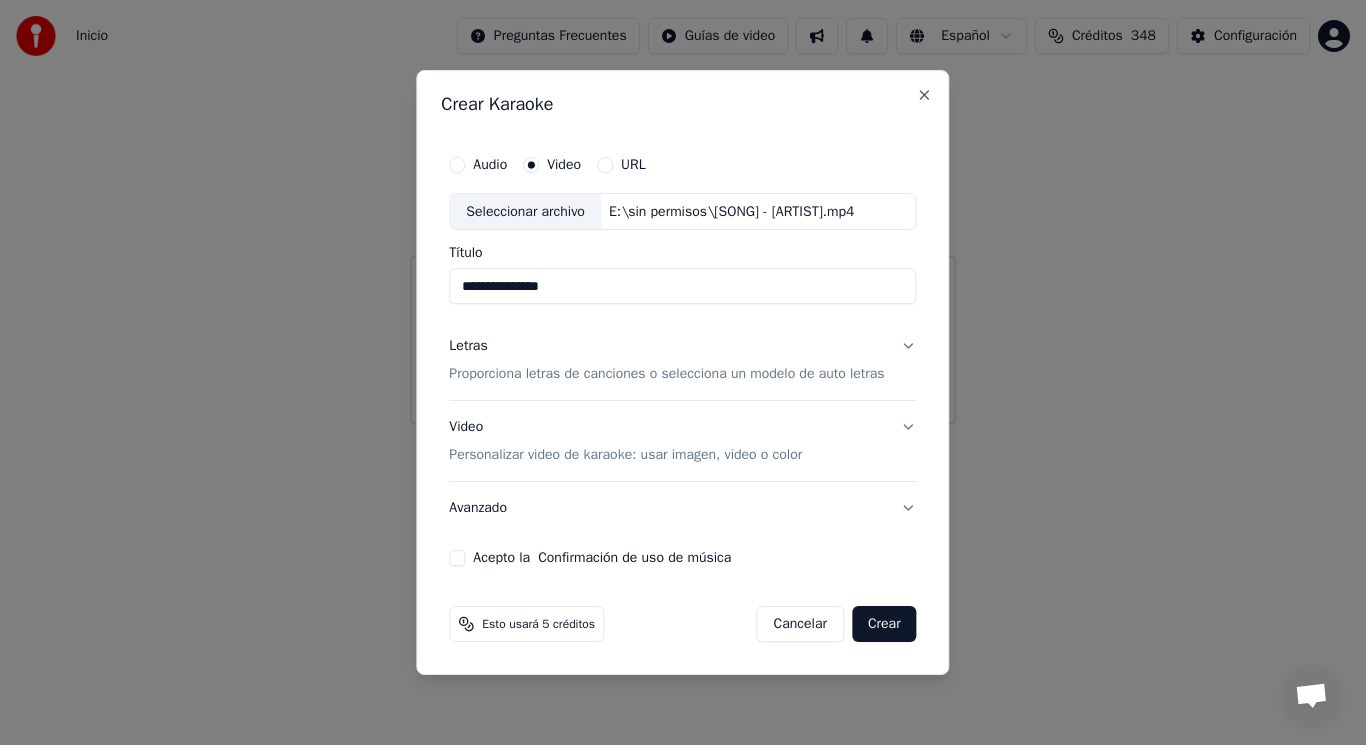 paste on "**********" 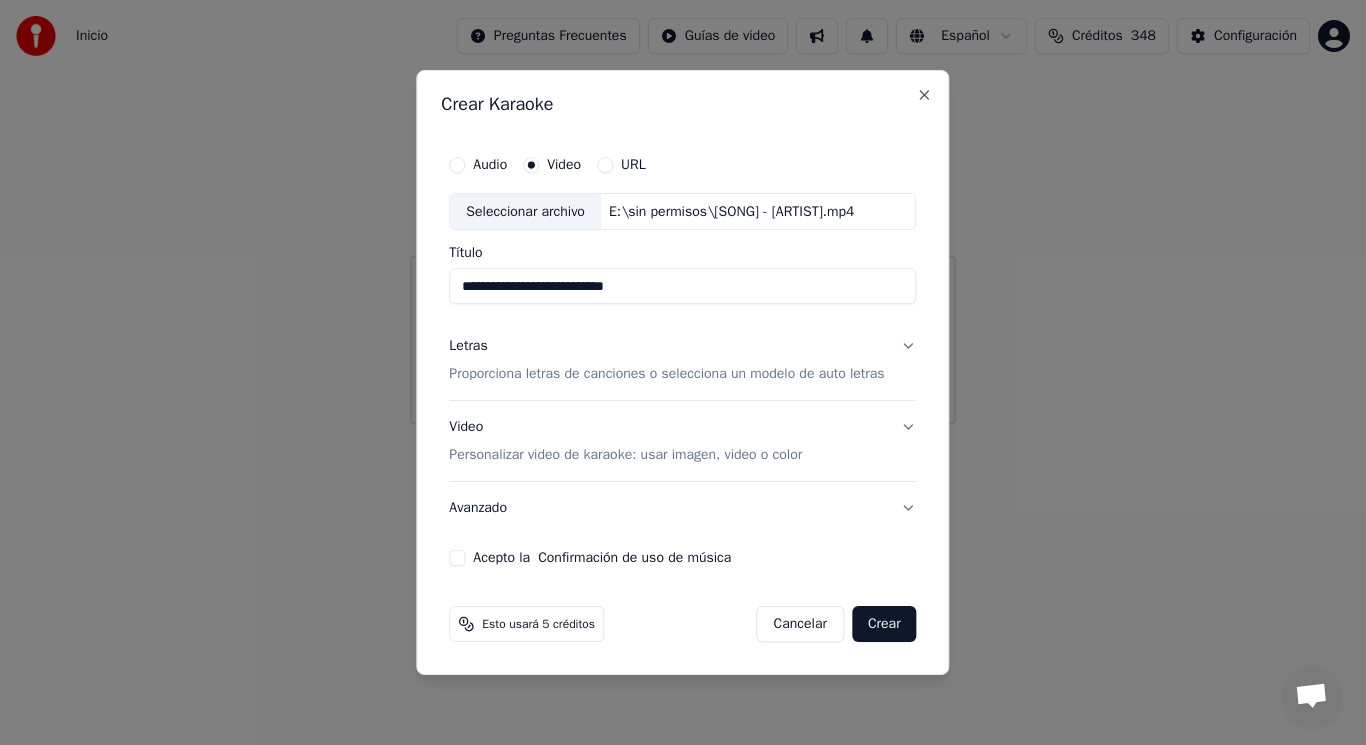 click on "**********" at bounding box center [682, 287] 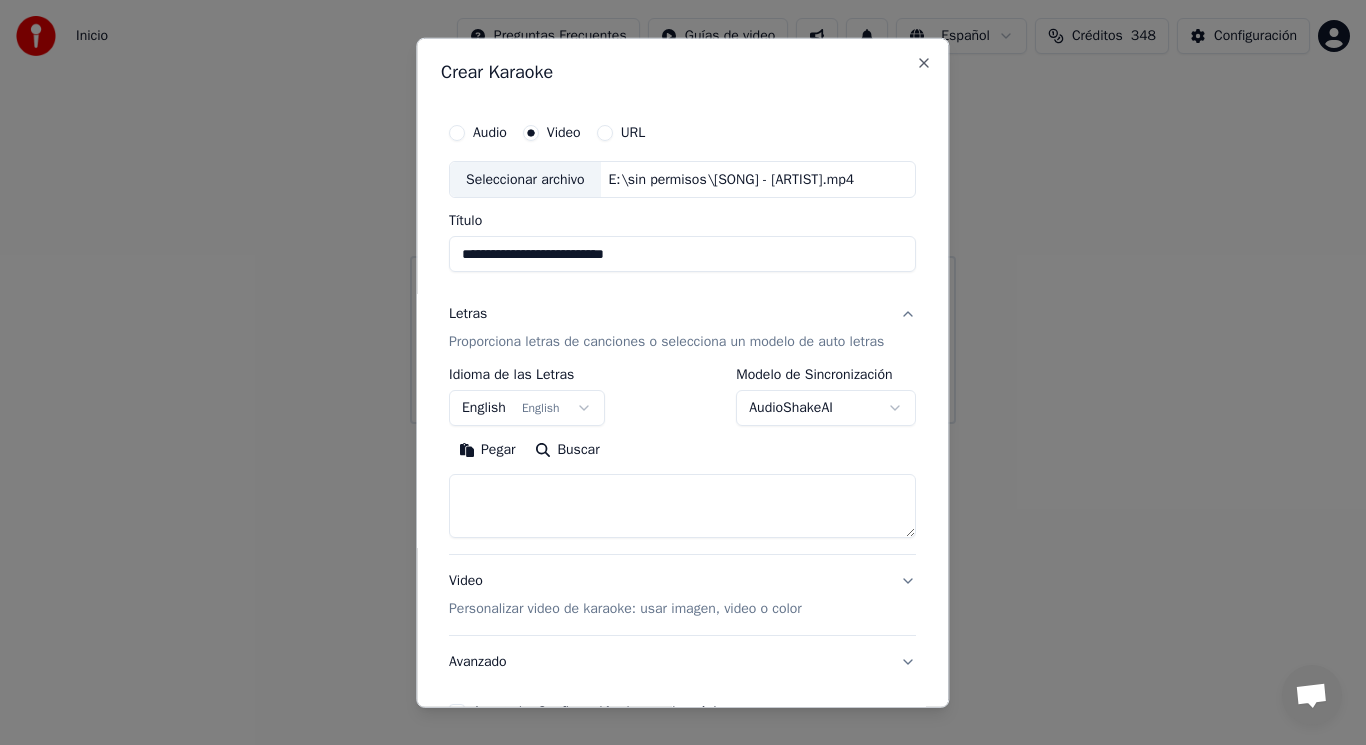 click on "English English" at bounding box center [527, 408] 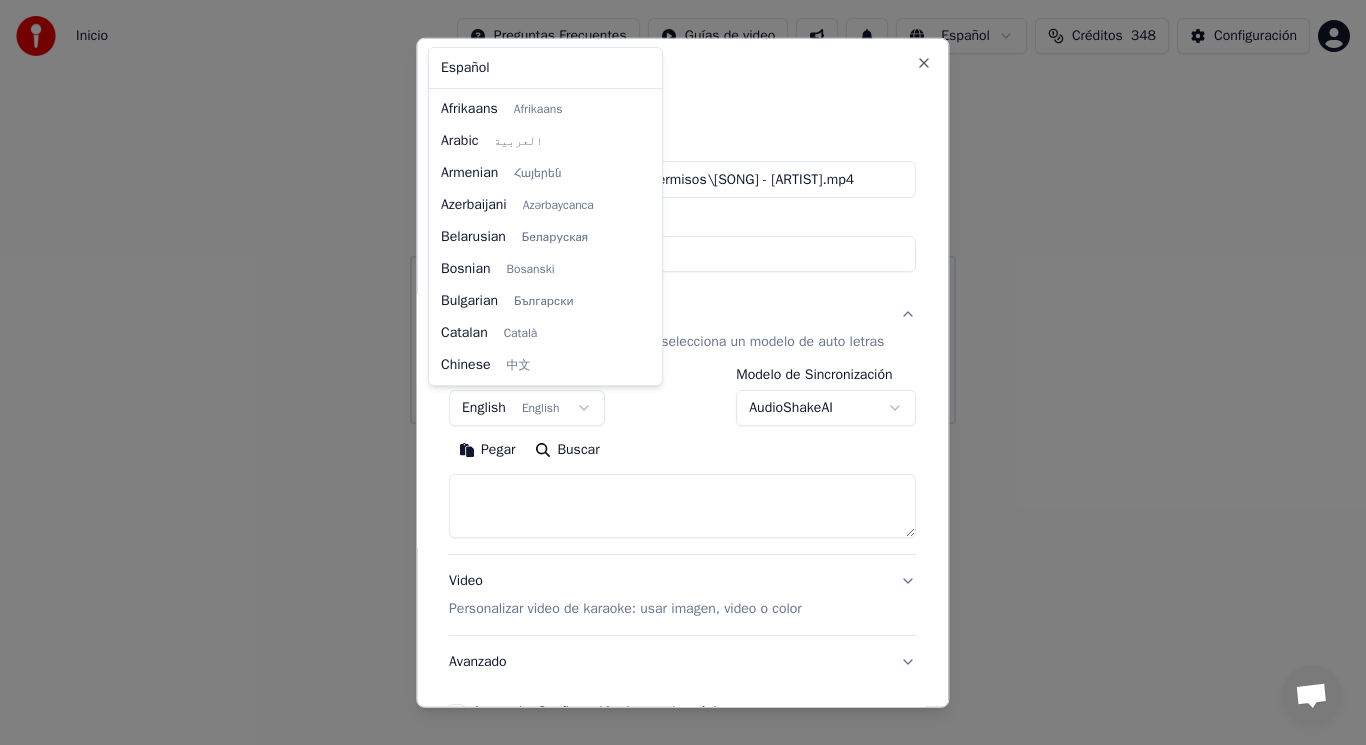 scroll, scrollTop: 160, scrollLeft: 0, axis: vertical 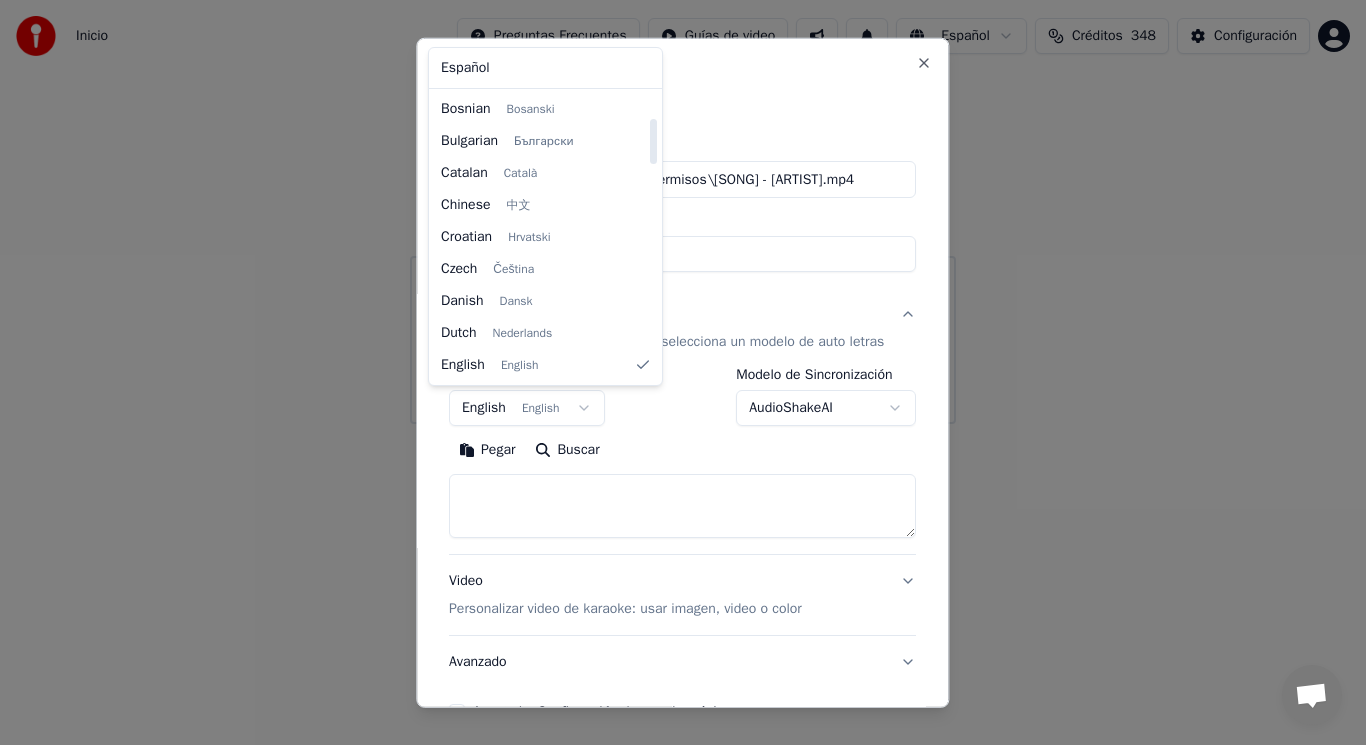 select on "**" 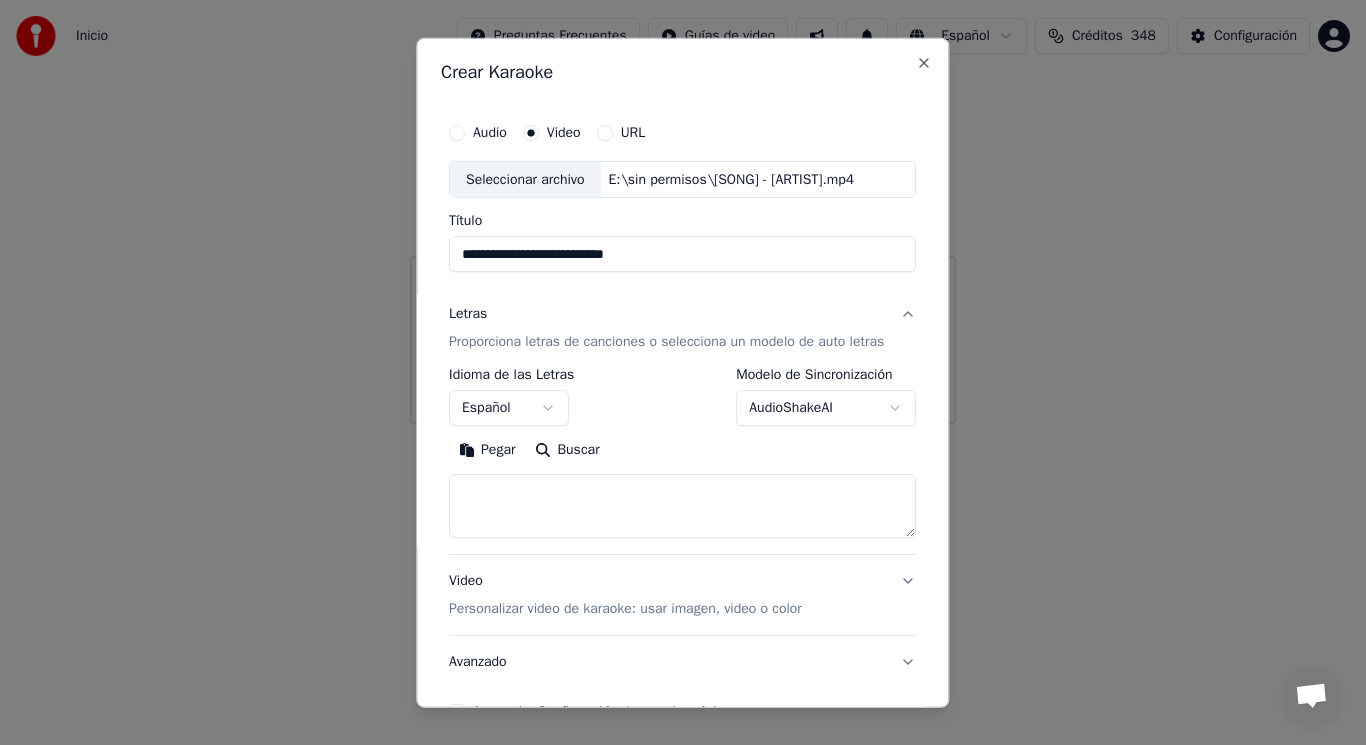 click at bounding box center (682, 506) 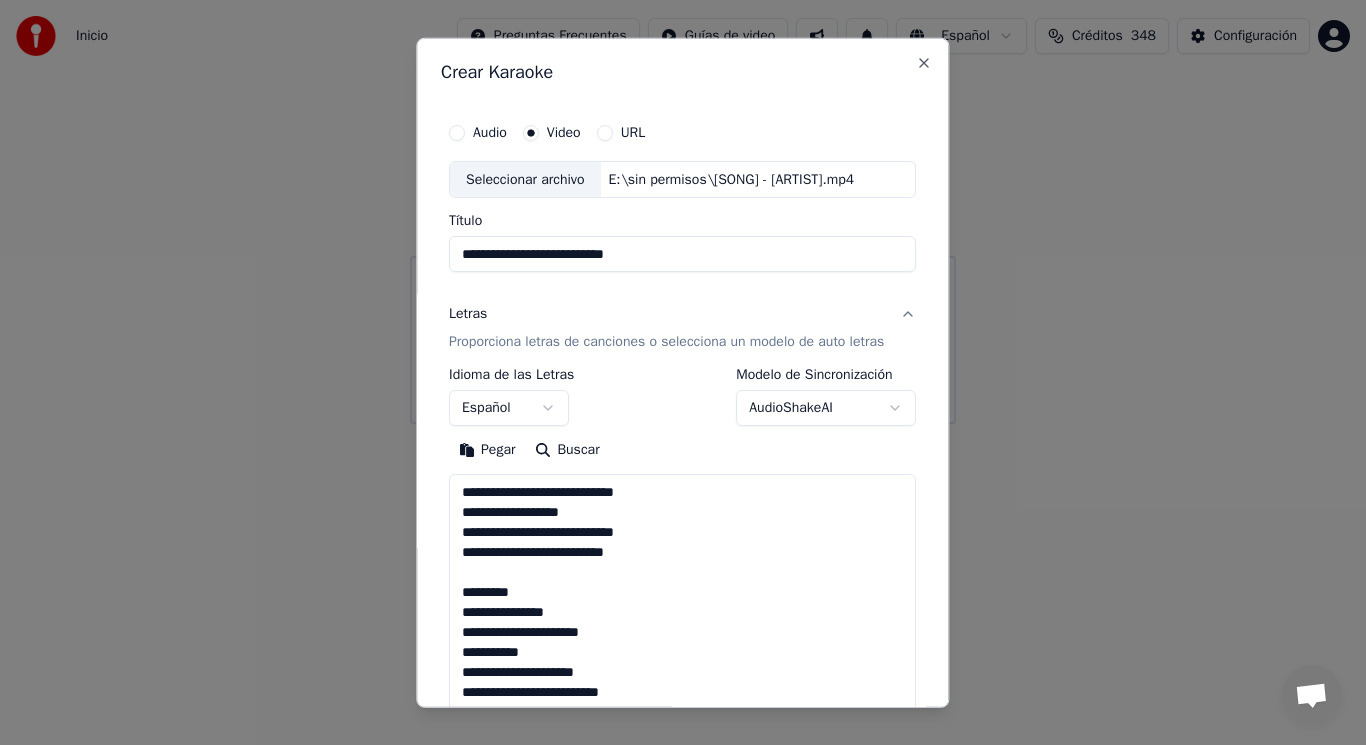 scroll, scrollTop: 485, scrollLeft: 0, axis: vertical 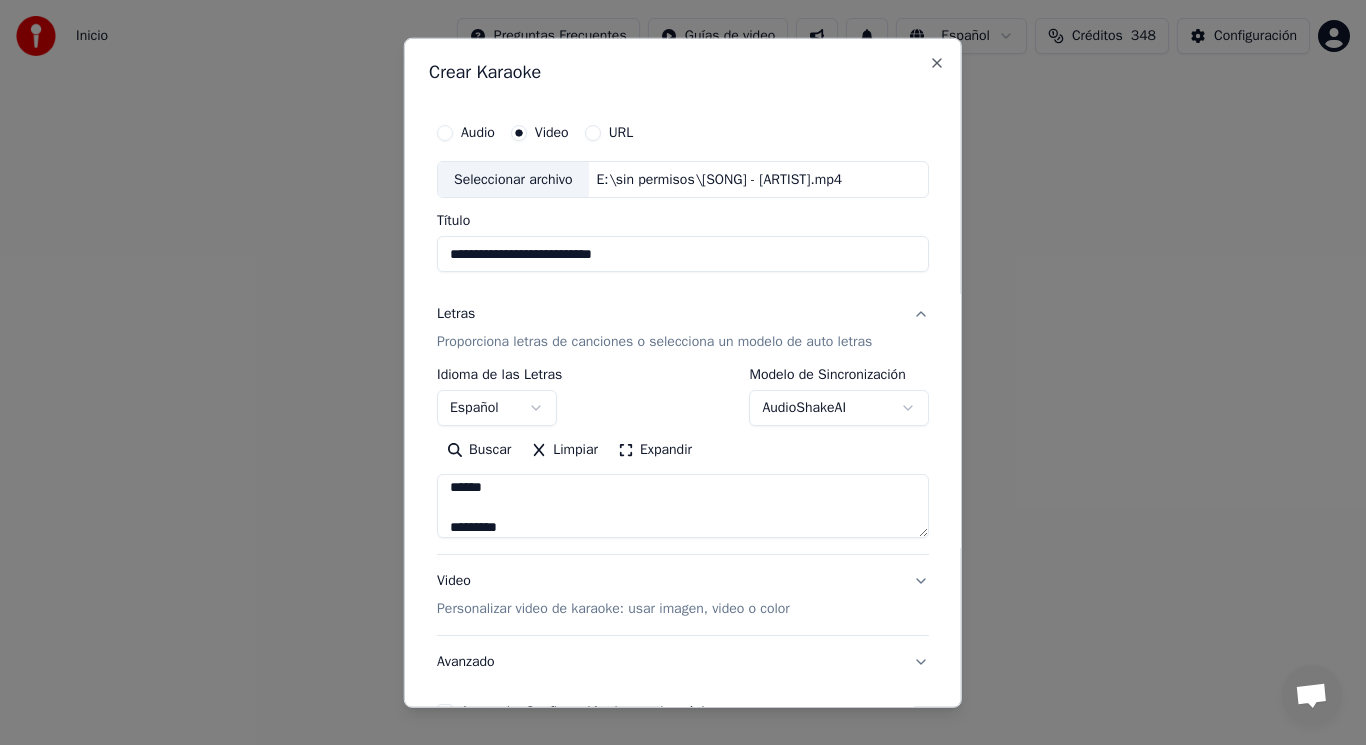 click on "**********" at bounding box center [683, 506] 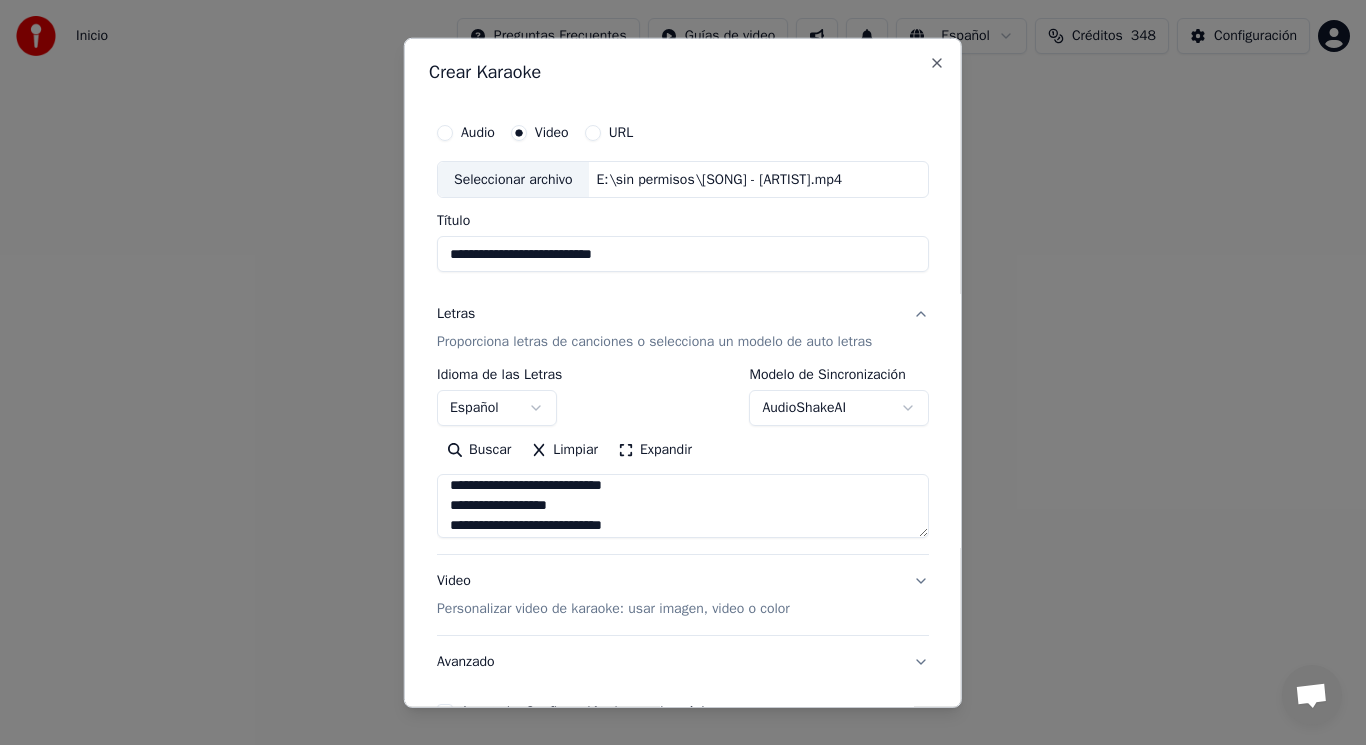 scroll, scrollTop: 367, scrollLeft: 0, axis: vertical 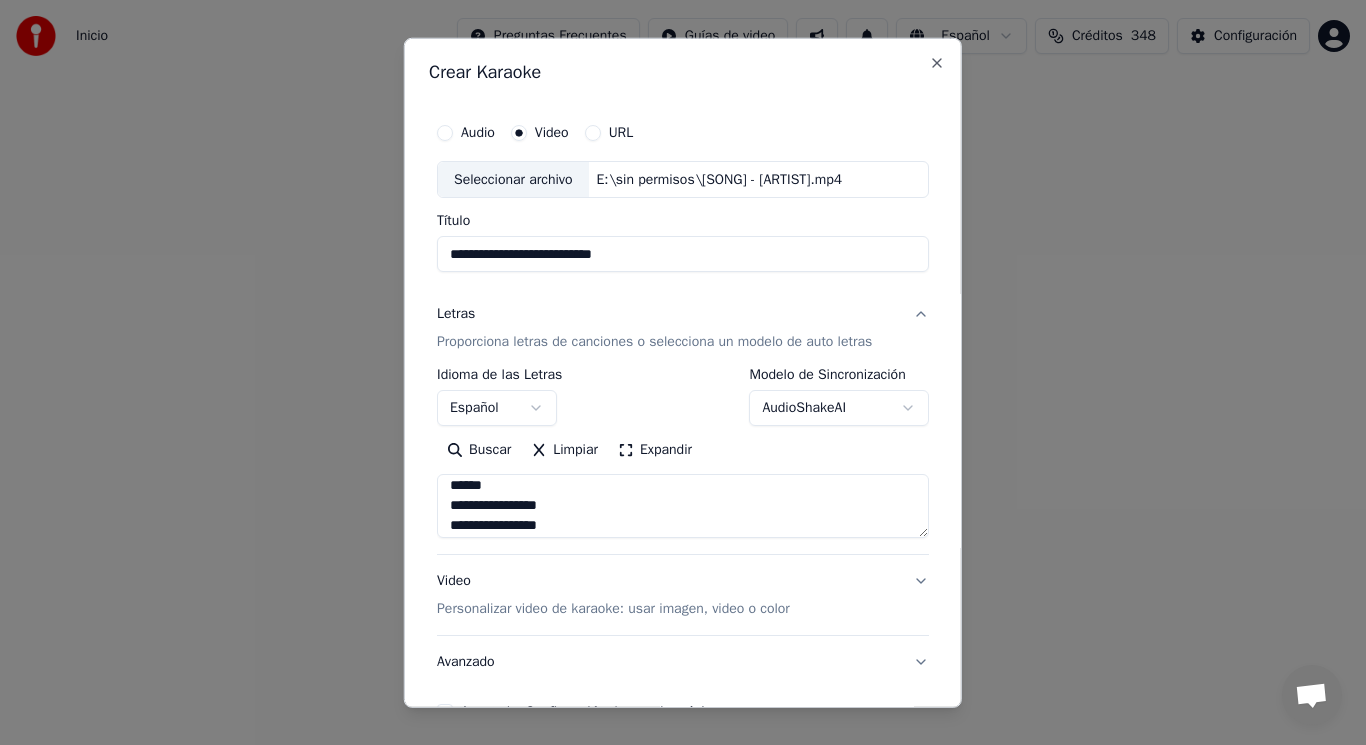 click on "**********" at bounding box center (683, 506) 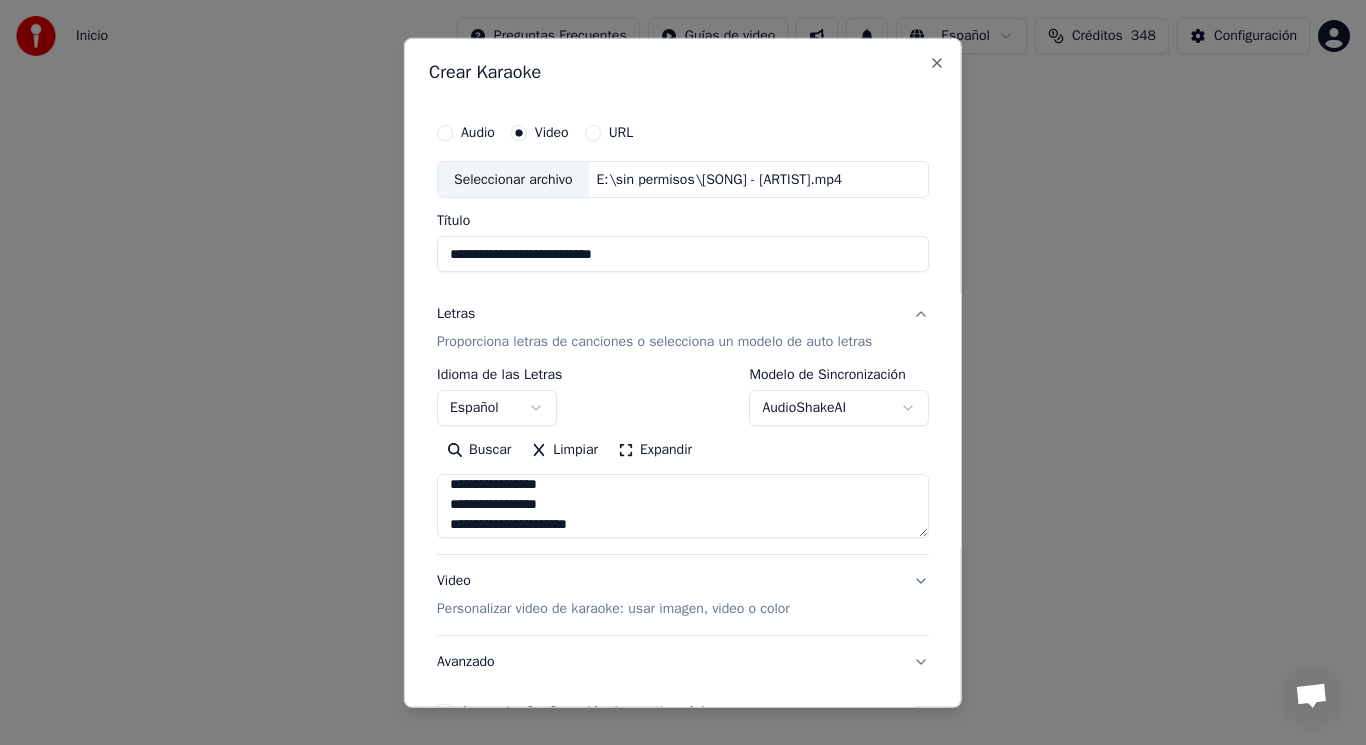 scroll, scrollTop: 208, scrollLeft: 0, axis: vertical 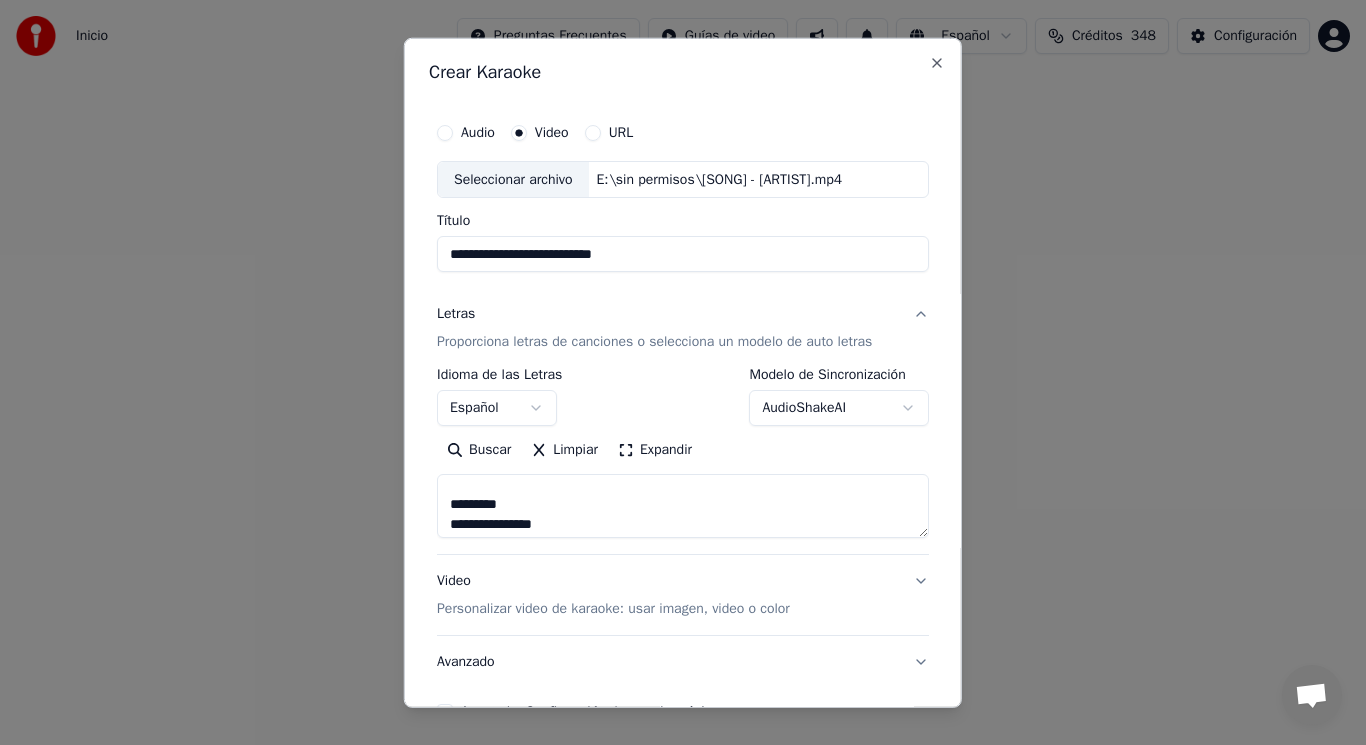 click on "**********" at bounding box center [683, 506] 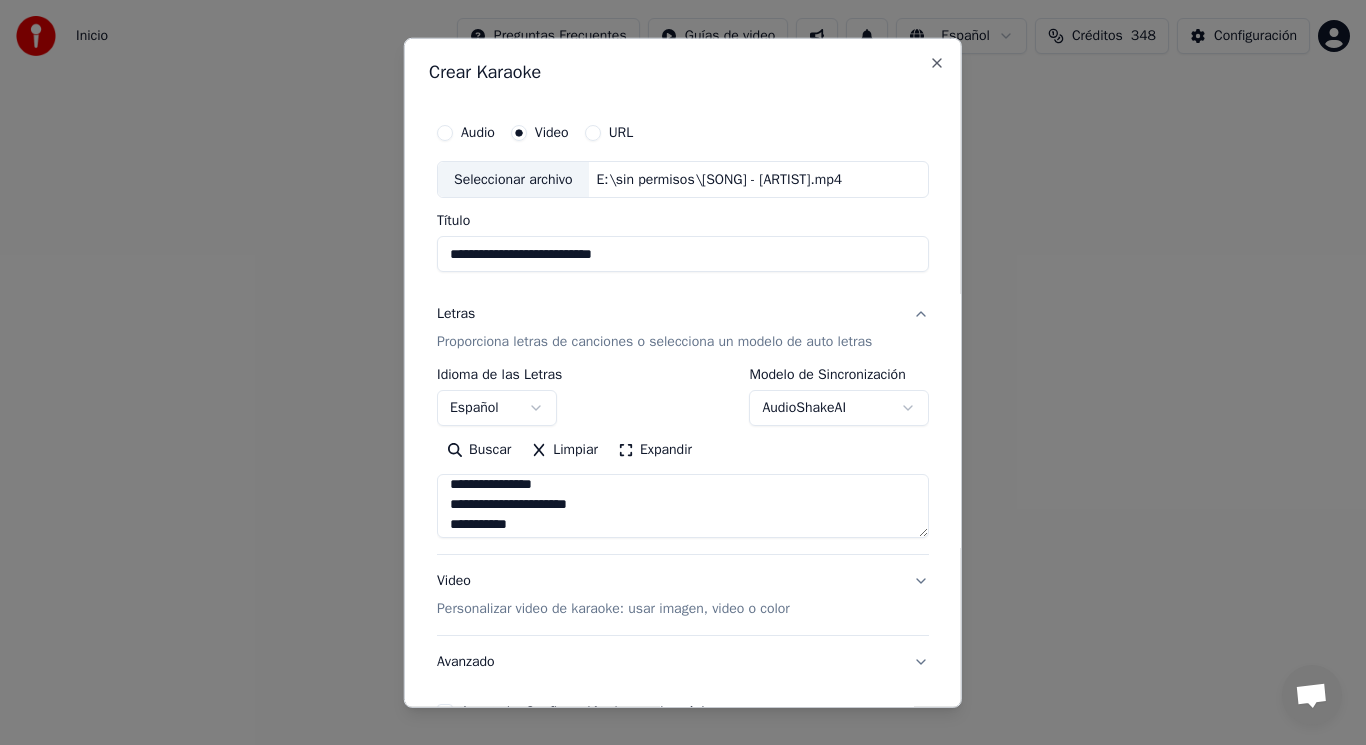 scroll, scrollTop: 68, scrollLeft: 0, axis: vertical 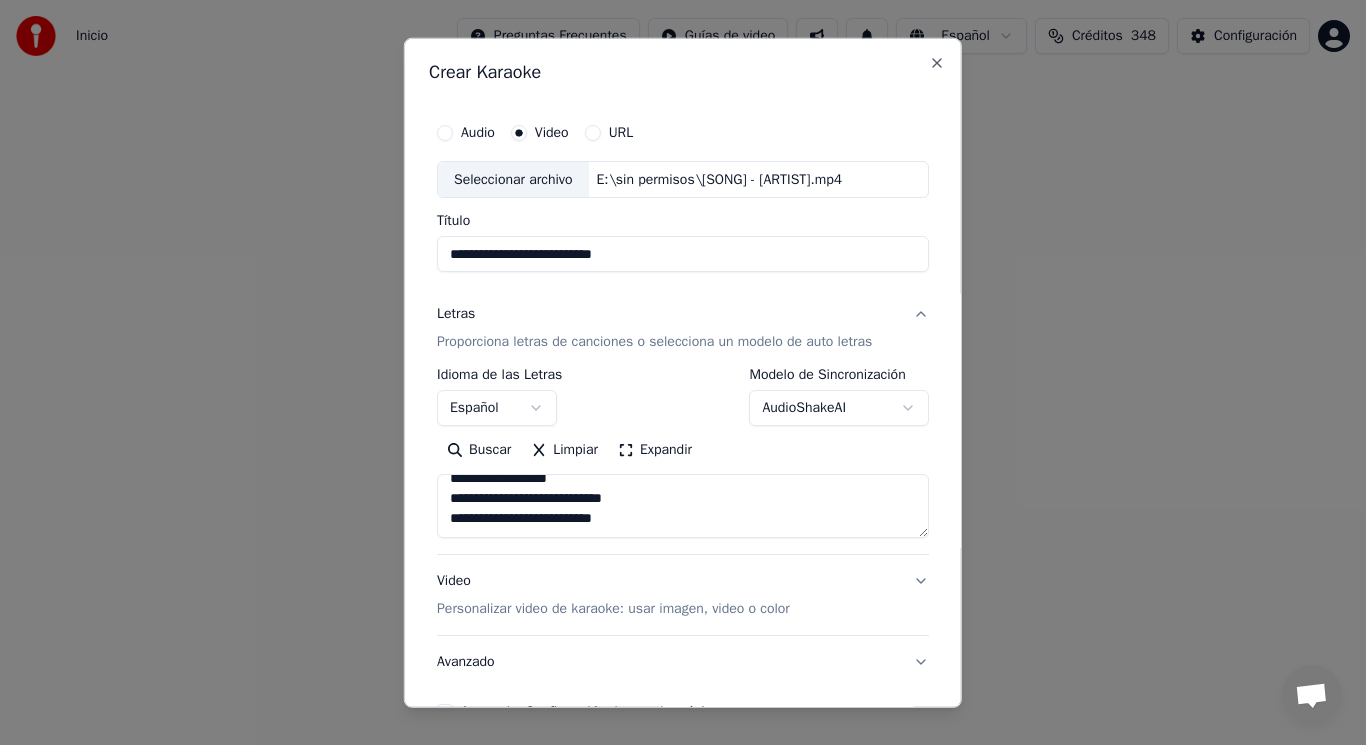 click on "**********" at bounding box center [683, 506] 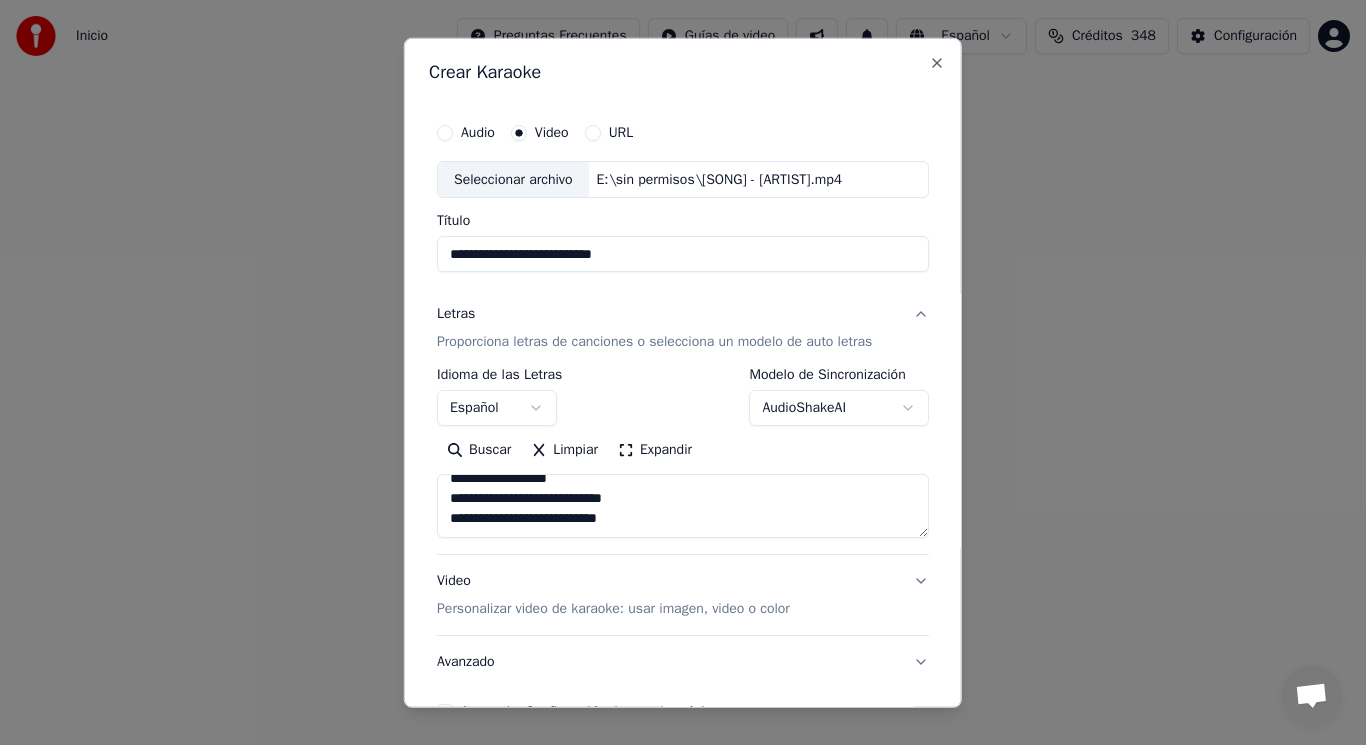 scroll, scrollTop: 345, scrollLeft: 0, axis: vertical 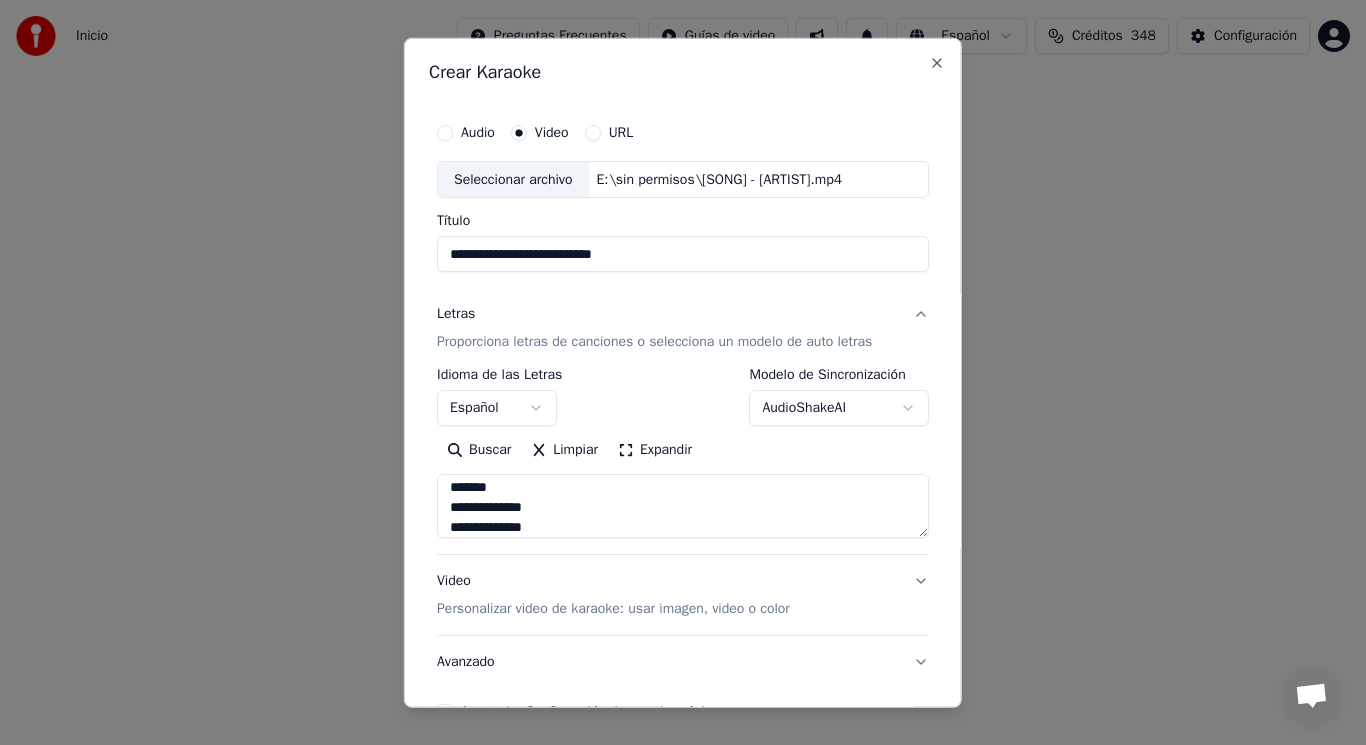 click on "**********" at bounding box center (683, 506) 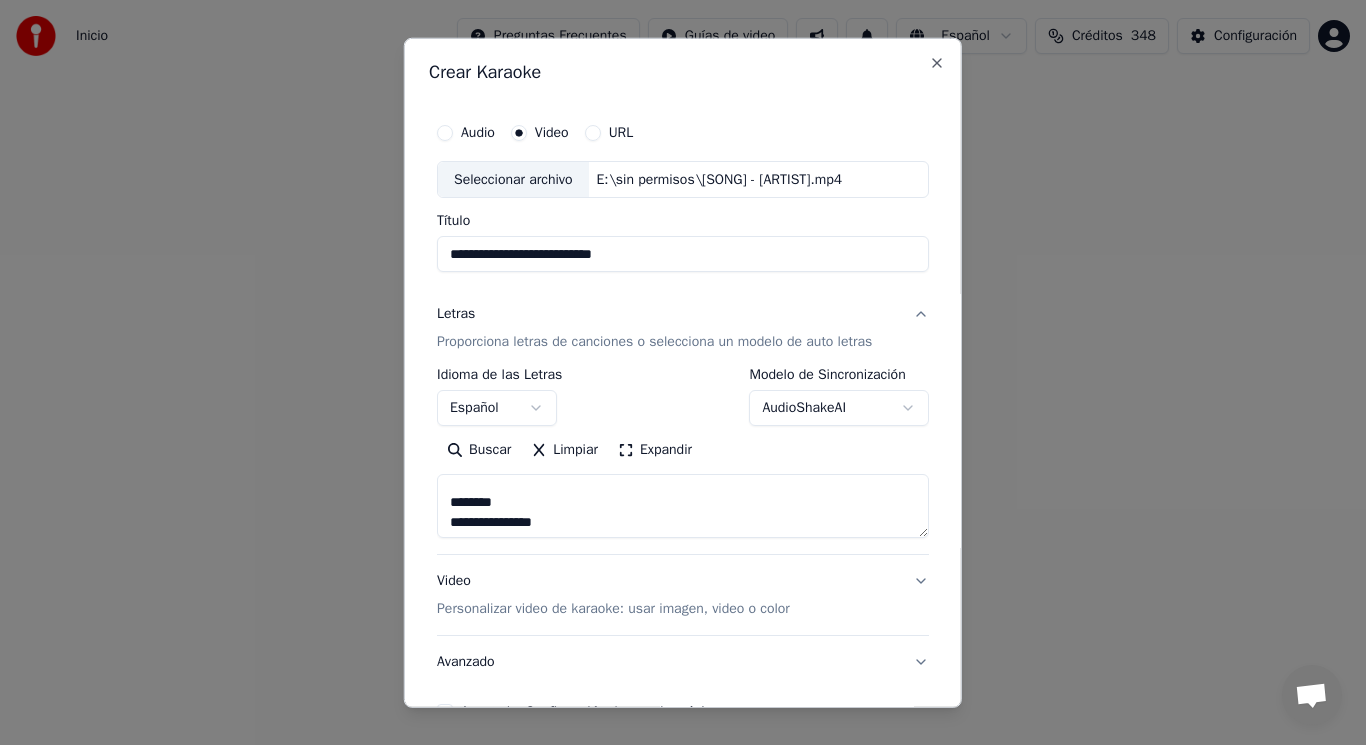 scroll, scrollTop: 487, scrollLeft: 0, axis: vertical 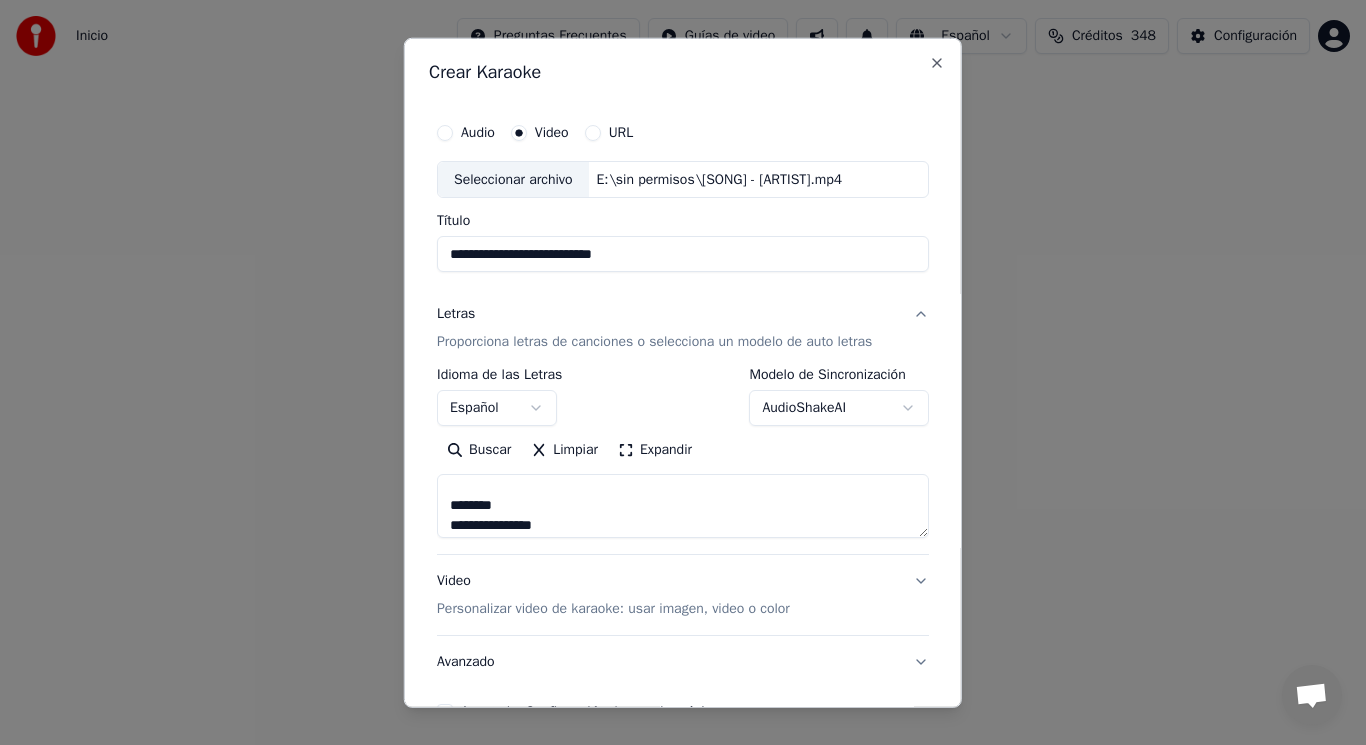 click on "**********" at bounding box center (683, 506) 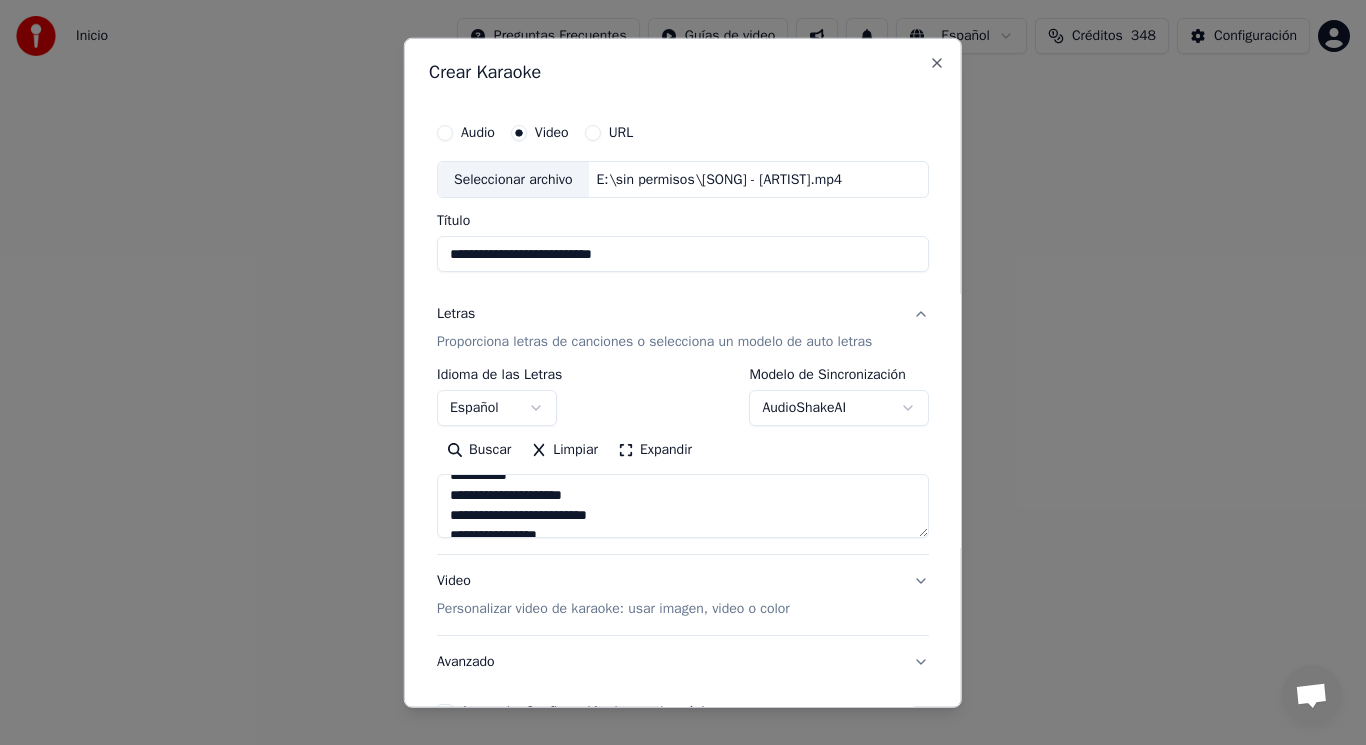 scroll, scrollTop: 0, scrollLeft: 0, axis: both 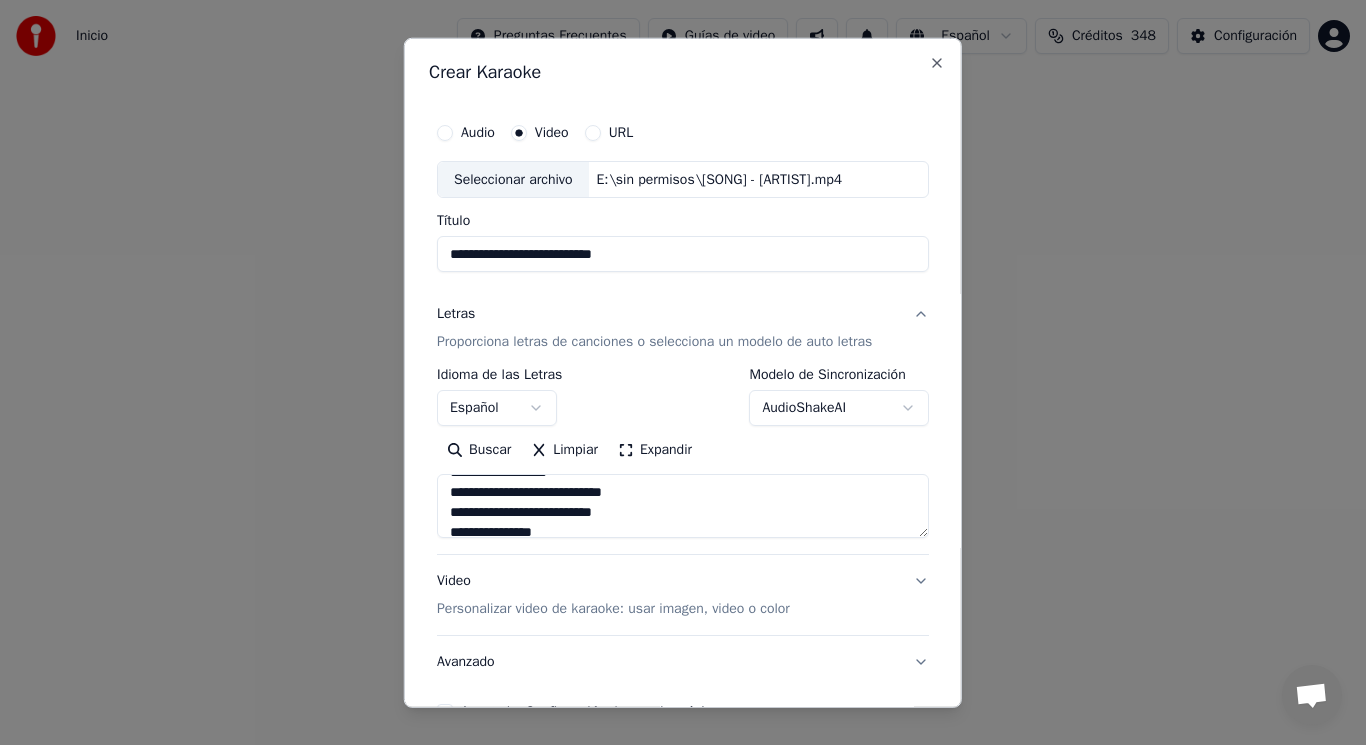 click on "**********" at bounding box center (683, 506) 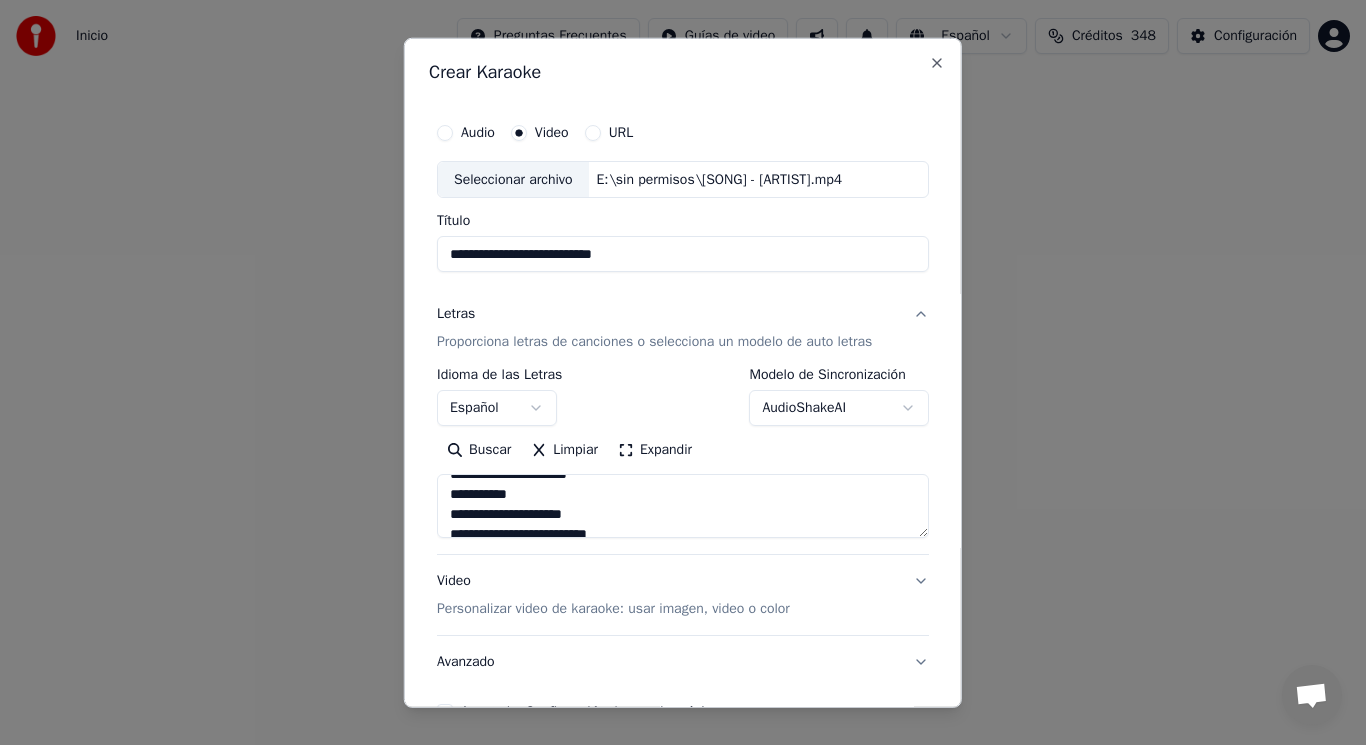 scroll, scrollTop: 120, scrollLeft: 0, axis: vertical 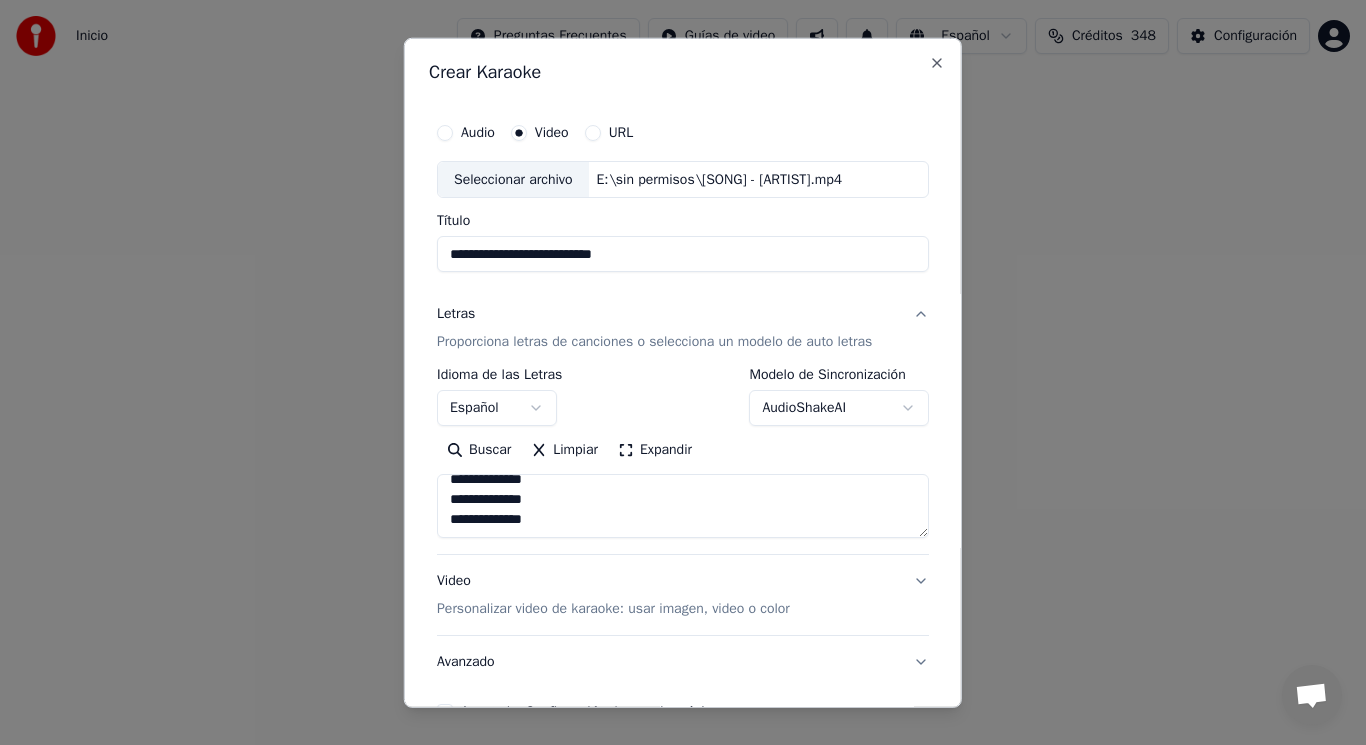 drag, startPoint x: 544, startPoint y: 520, endPoint x: 442, endPoint y: 523, distance: 102.044106 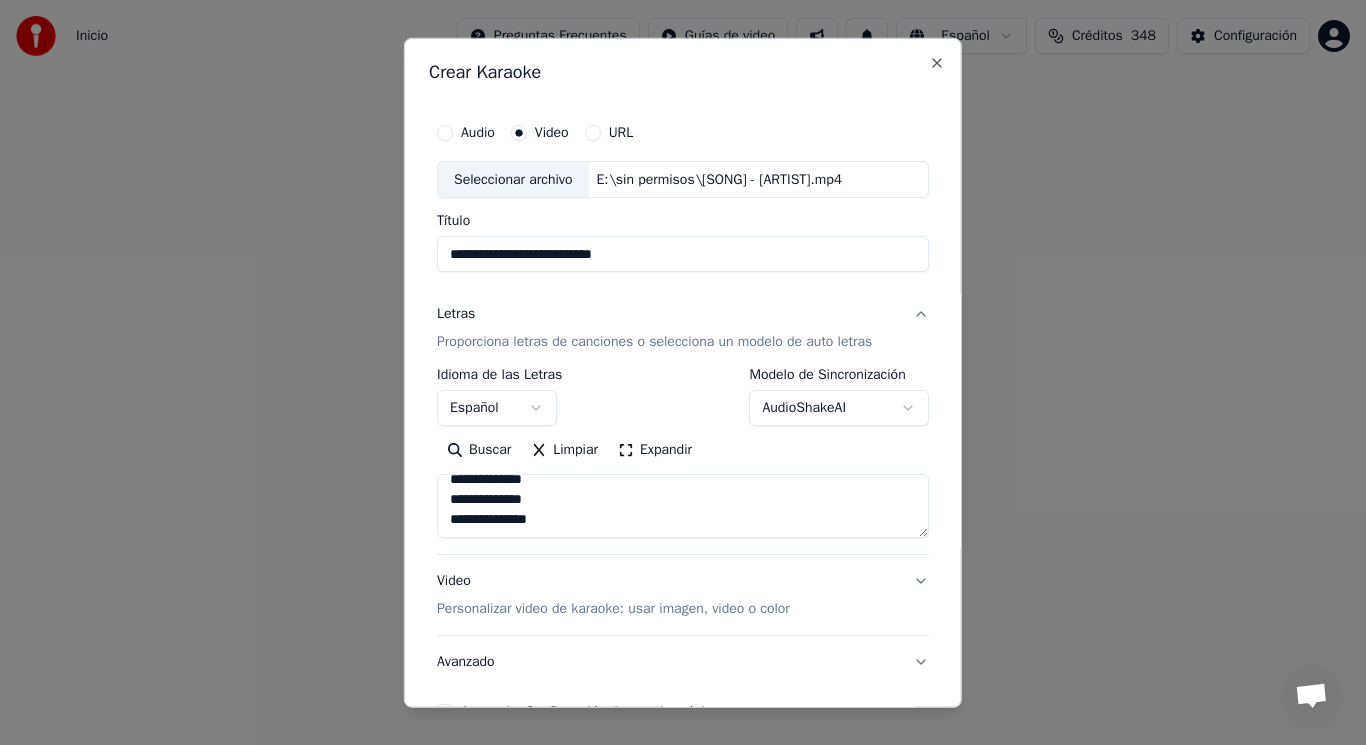 scroll, scrollTop: 785, scrollLeft: 0, axis: vertical 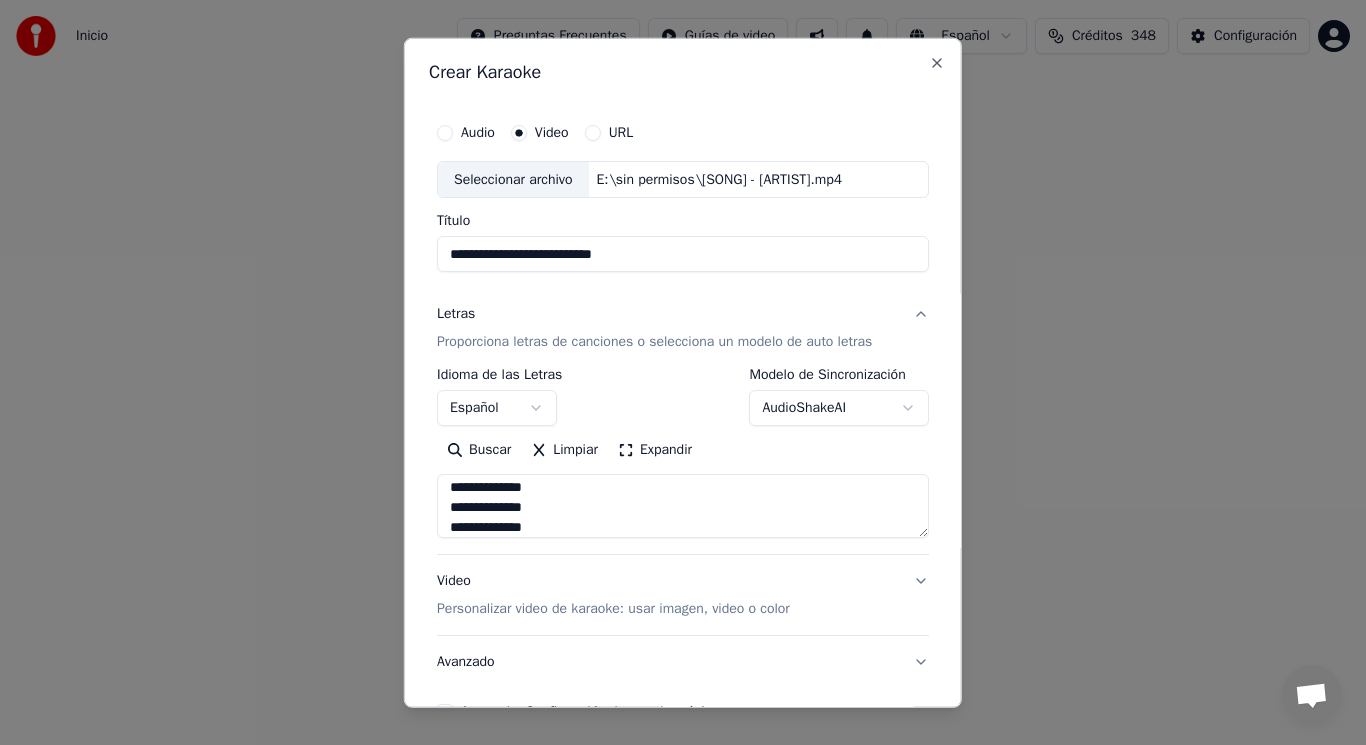 type on "**********" 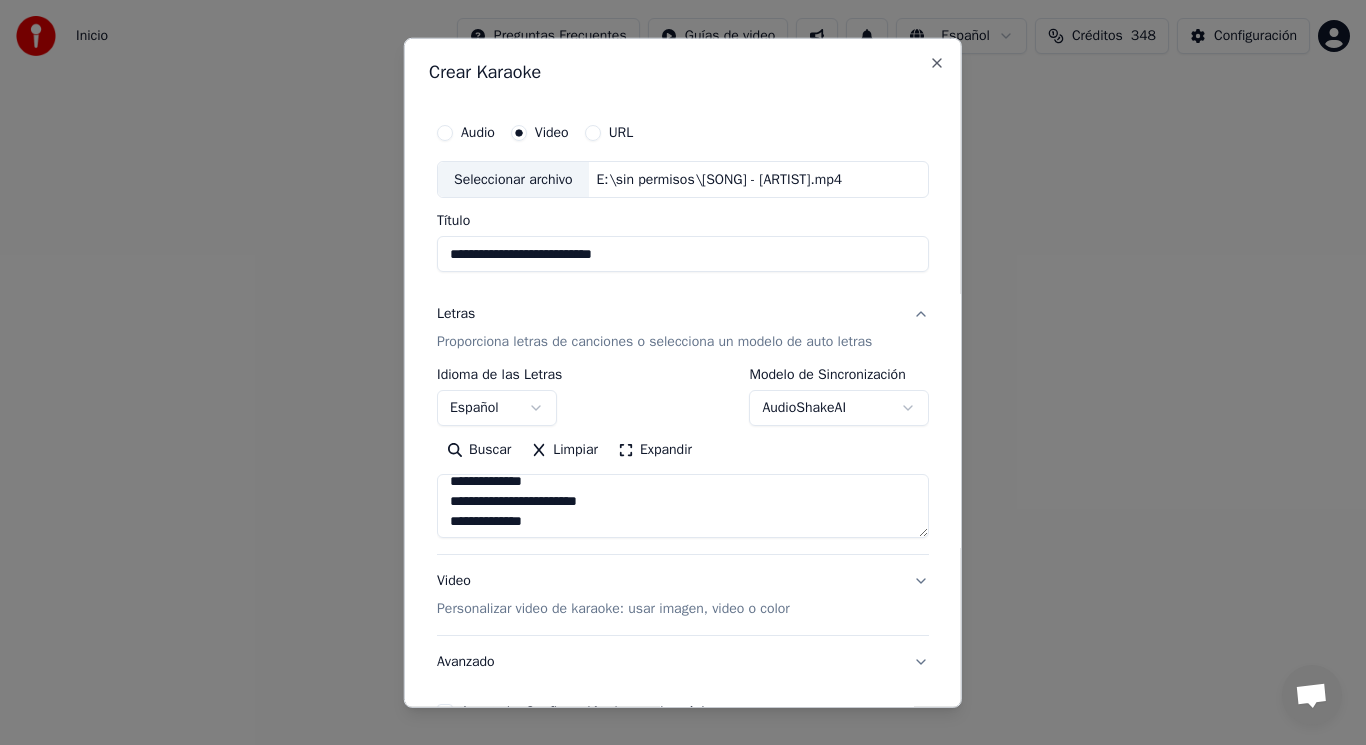 scroll, scrollTop: 705, scrollLeft: 0, axis: vertical 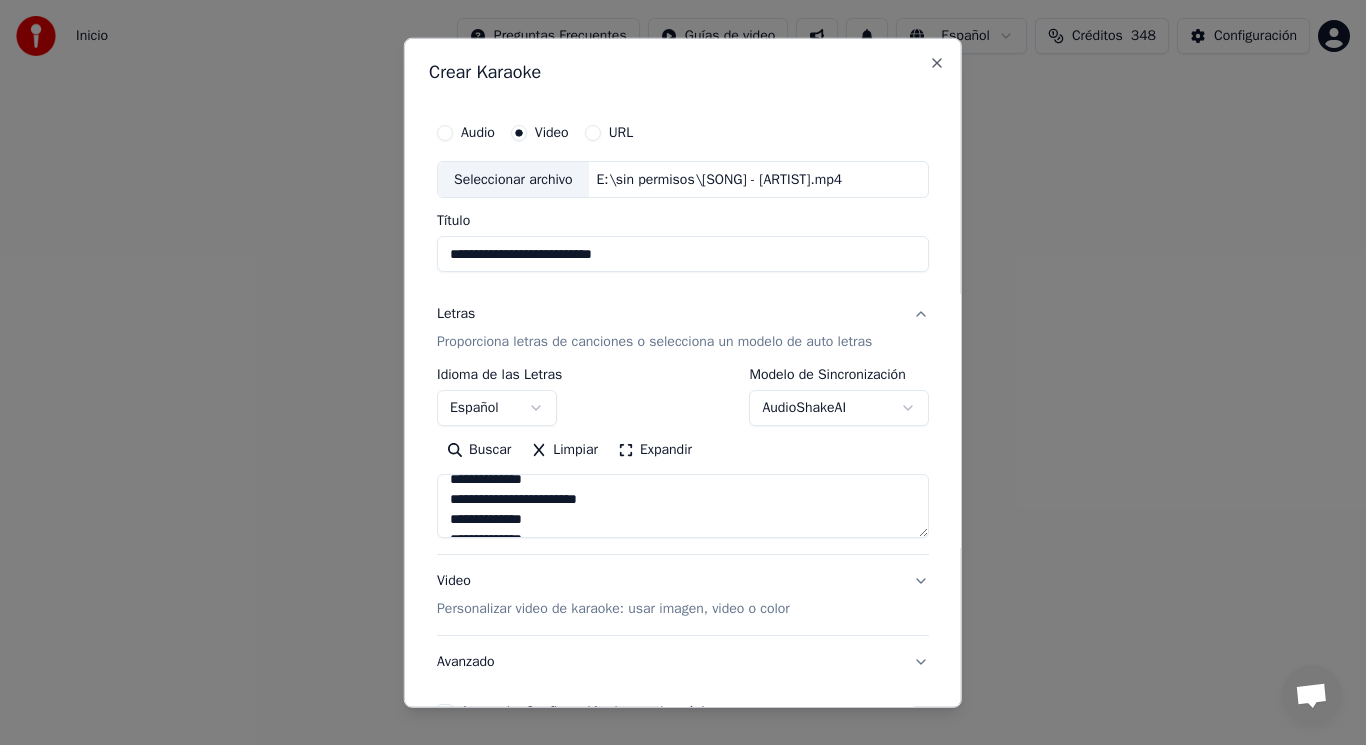 click on "**********" at bounding box center [683, 506] 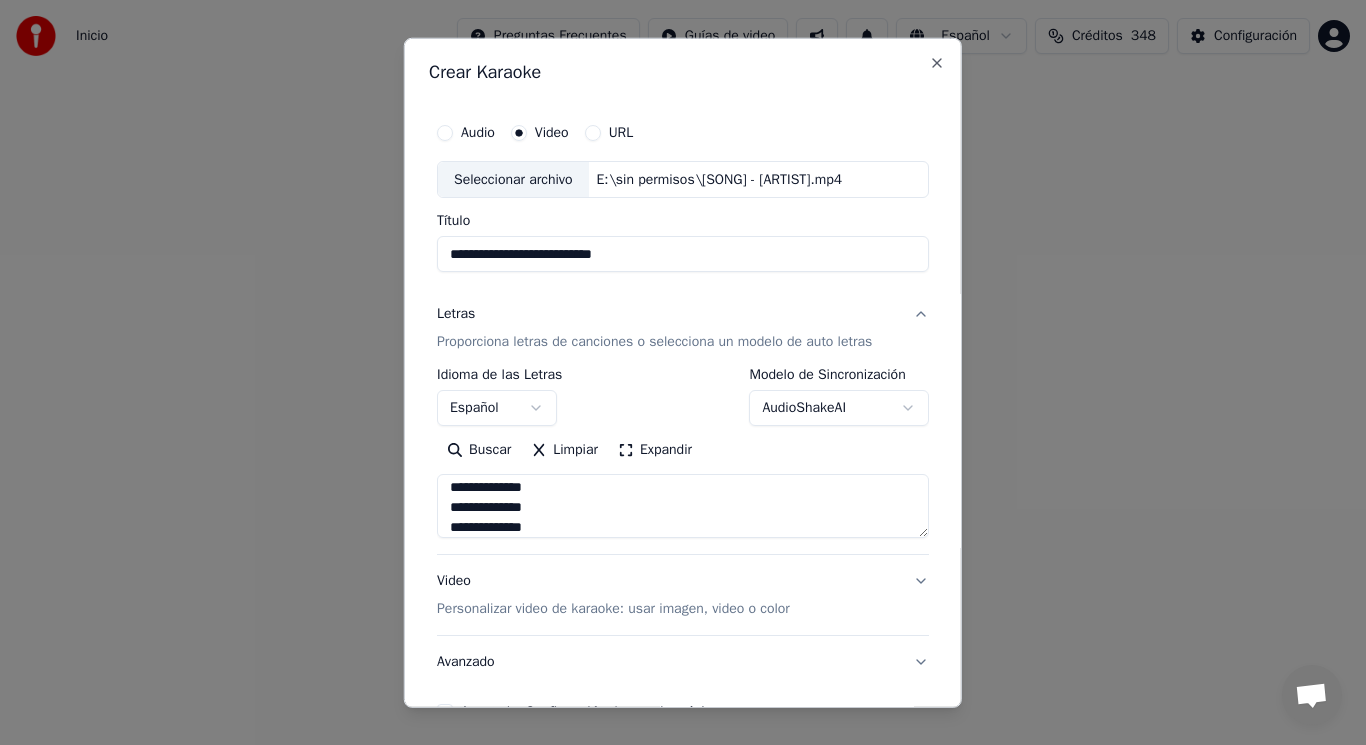 scroll, scrollTop: 905, scrollLeft: 0, axis: vertical 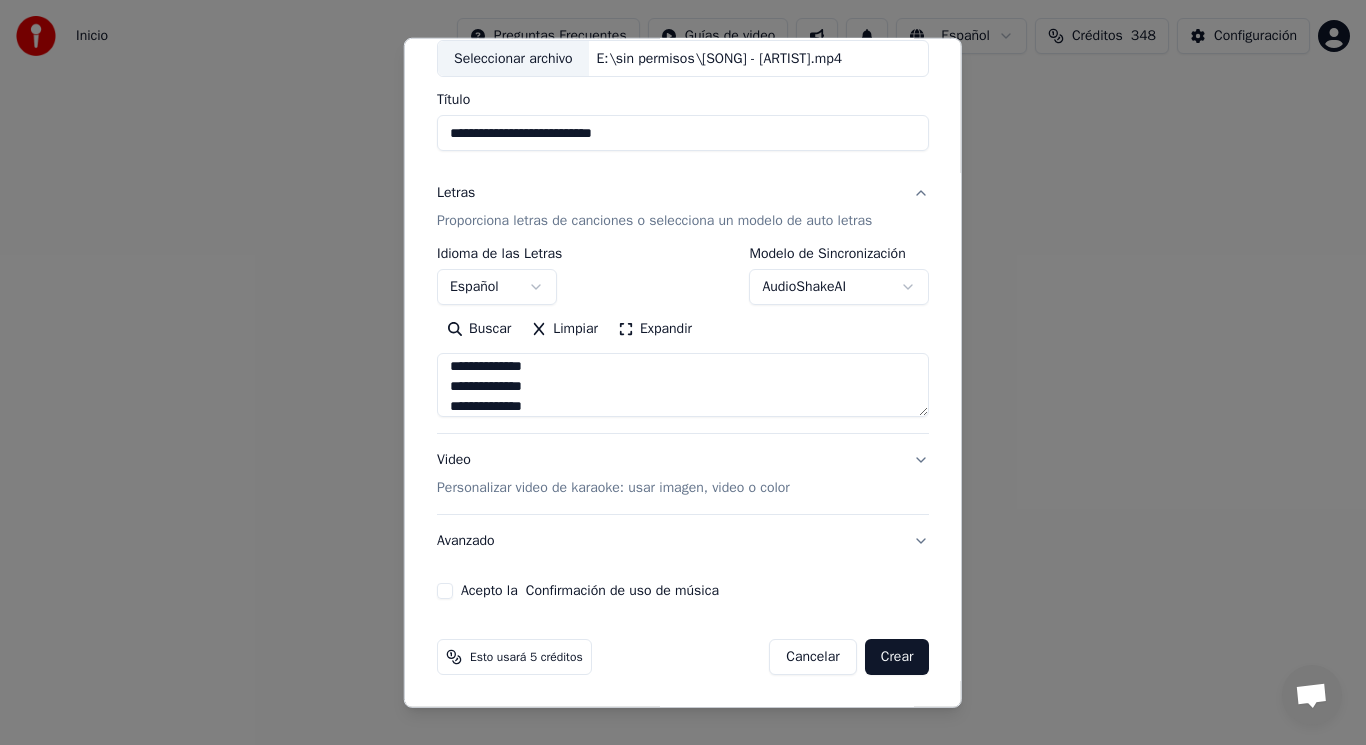 click on "Acepto la   Confirmación de uso de música" at bounding box center [445, 591] 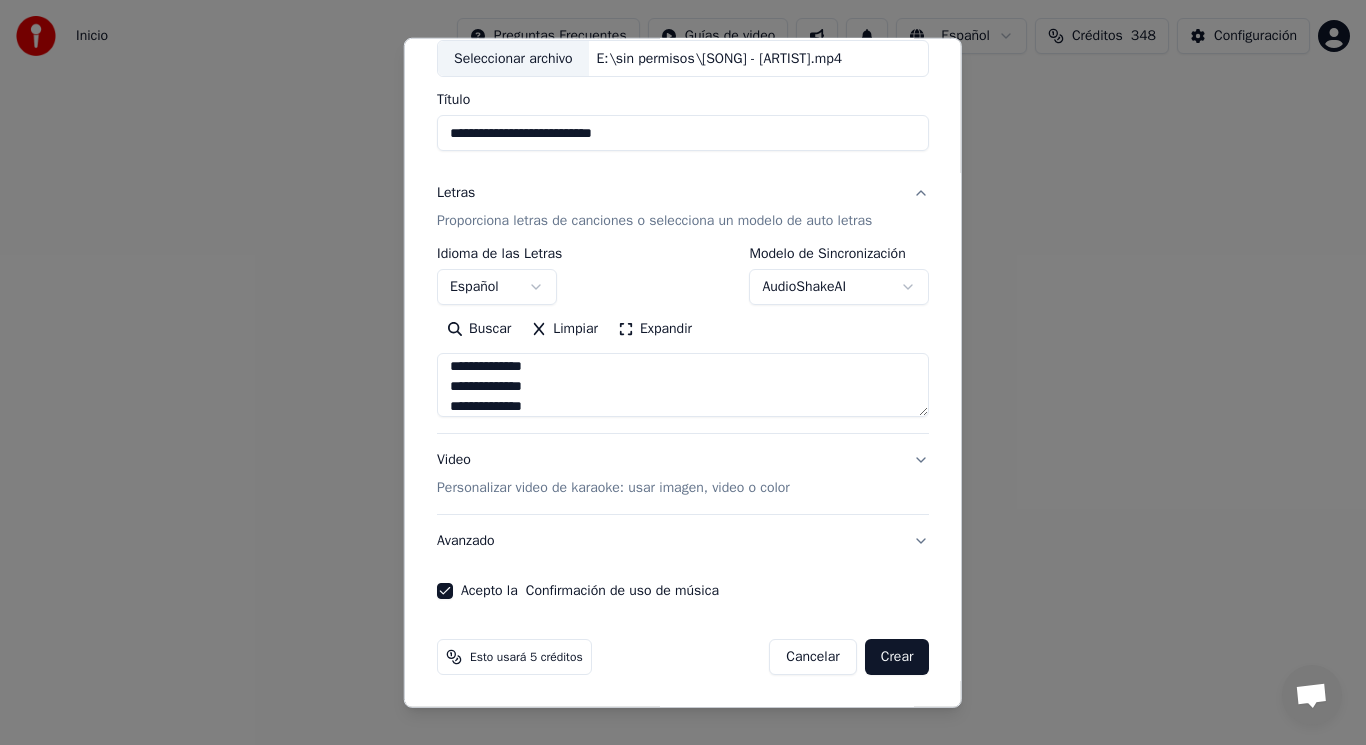 click on "Crear" at bounding box center (897, 657) 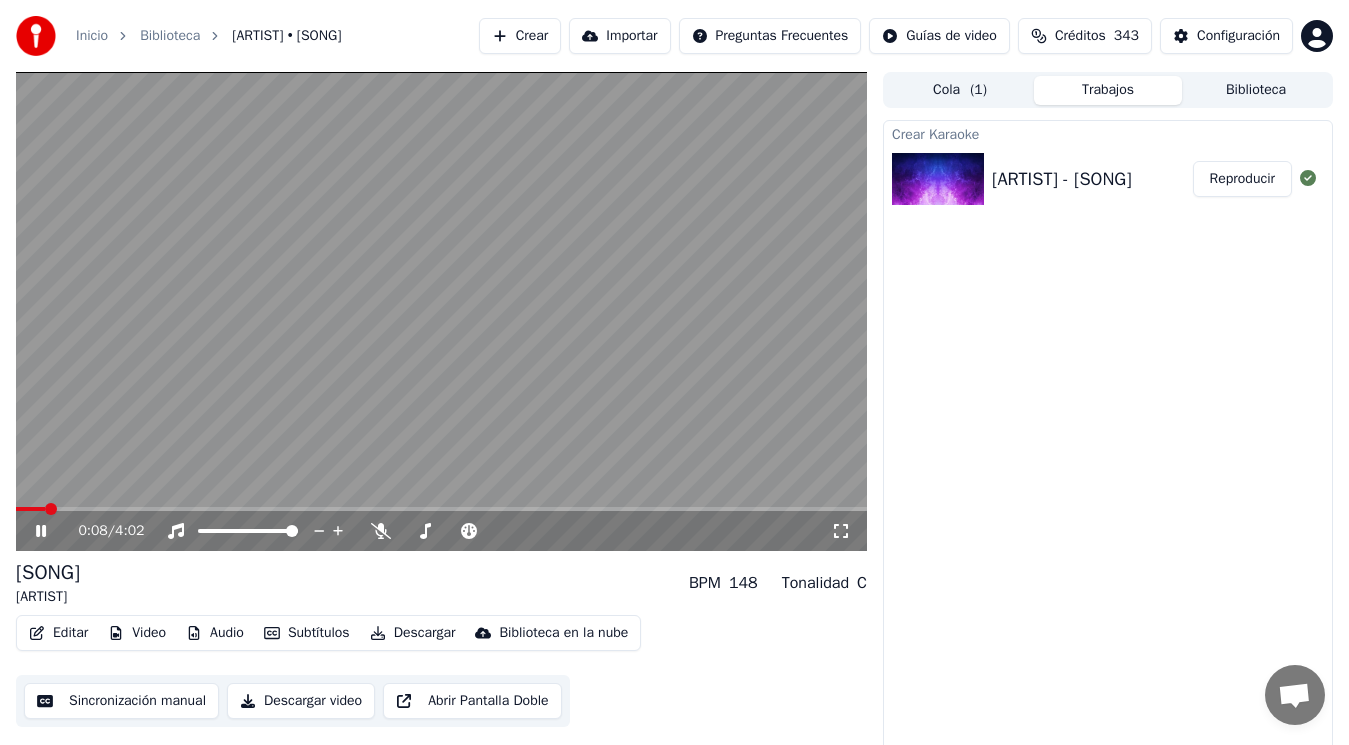 click 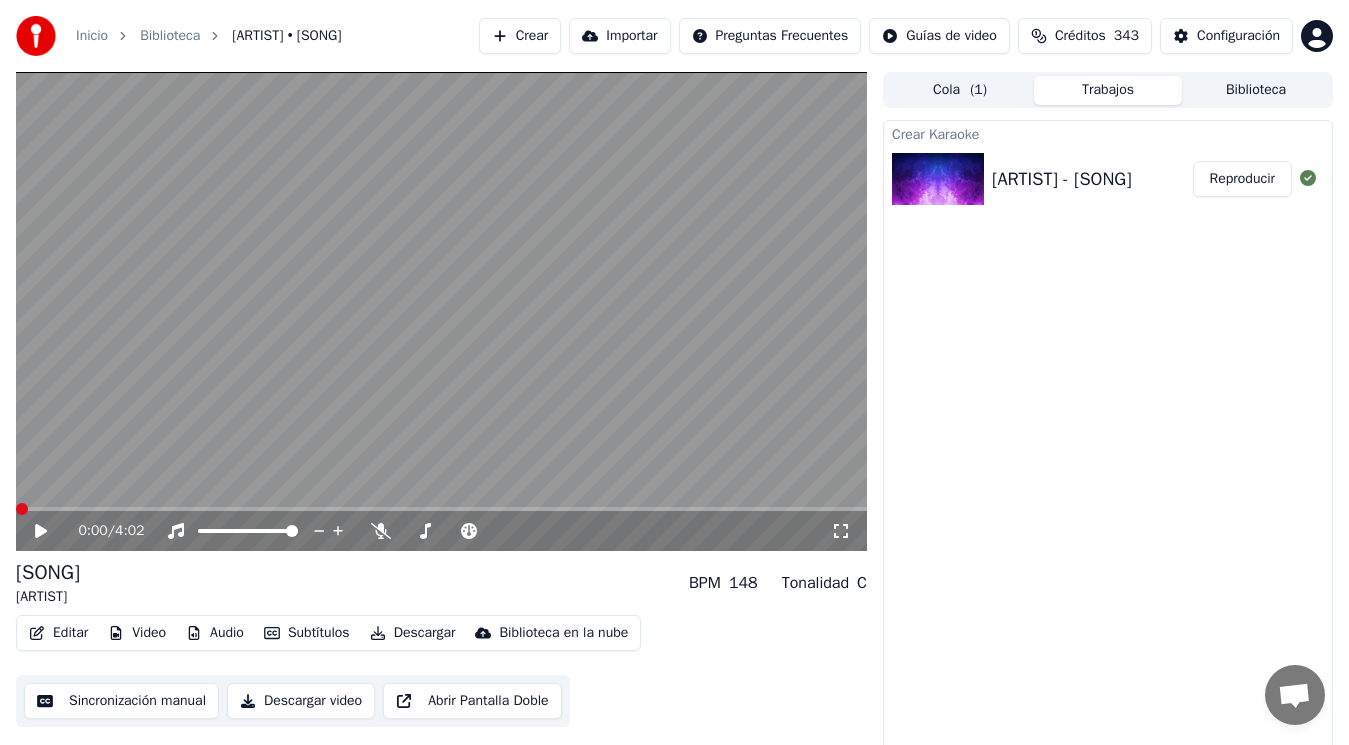 click at bounding box center [22, 509] 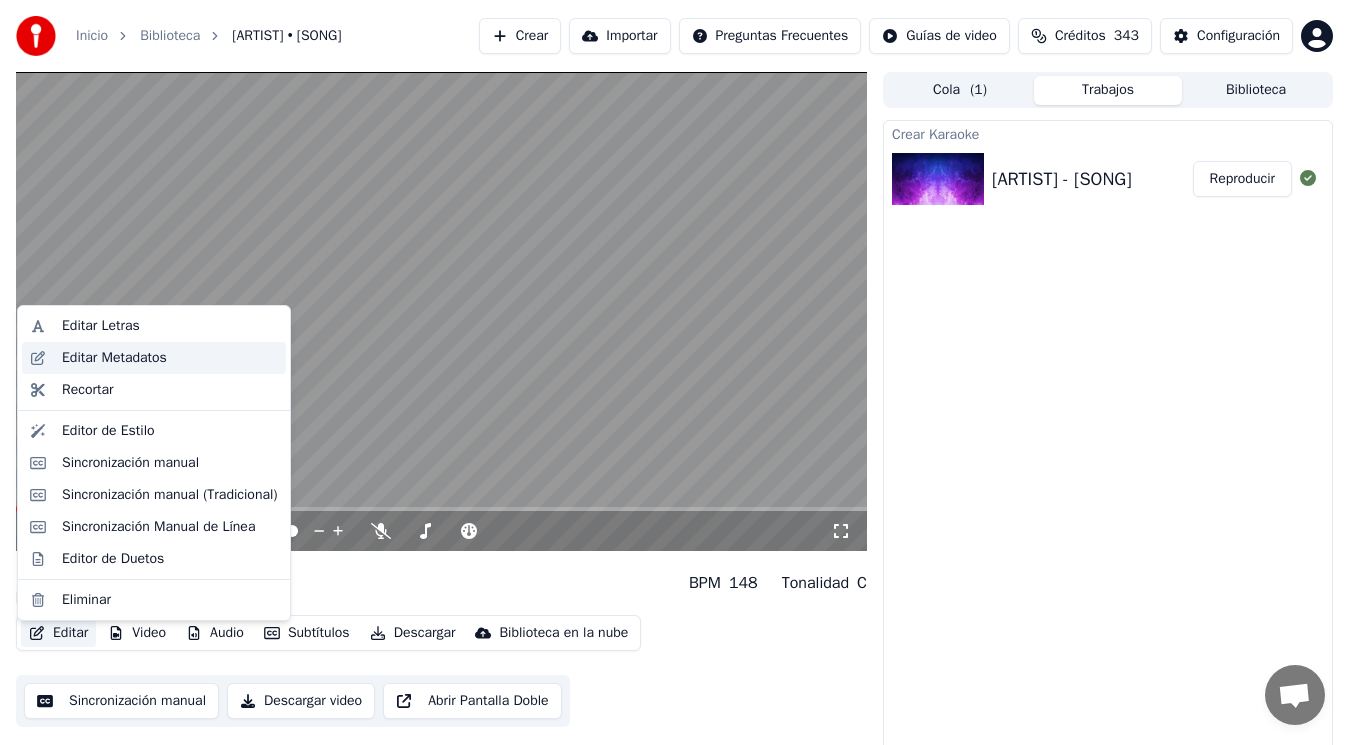 click on "Editar Metadatos" at bounding box center (114, 358) 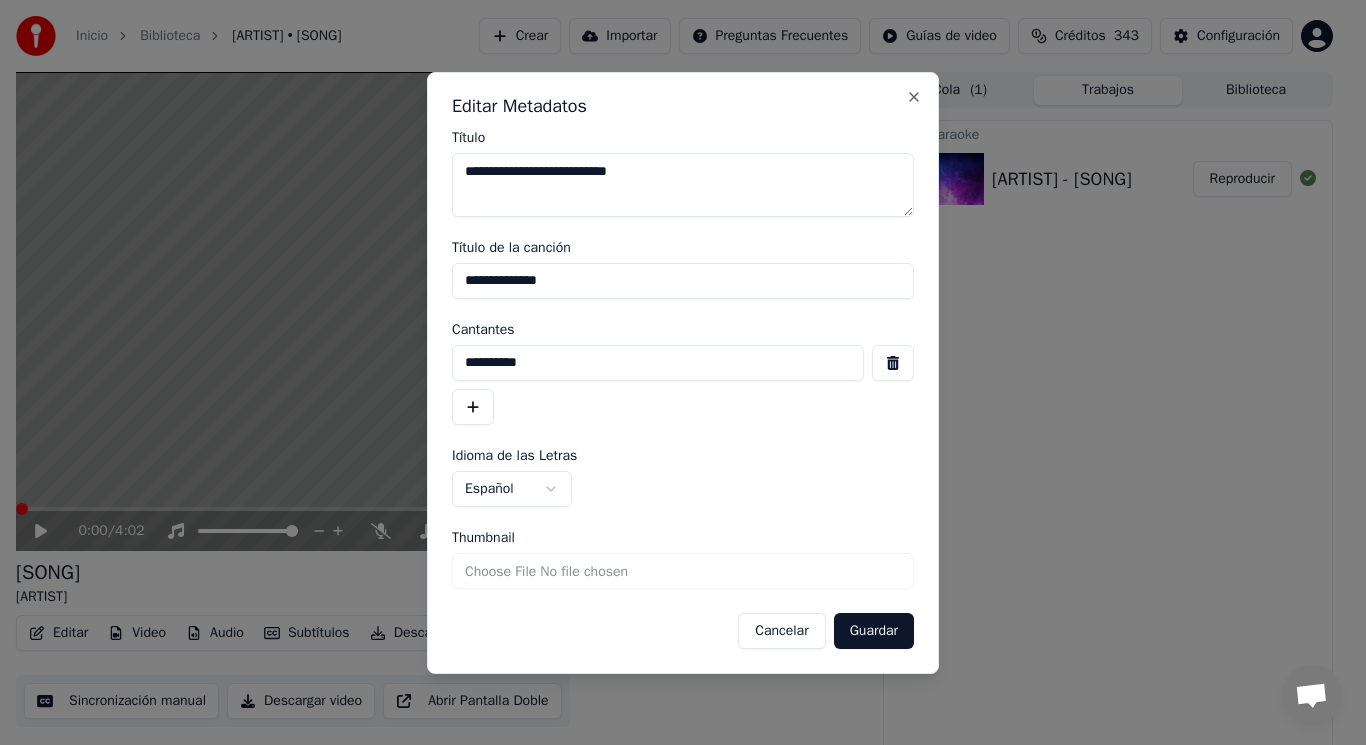 click at bounding box center [893, 363] 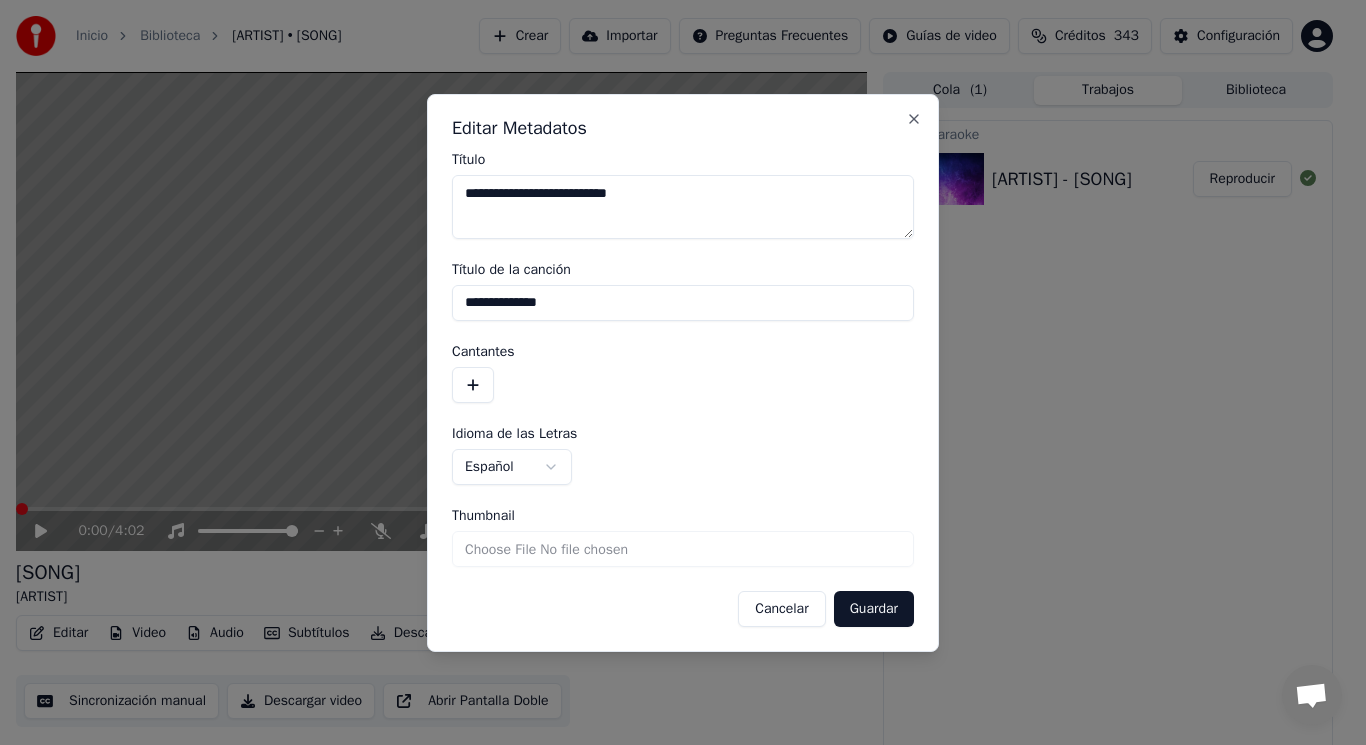 drag, startPoint x: 573, startPoint y: 303, endPoint x: 331, endPoint y: 305, distance: 242.00827 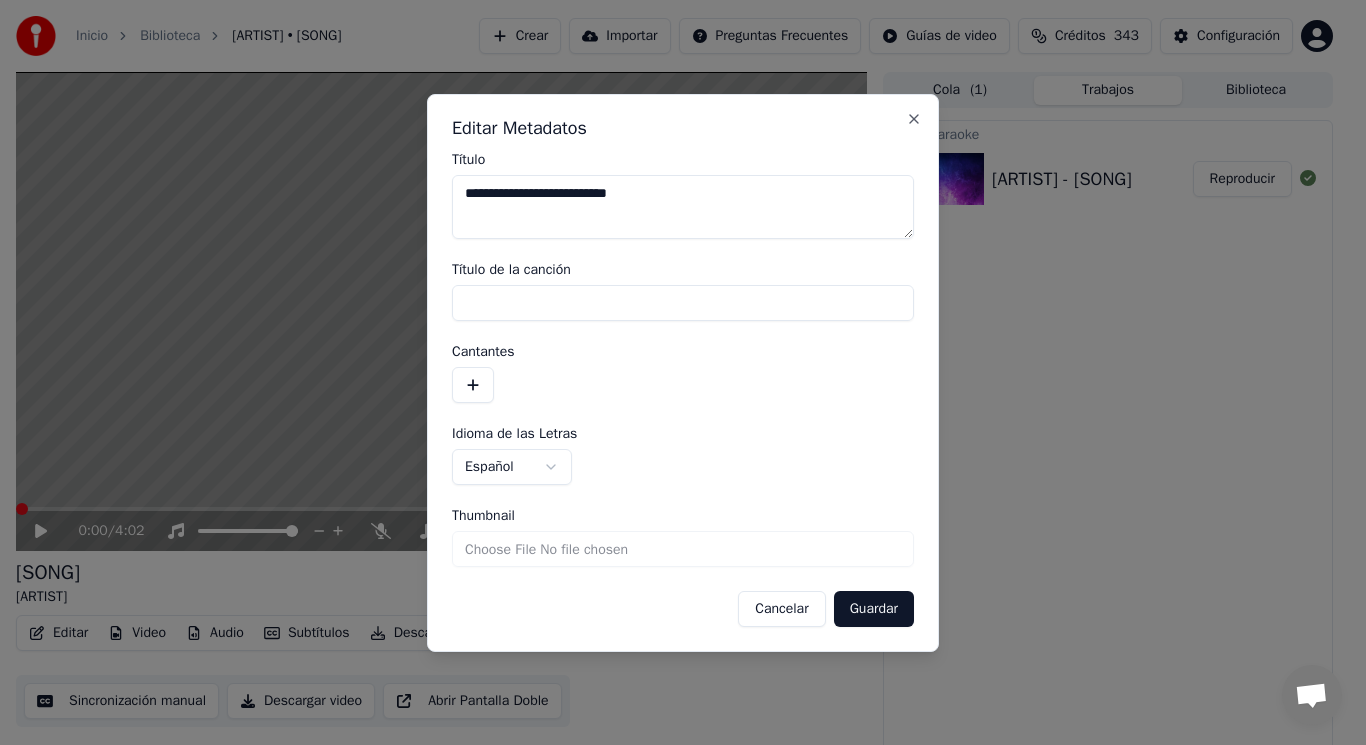 type 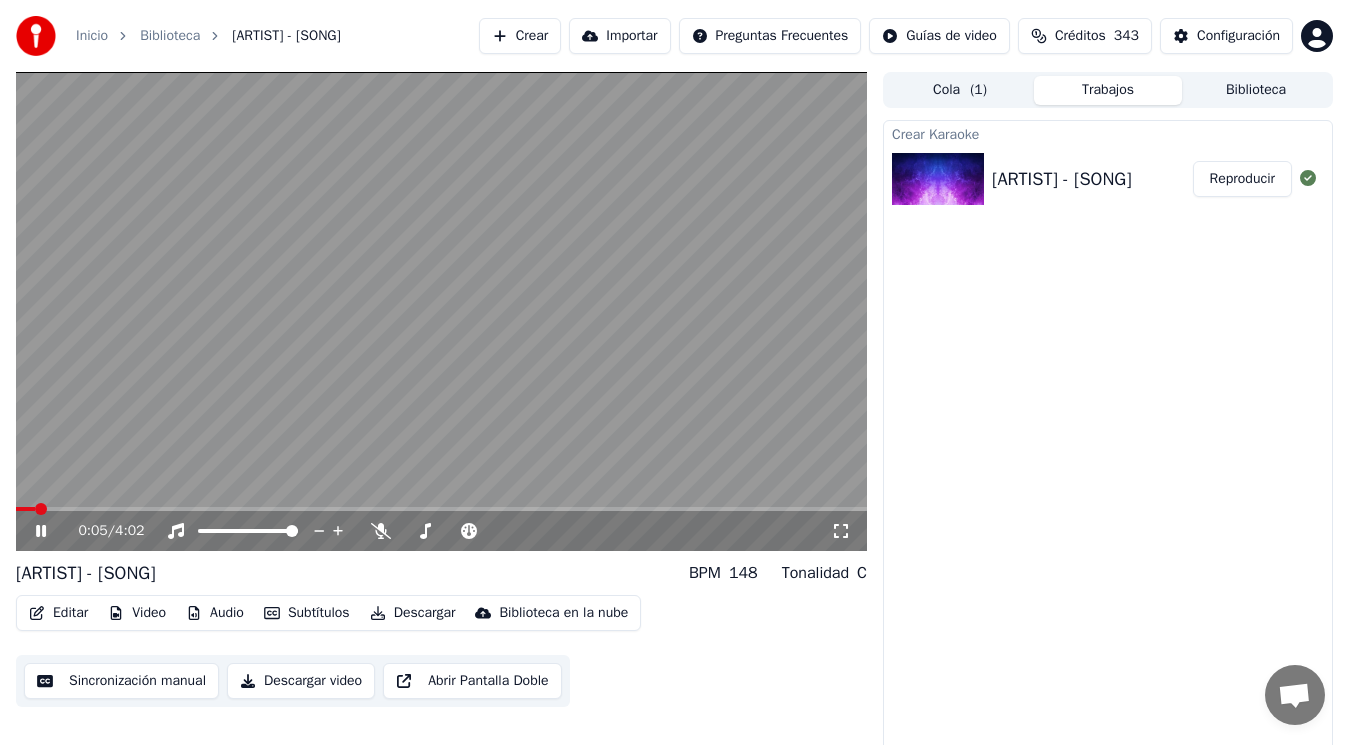 click 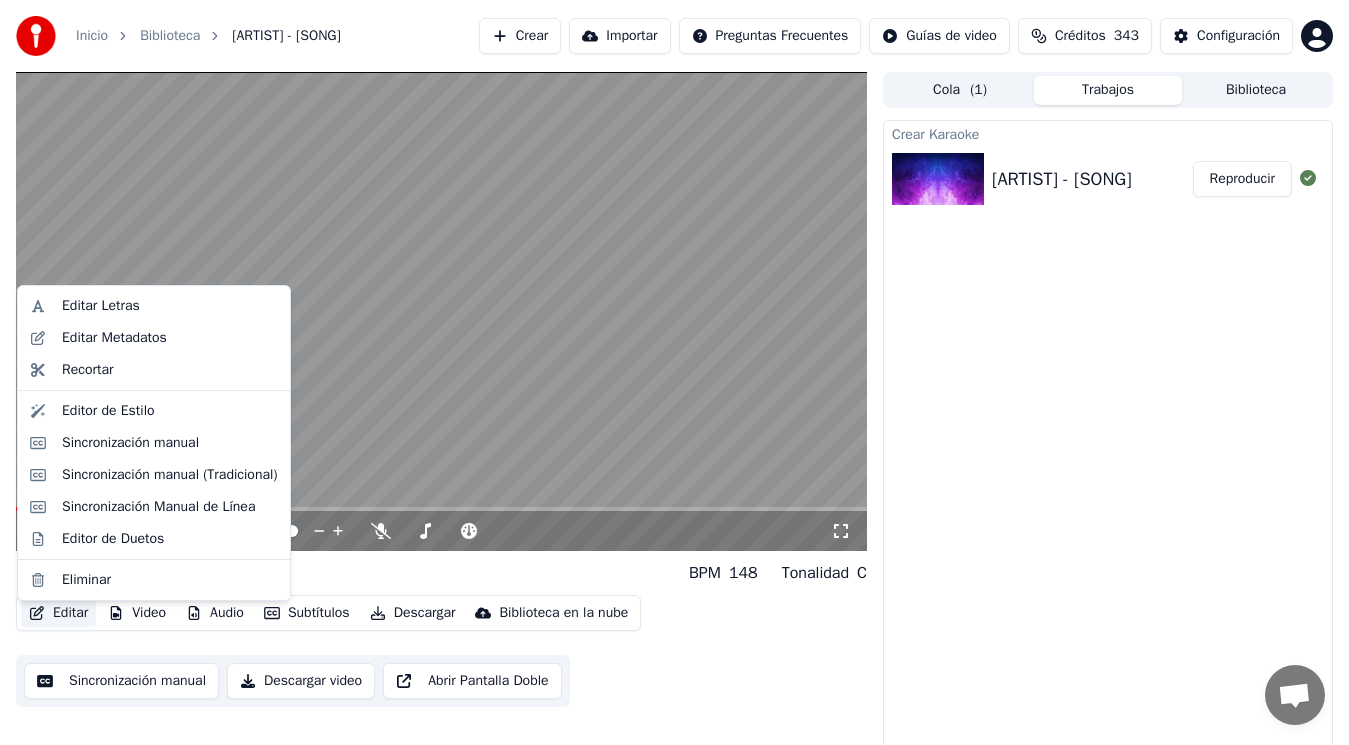 click on "Editar" at bounding box center (58, 613) 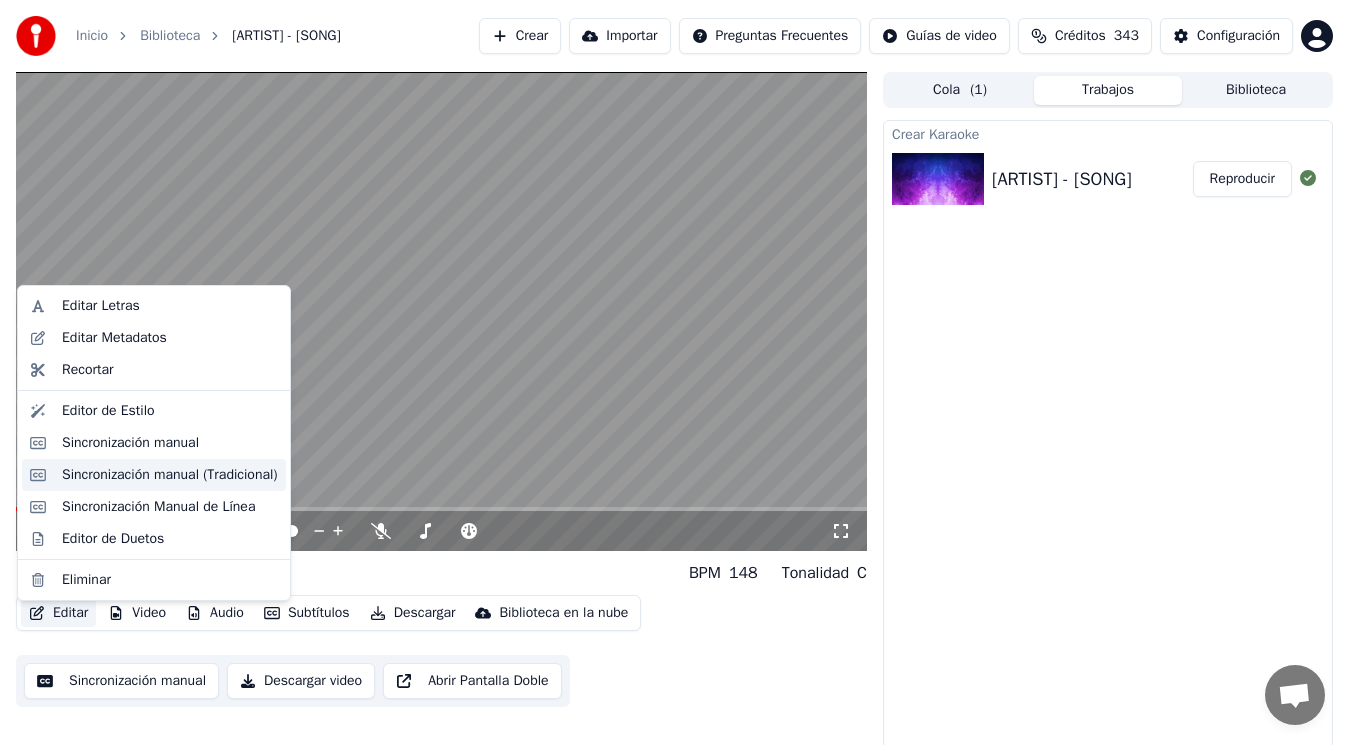 click on "Sincronización manual (Tradicional)" at bounding box center (170, 475) 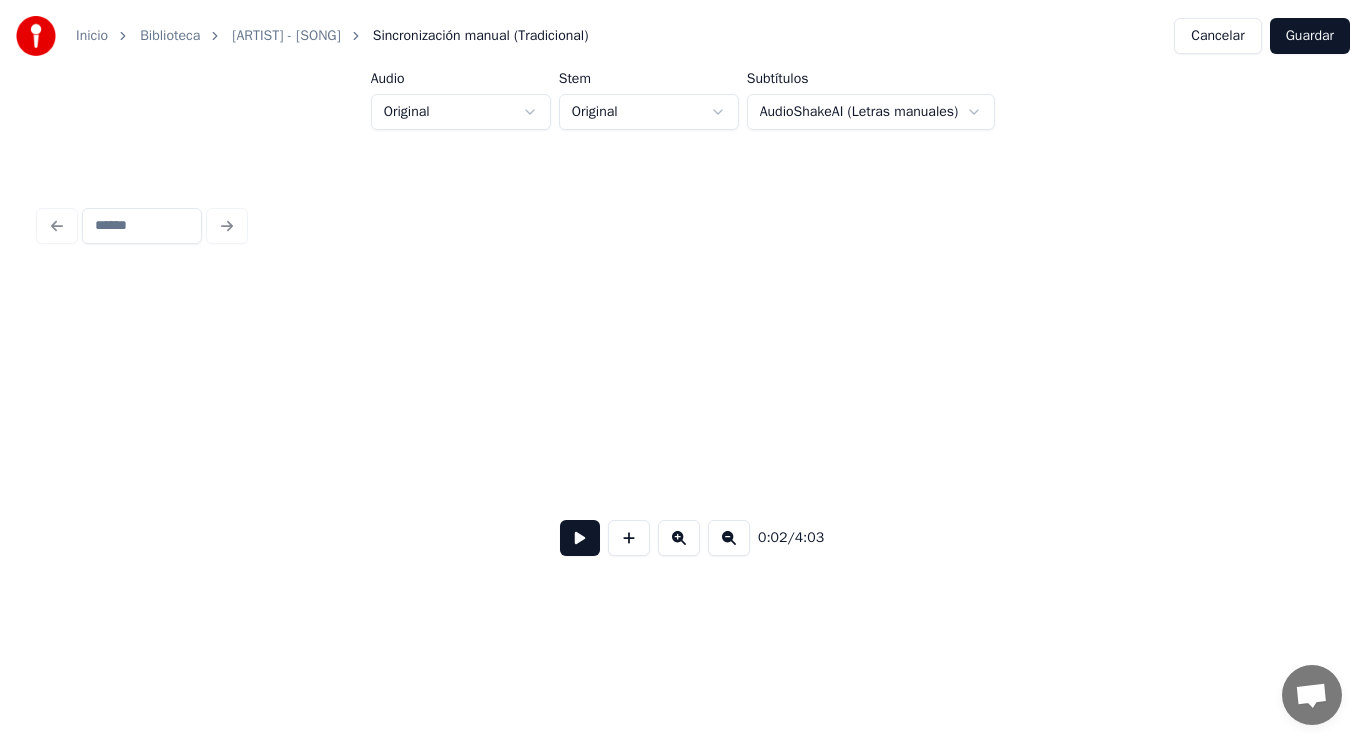 scroll, scrollTop: 0, scrollLeft: 2884, axis: horizontal 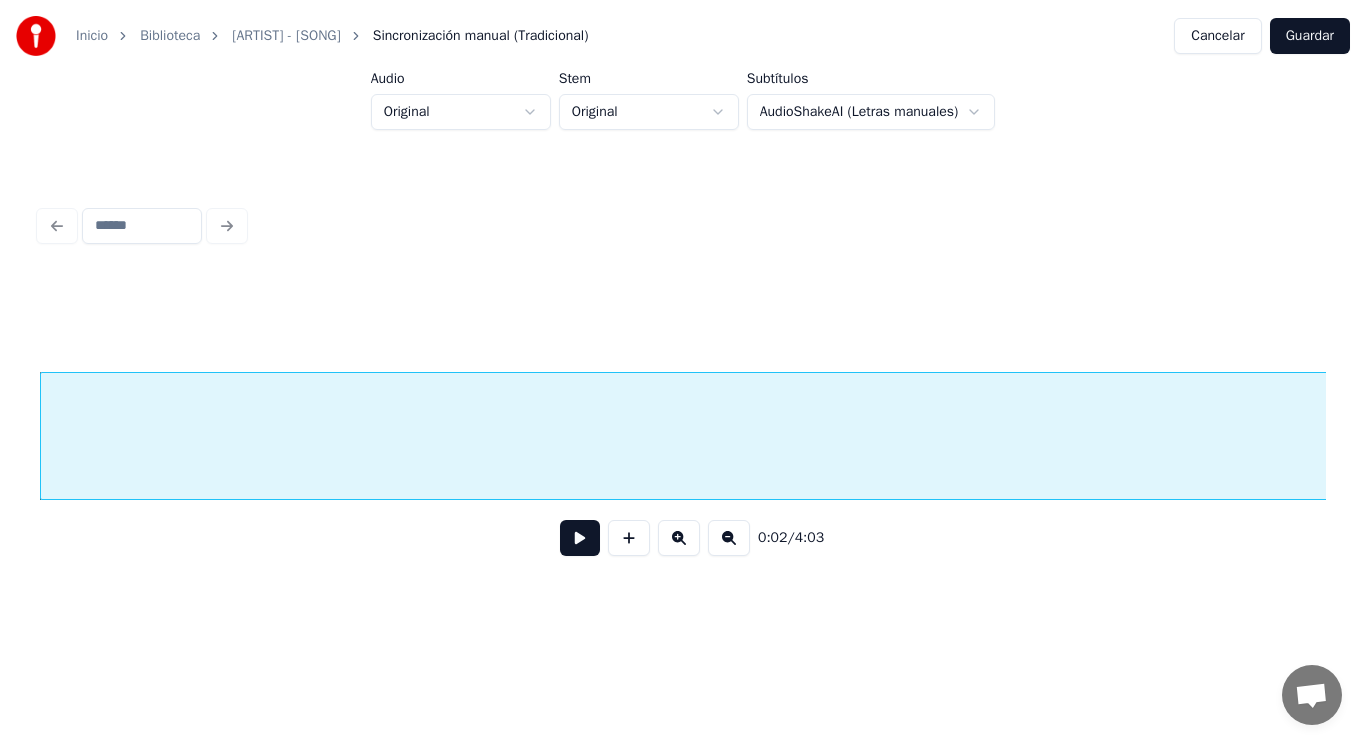 click at bounding box center [580, 538] 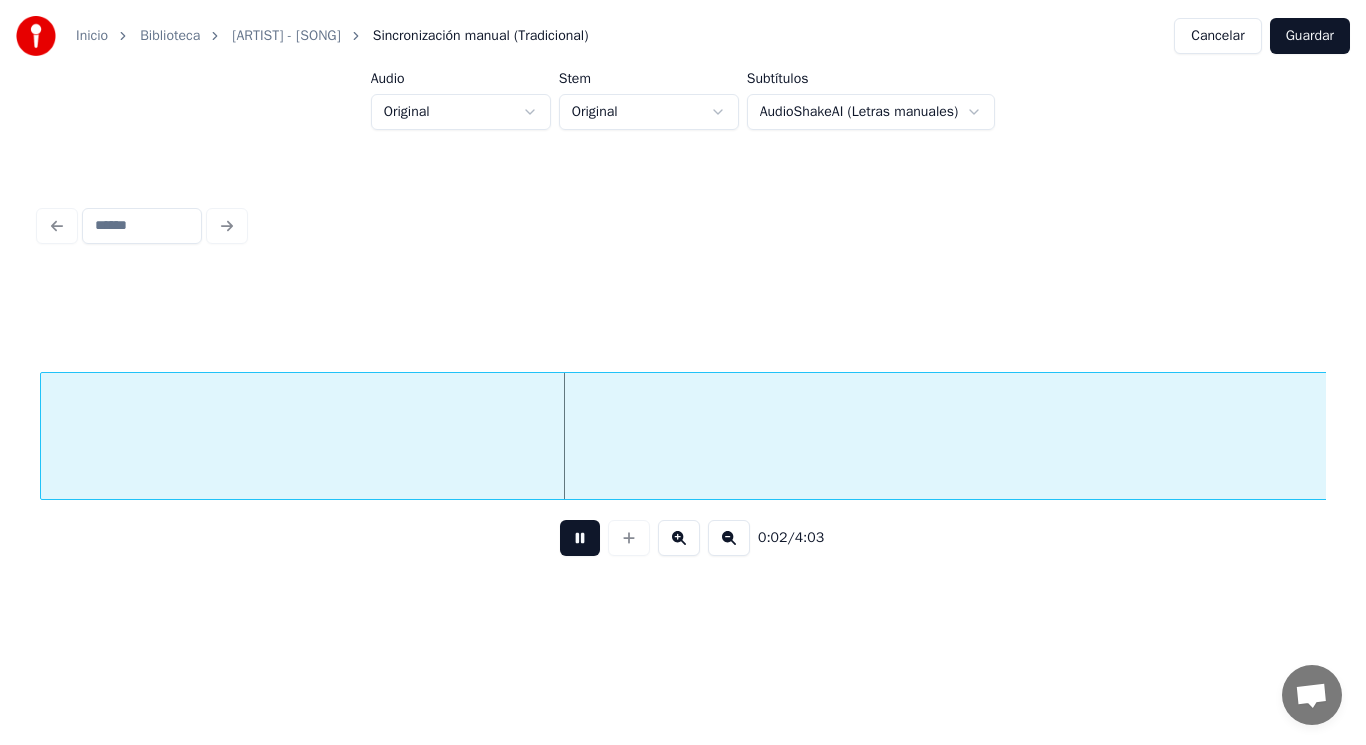 click at bounding box center (580, 538) 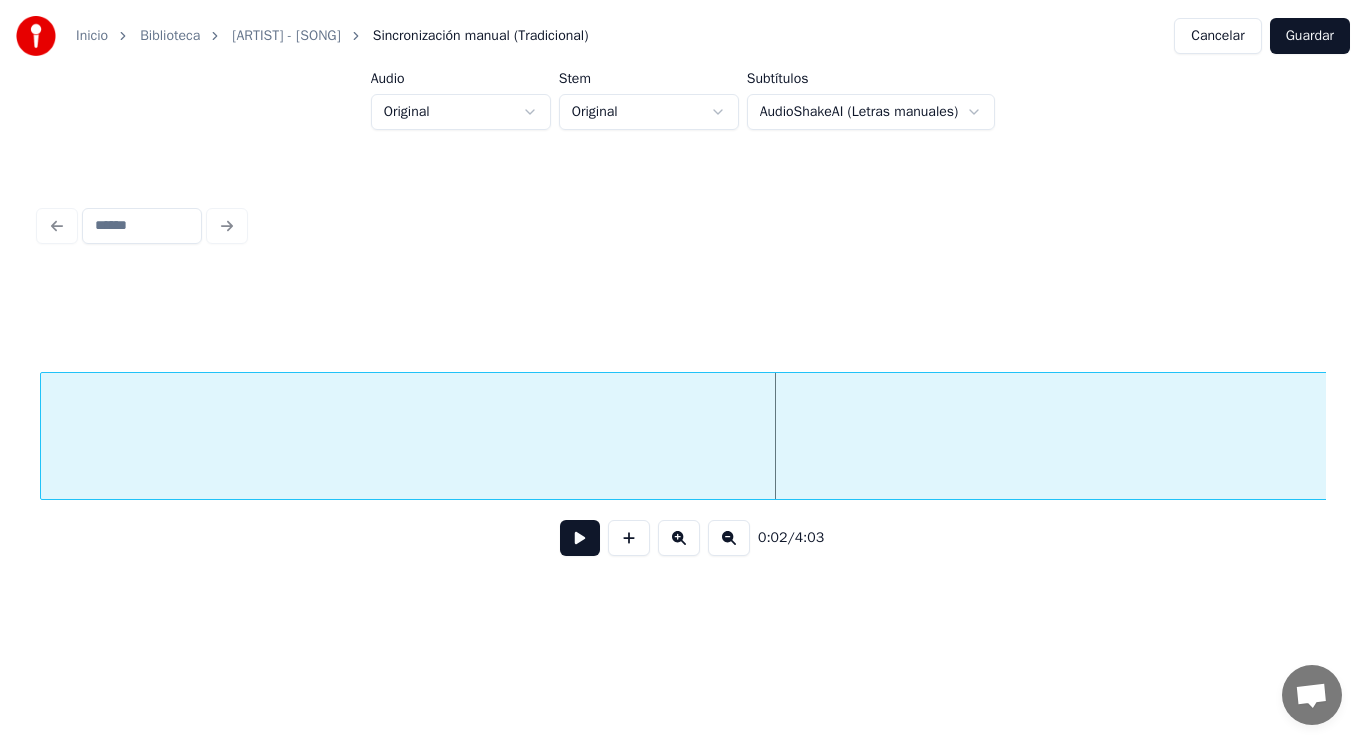 click on "En" at bounding box center [1902, 441] 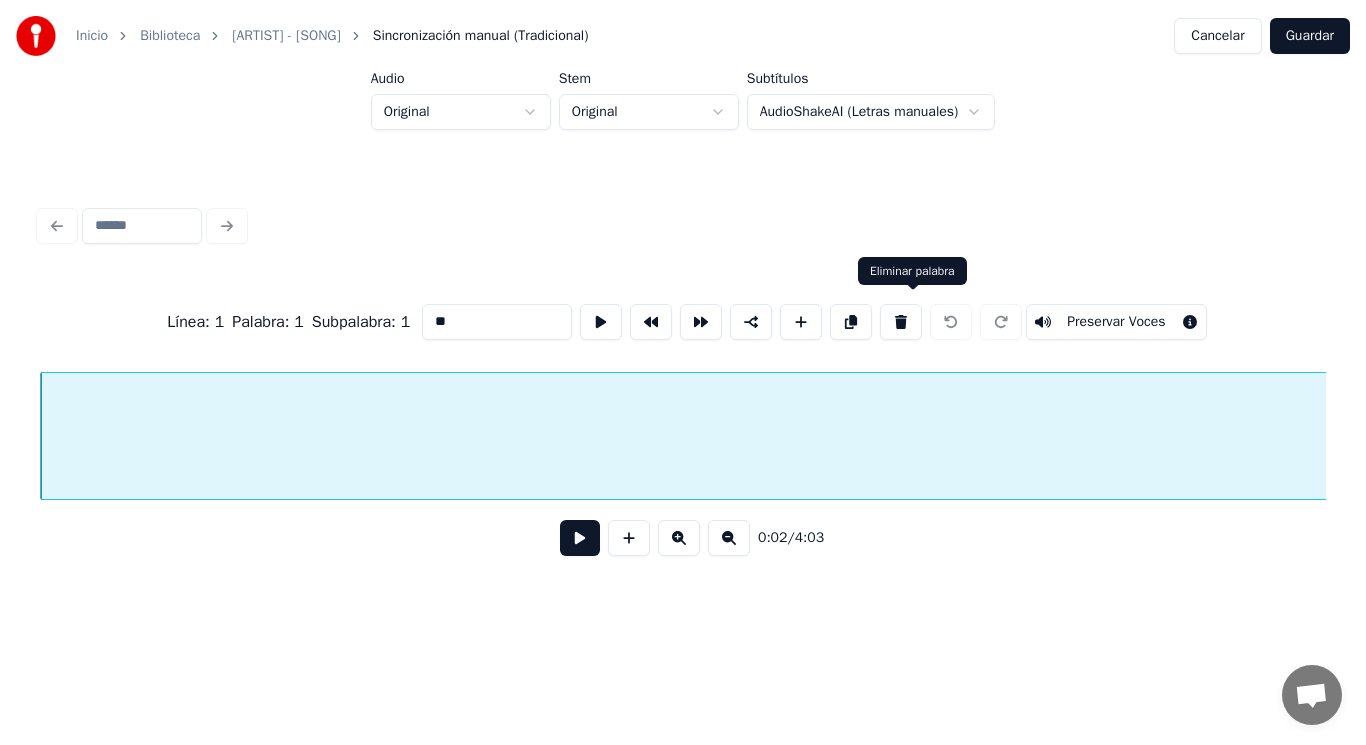 click at bounding box center (901, 322) 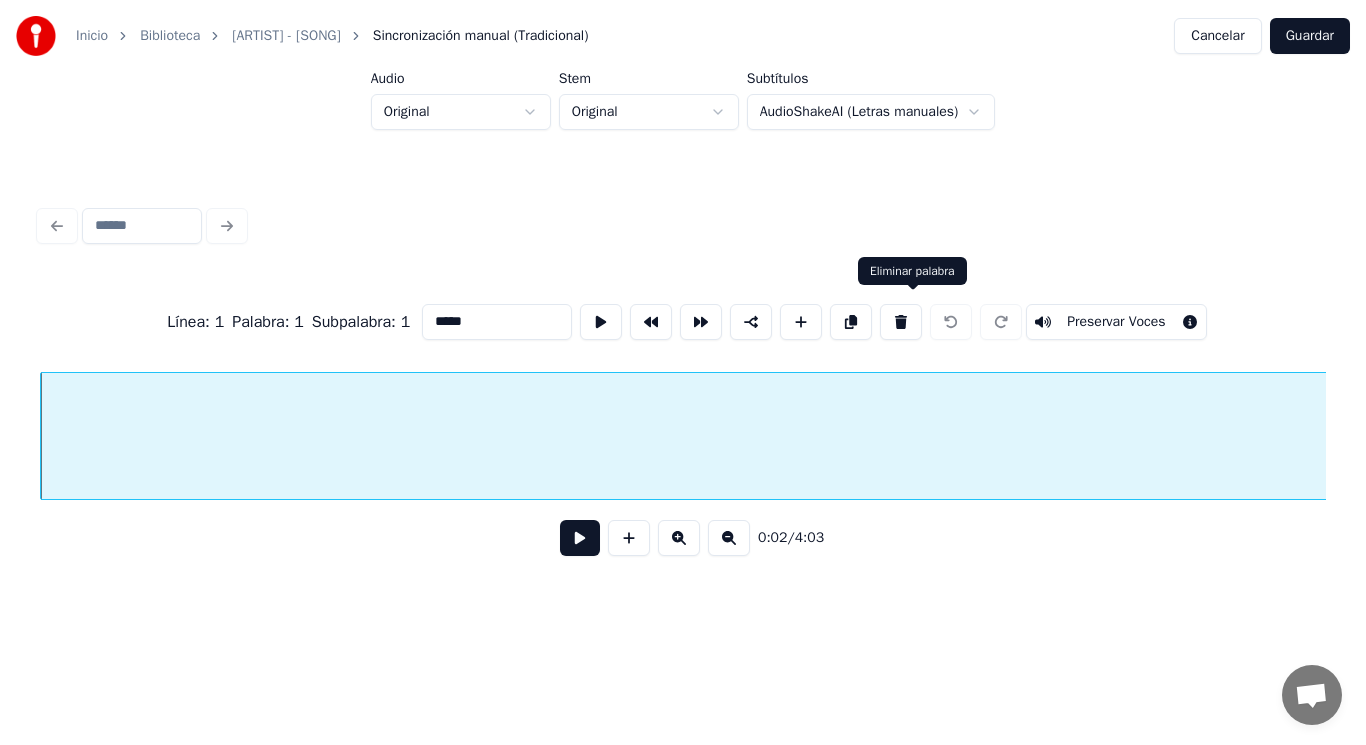 scroll, scrollTop: 0, scrollLeft: 60397, axis: horizontal 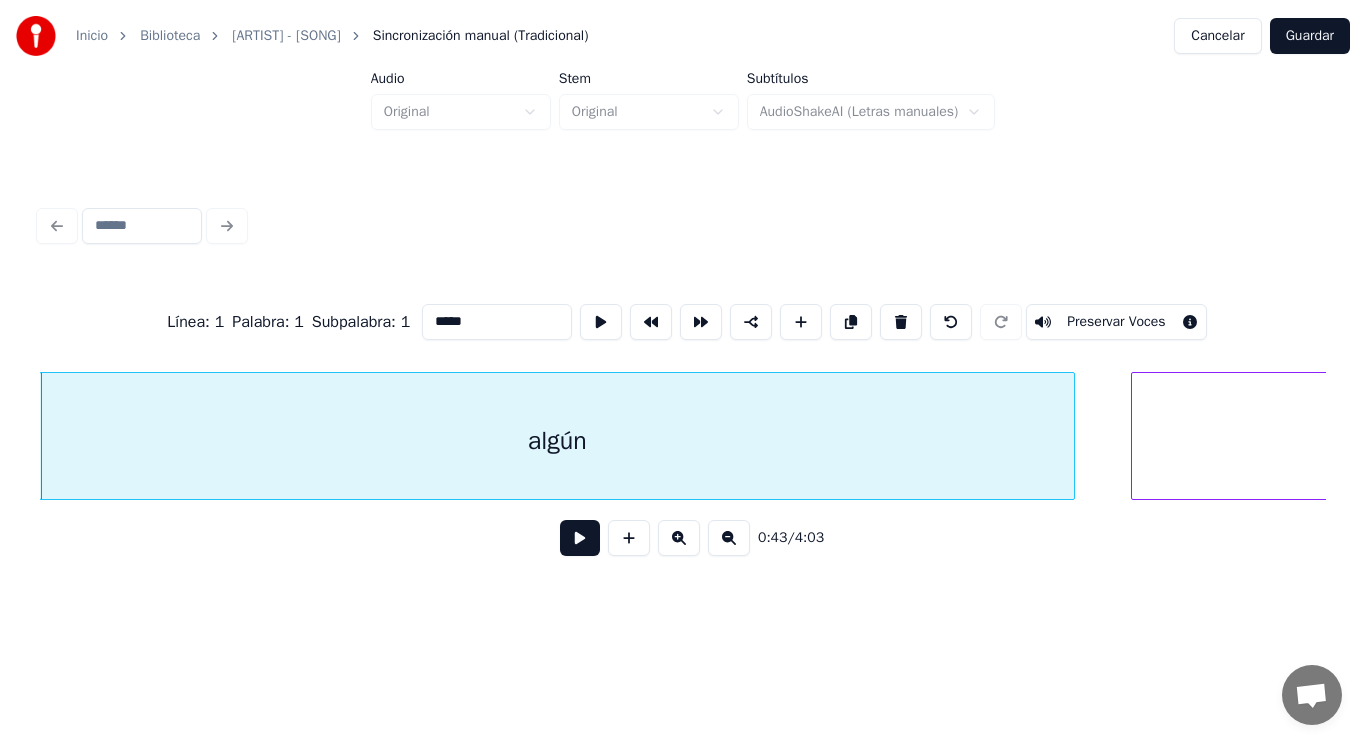 click at bounding box center (580, 538) 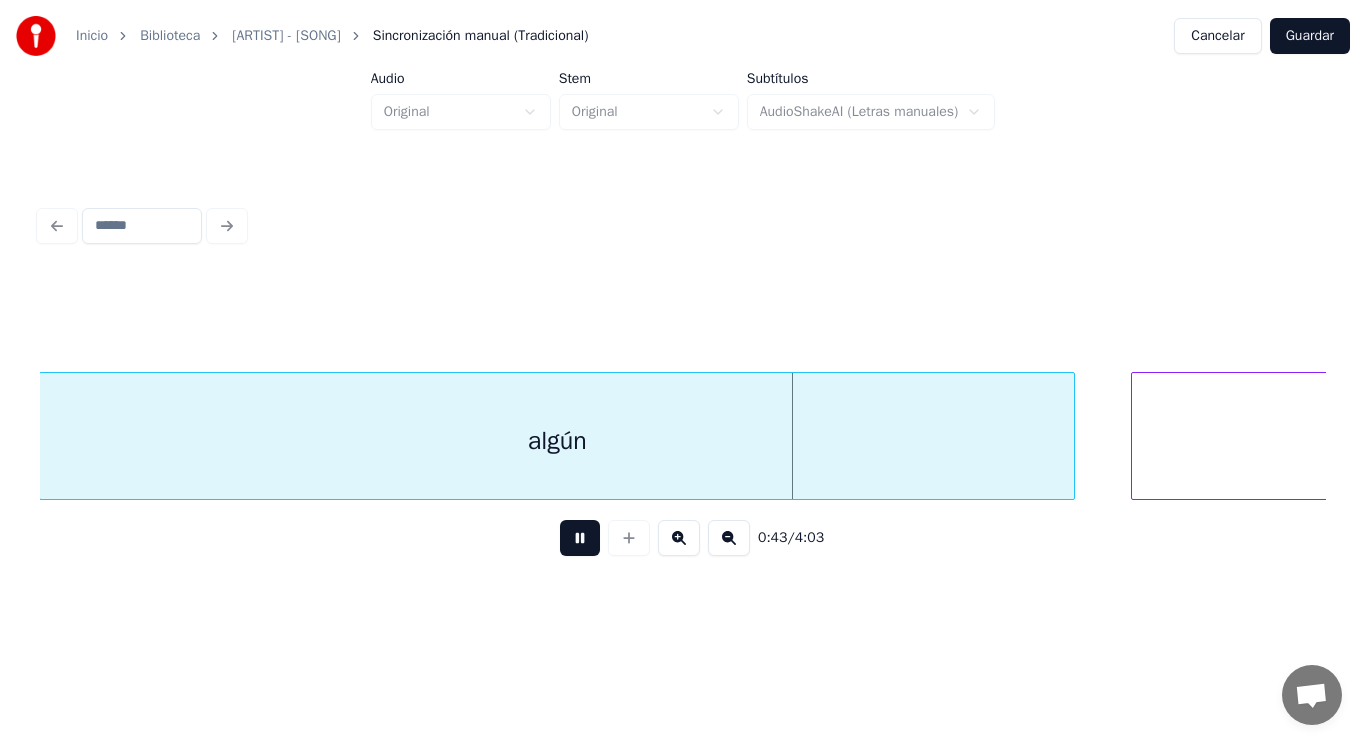 click at bounding box center [580, 538] 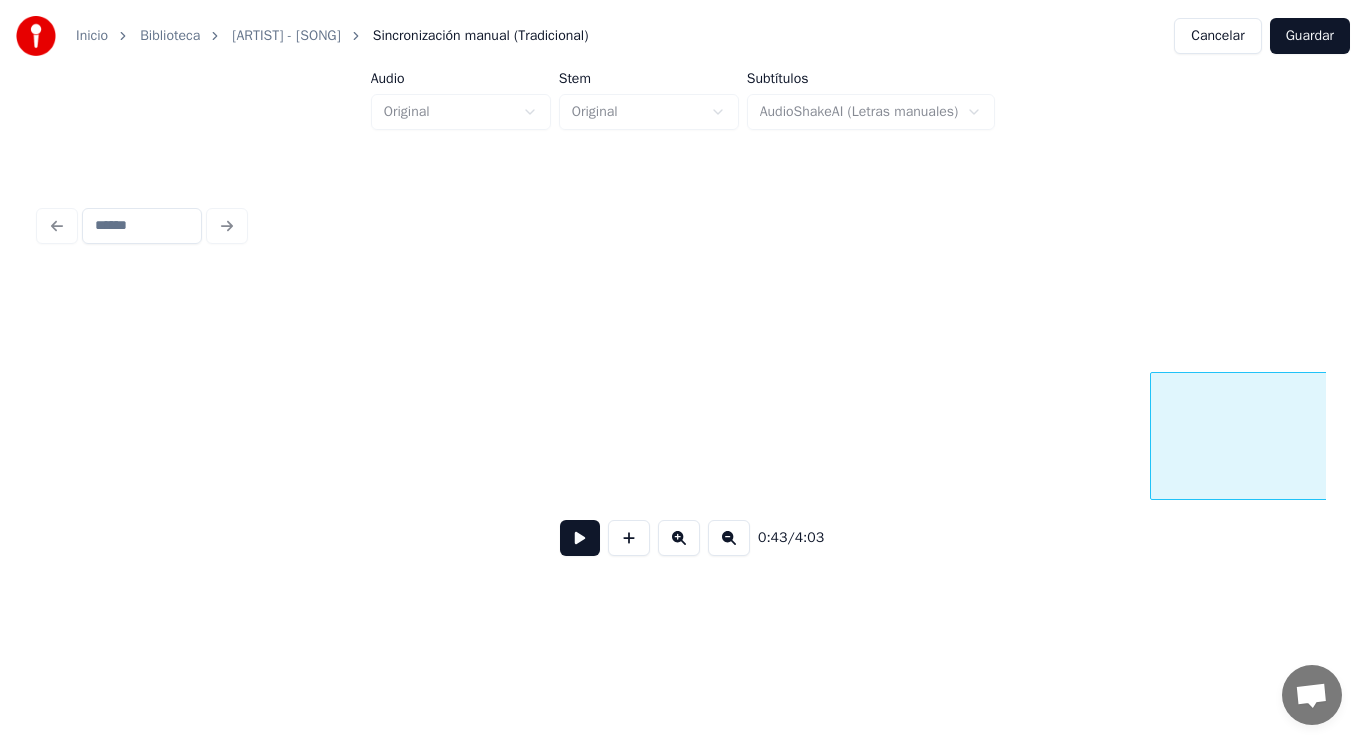 scroll, scrollTop: 0, scrollLeft: 59277, axis: horizontal 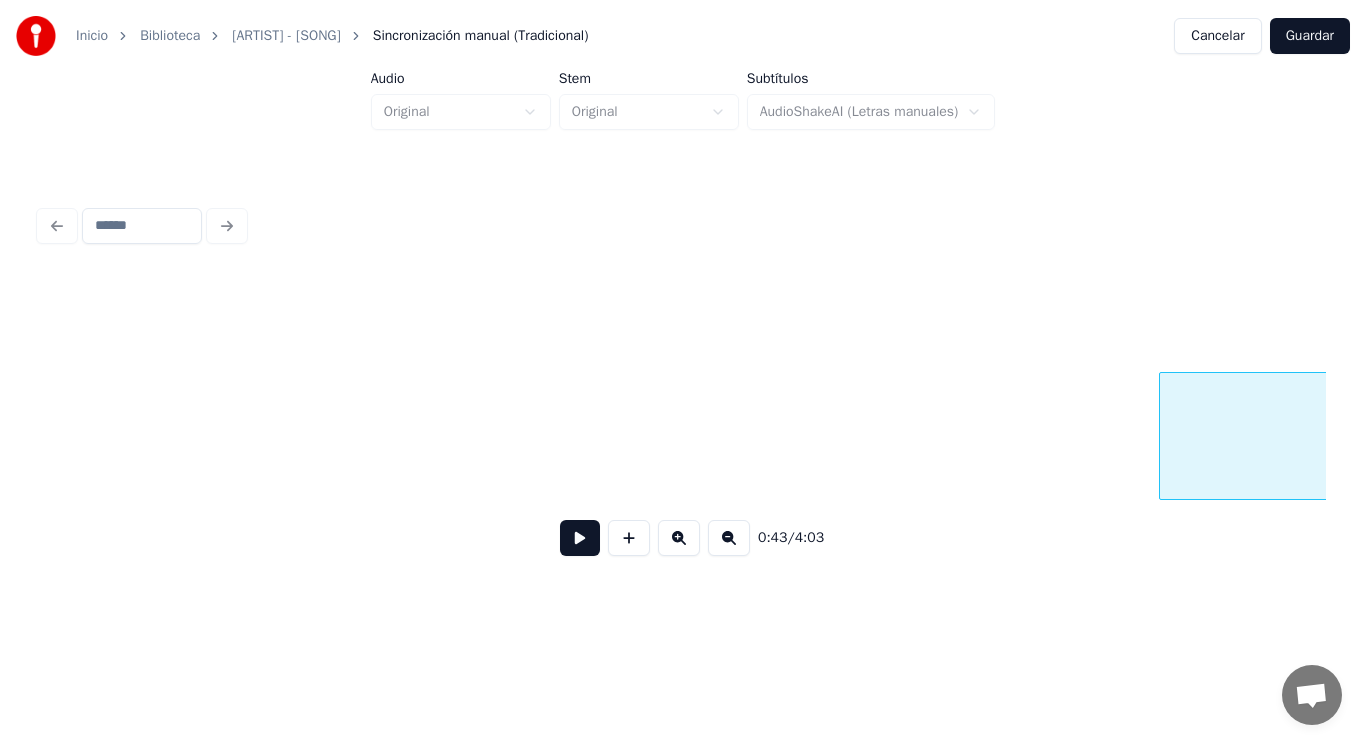 click on "algún" at bounding box center [110878, 436] 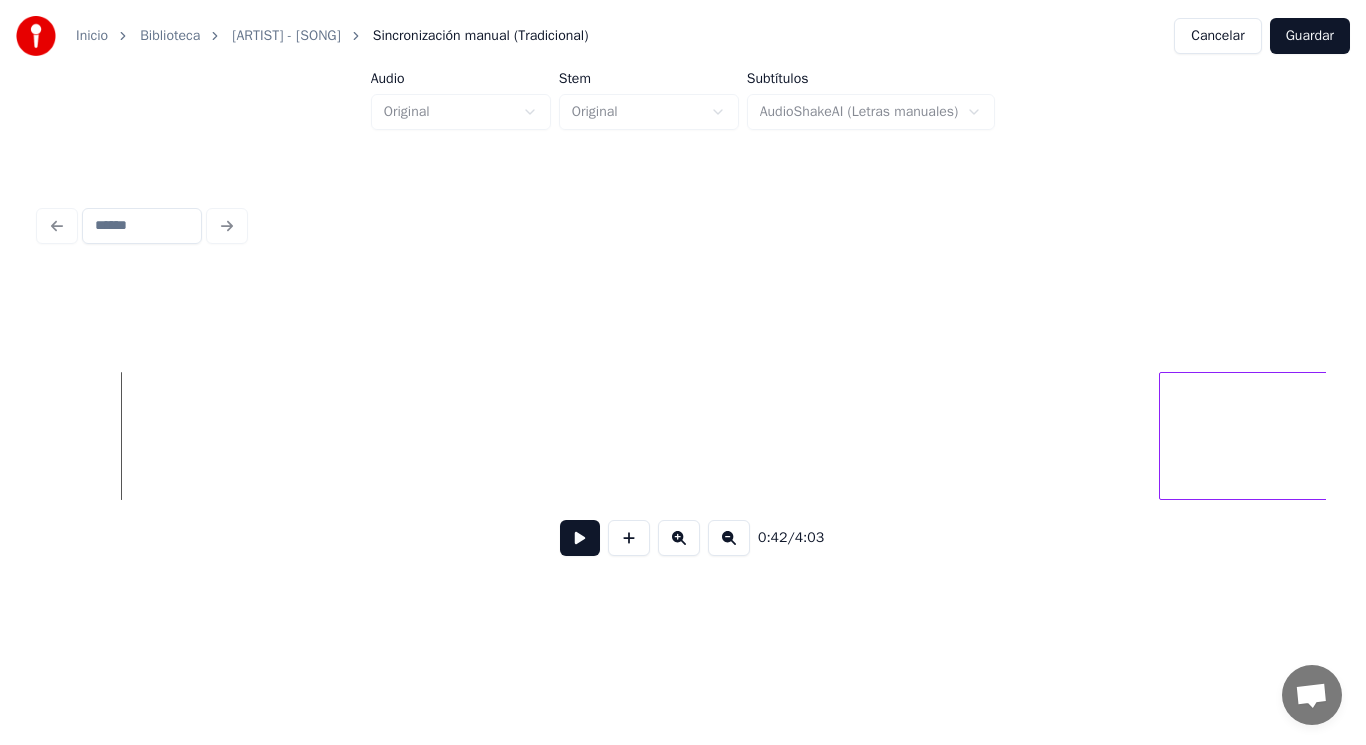 click at bounding box center (580, 538) 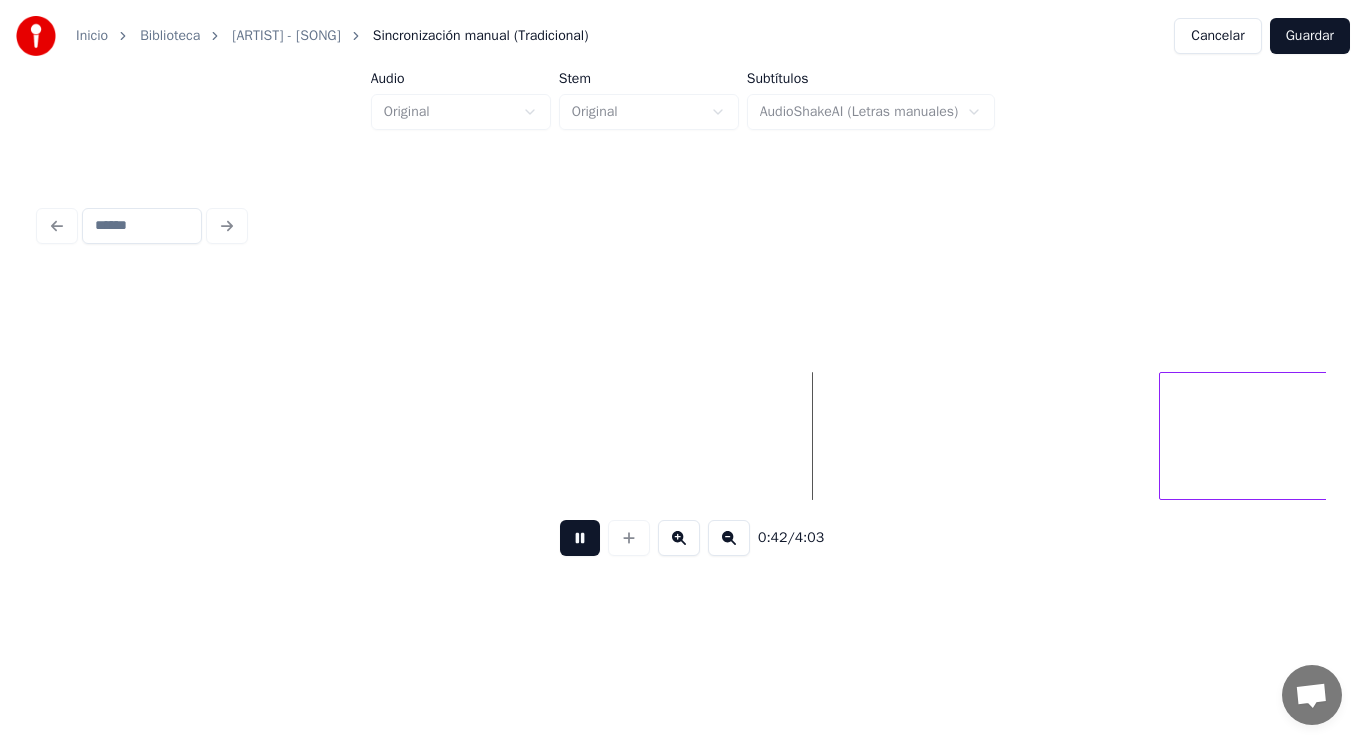 click at bounding box center [580, 538] 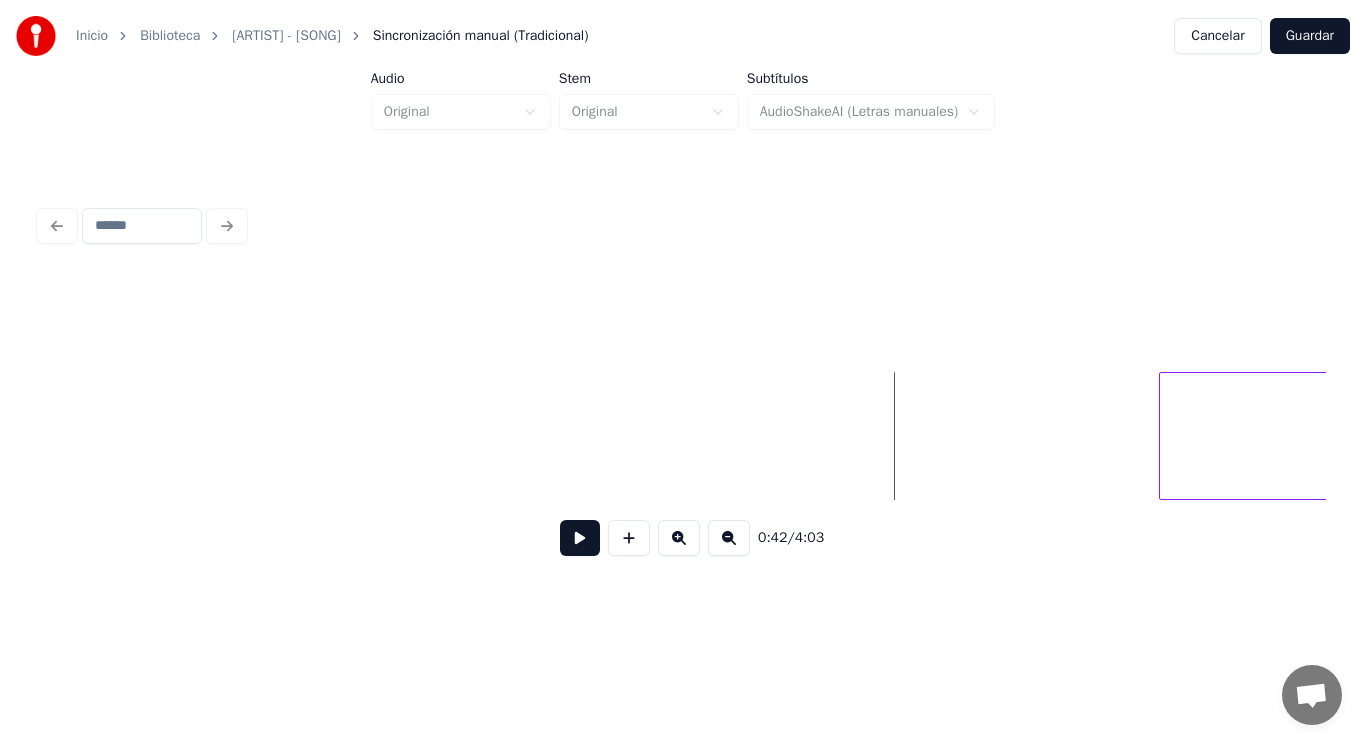 click on "algún" at bounding box center [110878, 436] 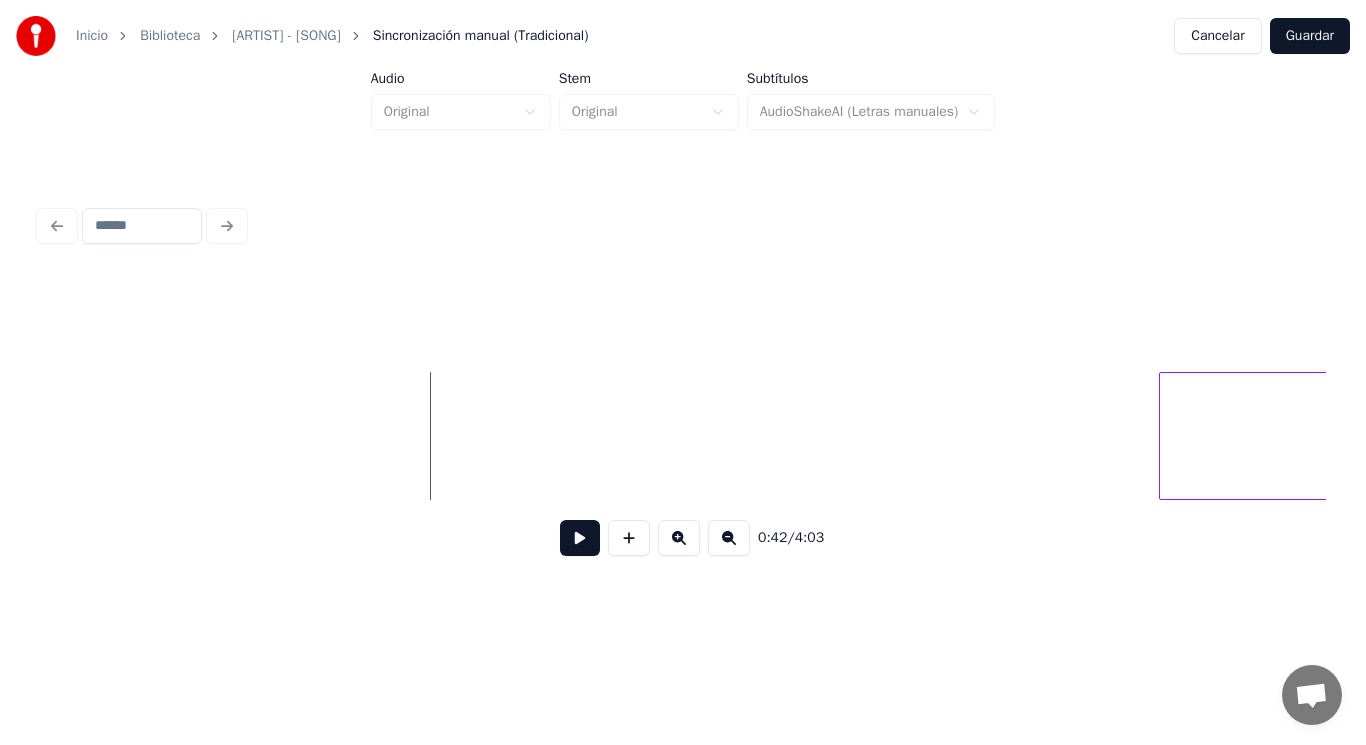 click at bounding box center (580, 538) 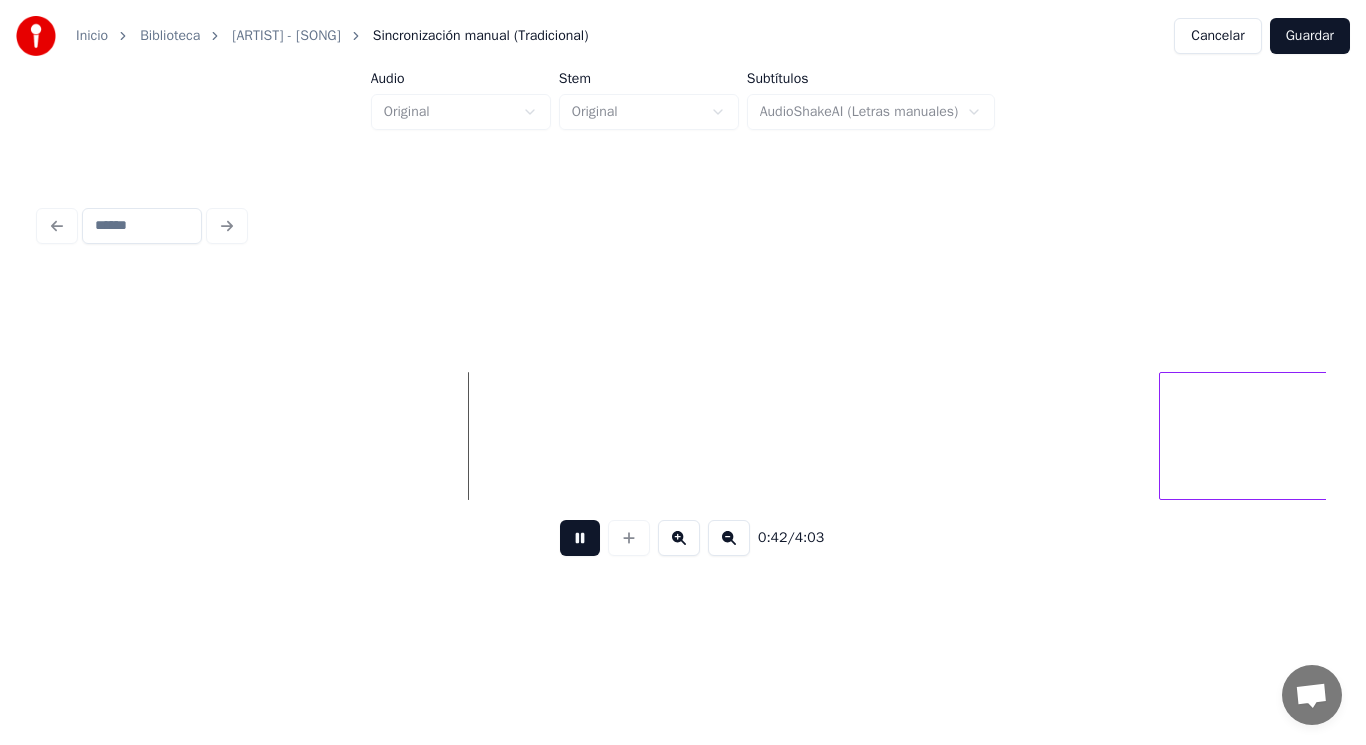 click at bounding box center (580, 538) 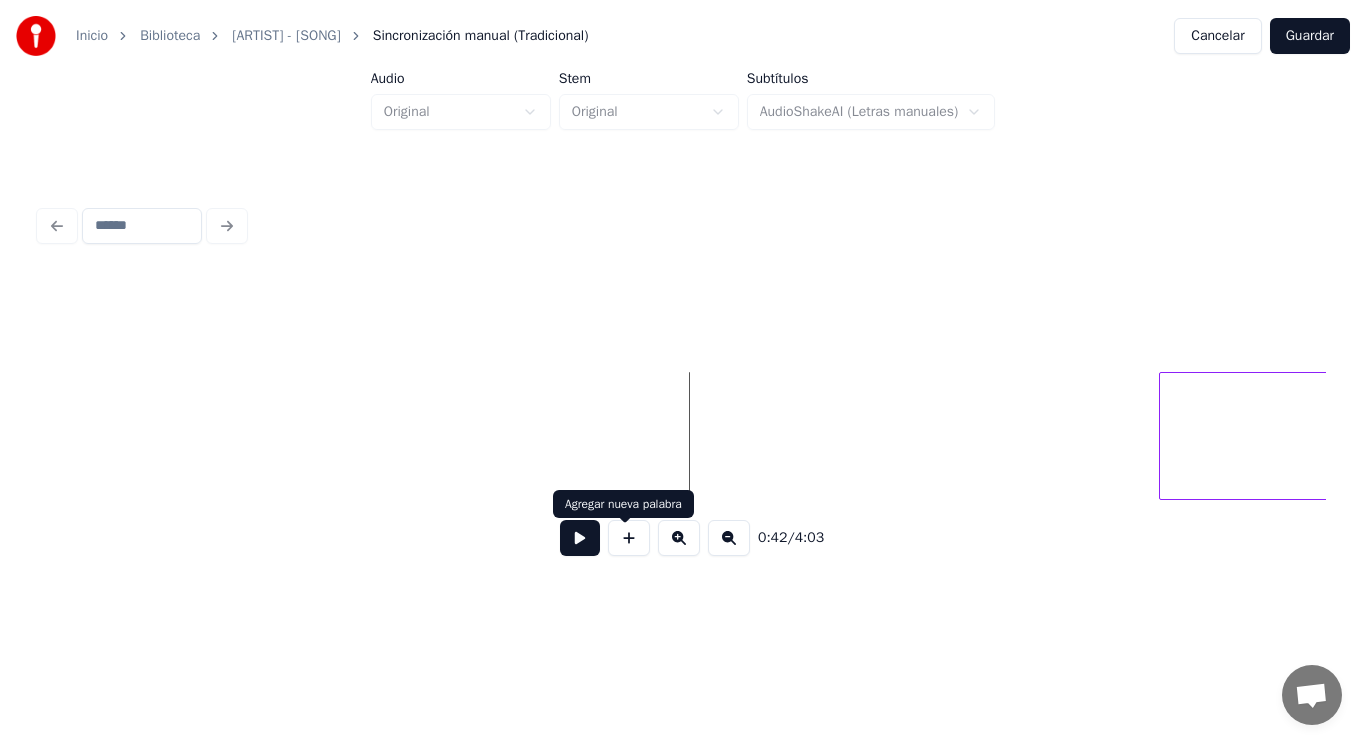 click at bounding box center (629, 538) 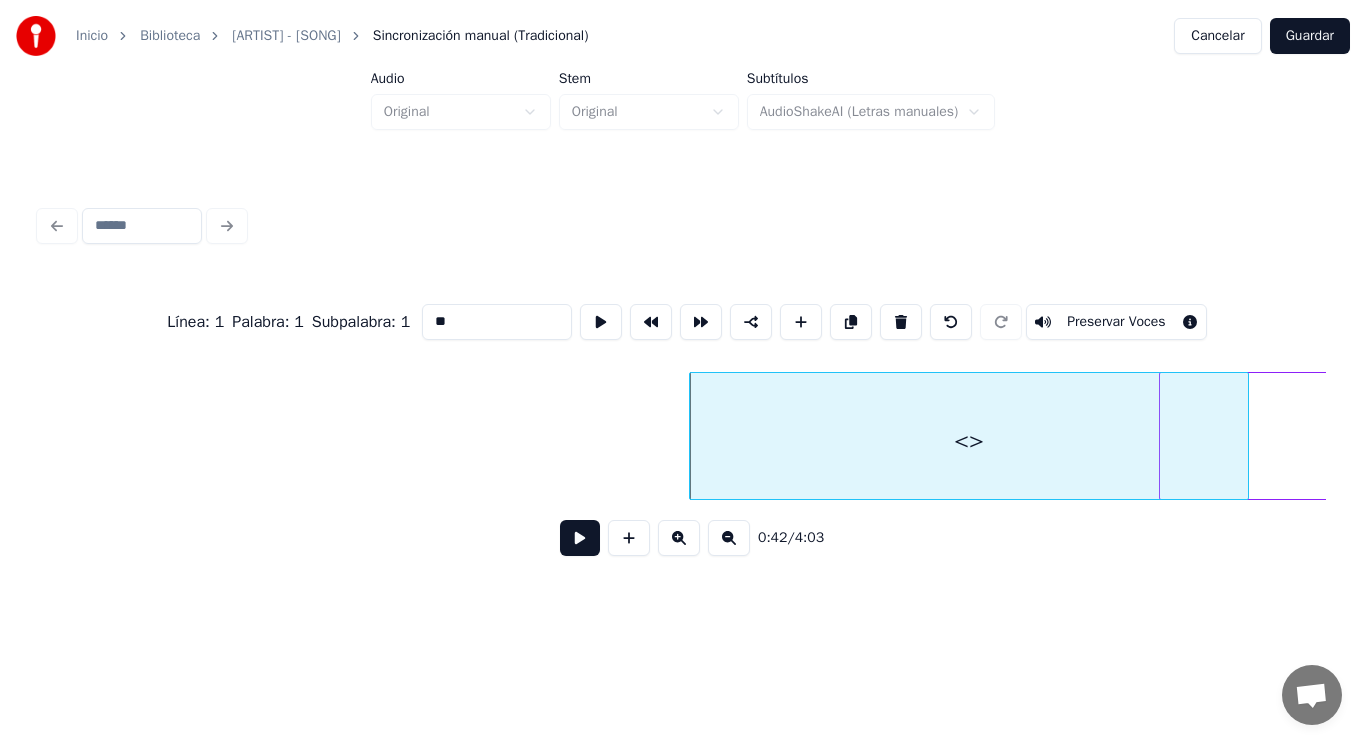 click on "<>" at bounding box center [969, 436] 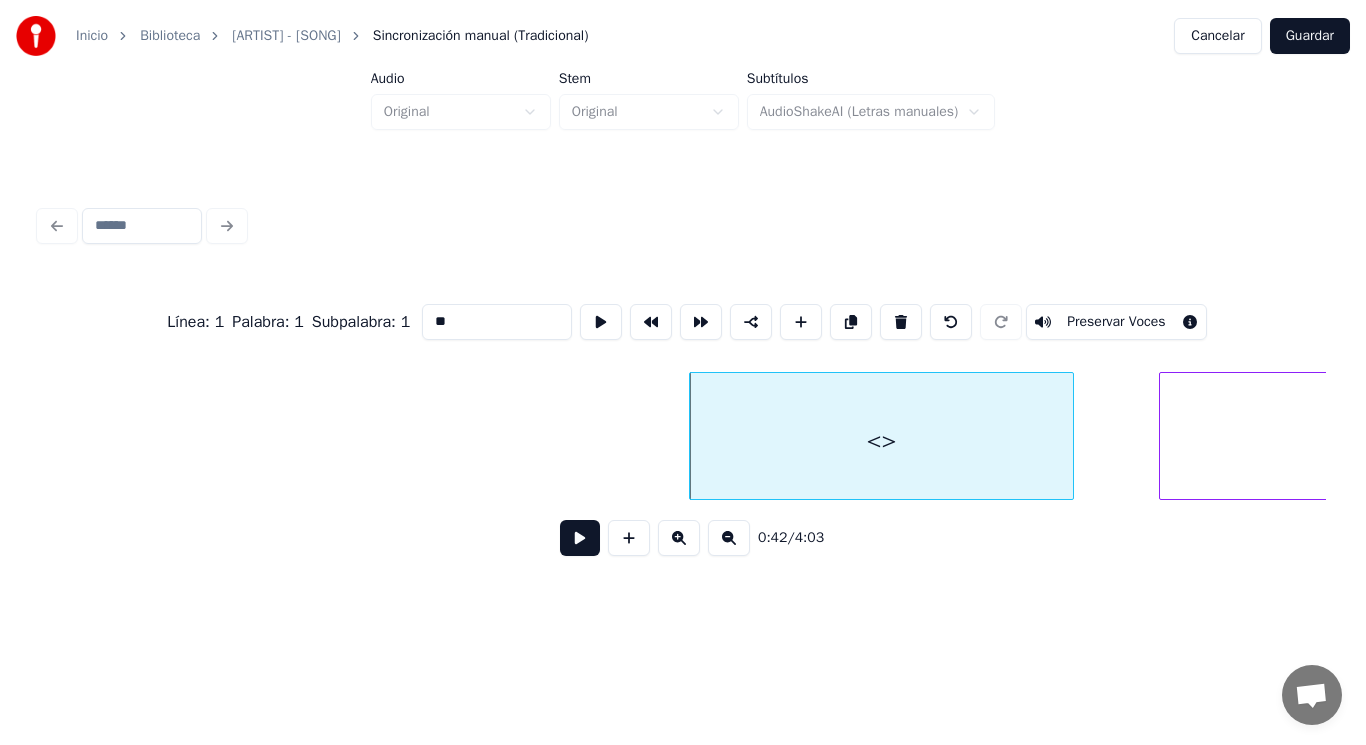 click at bounding box center [1070, 436] 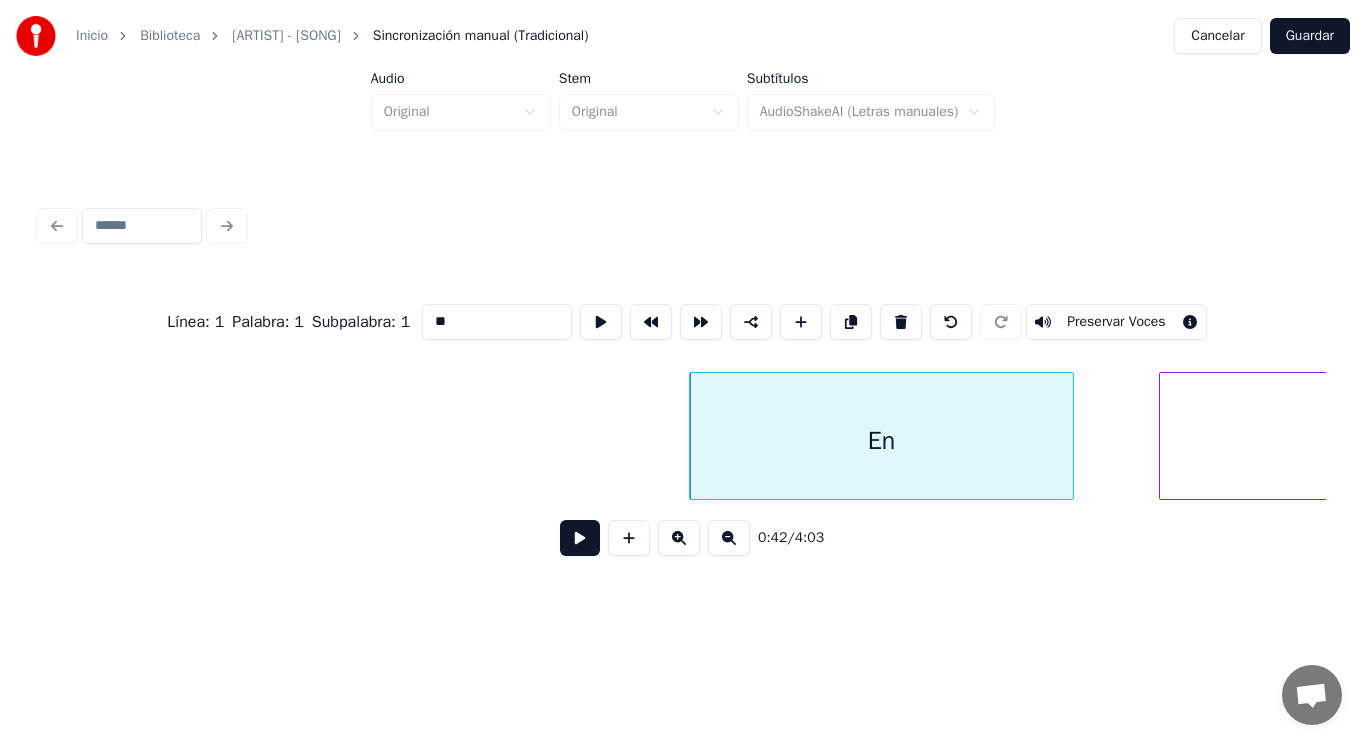 click on "En" at bounding box center [881, 441] 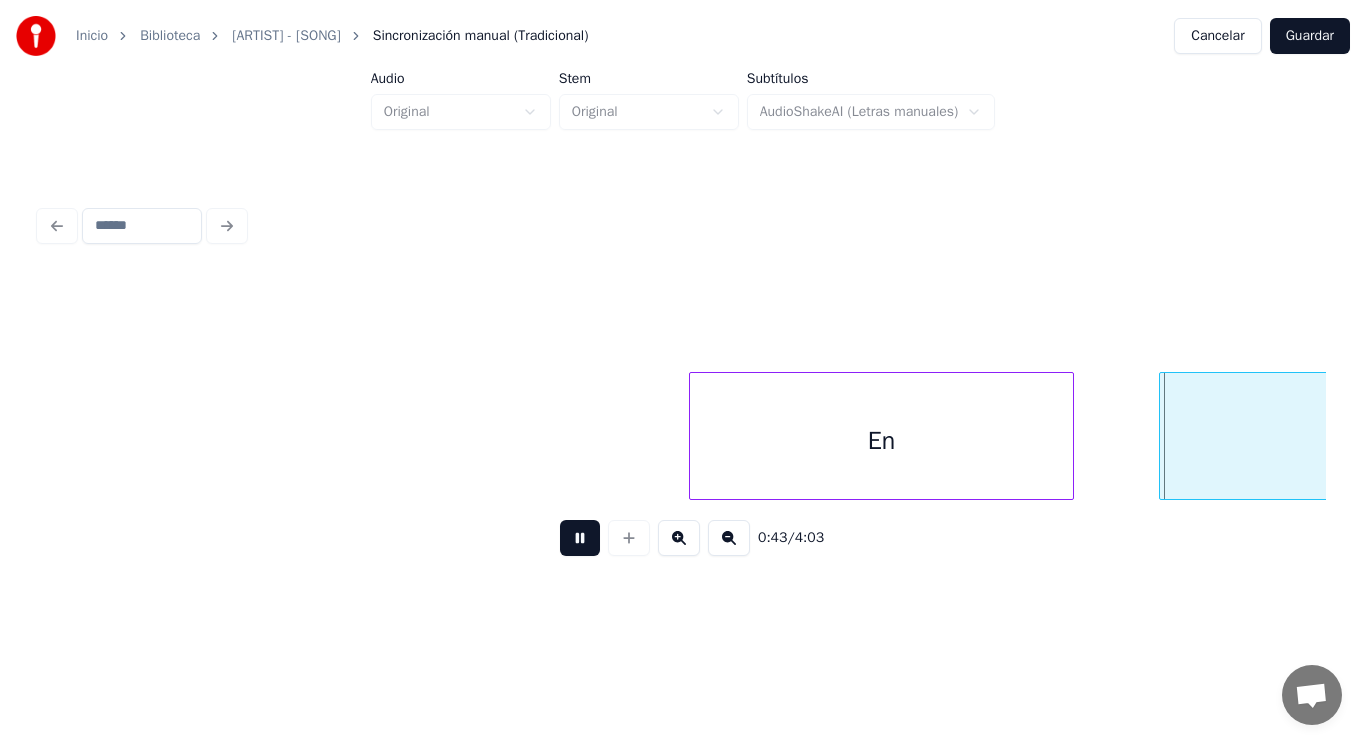 click at bounding box center [580, 538] 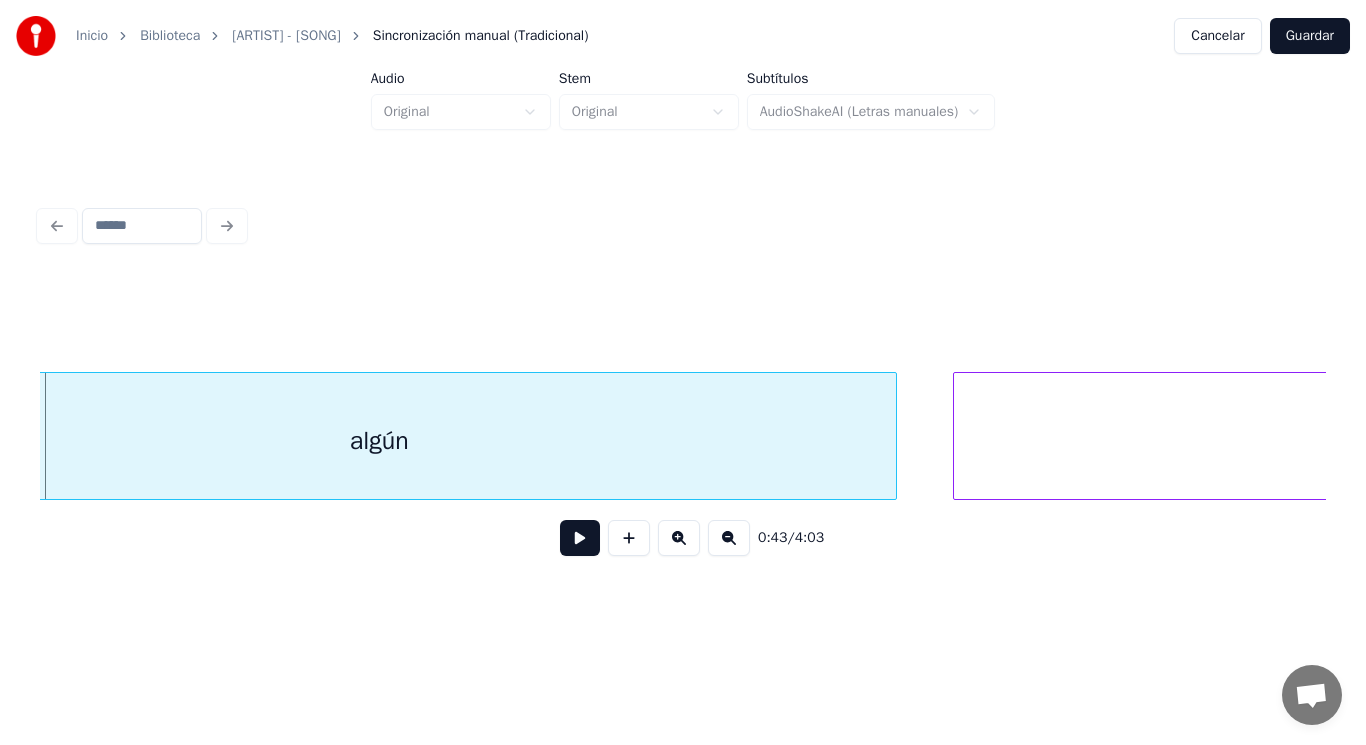 click on "algún" at bounding box center [379, 441] 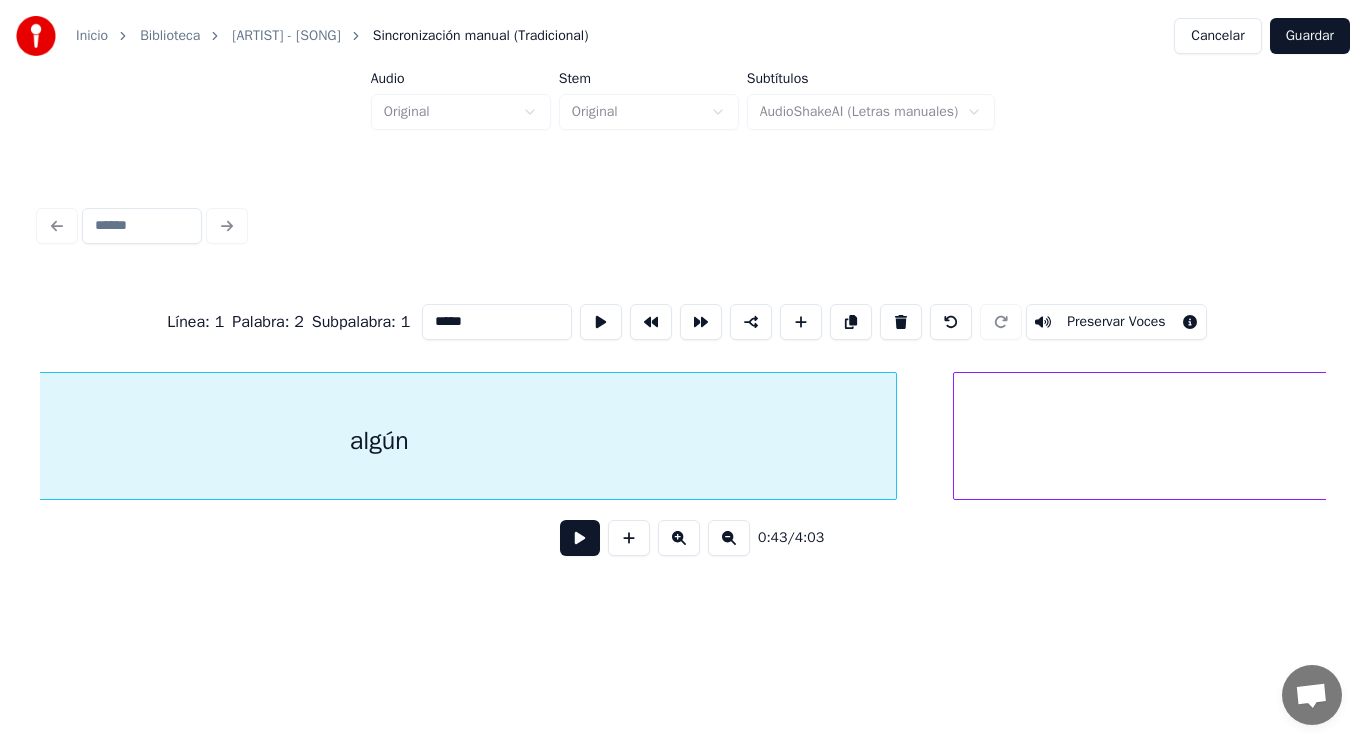 scroll, scrollTop: 0, scrollLeft: 60397, axis: horizontal 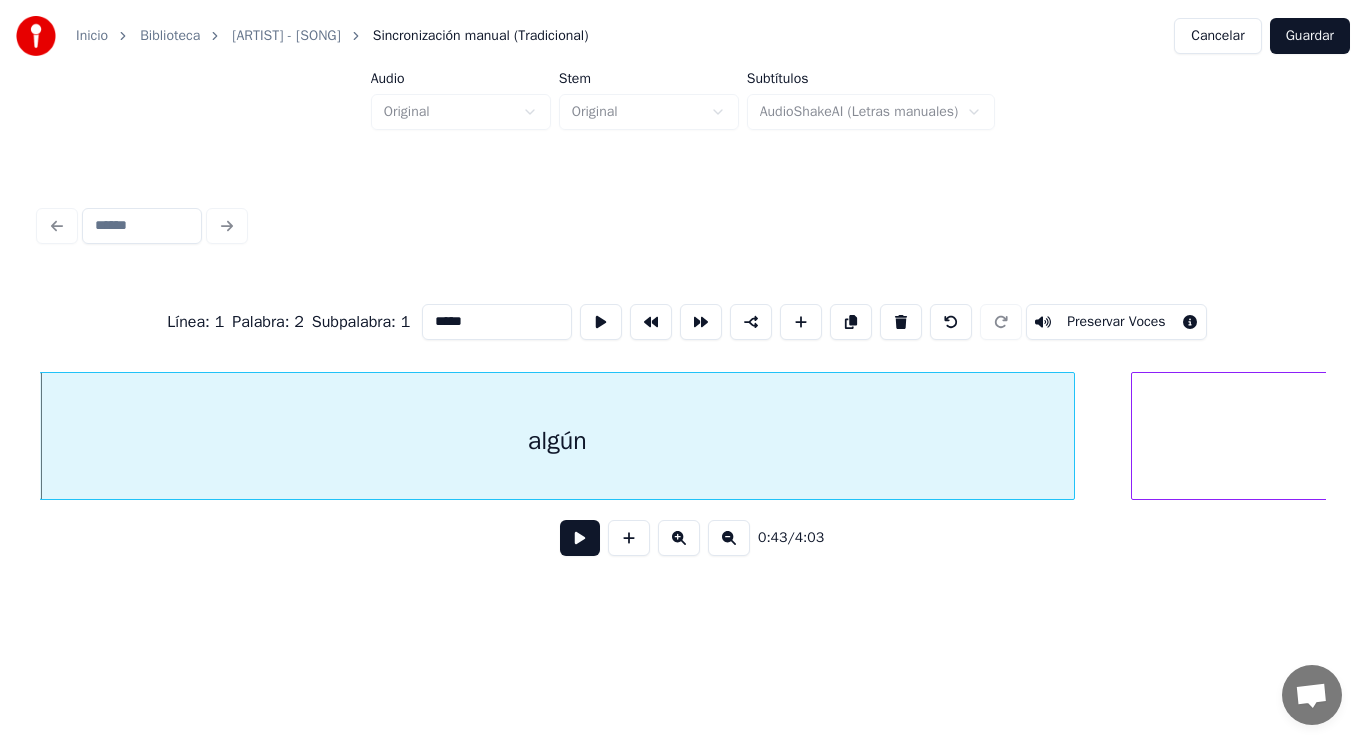 click at bounding box center (580, 538) 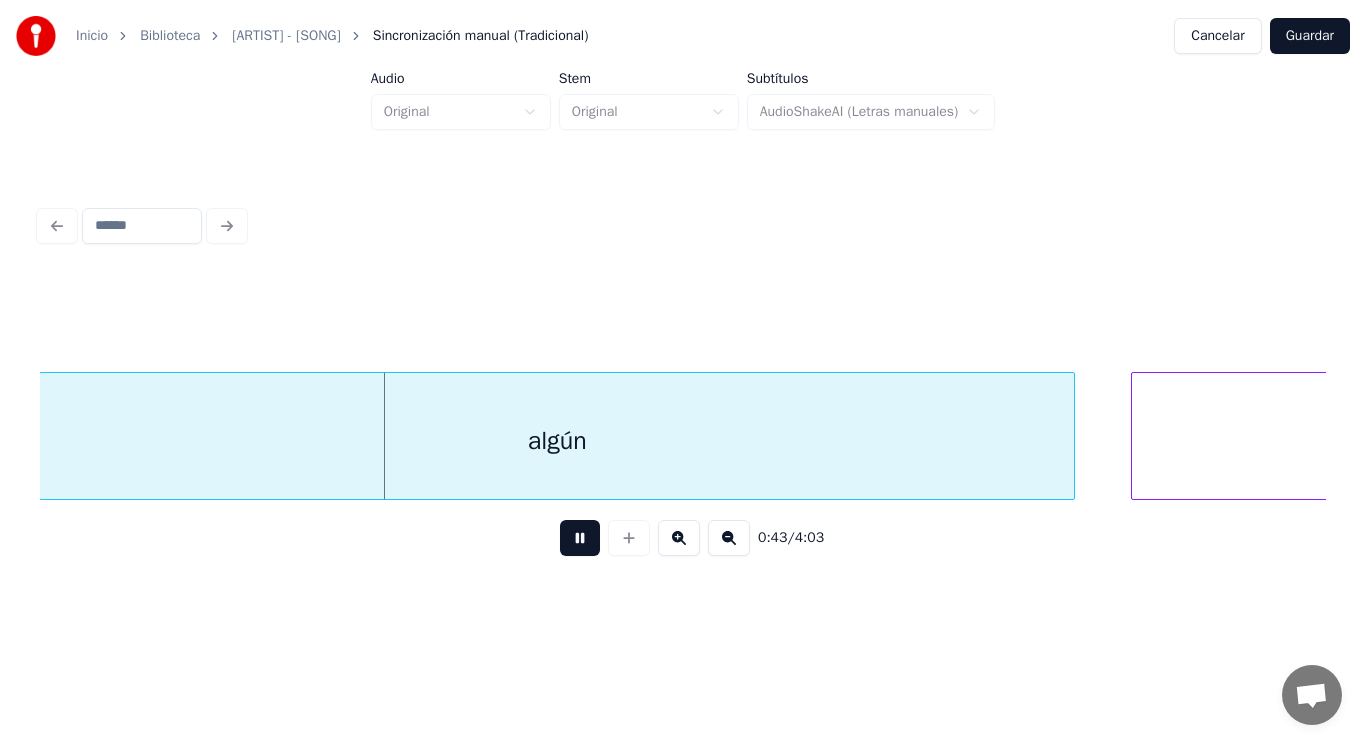 click at bounding box center [580, 538] 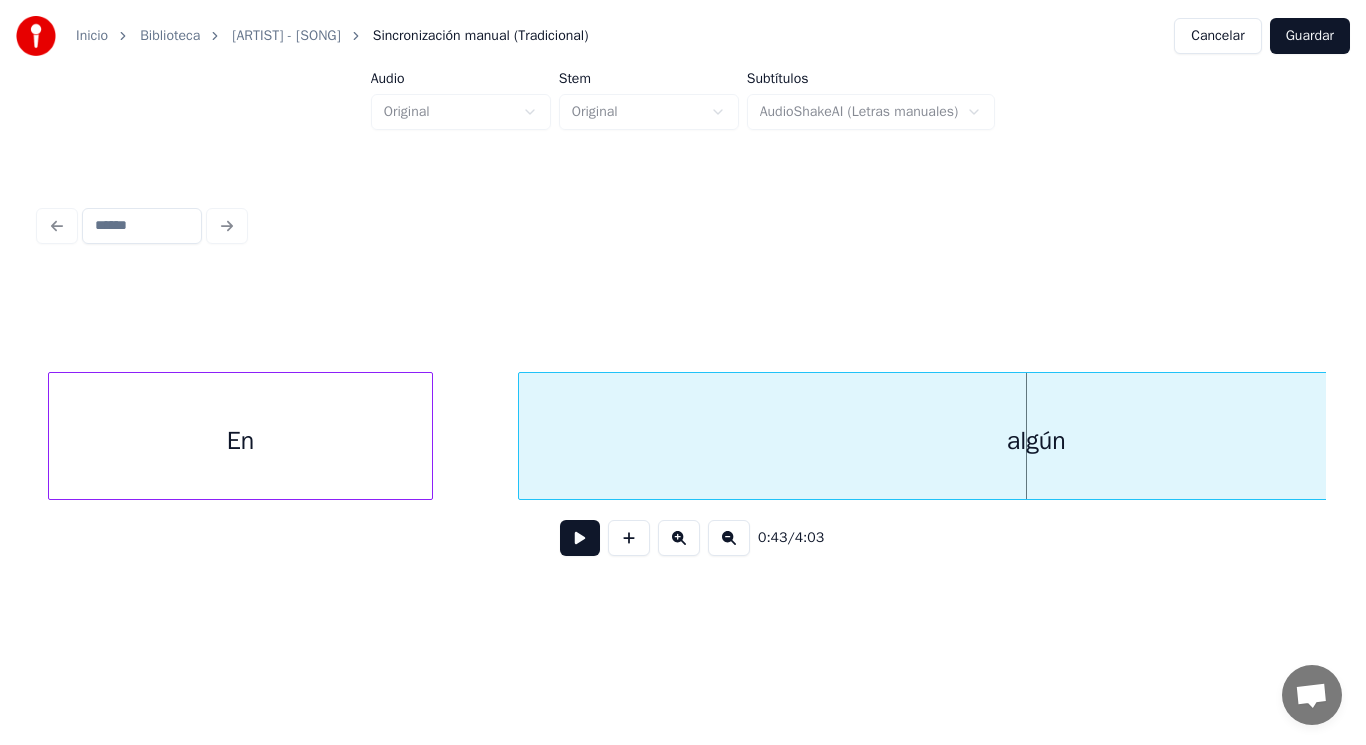 scroll, scrollTop: 0, scrollLeft: 59917, axis: horizontal 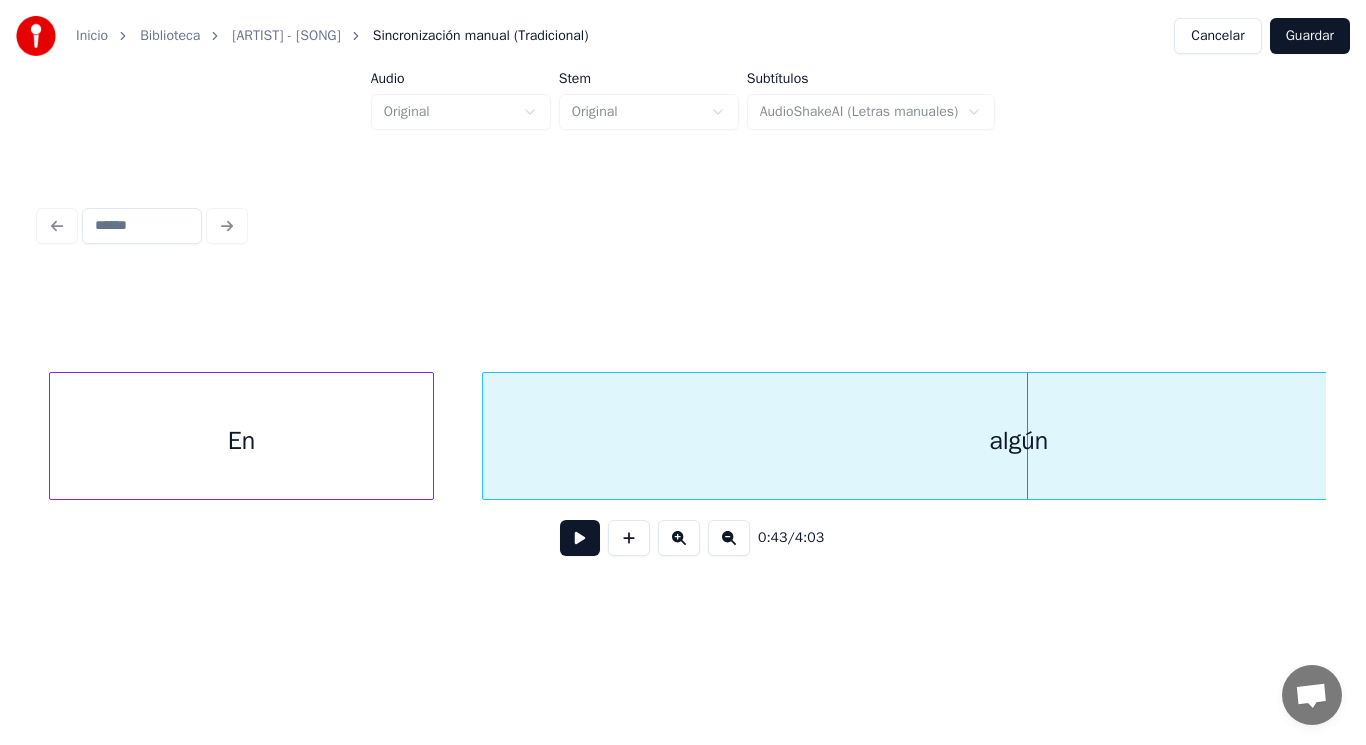 click at bounding box center (486, 436) 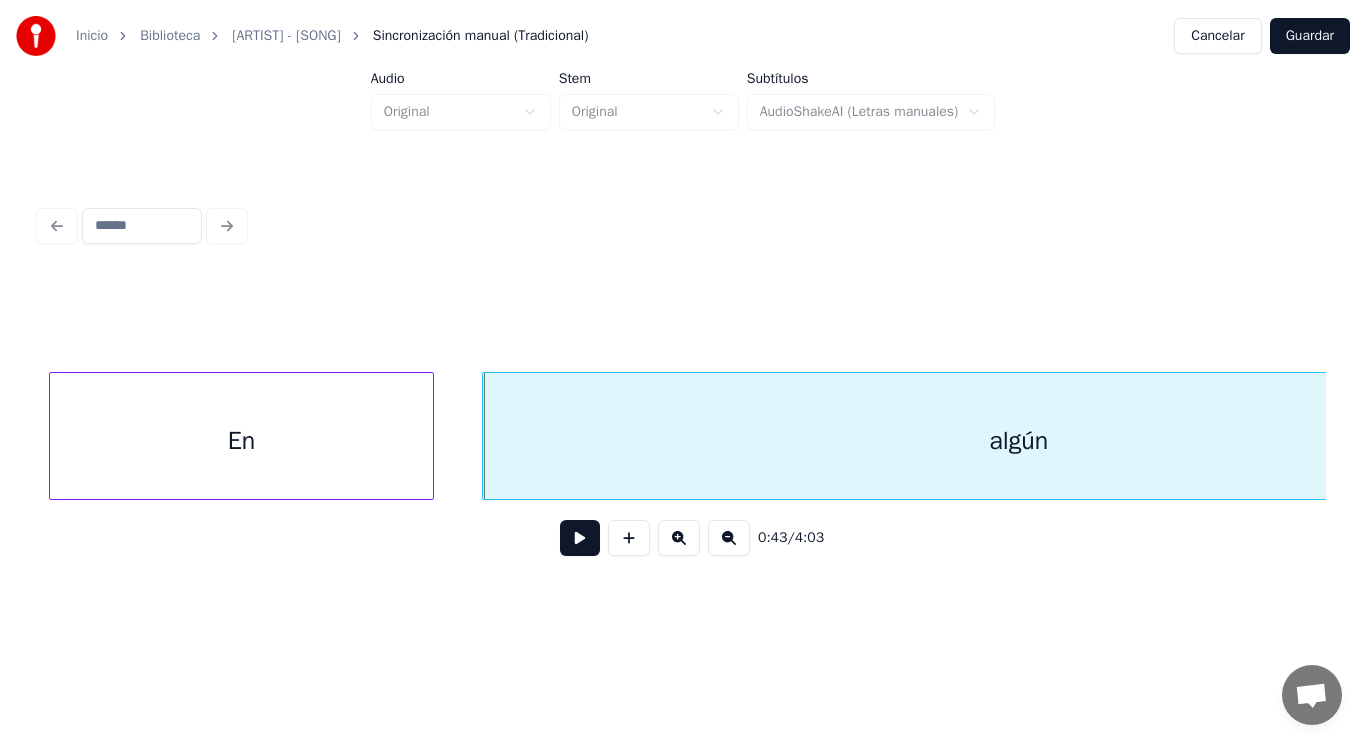 click at bounding box center (580, 538) 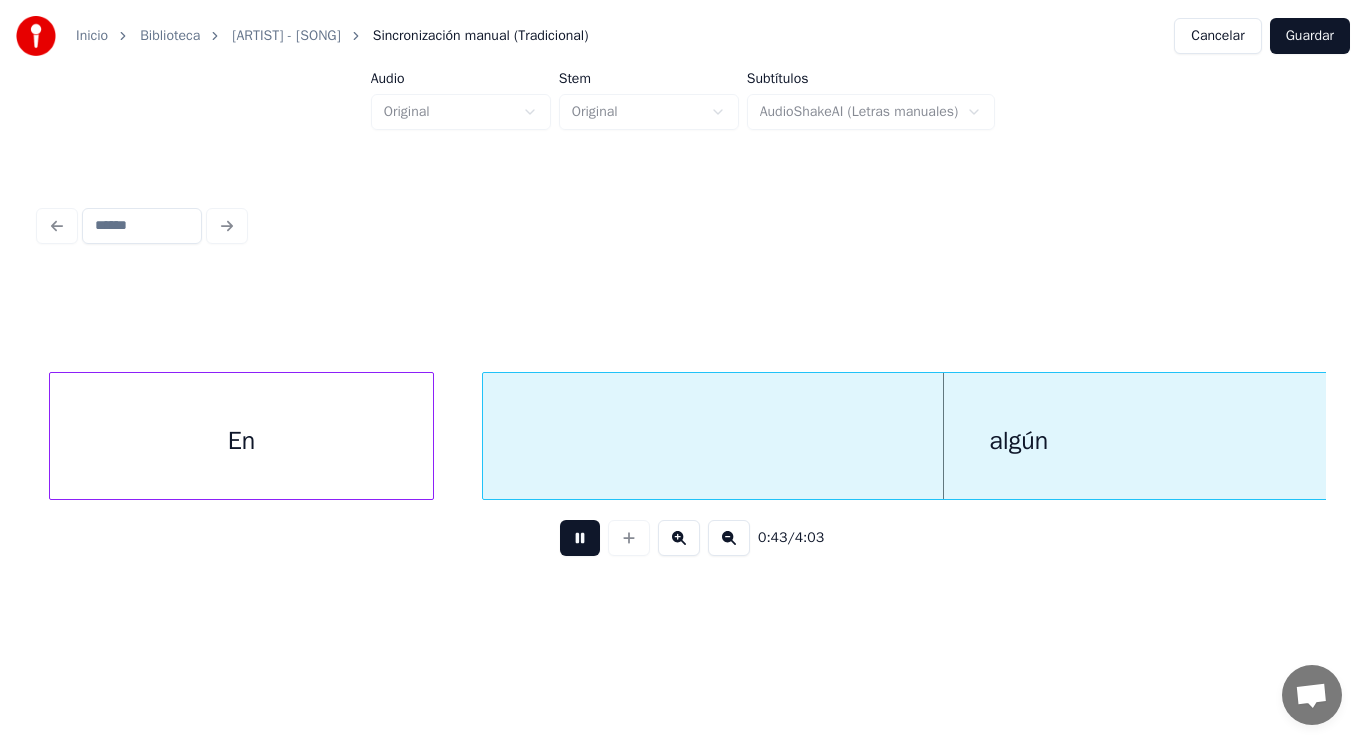click at bounding box center (580, 538) 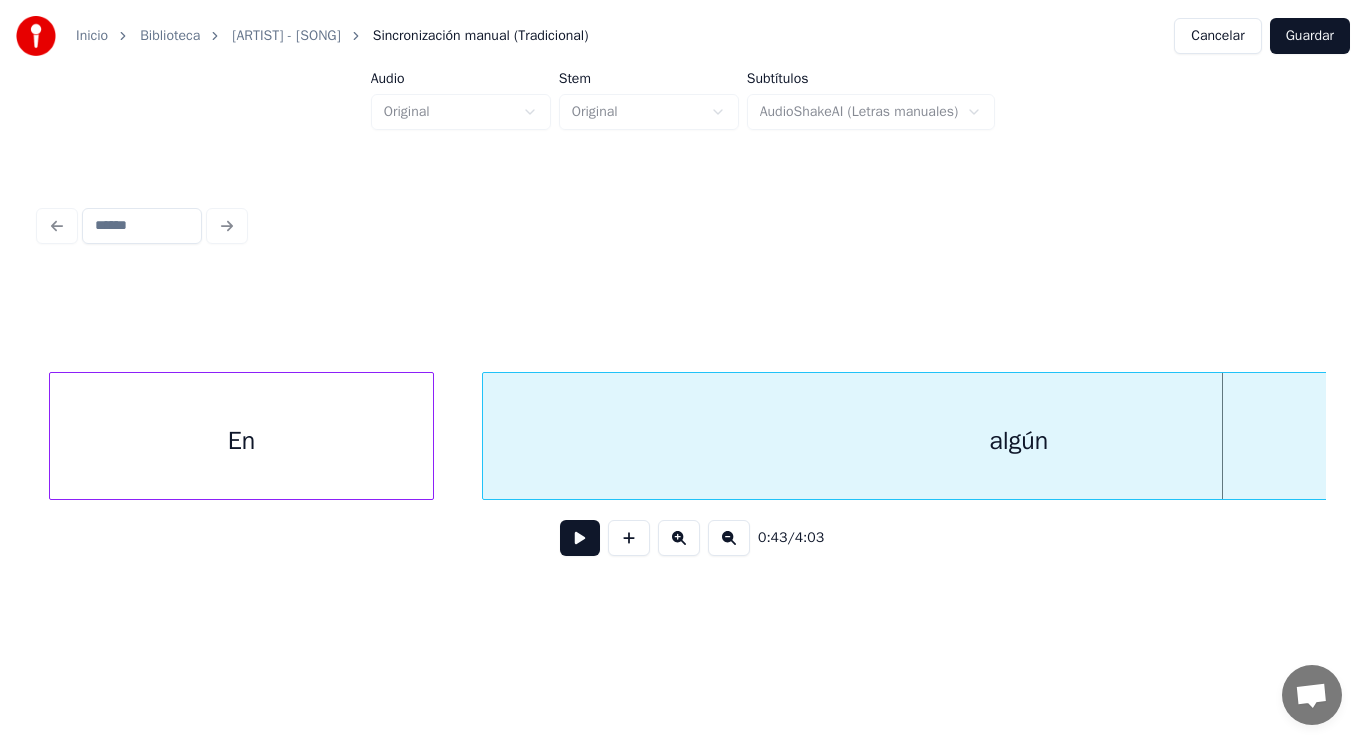 click on "En" at bounding box center [241, 441] 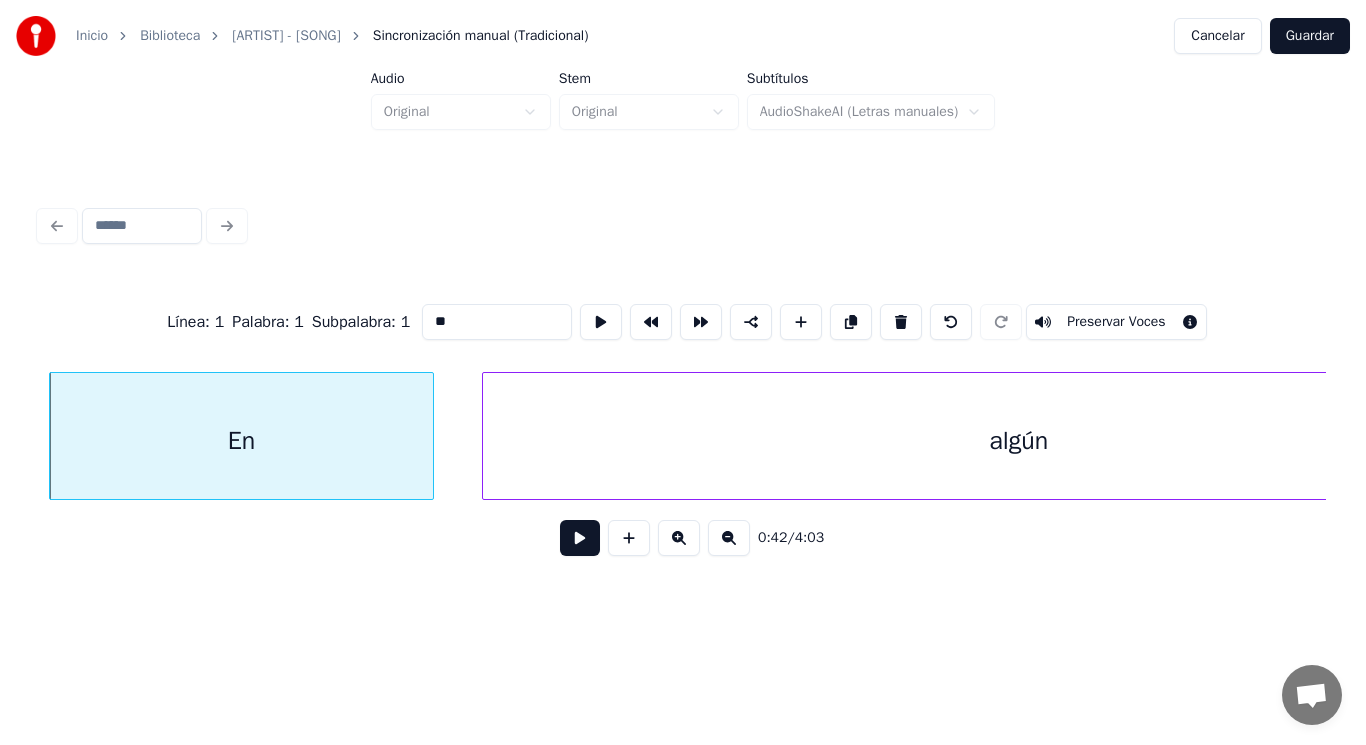 click at bounding box center (580, 538) 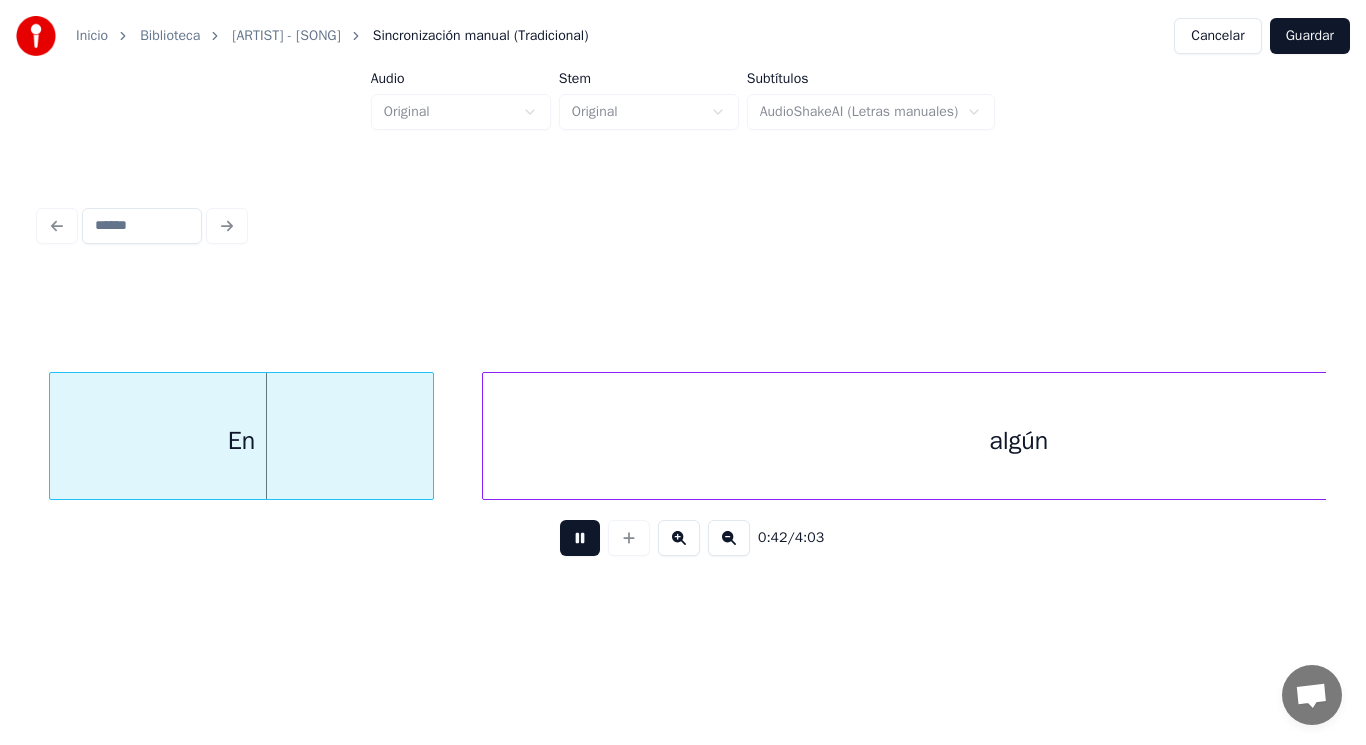 click at bounding box center [580, 538] 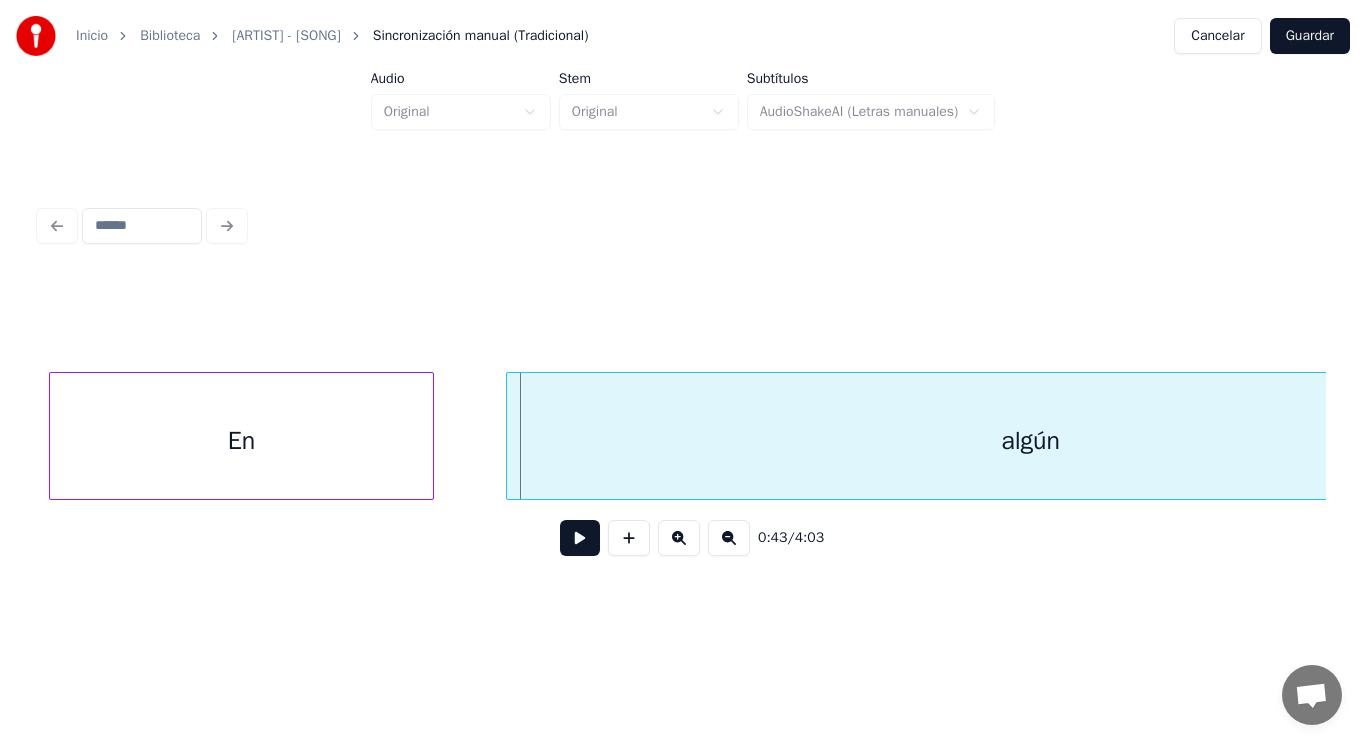 click at bounding box center (510, 436) 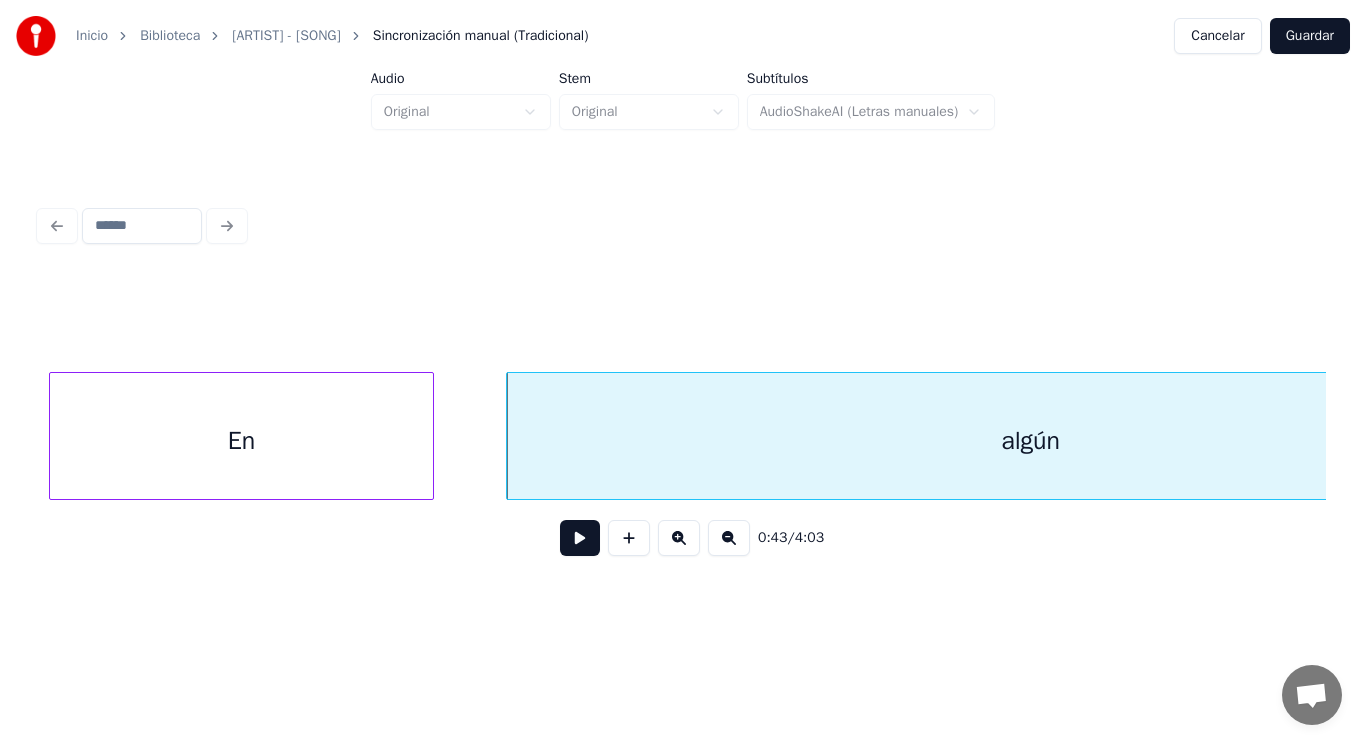 click at bounding box center (580, 538) 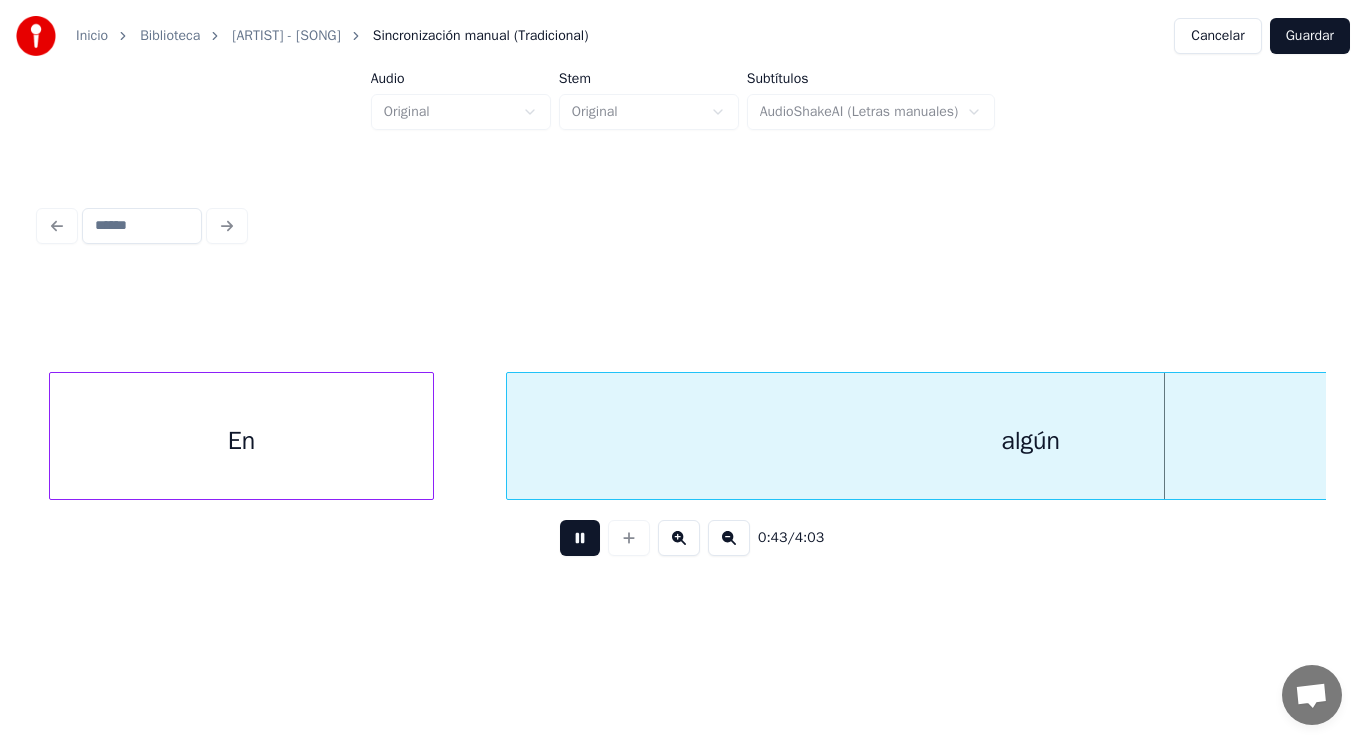 scroll, scrollTop: 0, scrollLeft: 61222, axis: horizontal 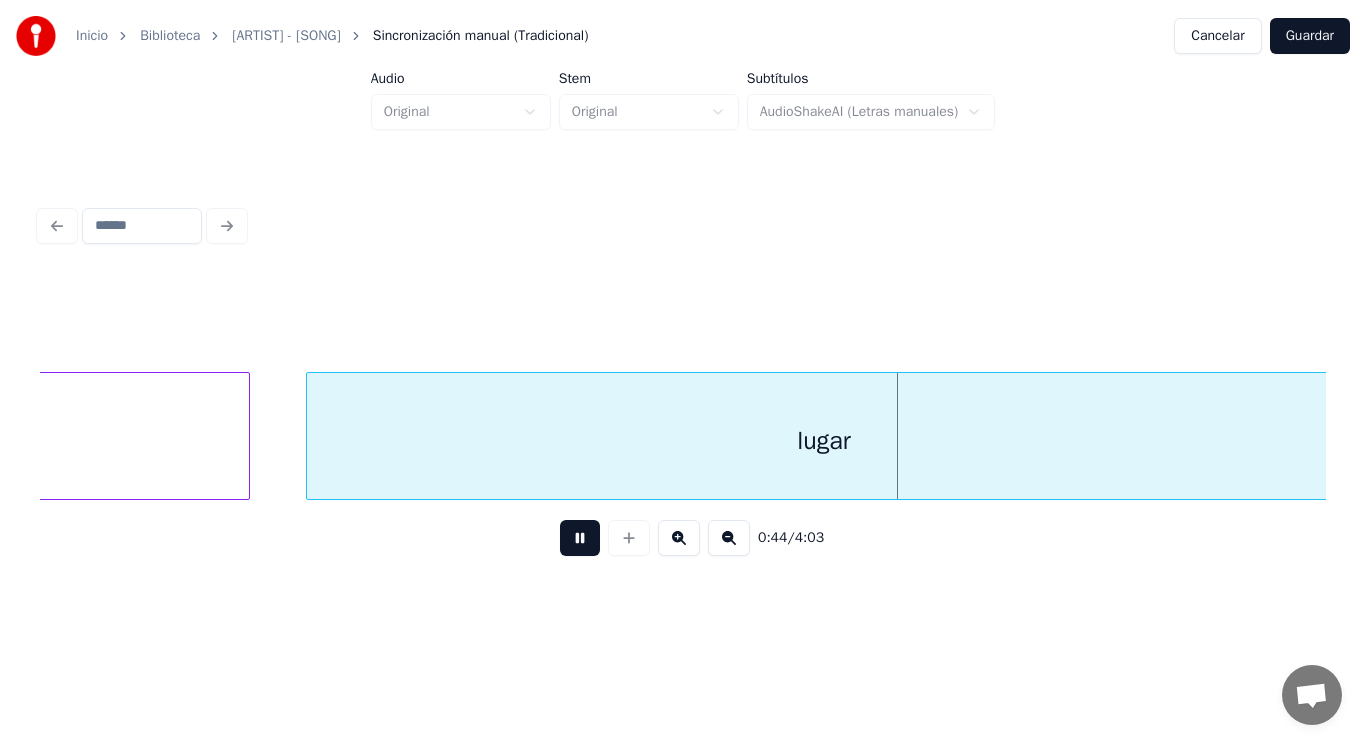 click at bounding box center (580, 538) 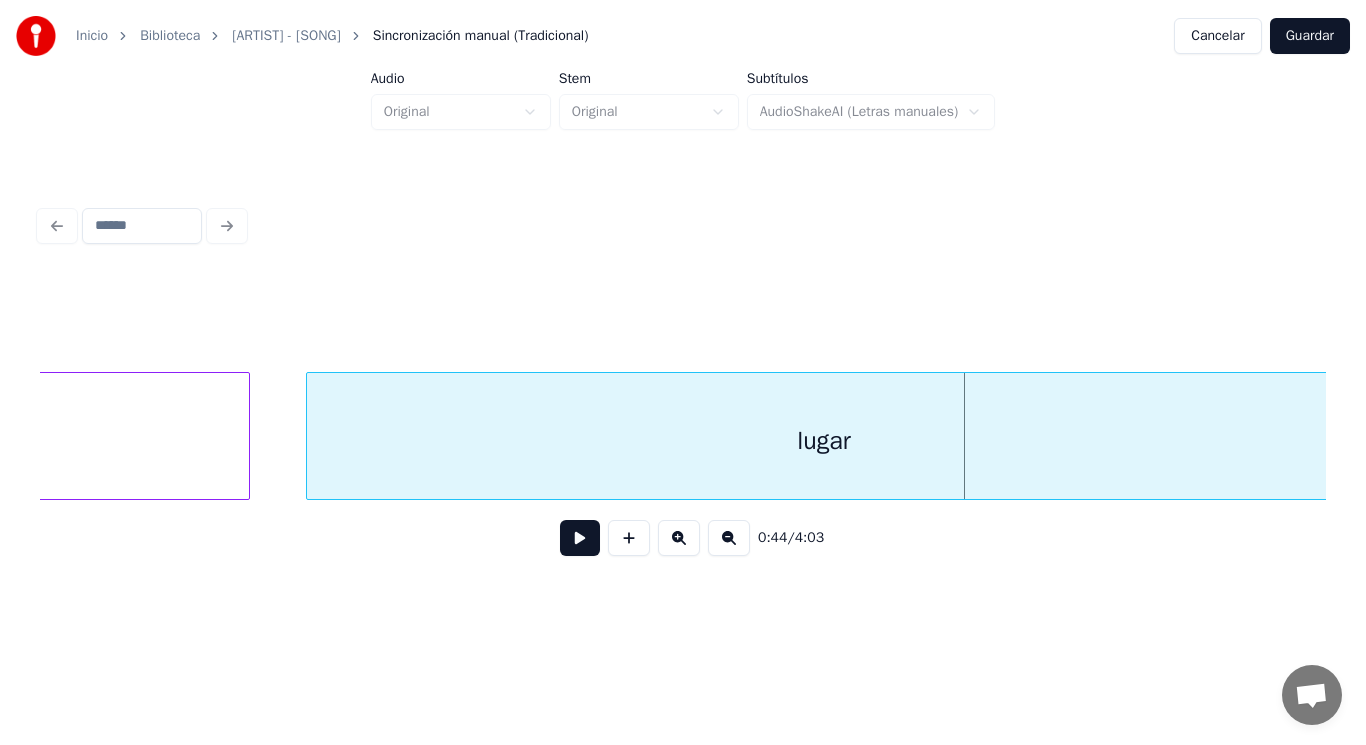 click on "algún" at bounding box center (-275, 441) 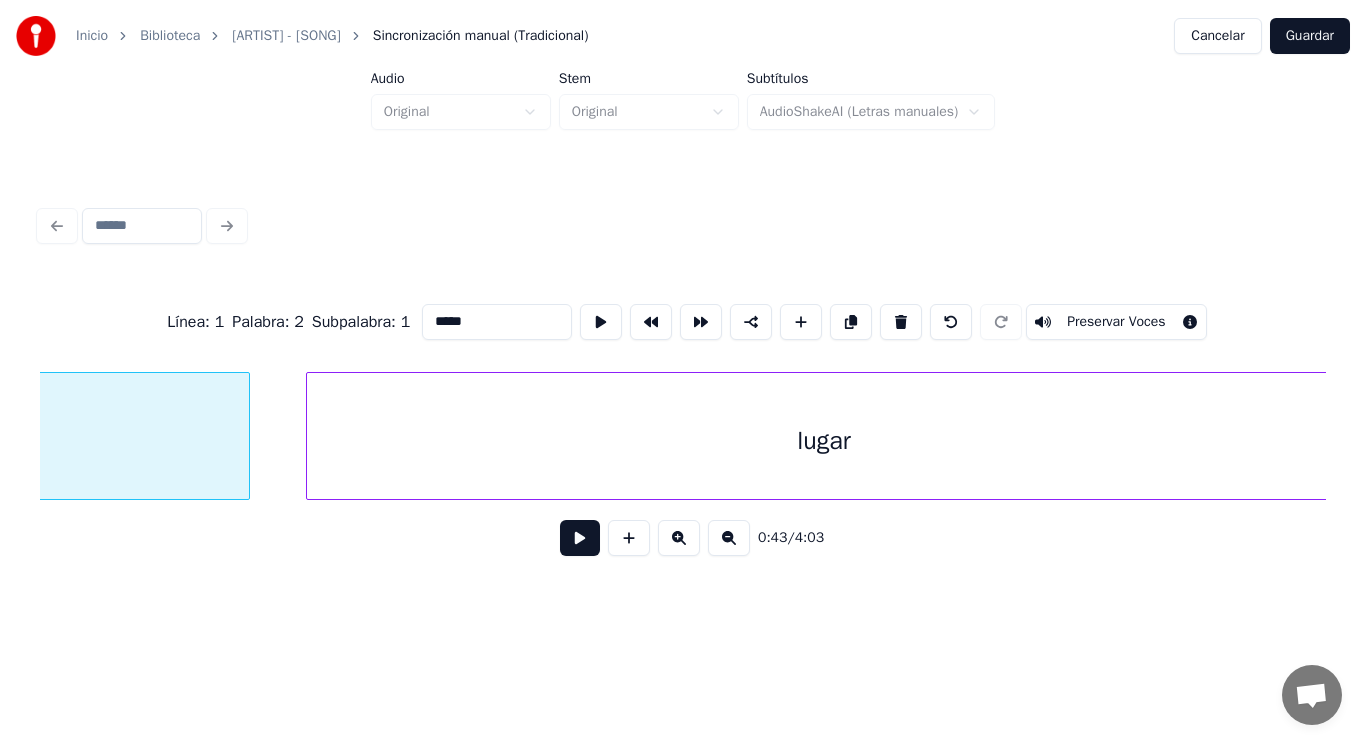 scroll, scrollTop: 0, scrollLeft: 60384, axis: horizontal 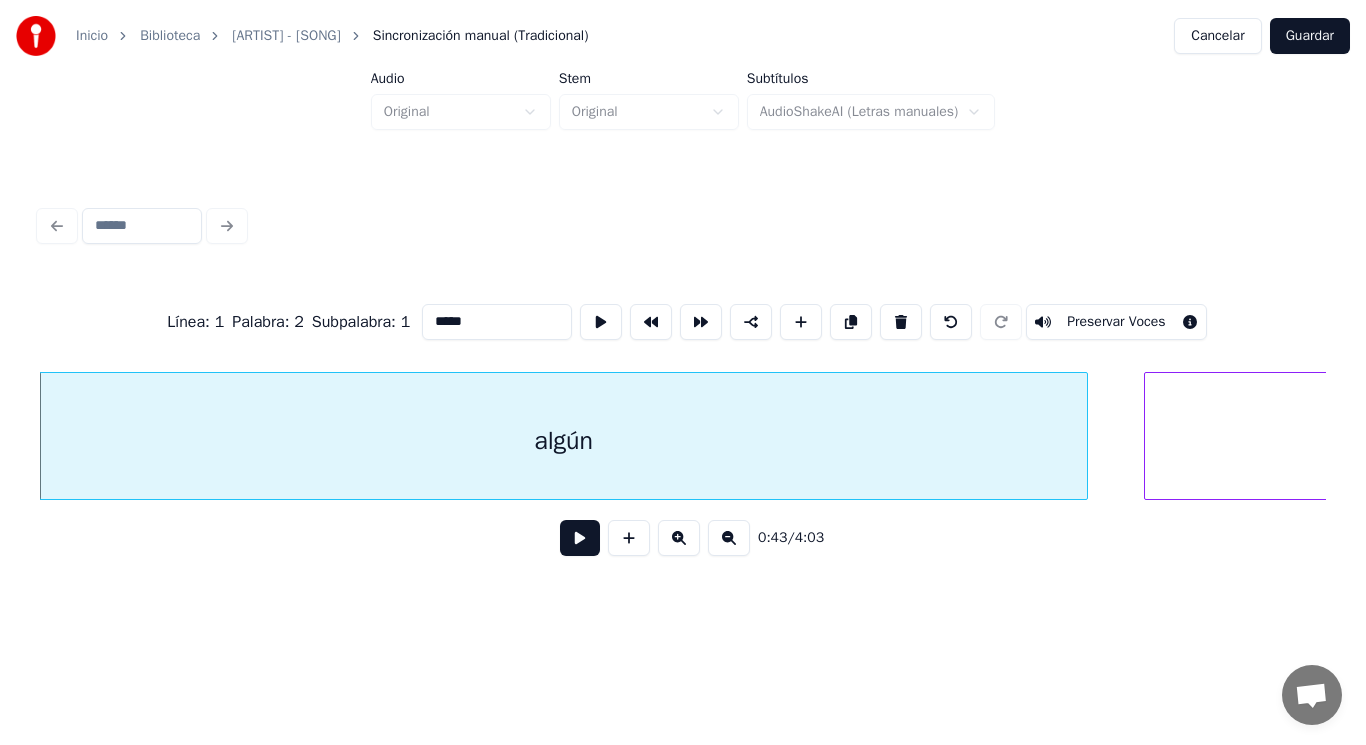 click at bounding box center (580, 538) 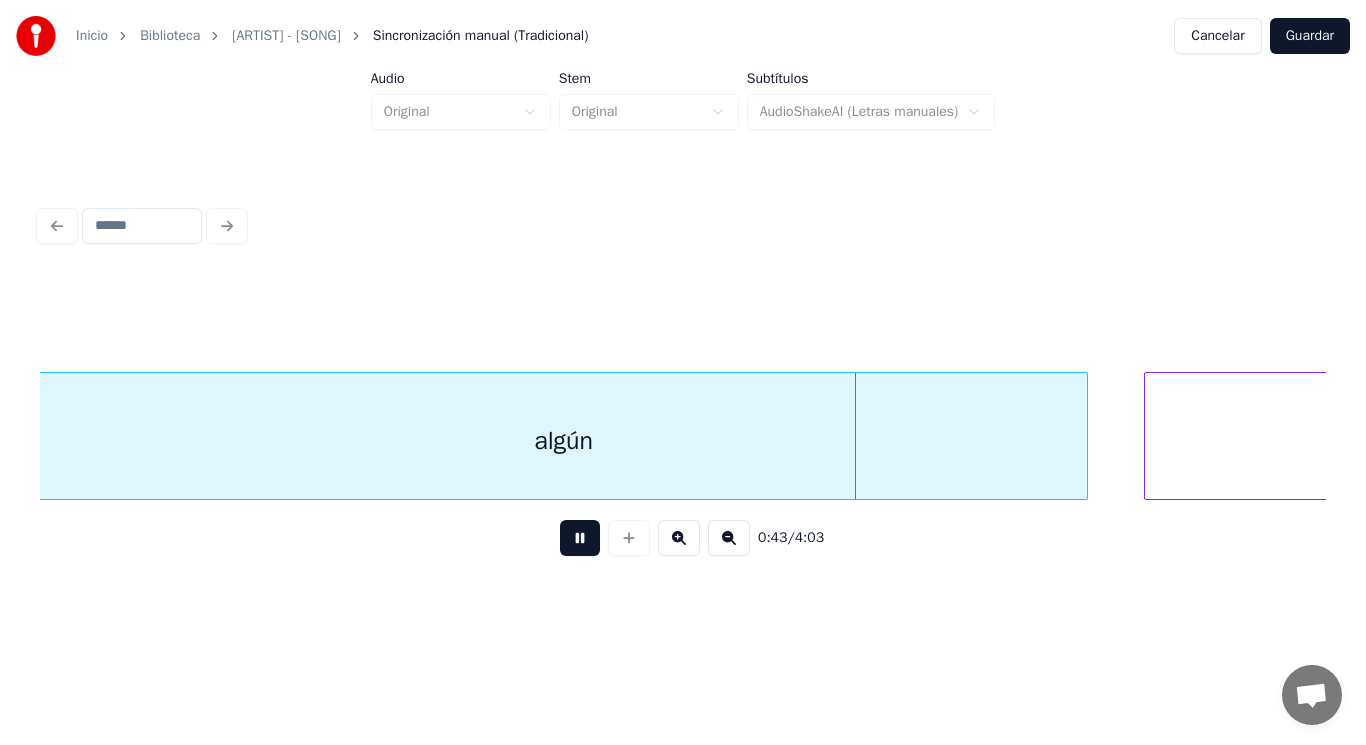 click at bounding box center (580, 538) 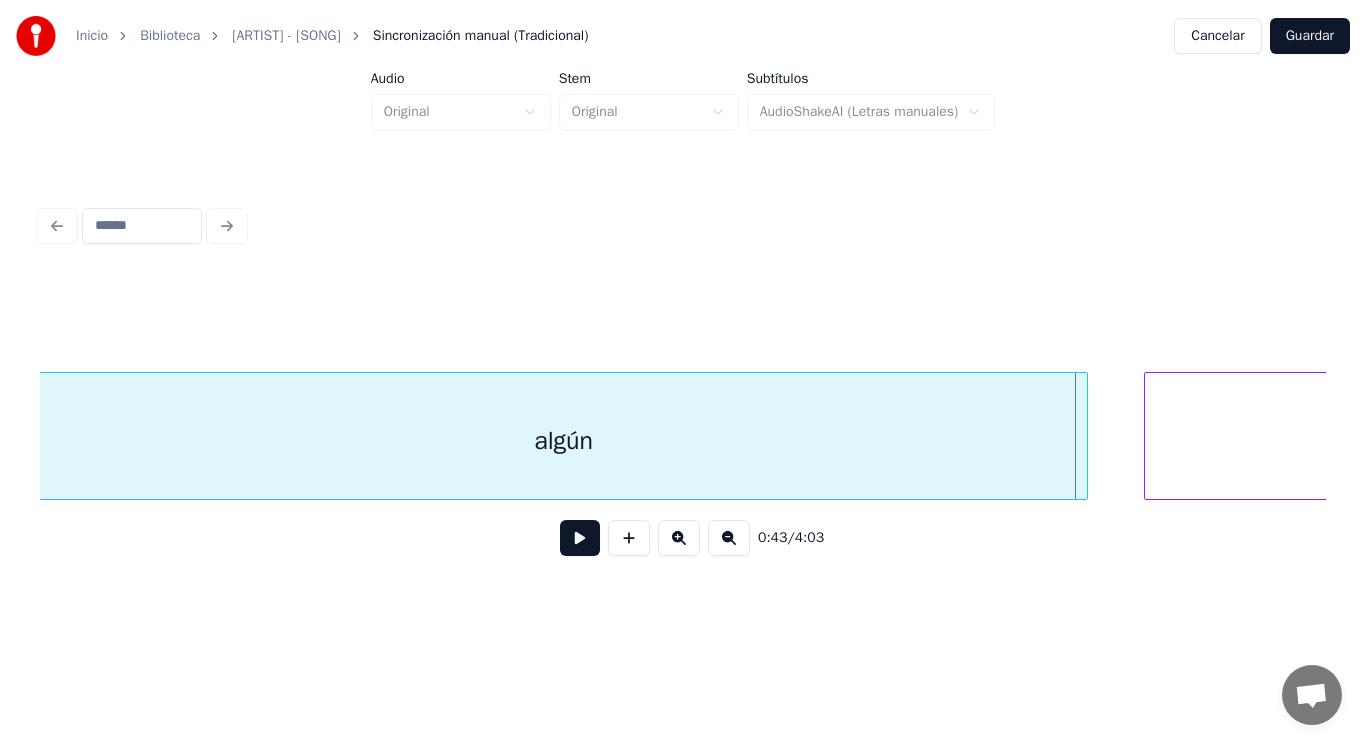 click on "algún" at bounding box center (563, 441) 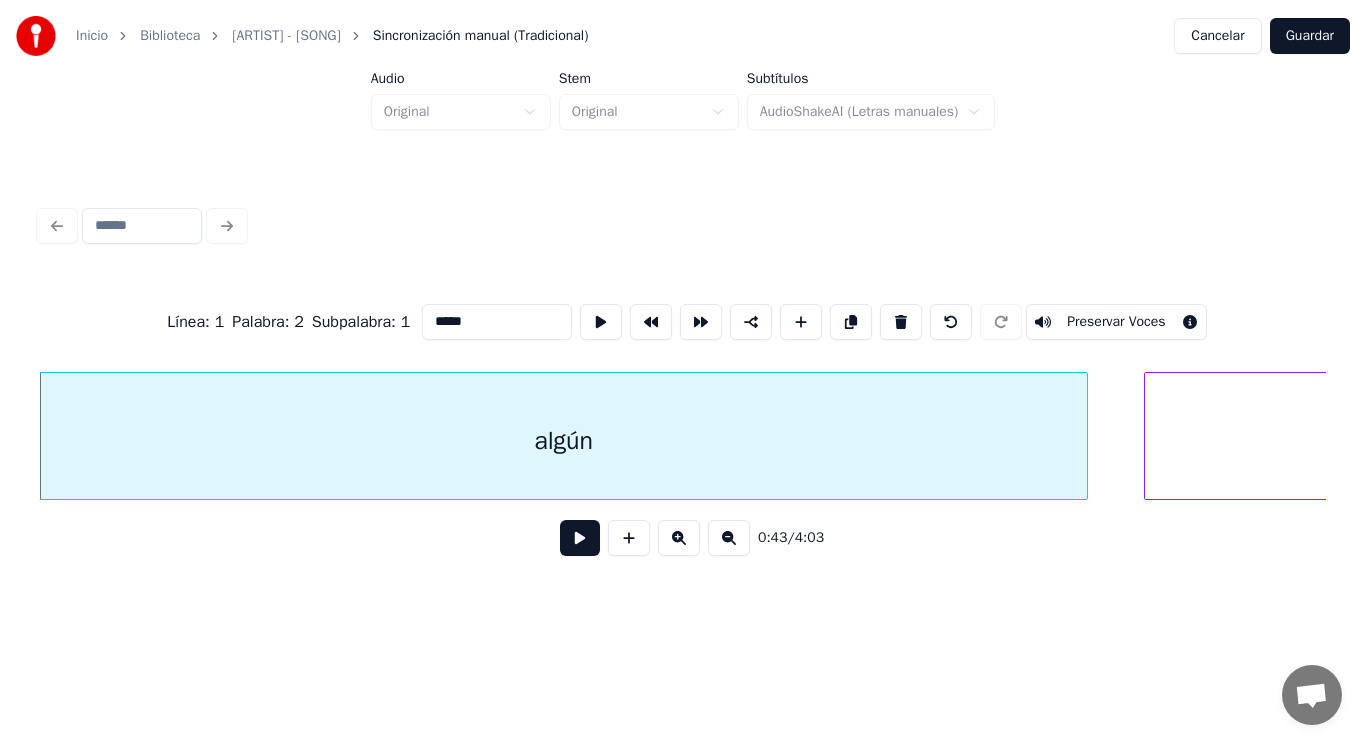 click at bounding box center [580, 538] 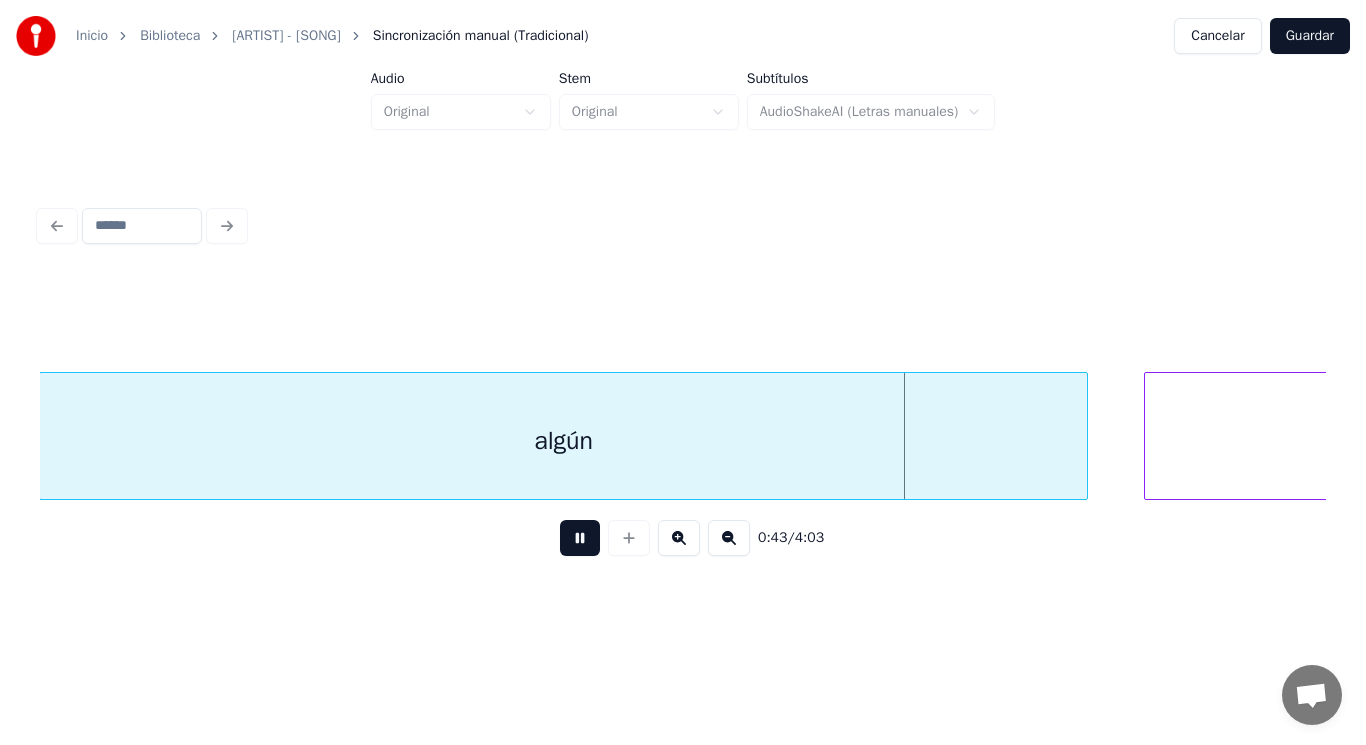 click at bounding box center [580, 538] 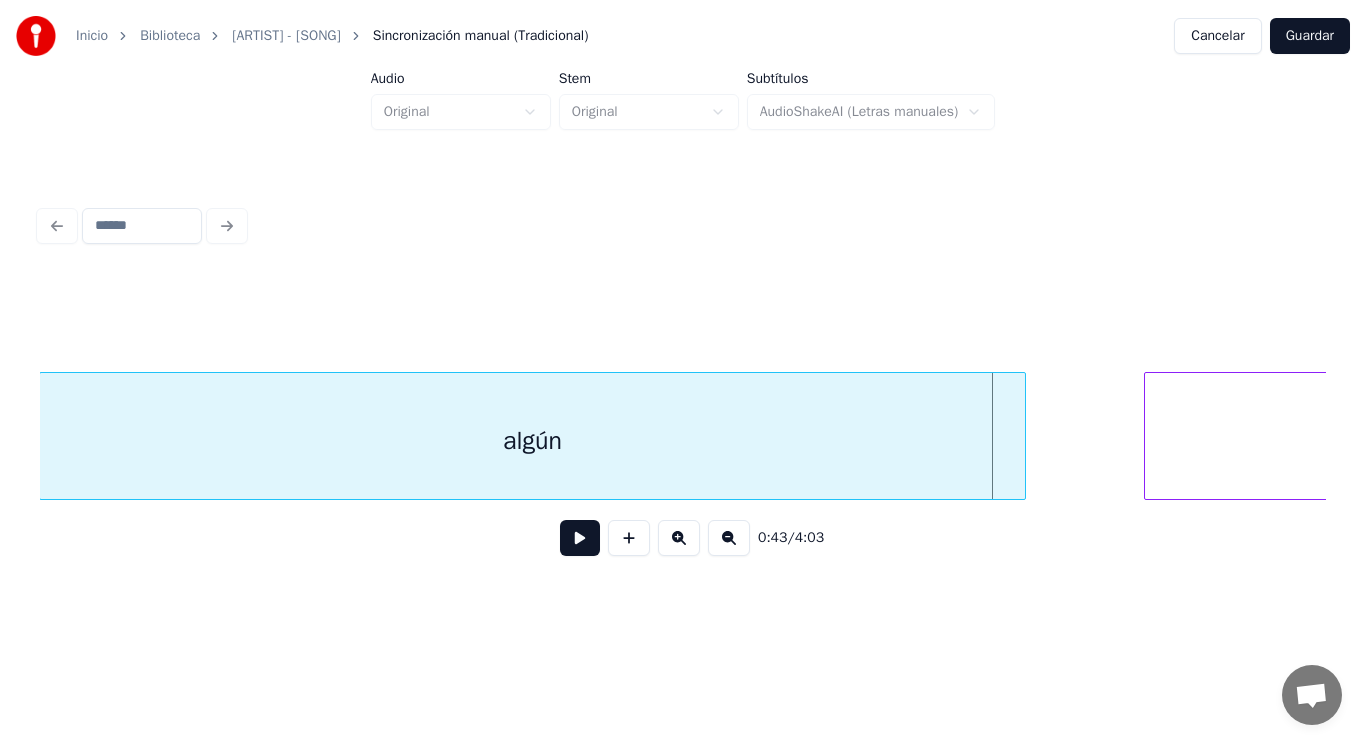 click at bounding box center (1022, 436) 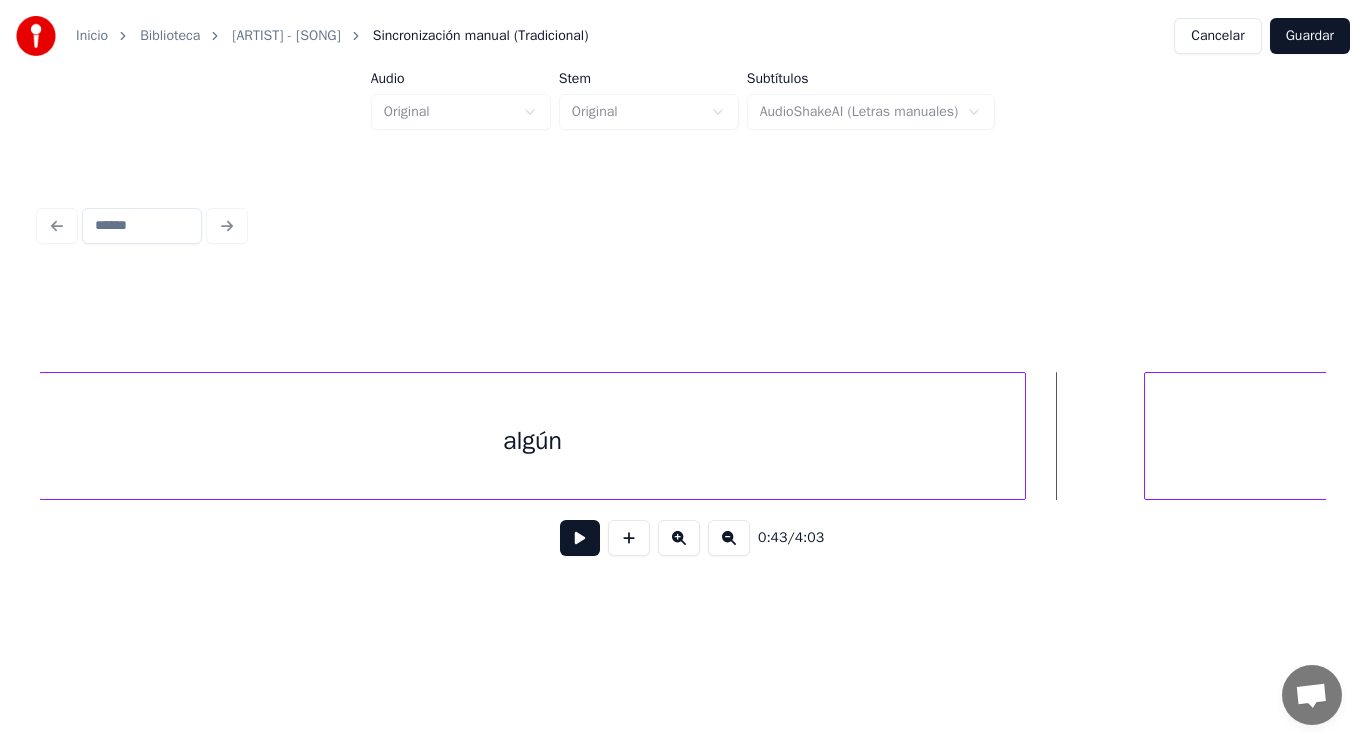 click at bounding box center (580, 538) 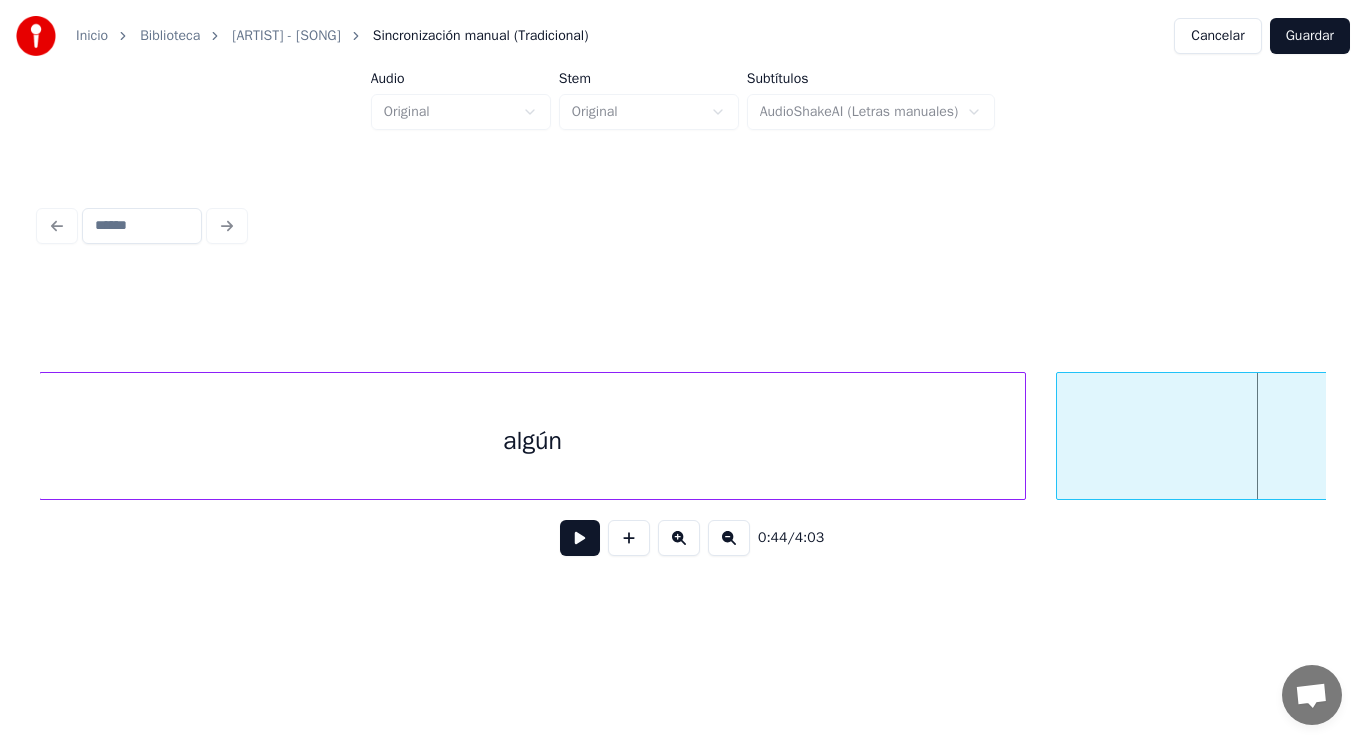 click at bounding box center [1060, 436] 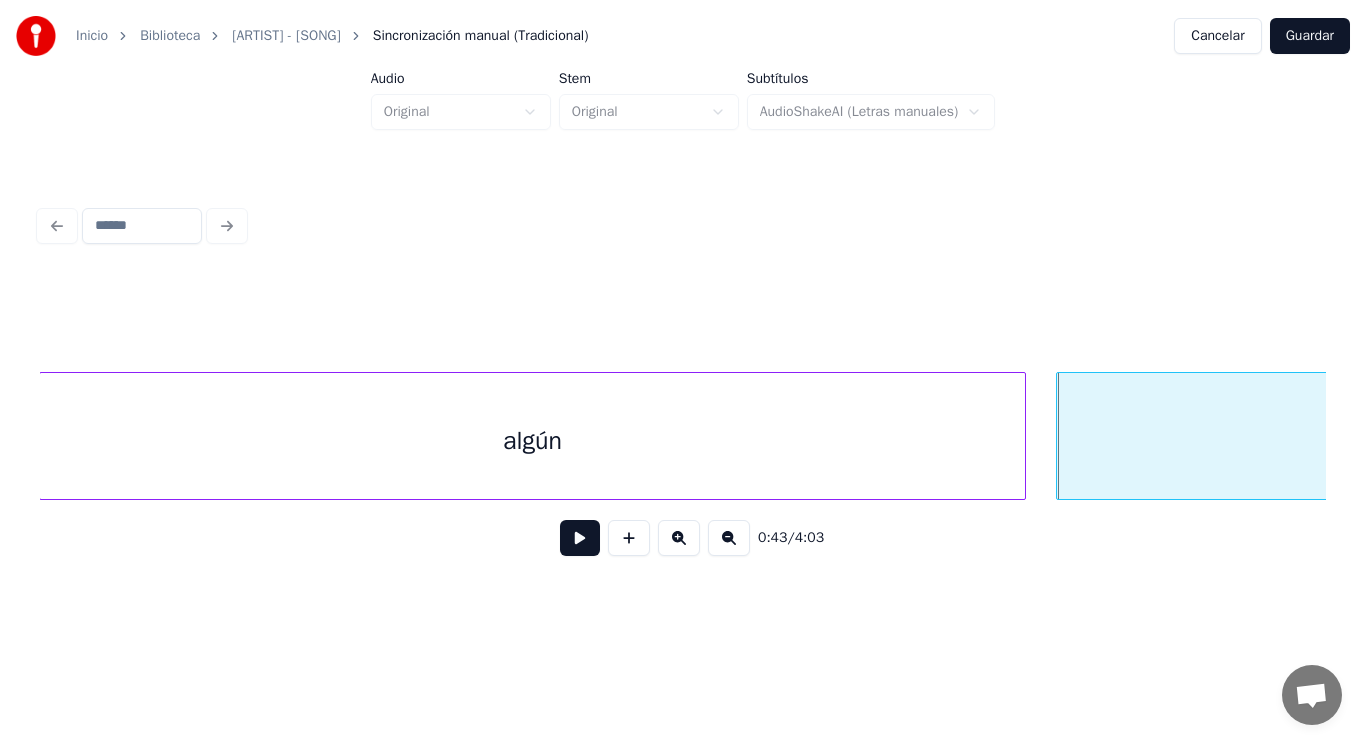click at bounding box center [580, 538] 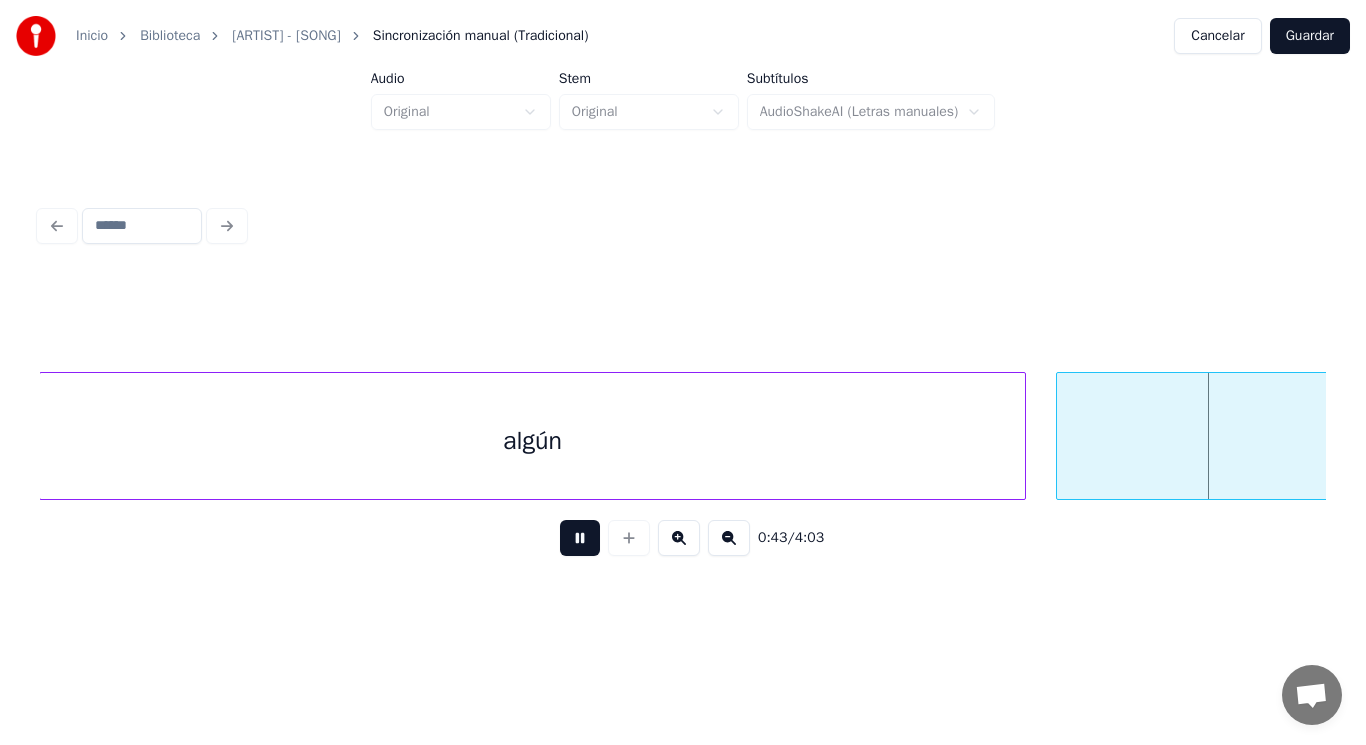 scroll, scrollTop: 0, scrollLeft: 61670, axis: horizontal 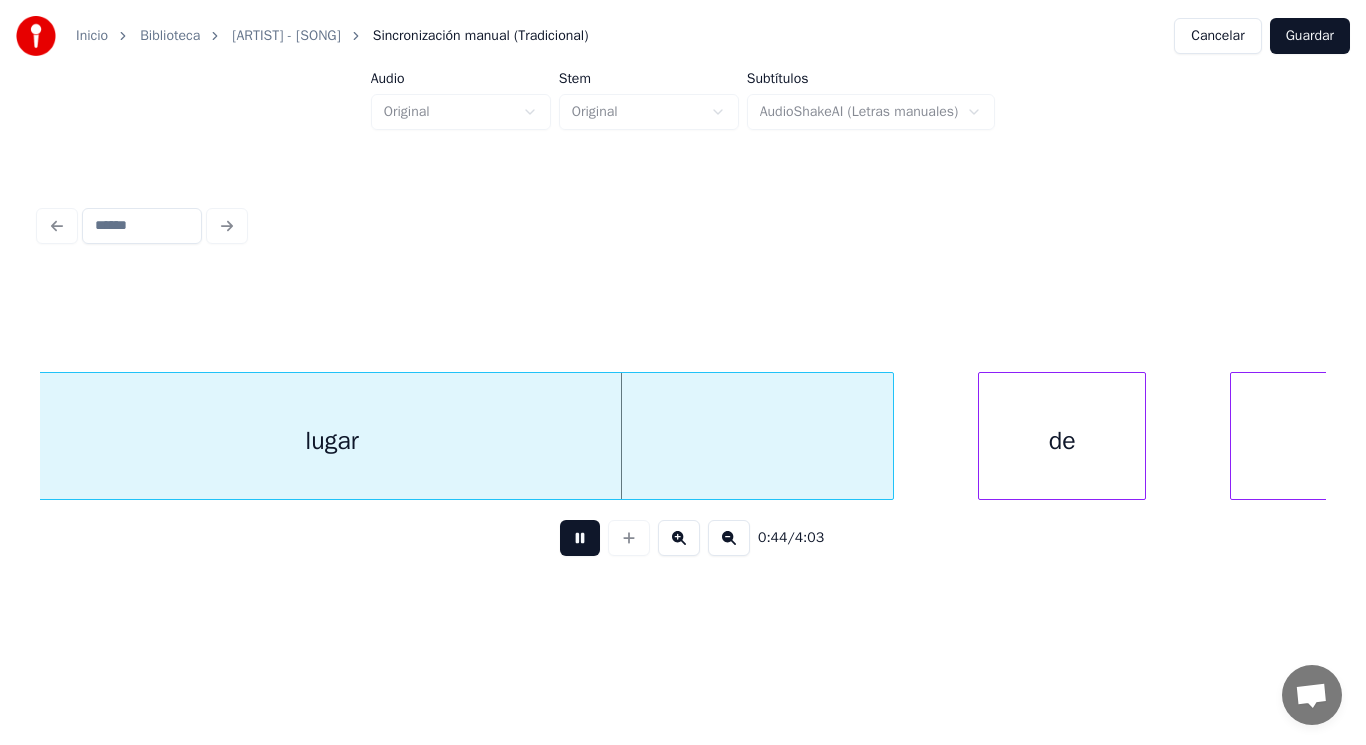 click at bounding box center (580, 538) 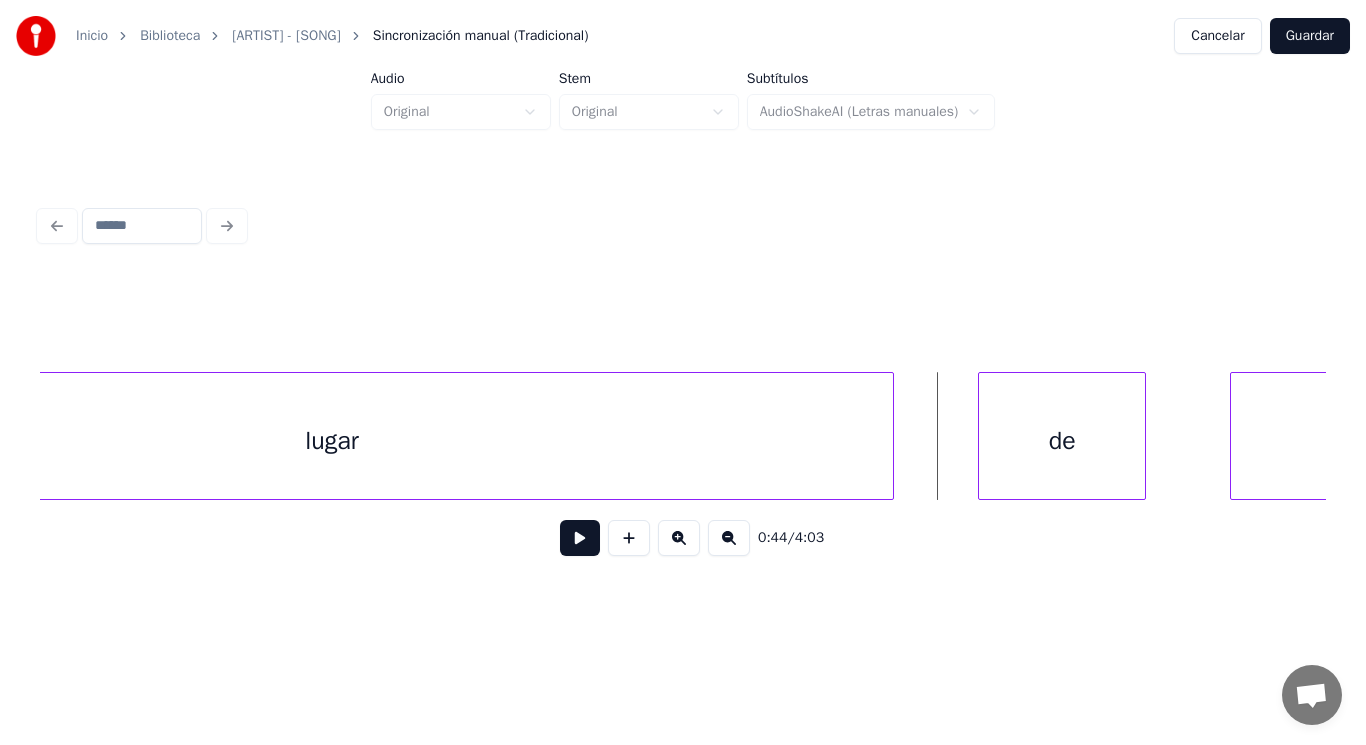 click on "lugar" at bounding box center (332, 441) 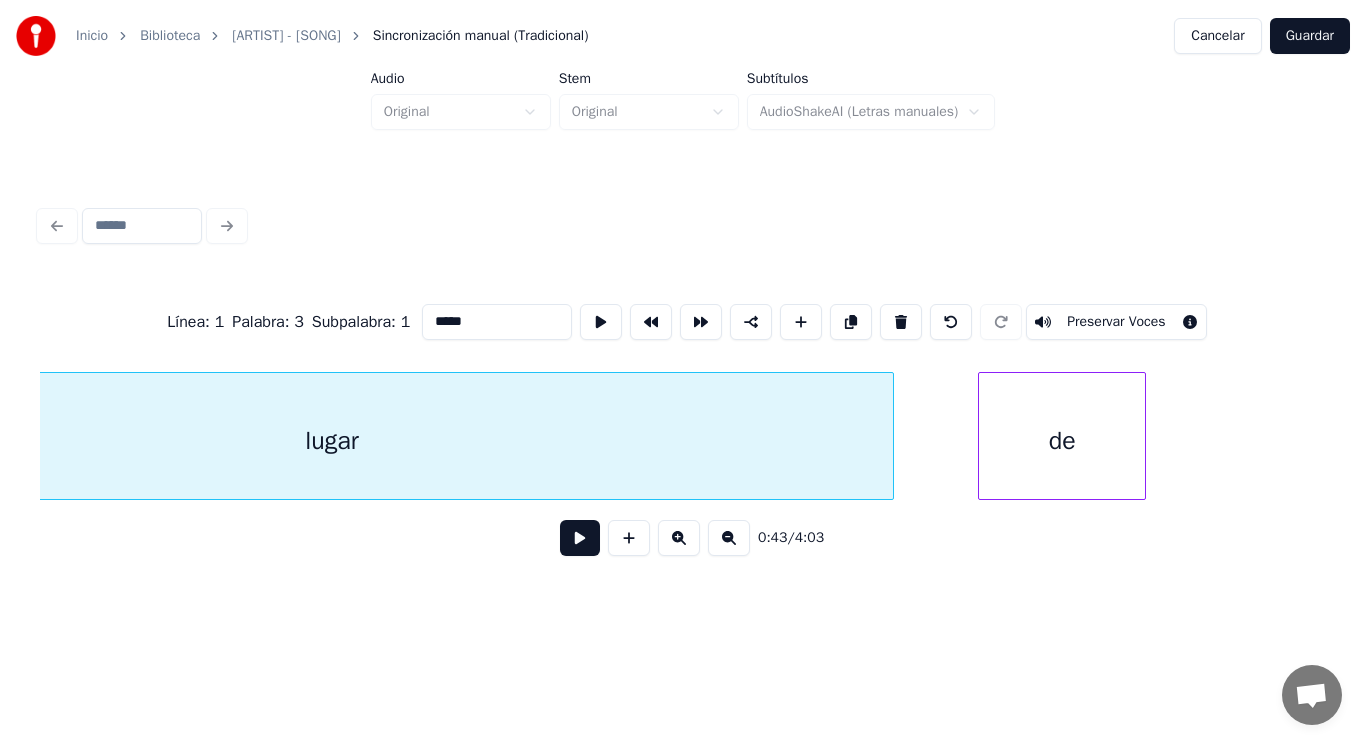 scroll, scrollTop: 0, scrollLeft: 61401, axis: horizontal 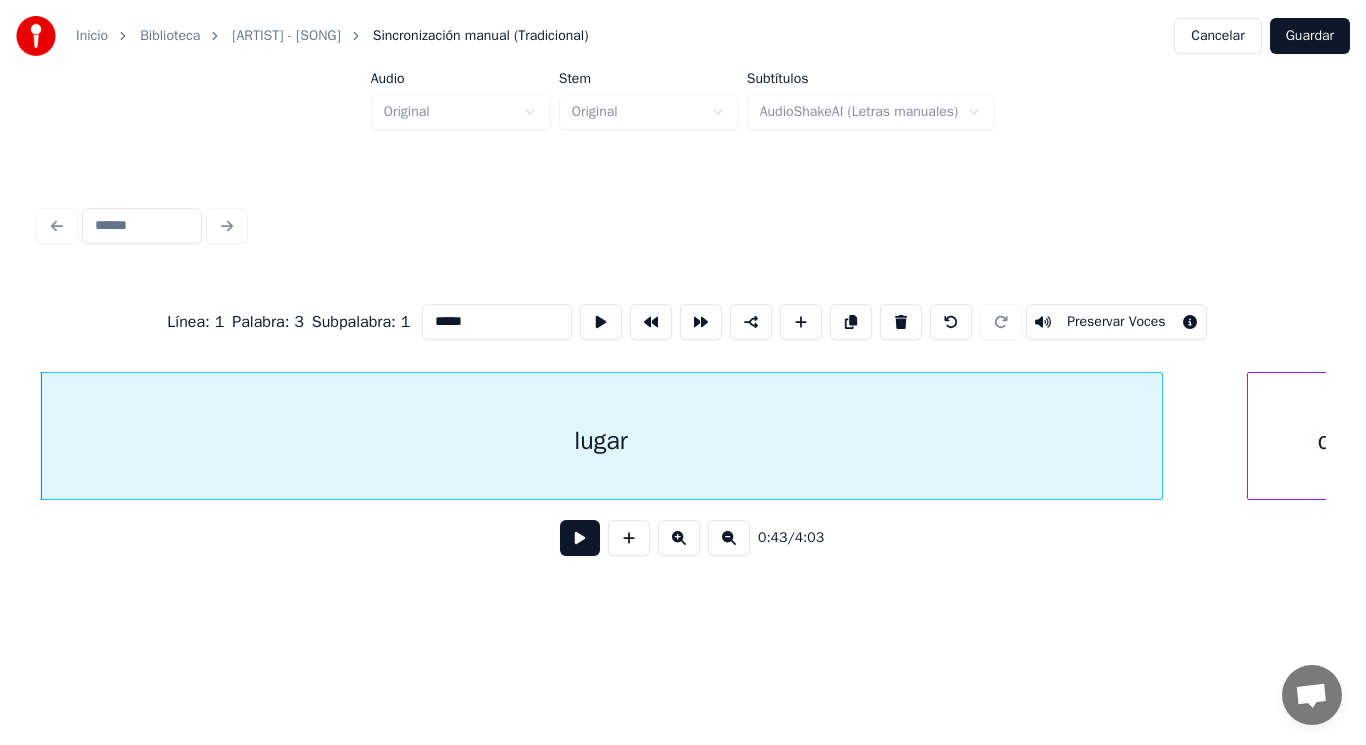 click at bounding box center [580, 538] 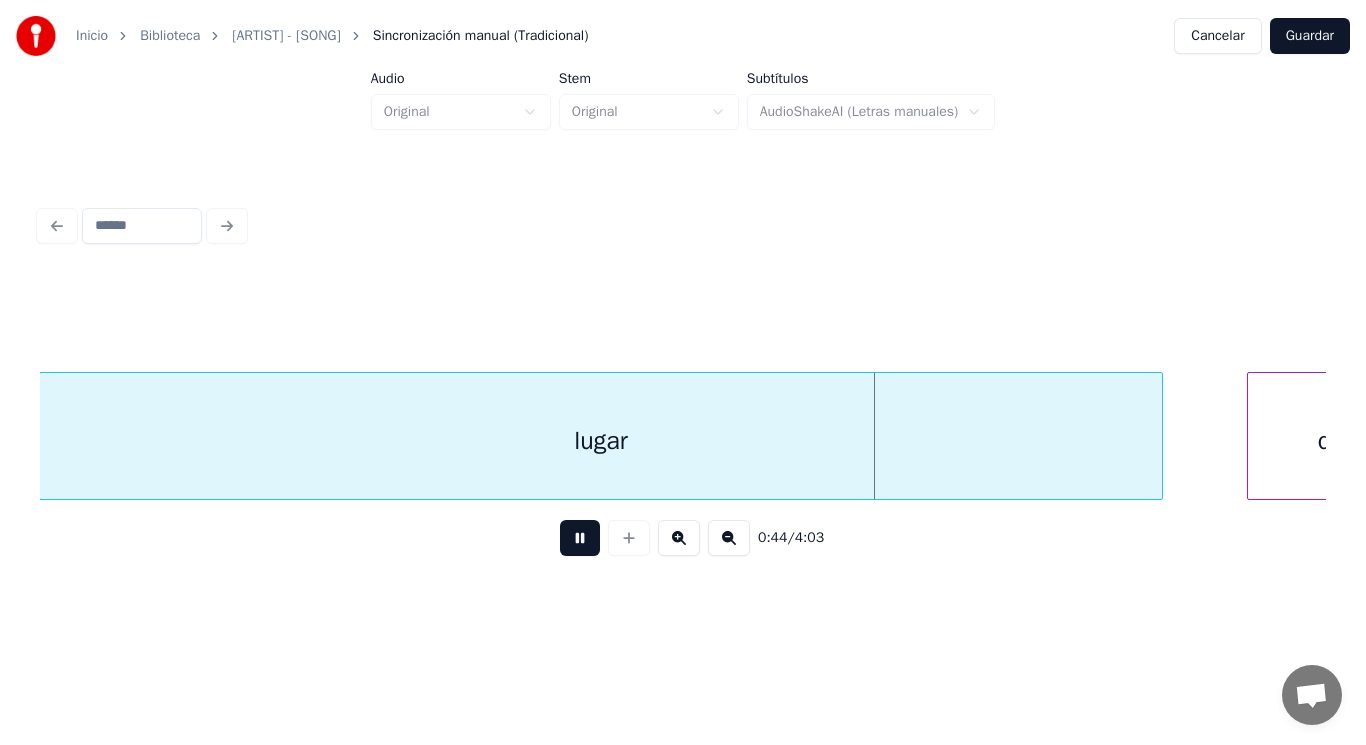 click at bounding box center (580, 538) 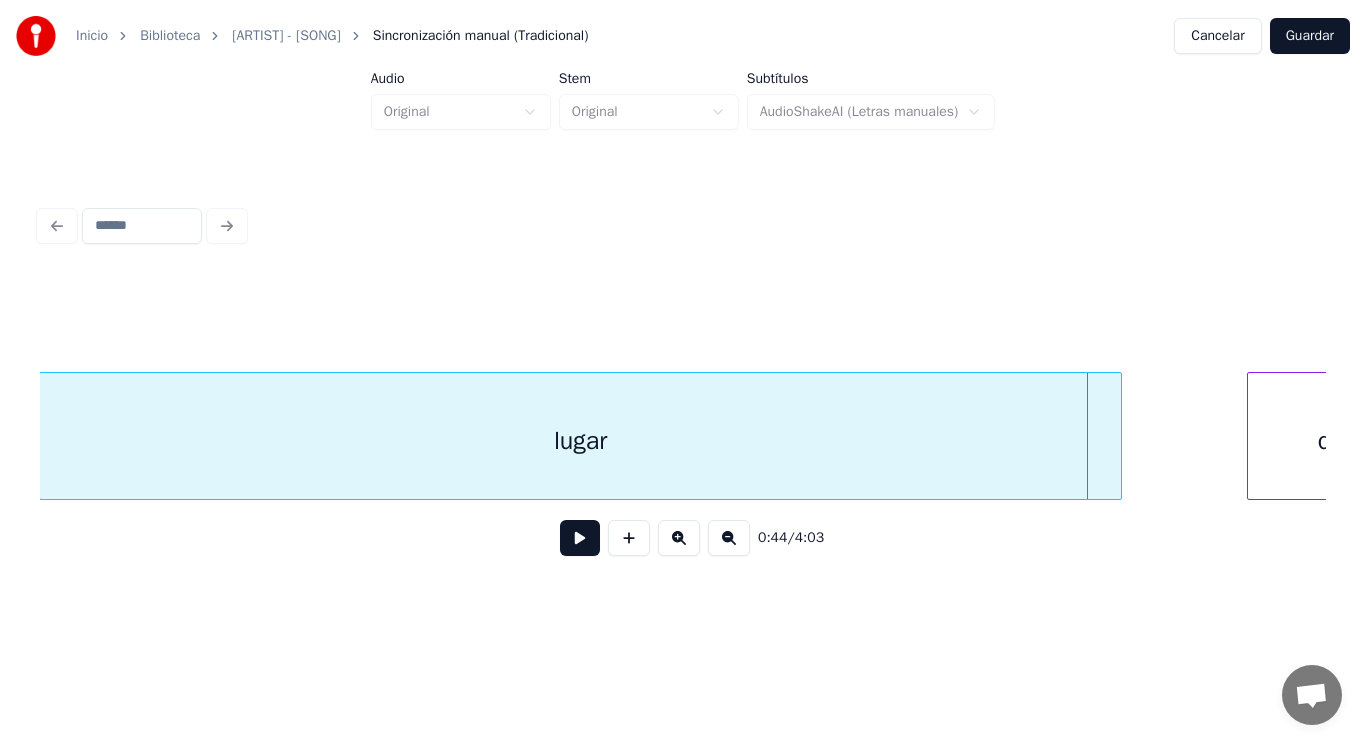 click at bounding box center (1118, 436) 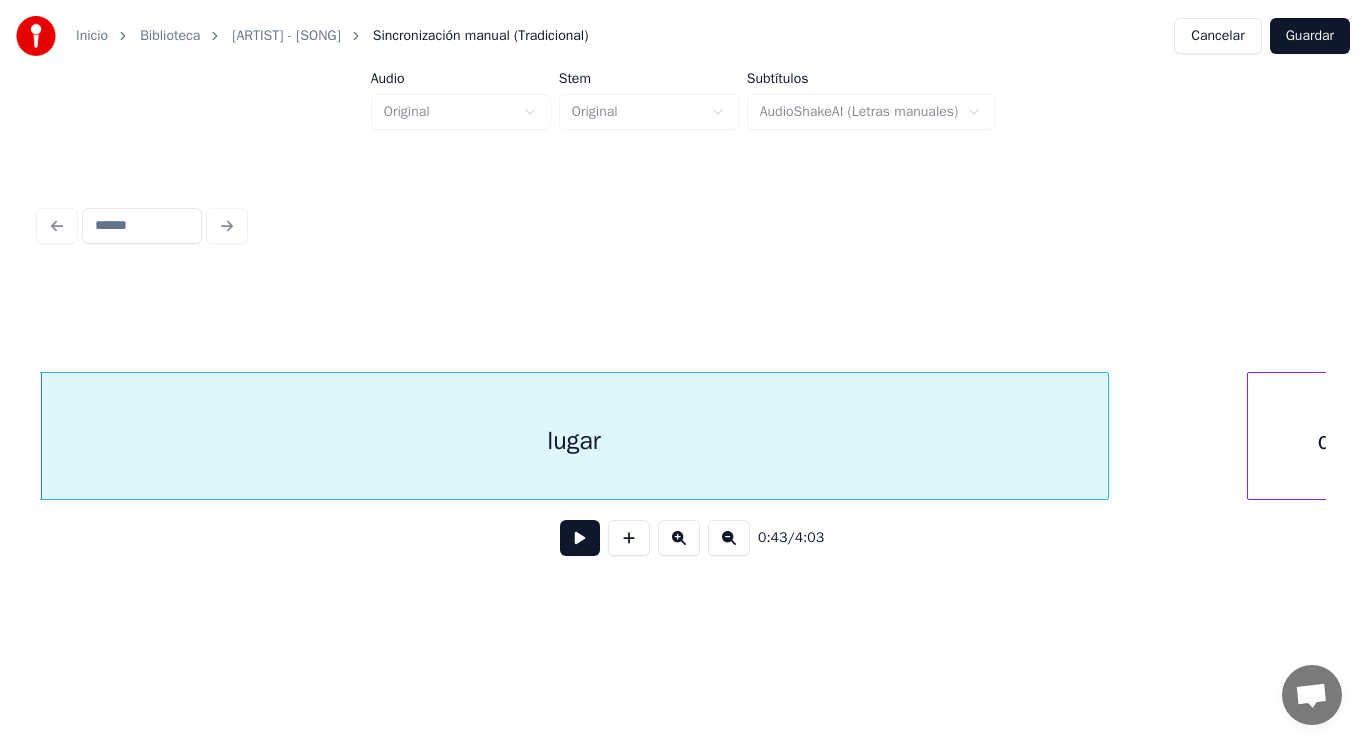click at bounding box center (1105, 436) 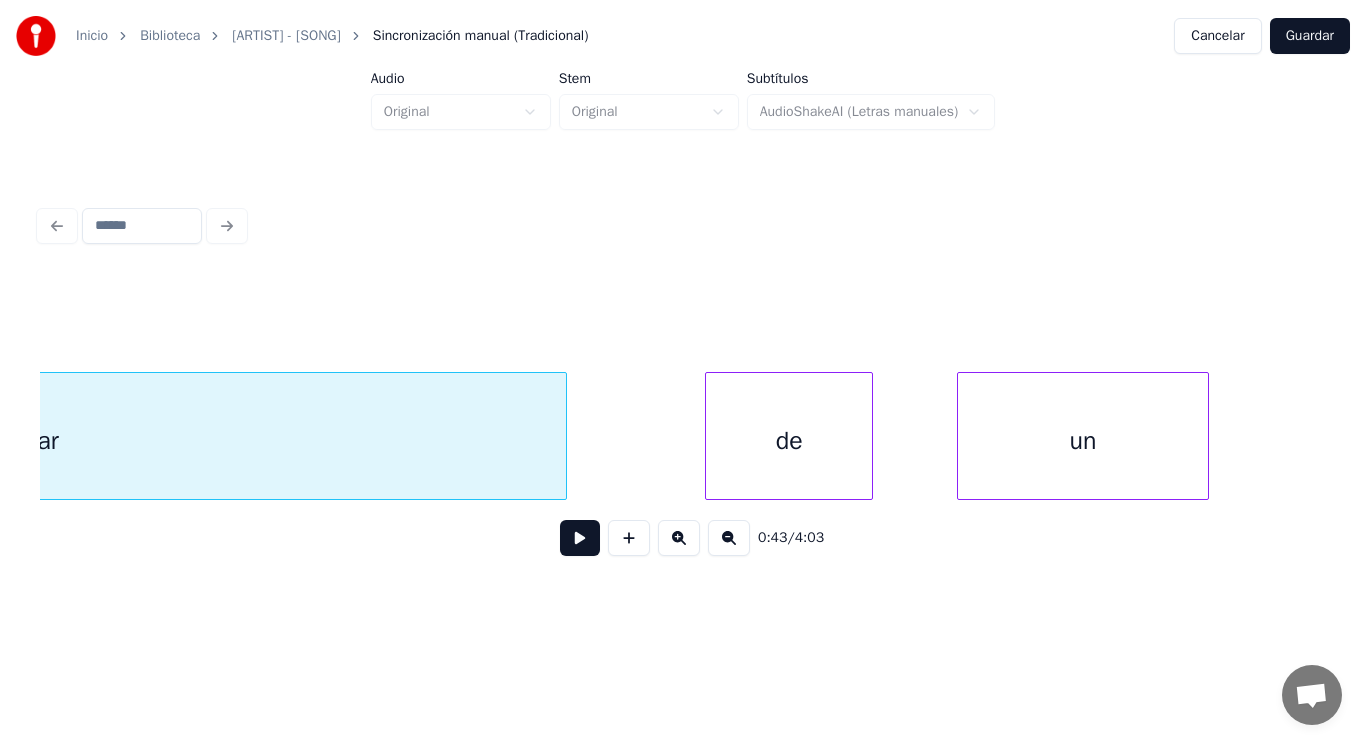 scroll, scrollTop: 0, scrollLeft: 61961, axis: horizontal 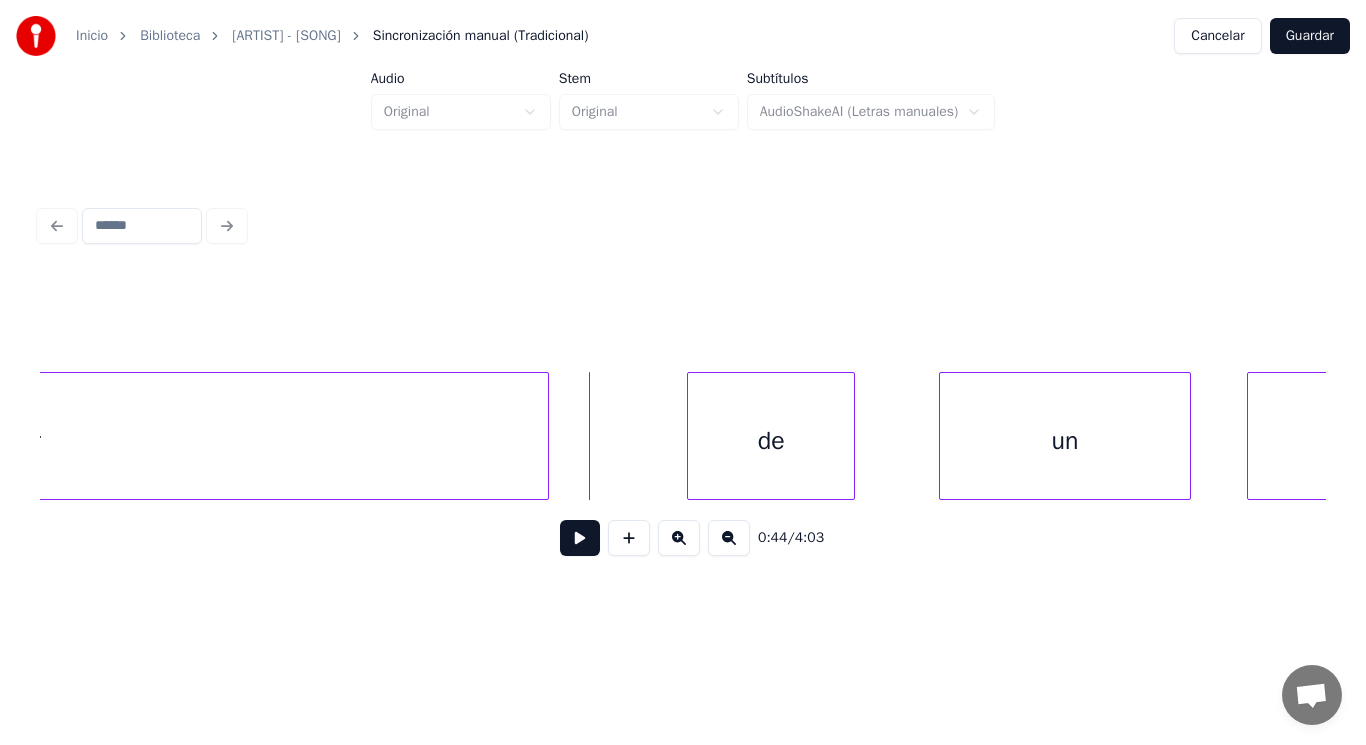 click at bounding box center [580, 538] 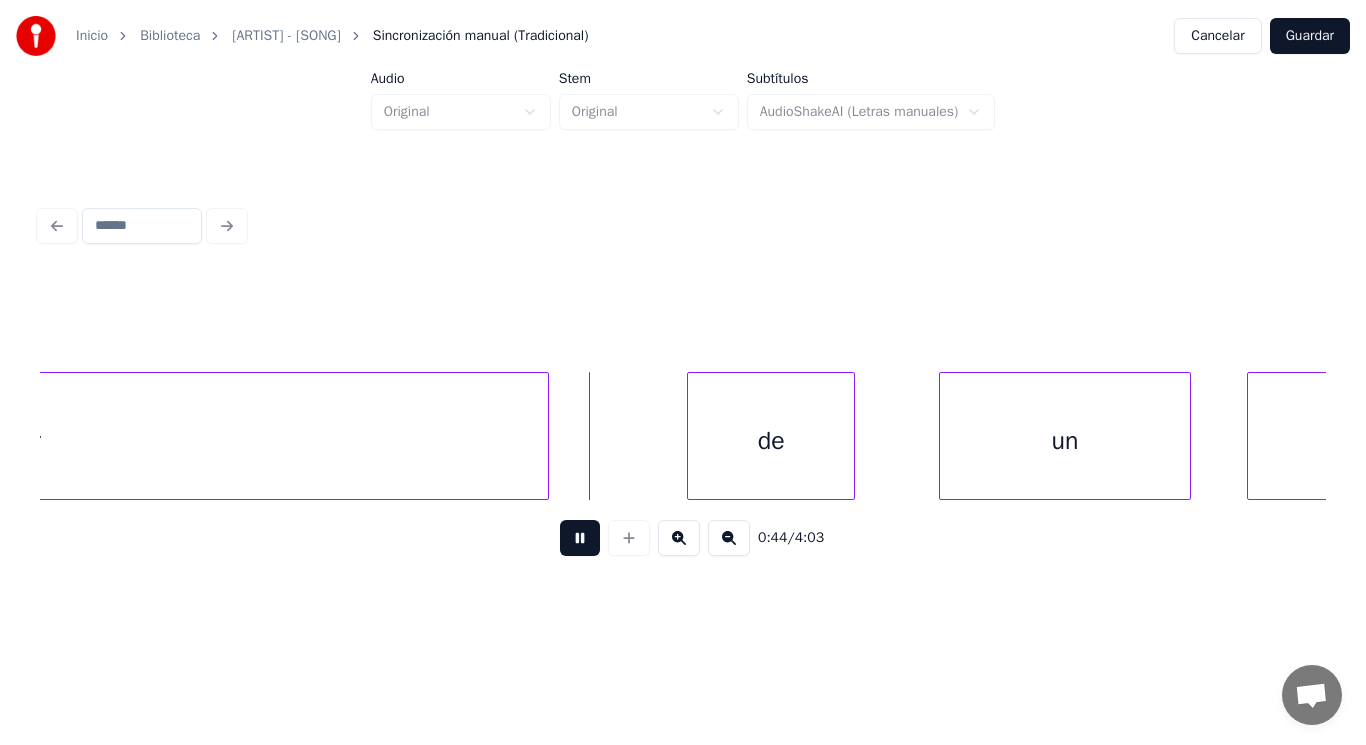 click at bounding box center [580, 538] 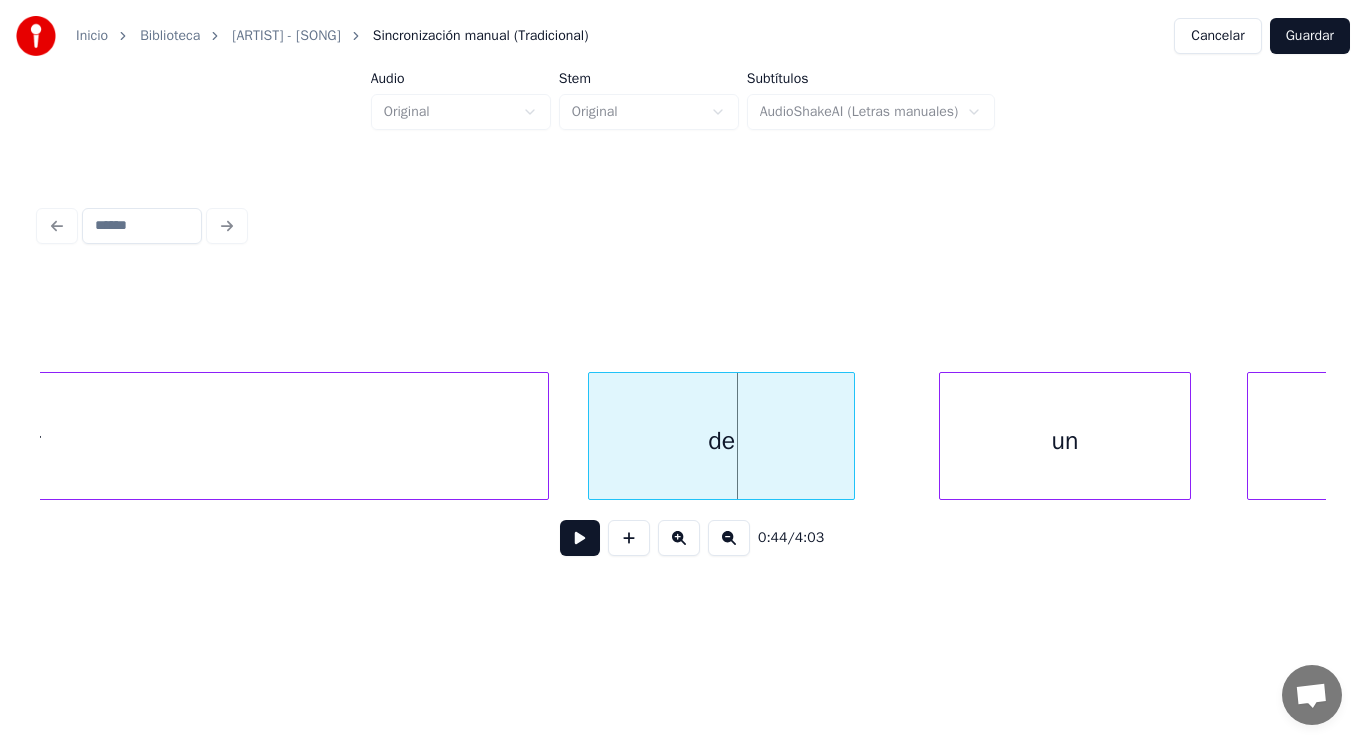 click at bounding box center [592, 436] 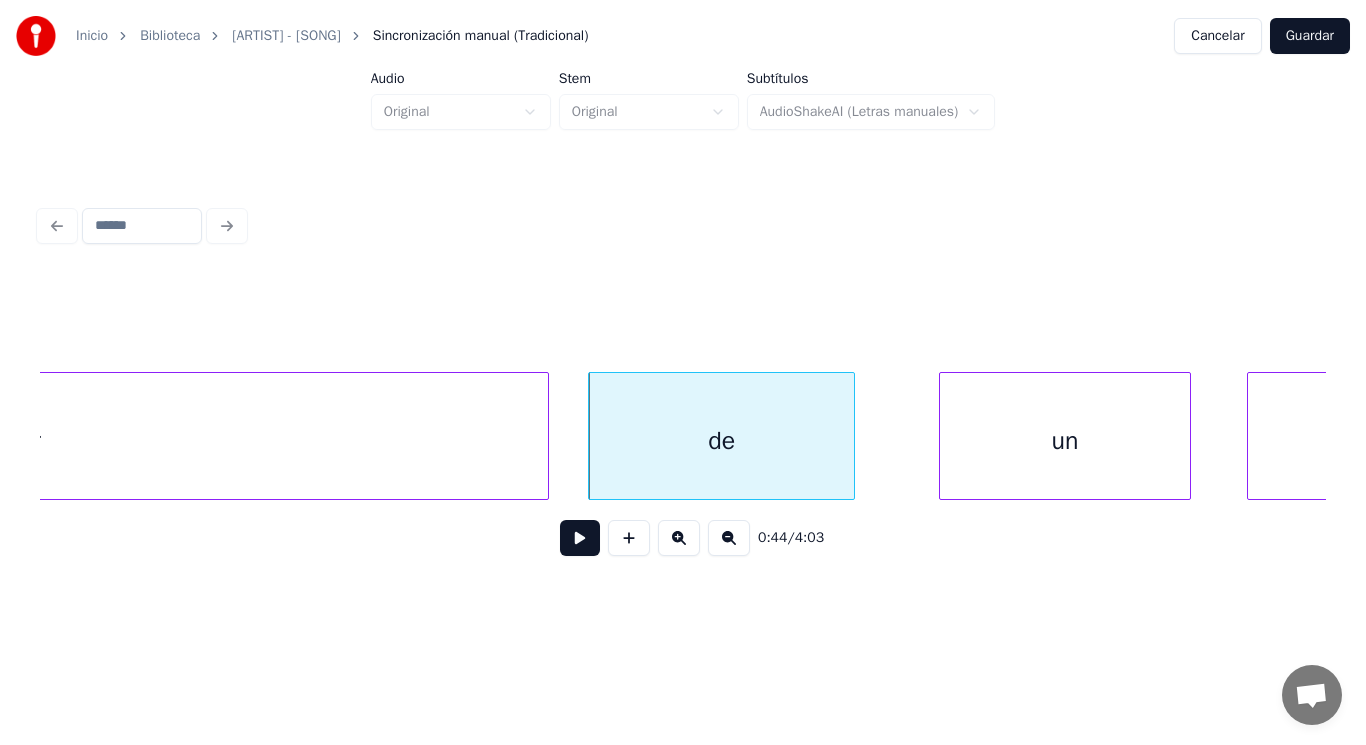 click at bounding box center [580, 538] 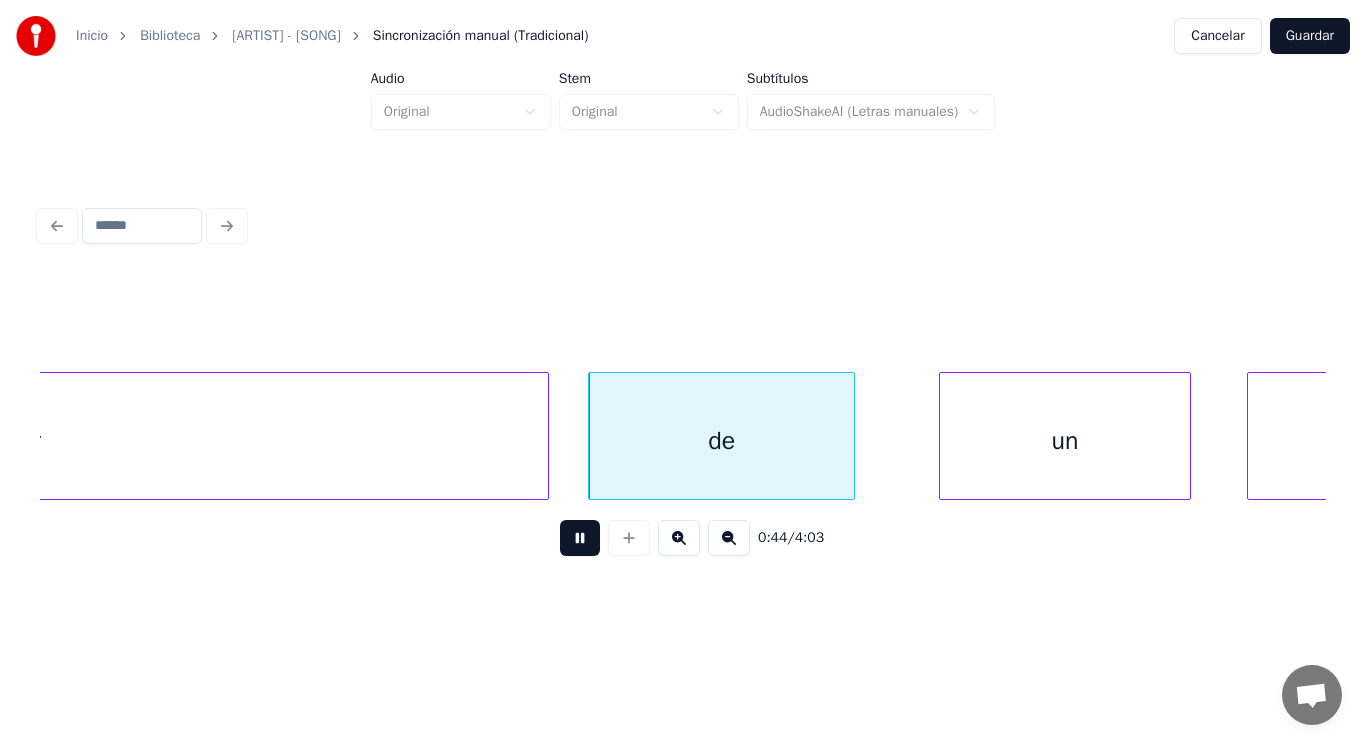 click at bounding box center (580, 538) 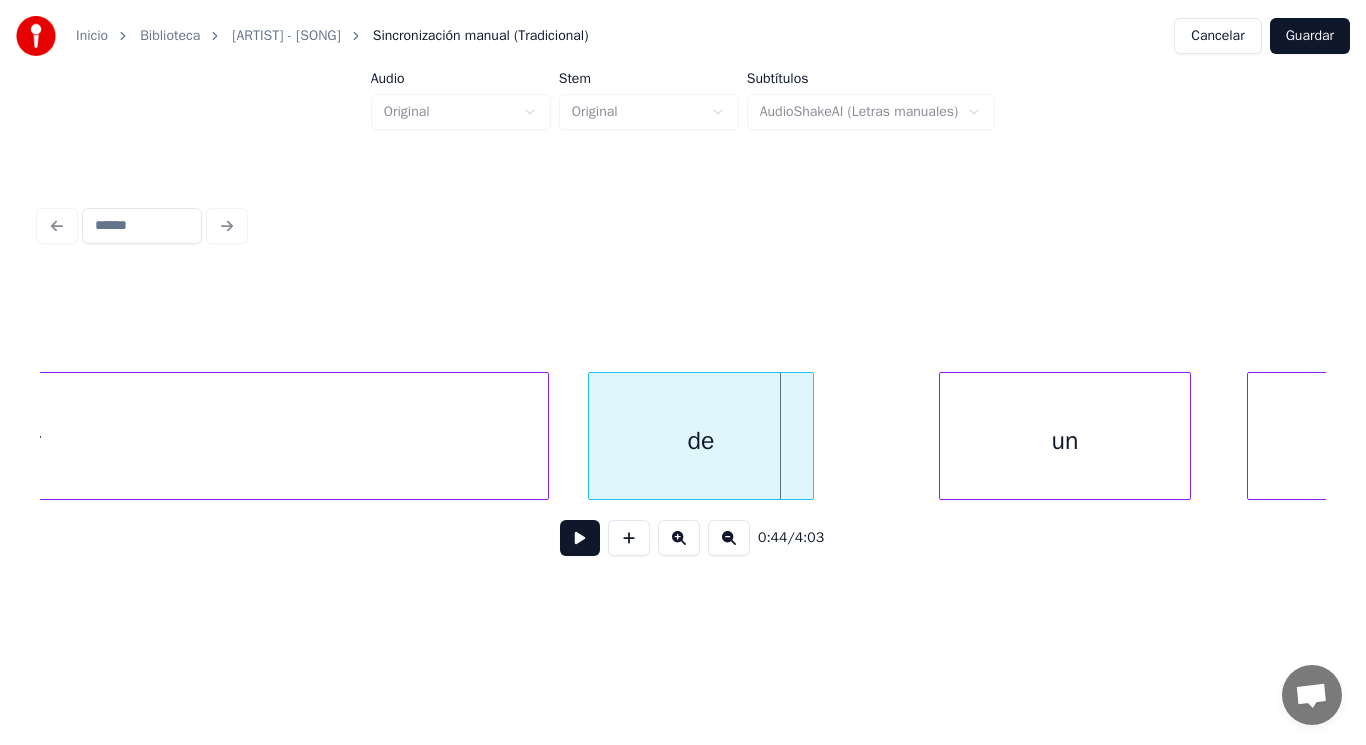 click at bounding box center (810, 436) 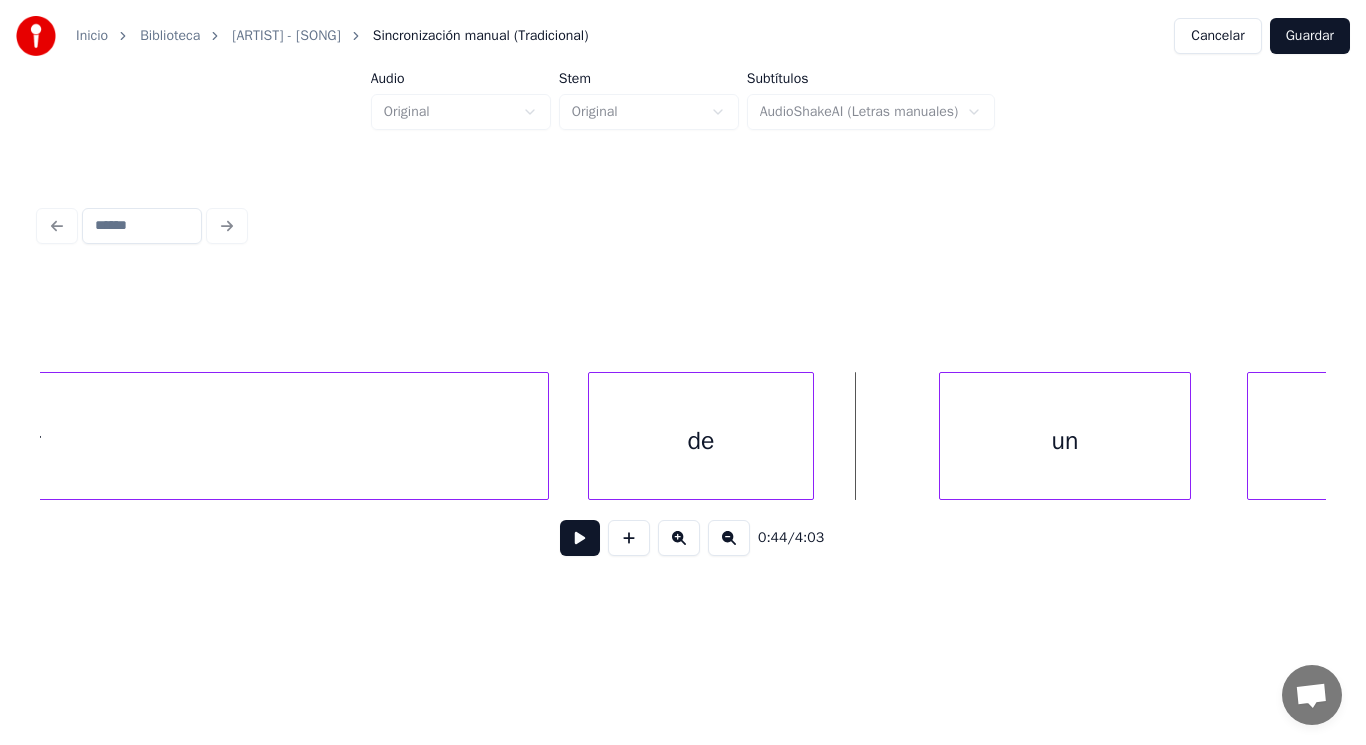 click at bounding box center (580, 538) 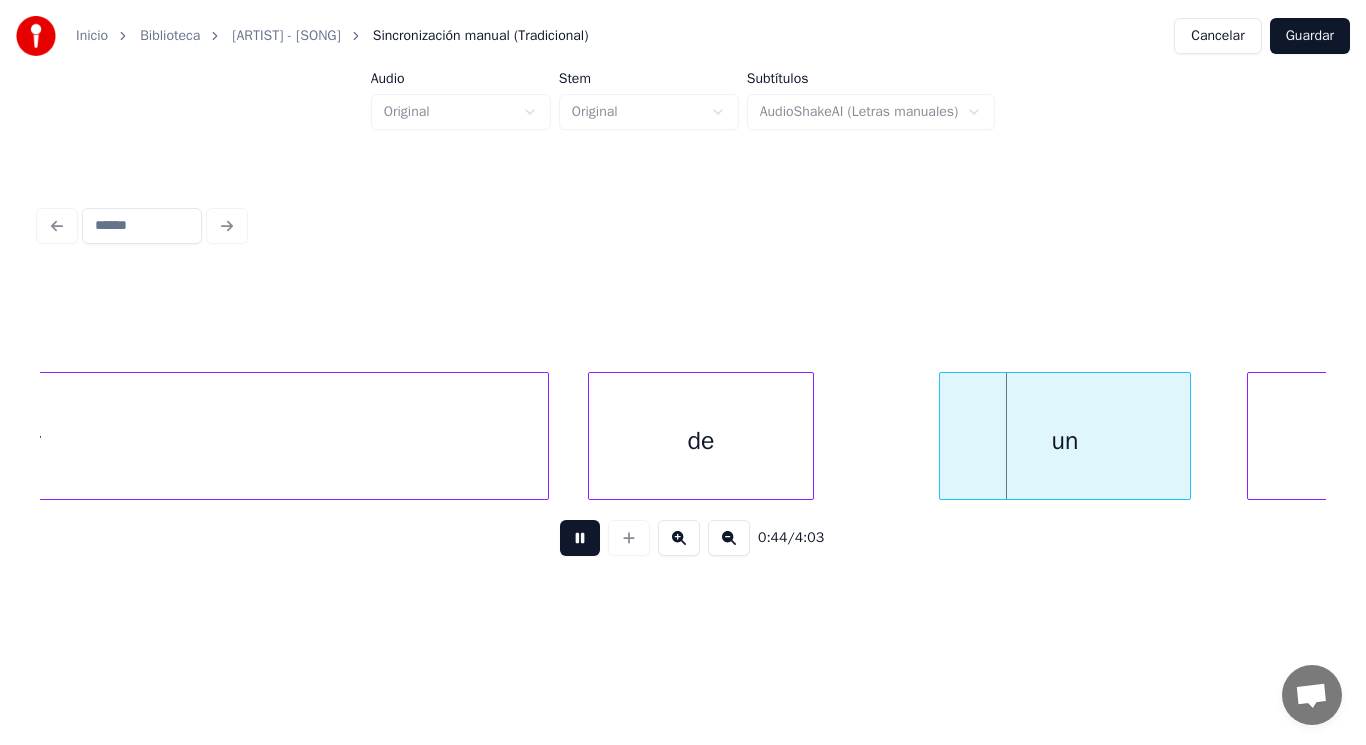 click at bounding box center [580, 538] 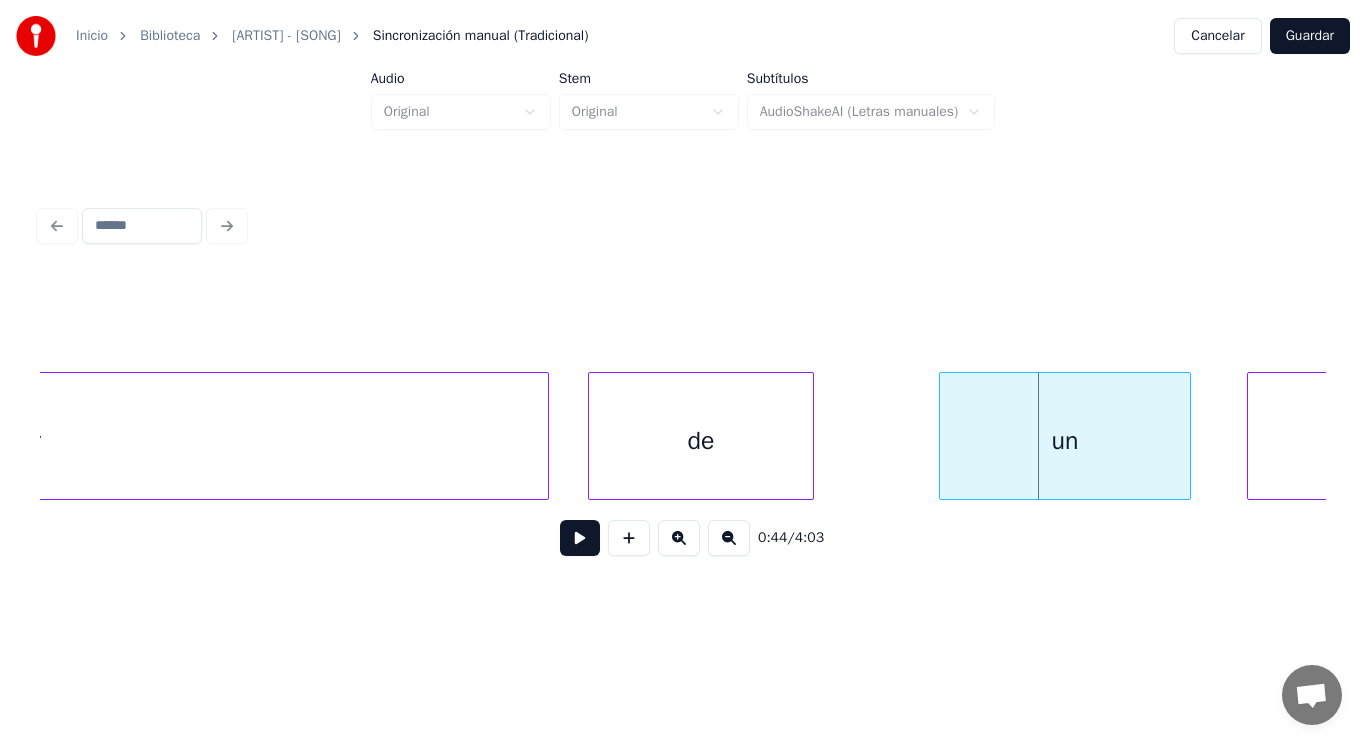 click on "lugar de un gran" at bounding box center (108194, 436) 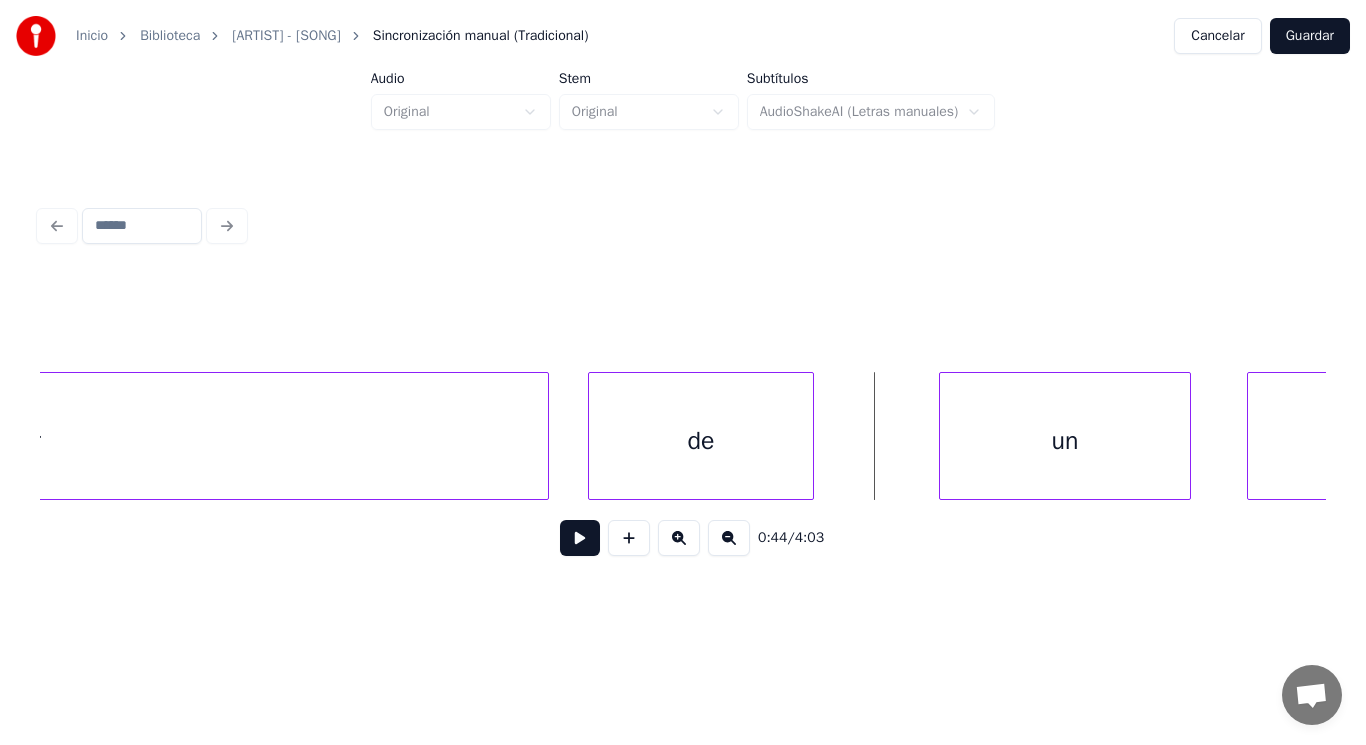 click at bounding box center [580, 538] 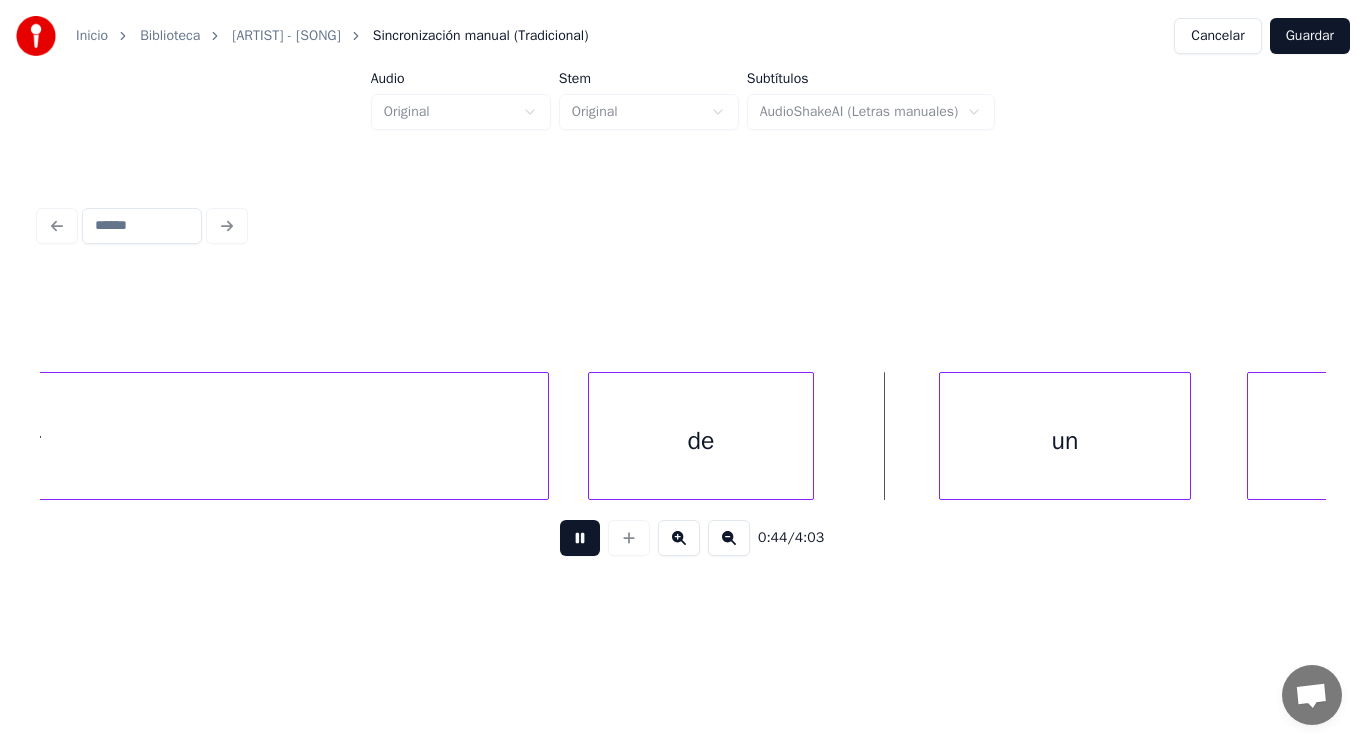 click at bounding box center [580, 538] 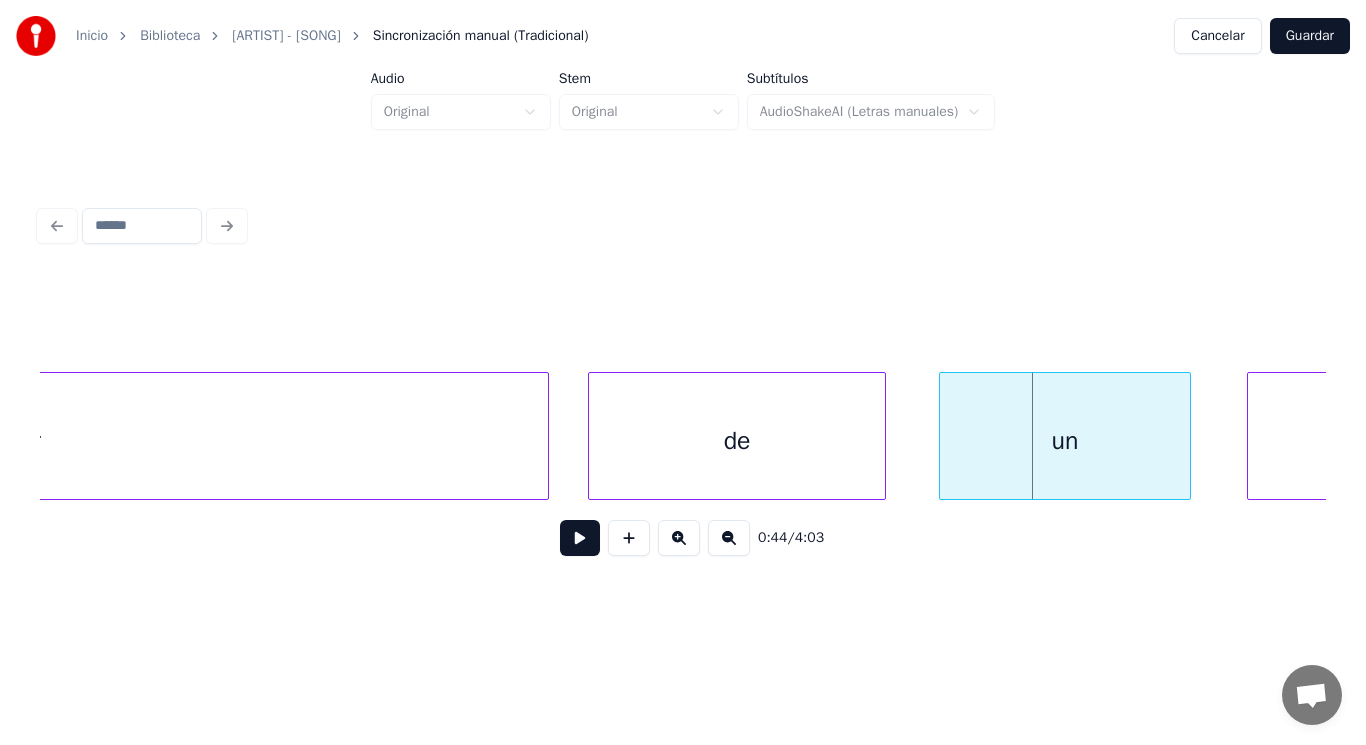 click at bounding box center [882, 436] 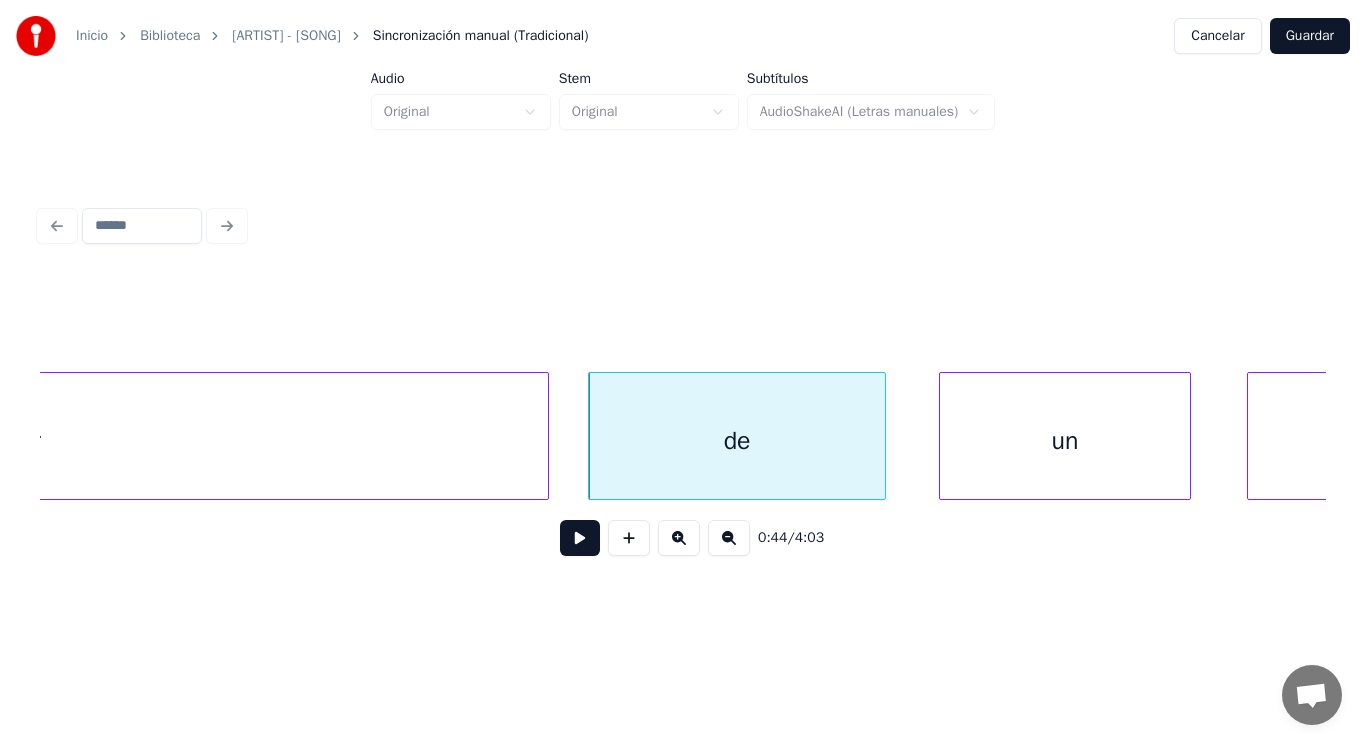 click at bounding box center (580, 538) 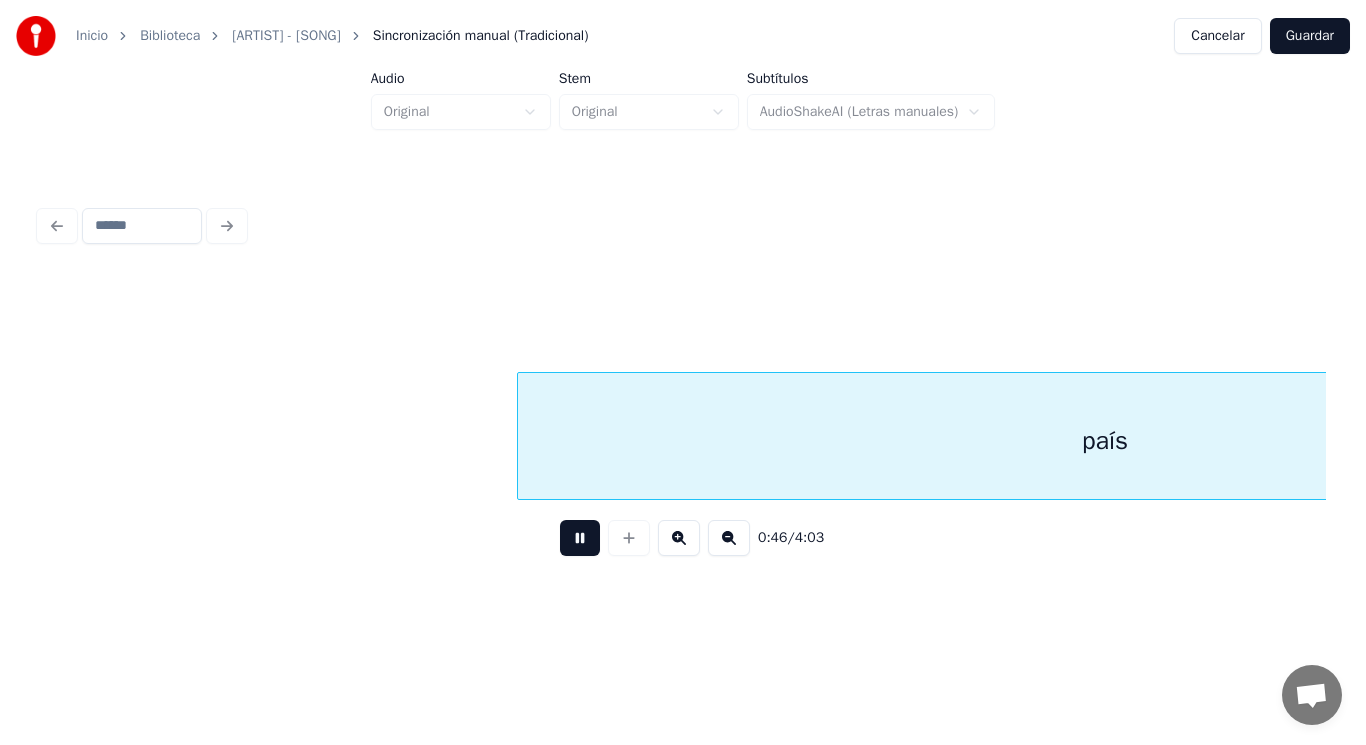 scroll, scrollTop: 0, scrollLeft: 64547, axis: horizontal 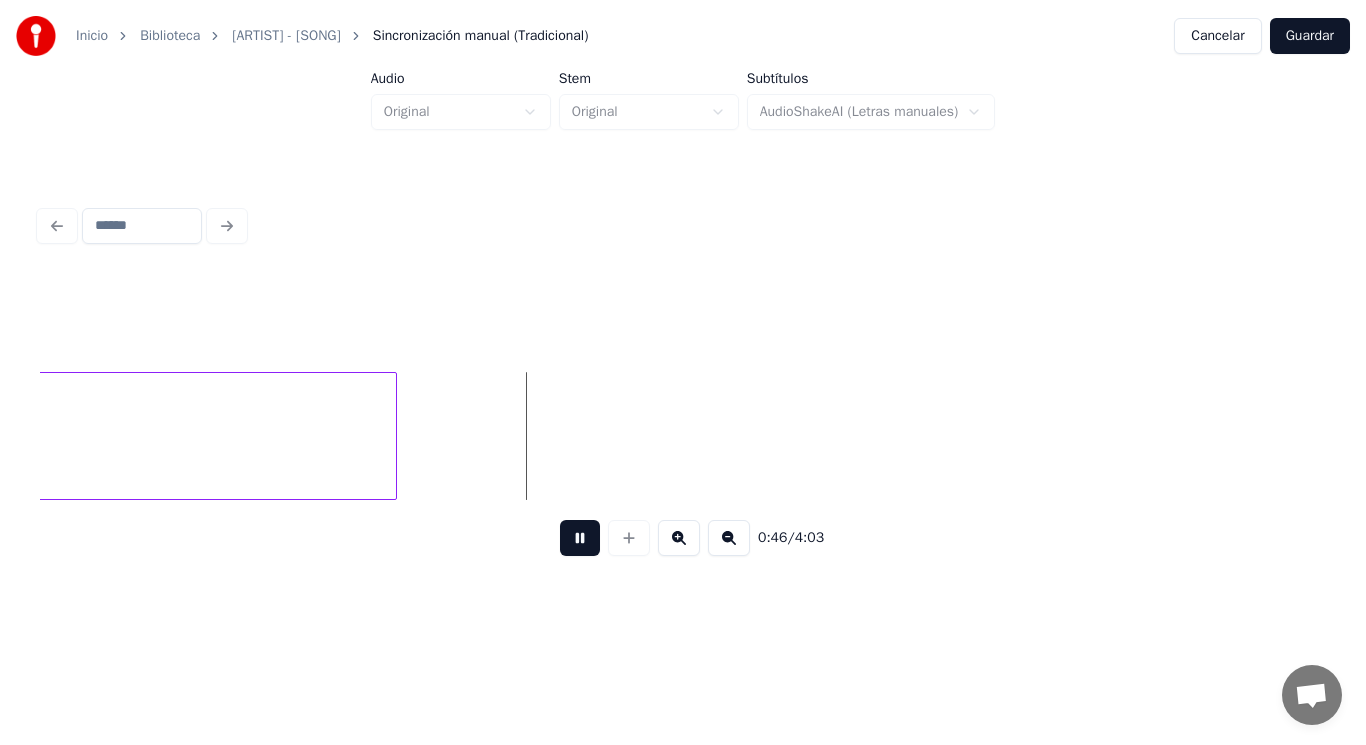 click at bounding box center (580, 538) 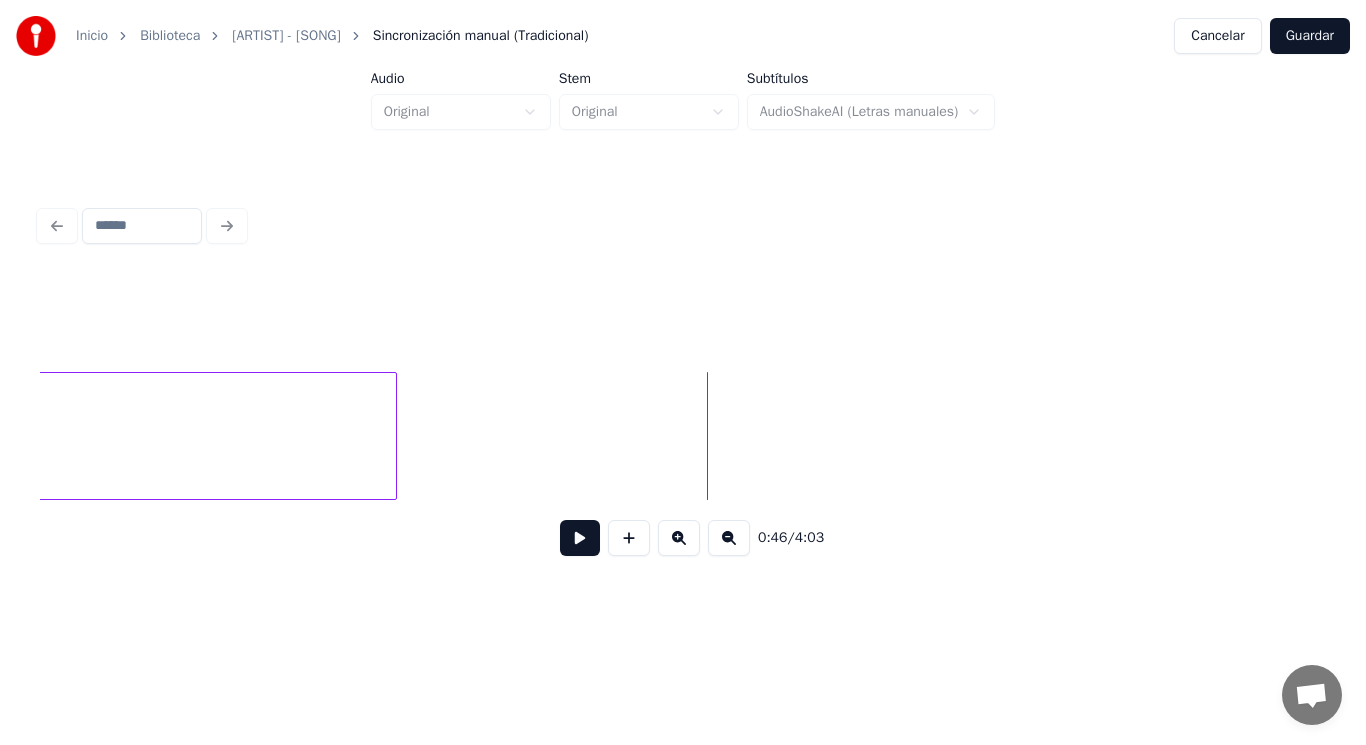 click on "país" at bounding box center [-191, 441] 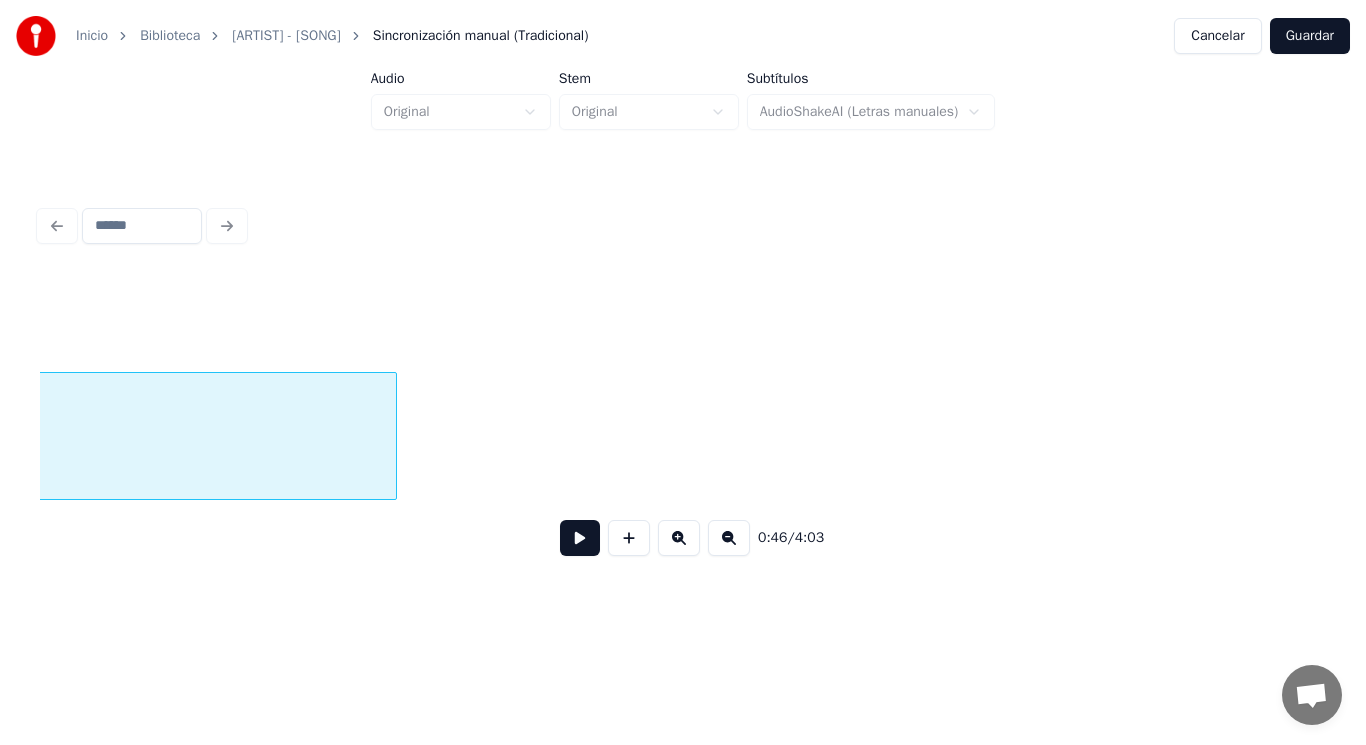 scroll, scrollTop: 0, scrollLeft: 63729, axis: horizontal 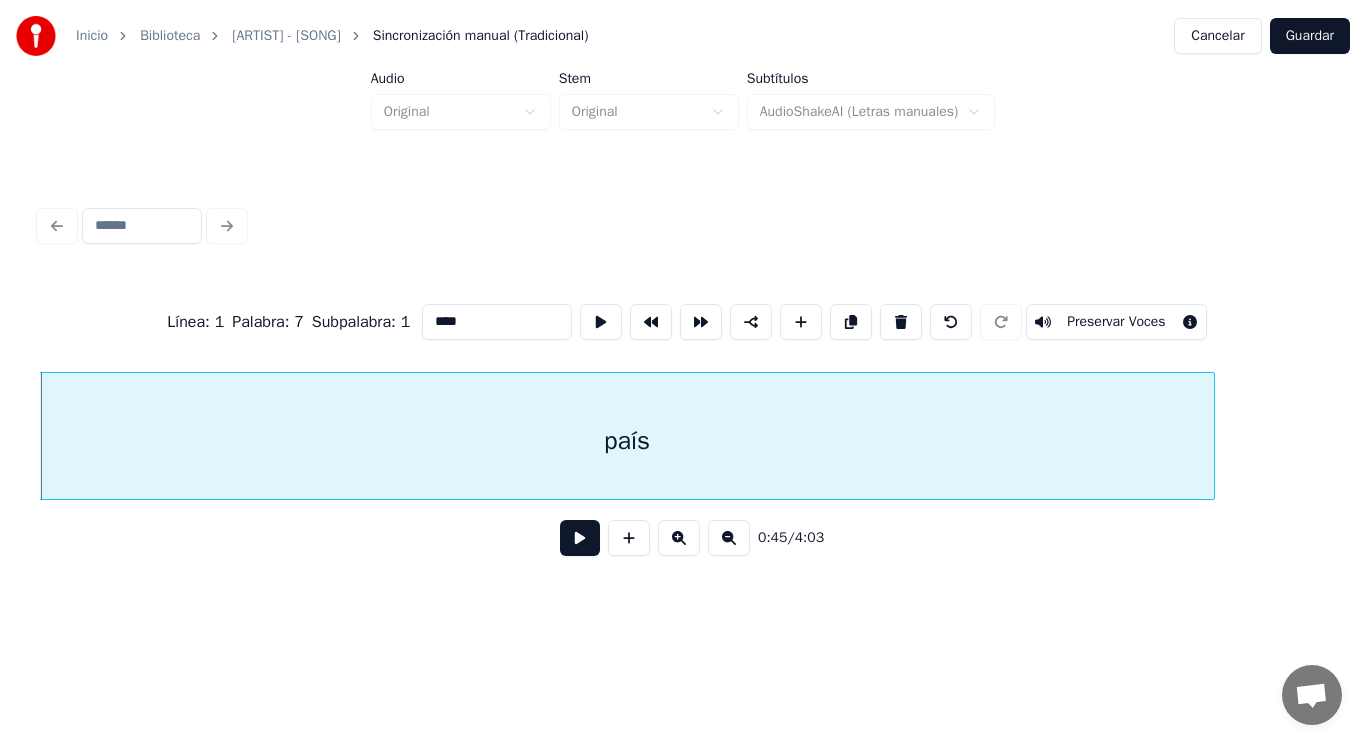click at bounding box center (580, 538) 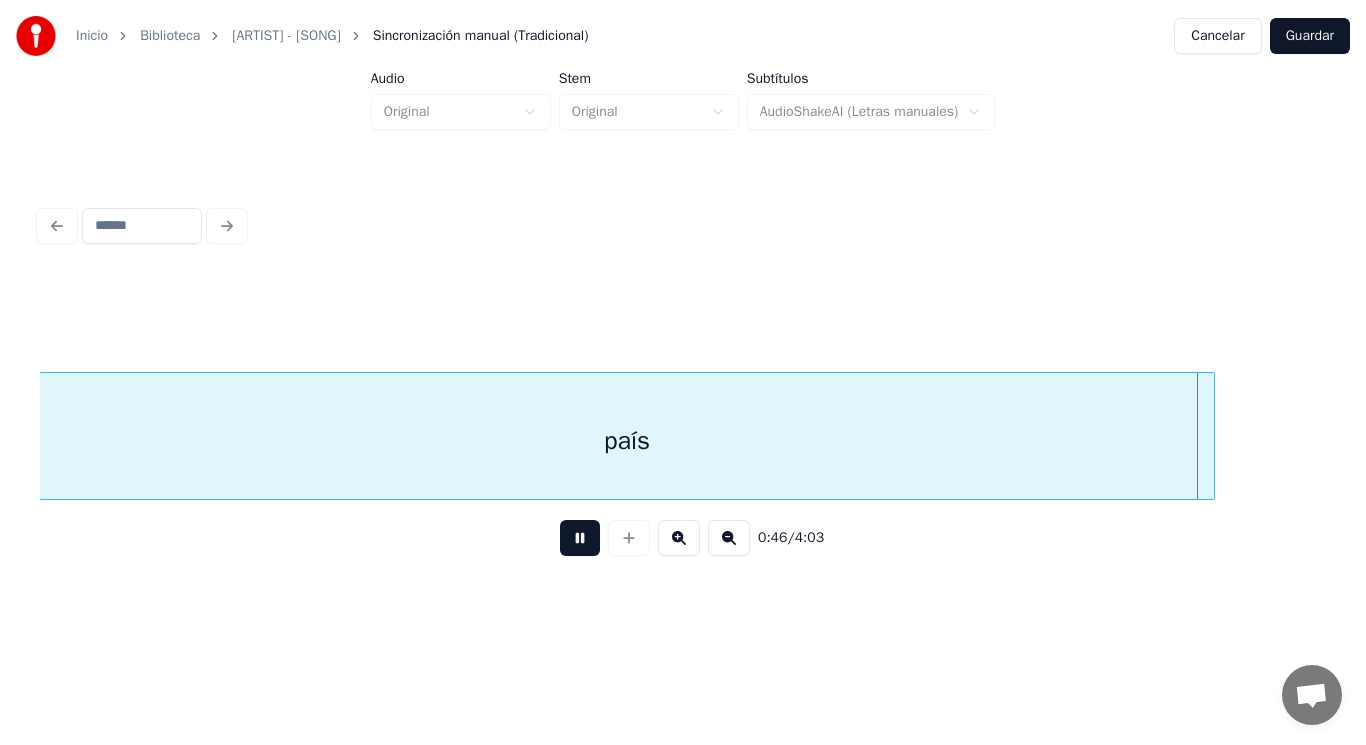 click at bounding box center [580, 538] 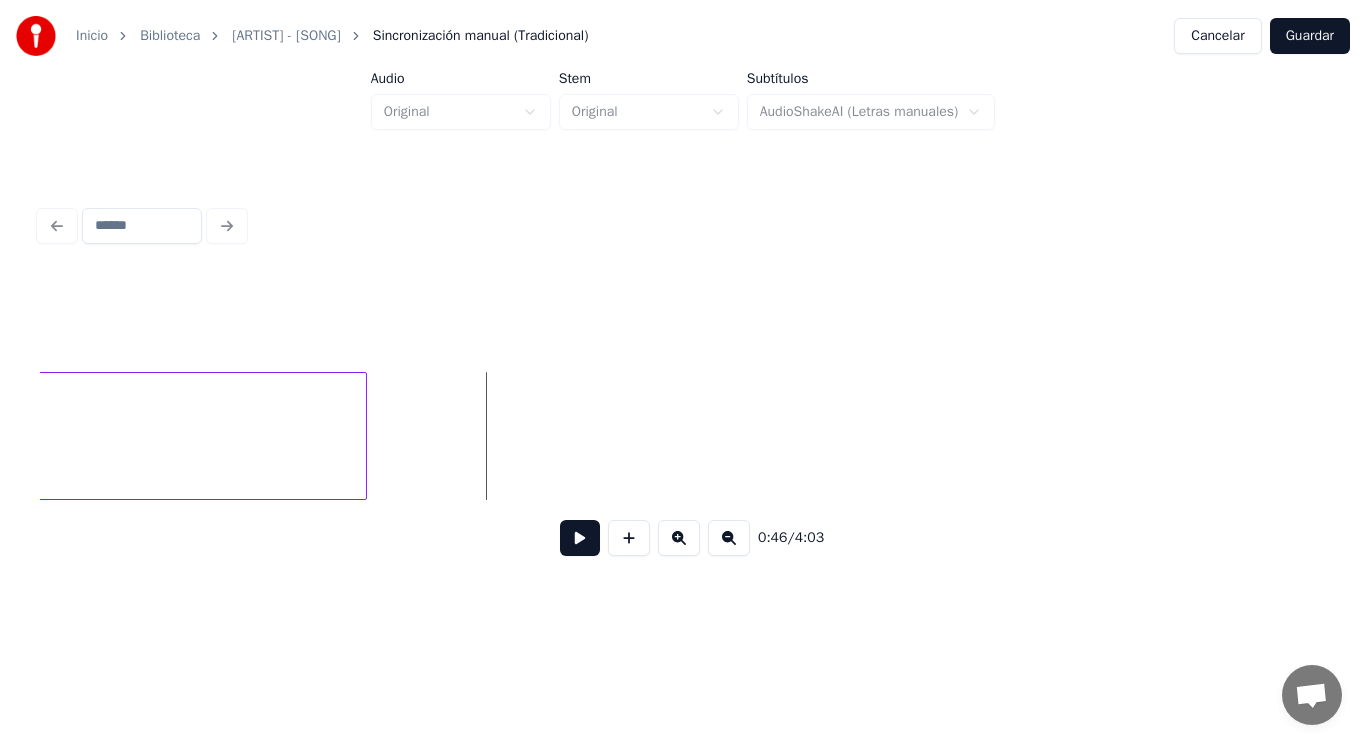 scroll, scrollTop: 0, scrollLeft: 64576, axis: horizontal 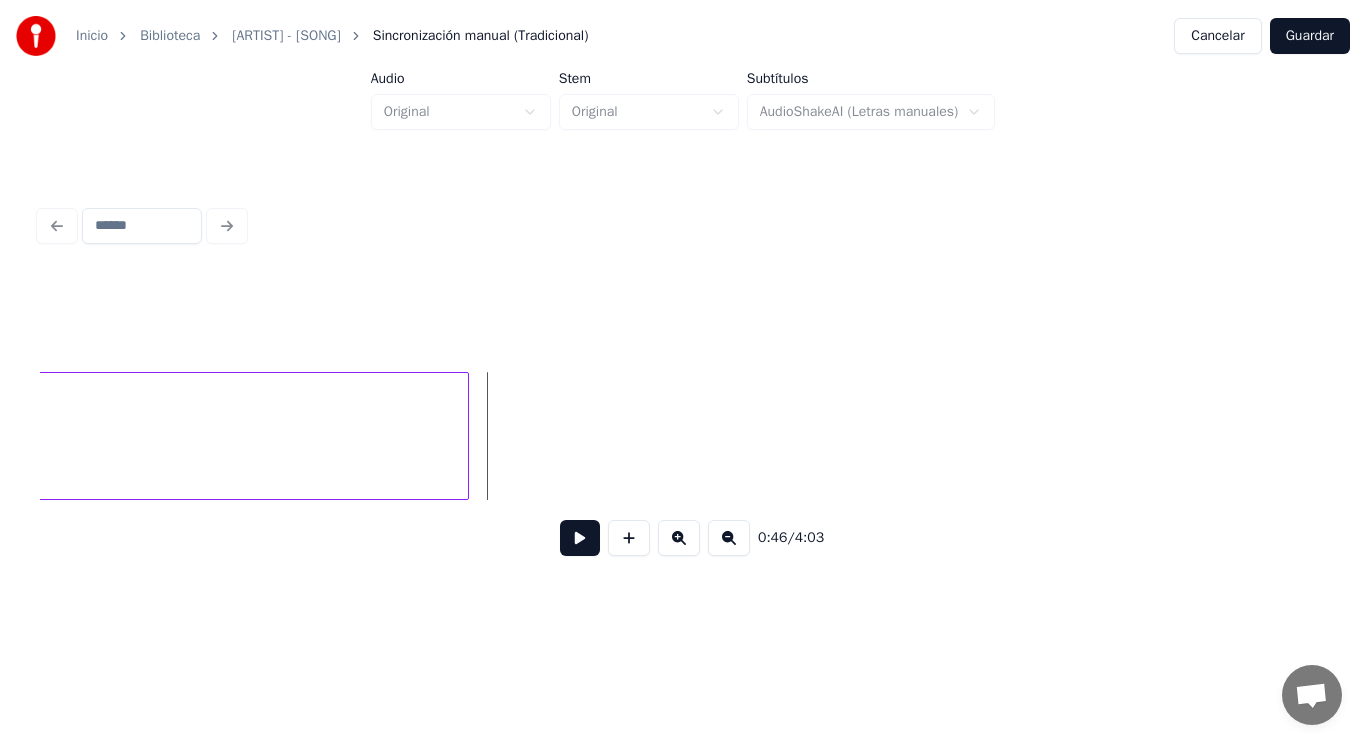 click at bounding box center (465, 436) 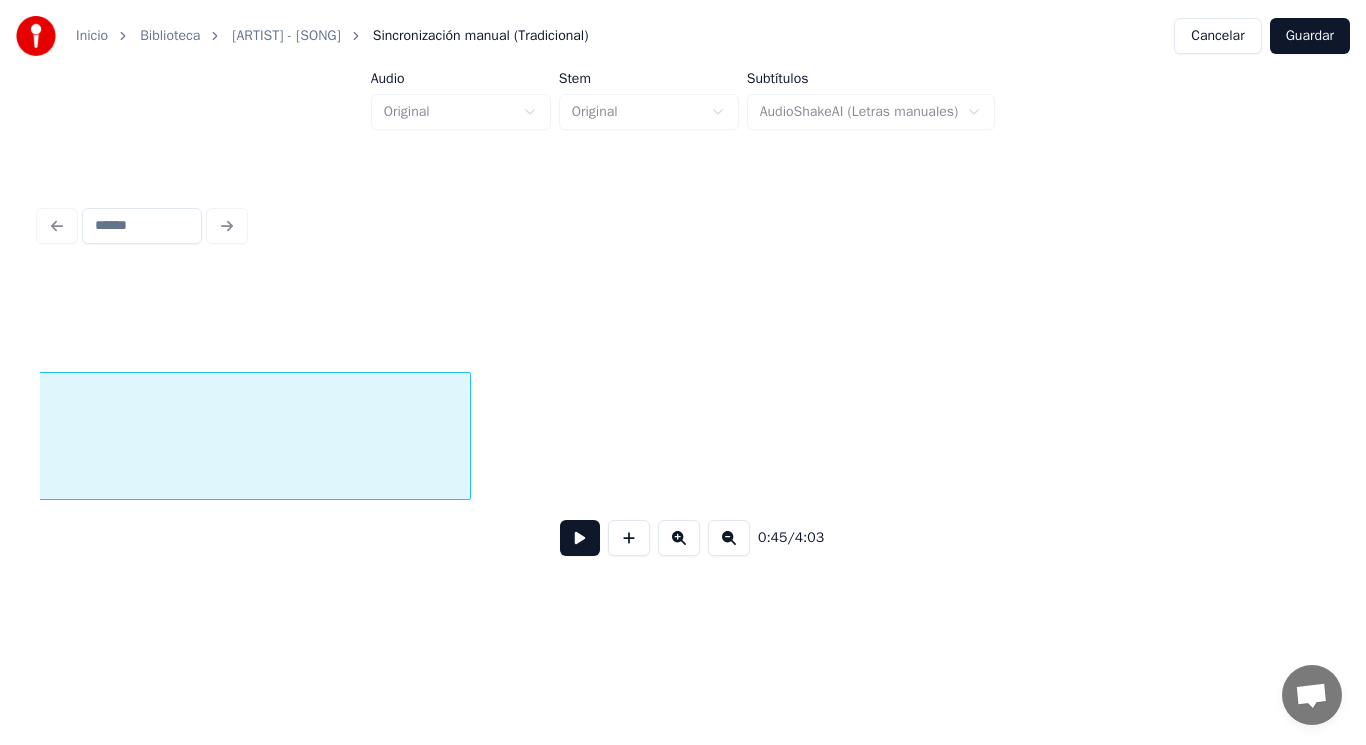 scroll, scrollTop: 0, scrollLeft: 63729, axis: horizontal 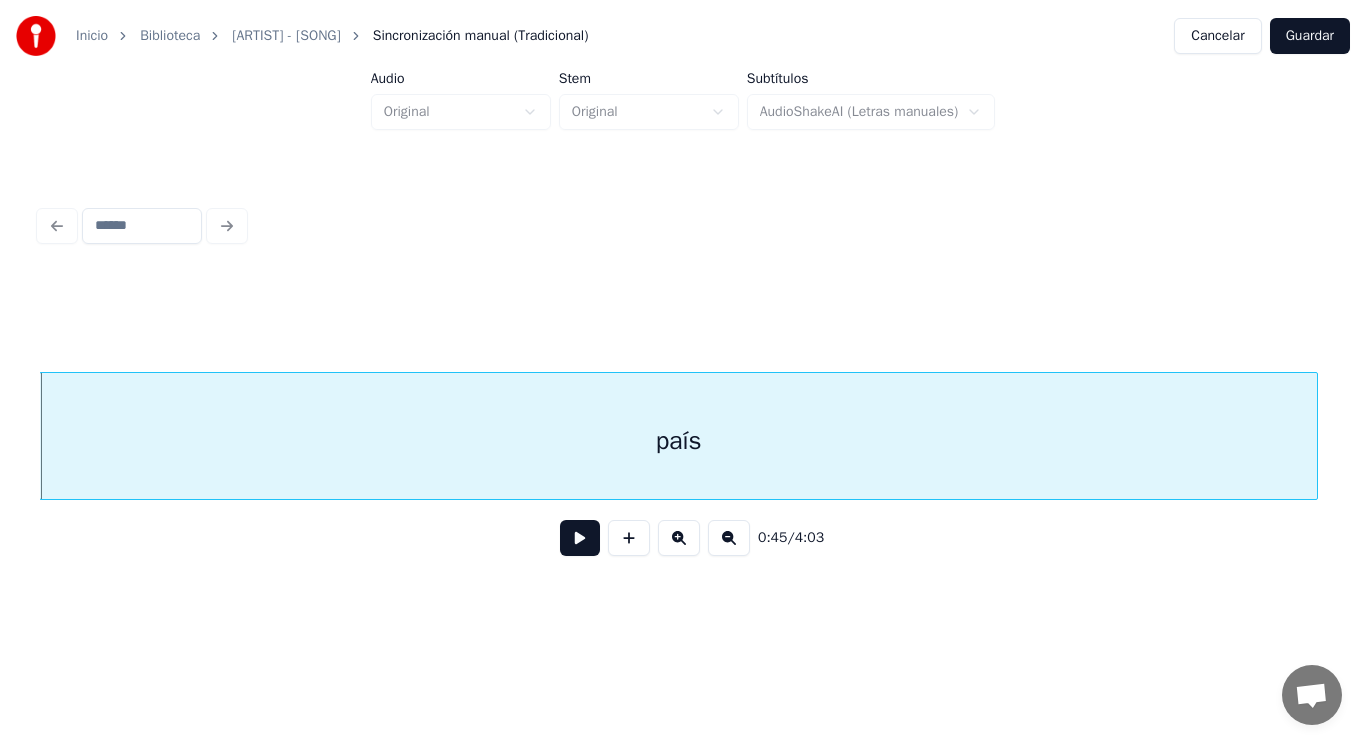 click at bounding box center (580, 538) 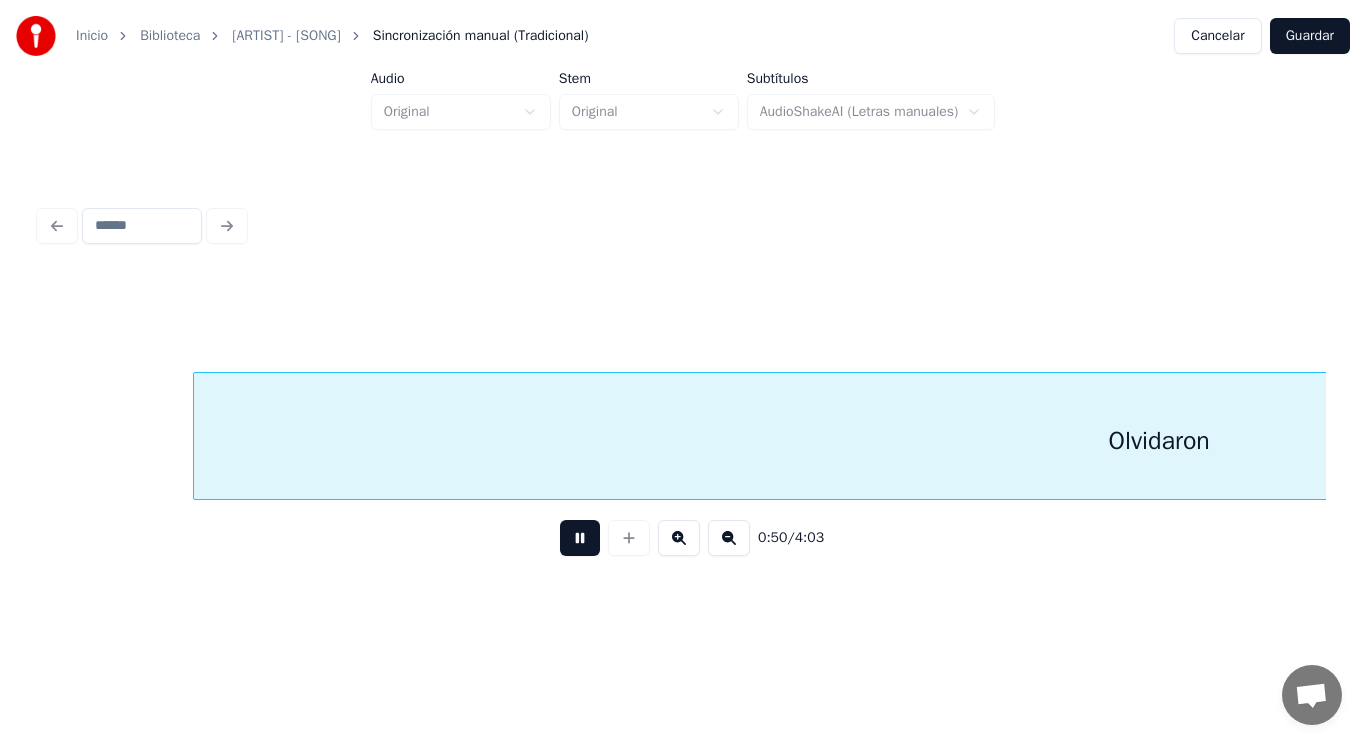 scroll, scrollTop: 0, scrollLeft: 70243, axis: horizontal 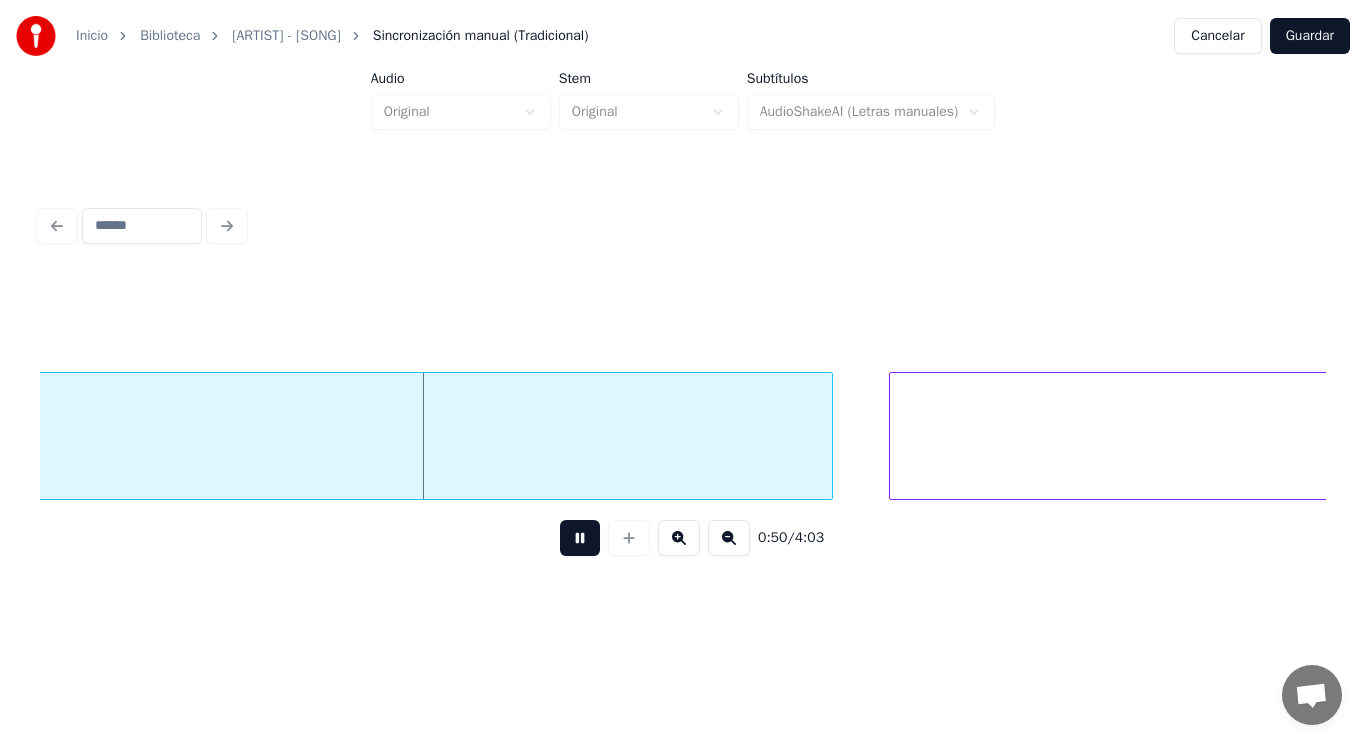click at bounding box center (580, 538) 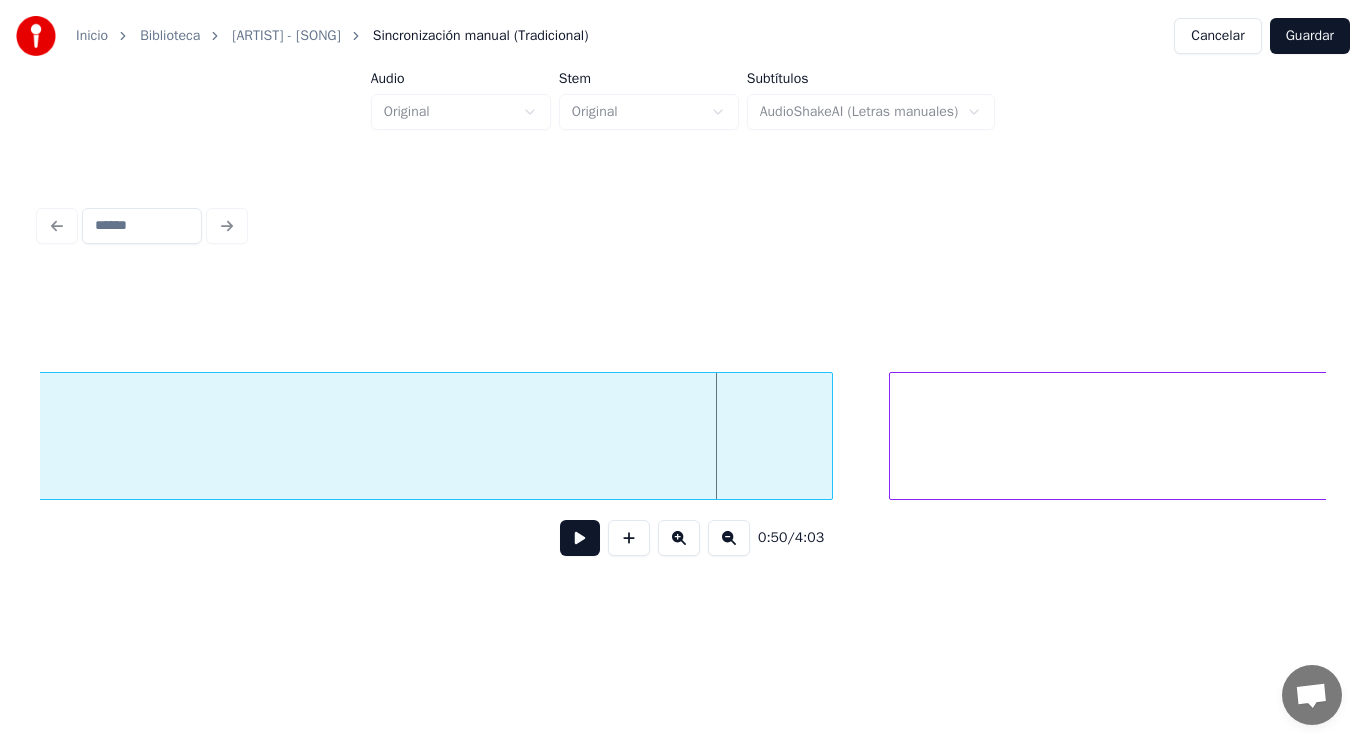 click on "Olvidaron" at bounding box center (-133, 441) 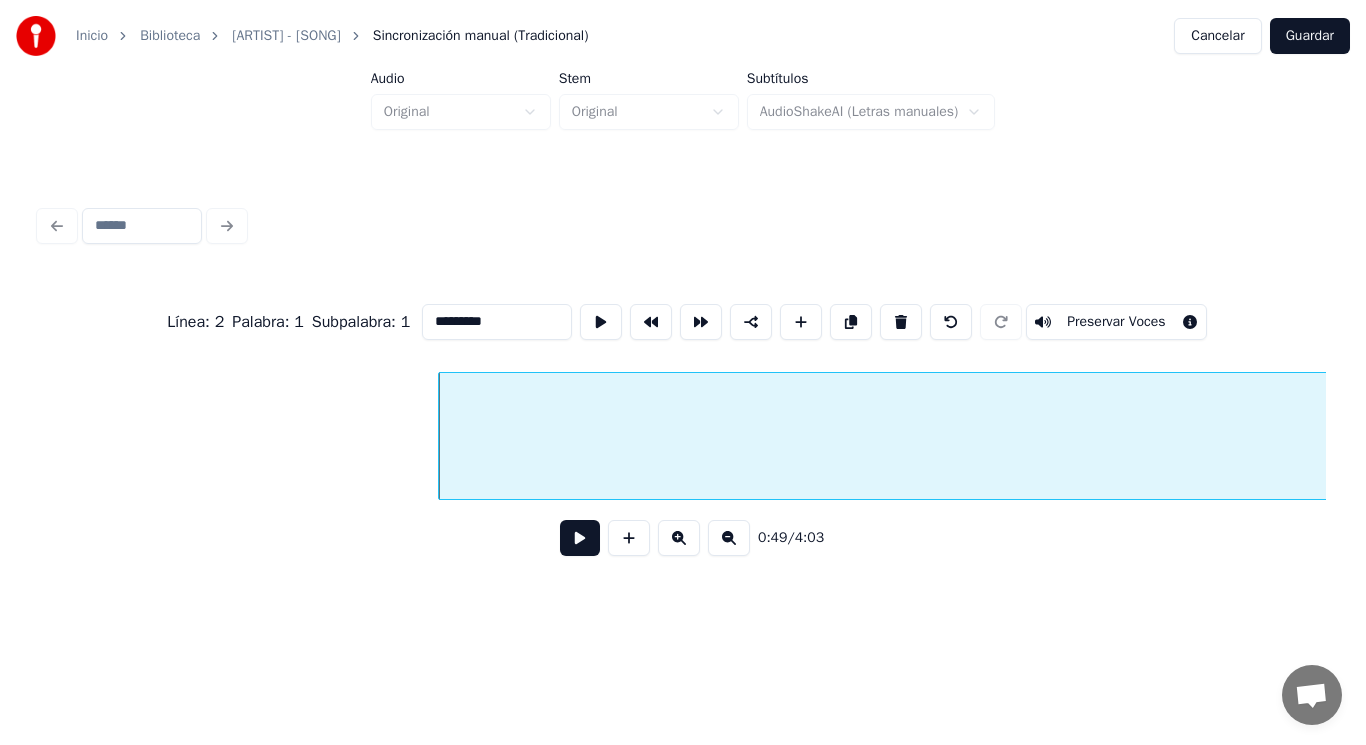 scroll, scrollTop: 0, scrollLeft: 68705, axis: horizontal 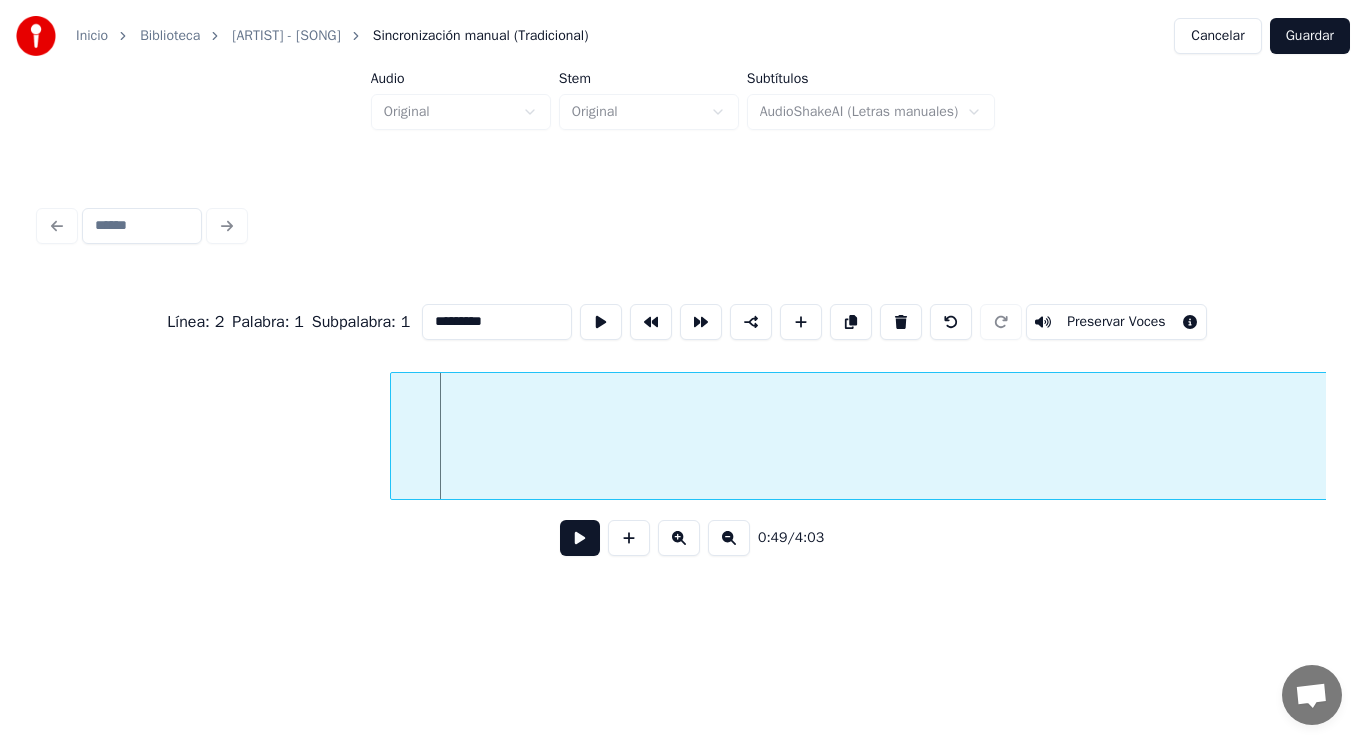 click at bounding box center (394, 436) 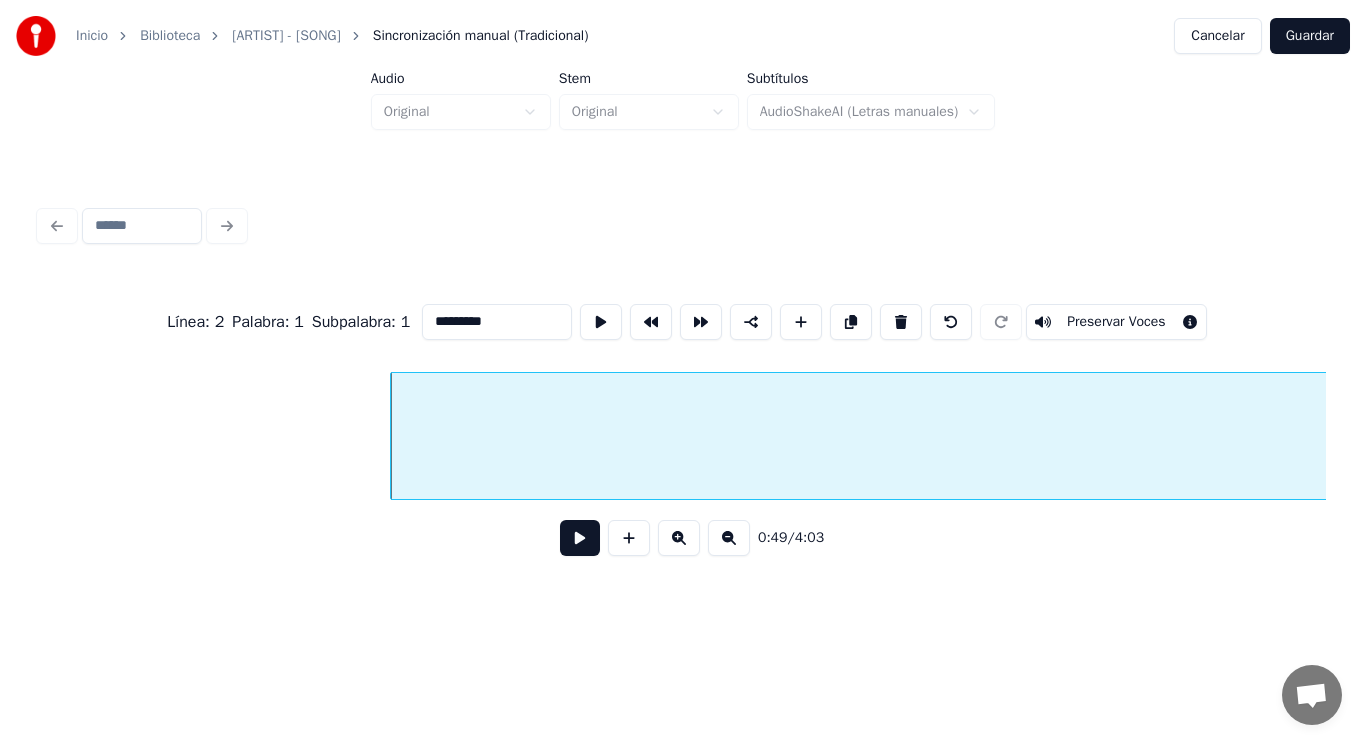 click at bounding box center (580, 538) 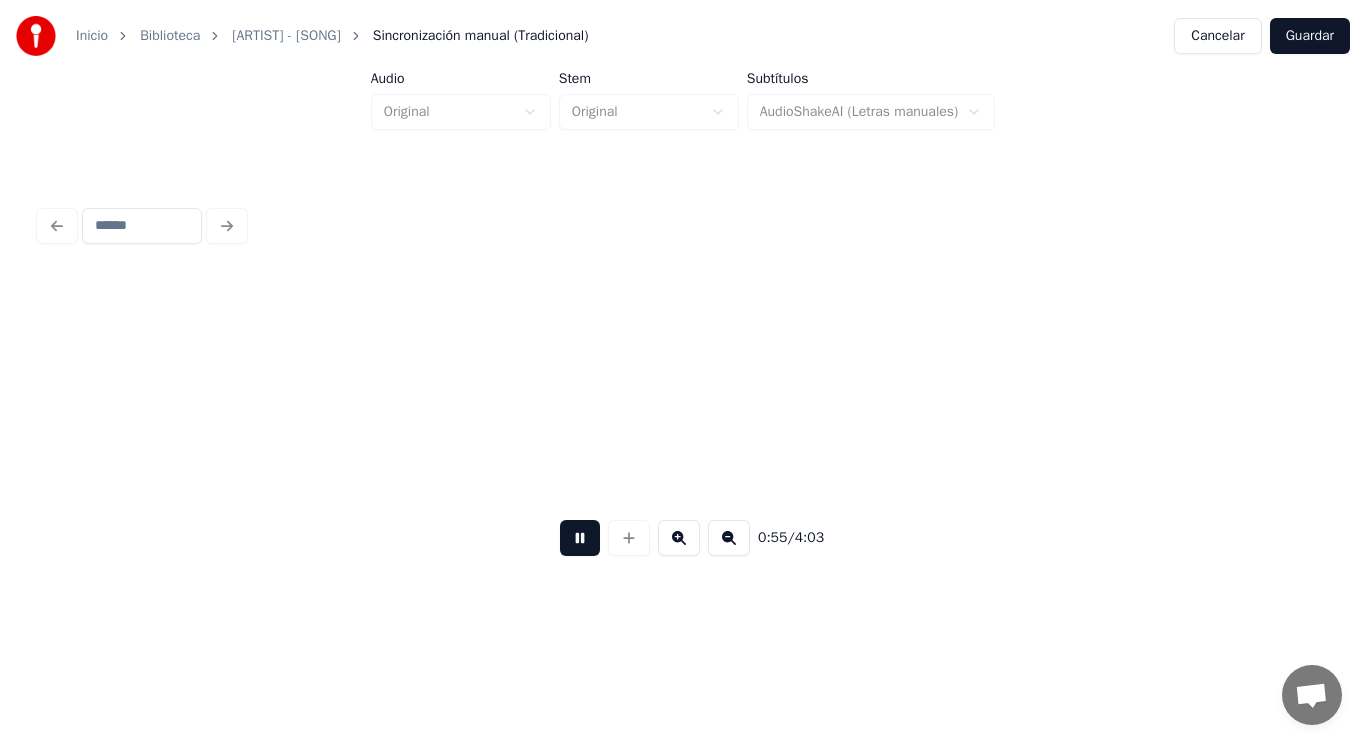 scroll, scrollTop: 0, scrollLeft: 77852, axis: horizontal 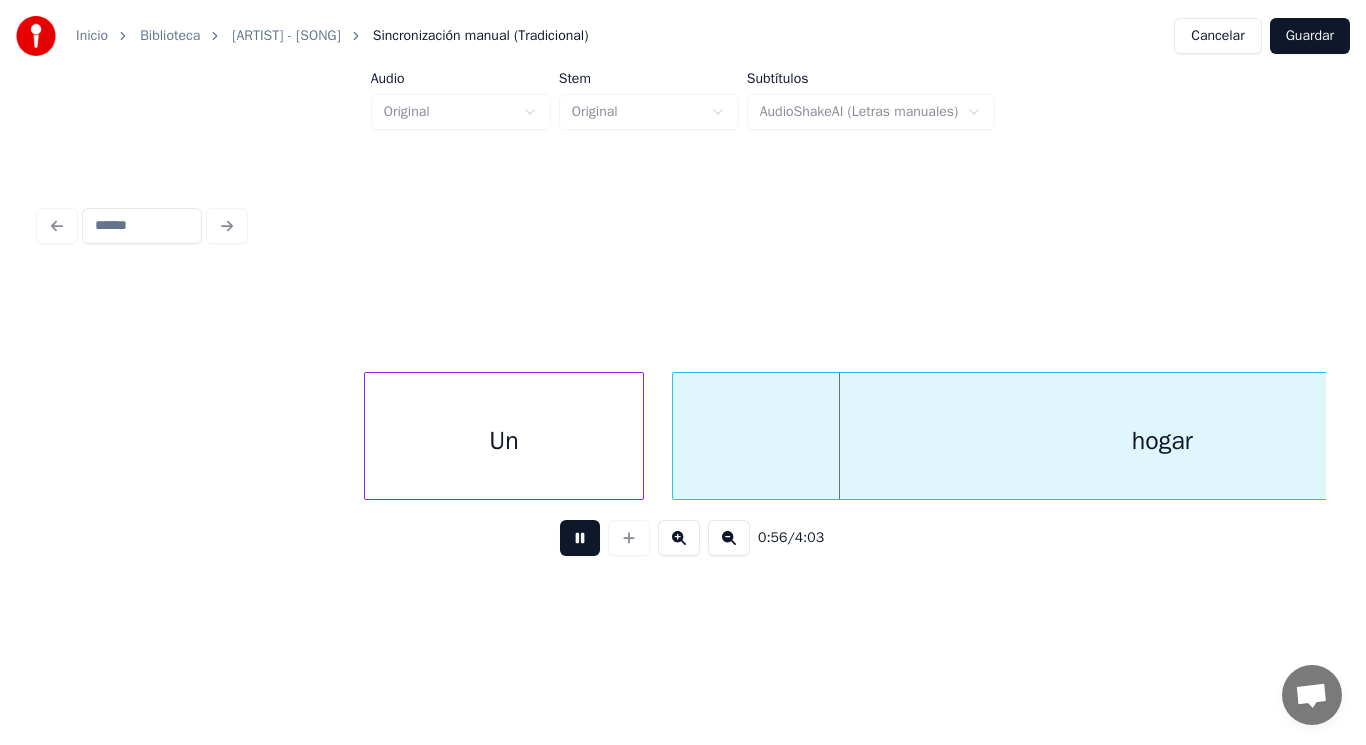 click at bounding box center (580, 538) 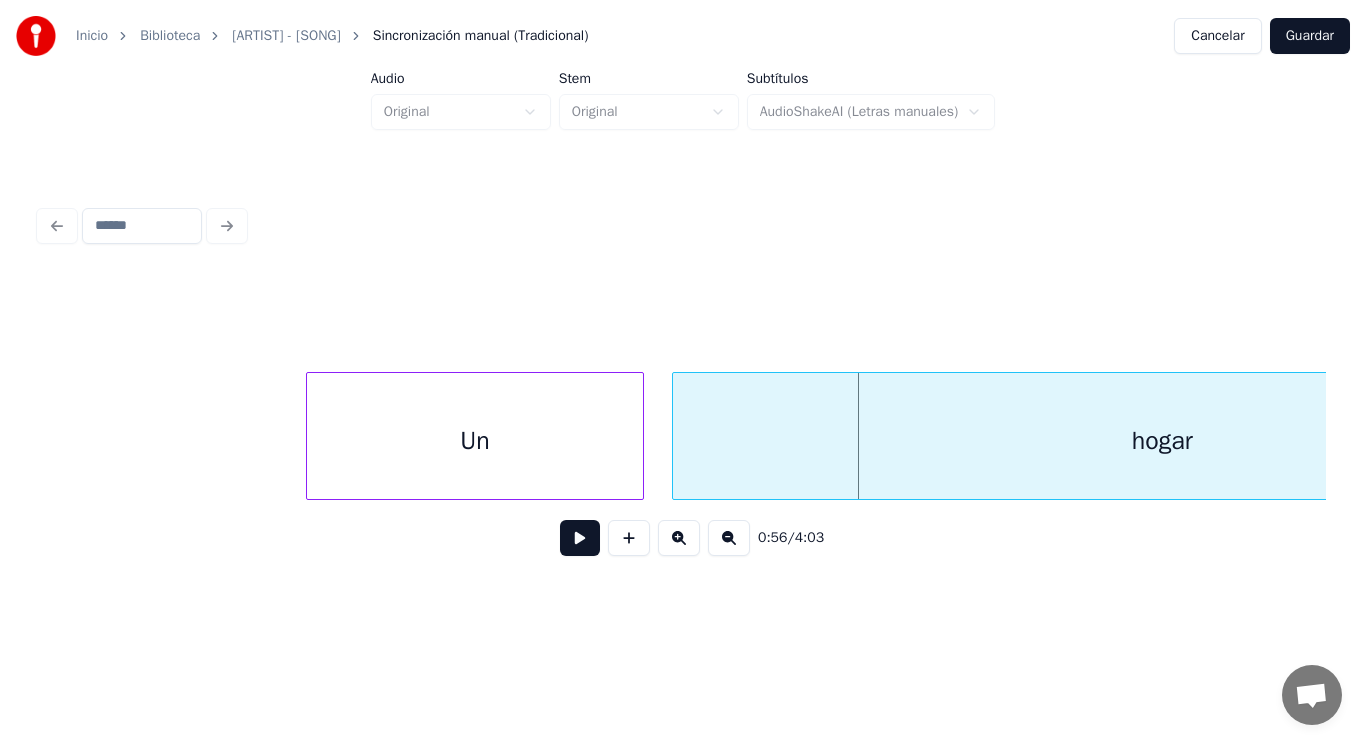 click at bounding box center [310, 436] 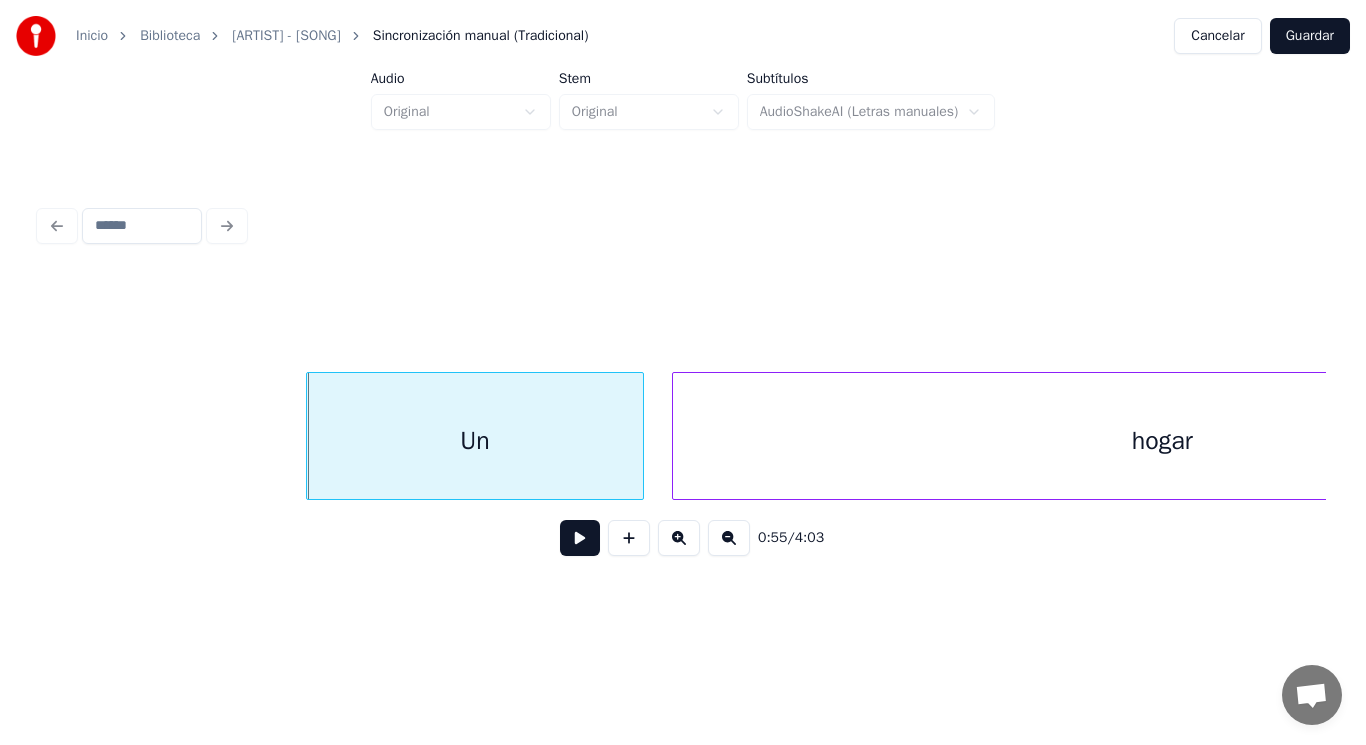 click at bounding box center (580, 538) 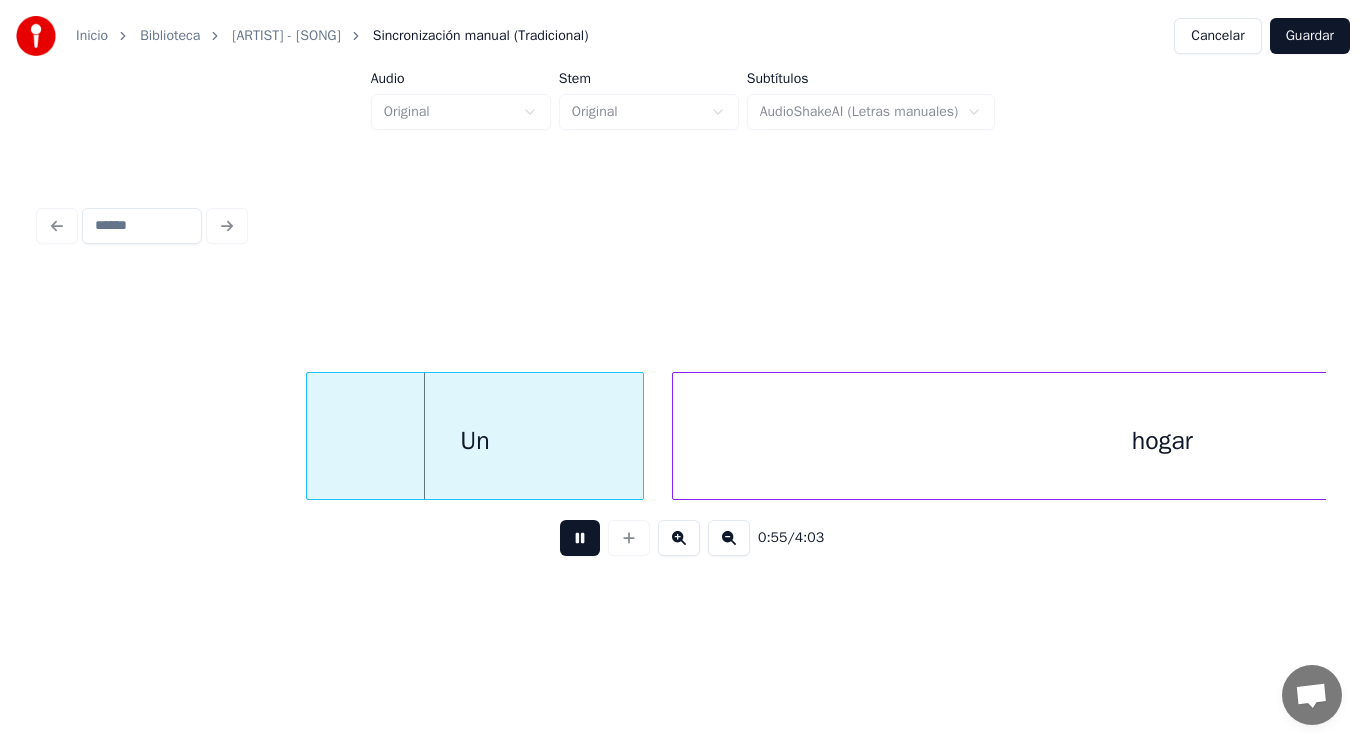 click at bounding box center (580, 538) 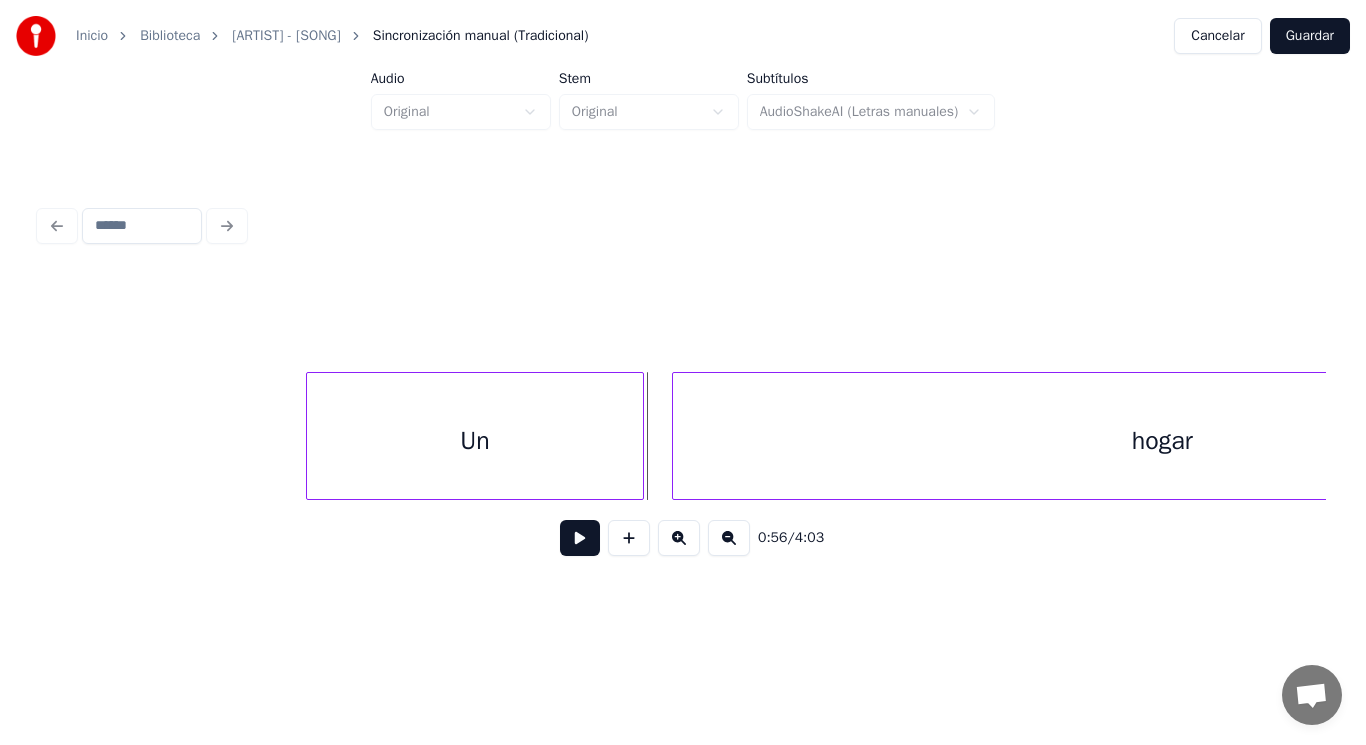 click at bounding box center [640, 436] 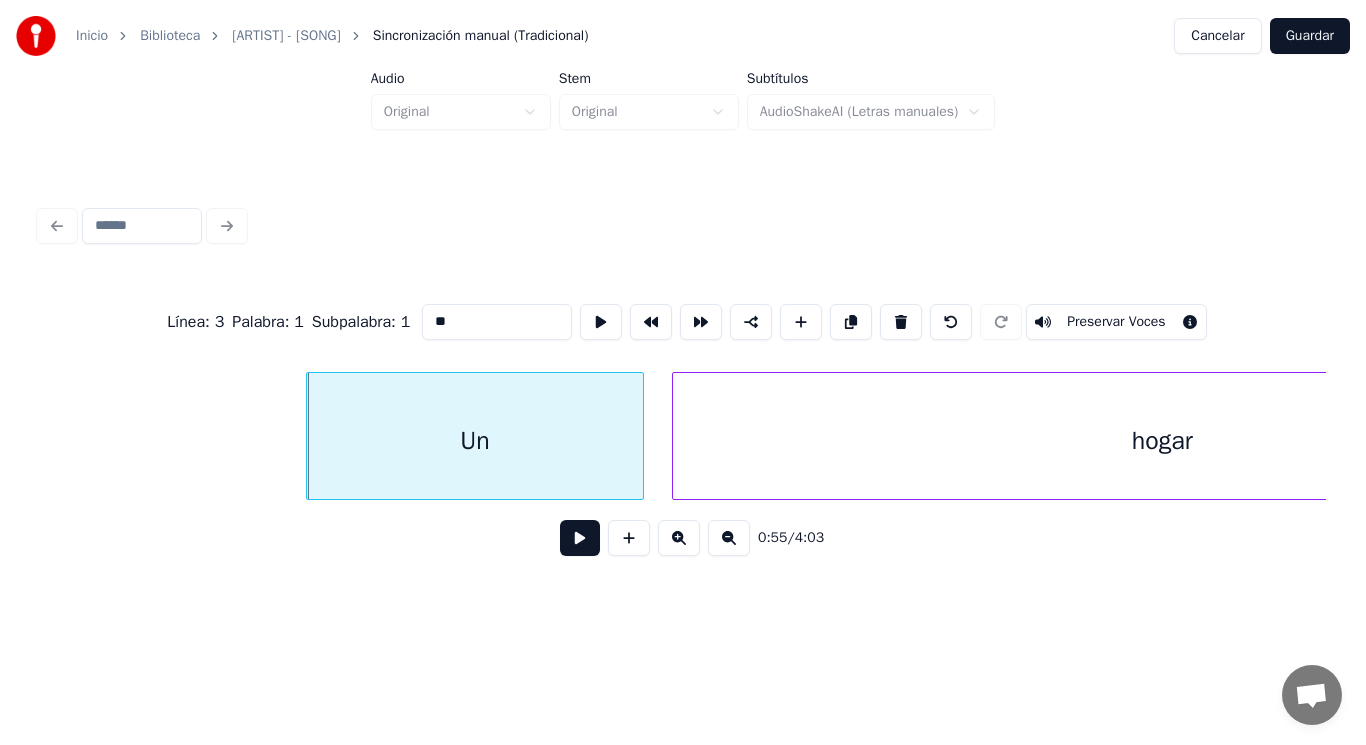 click at bounding box center (580, 538) 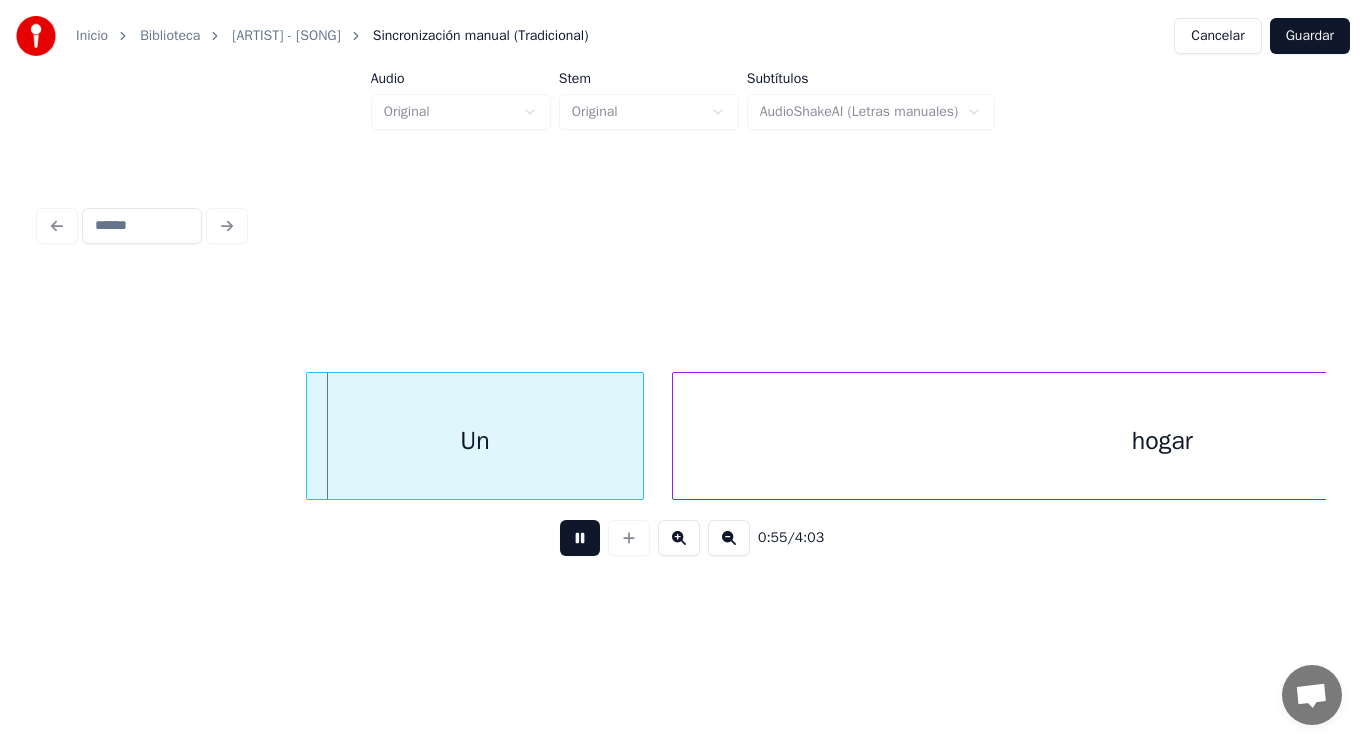 click at bounding box center [580, 538] 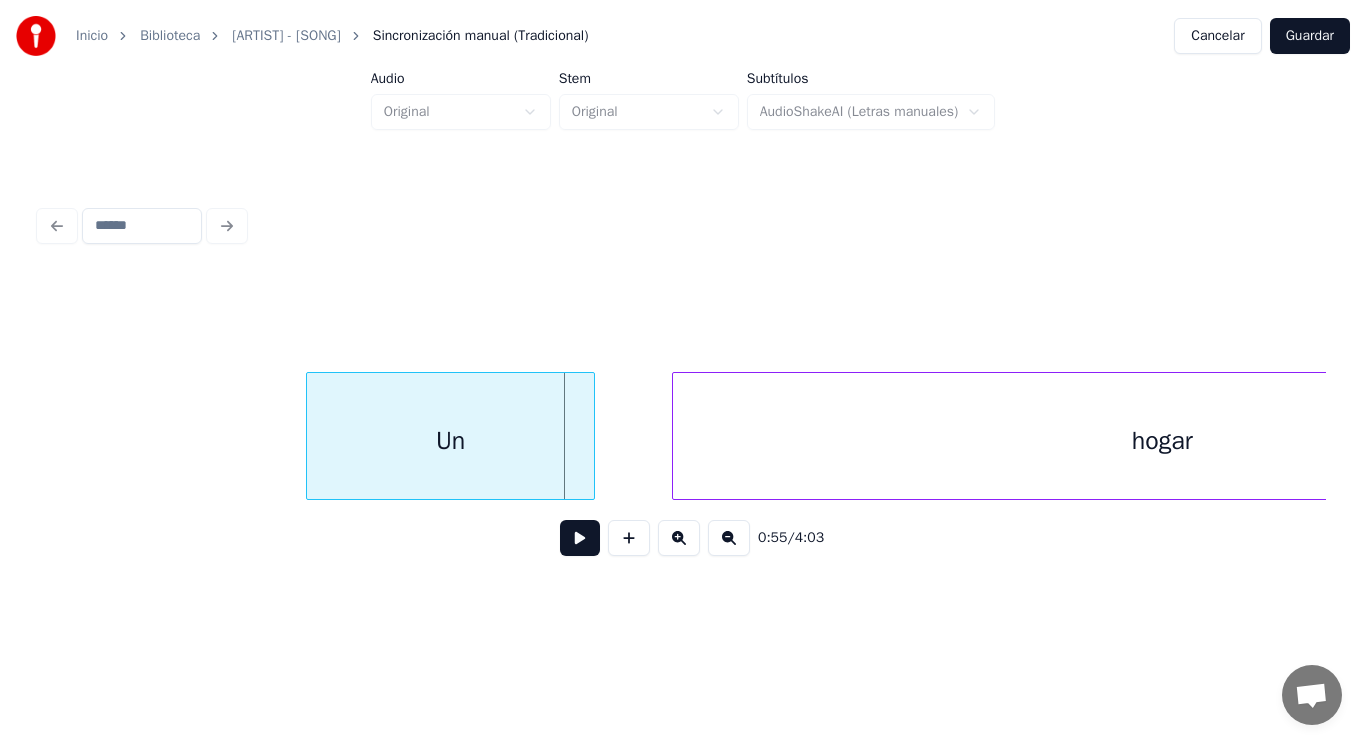 click at bounding box center [591, 436] 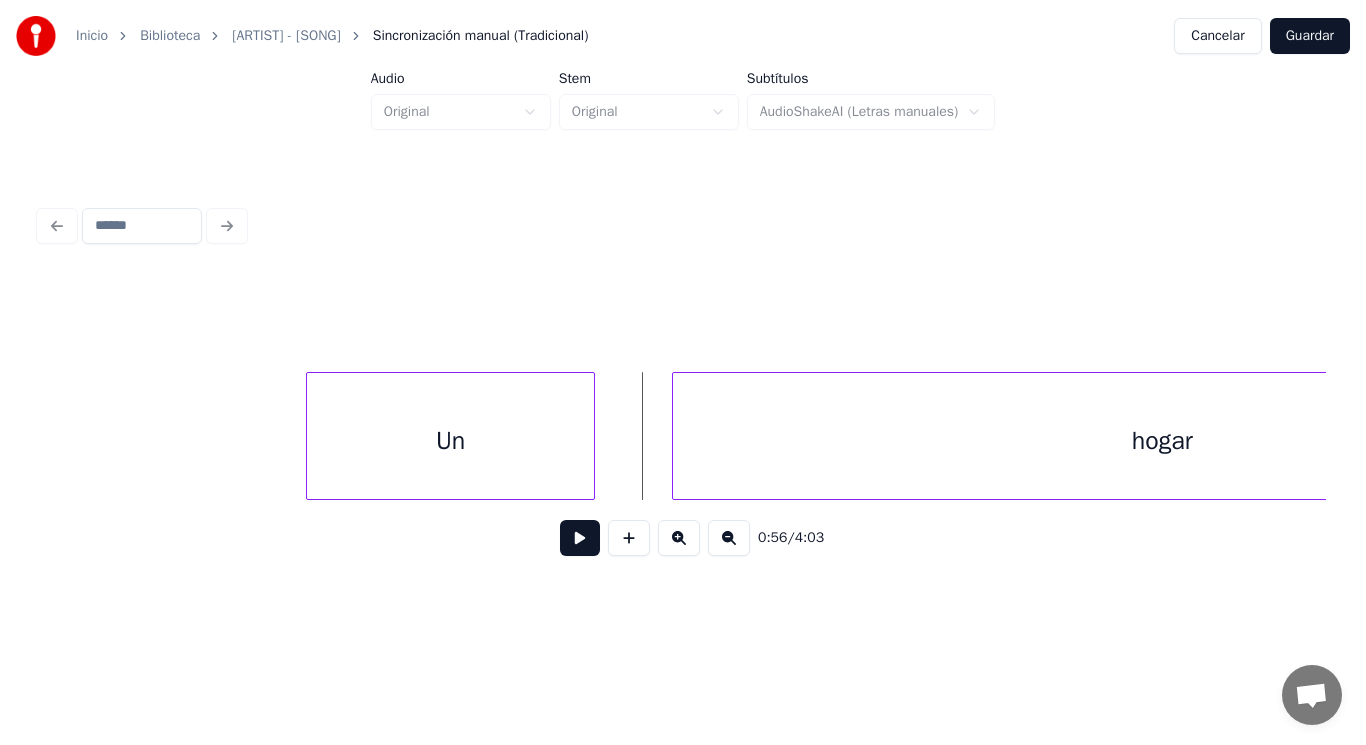 click at bounding box center [580, 538] 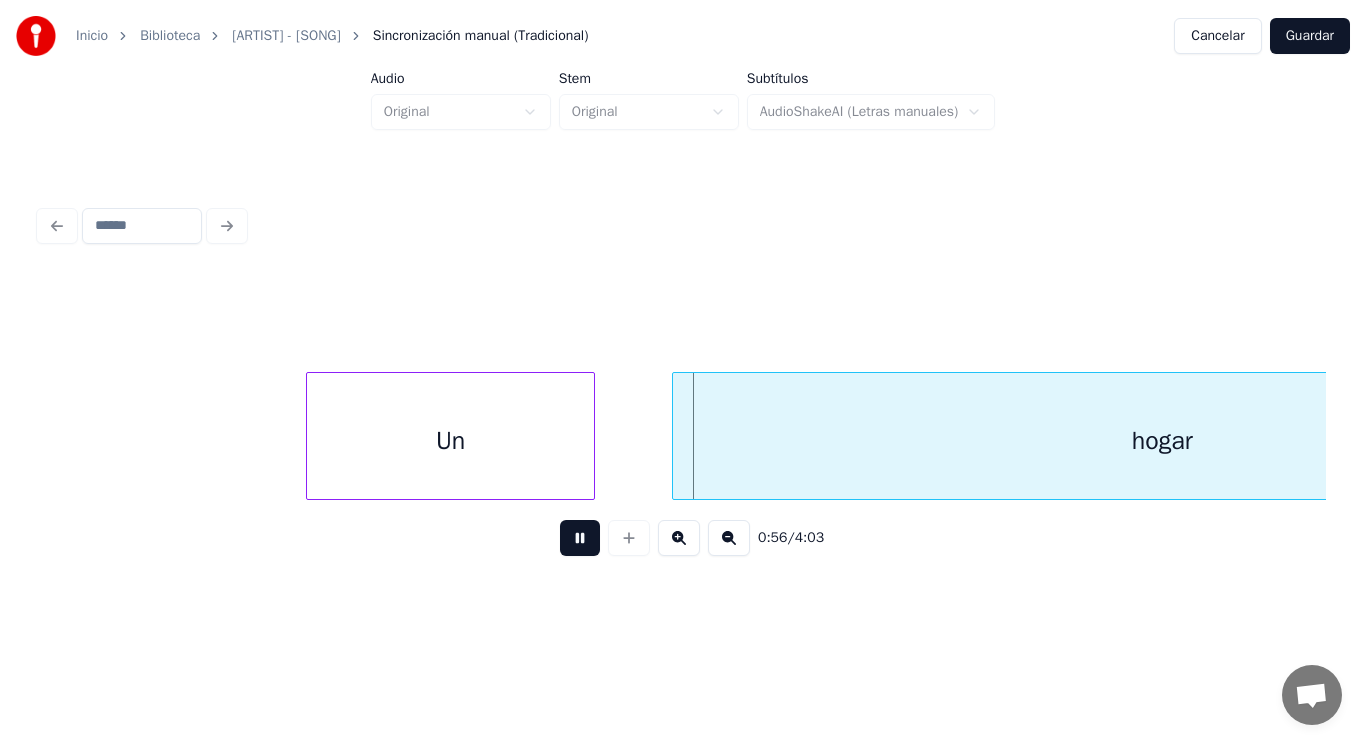 click at bounding box center (580, 538) 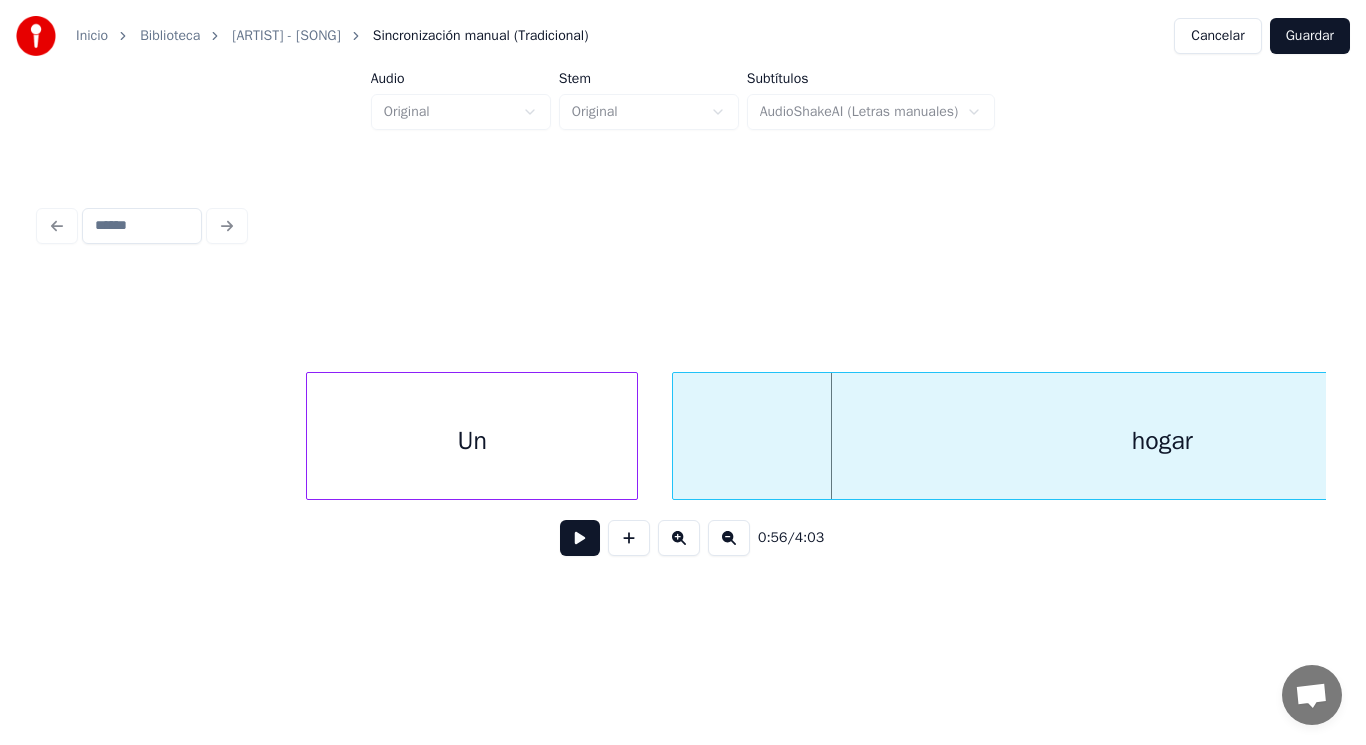 click at bounding box center [634, 436] 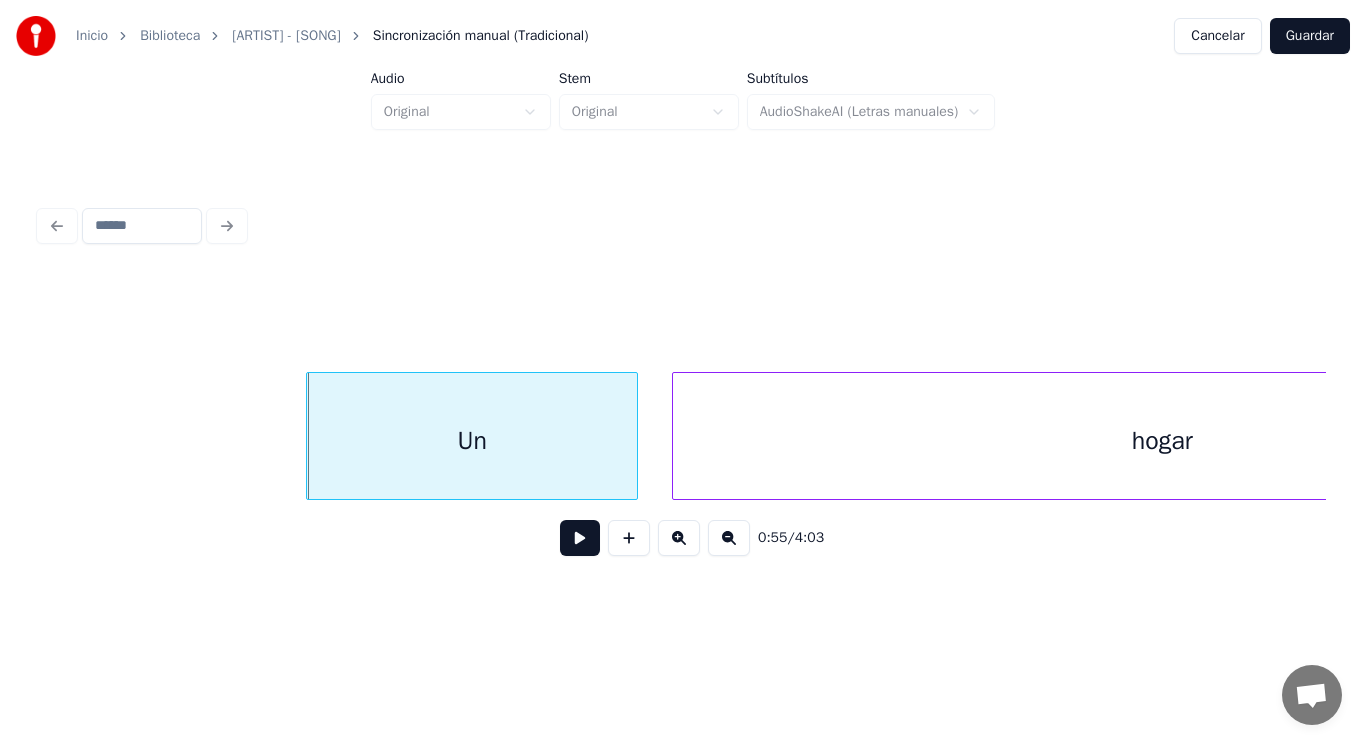 click on "hogar" at bounding box center [1162, 441] 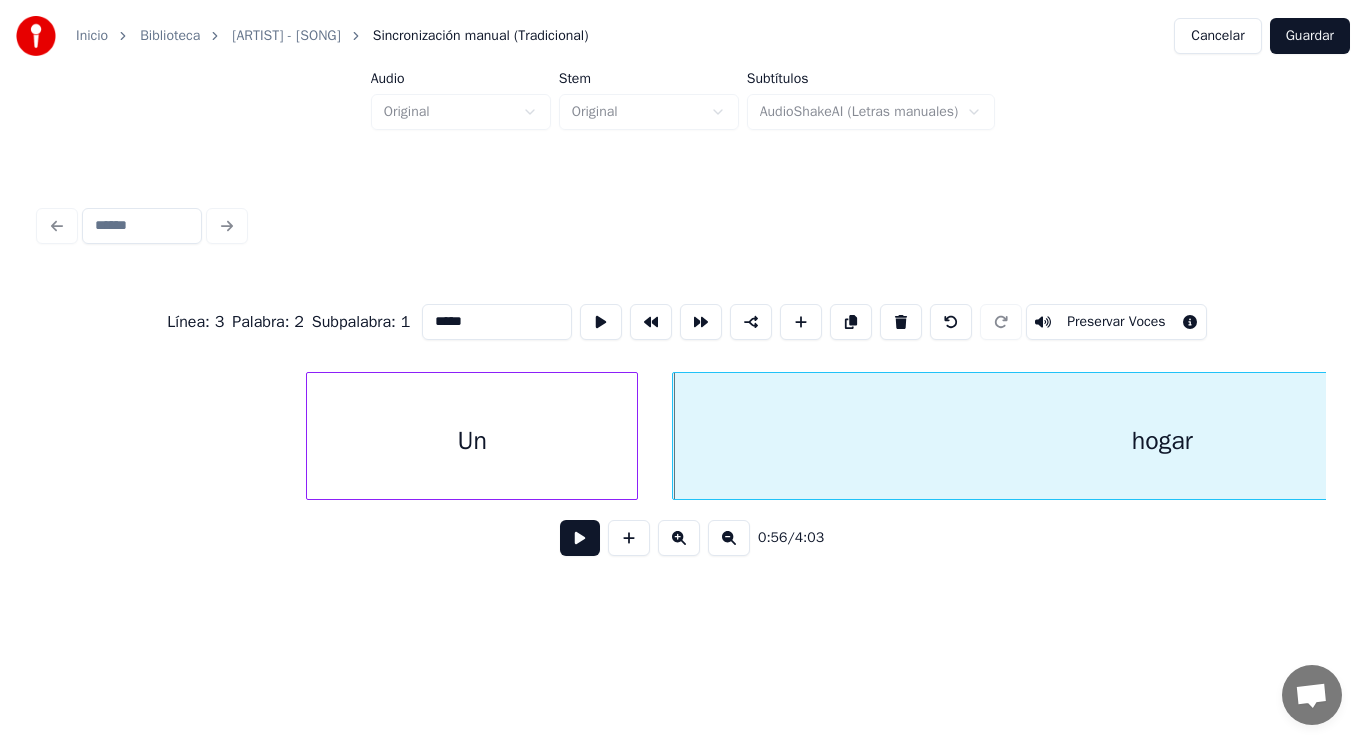 click at bounding box center (580, 538) 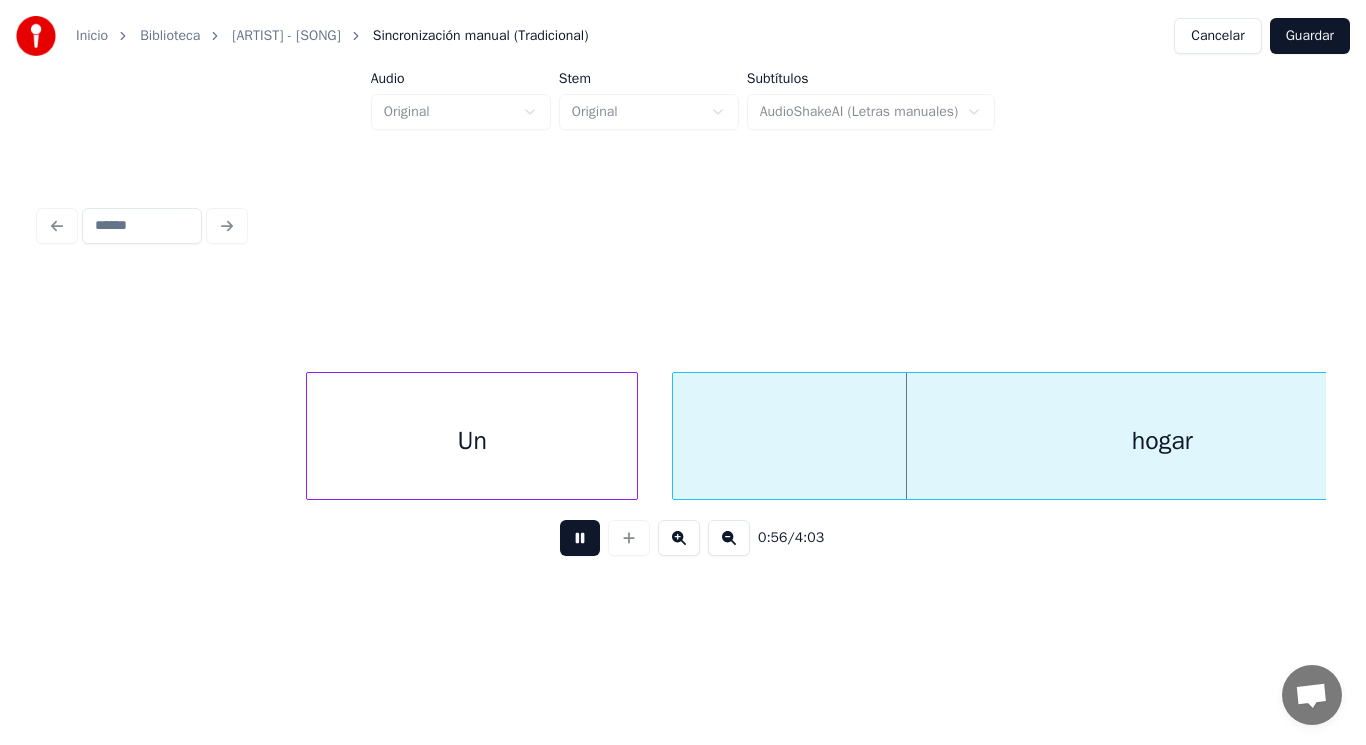 click at bounding box center (580, 538) 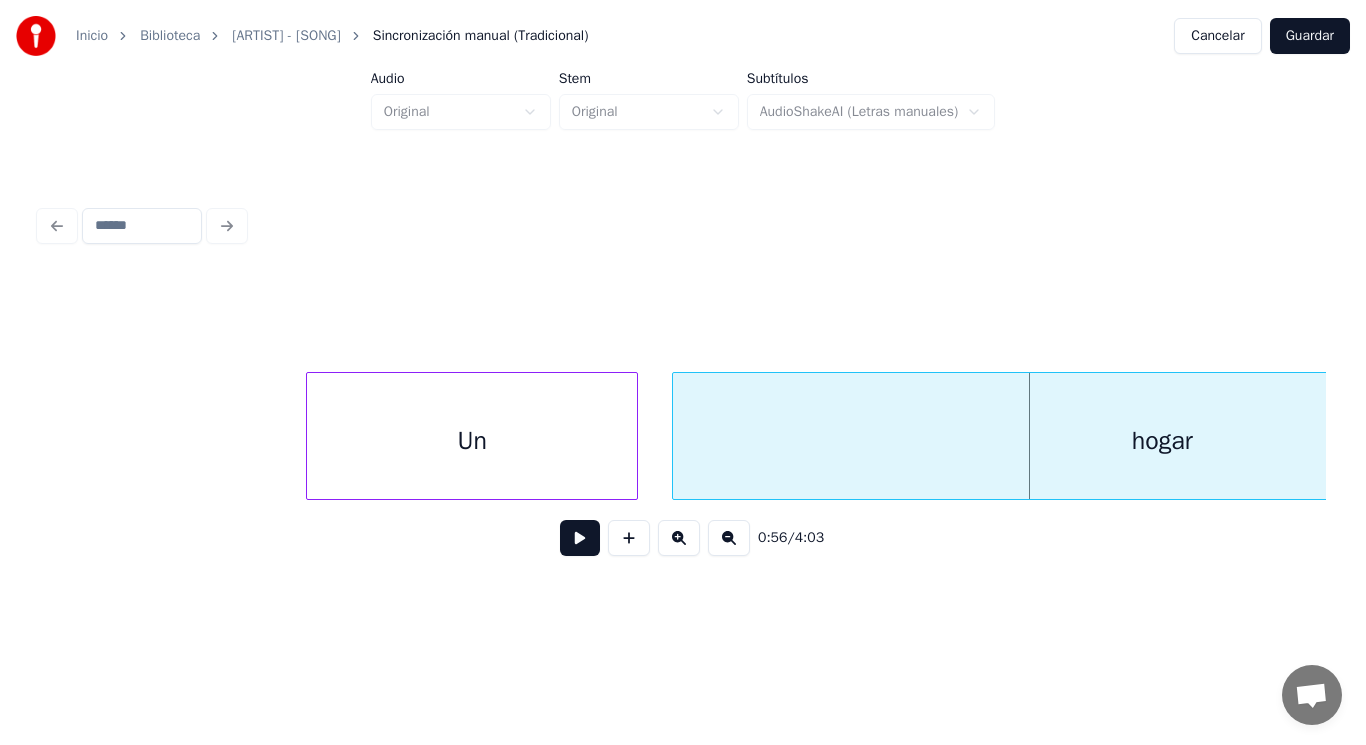 click on "Un" at bounding box center [472, 441] 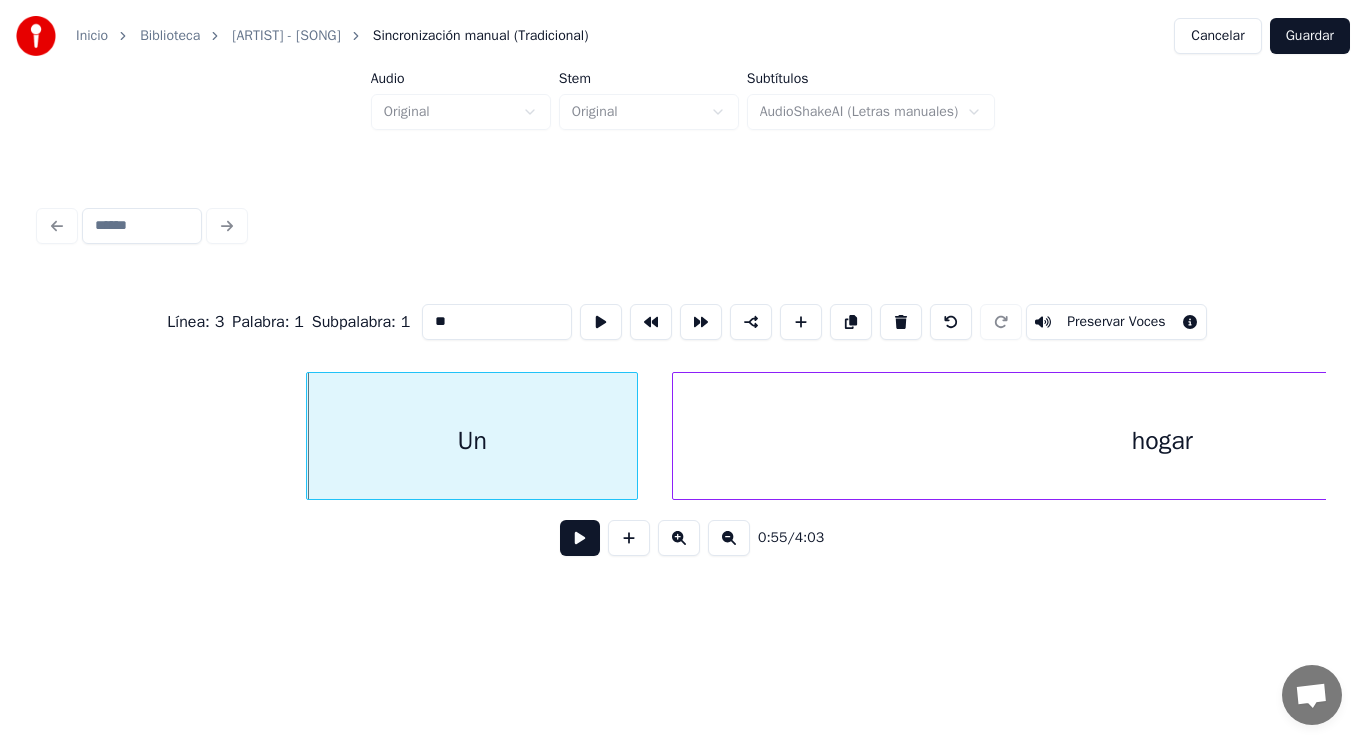click at bounding box center [580, 538] 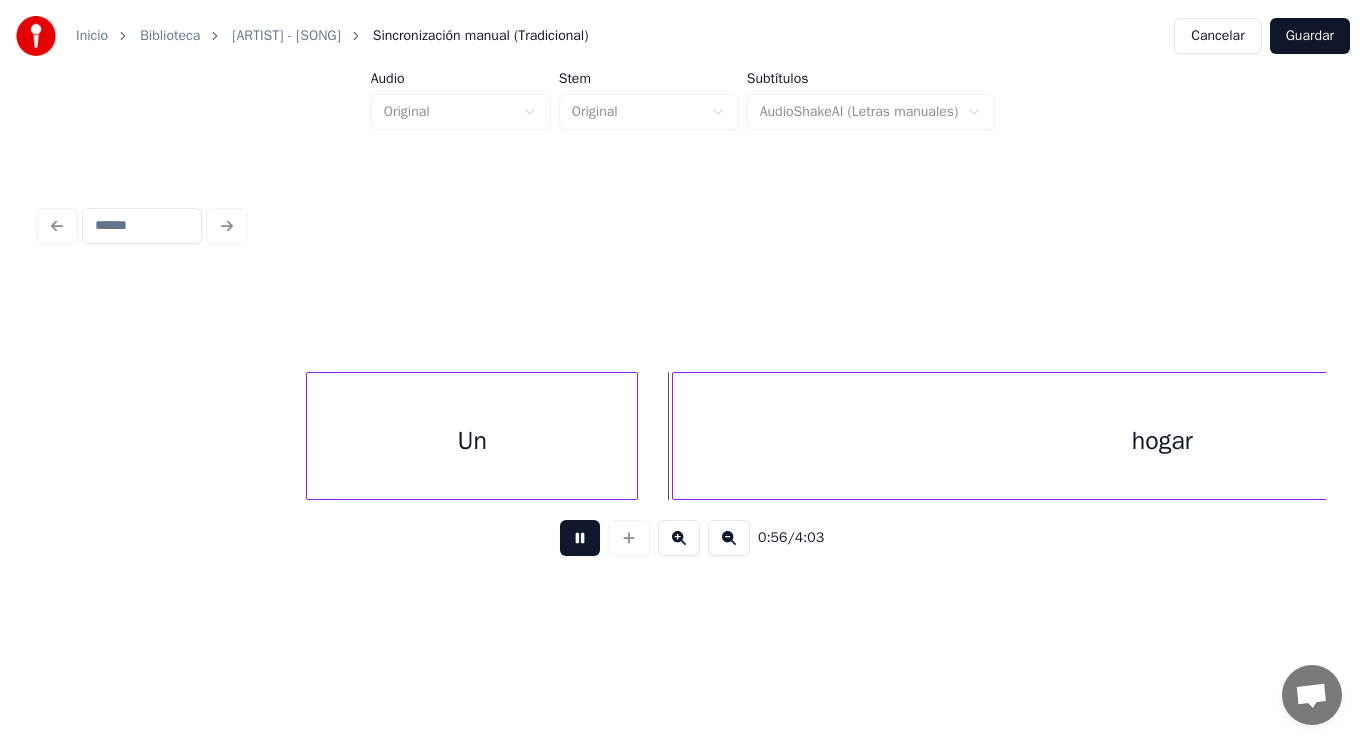 click at bounding box center [580, 538] 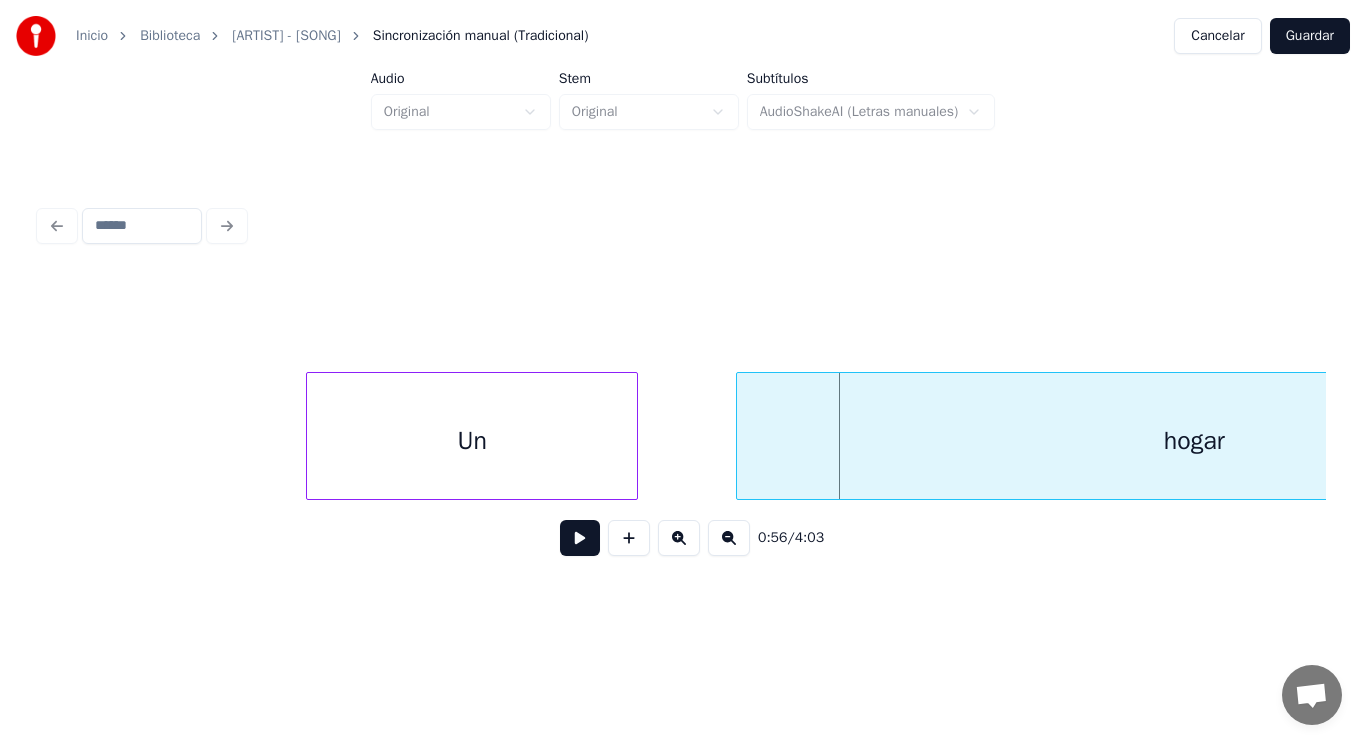 click at bounding box center [740, 436] 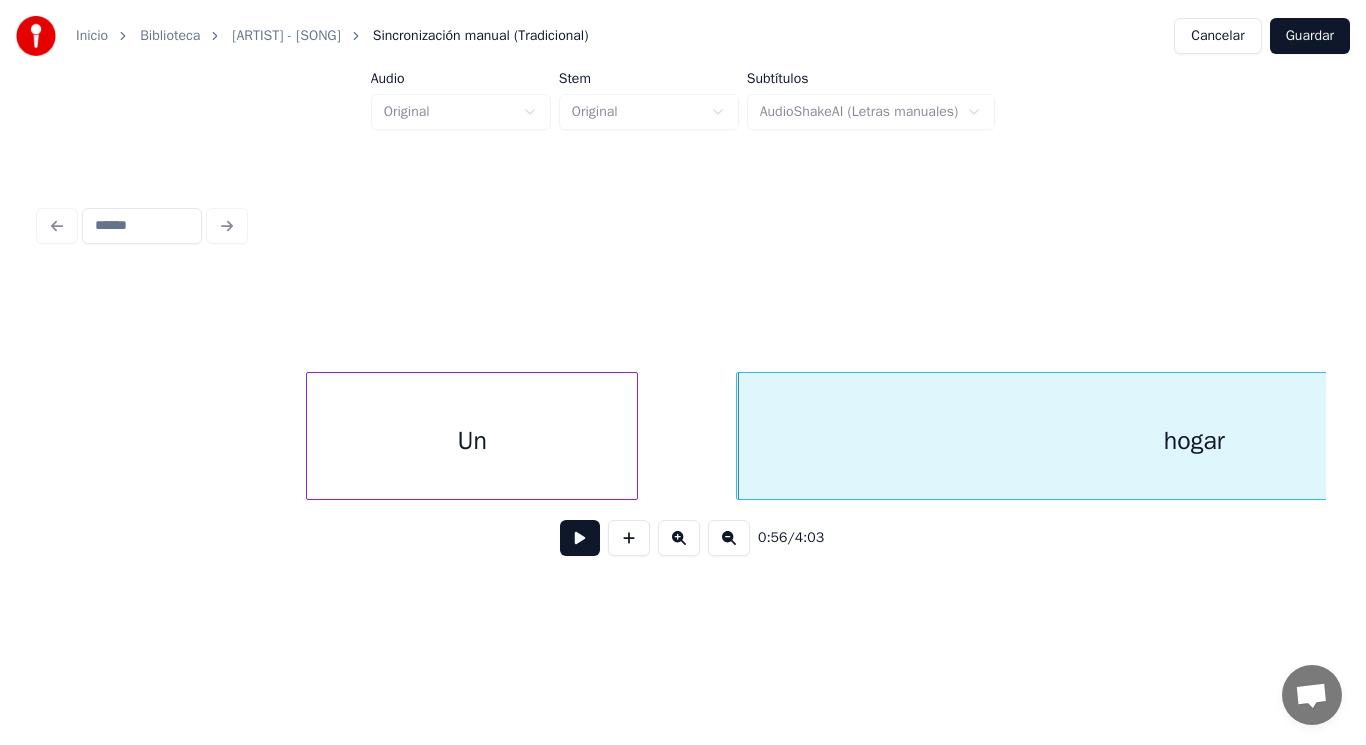 click at bounding box center [580, 538] 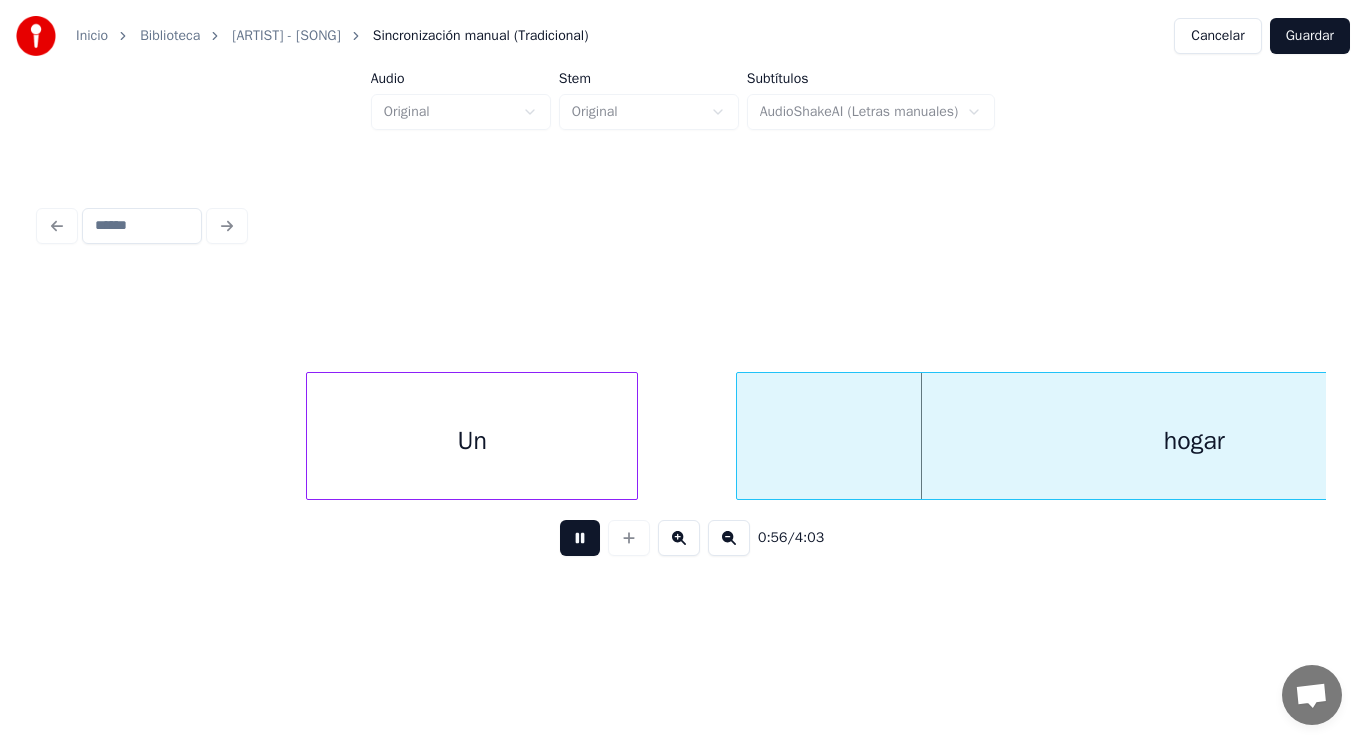 click at bounding box center (580, 538) 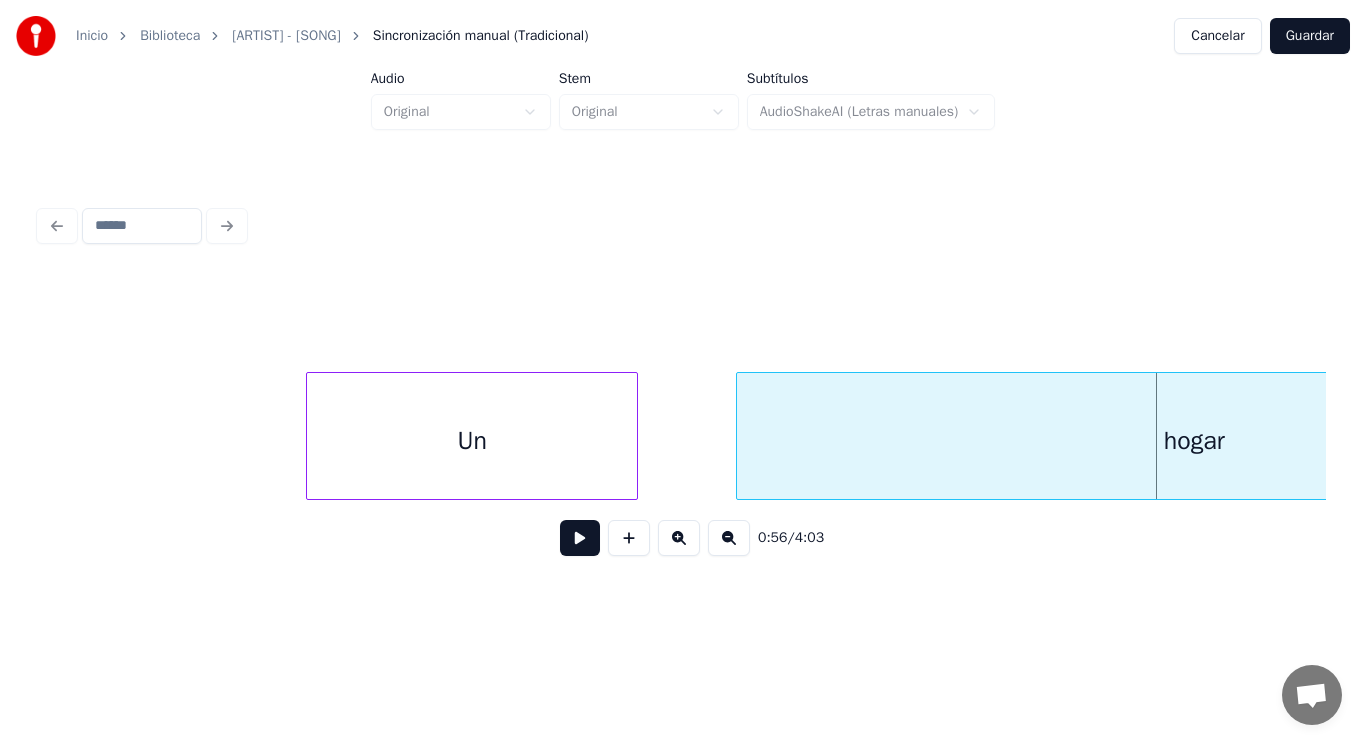 click on "Un" at bounding box center (472, 441) 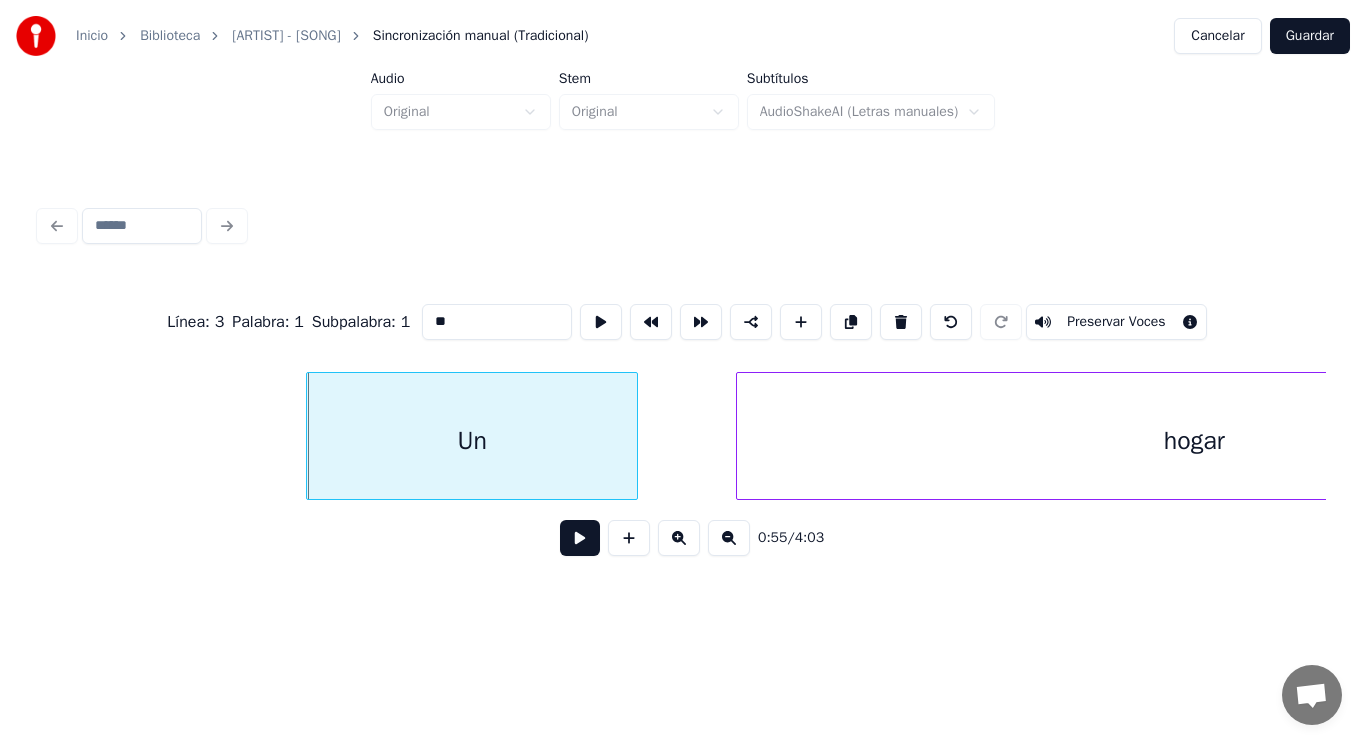 click at bounding box center [580, 538] 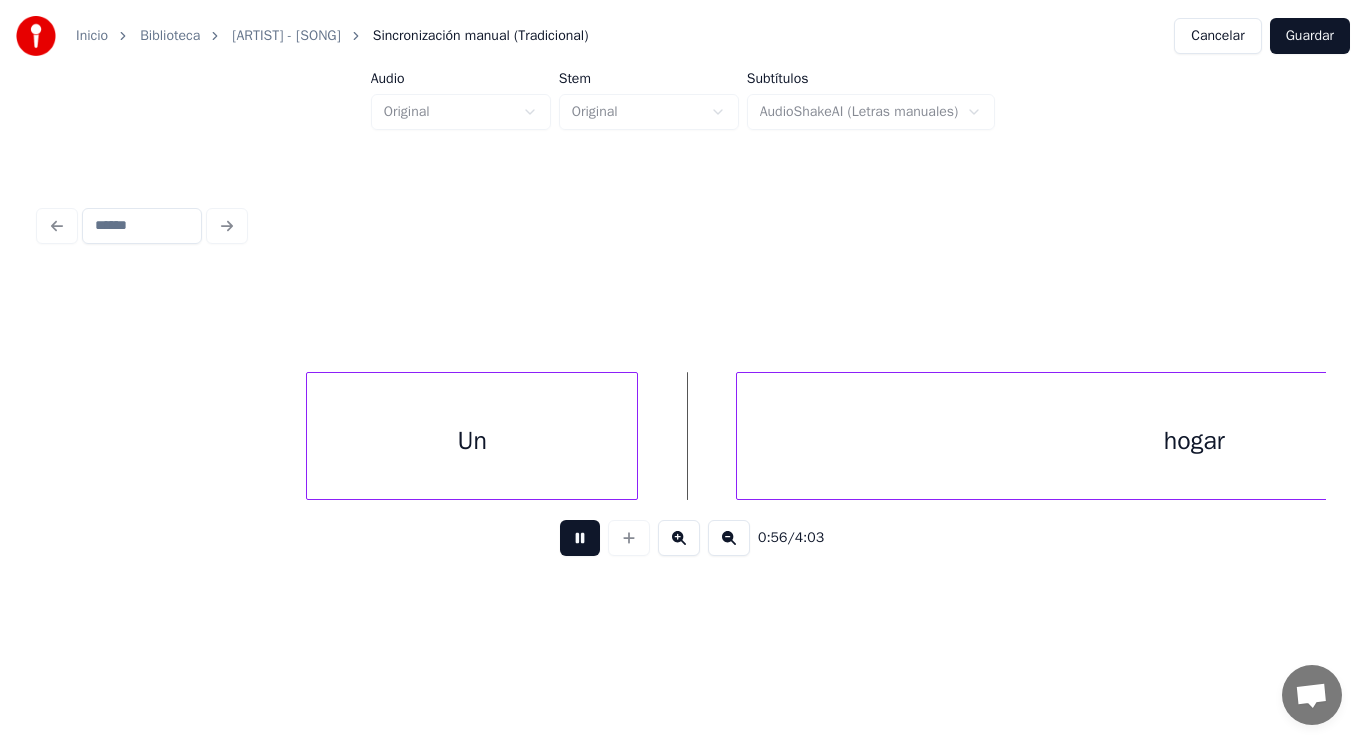 click at bounding box center (580, 538) 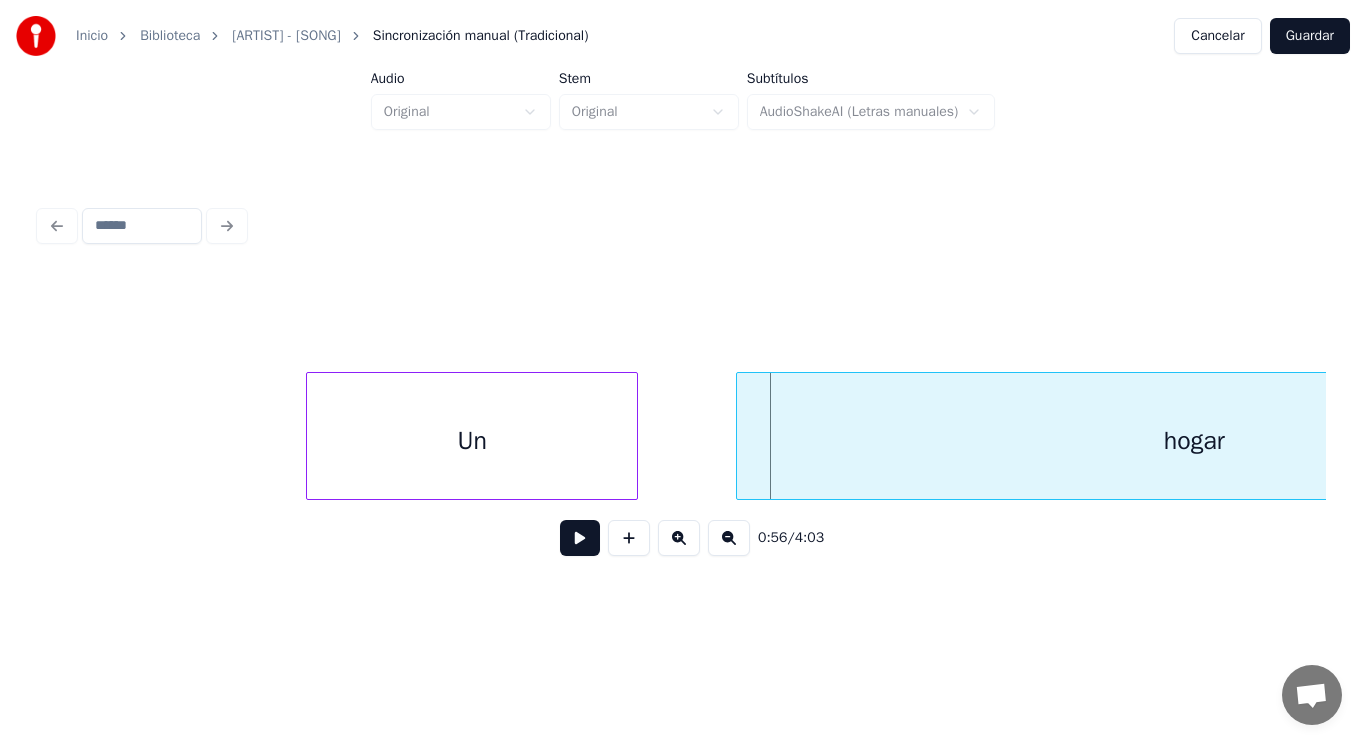 click on "Un" at bounding box center [472, 441] 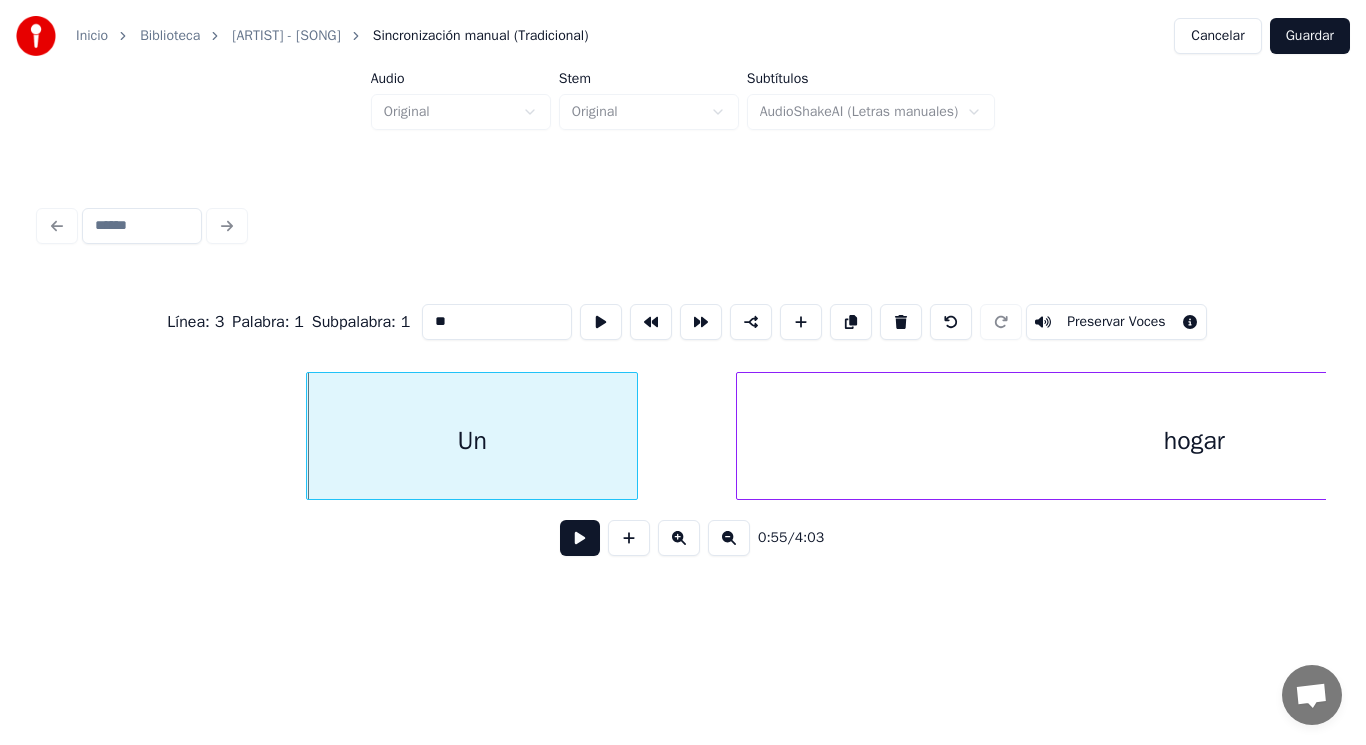 click at bounding box center [580, 538] 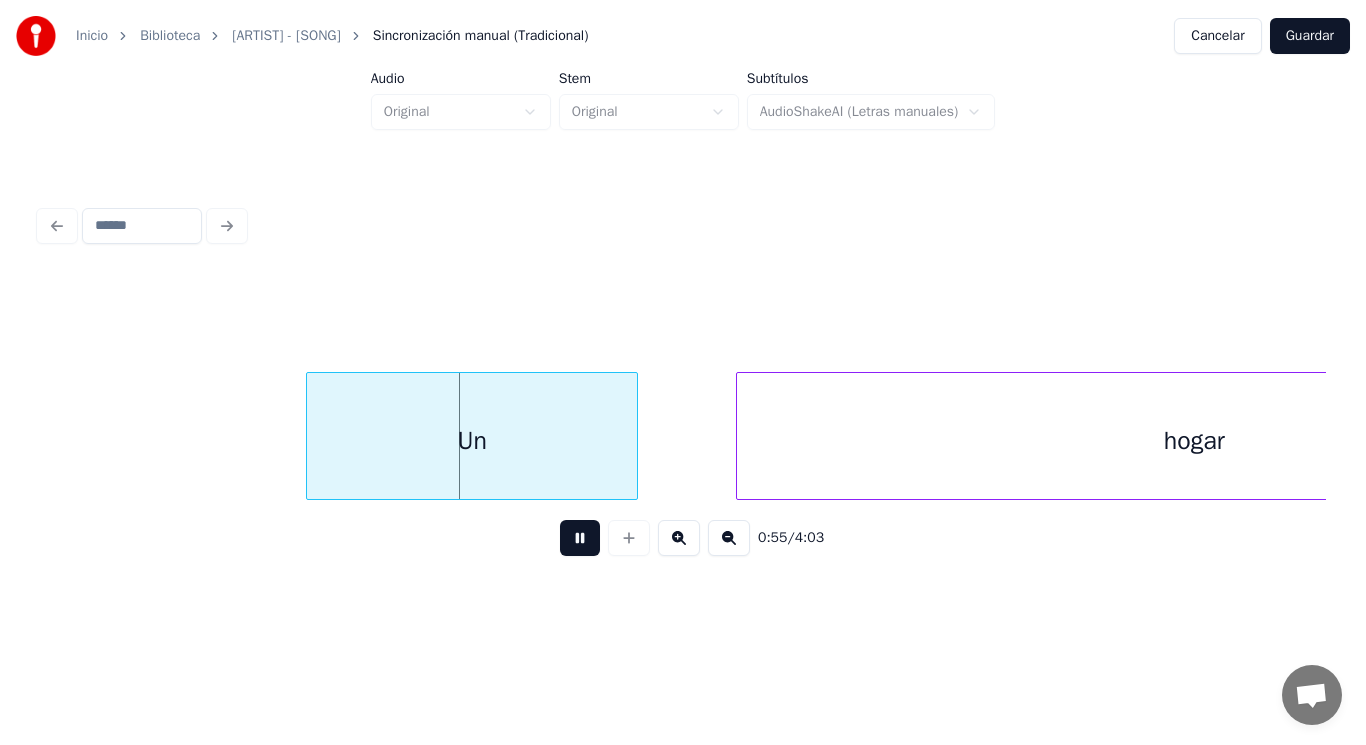 click at bounding box center (580, 538) 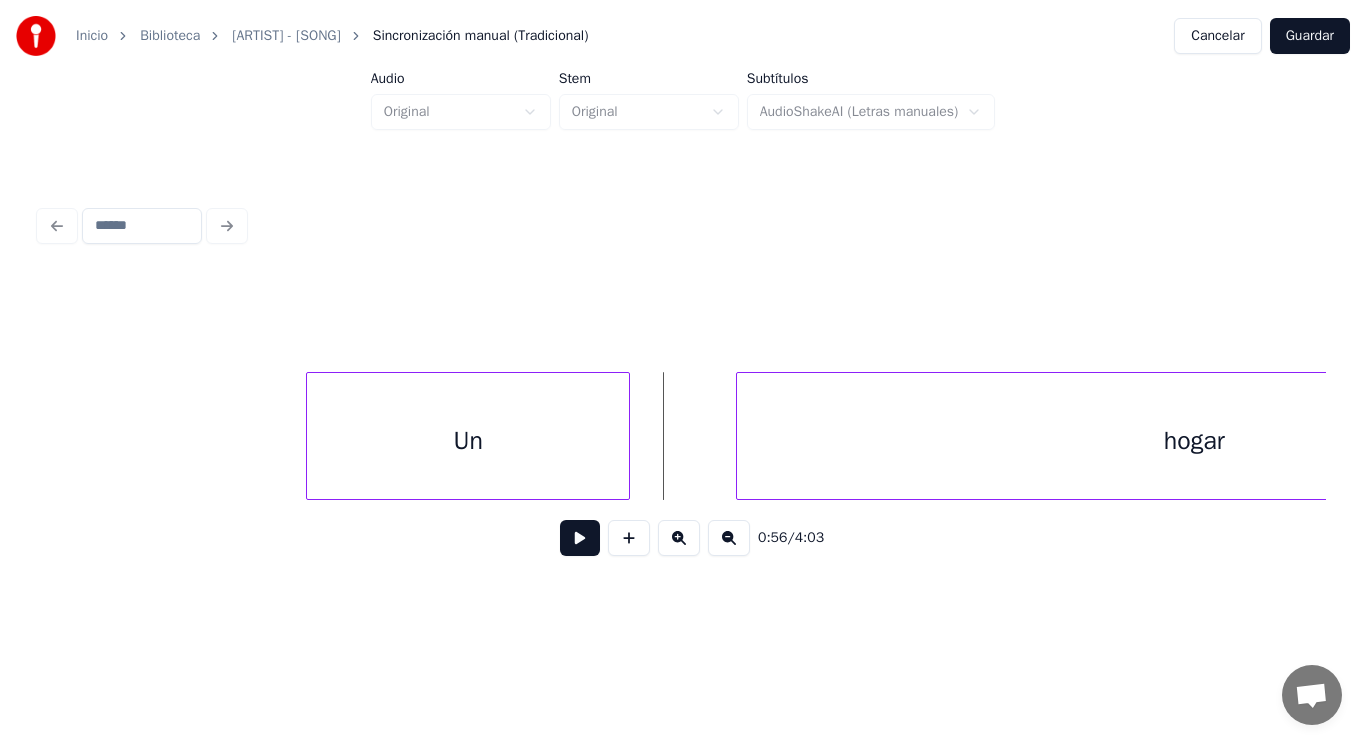 click at bounding box center (626, 436) 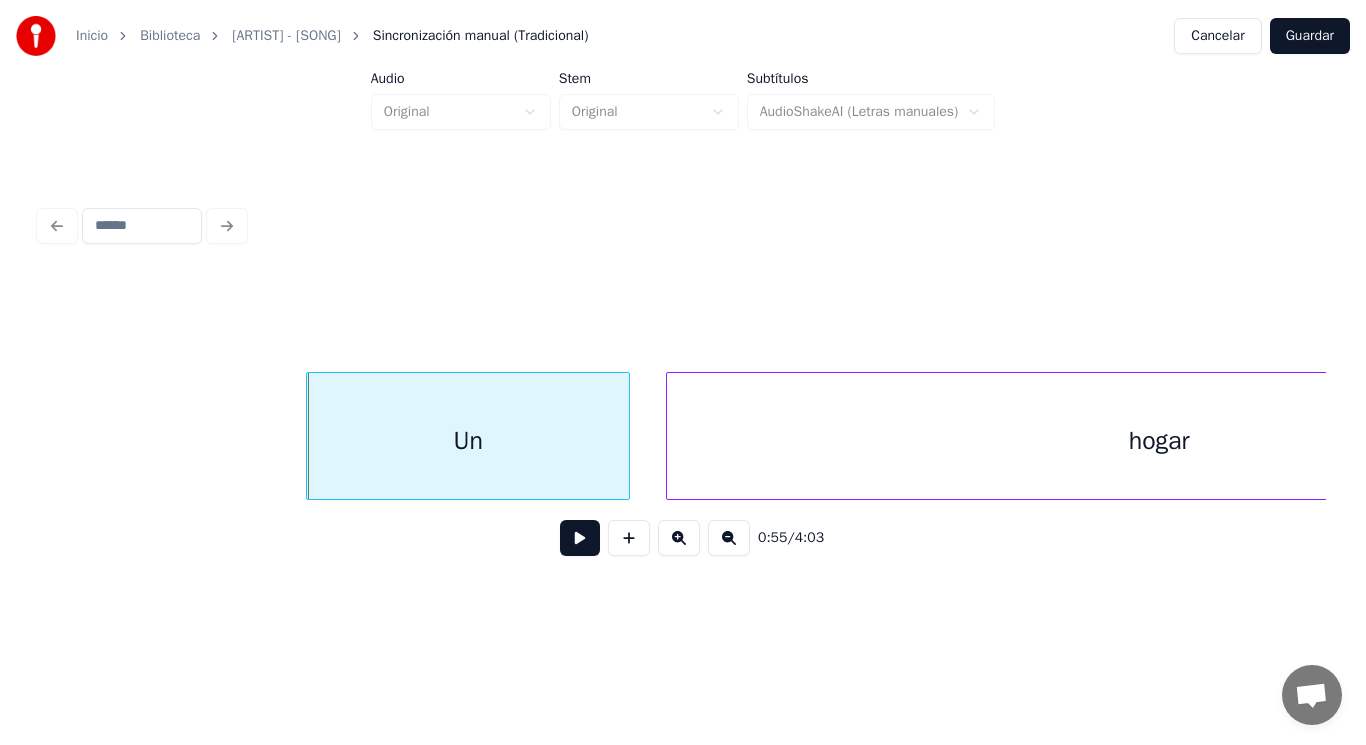 click at bounding box center (670, 436) 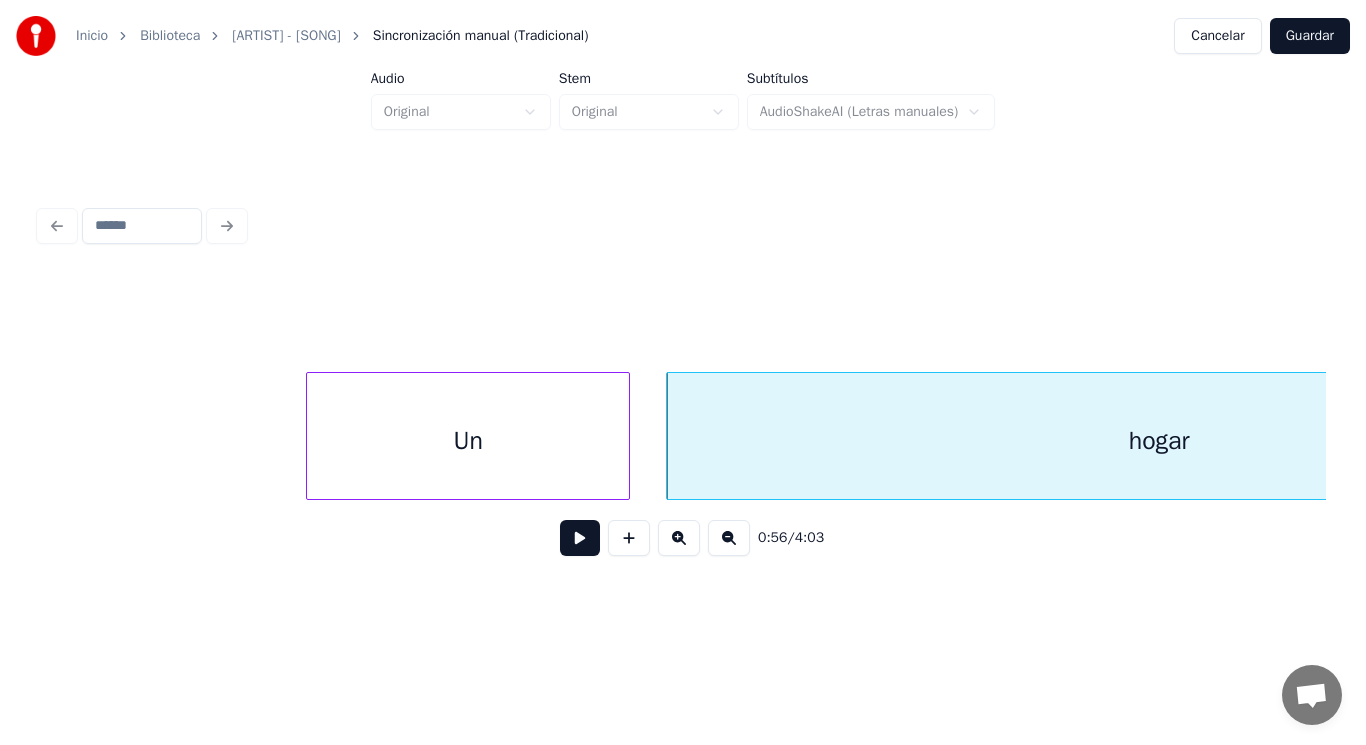 click at bounding box center (580, 538) 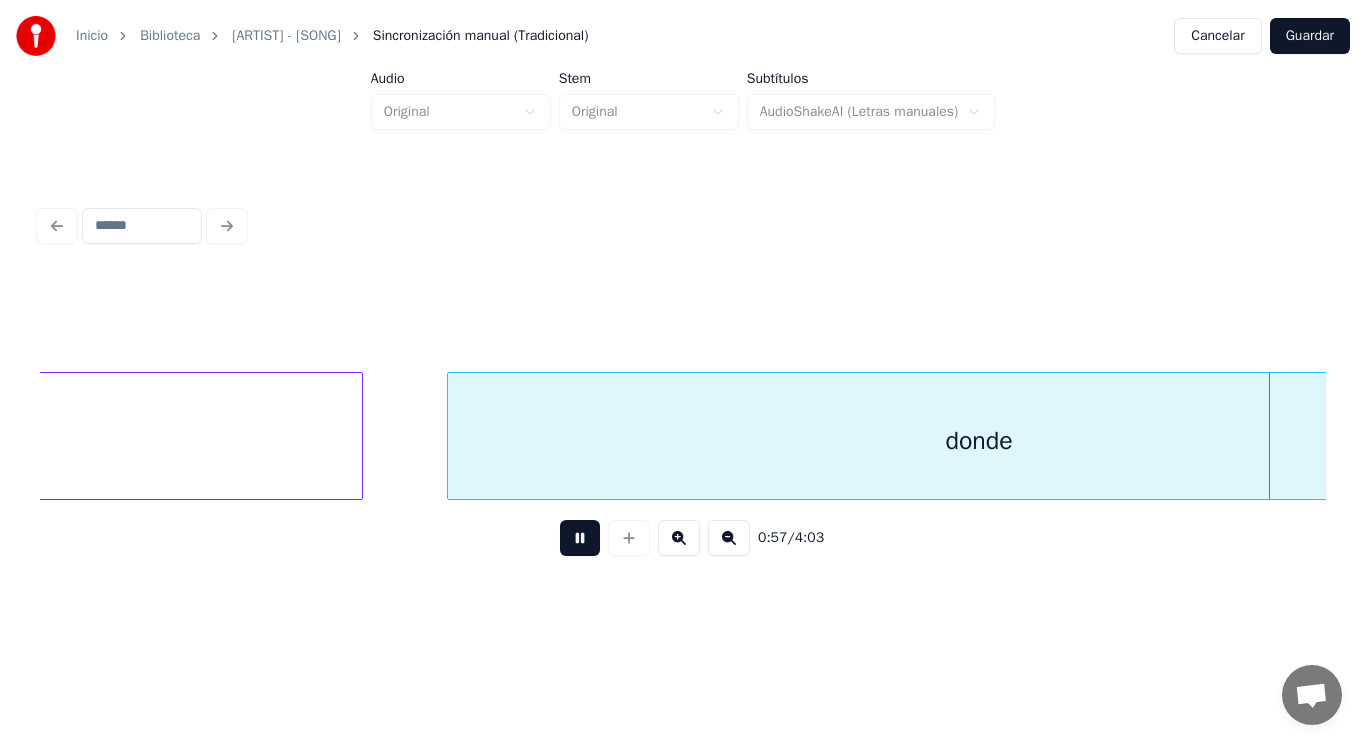scroll, scrollTop: 0, scrollLeft: 80448, axis: horizontal 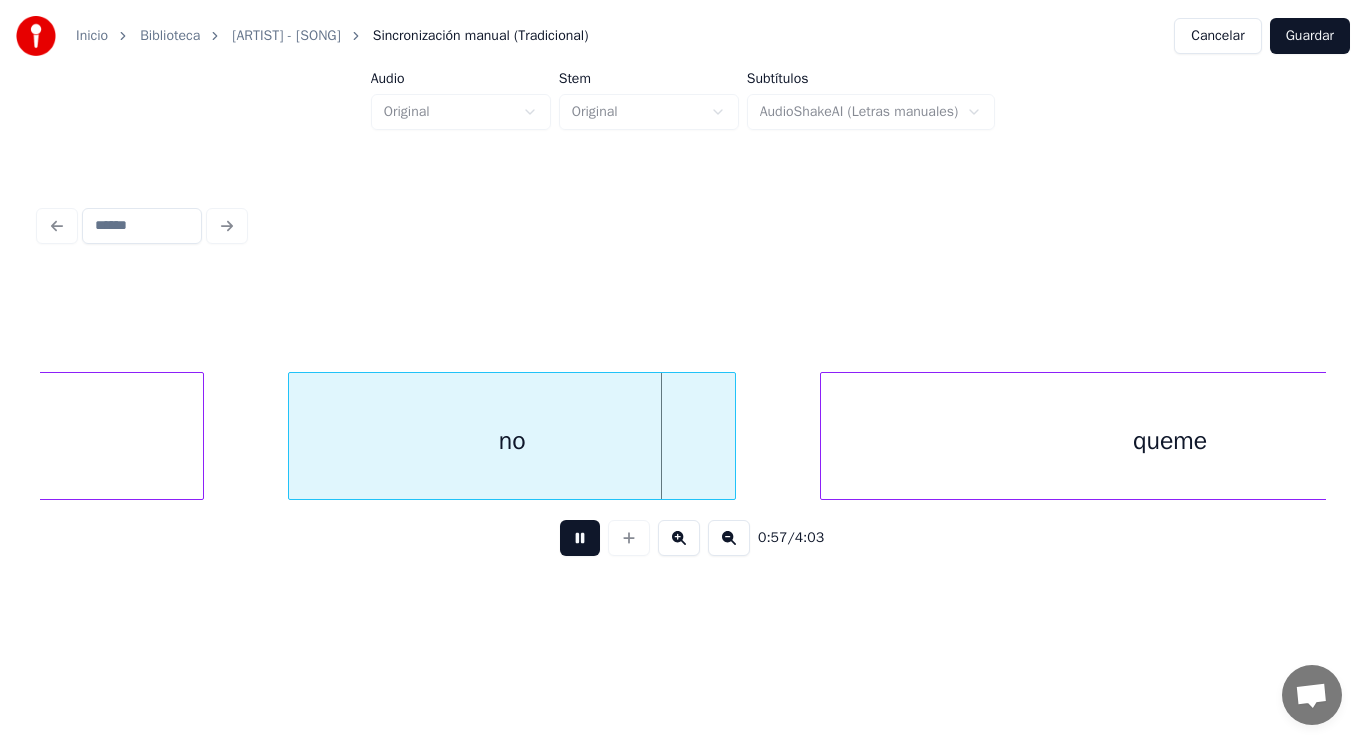 click at bounding box center [580, 538] 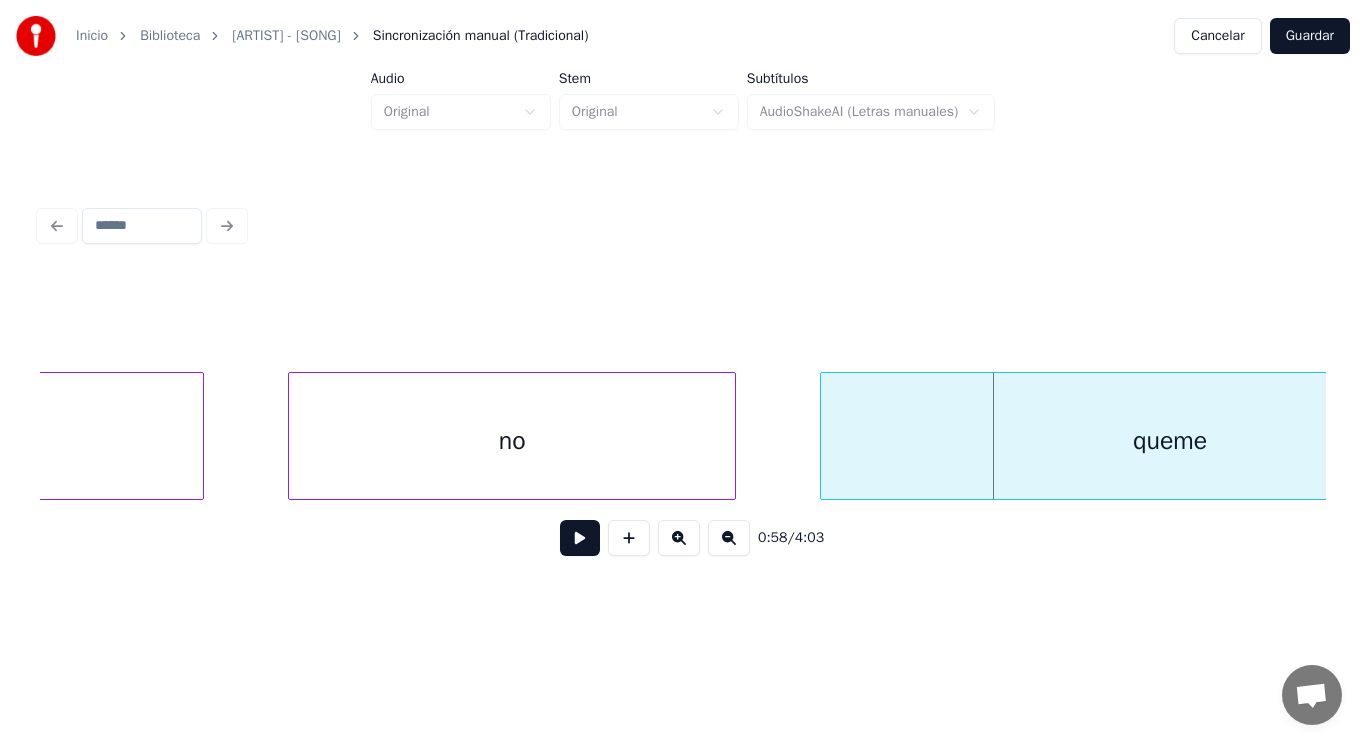 click on "donde" at bounding box center [-328, 441] 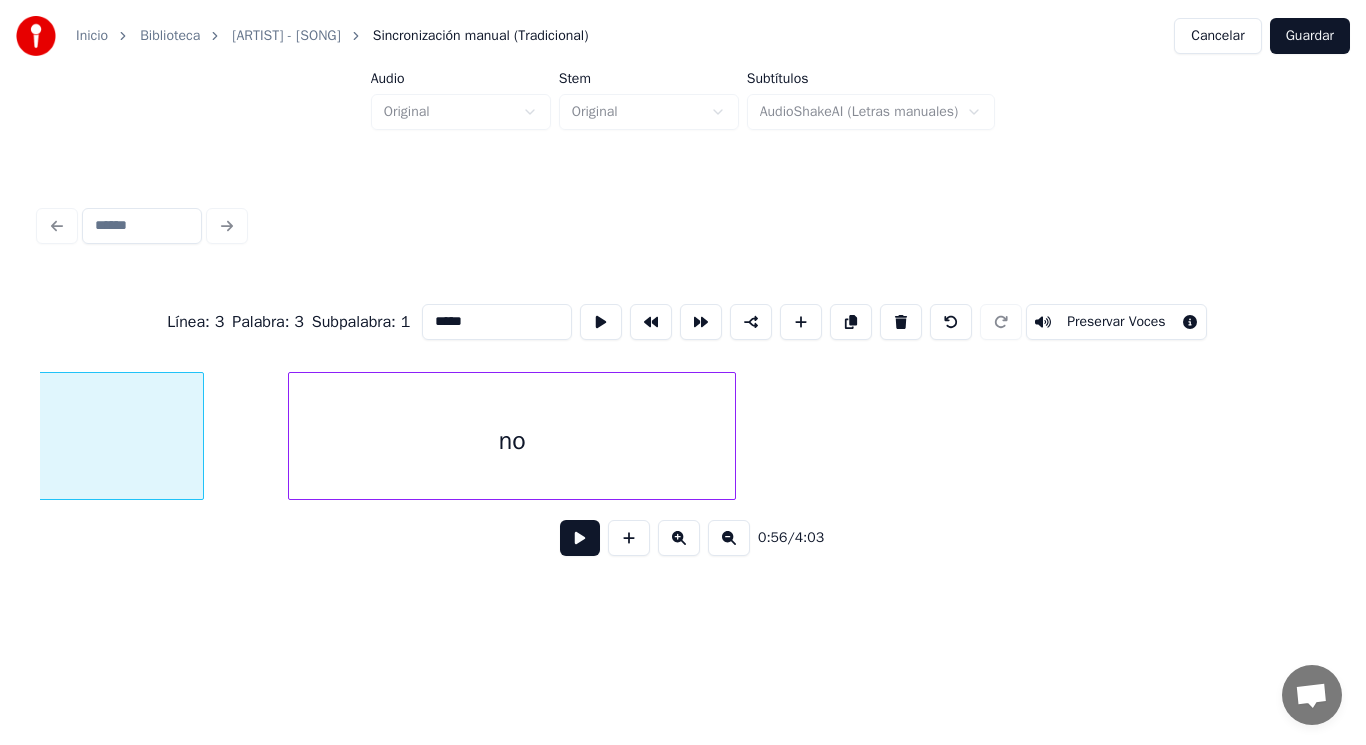 scroll, scrollTop: 0, scrollLeft: 79549, axis: horizontal 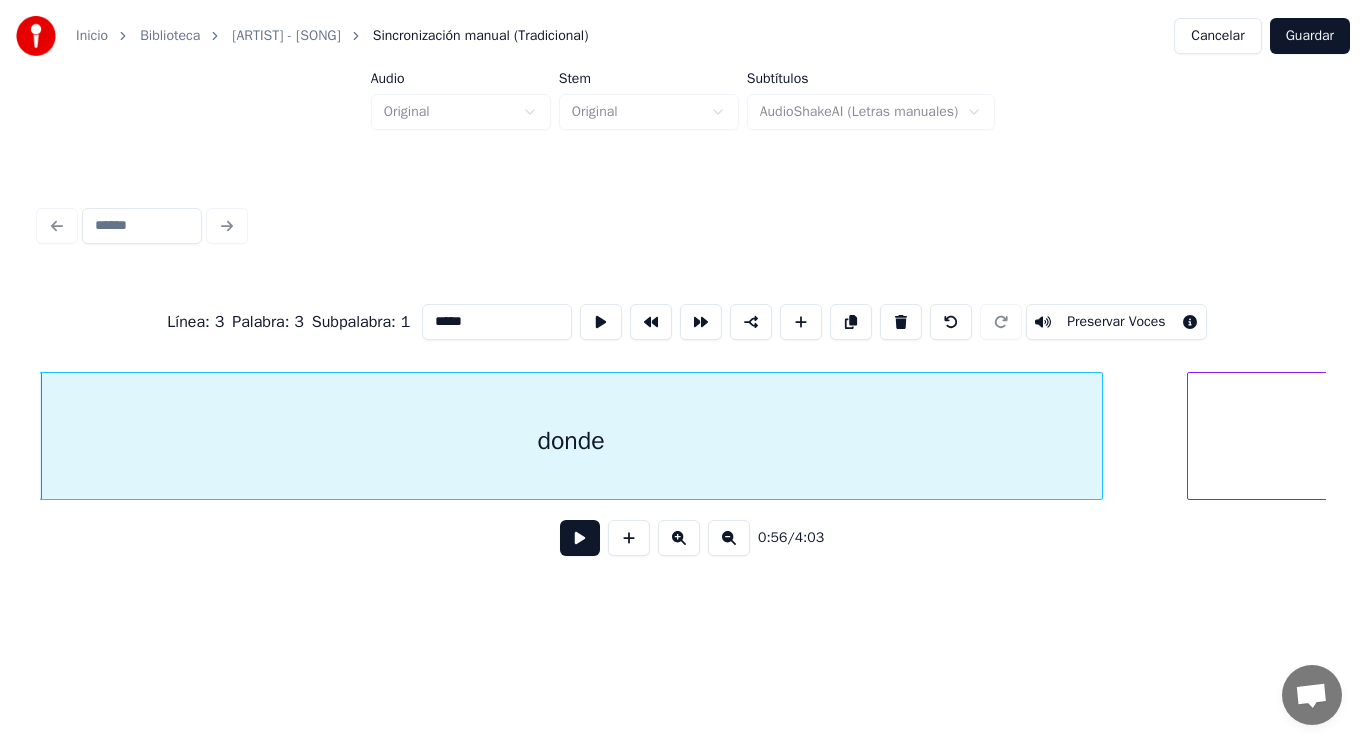 click at bounding box center [580, 538] 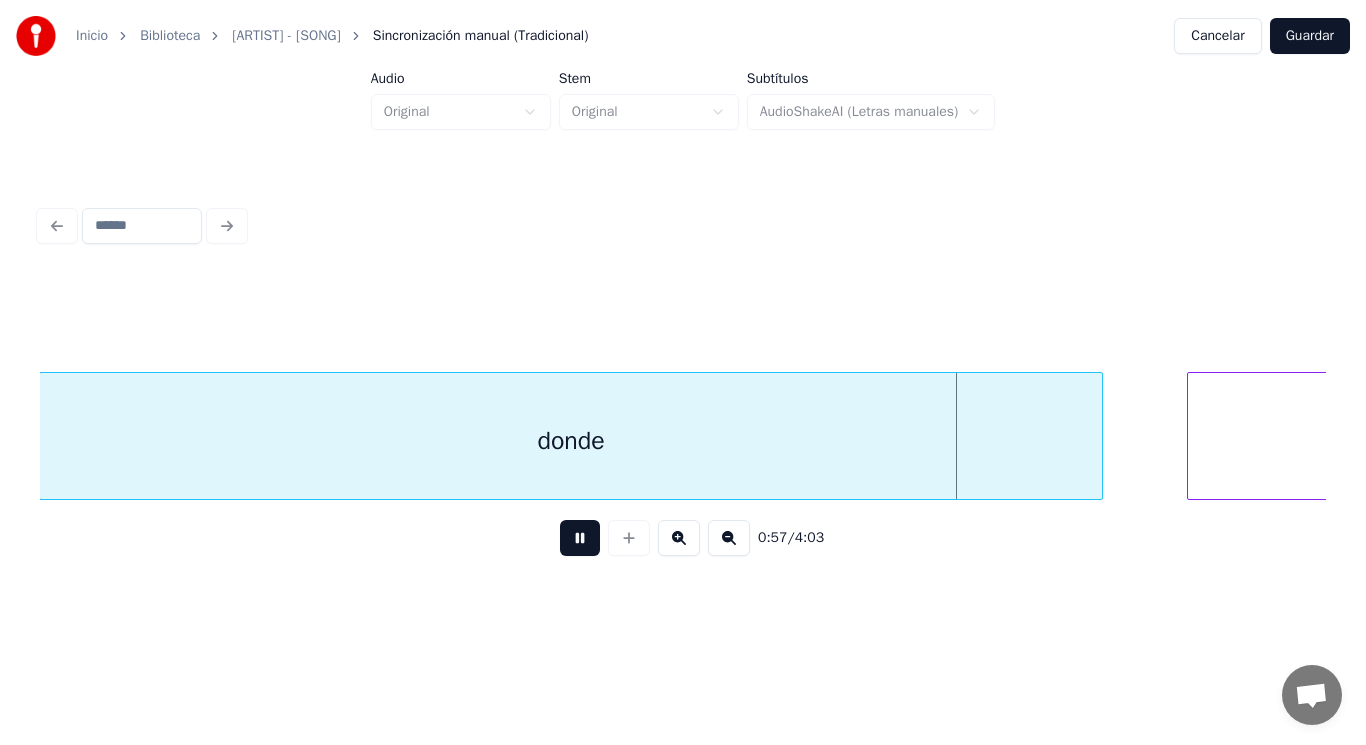 click at bounding box center (580, 538) 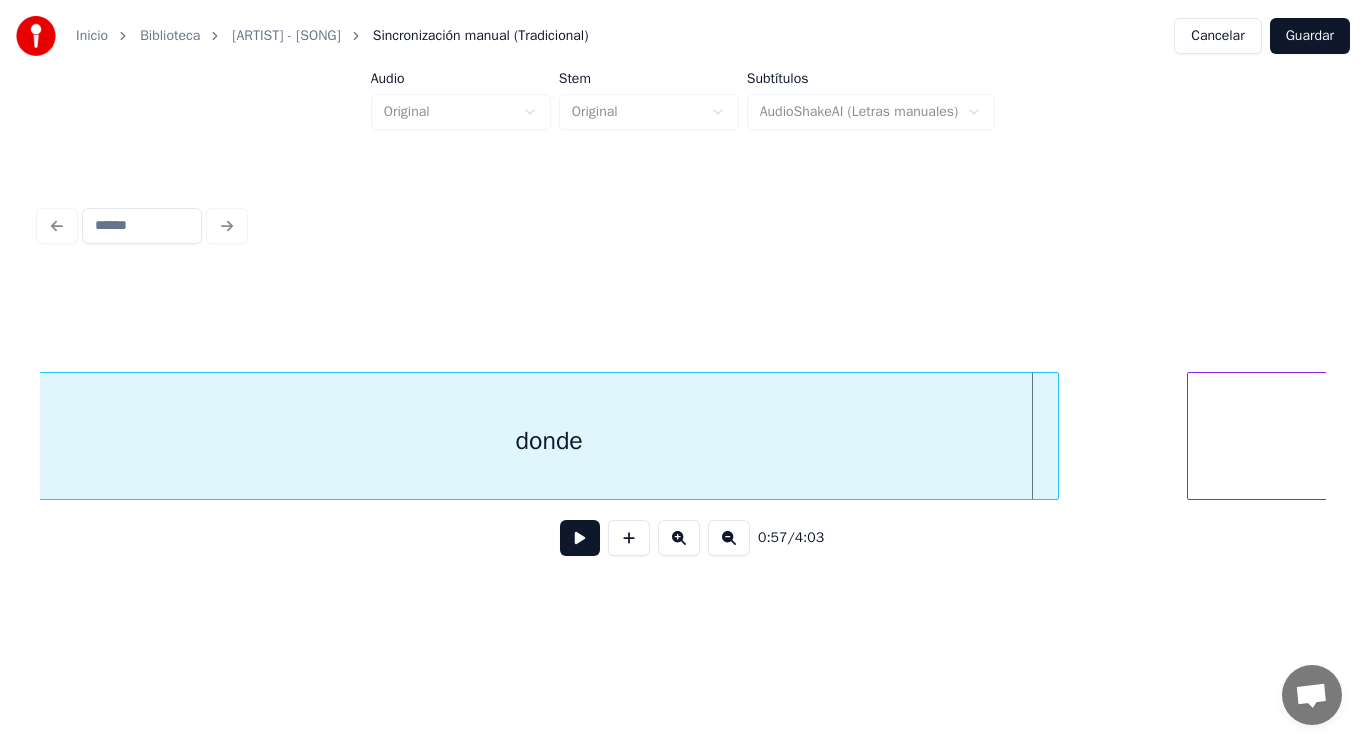 click at bounding box center (1055, 436) 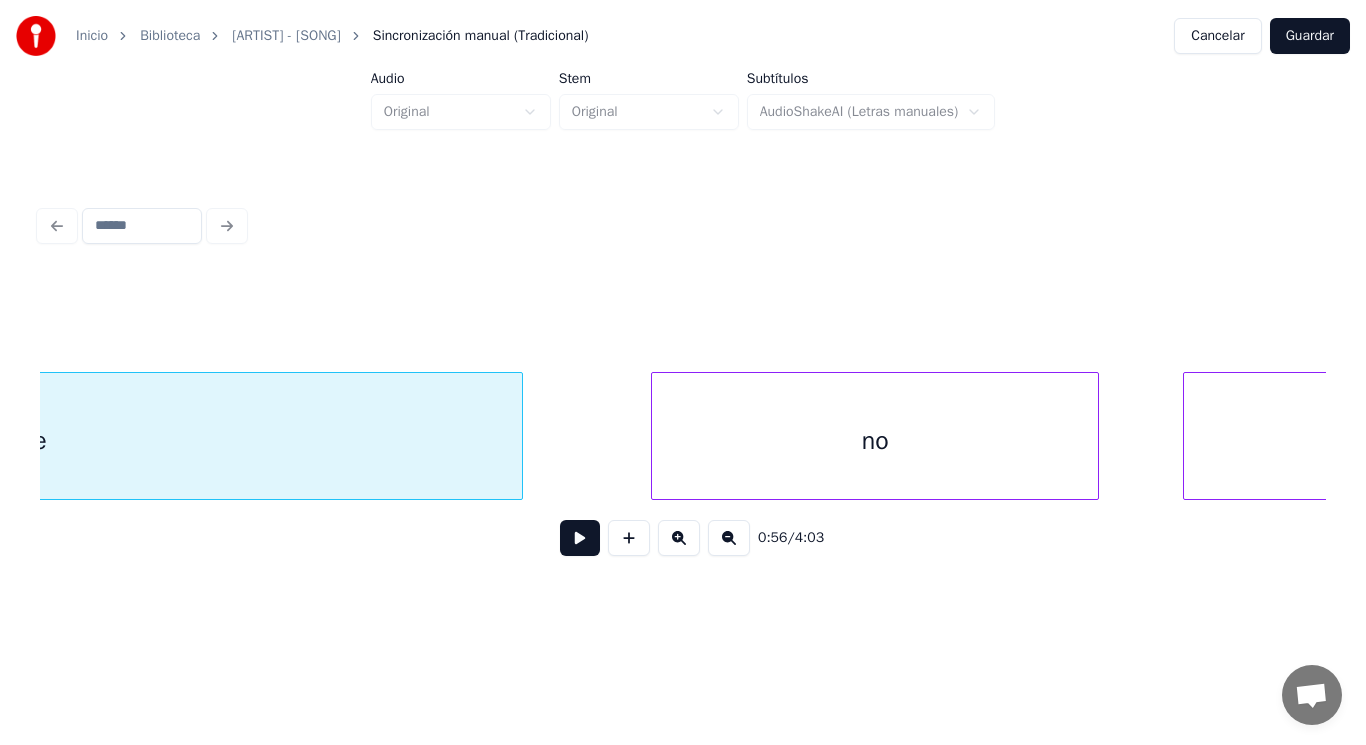 scroll, scrollTop: 0, scrollLeft: 80189, axis: horizontal 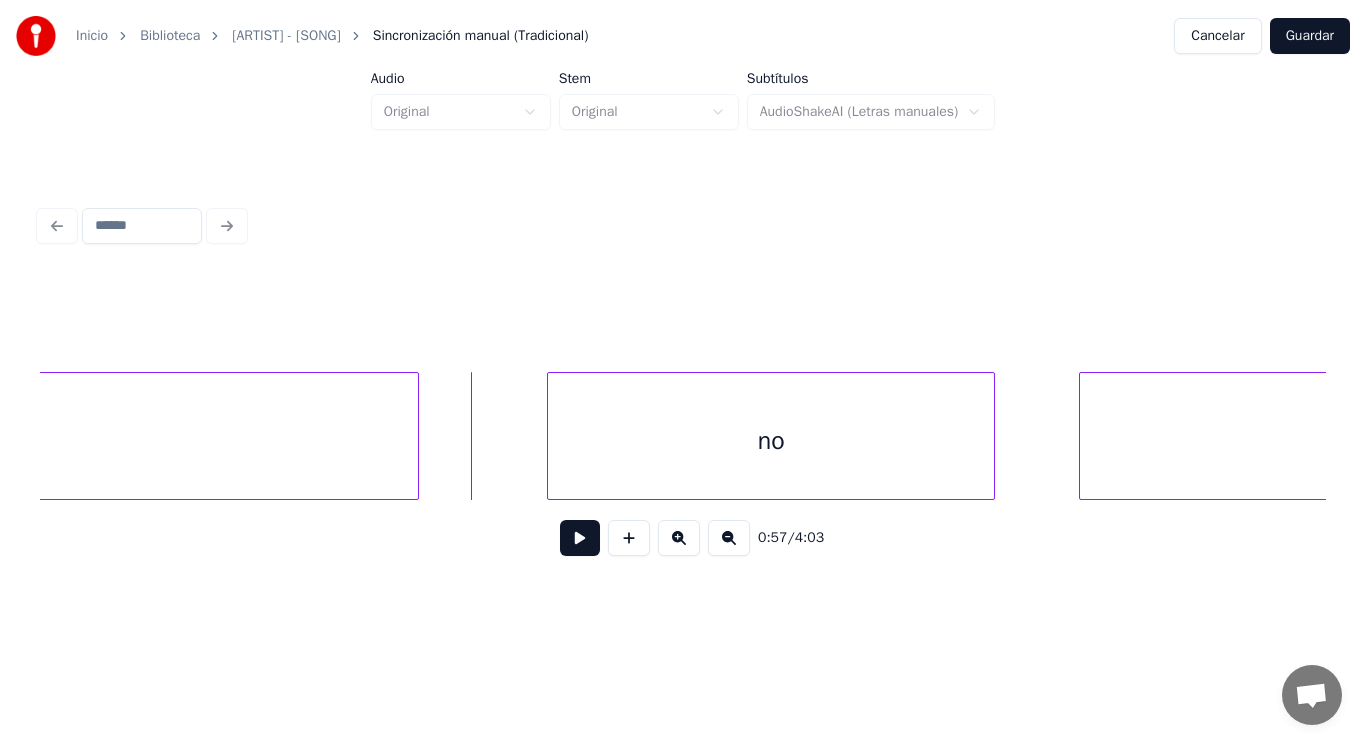 click at bounding box center [580, 538] 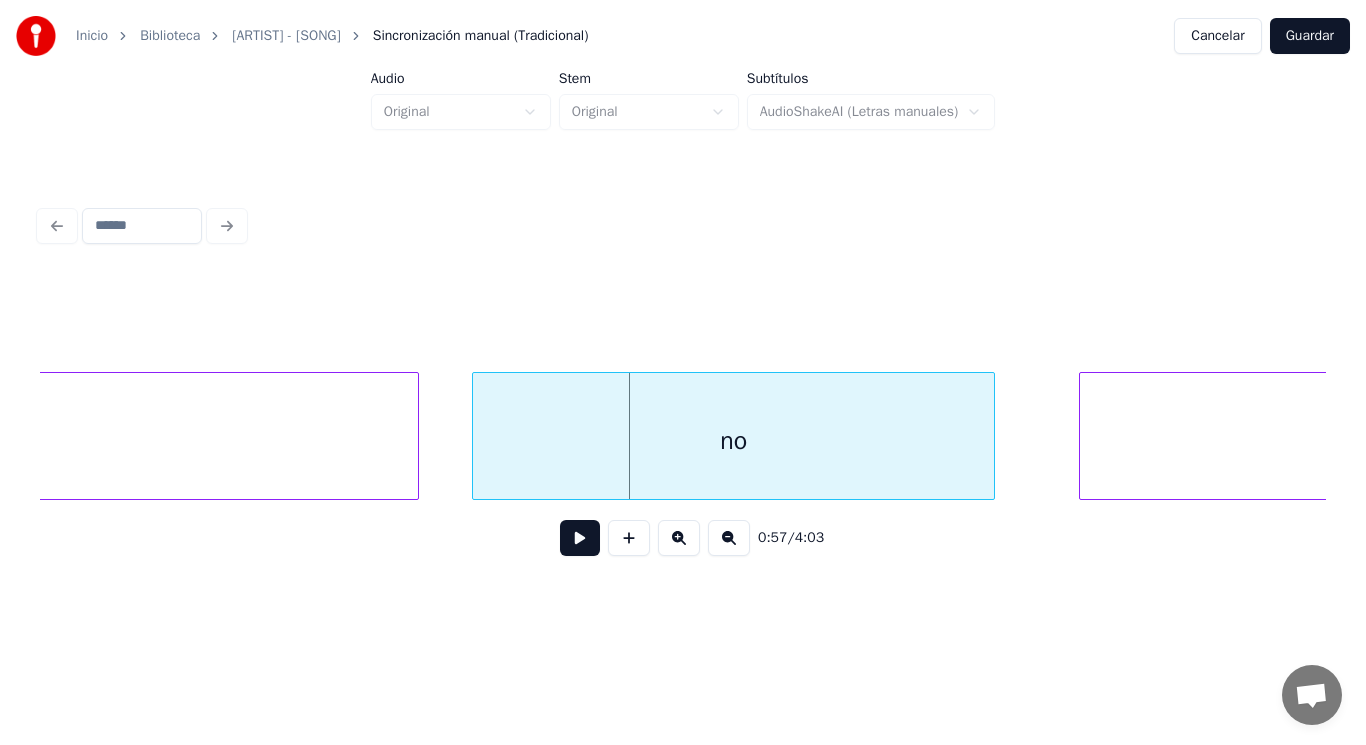 click at bounding box center (476, 436) 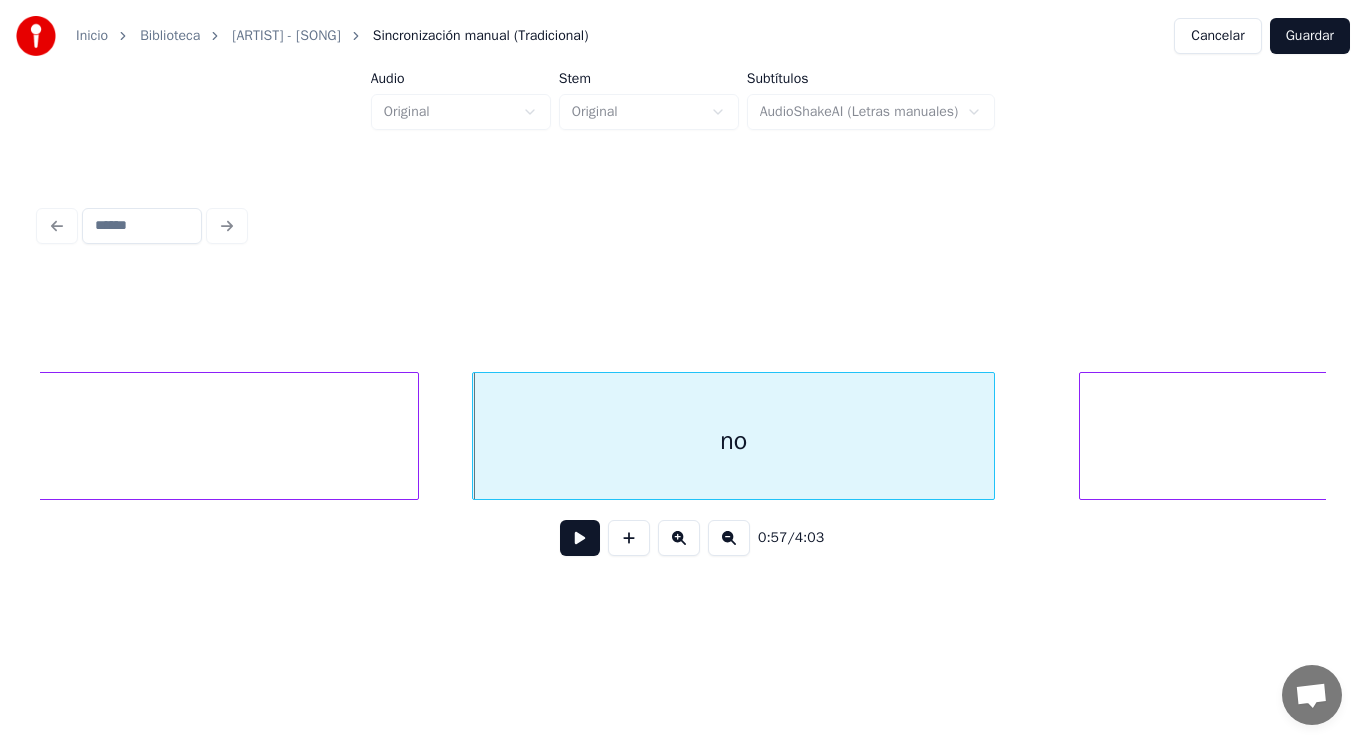 click at bounding box center [580, 538] 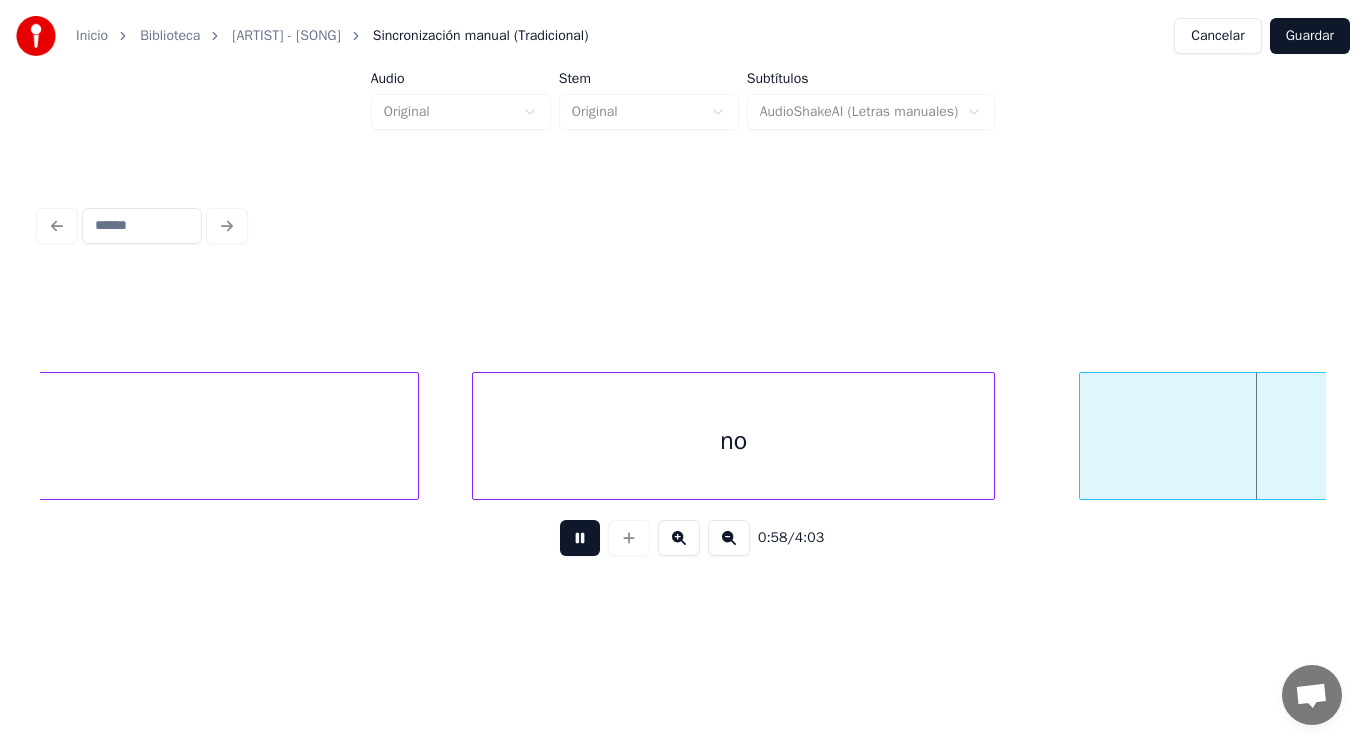 scroll, scrollTop: 0, scrollLeft: 81496, axis: horizontal 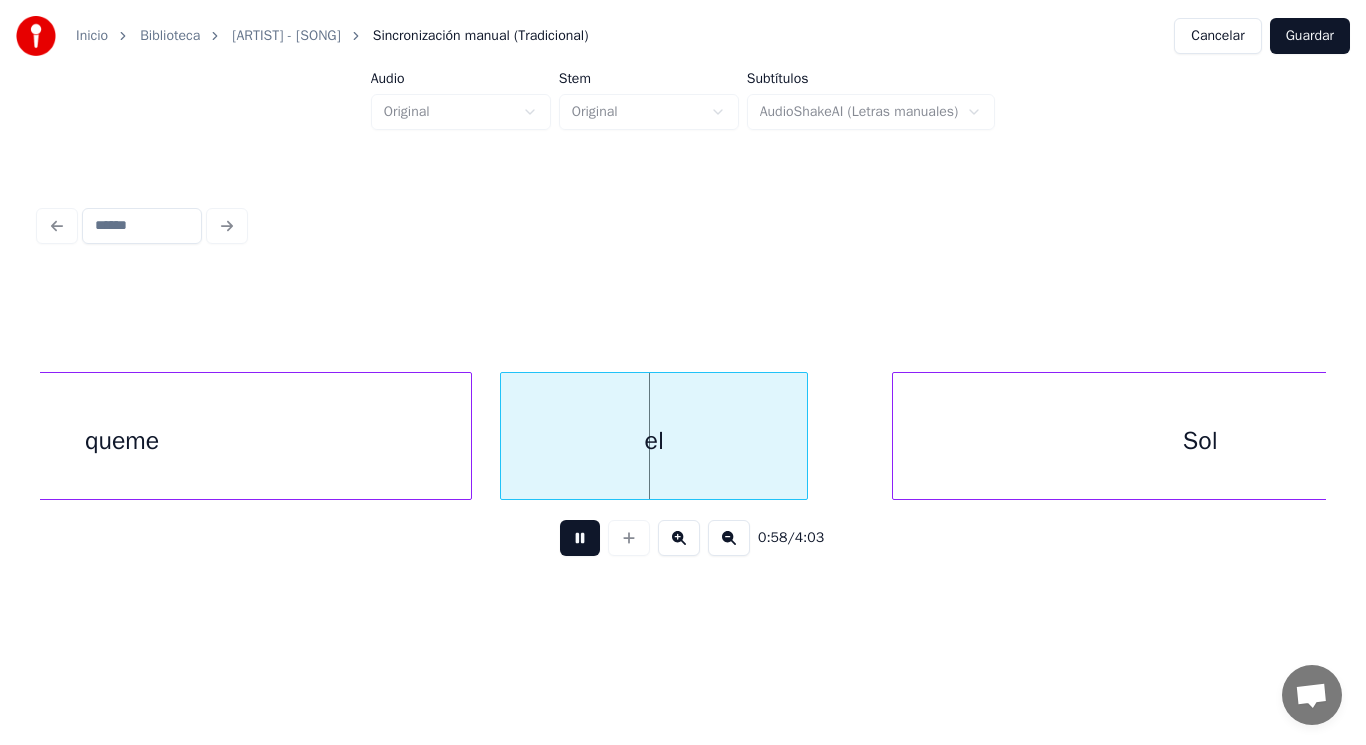 click at bounding box center (580, 538) 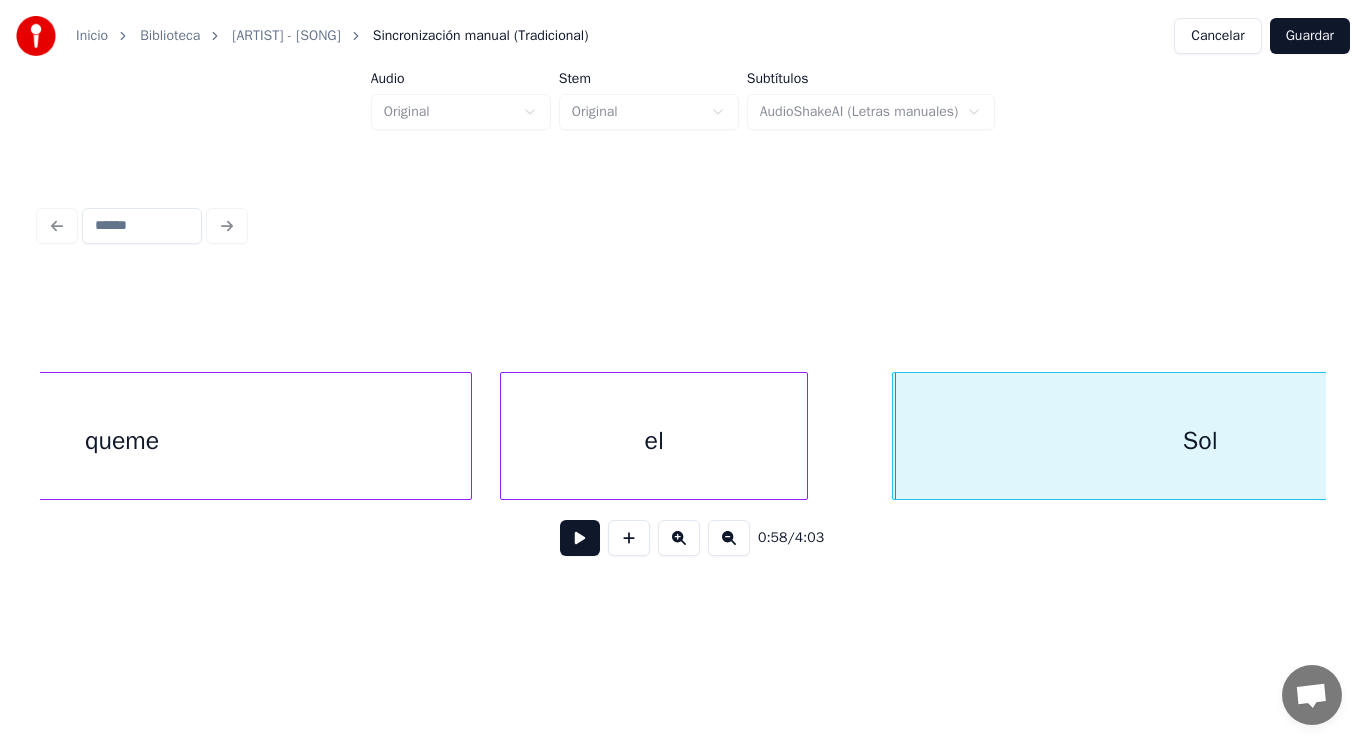 click on "el" at bounding box center (654, 441) 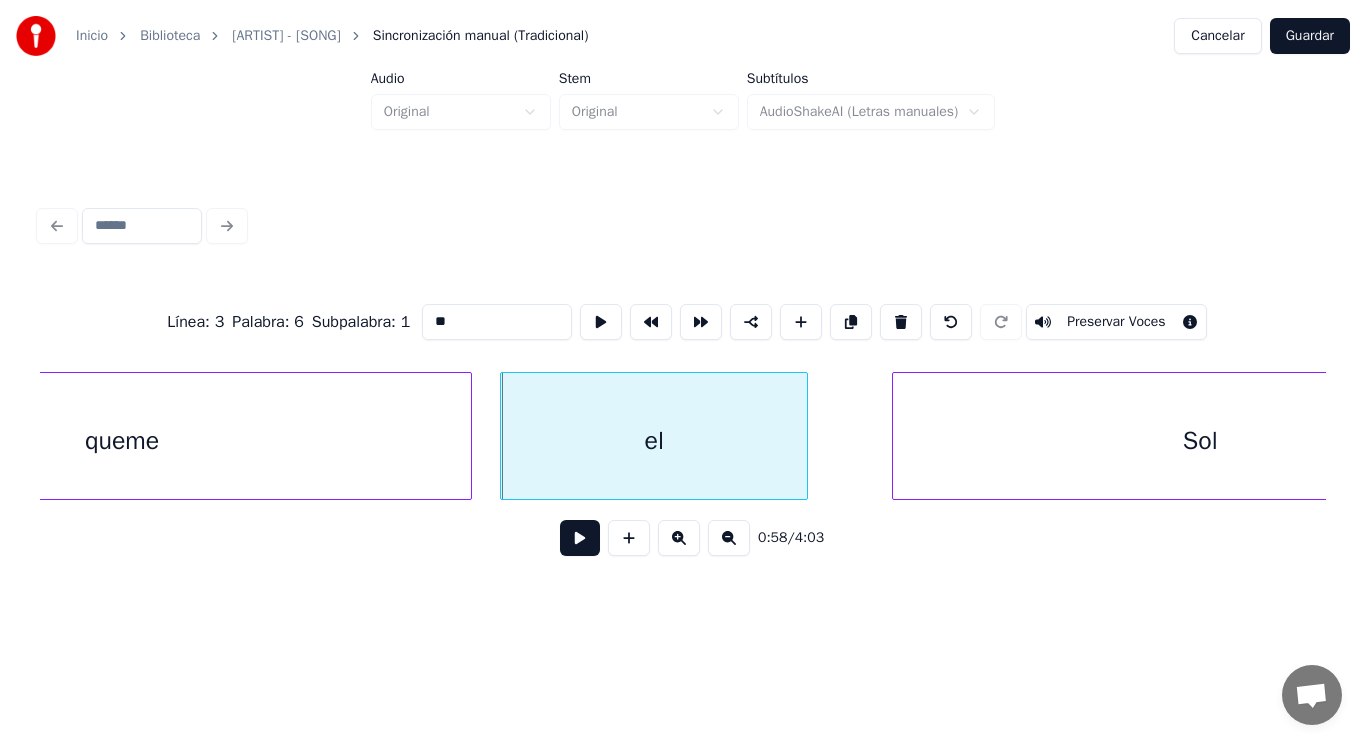 click at bounding box center (580, 538) 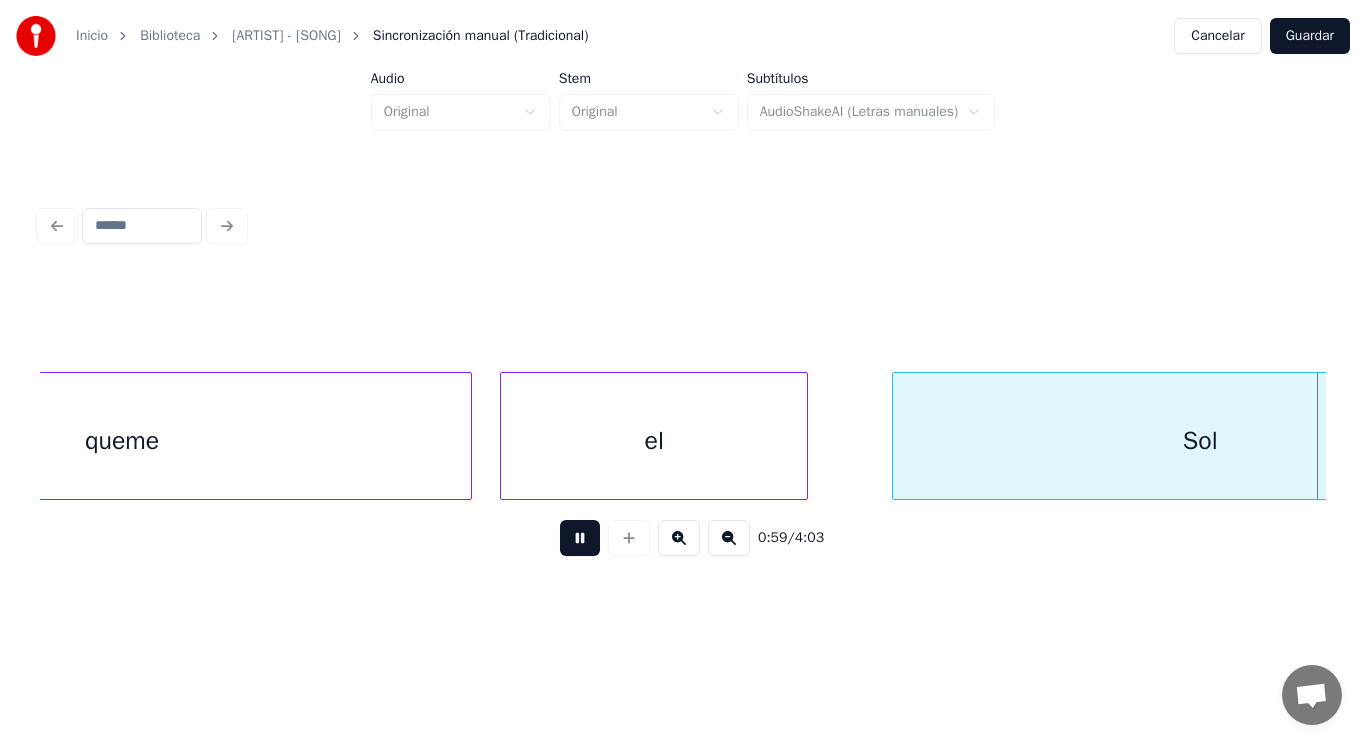 scroll, scrollTop: 0, scrollLeft: 82801, axis: horizontal 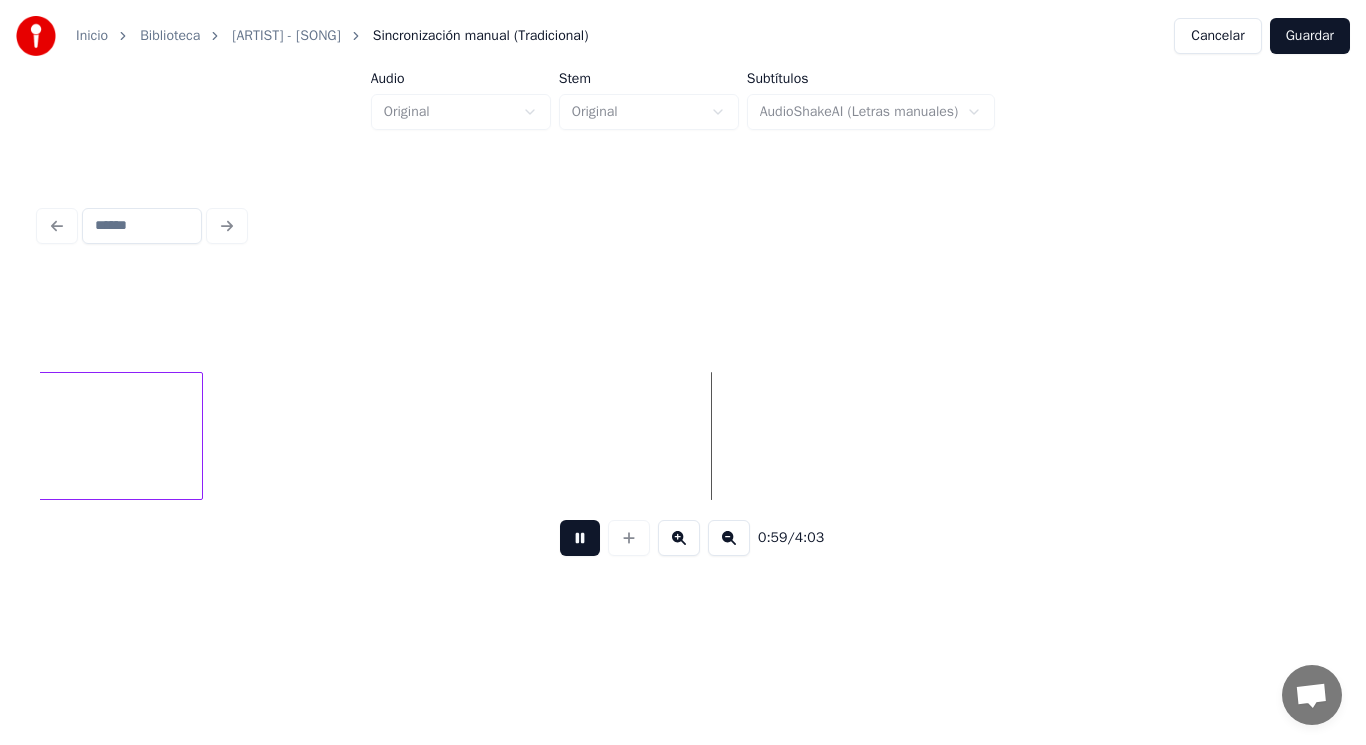 click at bounding box center (580, 538) 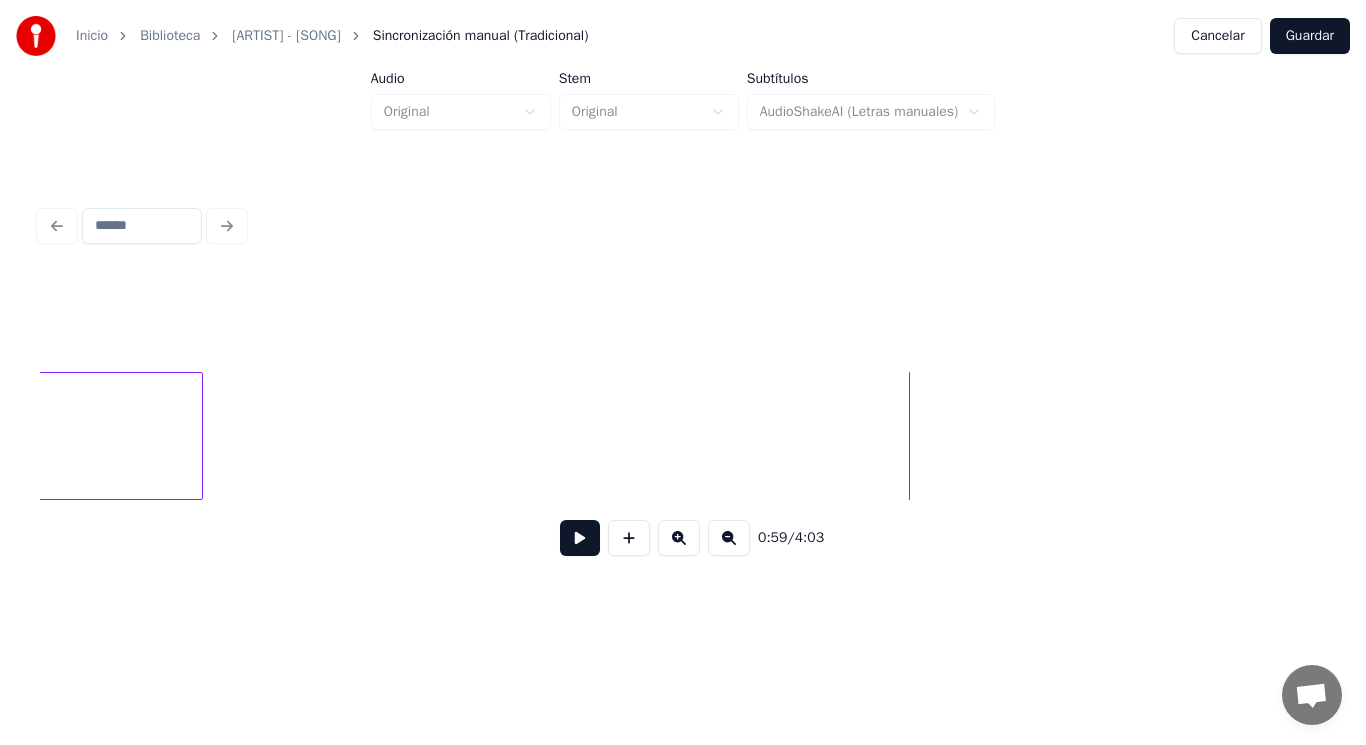click on "Sol" at bounding box center [-105, 441] 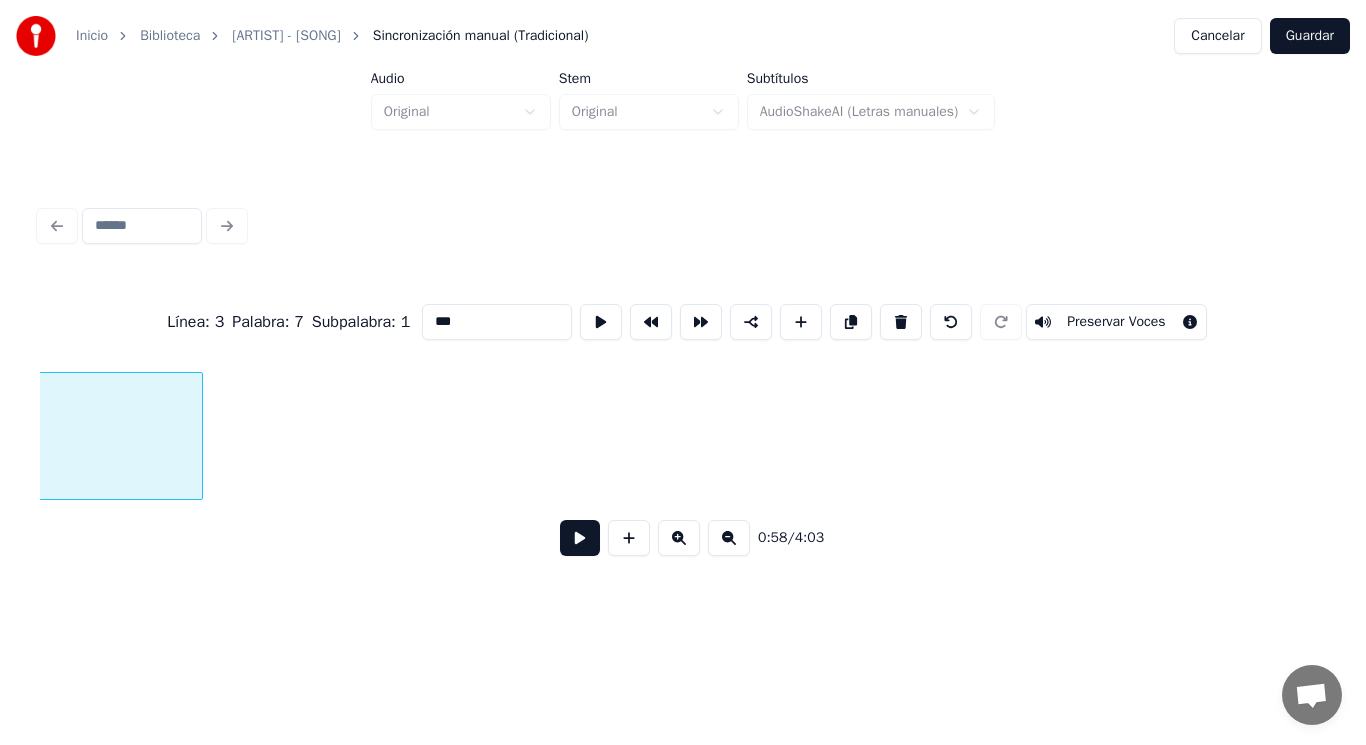 scroll, scrollTop: 0, scrollLeft: 82349, axis: horizontal 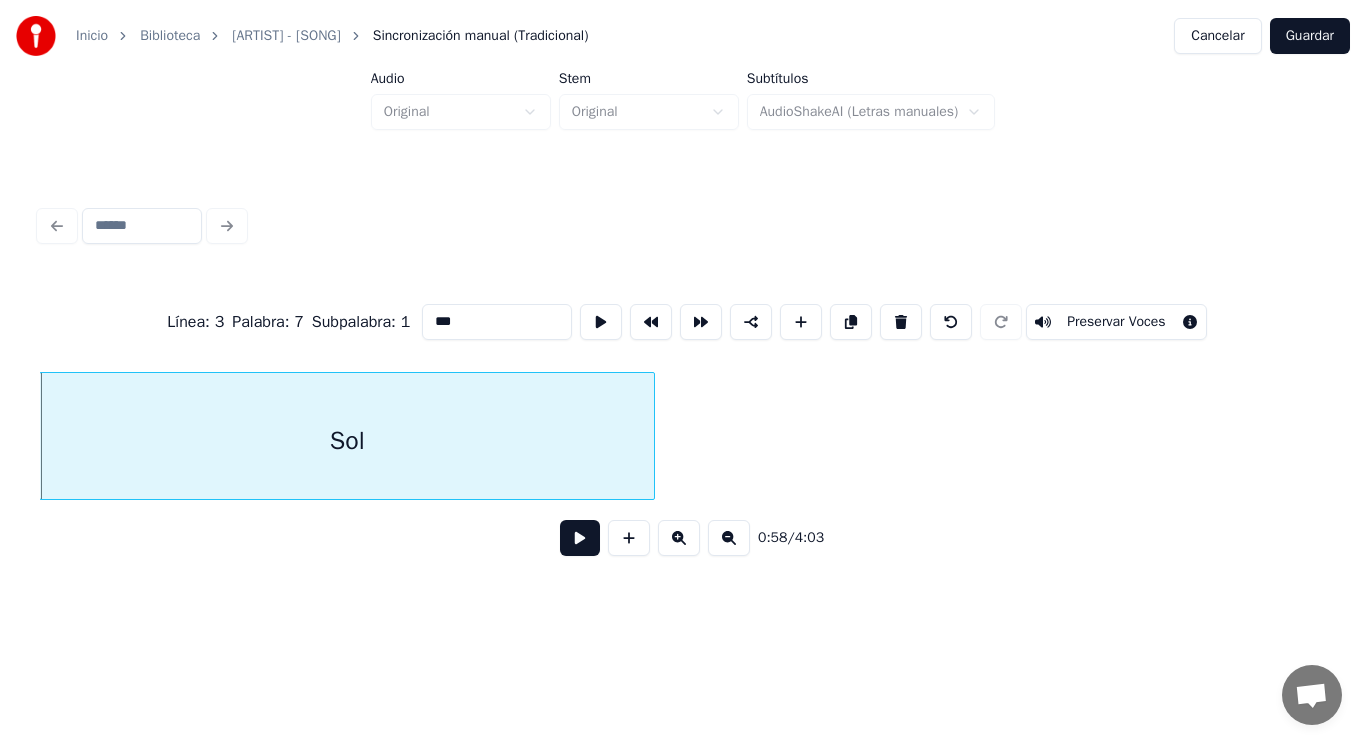 click at bounding box center (580, 538) 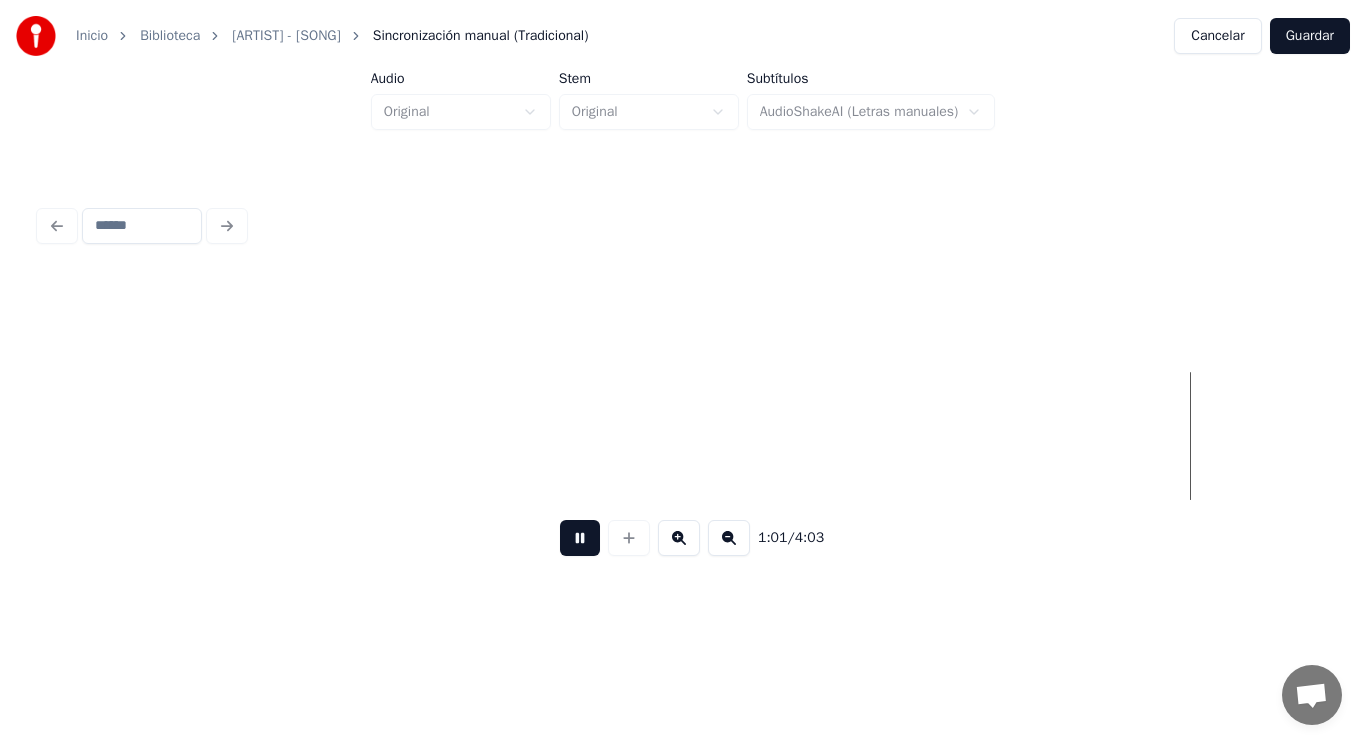 scroll, scrollTop: 0, scrollLeft: 86265, axis: horizontal 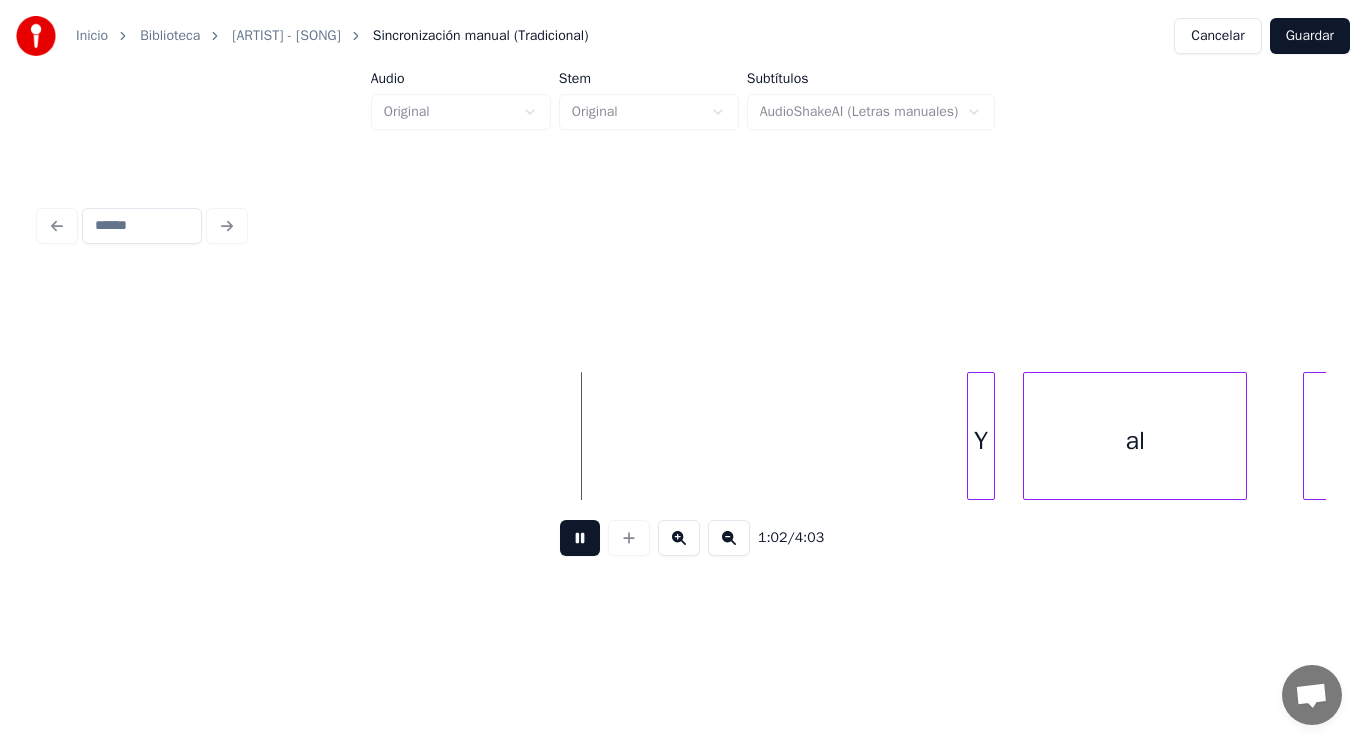 click at bounding box center [580, 538] 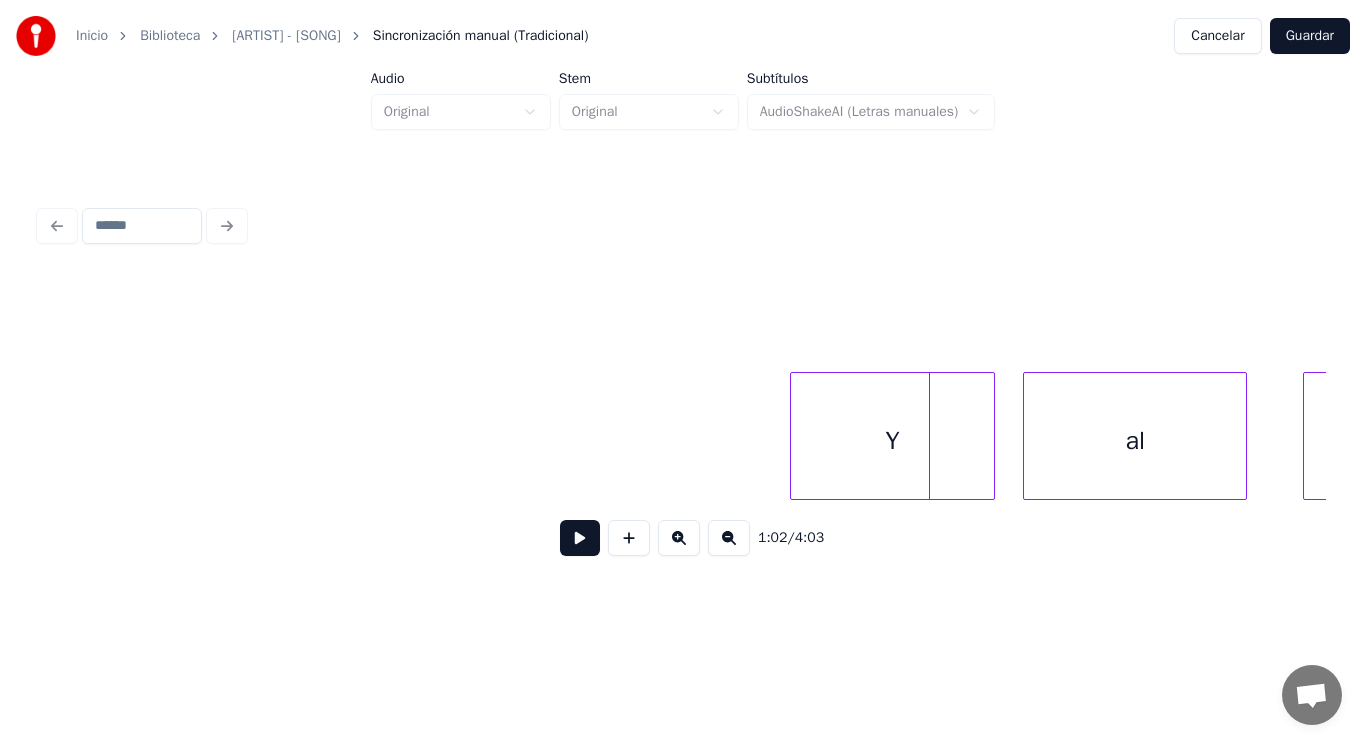 click at bounding box center (794, 436) 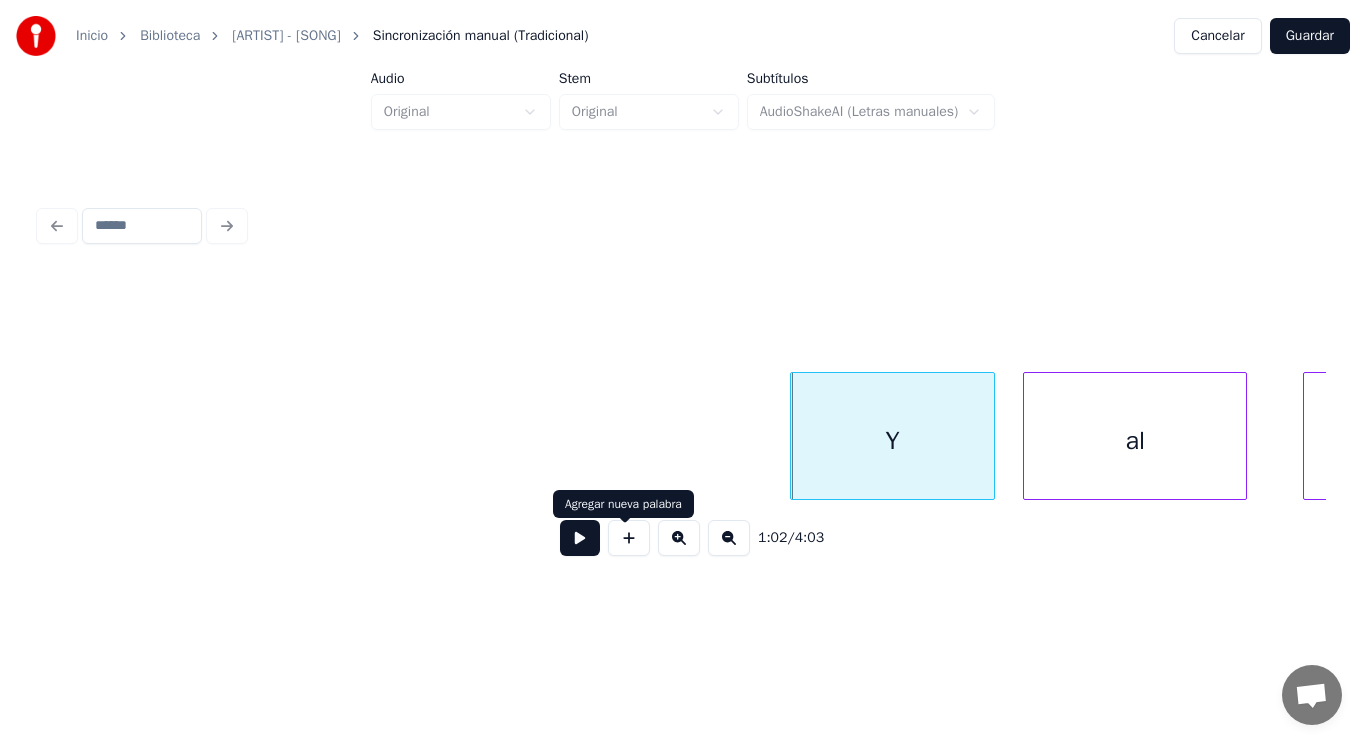 click at bounding box center [580, 538] 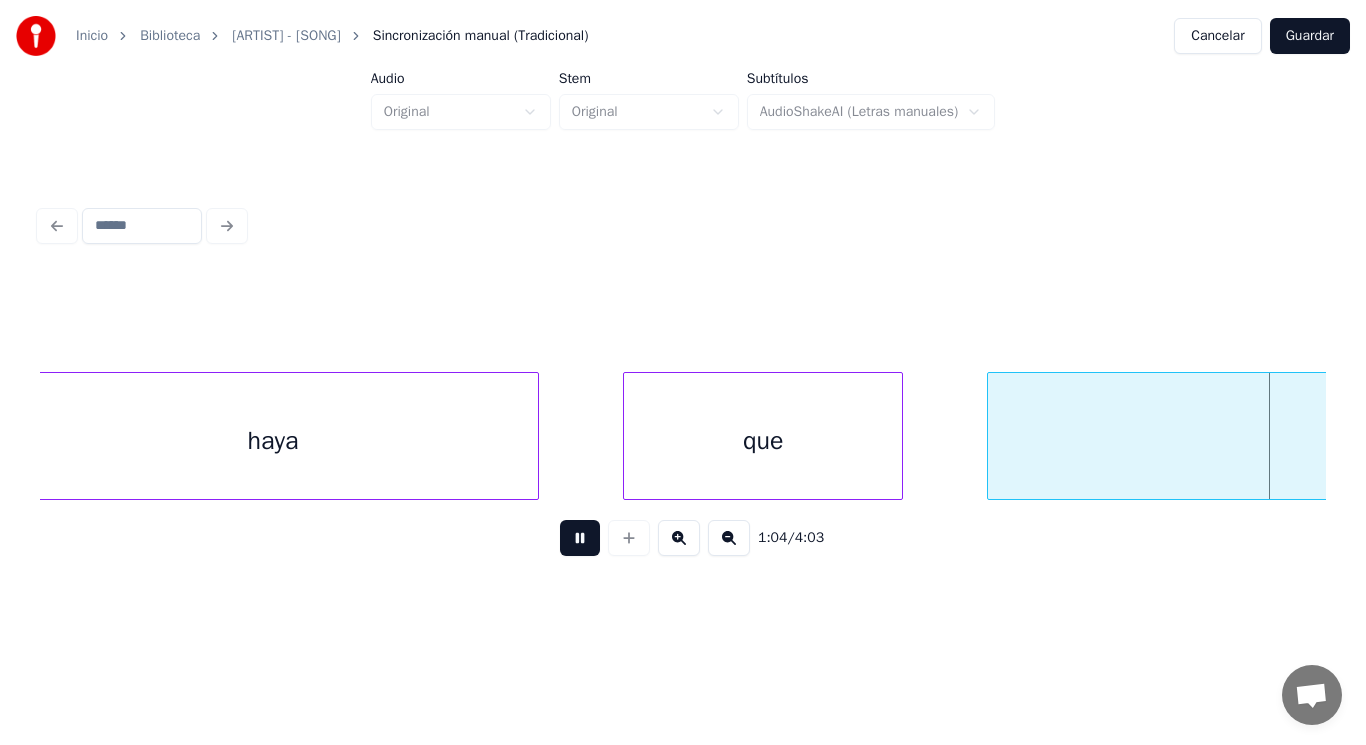 scroll, scrollTop: 0, scrollLeft: 90156, axis: horizontal 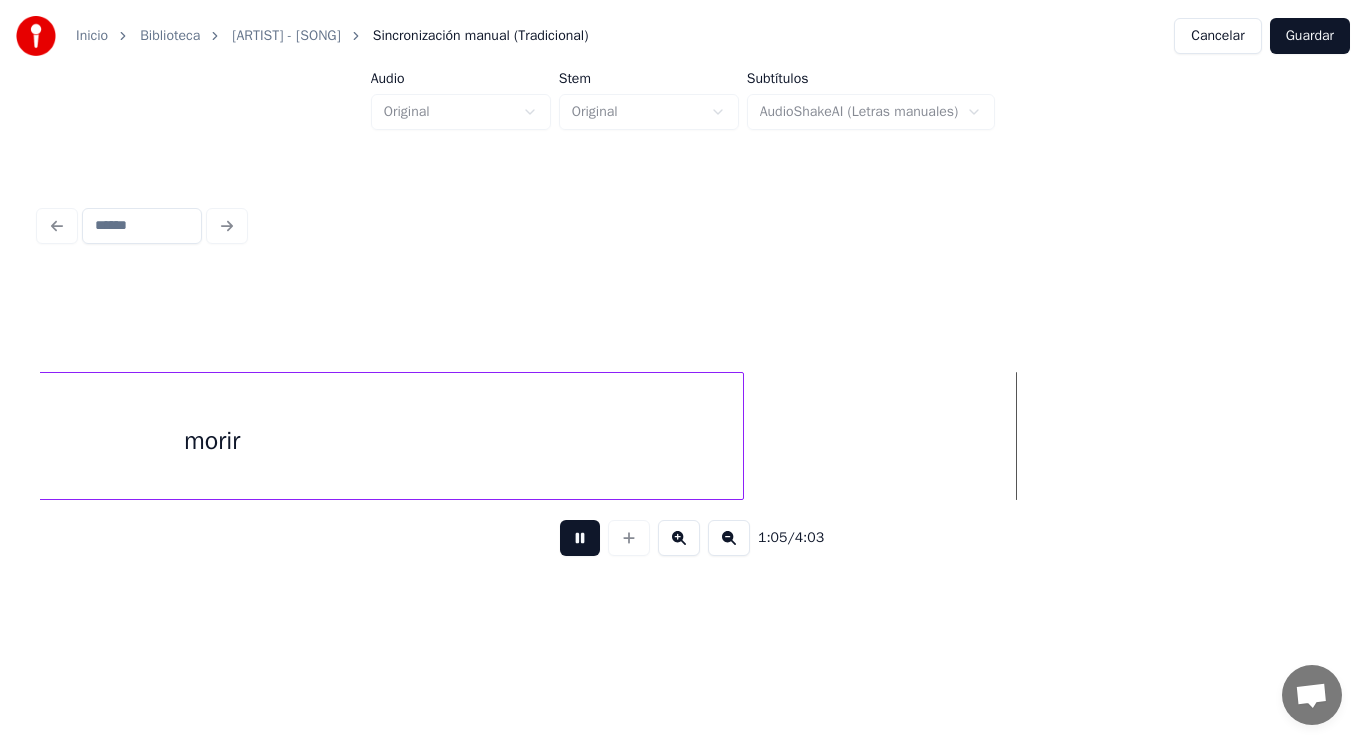 click at bounding box center (580, 538) 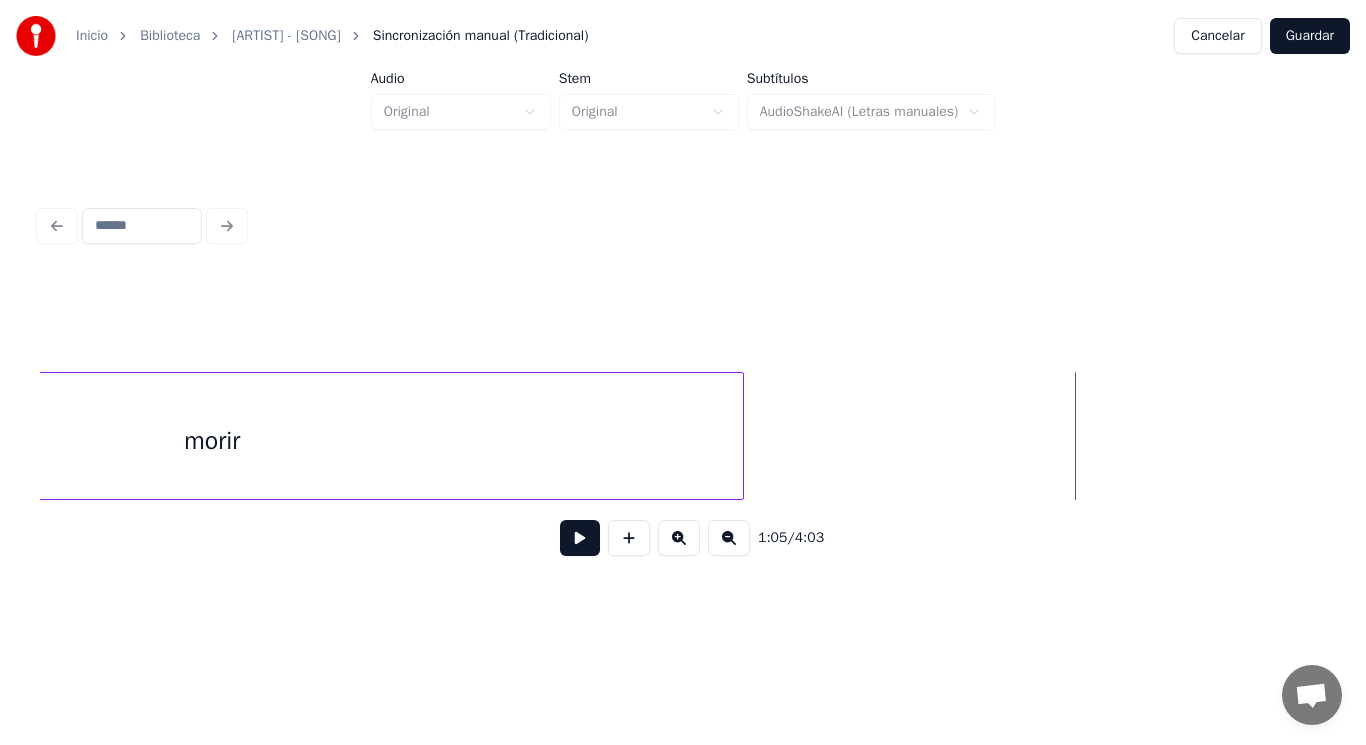 click on "morir" at bounding box center (212, 441) 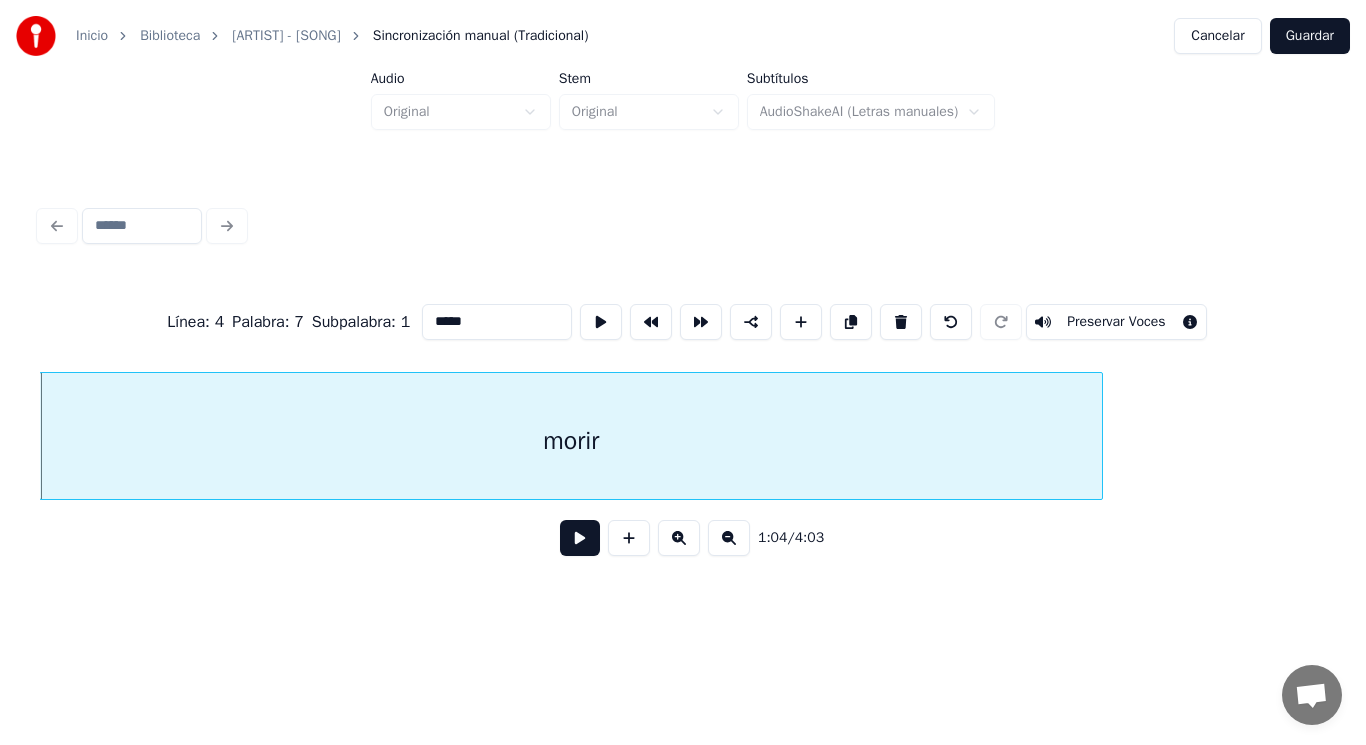 click at bounding box center (580, 538) 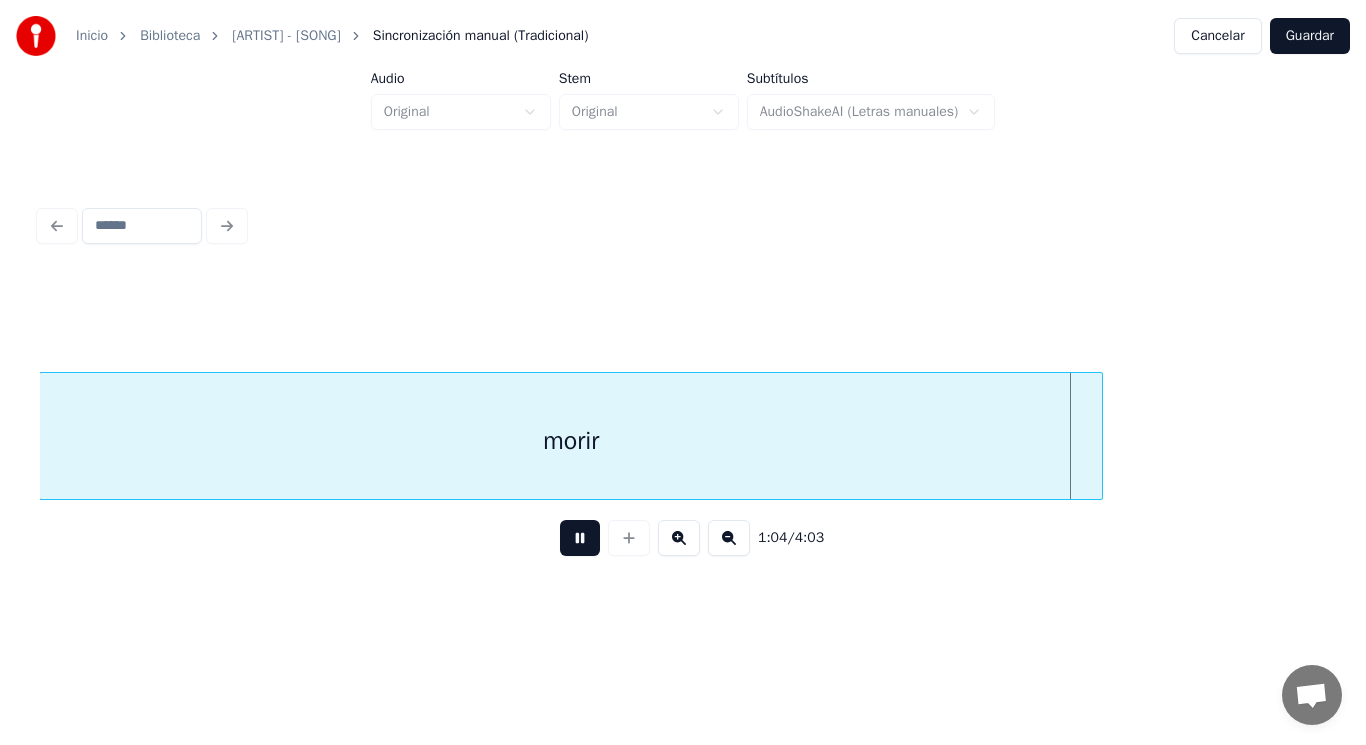 click at bounding box center [580, 538] 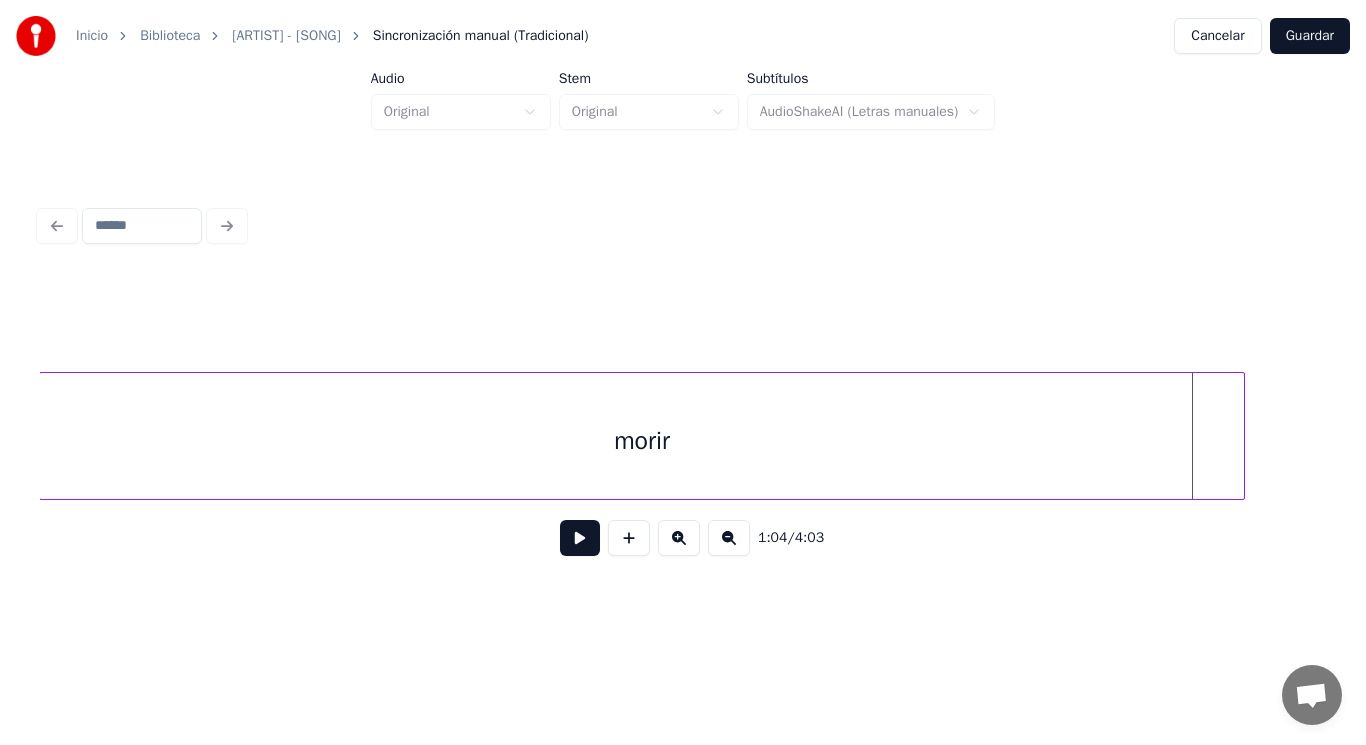 click at bounding box center (1241, 436) 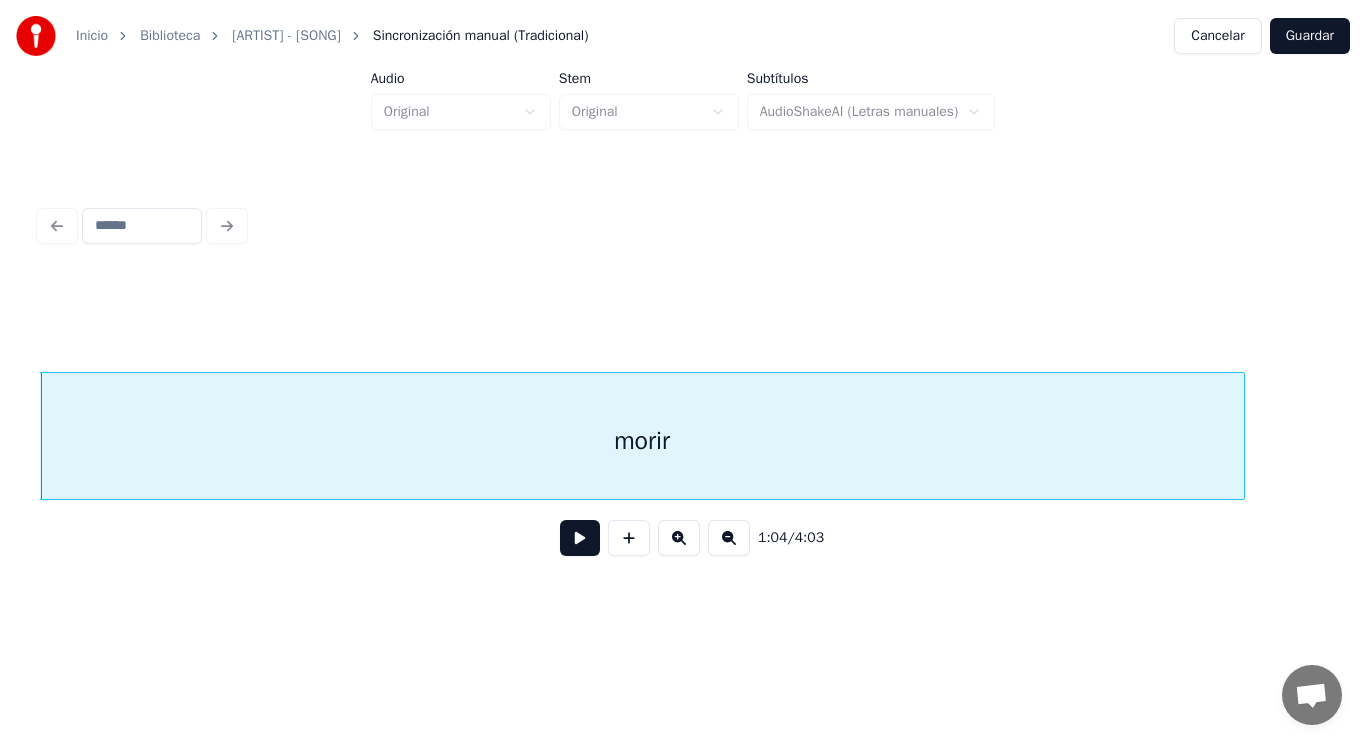 click at bounding box center [580, 538] 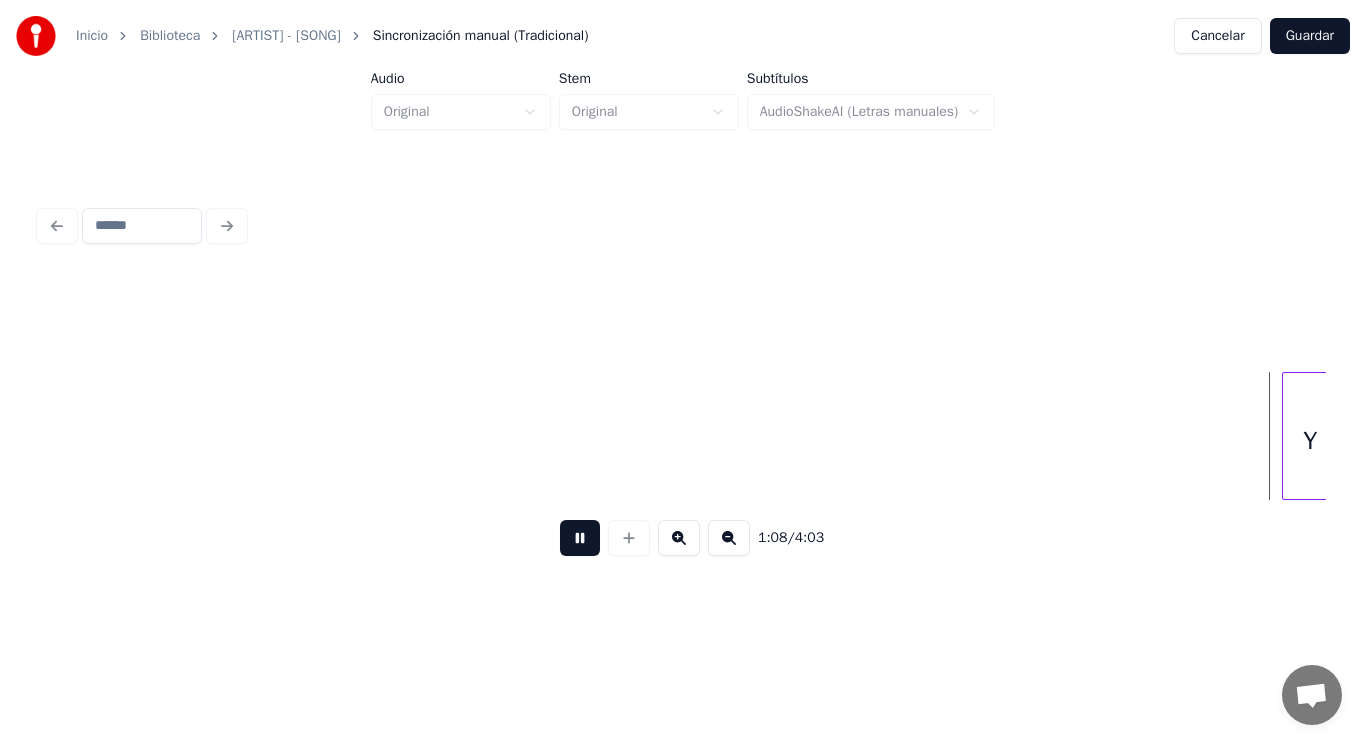 click at bounding box center (580, 538) 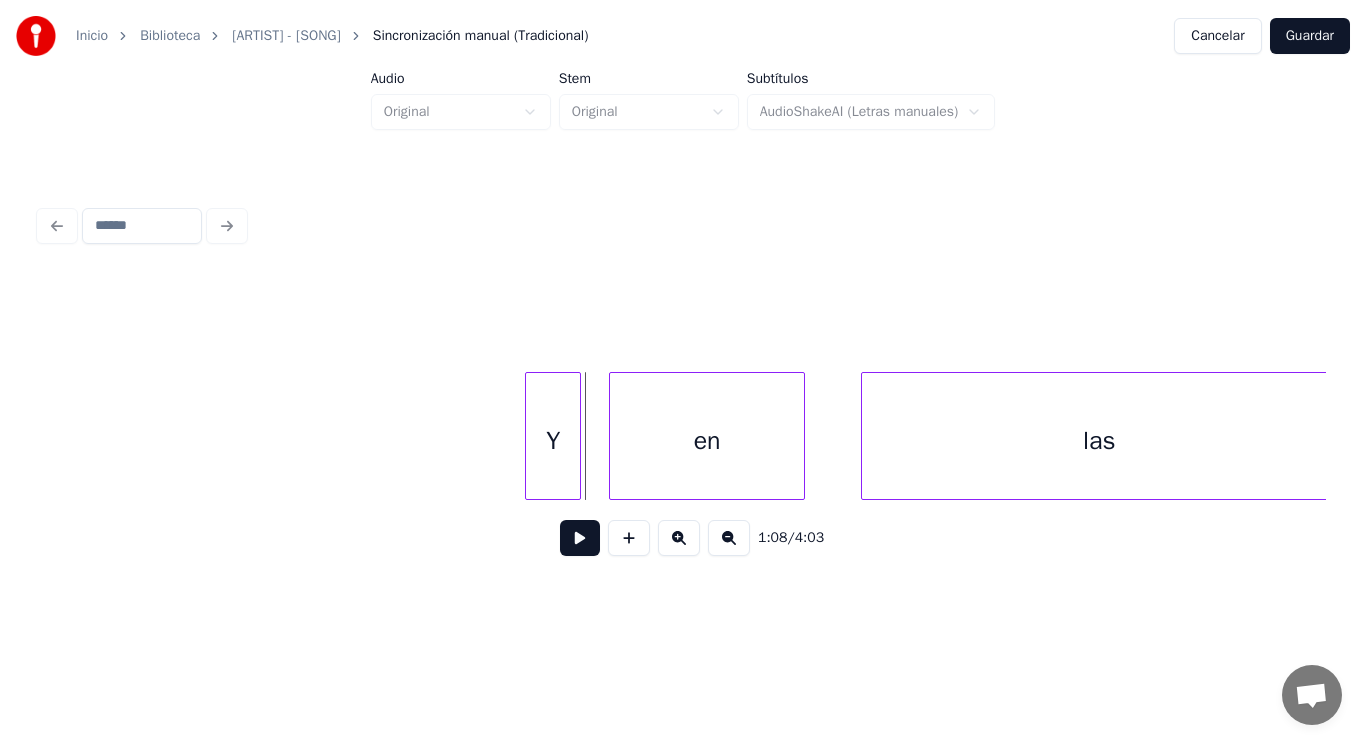 scroll, scrollTop: 0, scrollLeft: 95696, axis: horizontal 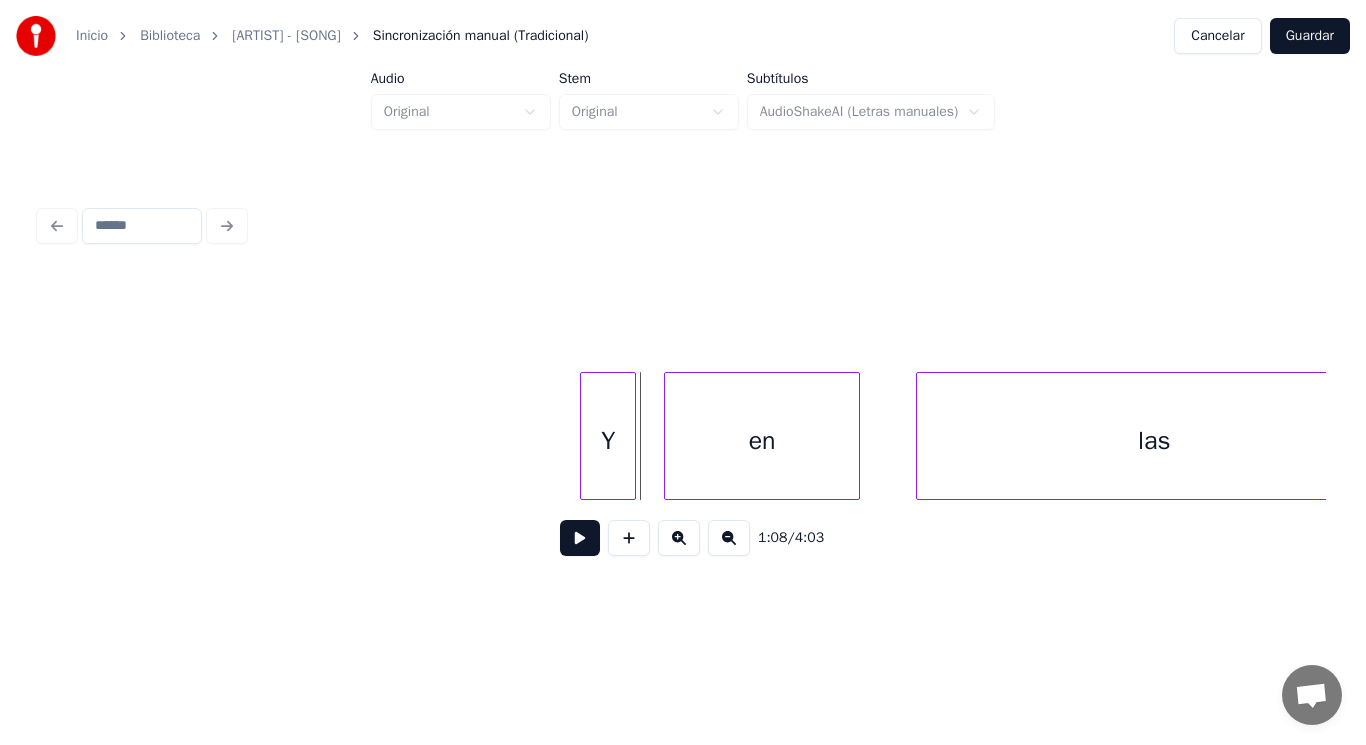 click on "en las Y" at bounding box center (74459, 436) 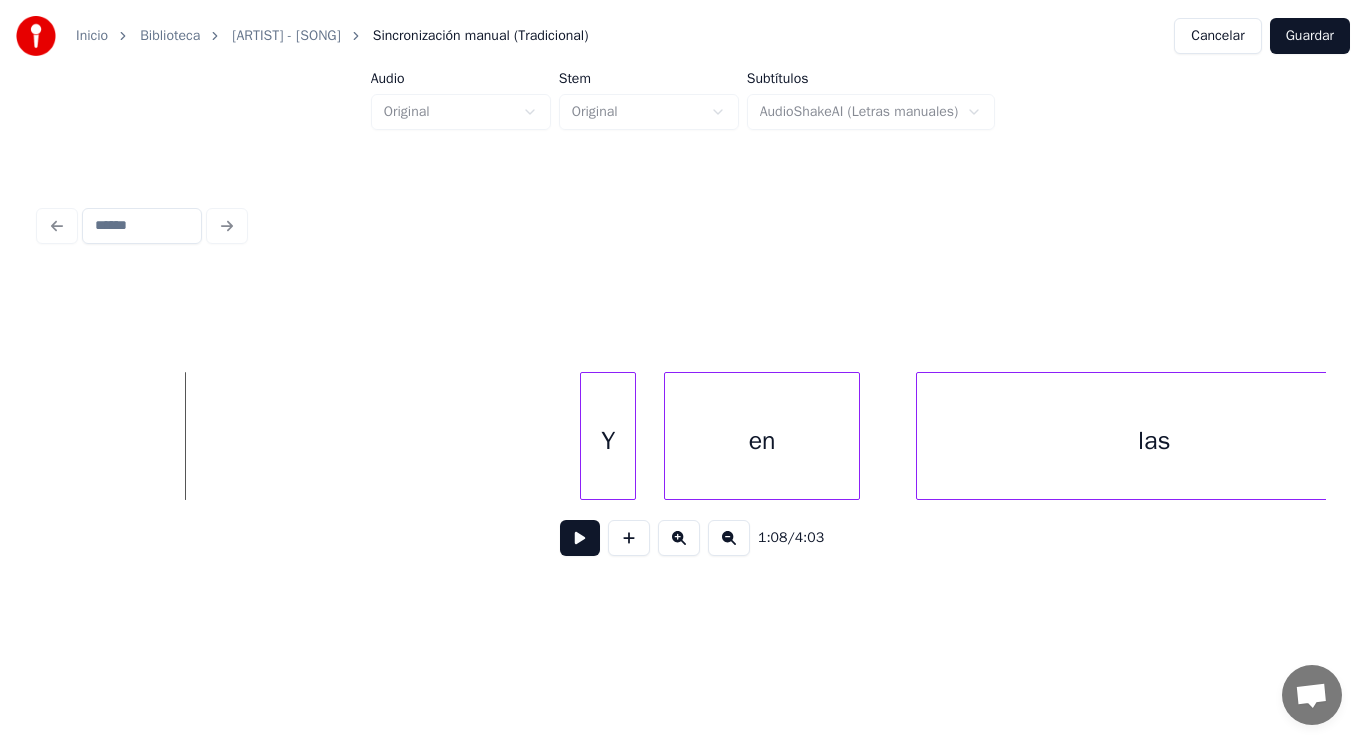 click at bounding box center (580, 538) 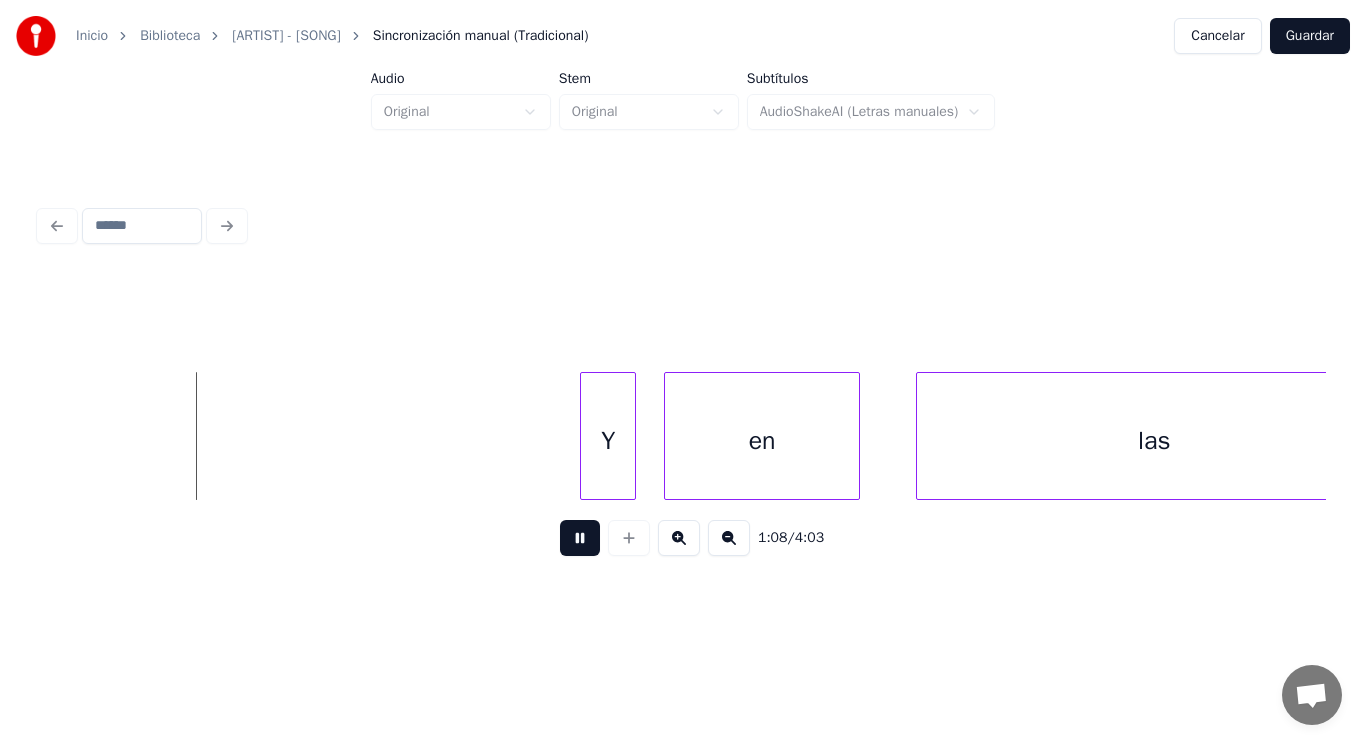 click at bounding box center [580, 538] 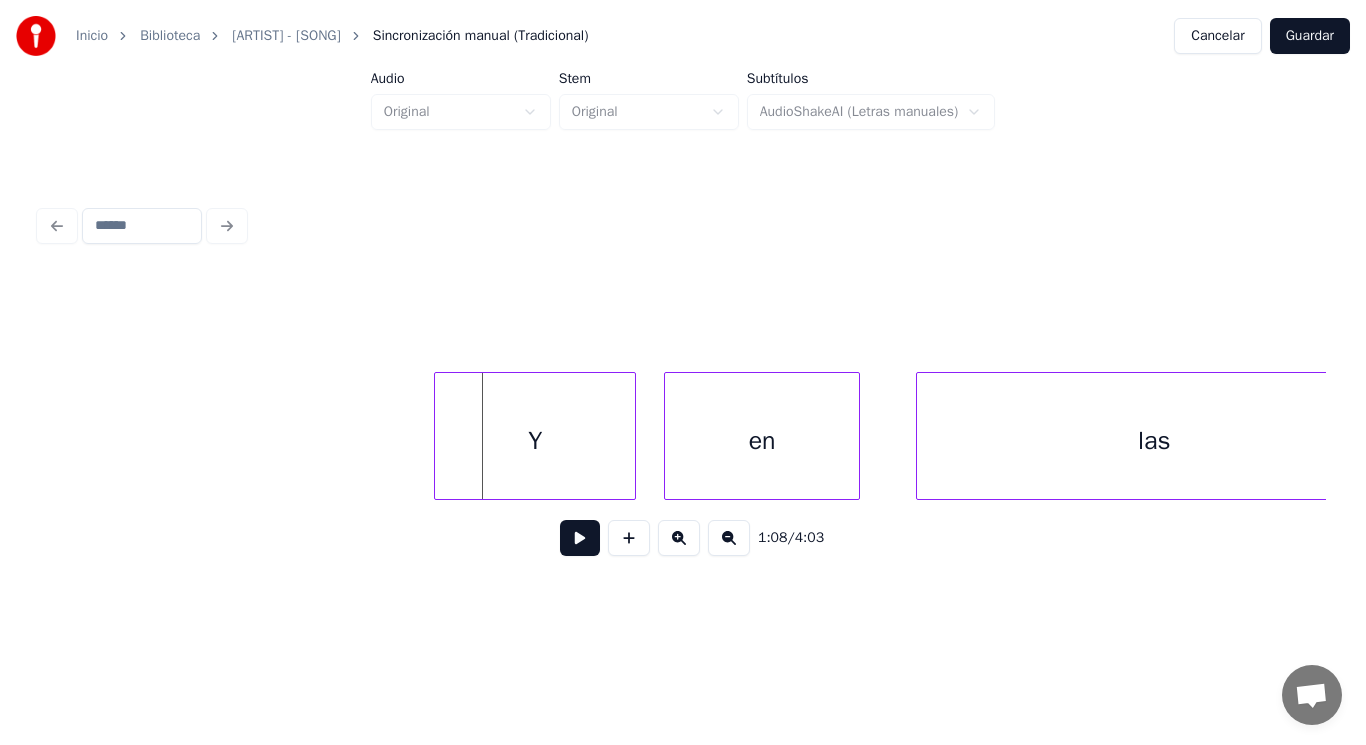 click at bounding box center [438, 436] 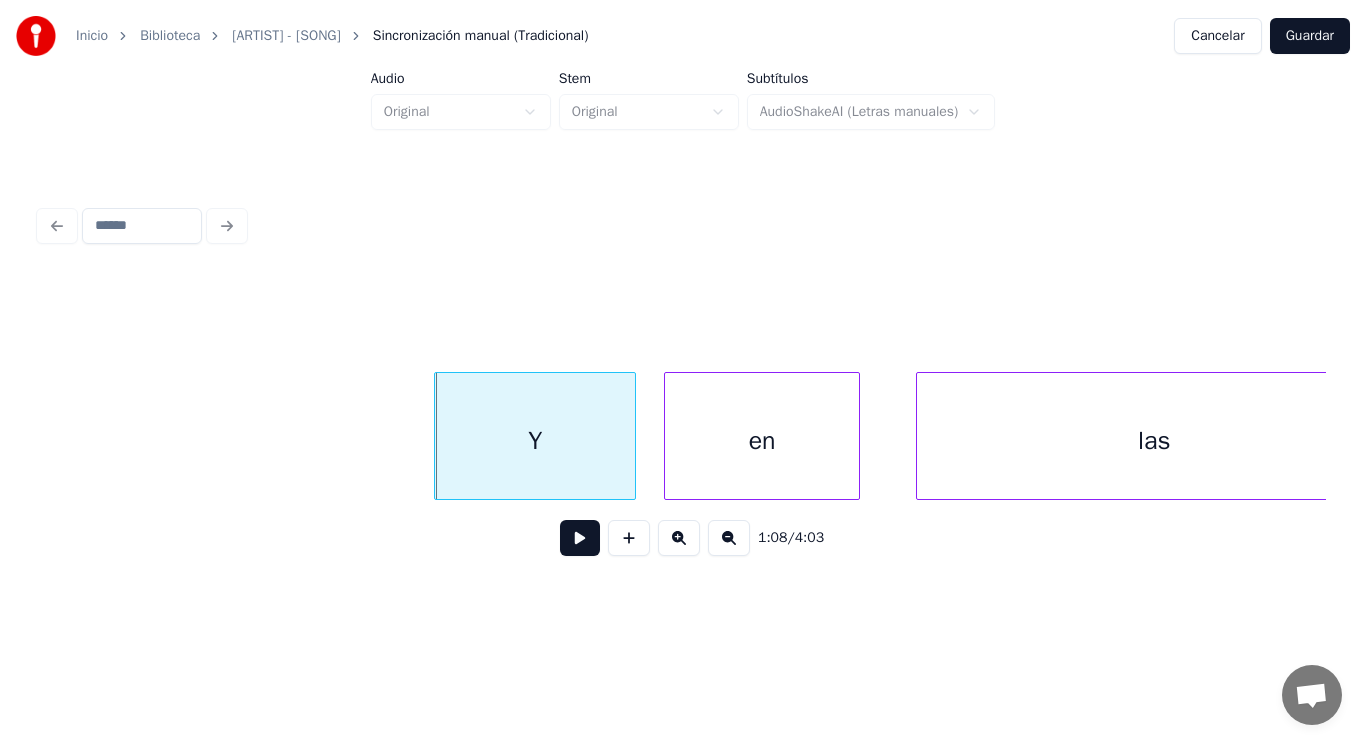 click at bounding box center (580, 538) 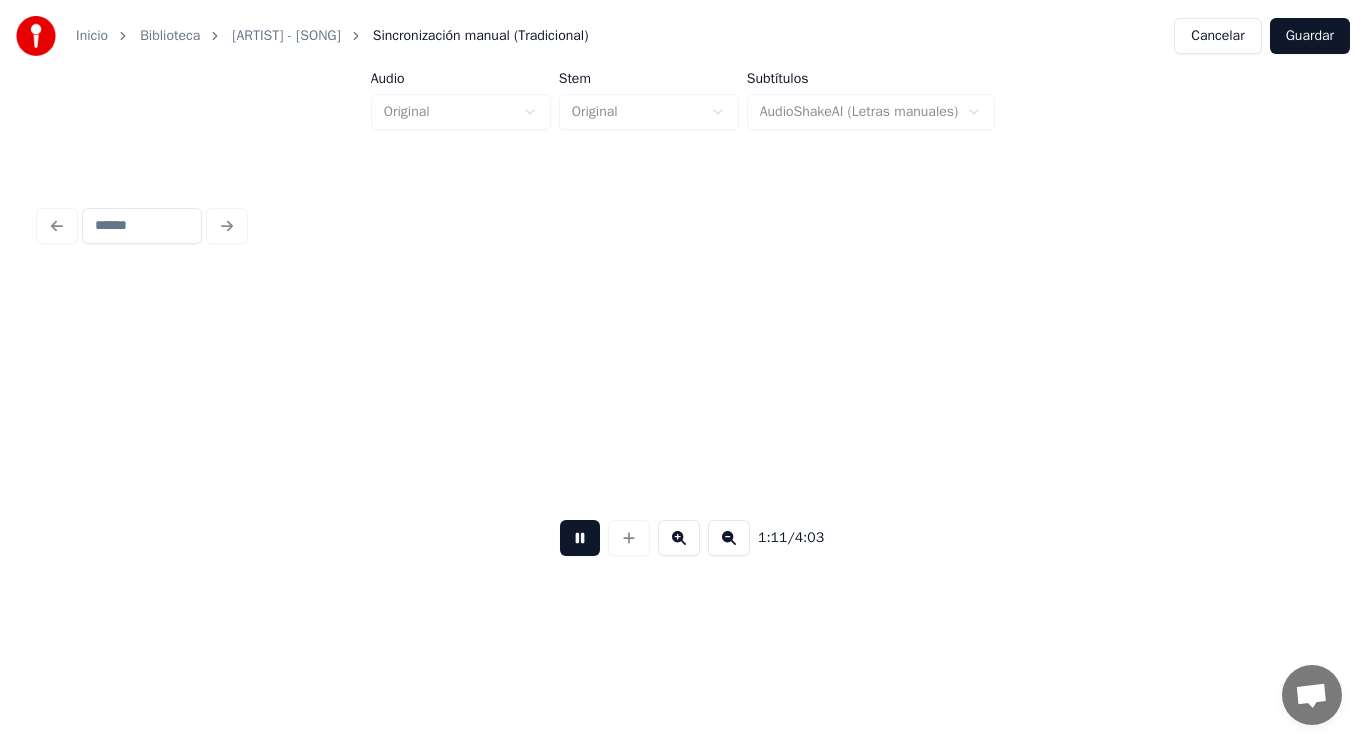 scroll, scrollTop: 0, scrollLeft: 99617, axis: horizontal 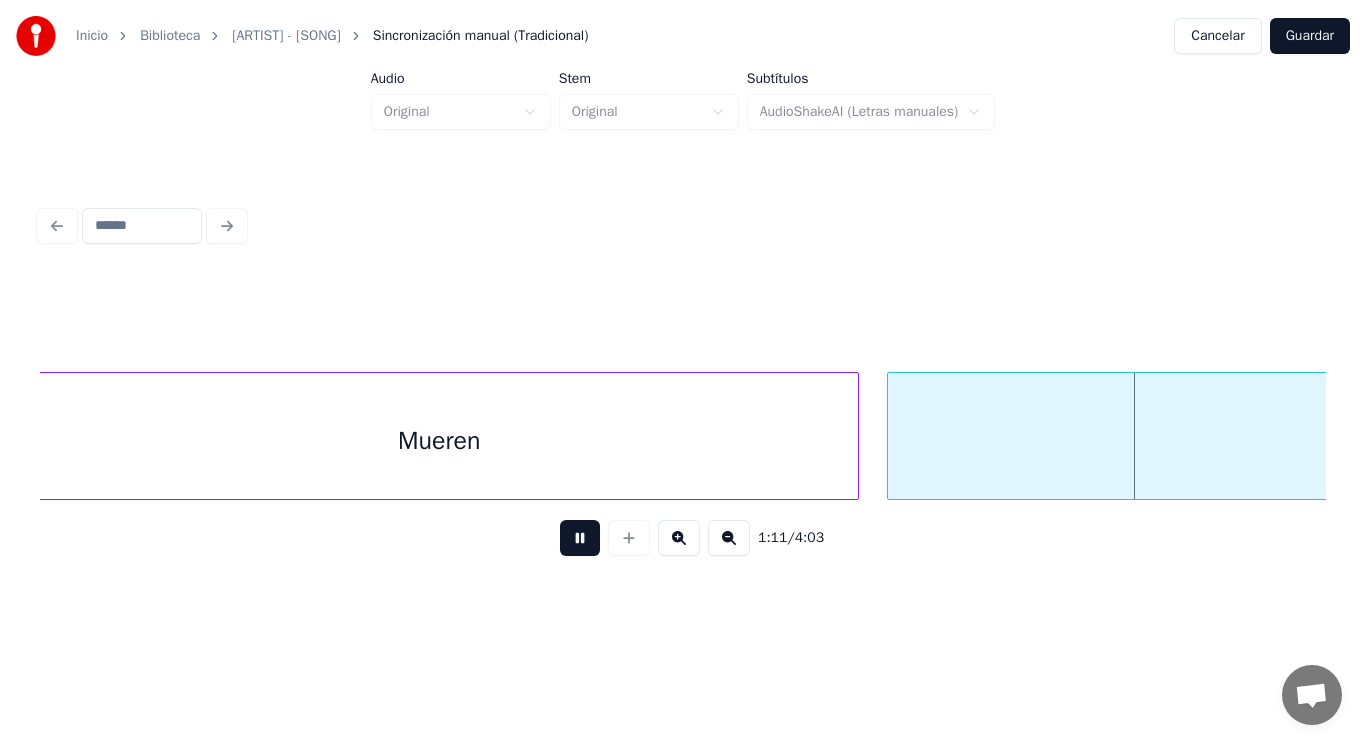 click at bounding box center (580, 538) 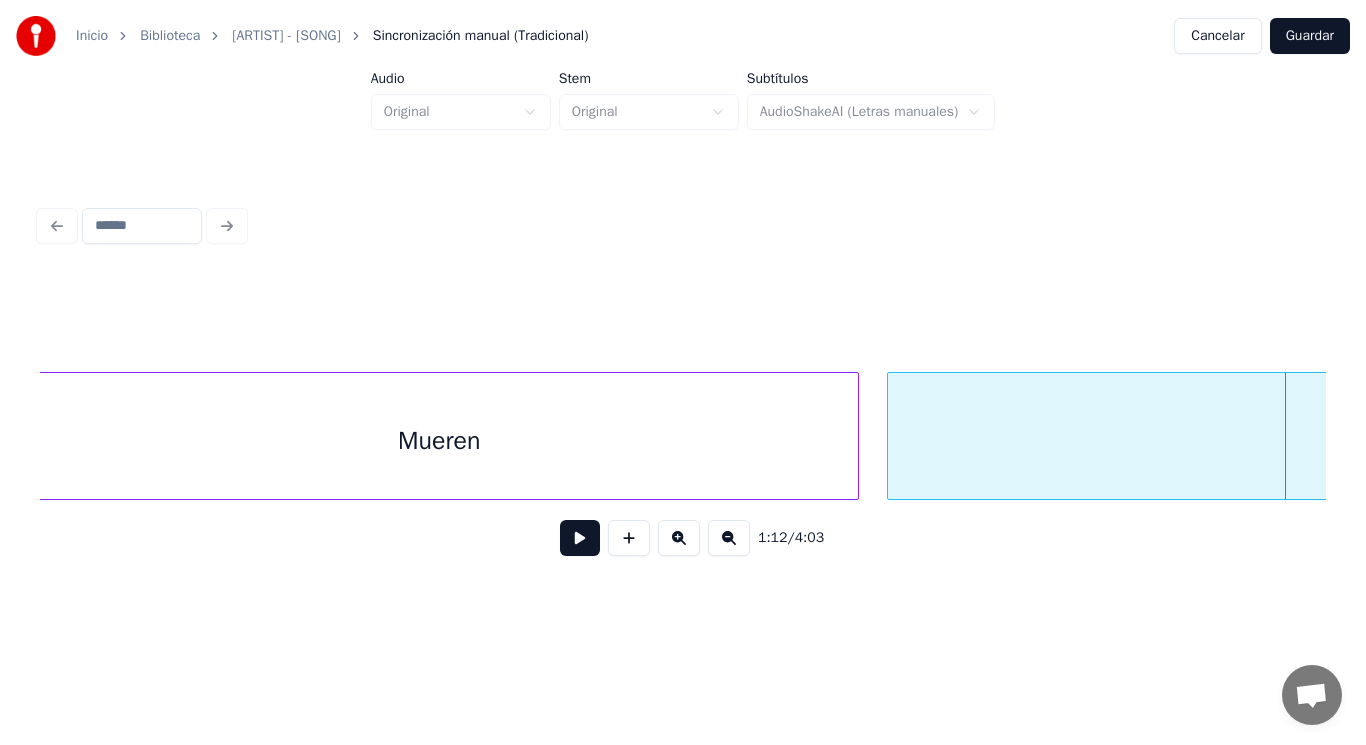 click on "Mueren" at bounding box center [439, 441] 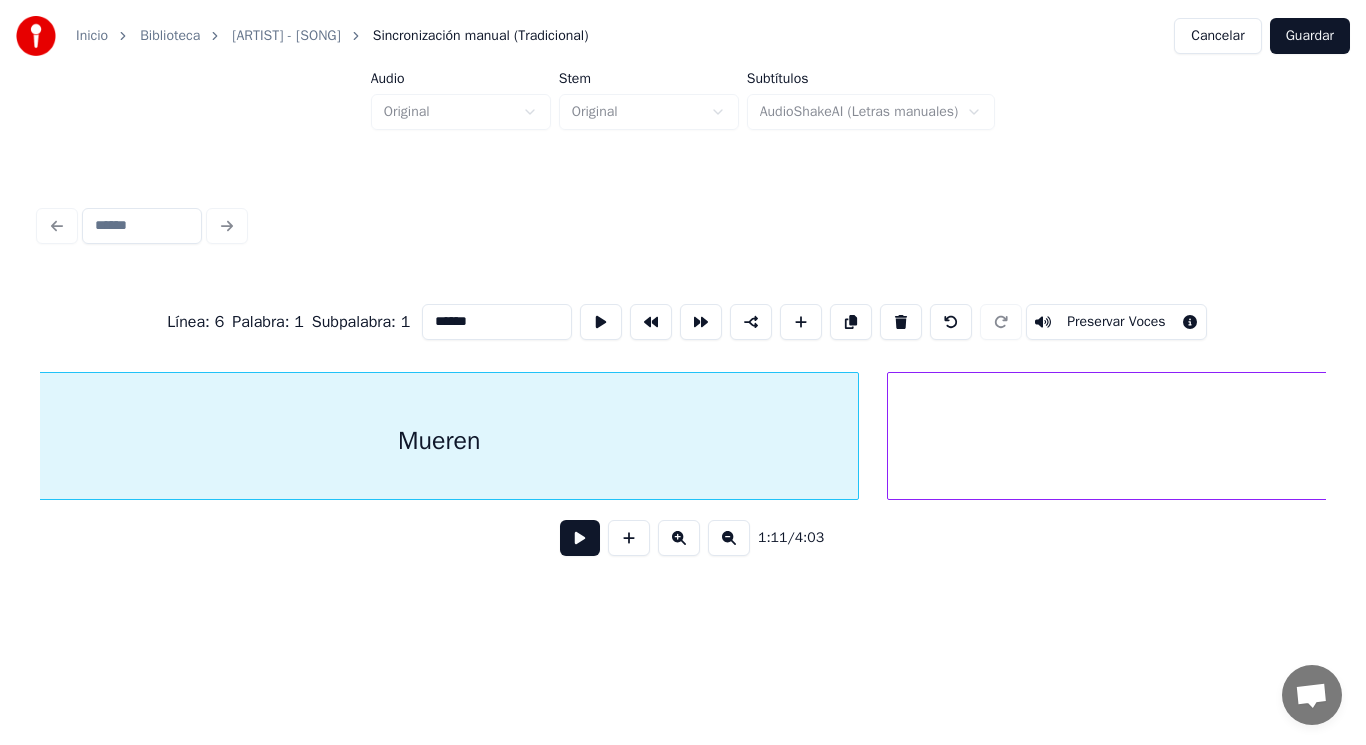 scroll, scrollTop: 0, scrollLeft: 99597, axis: horizontal 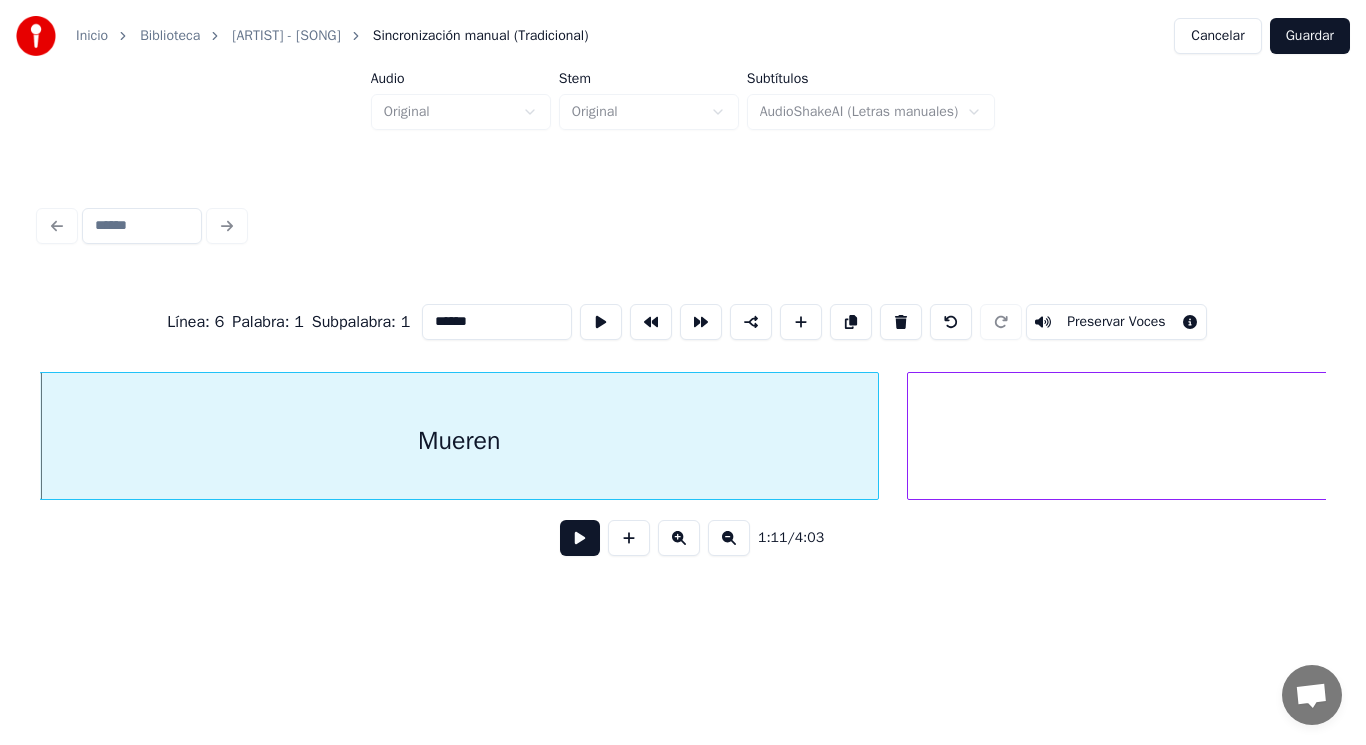 click at bounding box center [580, 538] 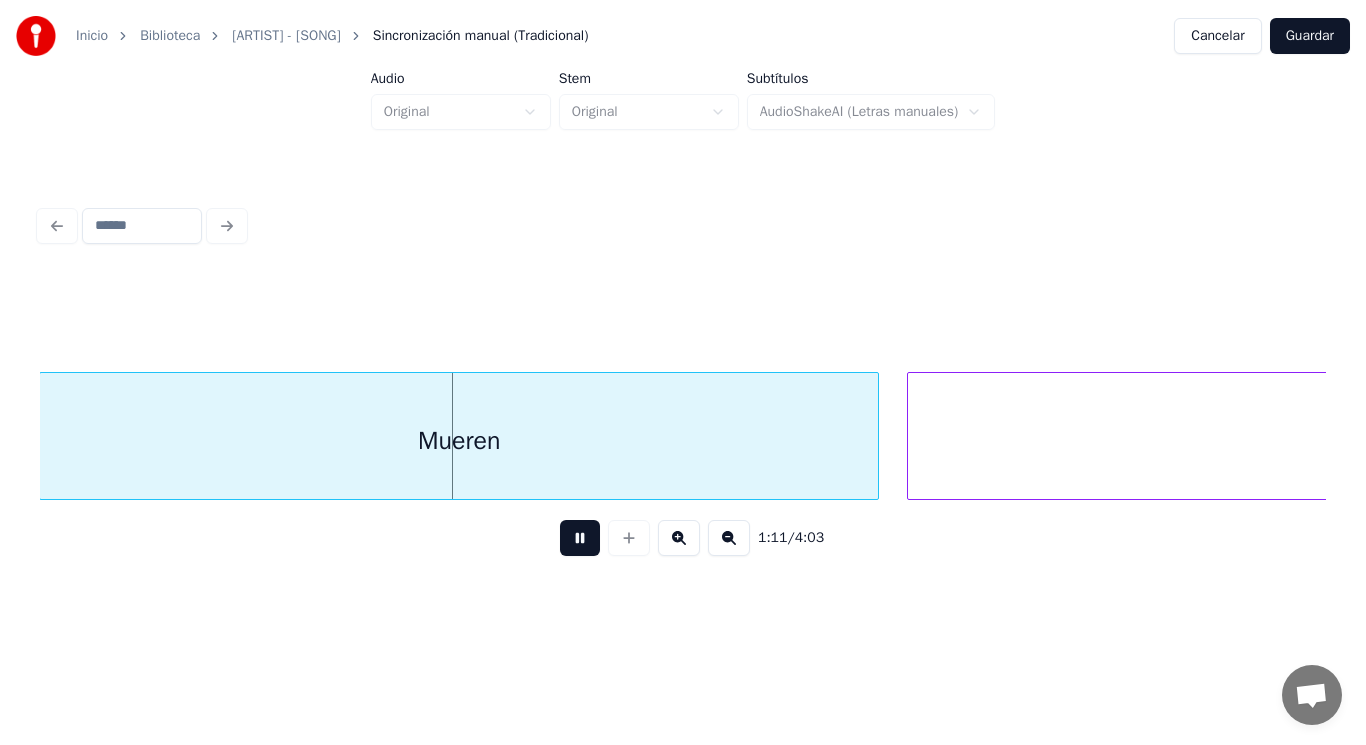 click at bounding box center (580, 538) 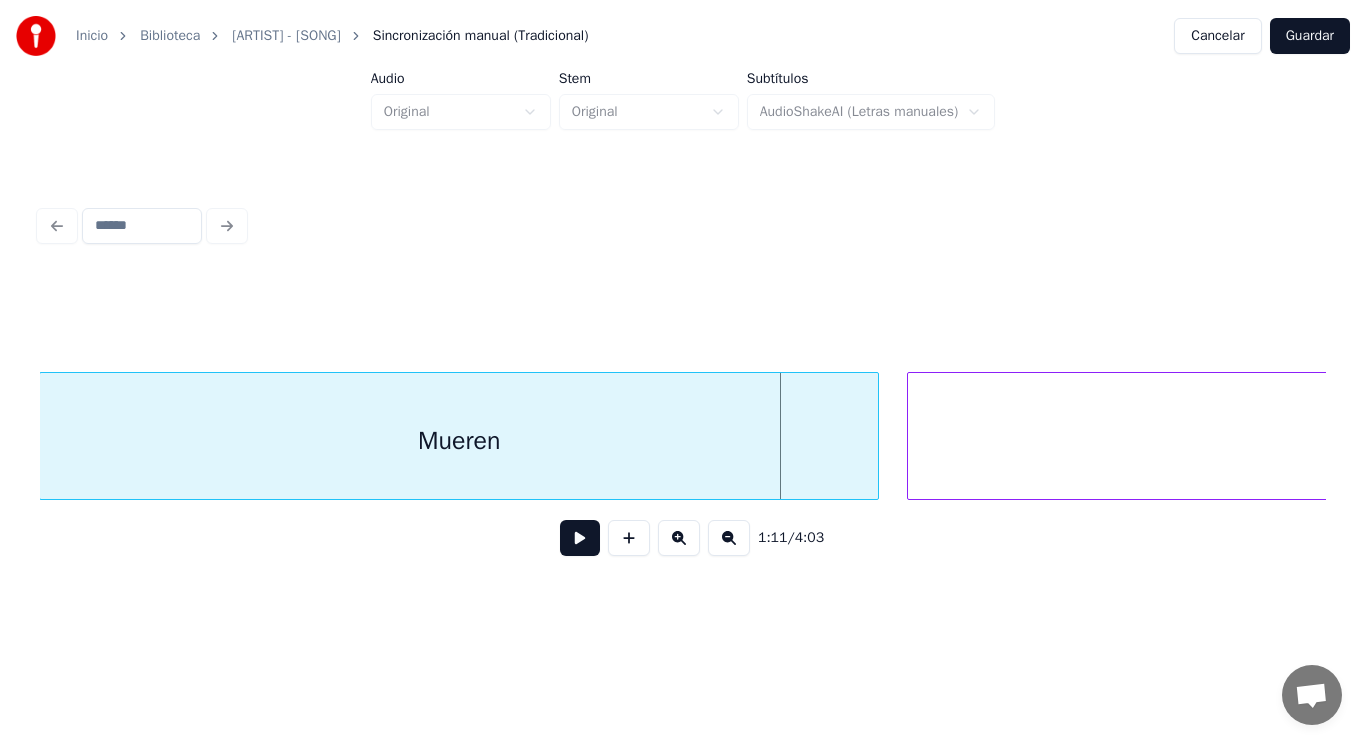 click at bounding box center [580, 538] 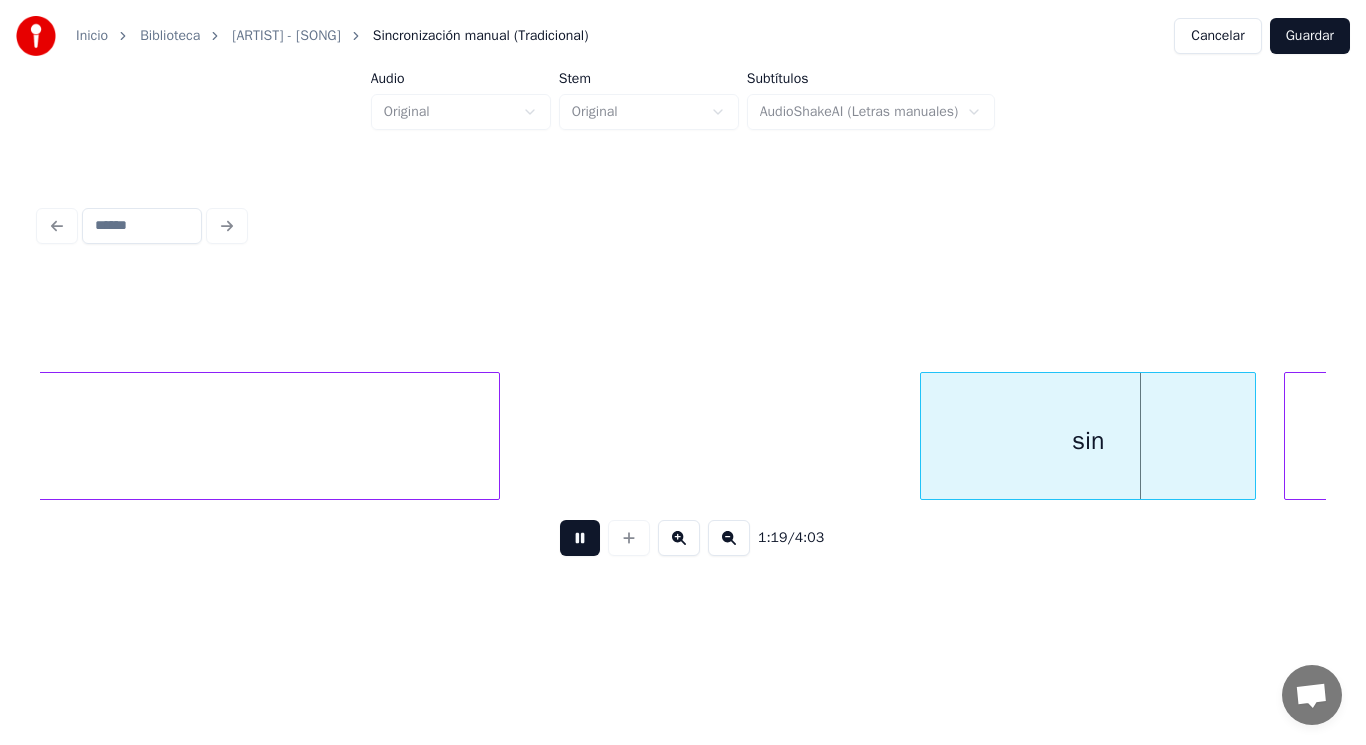 click at bounding box center [580, 538] 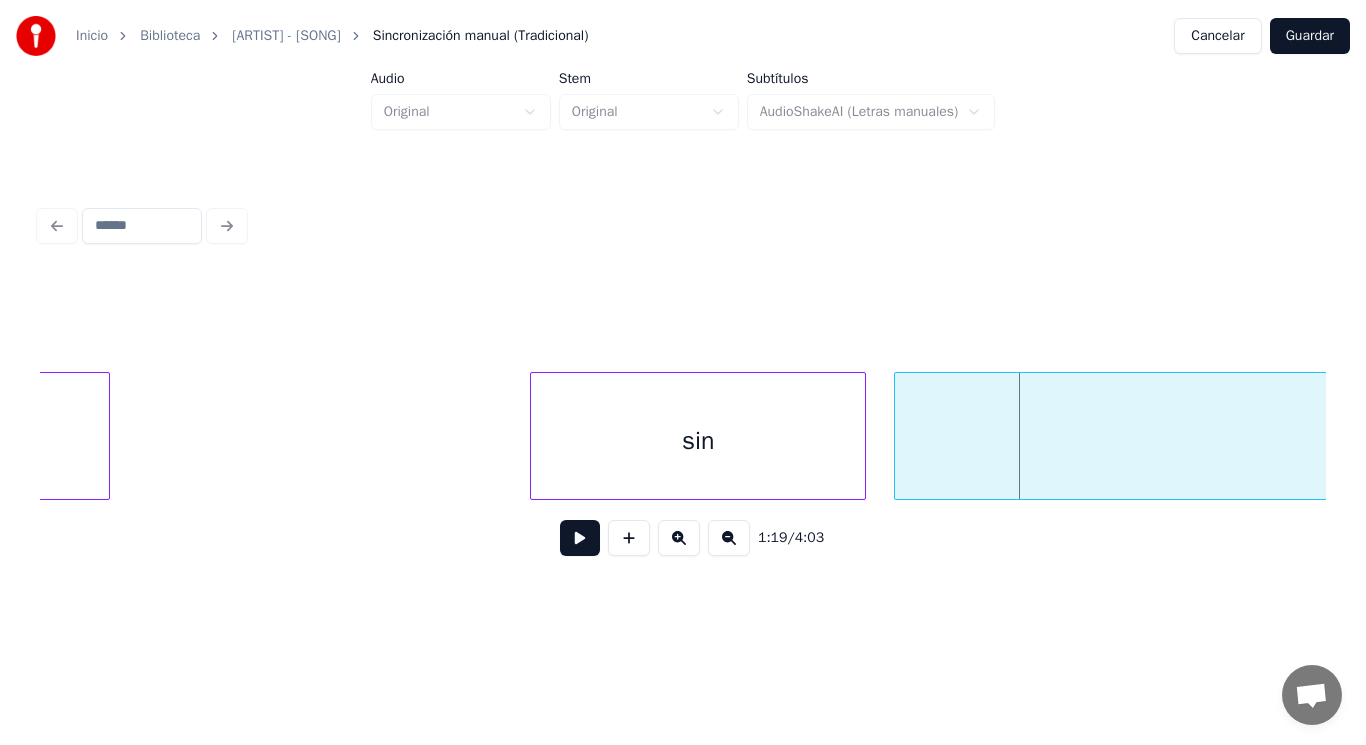scroll, scrollTop: 0, scrollLeft: 110416, axis: horizontal 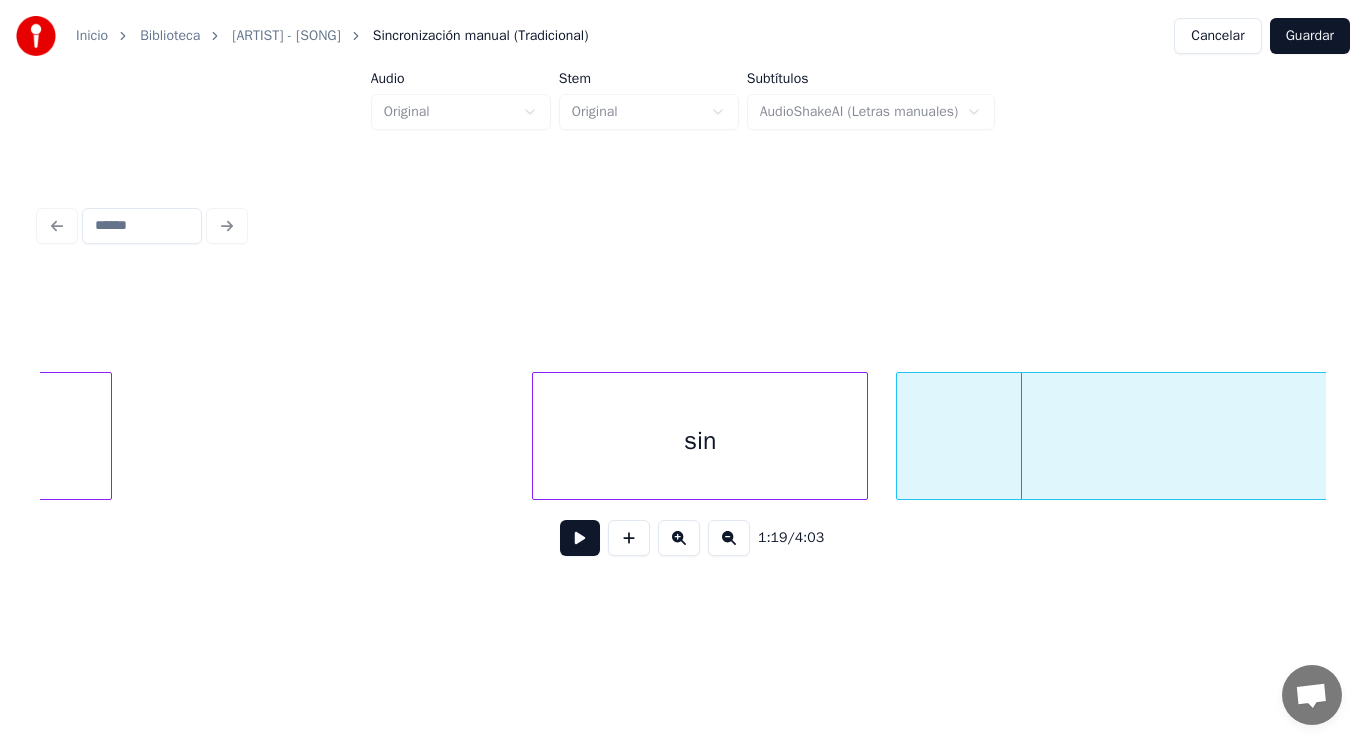 click on "sin" at bounding box center [700, 441] 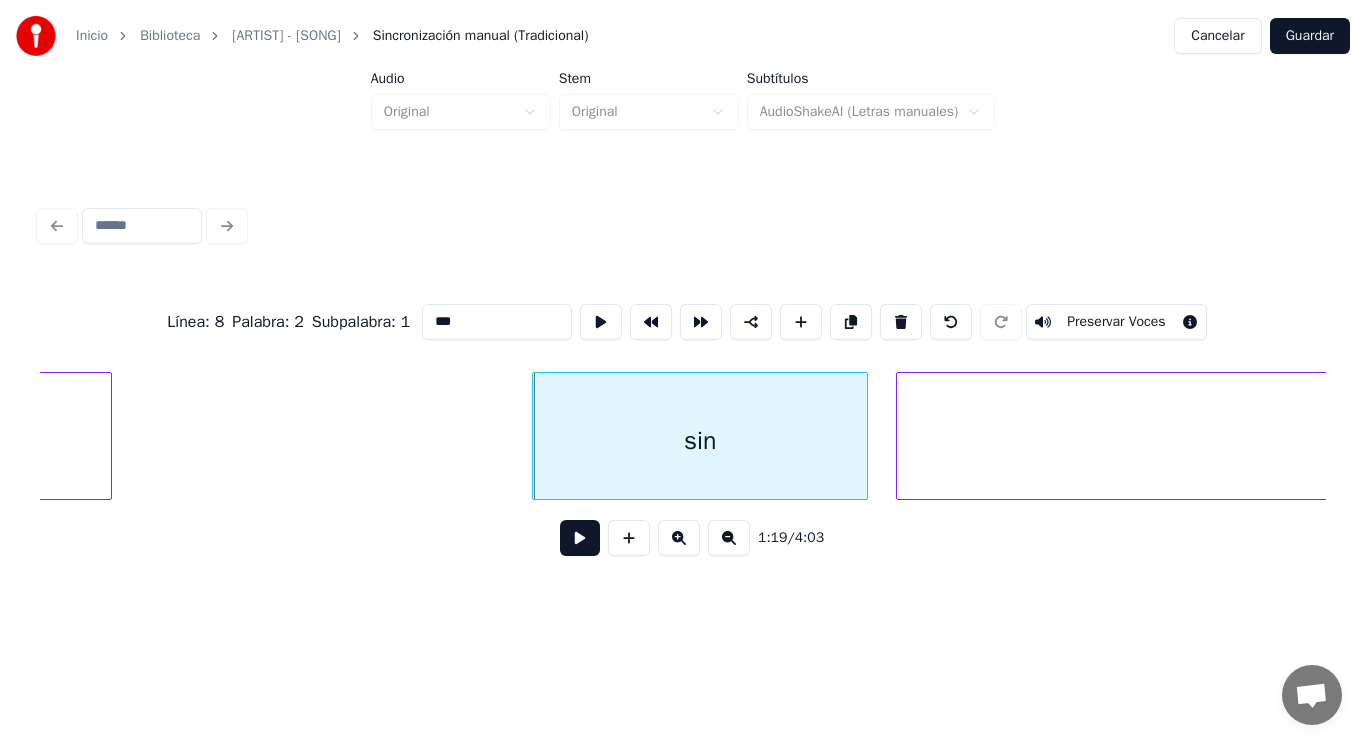 click at bounding box center (580, 538) 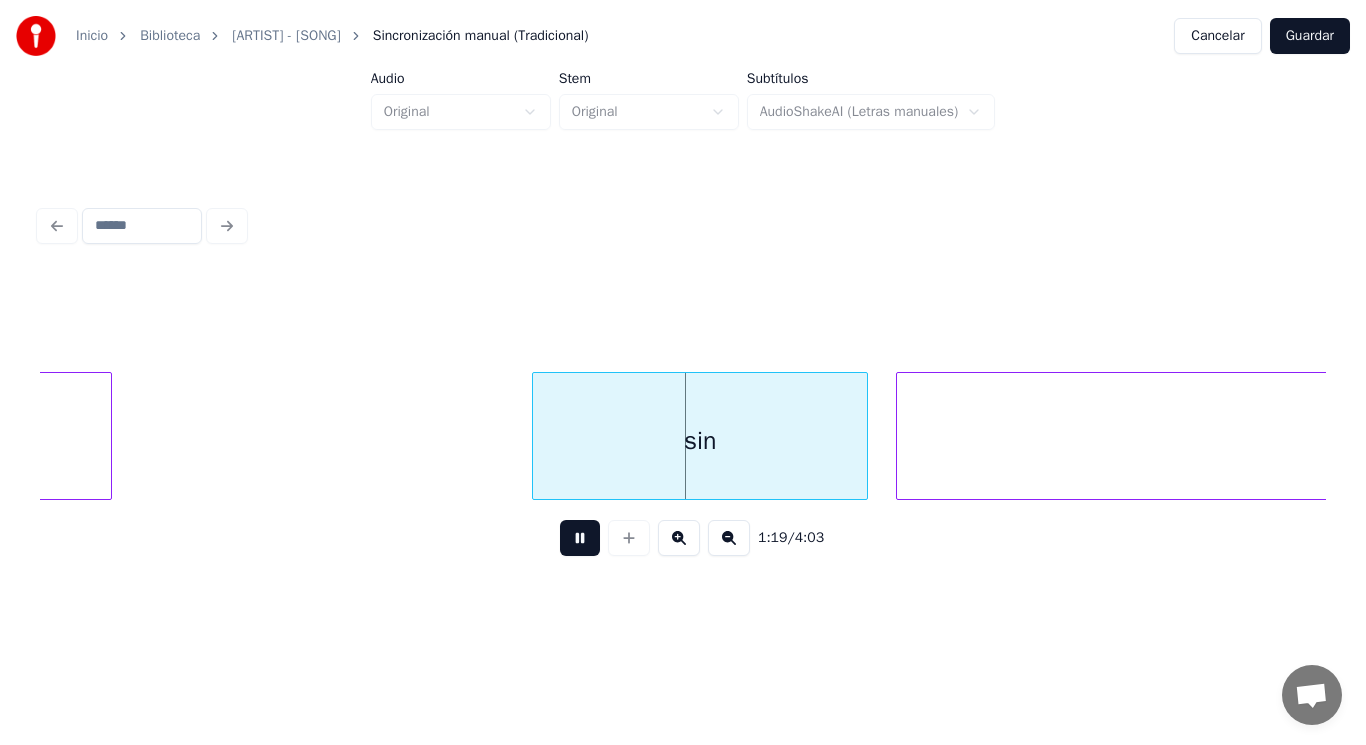 click at bounding box center [580, 538] 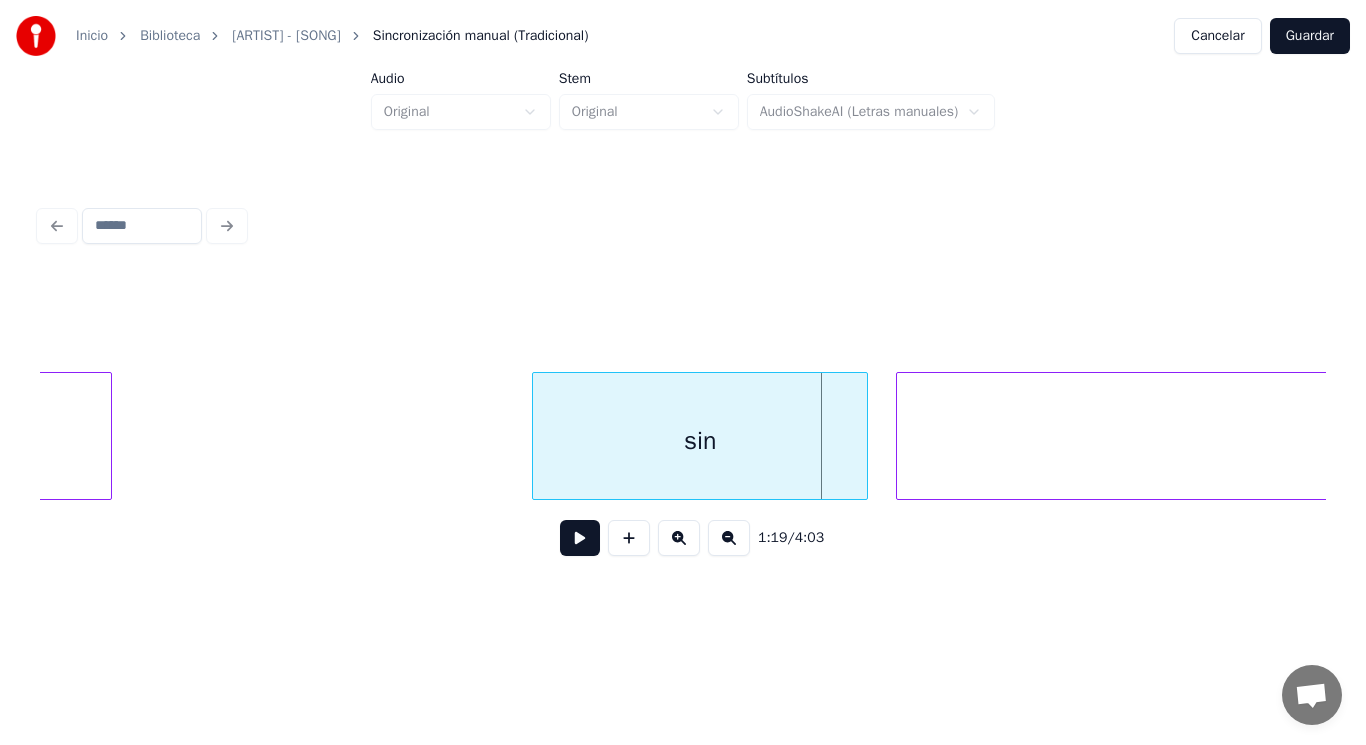 click on "pedirlo sin Concedida," at bounding box center [59739, 436] 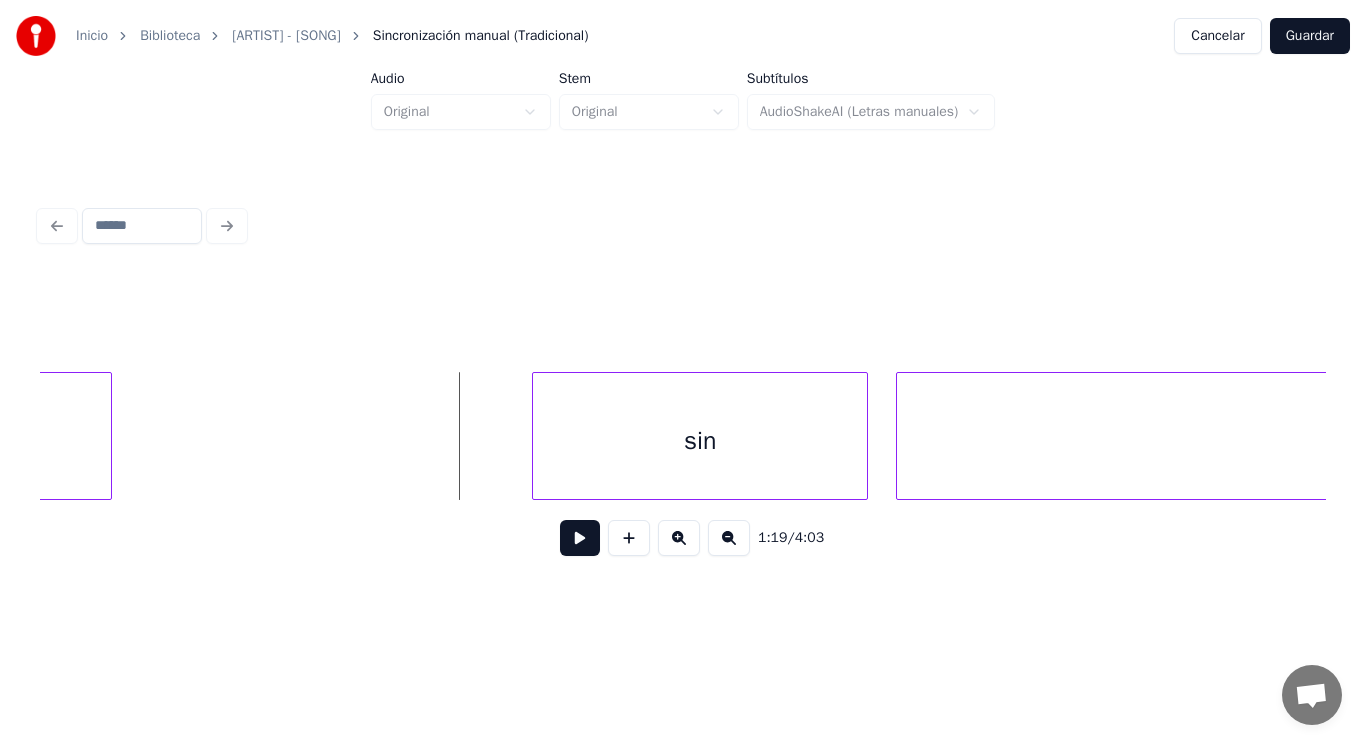 click at bounding box center (580, 538) 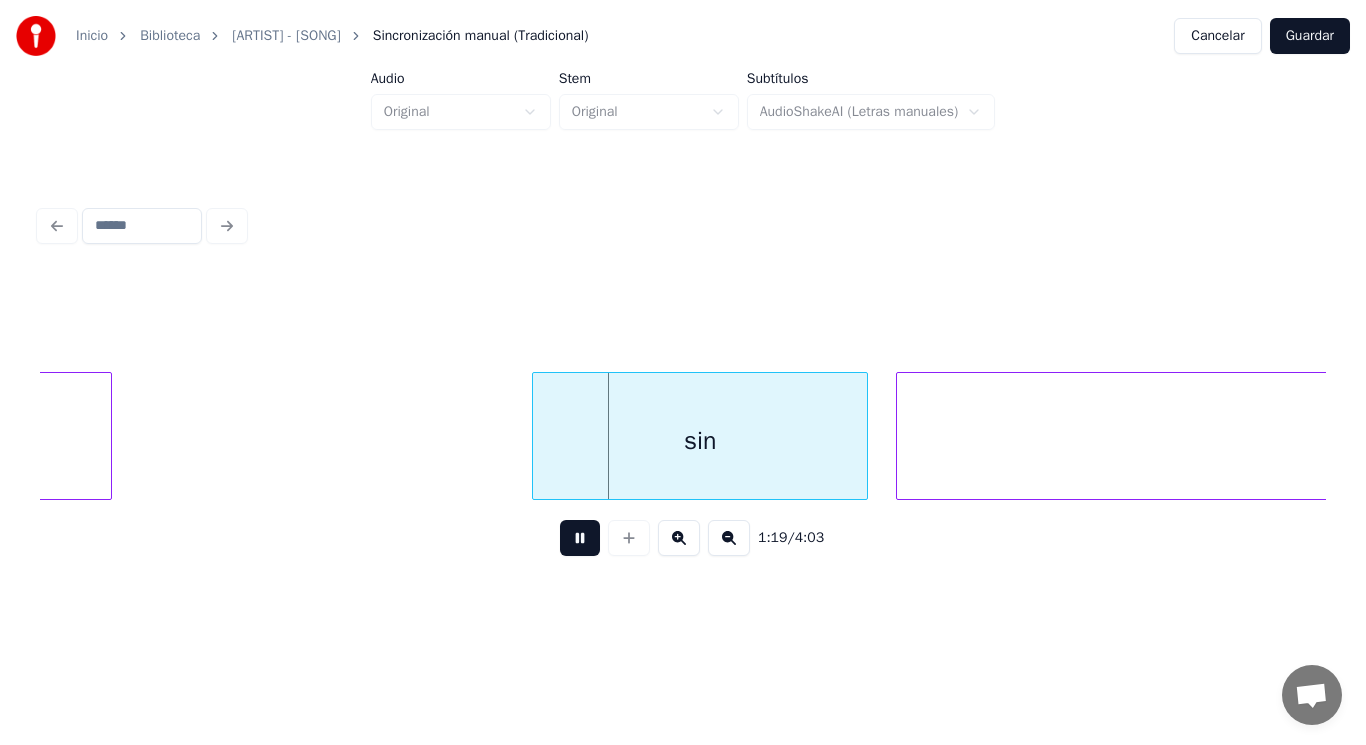 click at bounding box center (580, 538) 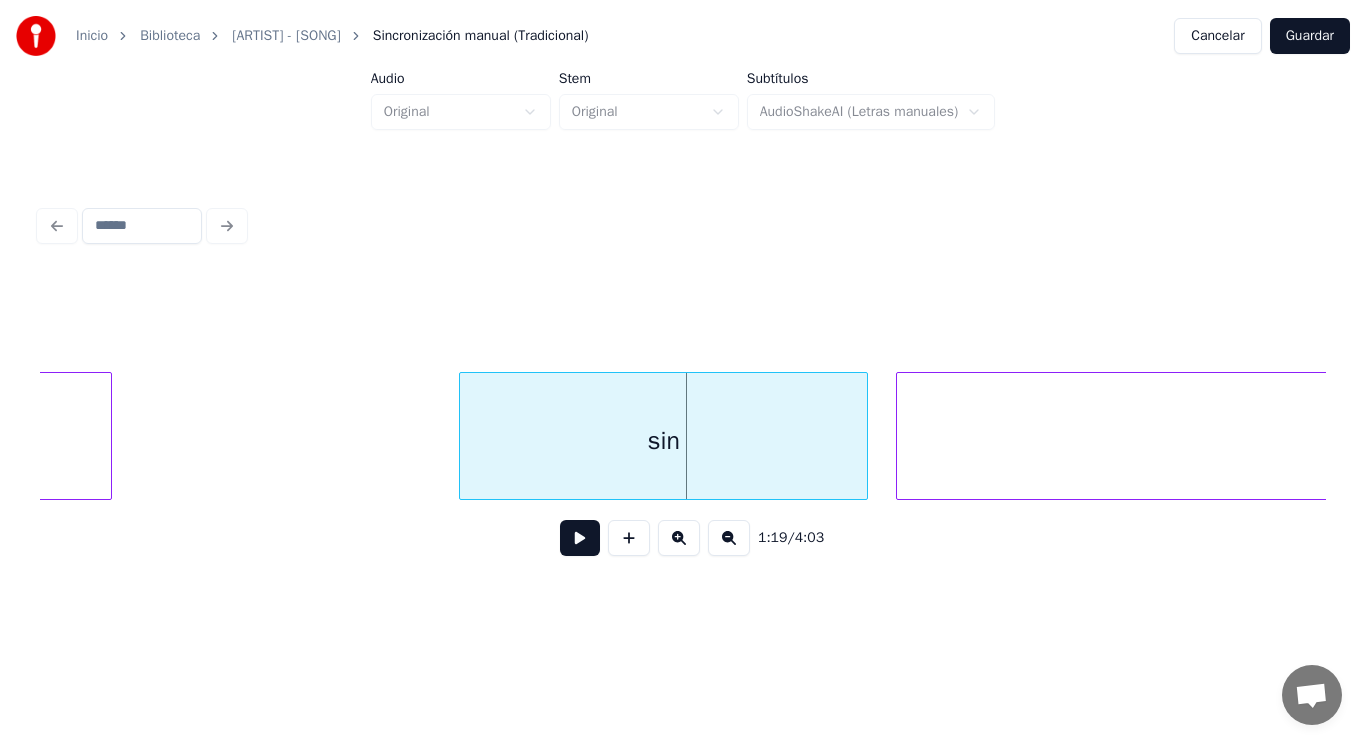 click at bounding box center (463, 436) 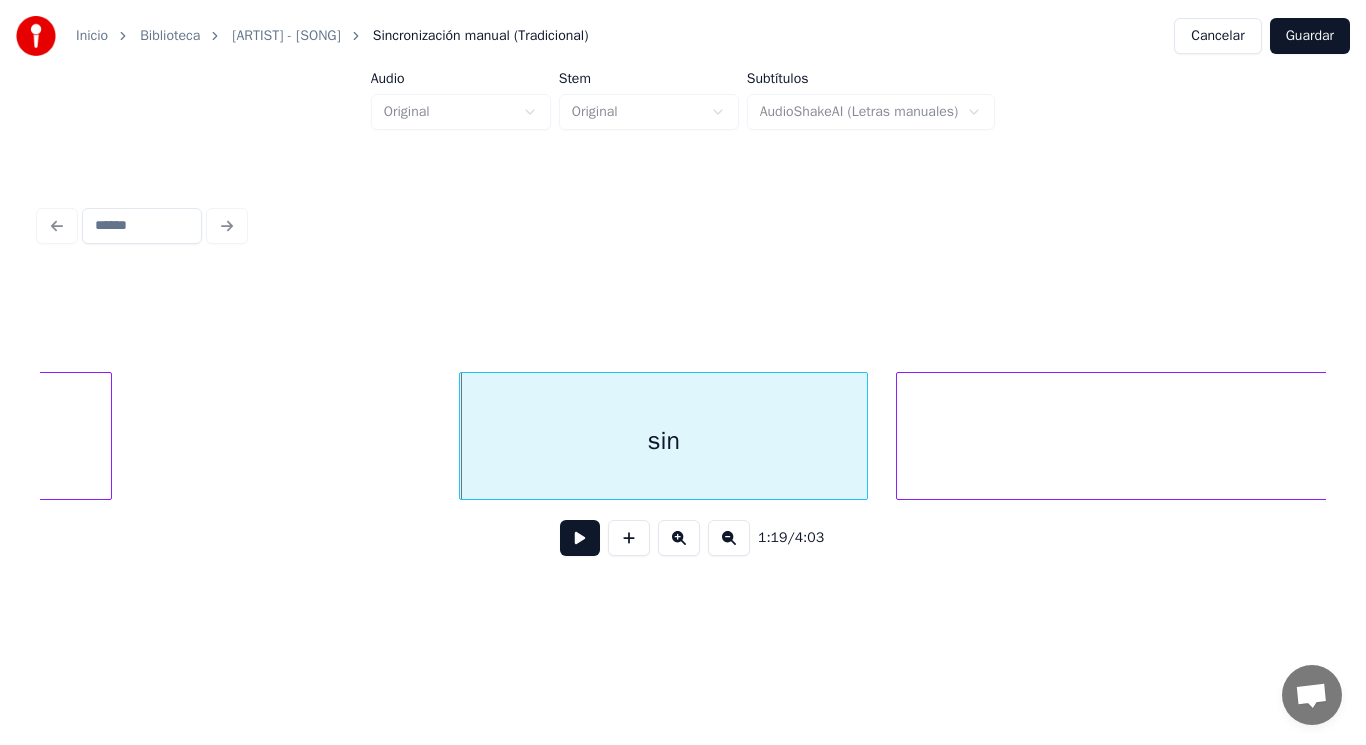 click at bounding box center (580, 538) 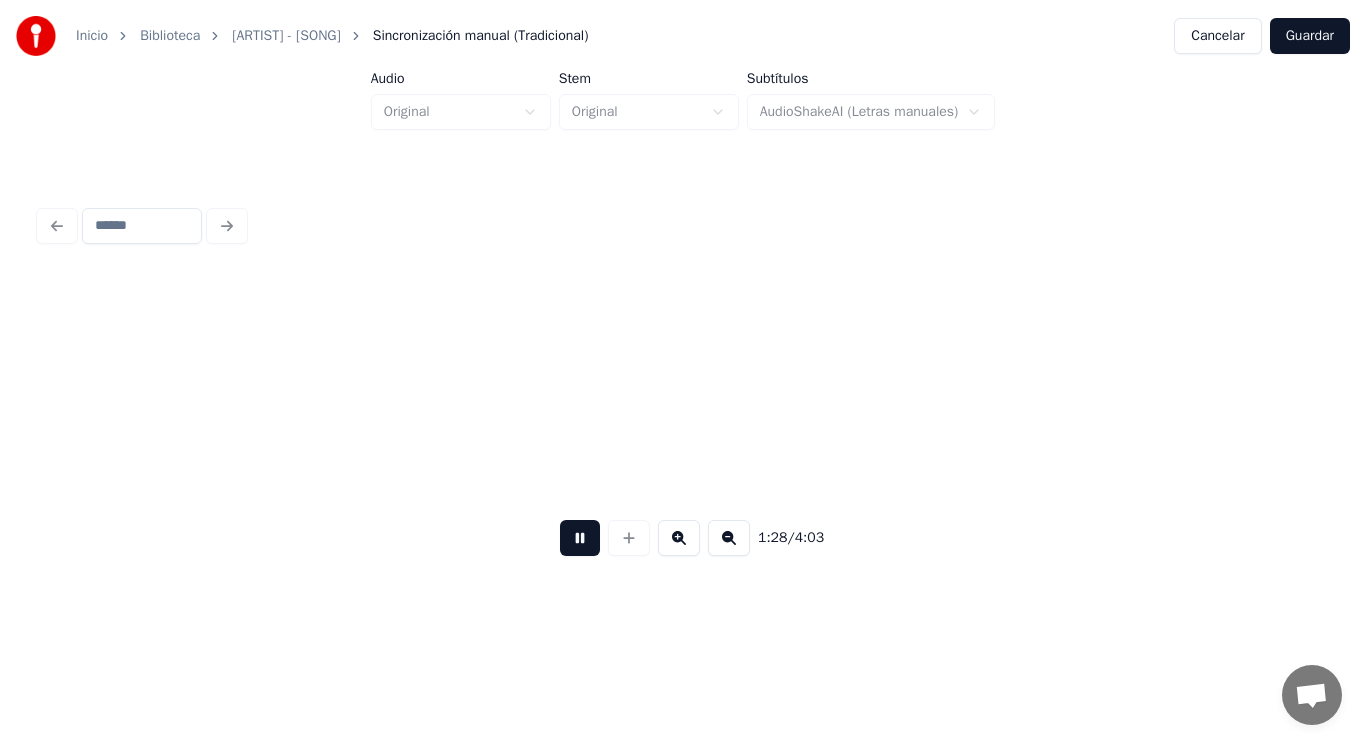 click at bounding box center (580, 538) 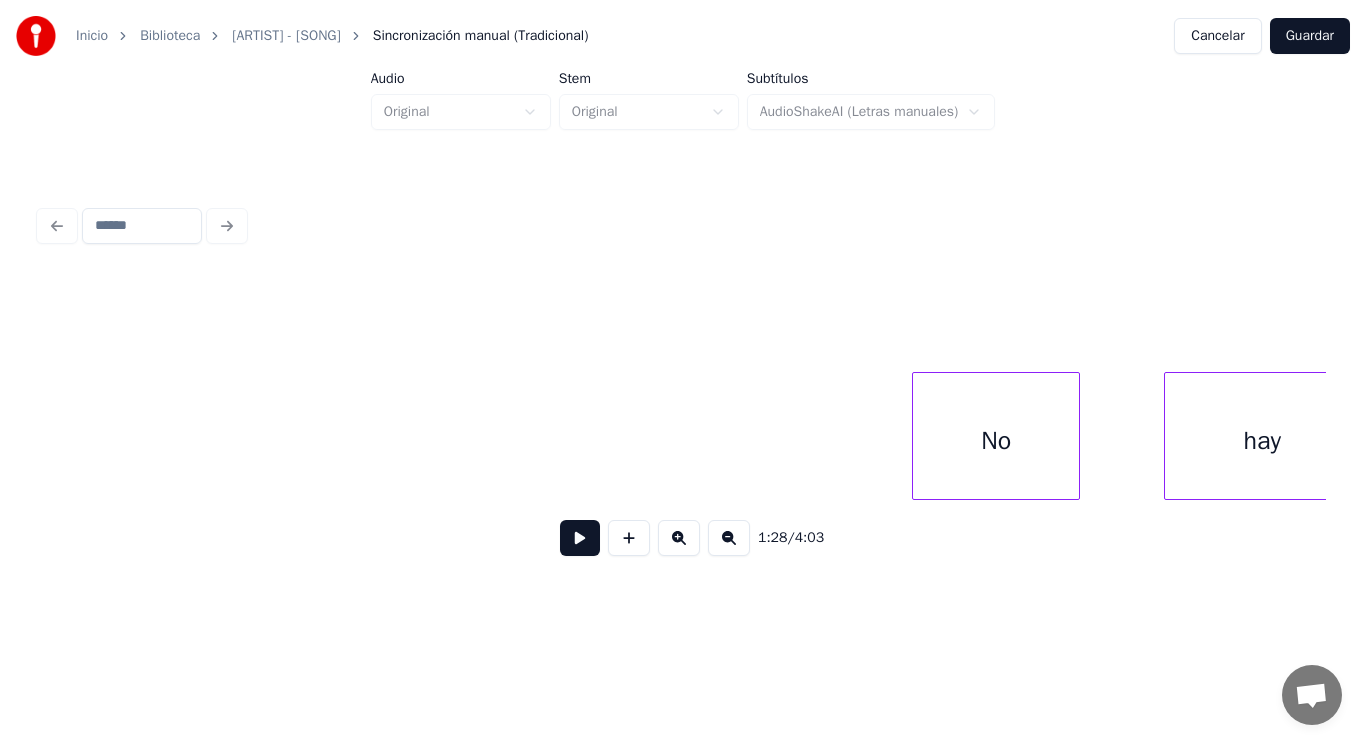 scroll, scrollTop: 0, scrollLeft: 136126, axis: horizontal 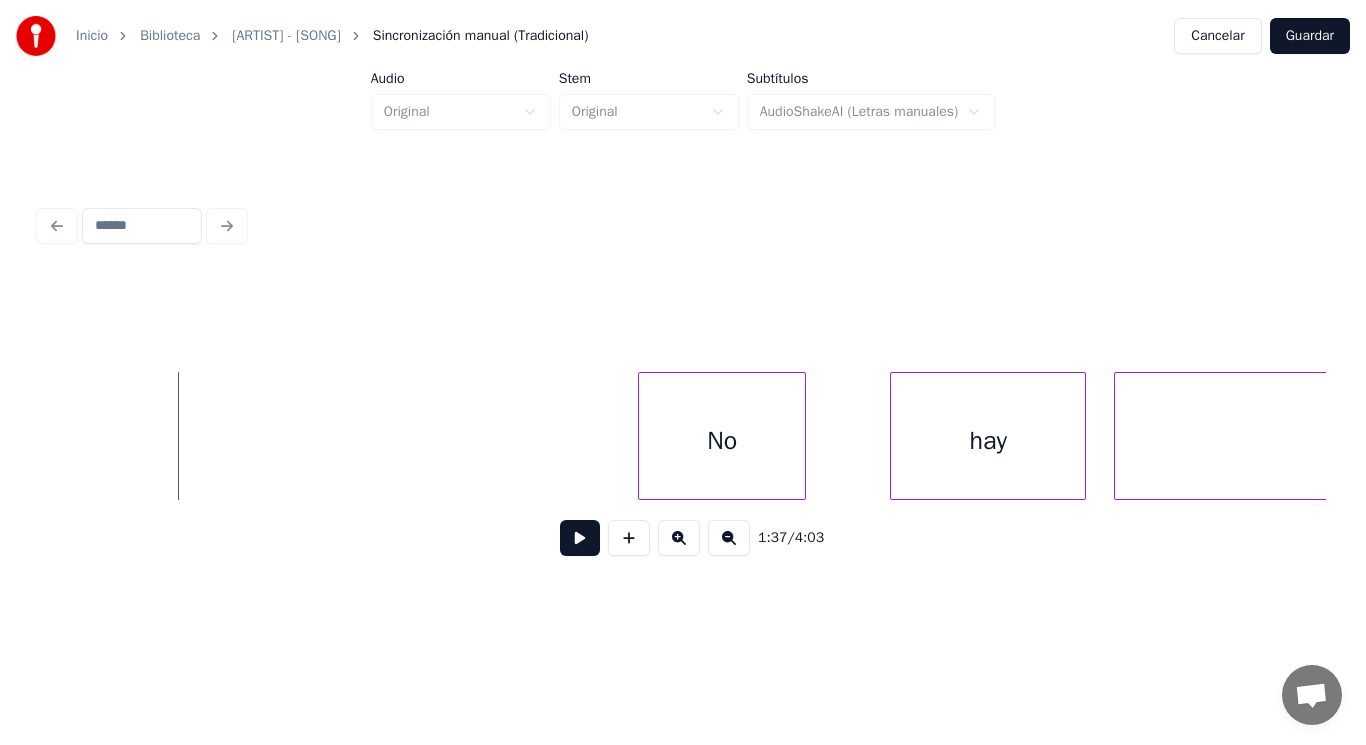 click at bounding box center [580, 538] 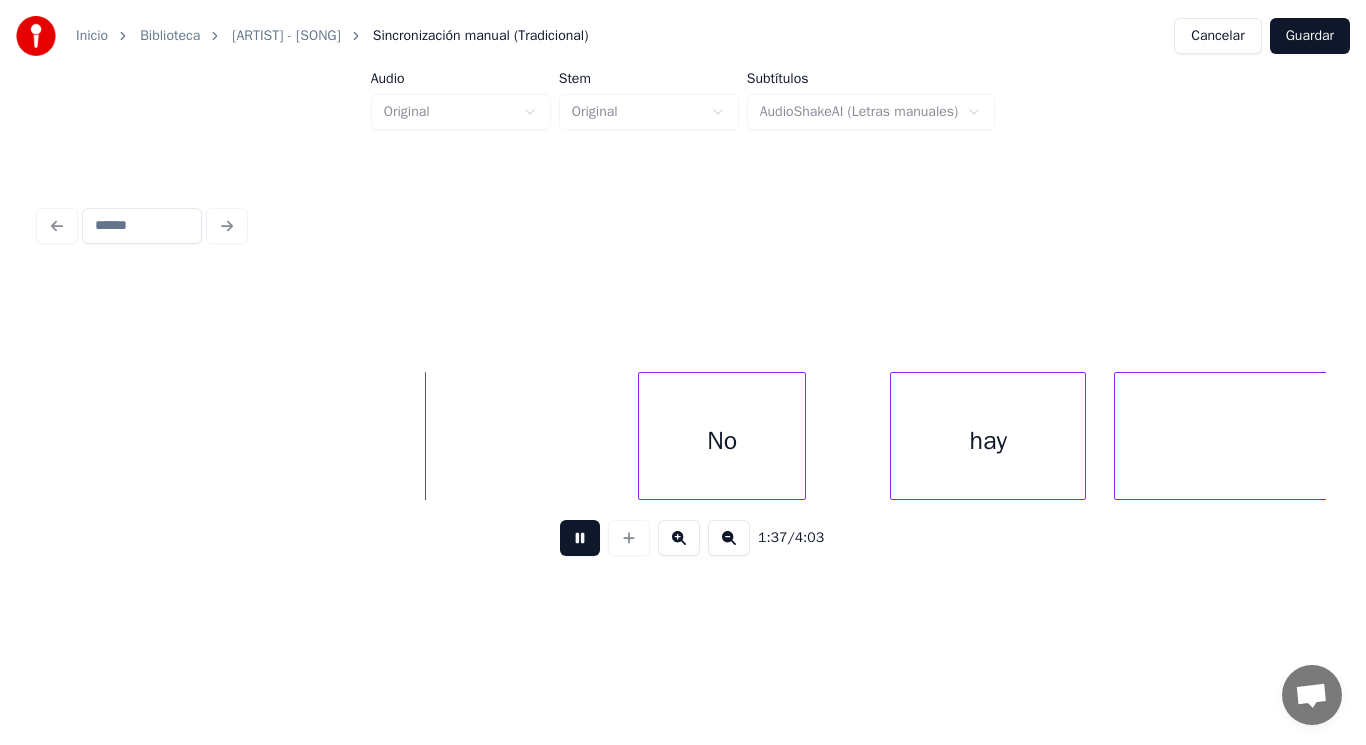 click at bounding box center (580, 538) 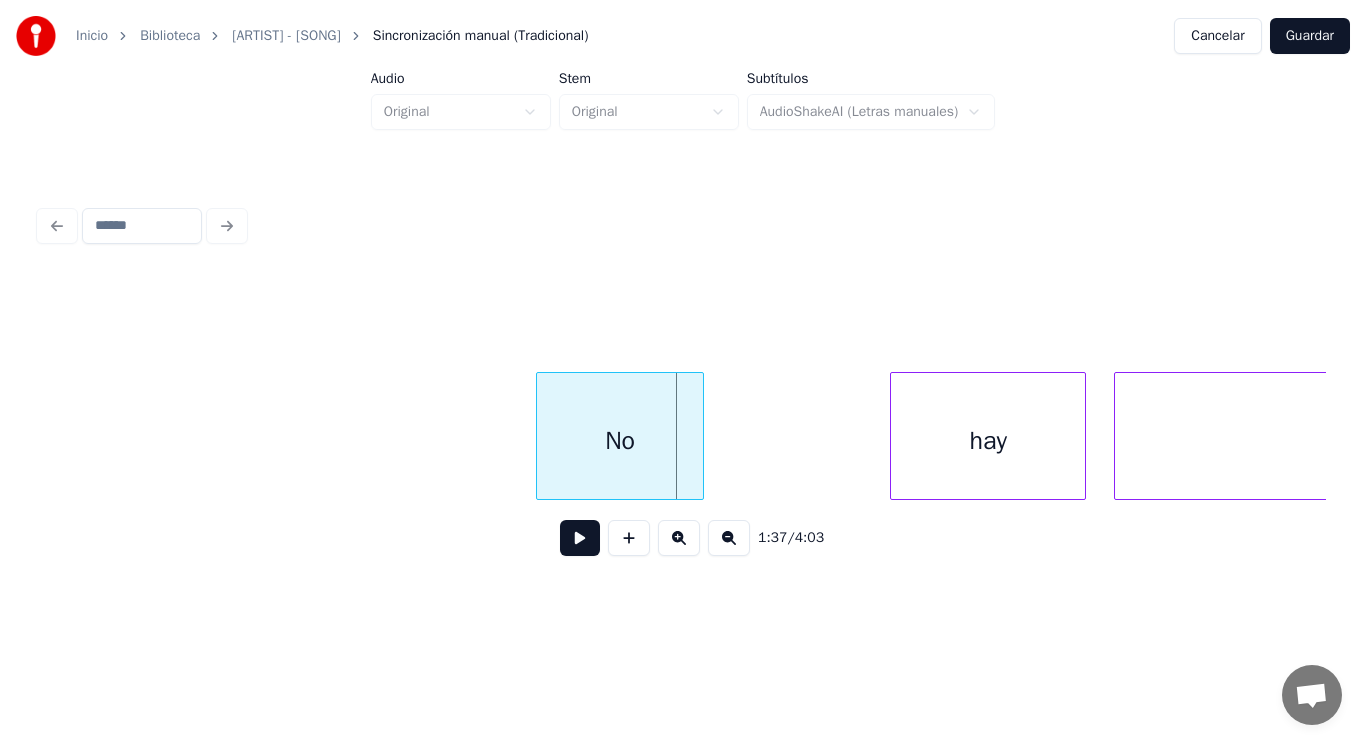 click on "No" at bounding box center (620, 441) 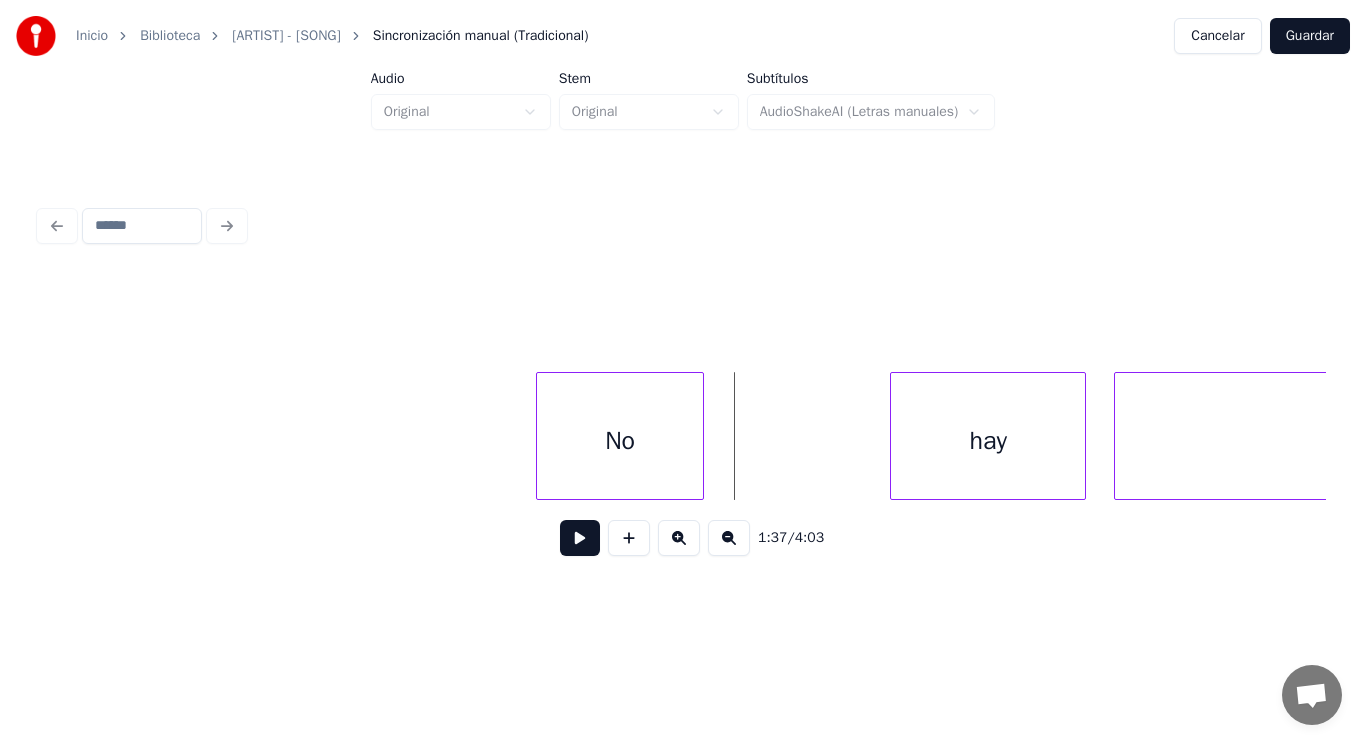 click at bounding box center [580, 538] 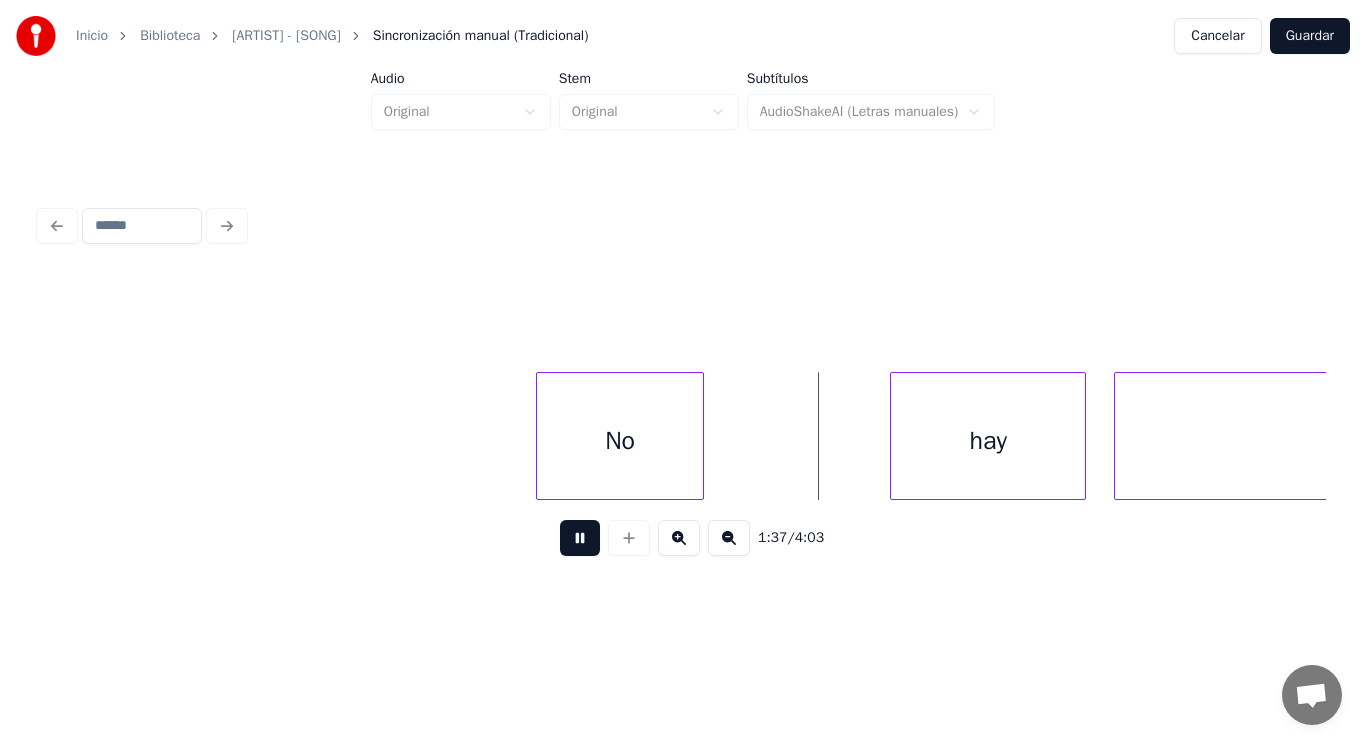click at bounding box center (580, 538) 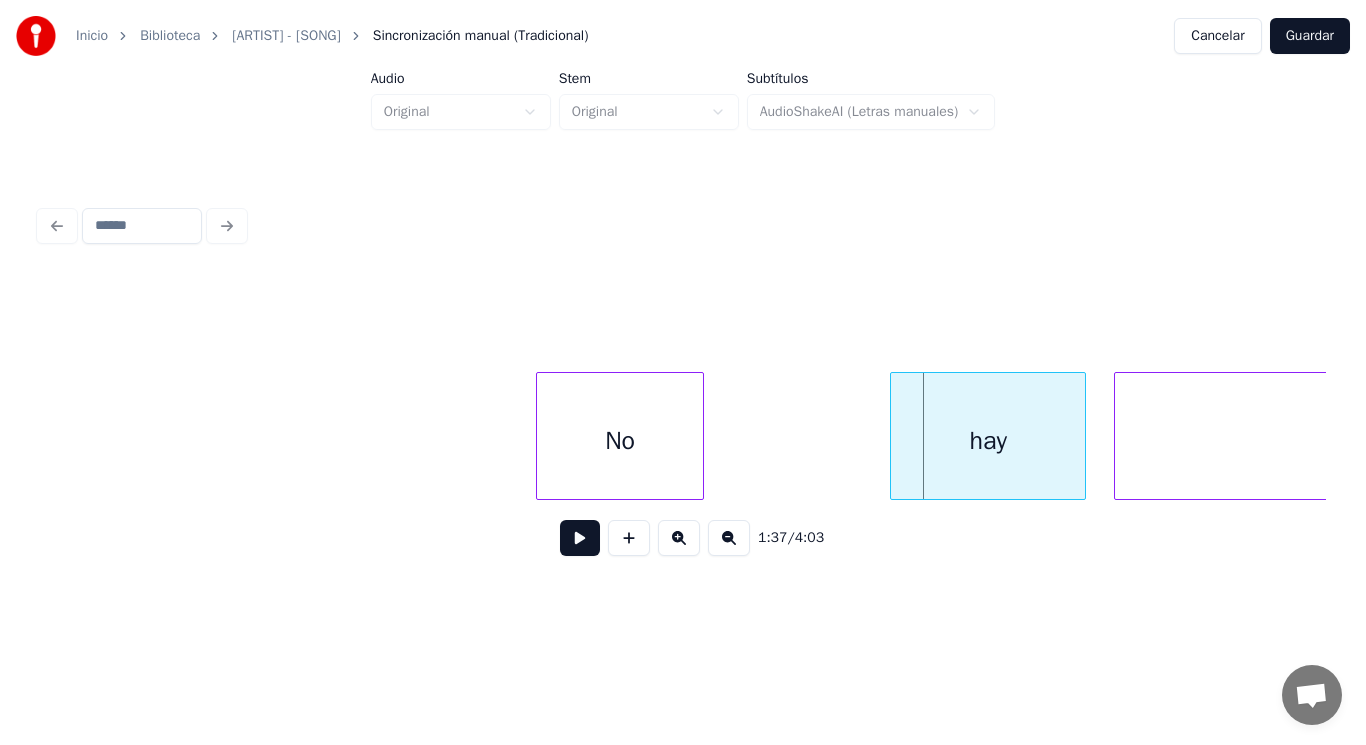 click on "No hay camino" at bounding box center (34029, 436) 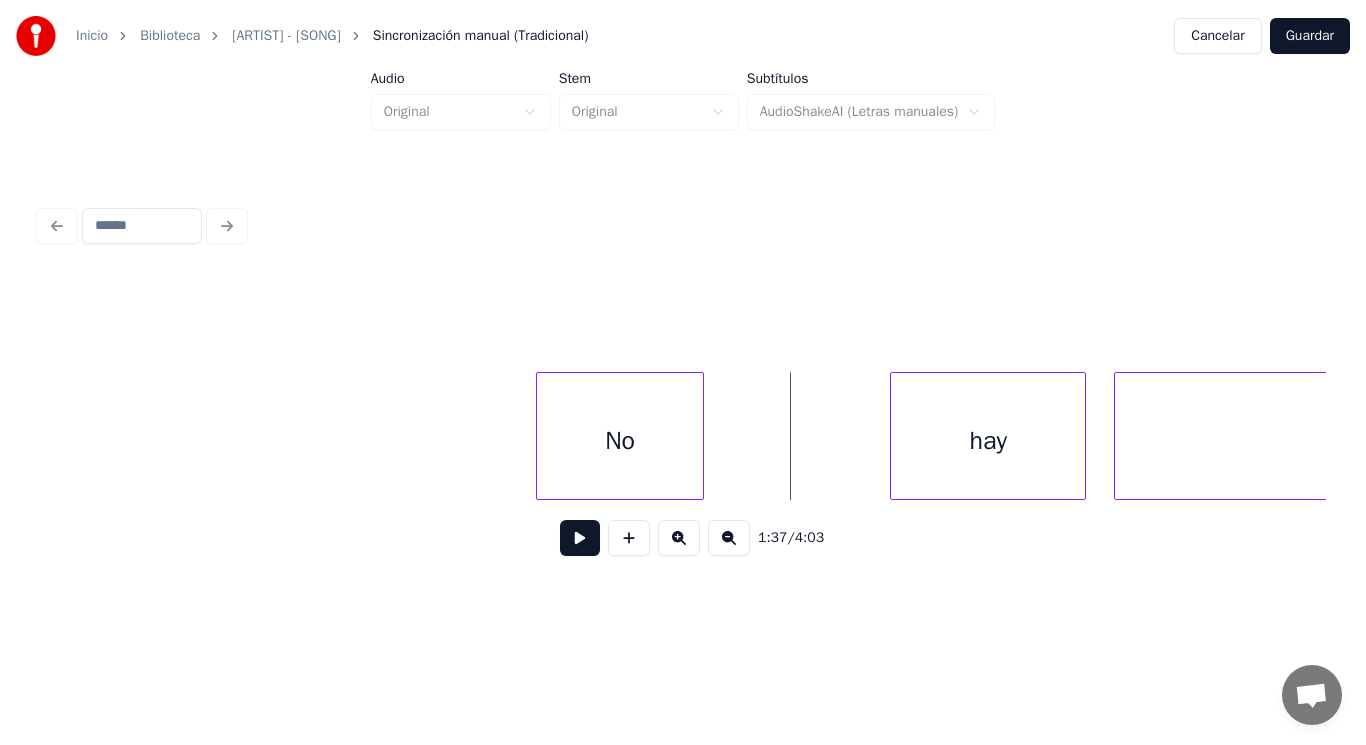 click at bounding box center (580, 538) 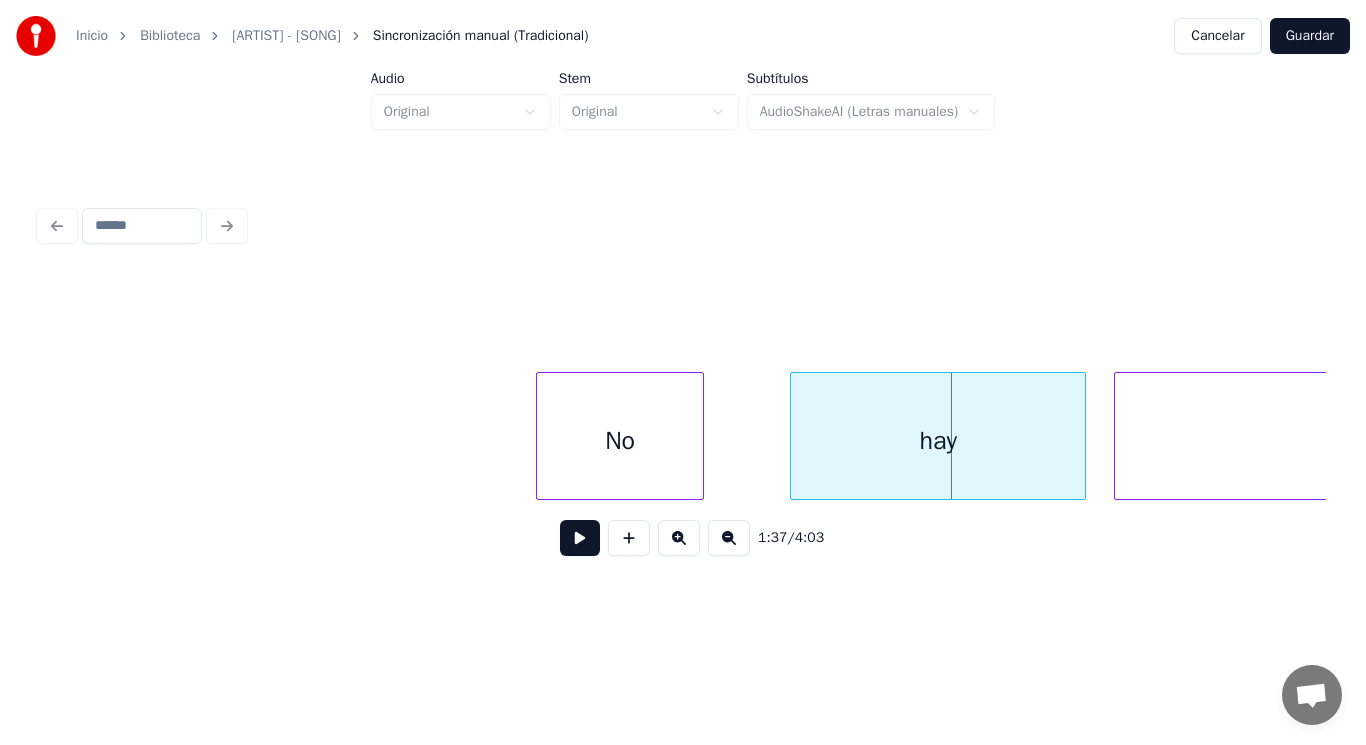click at bounding box center [794, 436] 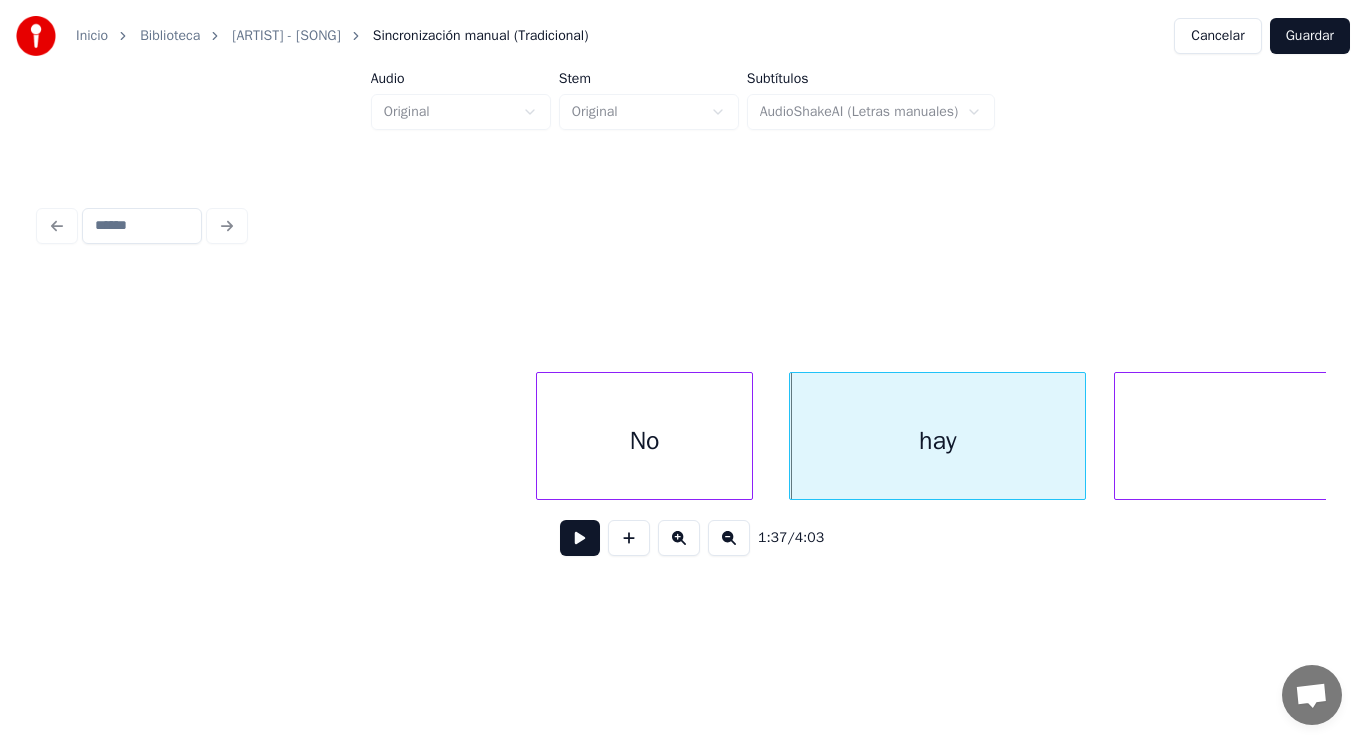 click at bounding box center [749, 436] 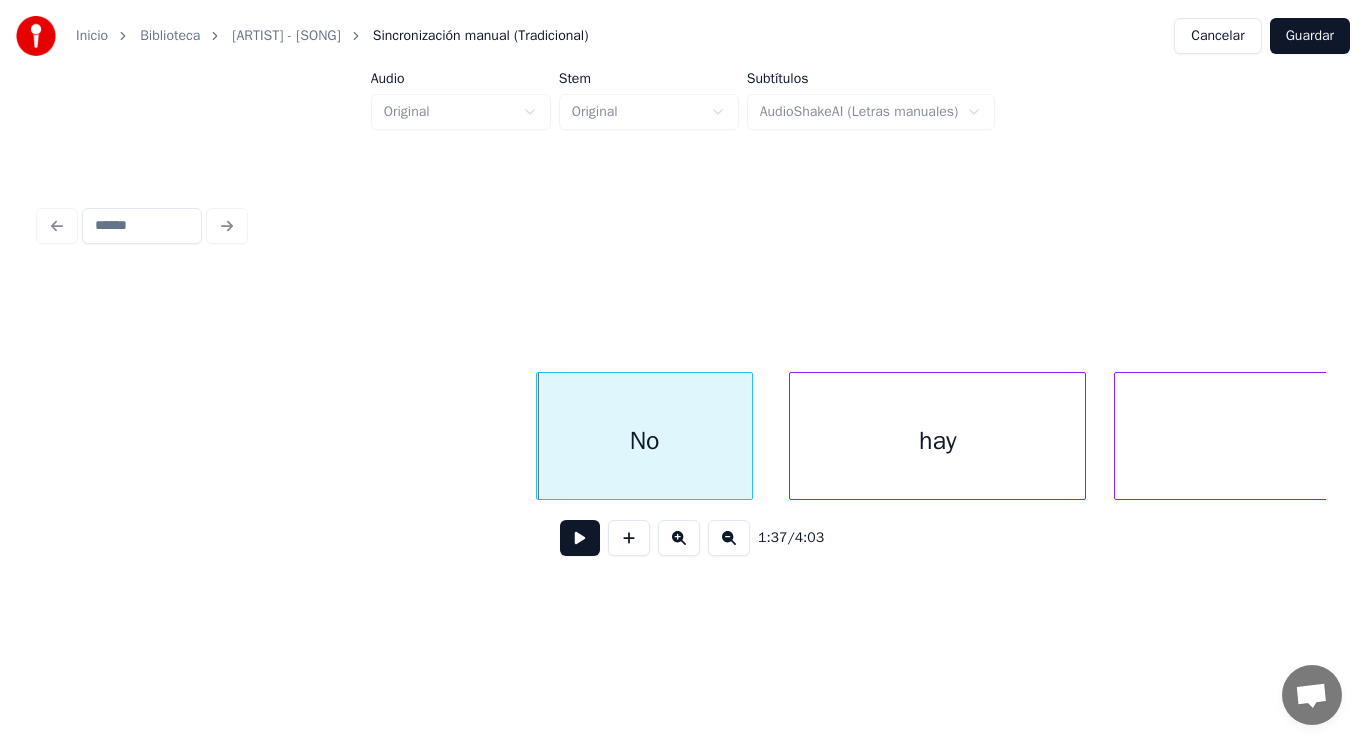 click at bounding box center [580, 538] 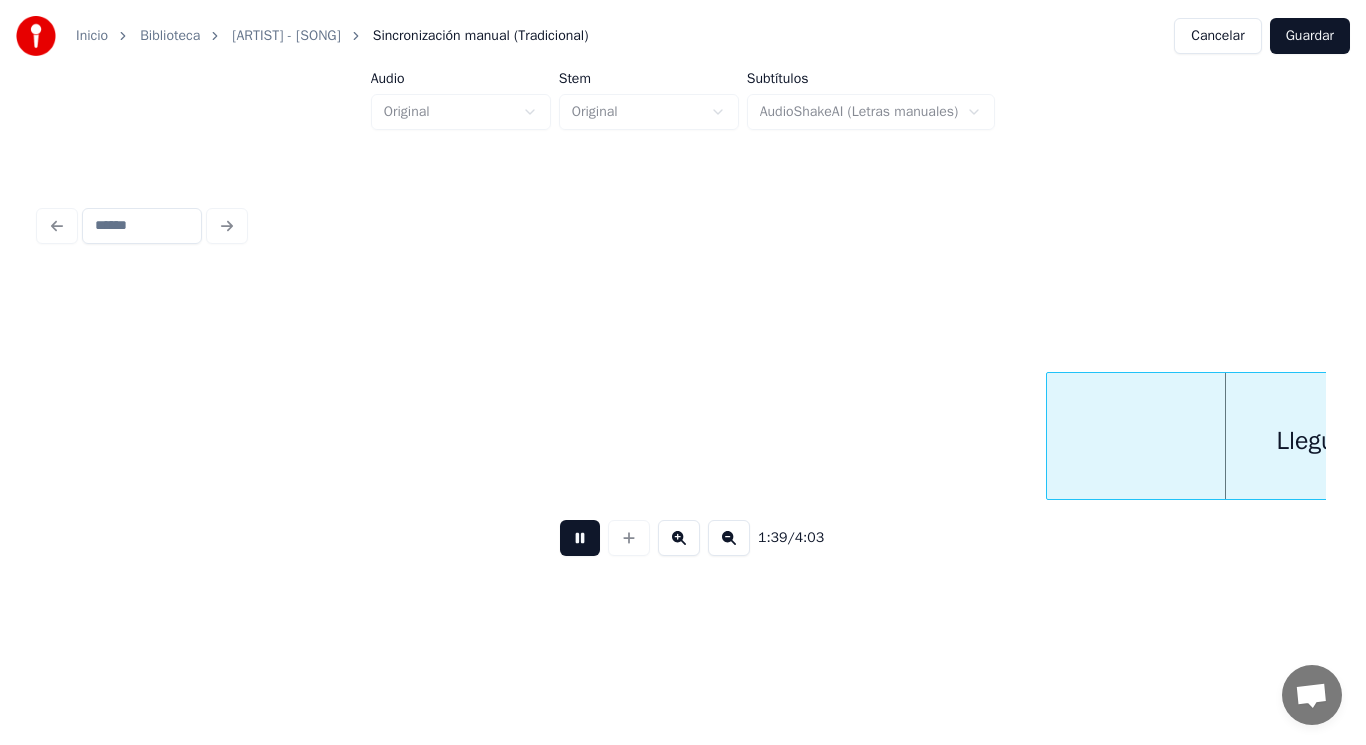 scroll, scrollTop: 0, scrollLeft: 140047, axis: horizontal 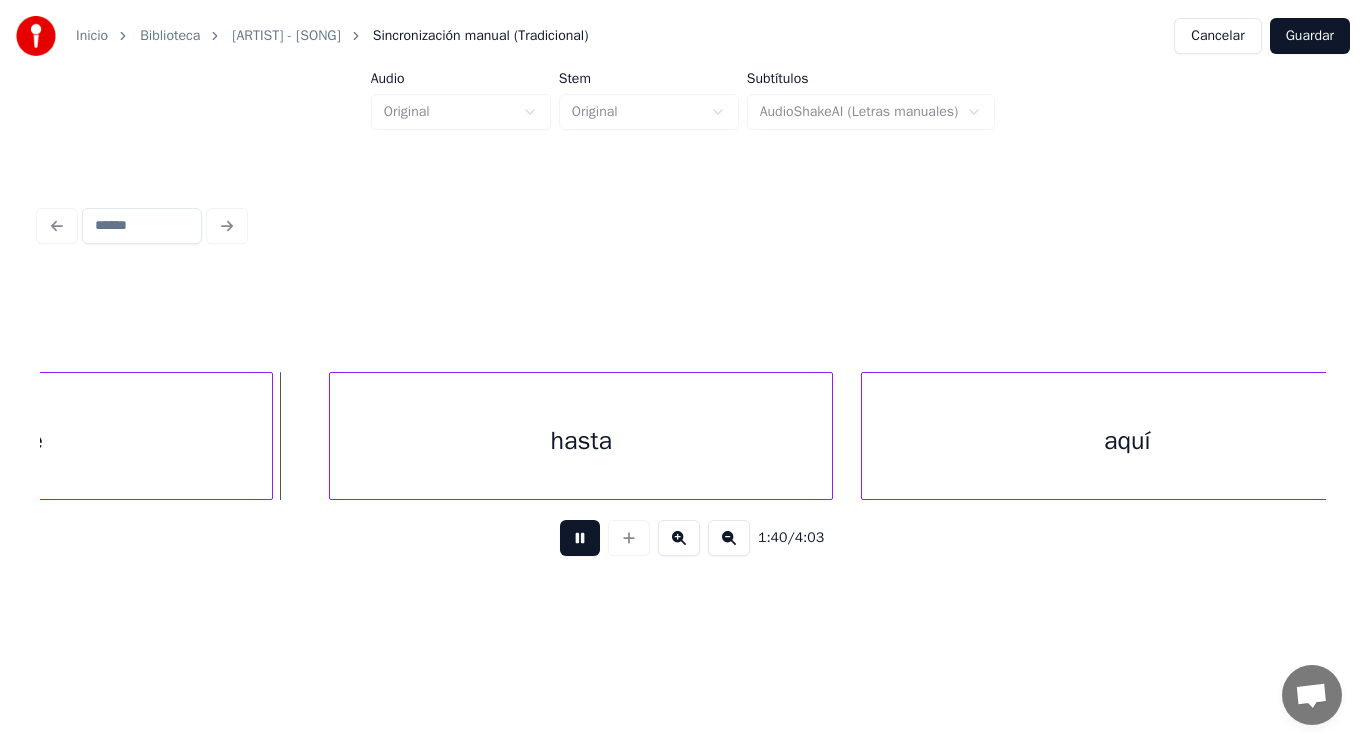 click at bounding box center [580, 538] 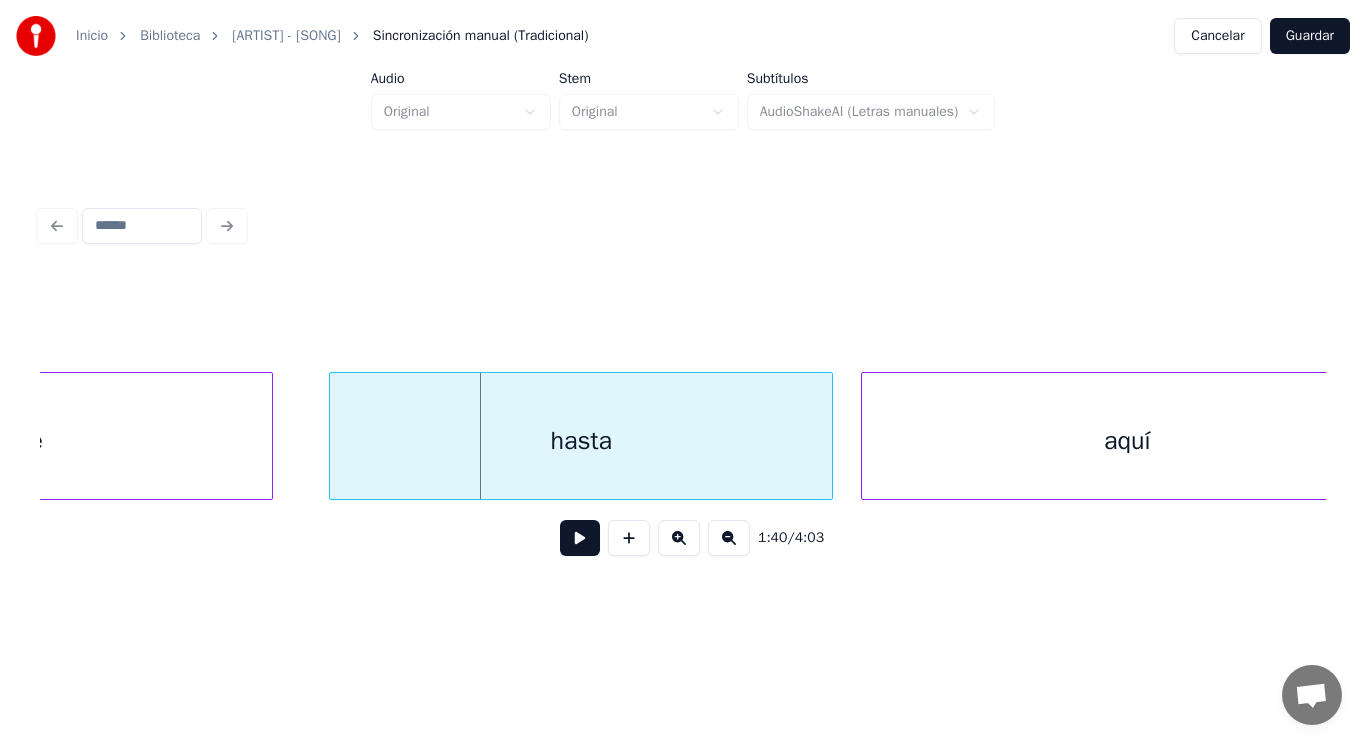 click on "Llegue" at bounding box center [7, 441] 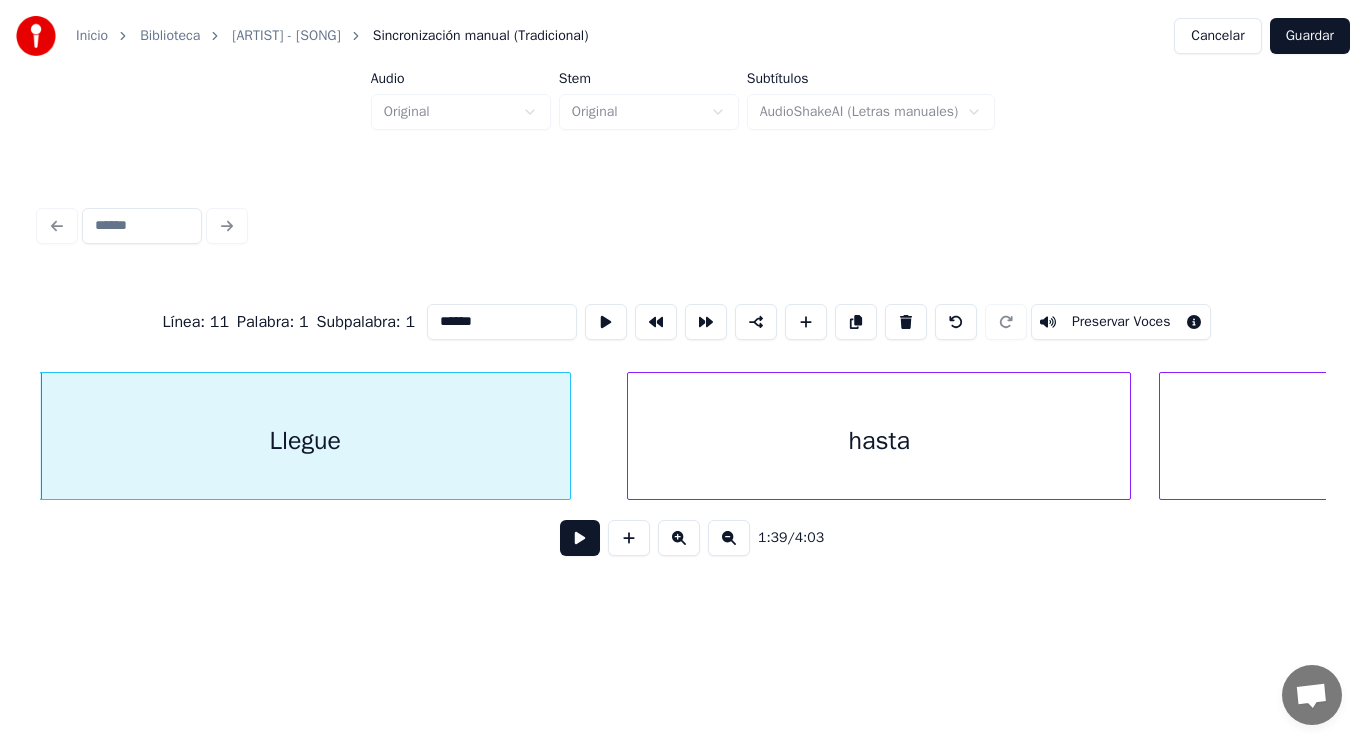 click at bounding box center (580, 538) 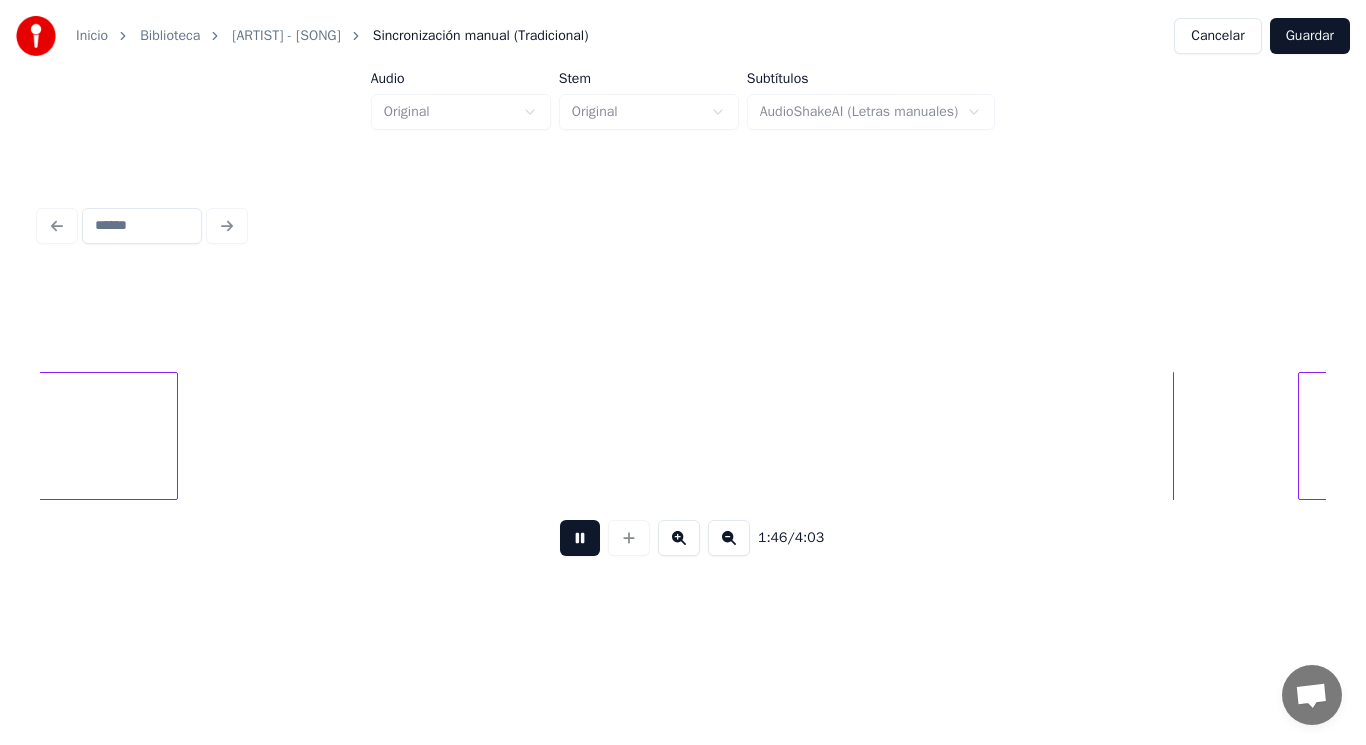 scroll, scrollTop: 0, scrollLeft: 148864, axis: horizontal 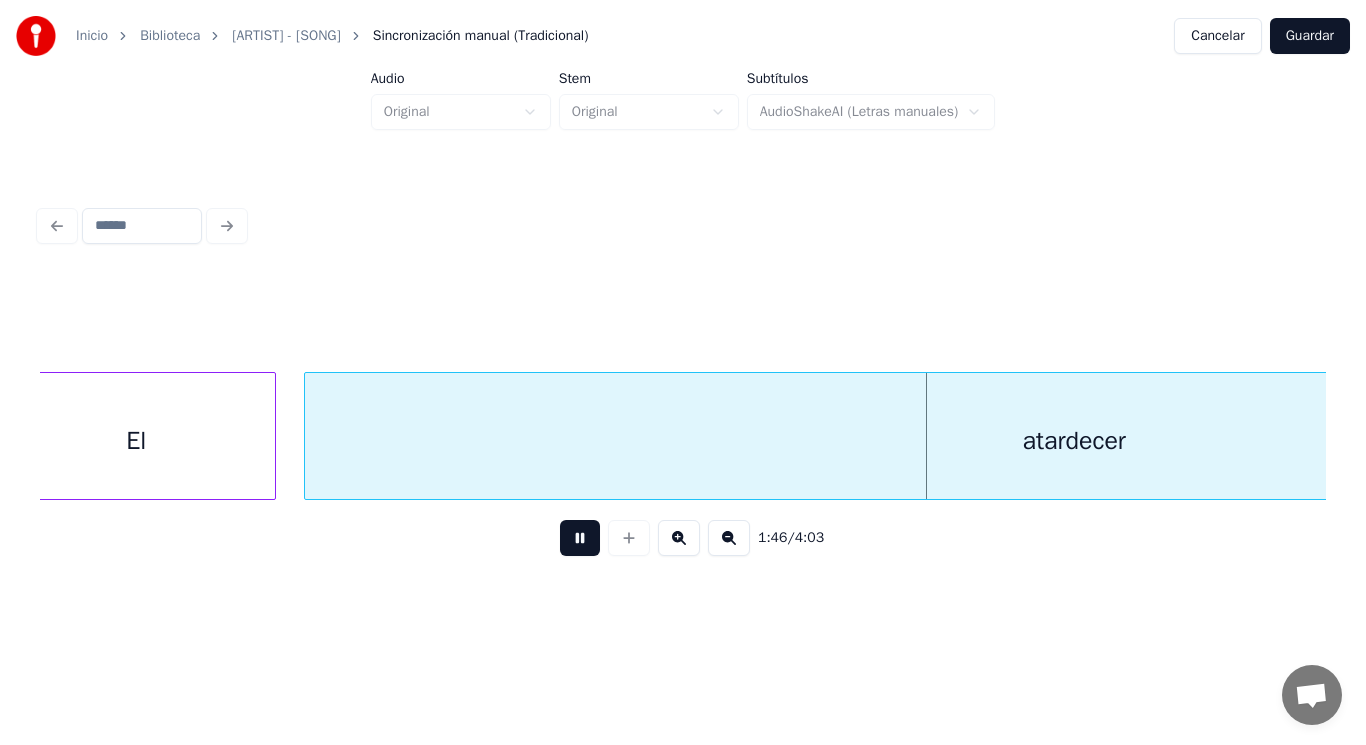 click at bounding box center [580, 538] 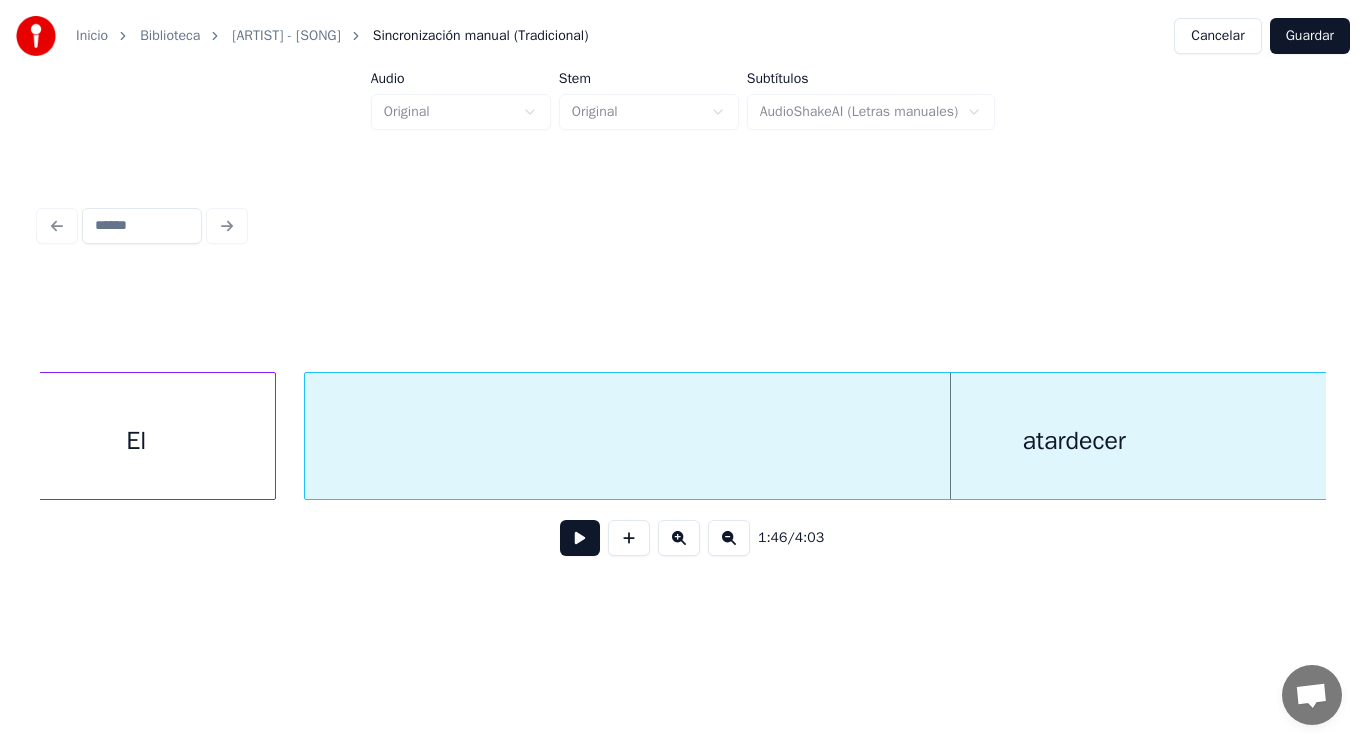 click on "El" at bounding box center (136, 441) 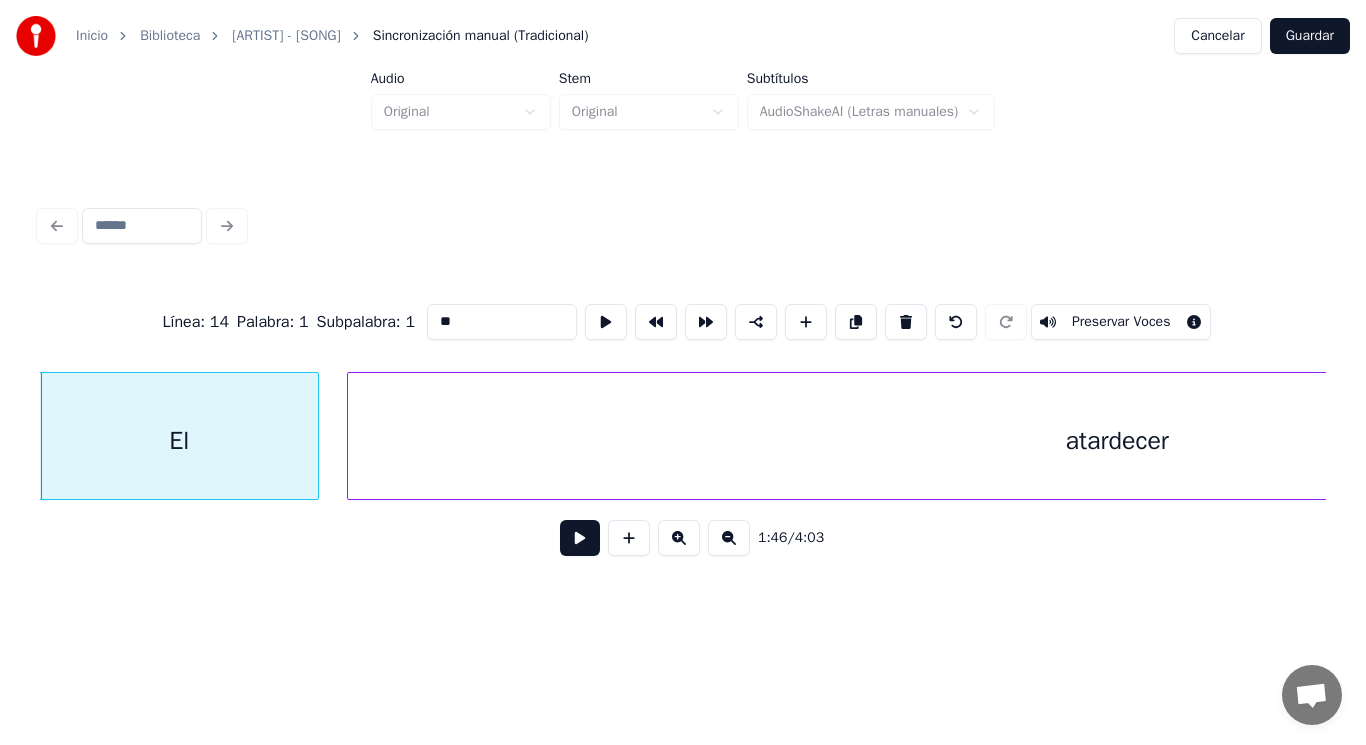 click at bounding box center [580, 538] 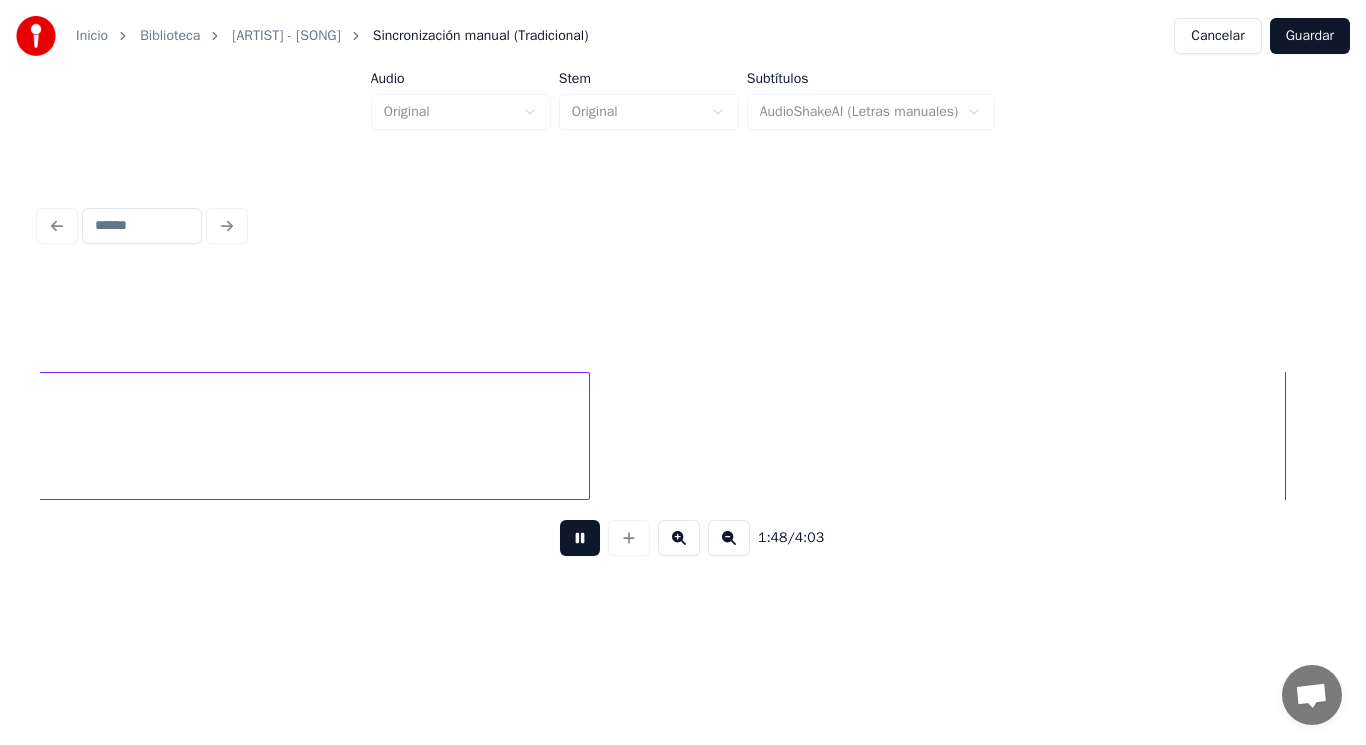 scroll, scrollTop: 0, scrollLeft: 151426, axis: horizontal 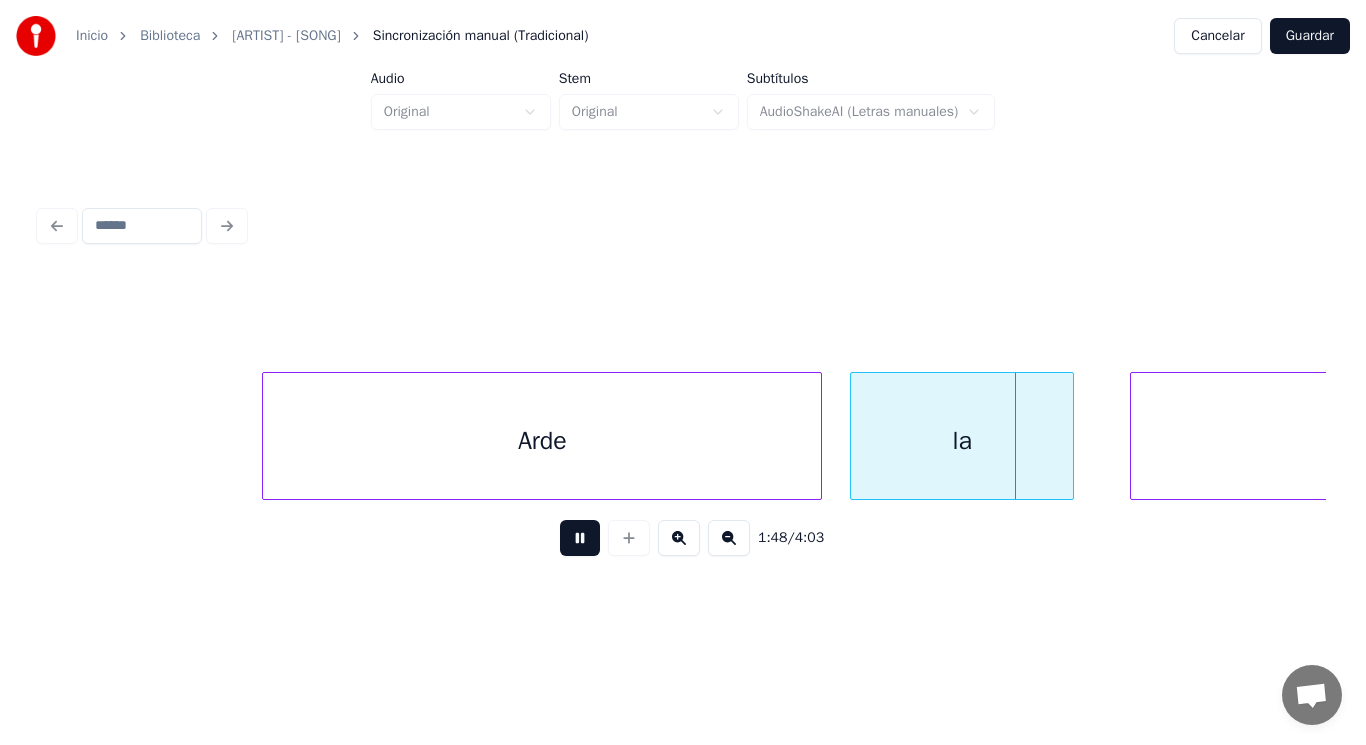 click at bounding box center [580, 538] 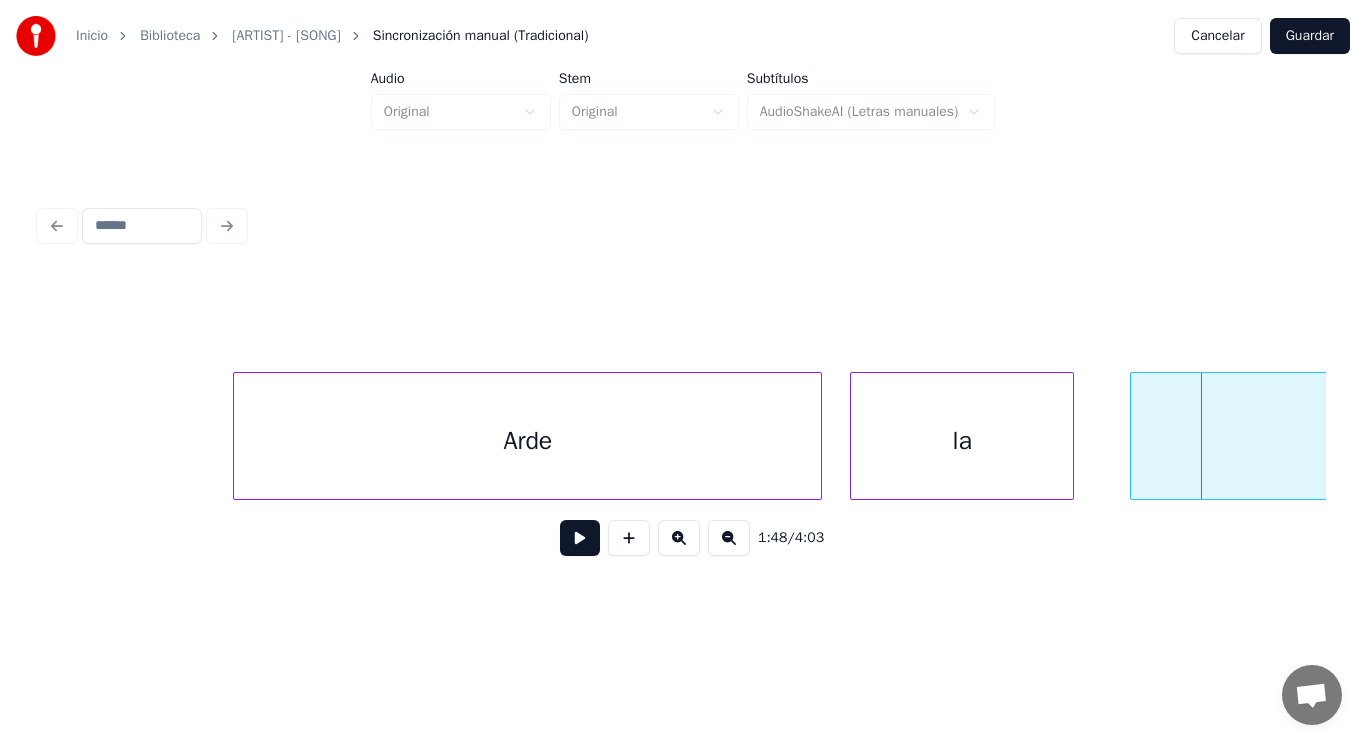 click at bounding box center (237, 436) 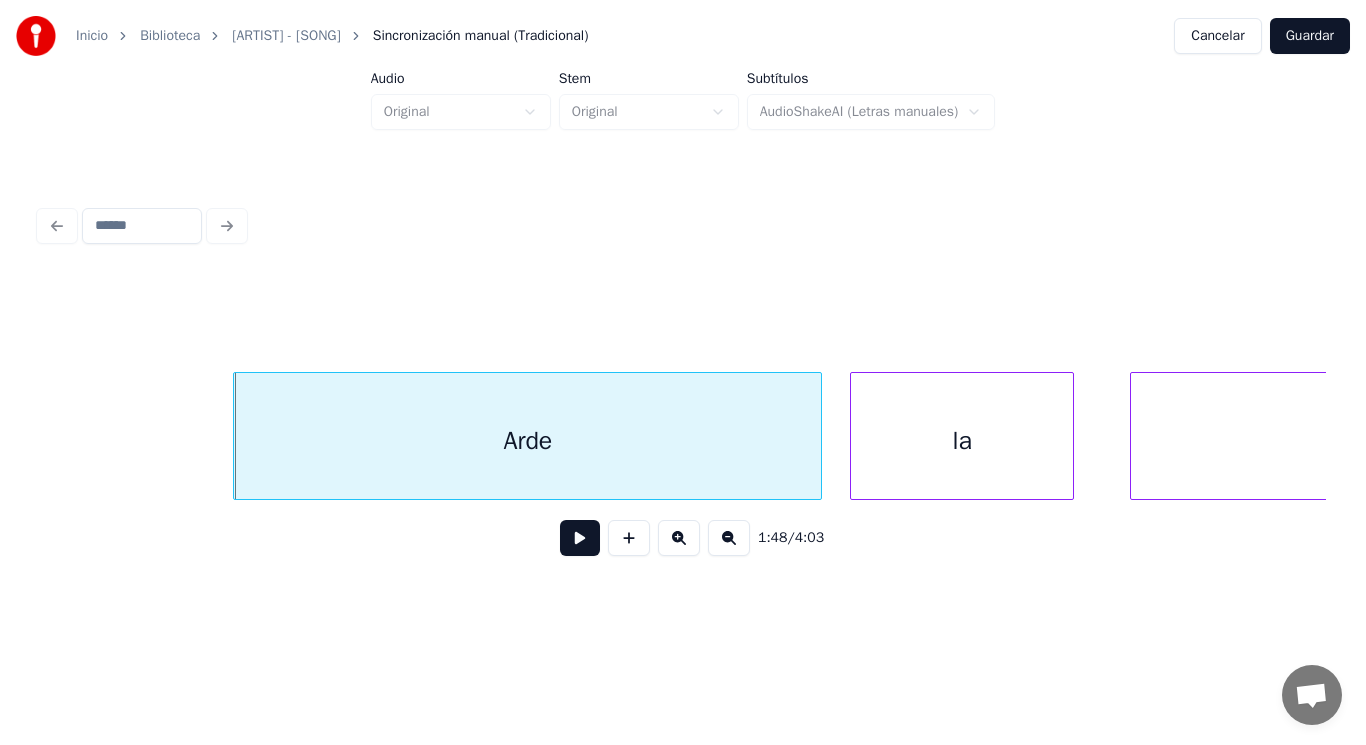 click at bounding box center (580, 538) 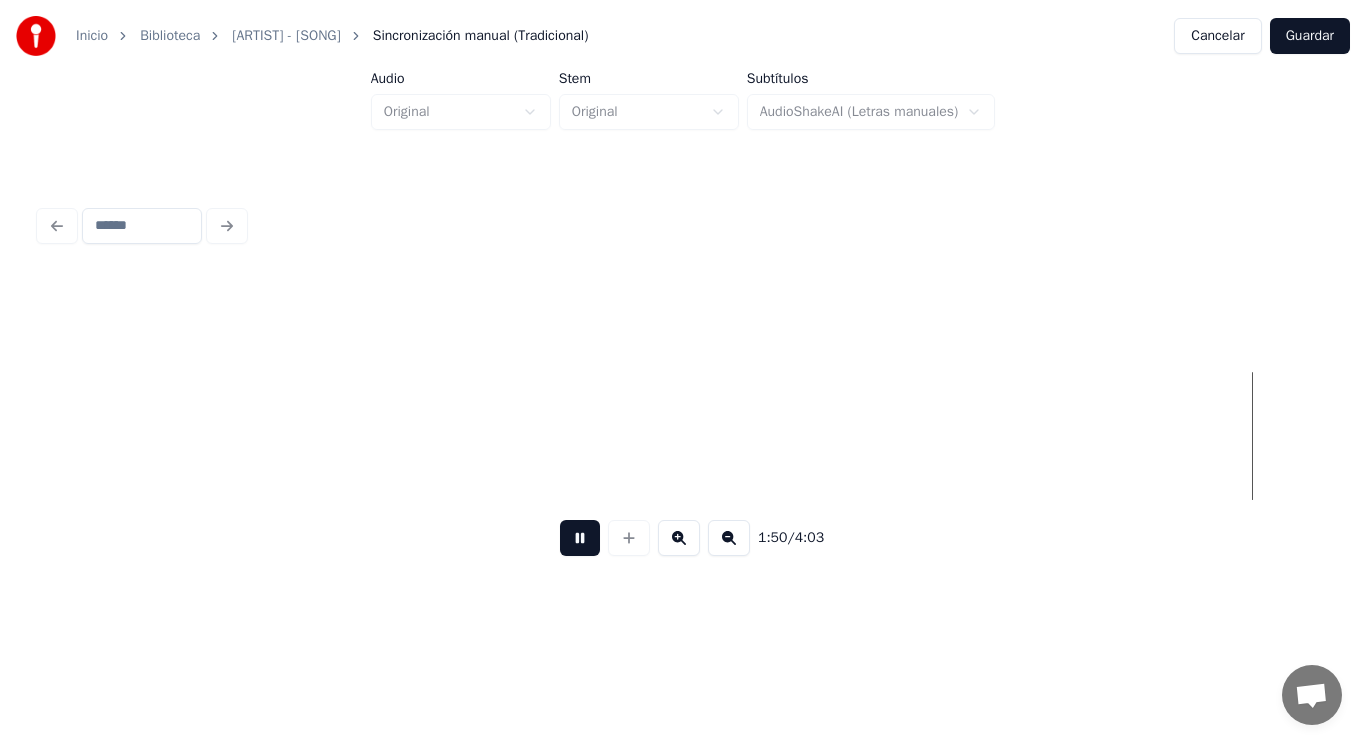 scroll, scrollTop: 0, scrollLeft: 155323, axis: horizontal 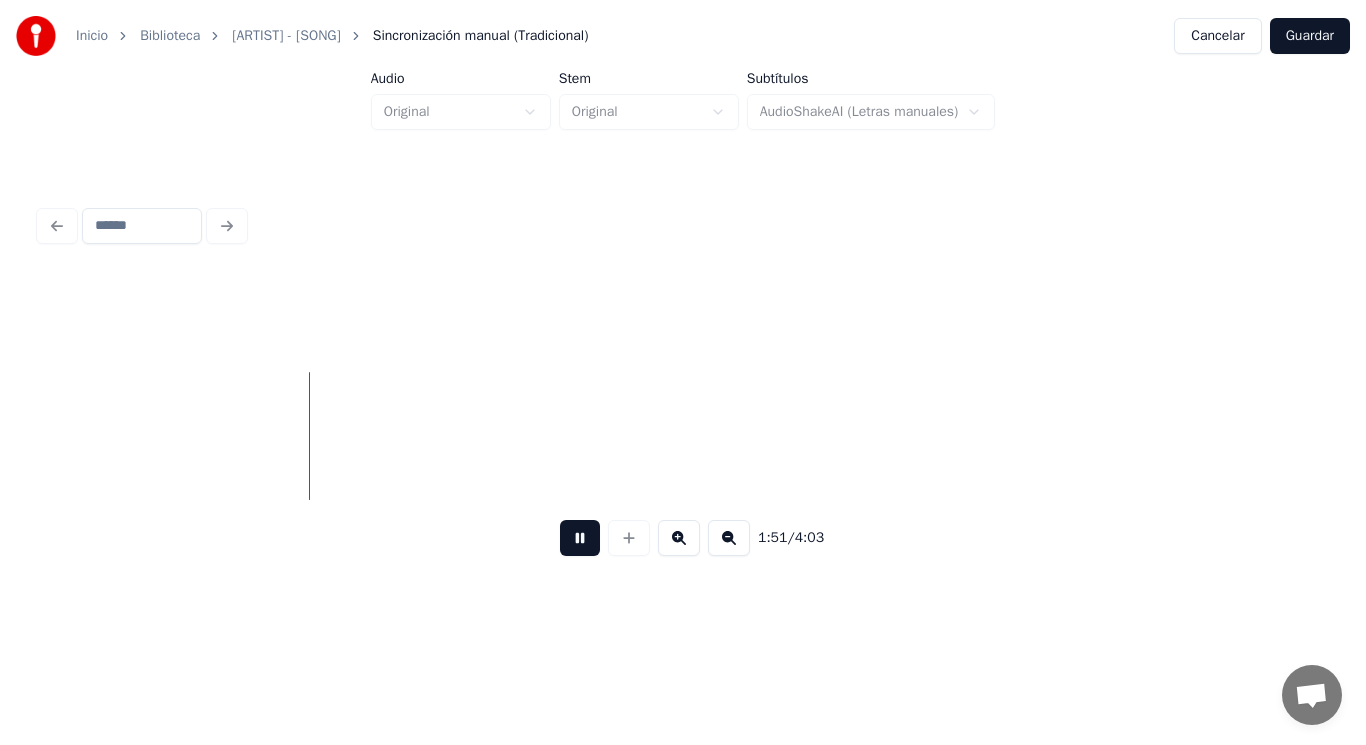 click at bounding box center [580, 538] 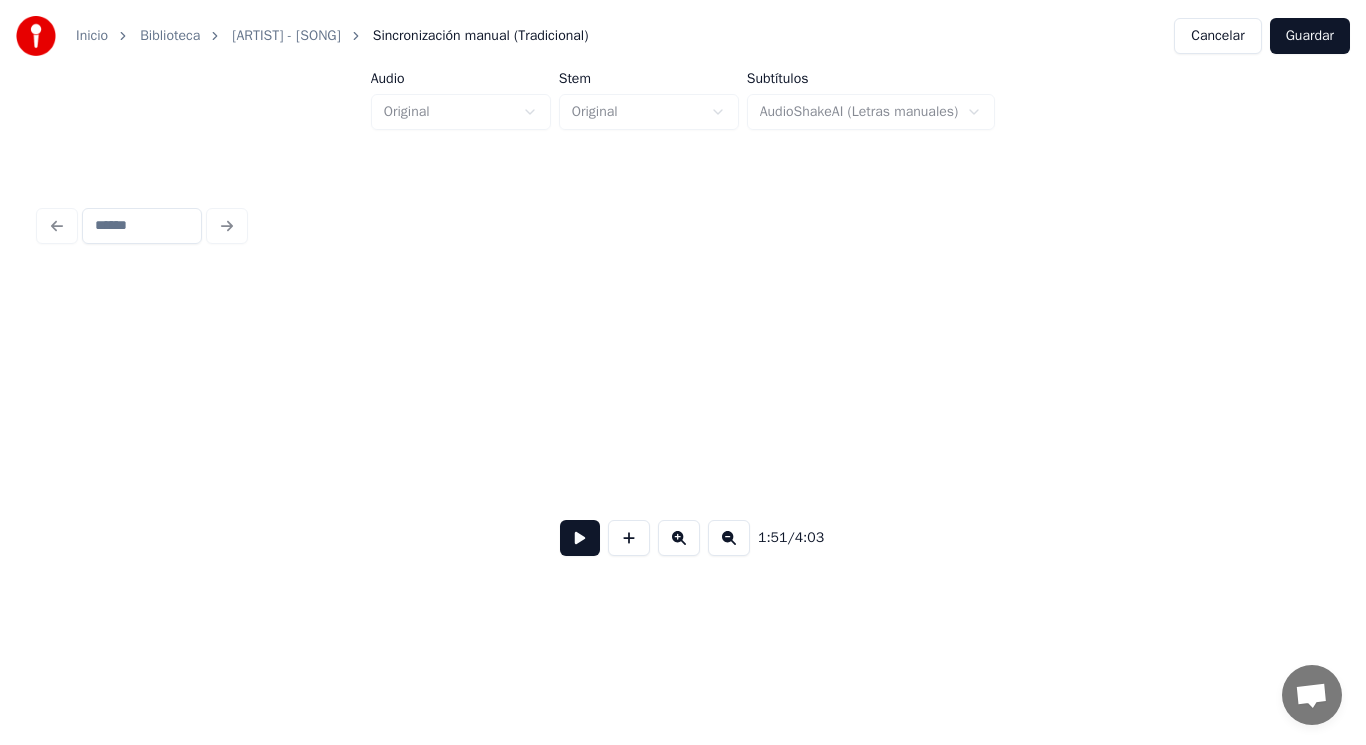 scroll, scrollTop: 0, scrollLeft: 192662, axis: horizontal 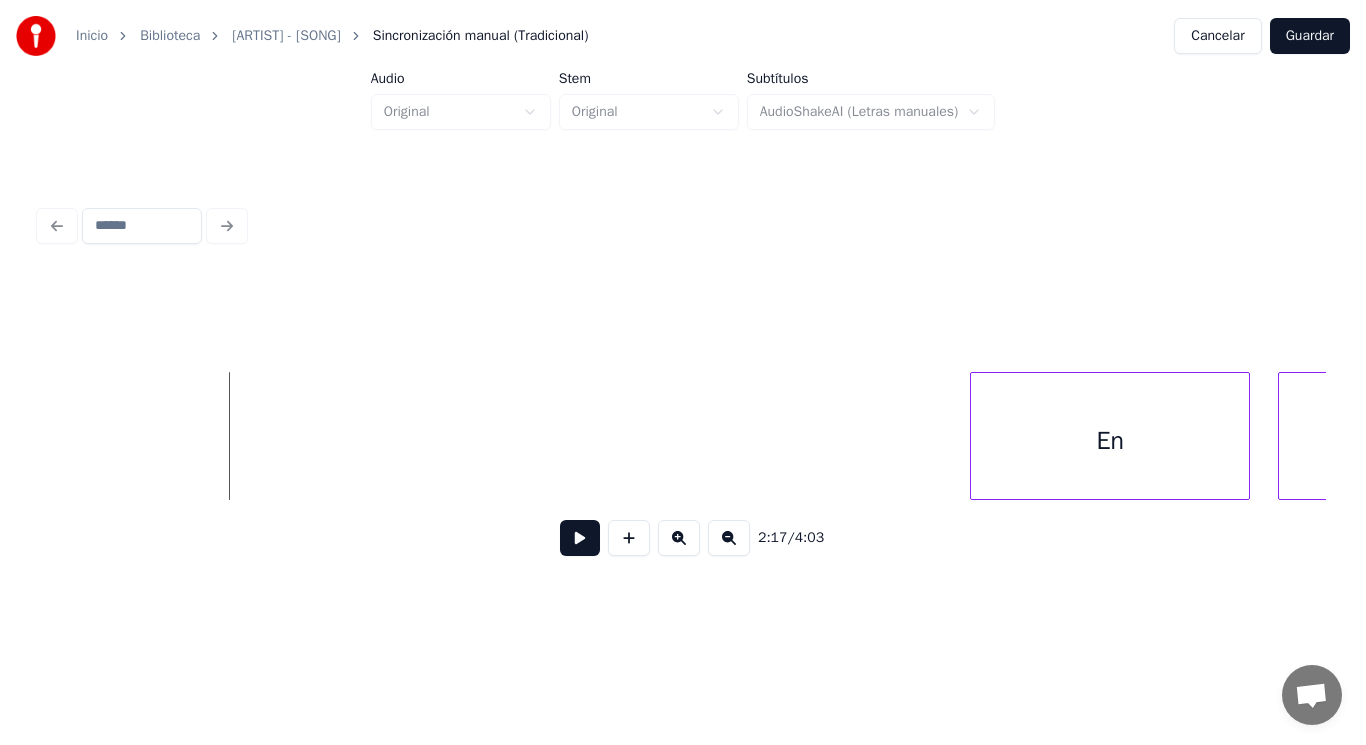 click at bounding box center (580, 538) 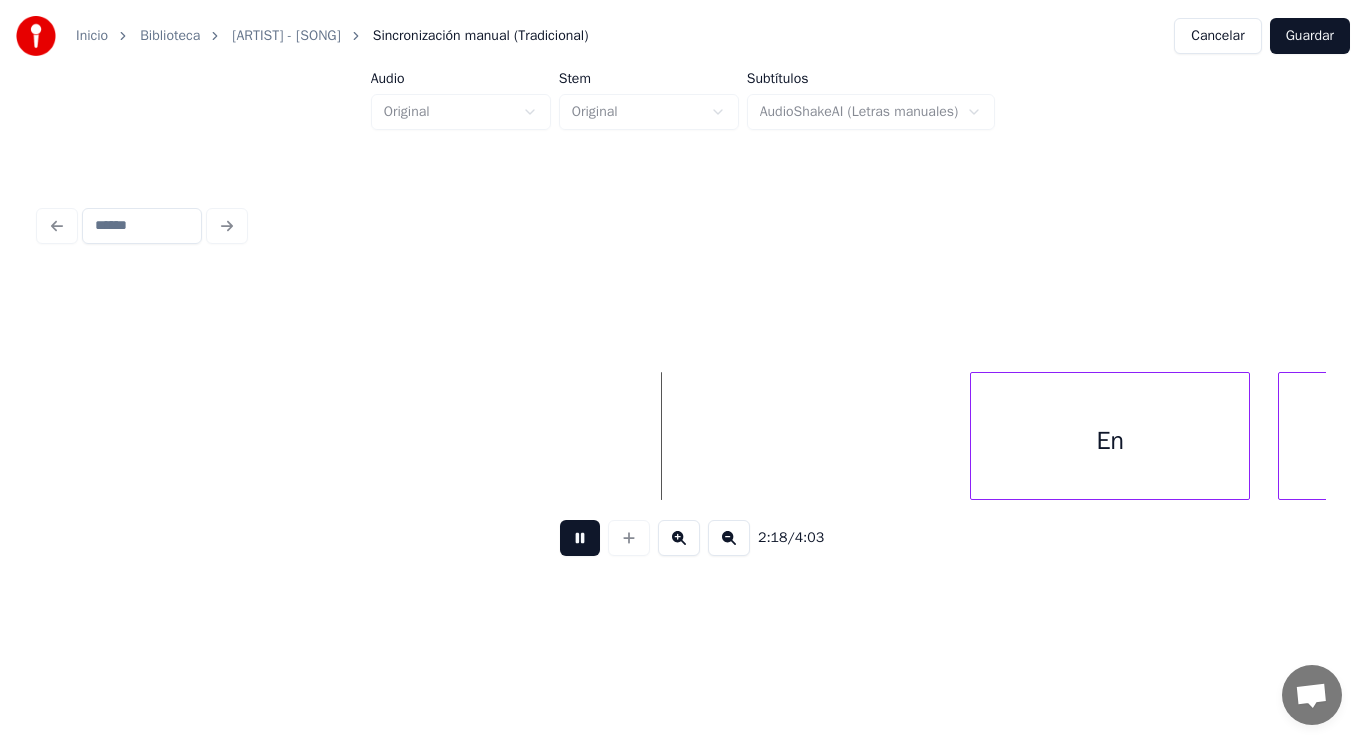 click at bounding box center (580, 538) 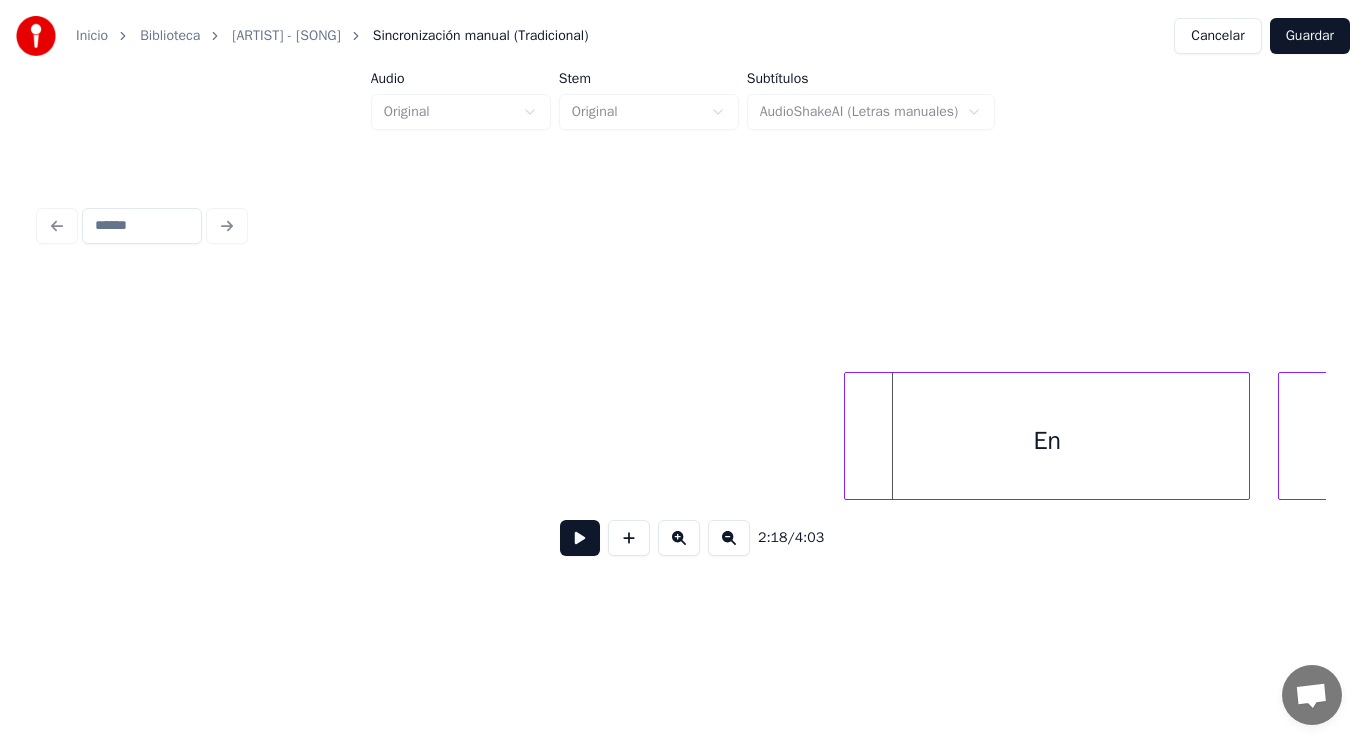 click at bounding box center [848, 436] 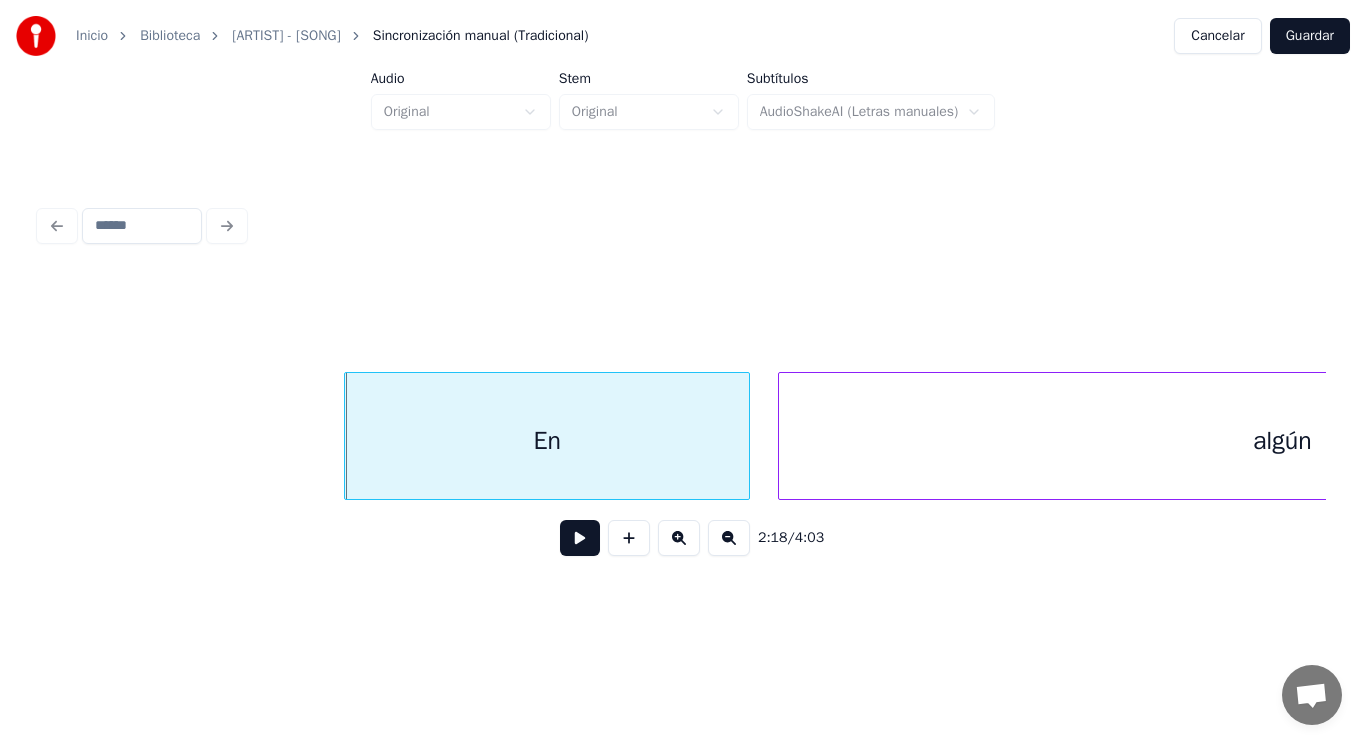 scroll, scrollTop: 0, scrollLeft: 193302, axis: horizontal 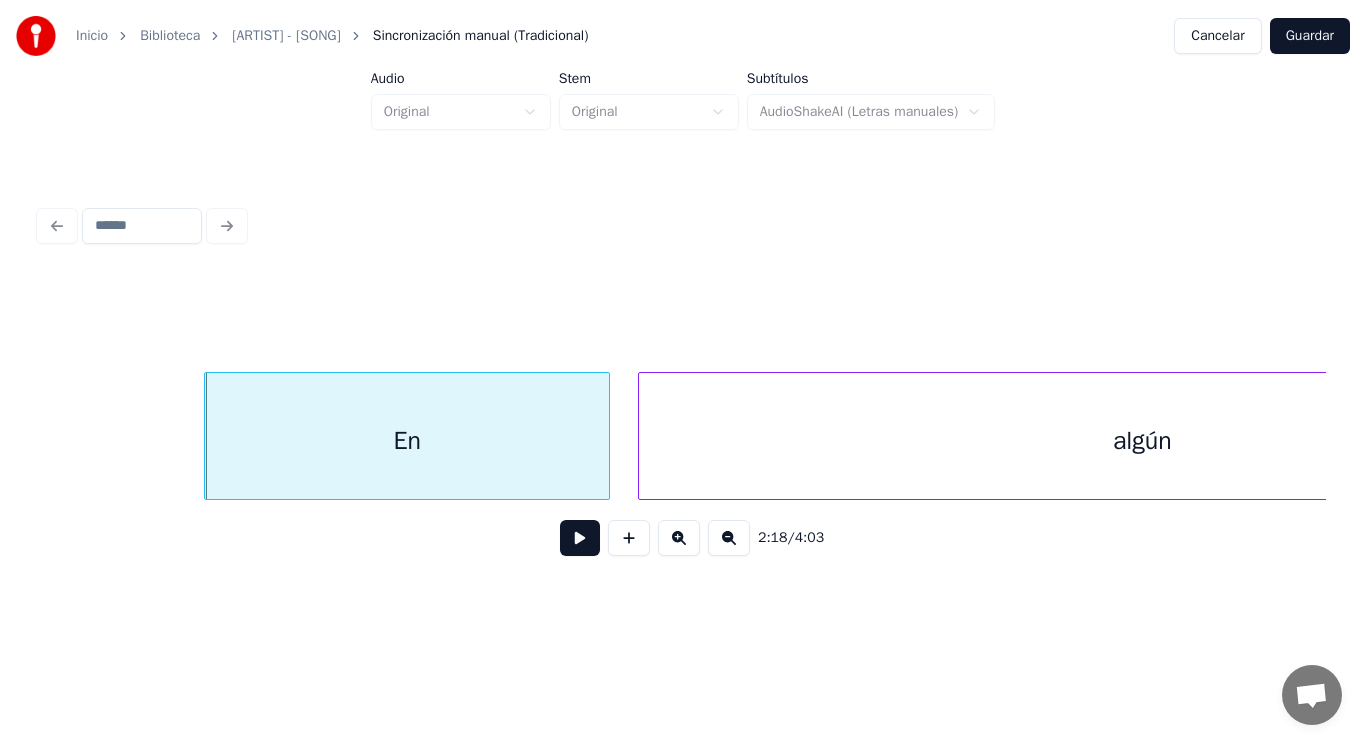 click at bounding box center (580, 538) 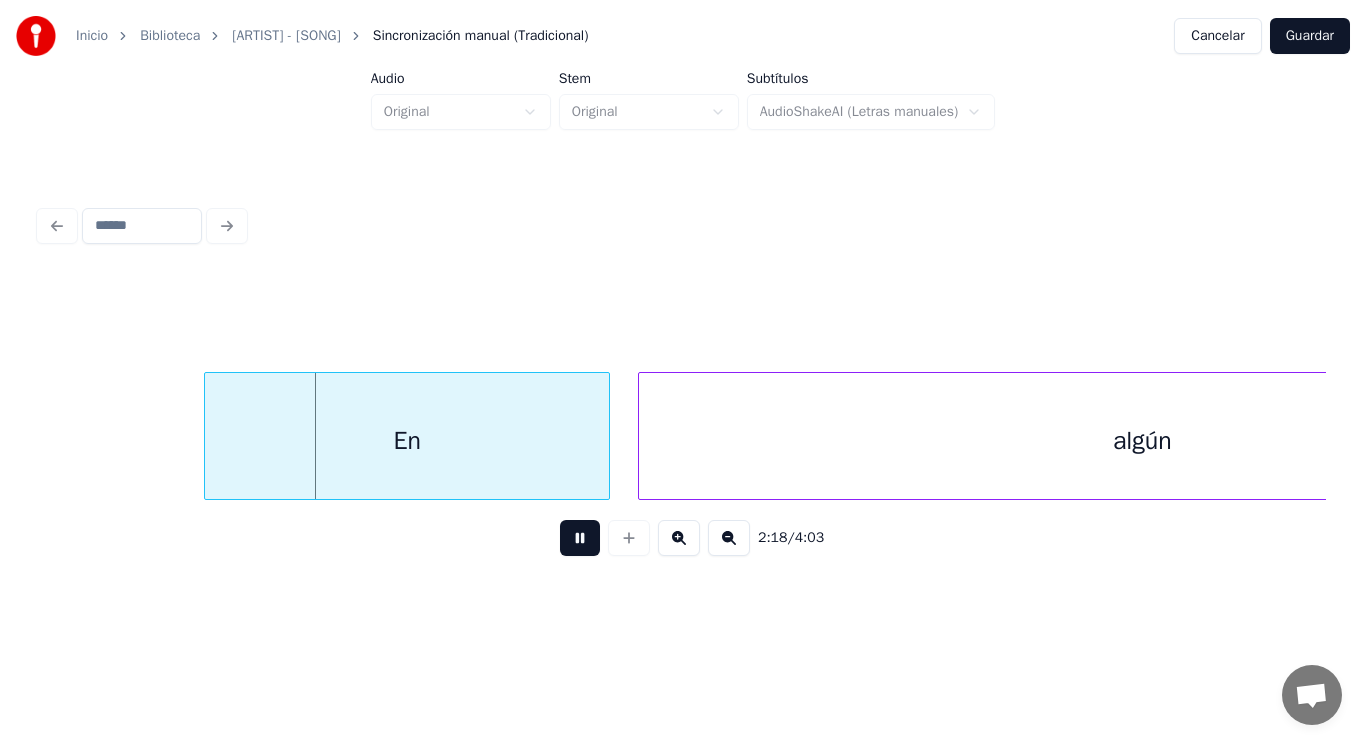 click at bounding box center [580, 538] 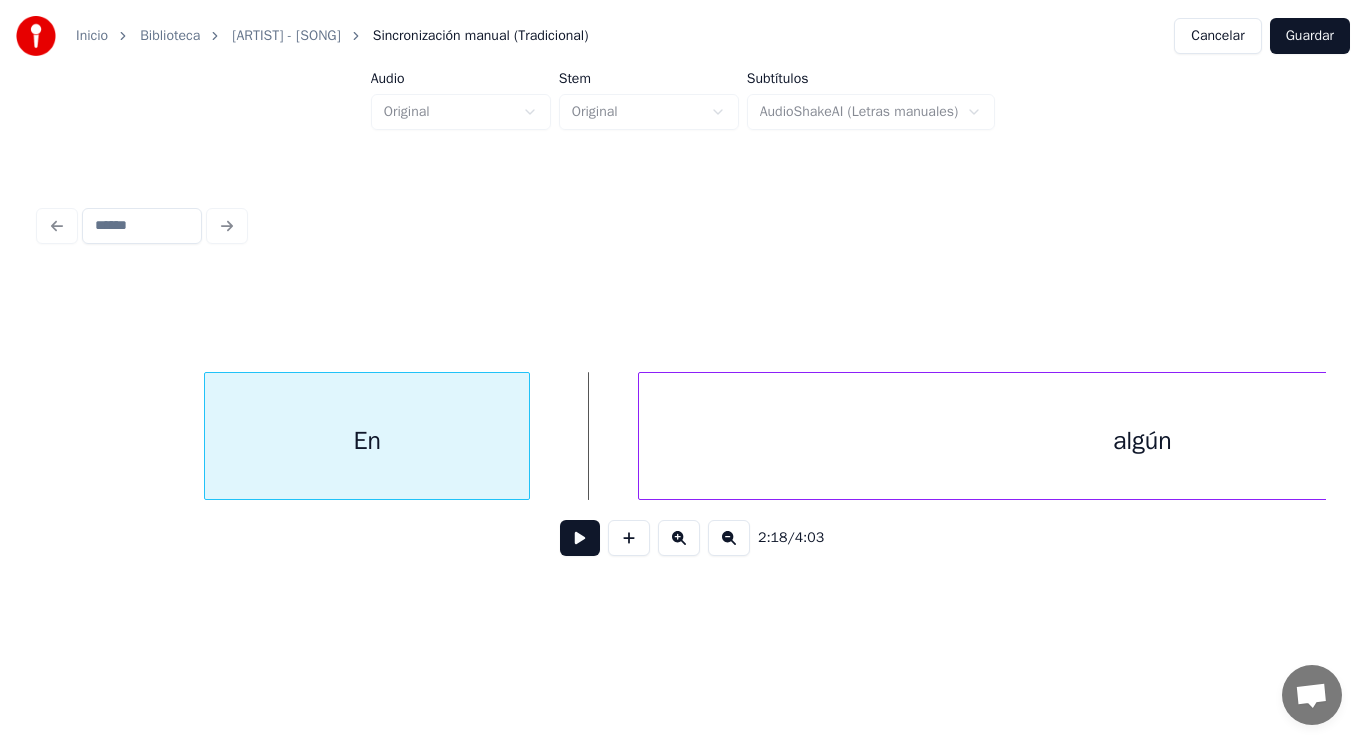 click at bounding box center [526, 436] 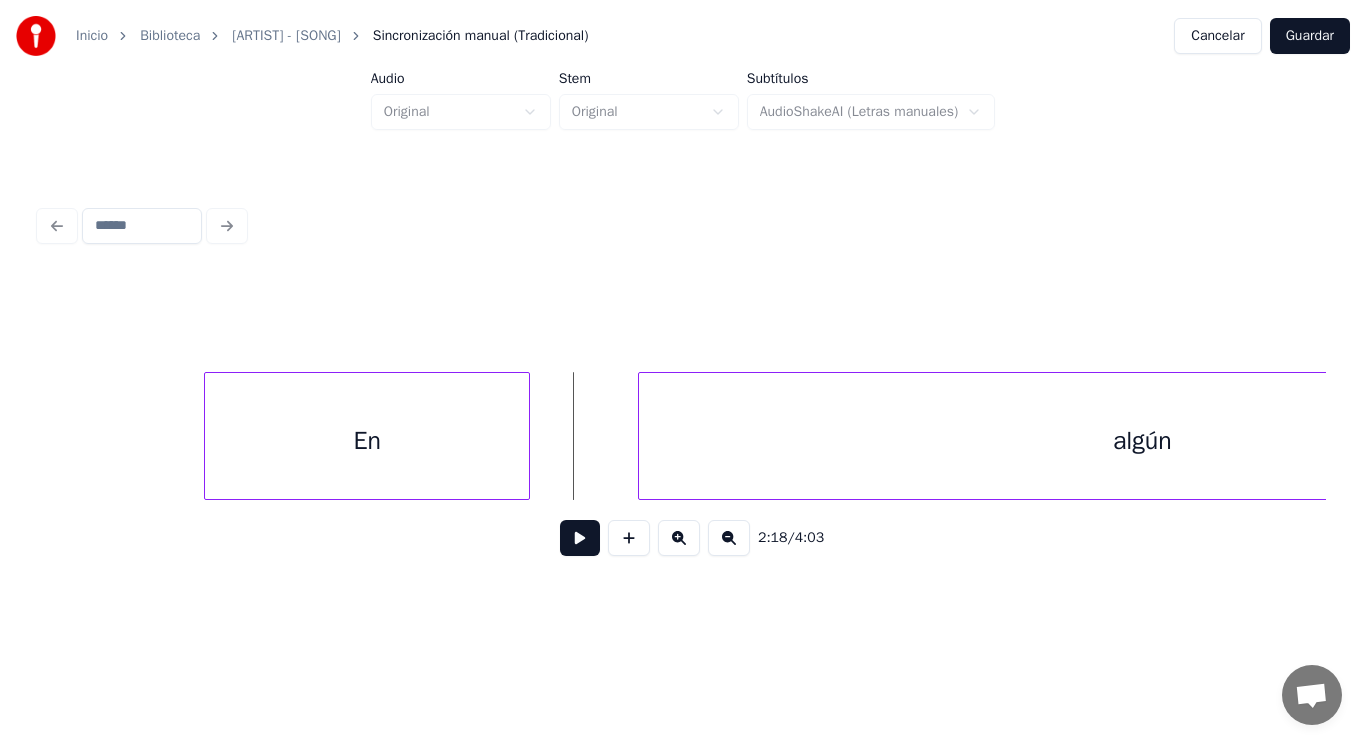 click at bounding box center [580, 538] 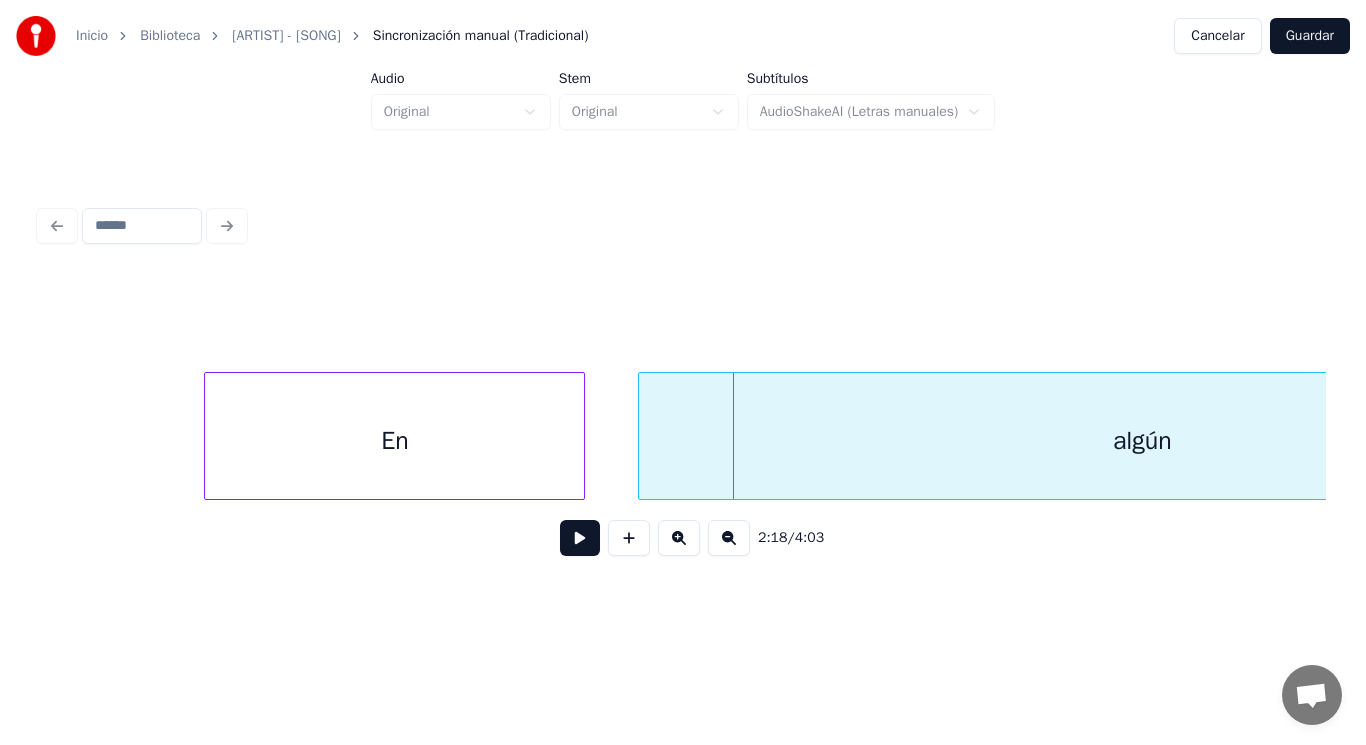click at bounding box center (581, 436) 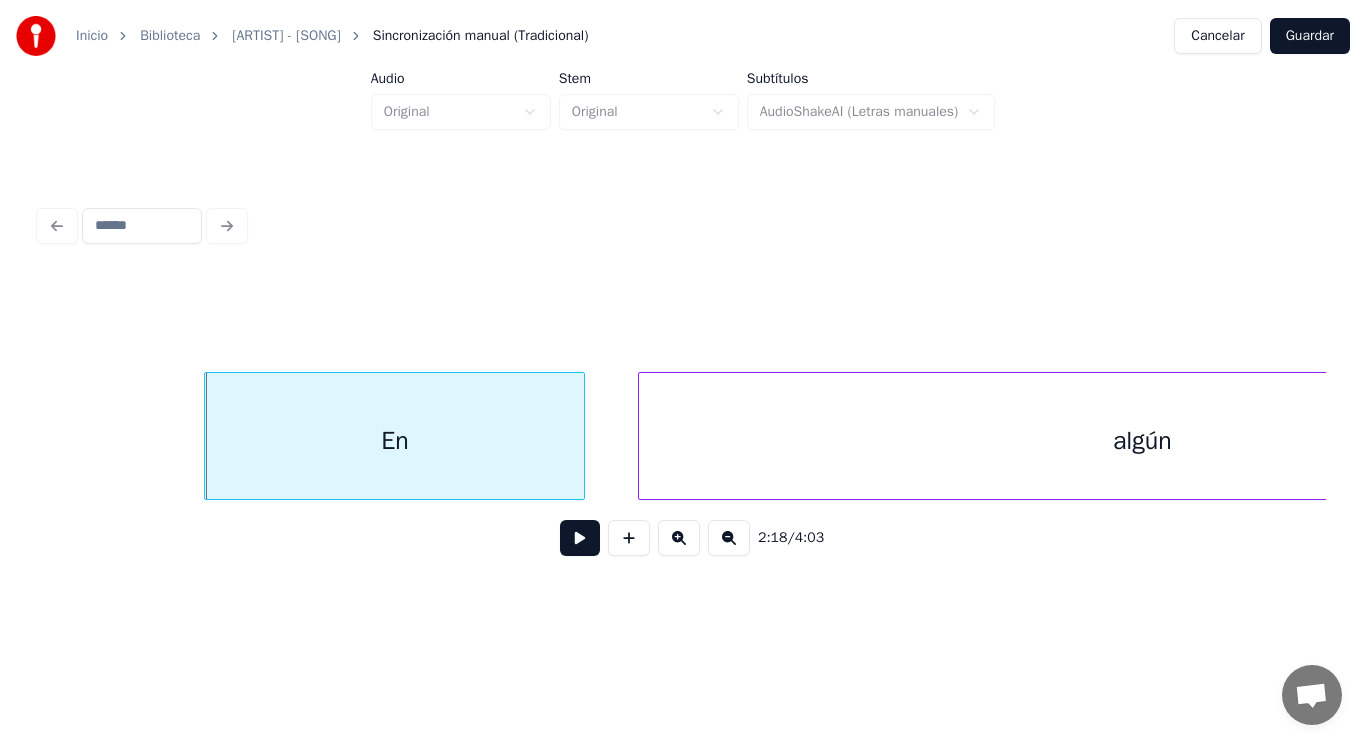 click at bounding box center [580, 538] 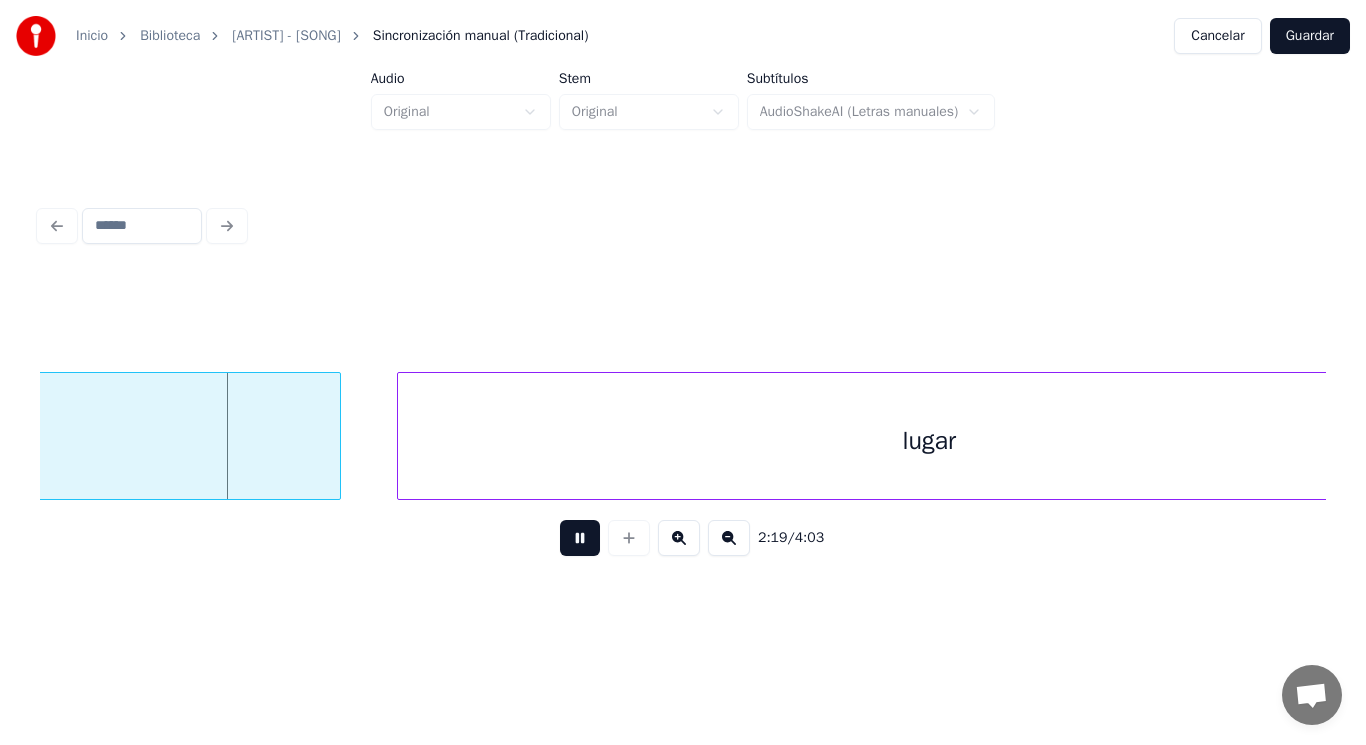 click at bounding box center (580, 538) 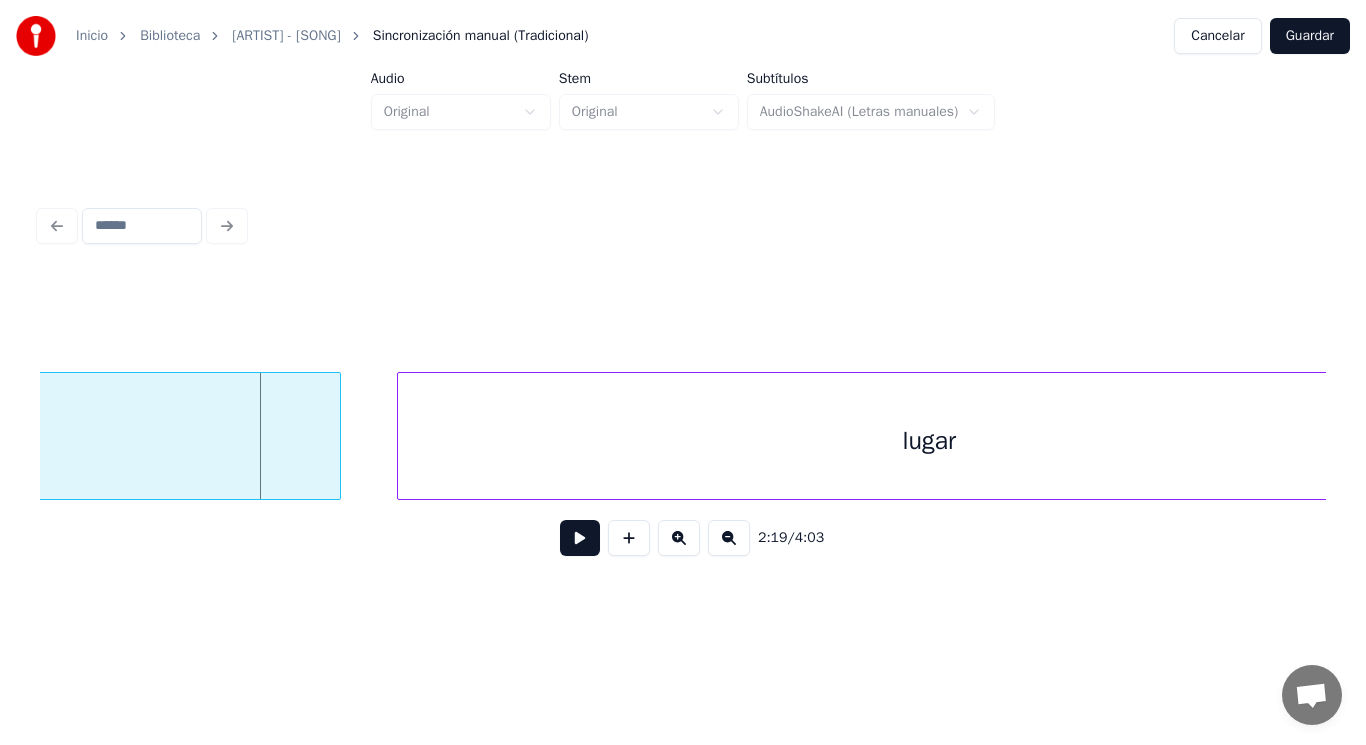 click on "algún" at bounding box center (-163, 441) 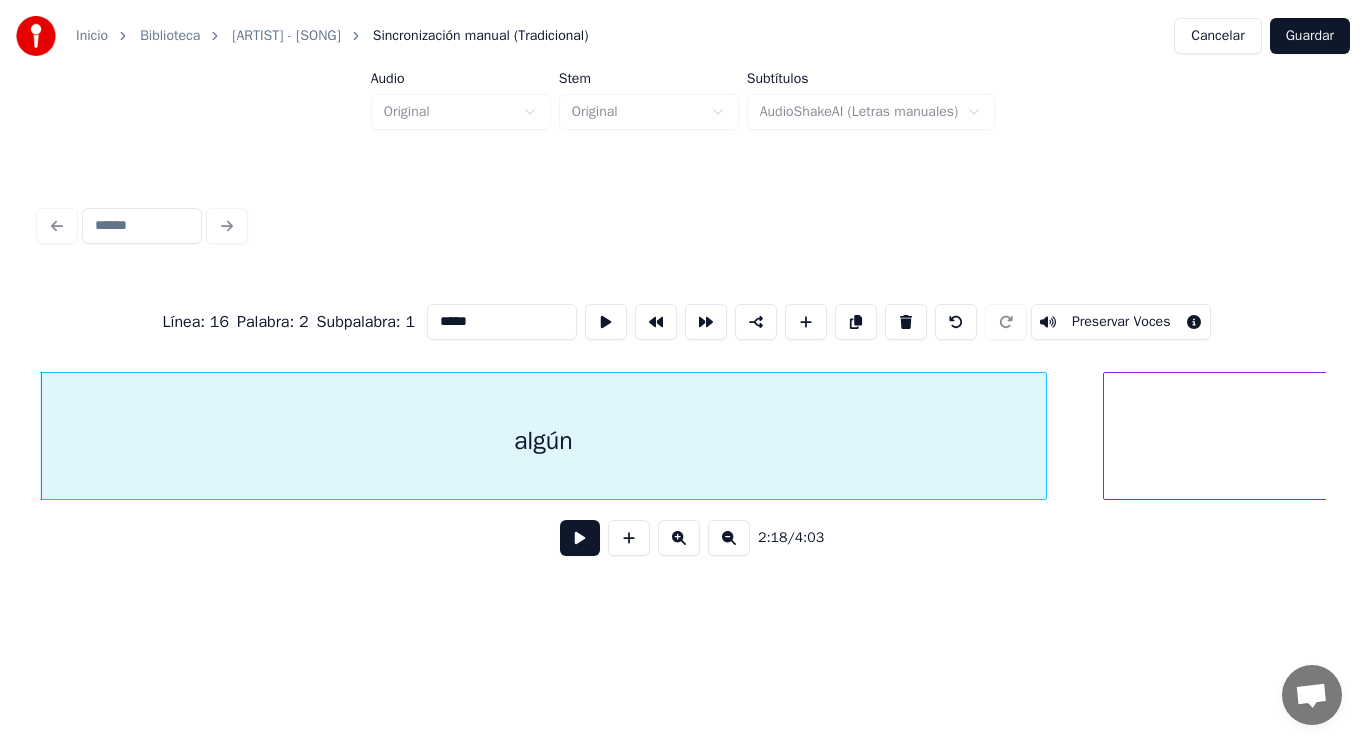 click at bounding box center (580, 538) 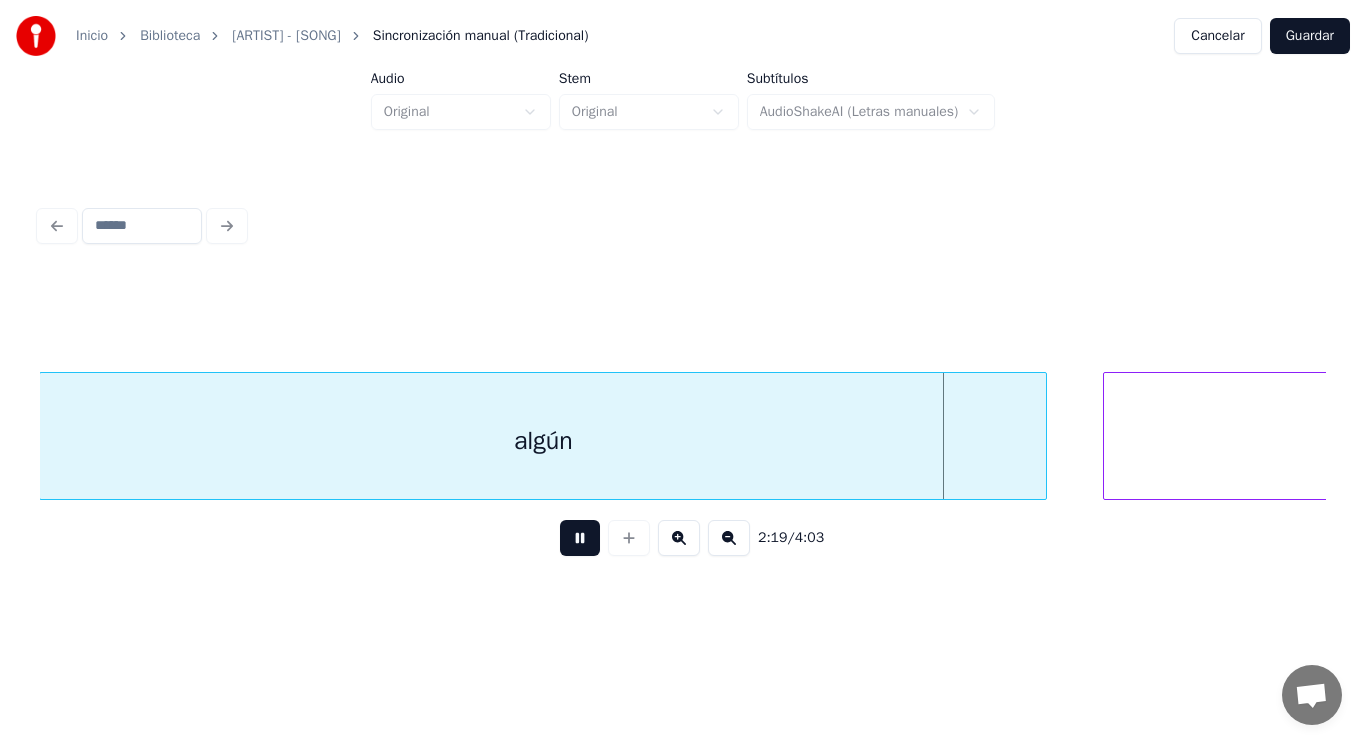 click at bounding box center [580, 538] 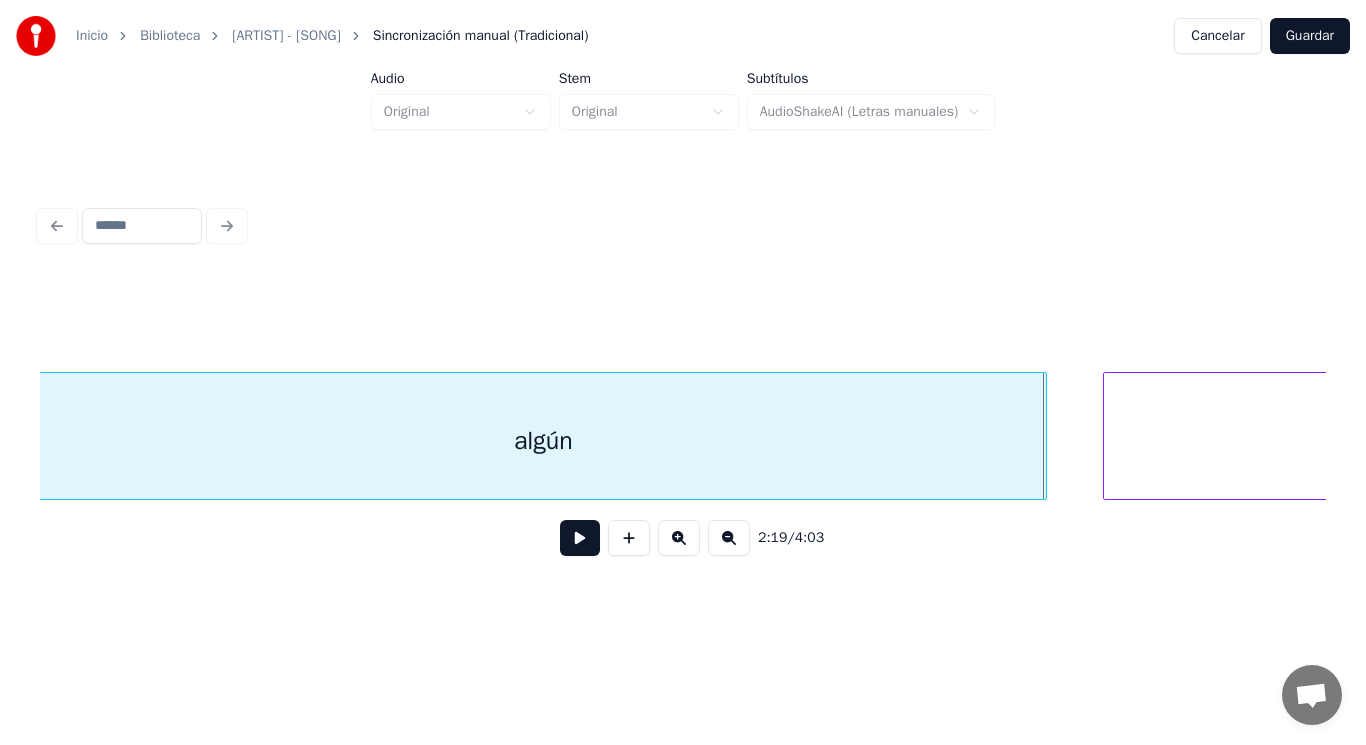 click at bounding box center (580, 538) 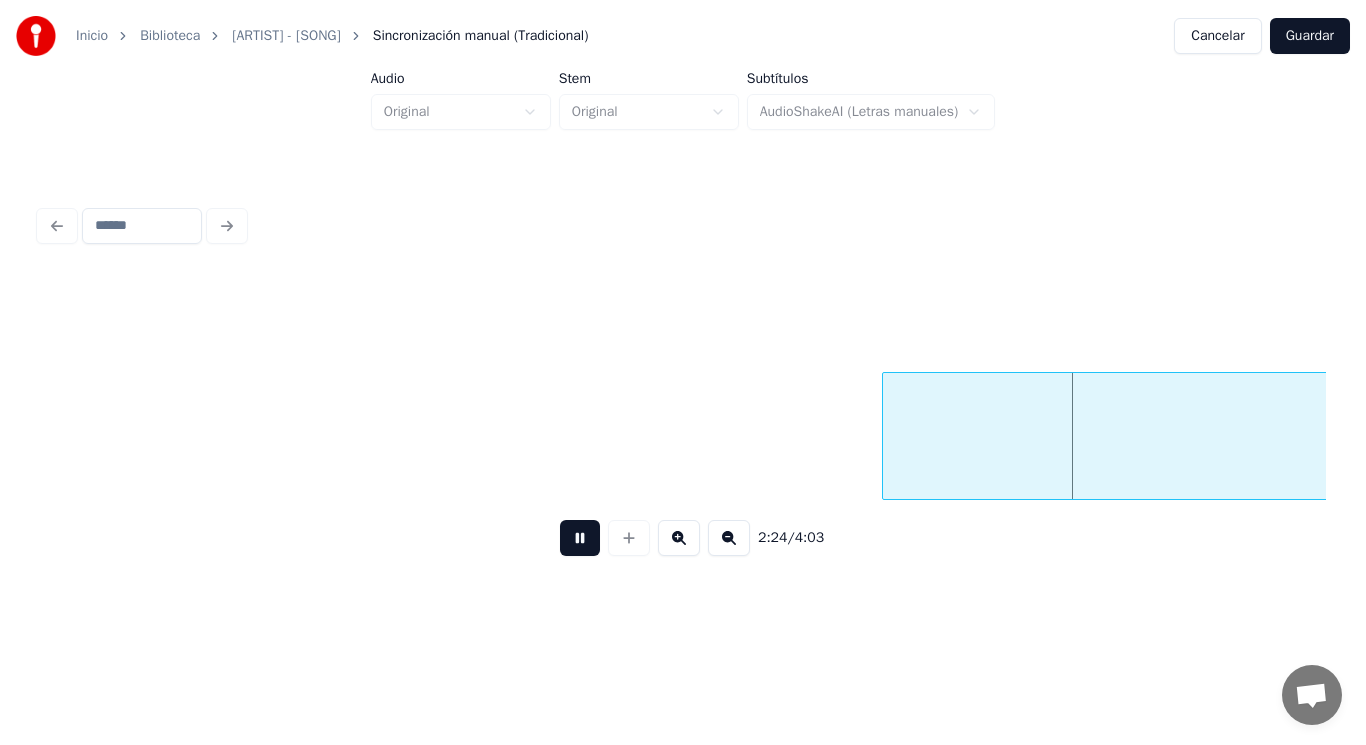 click at bounding box center (580, 538) 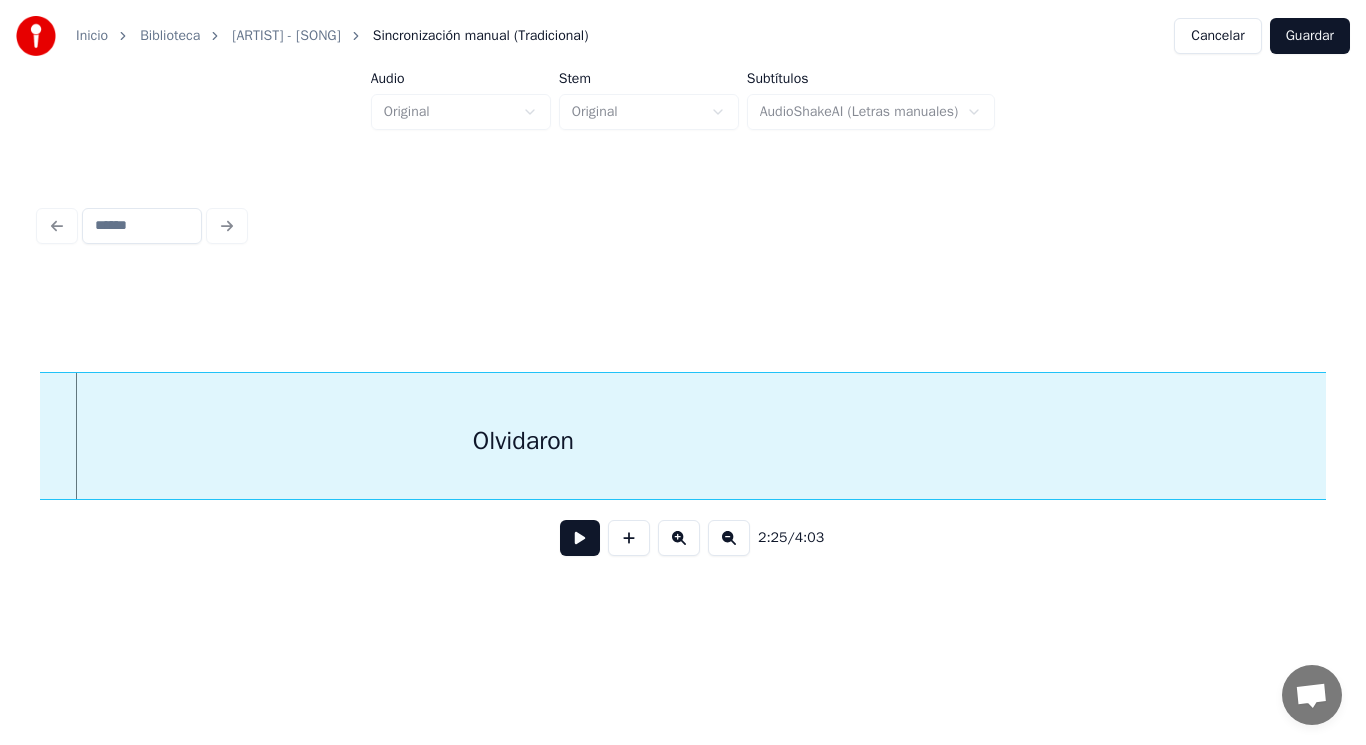 click on "Olvidaron" at bounding box center (523, 441) 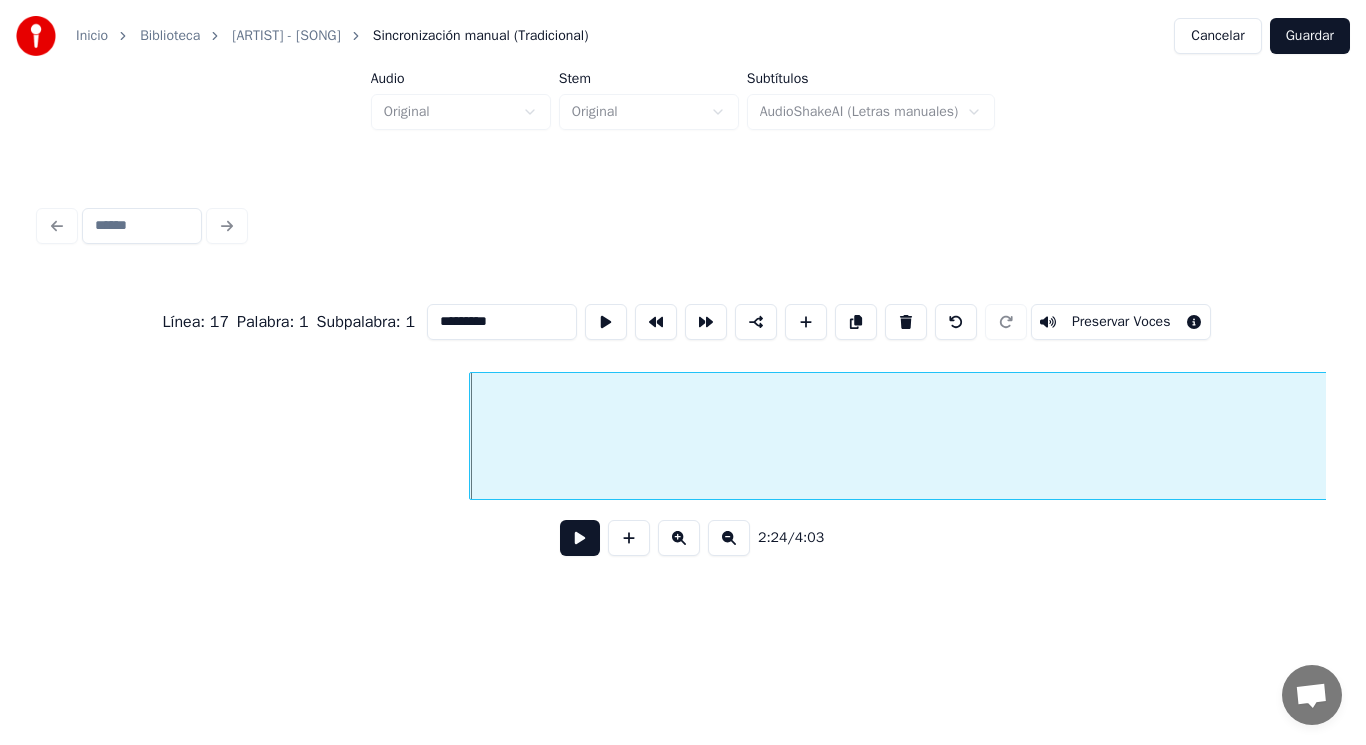 scroll, scrollTop: 0, scrollLeft: 202141, axis: horizontal 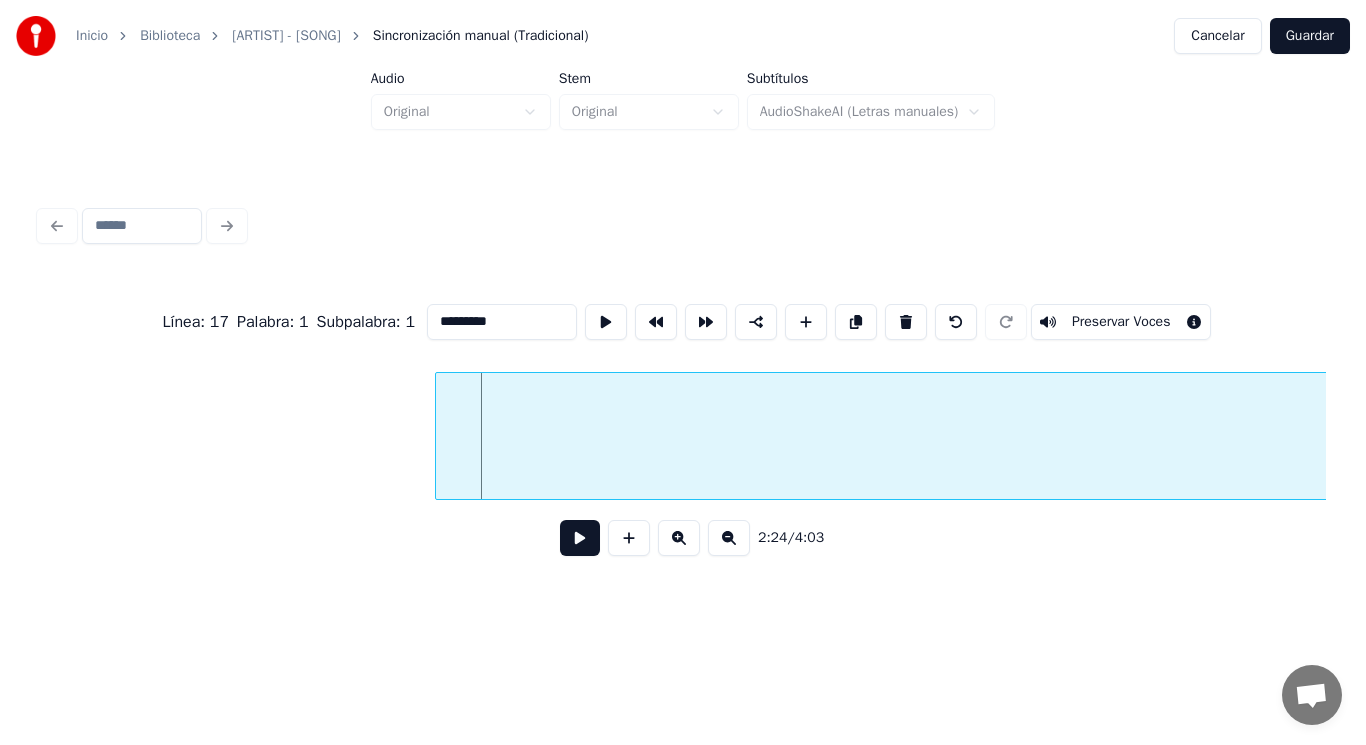 click at bounding box center [439, 436] 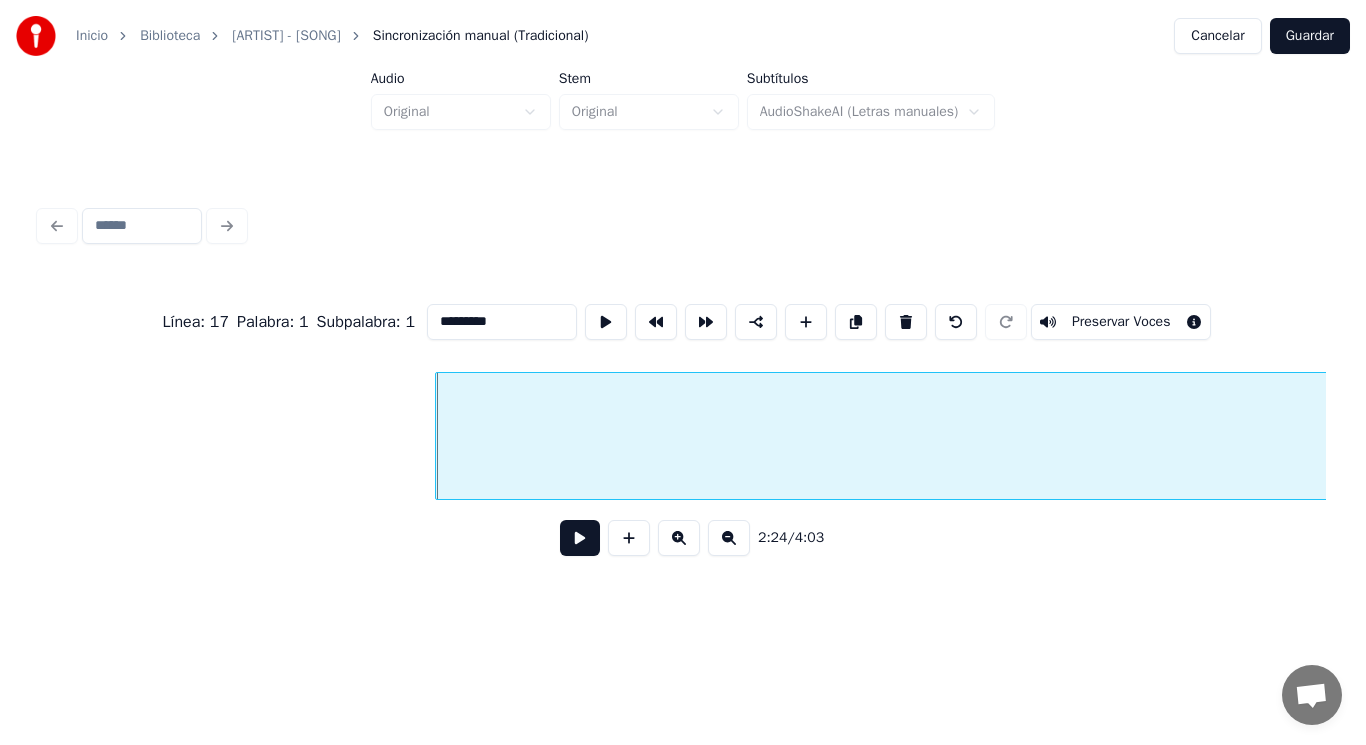 click at bounding box center [580, 538] 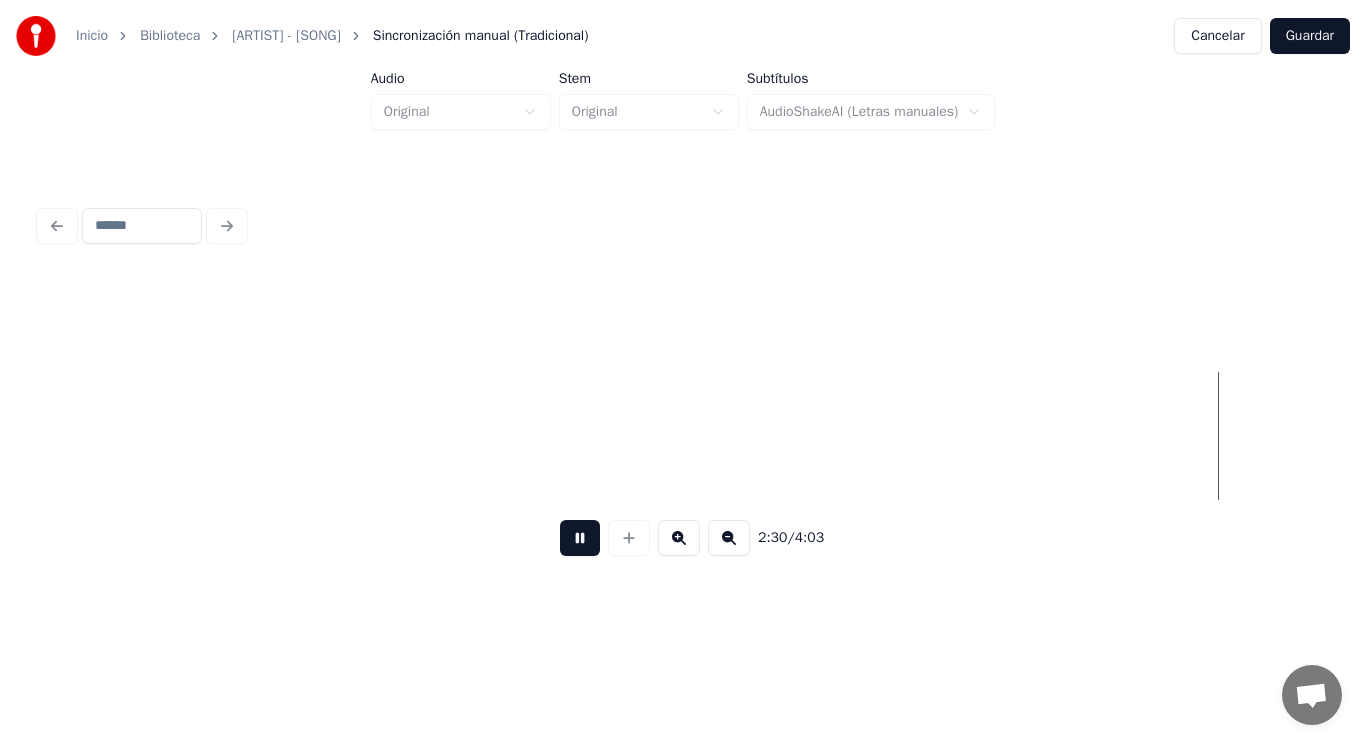 scroll, scrollTop: 0, scrollLeft: 211249, axis: horizontal 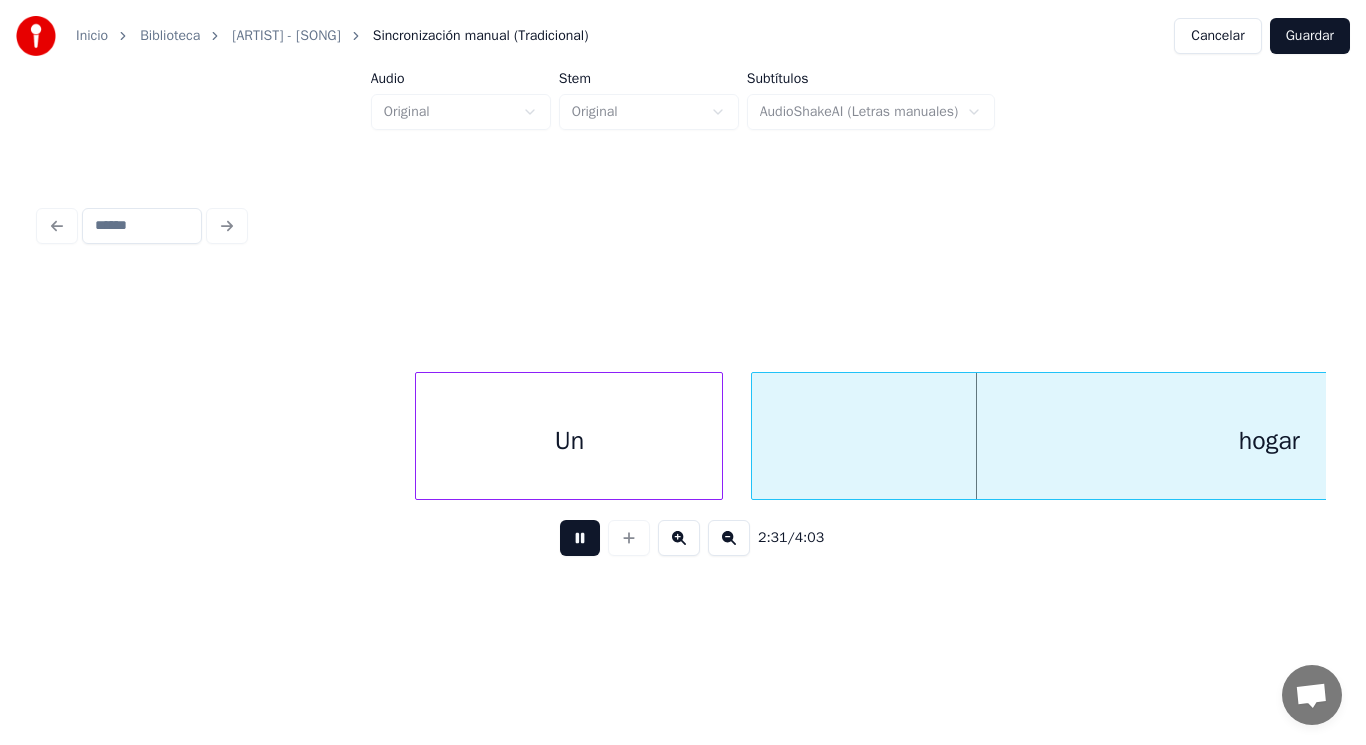 click at bounding box center [580, 538] 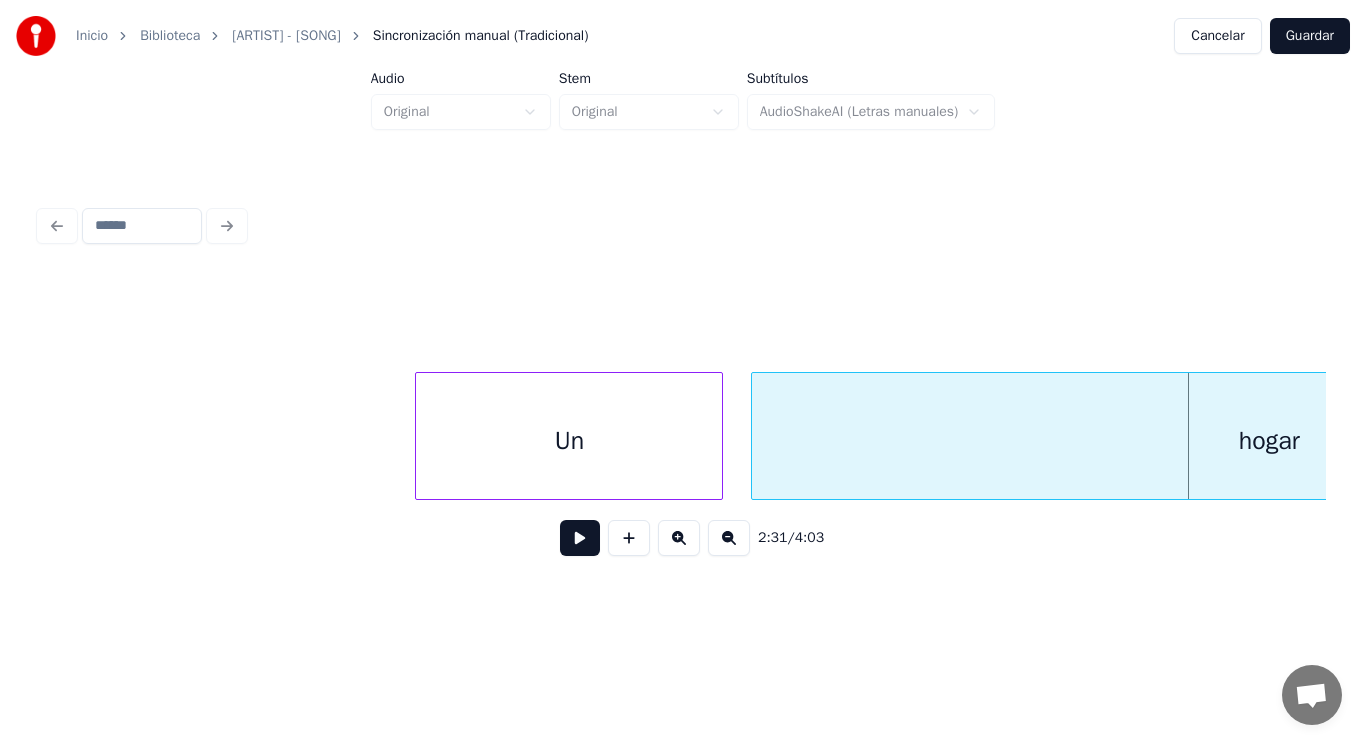 click on "Un" at bounding box center (569, 441) 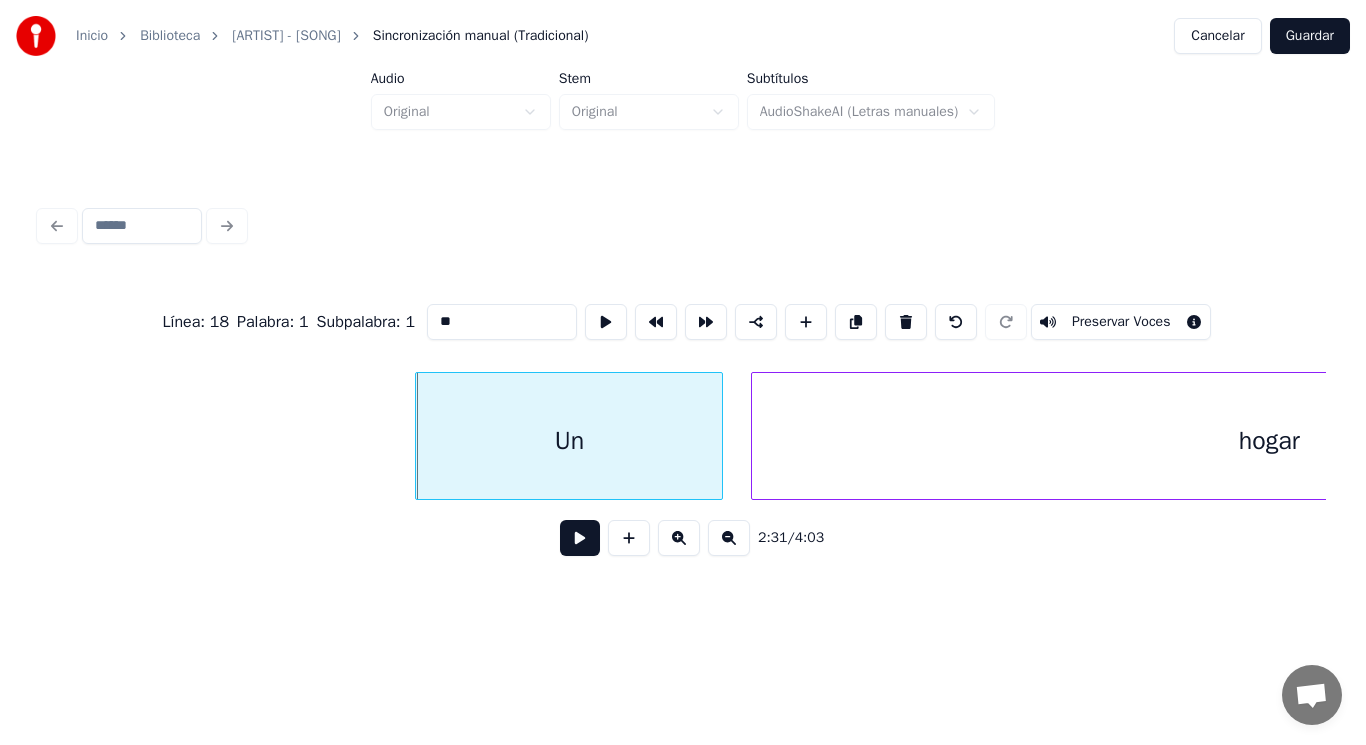 click at bounding box center (580, 538) 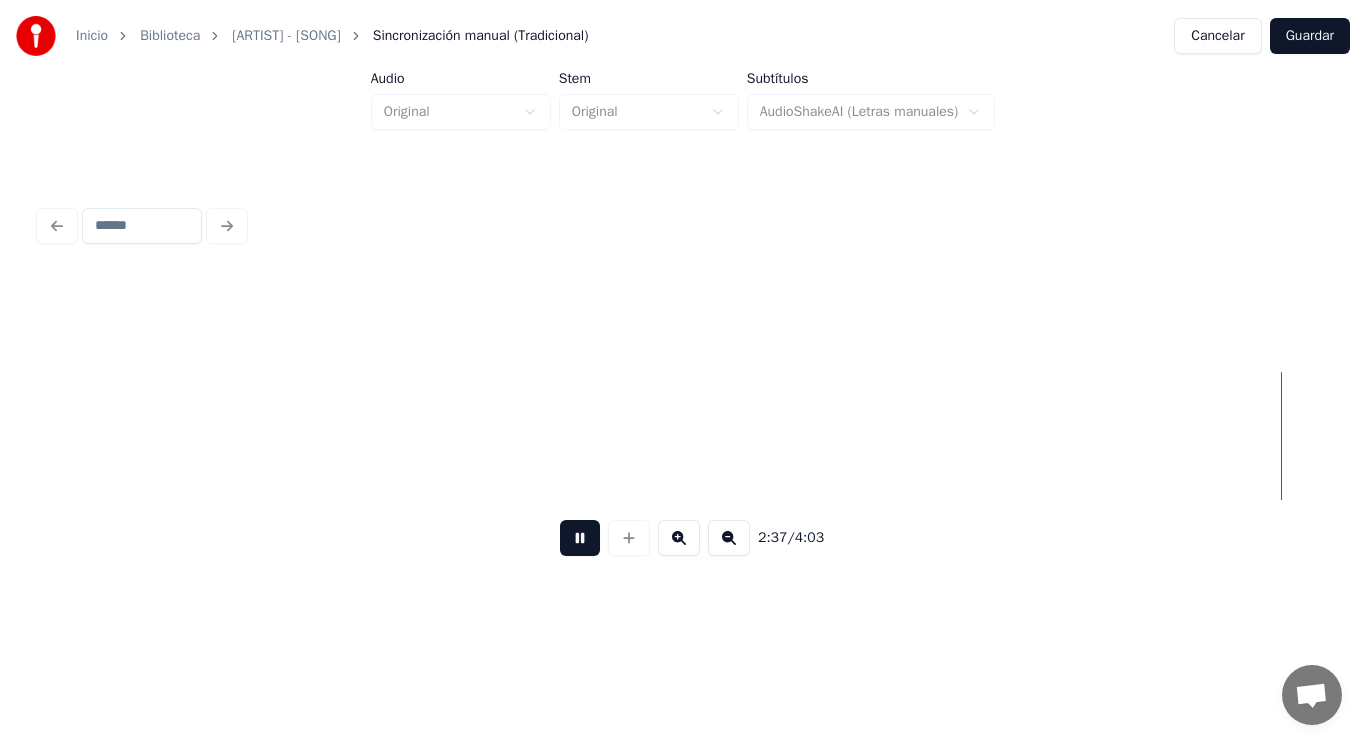 scroll, scrollTop: 0, scrollLeft: 220337, axis: horizontal 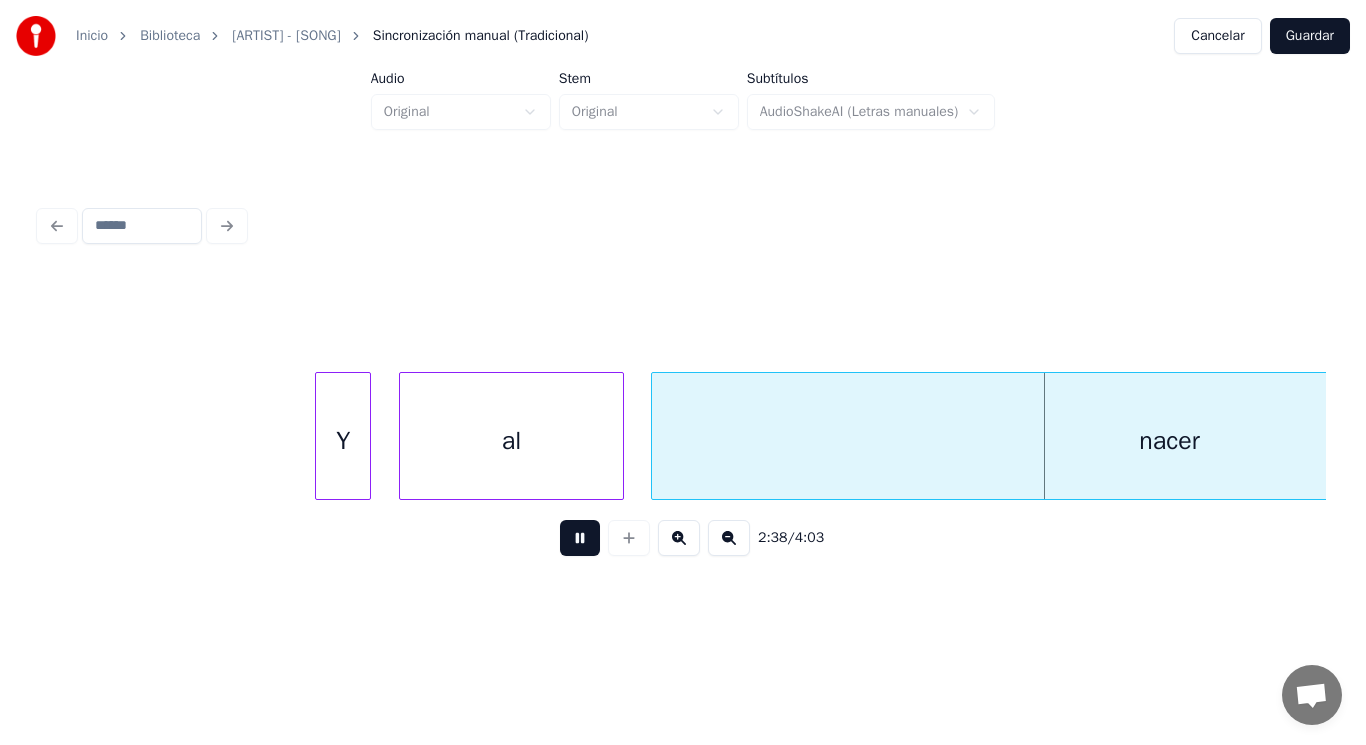 click at bounding box center [580, 538] 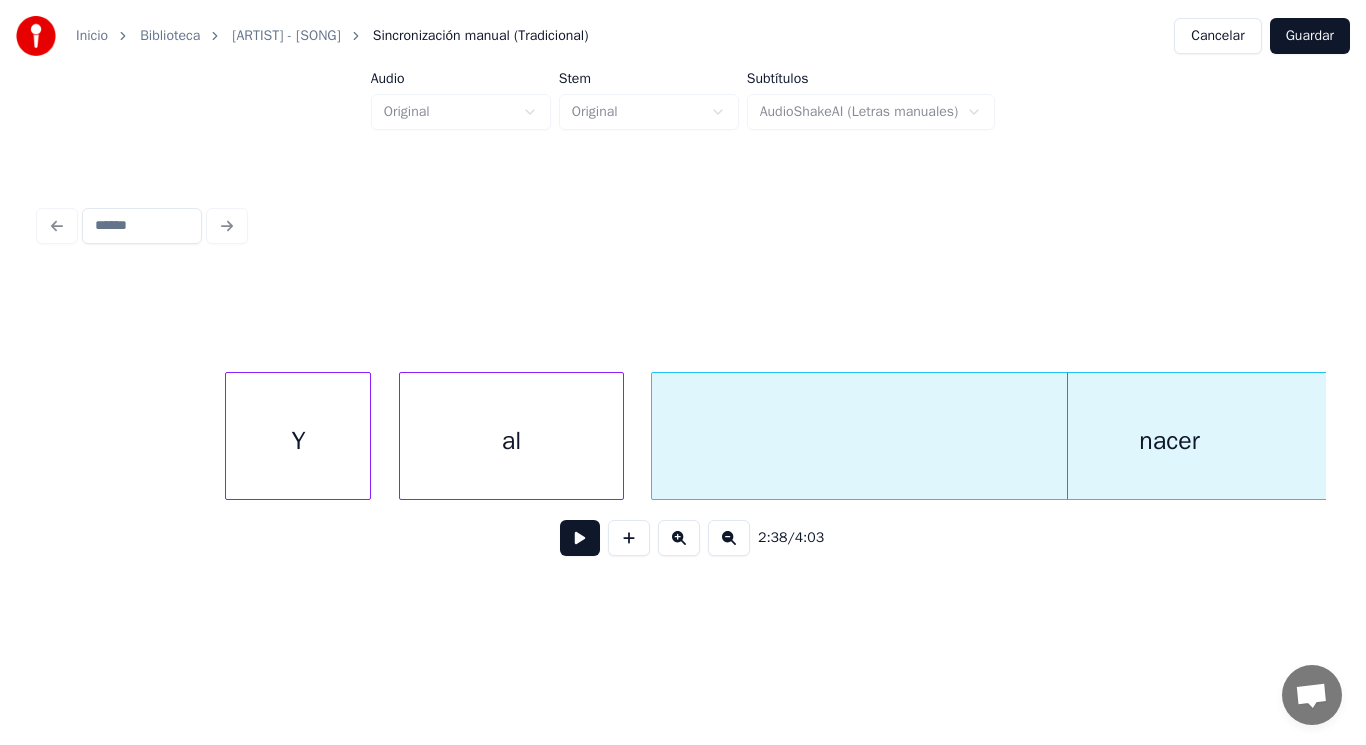 click at bounding box center (229, 436) 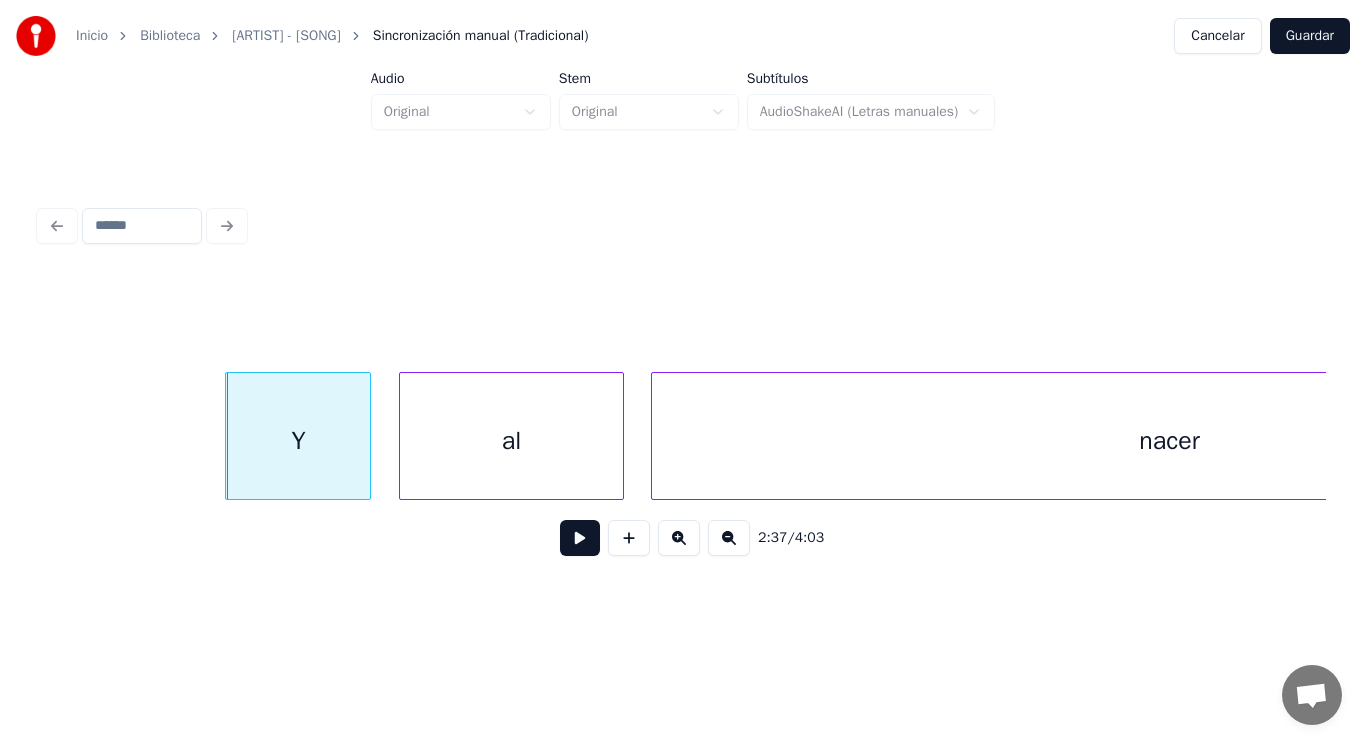 click at bounding box center [580, 538] 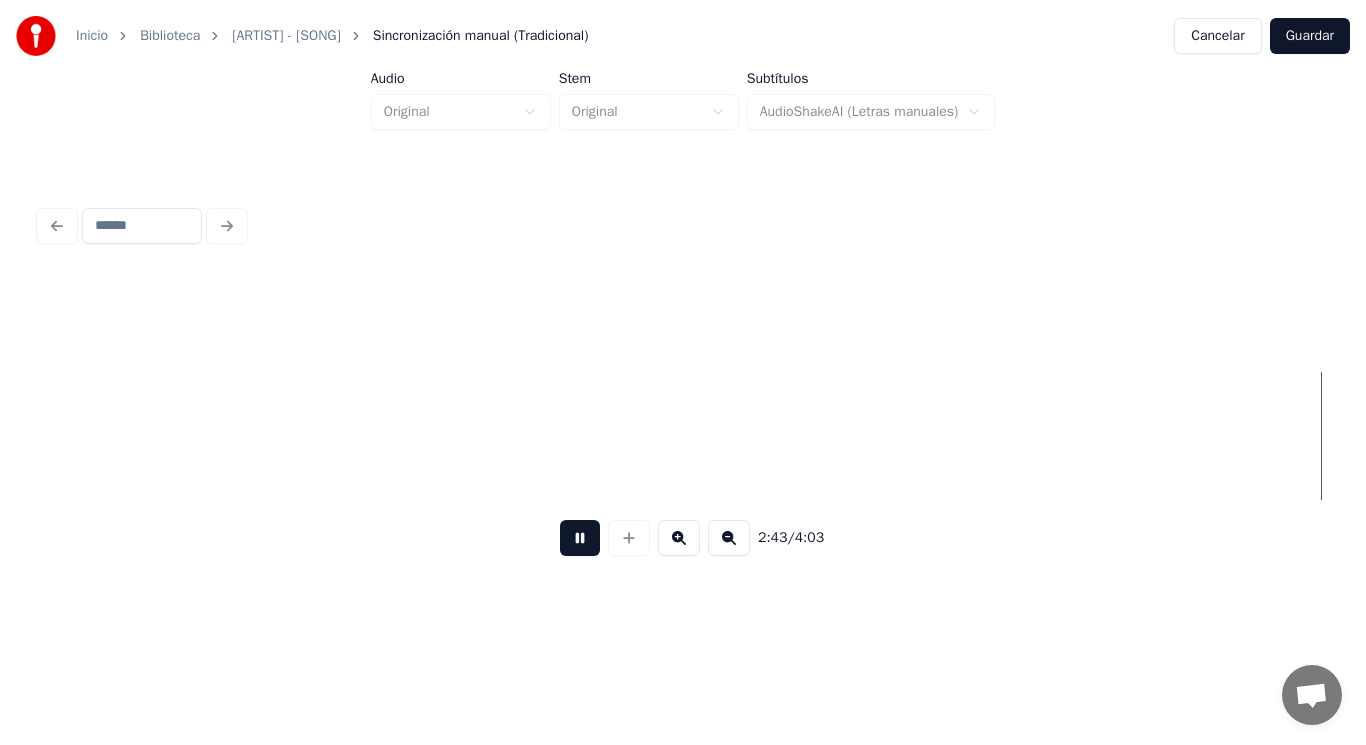 scroll, scrollTop: 0, scrollLeft: 229449, axis: horizontal 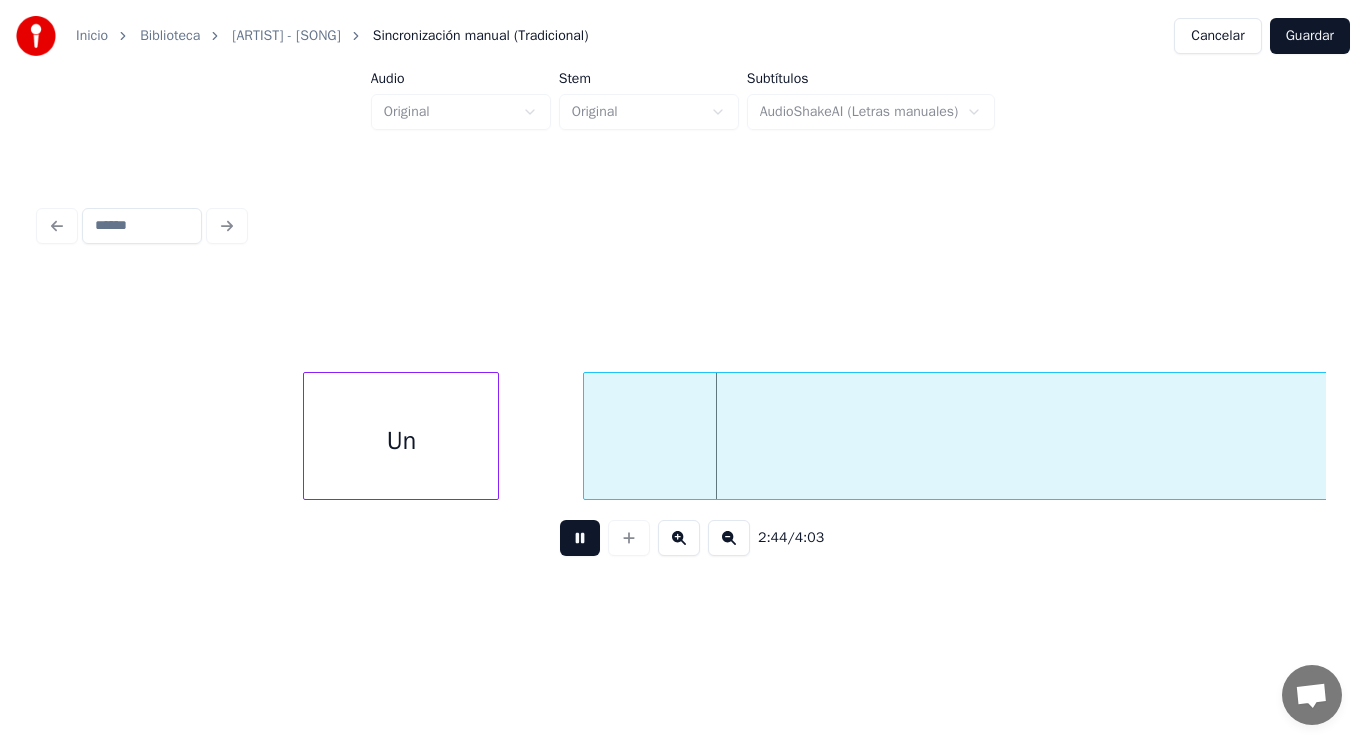 click at bounding box center [580, 538] 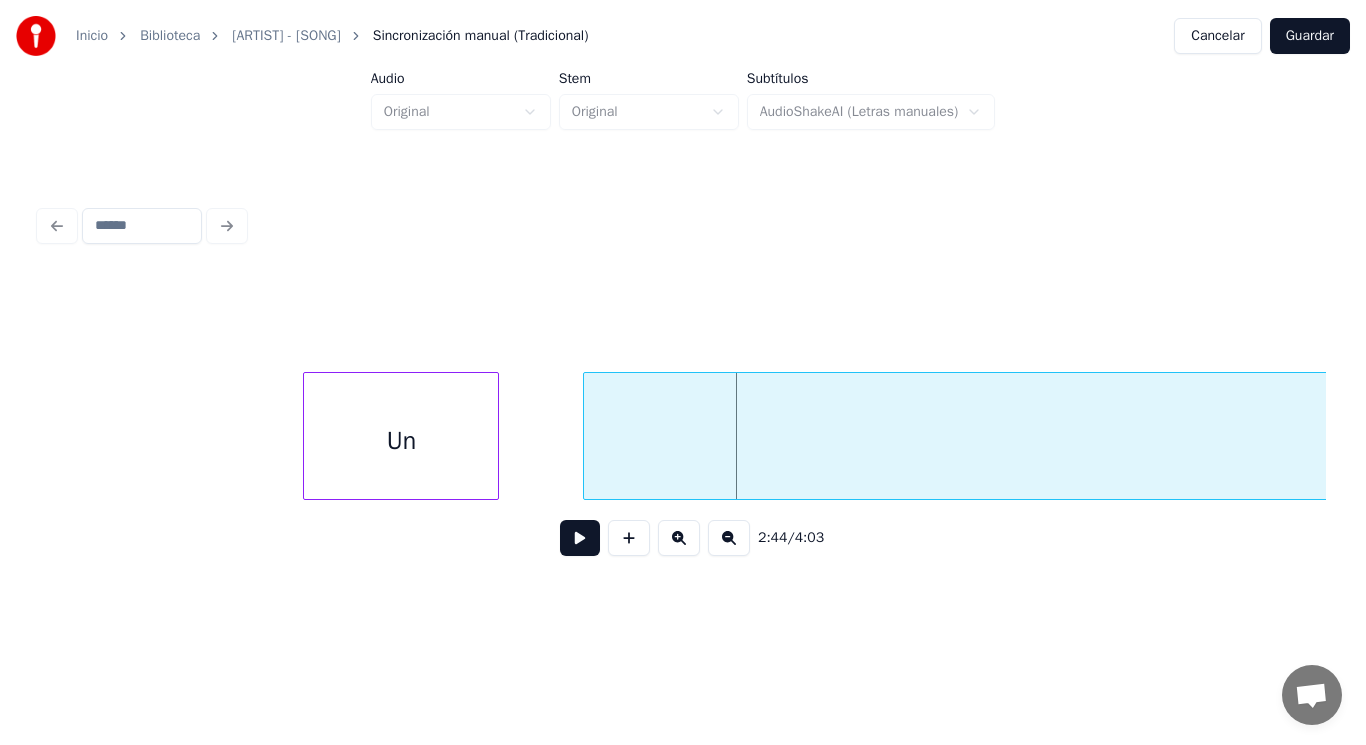 click on "Un" at bounding box center [401, 441] 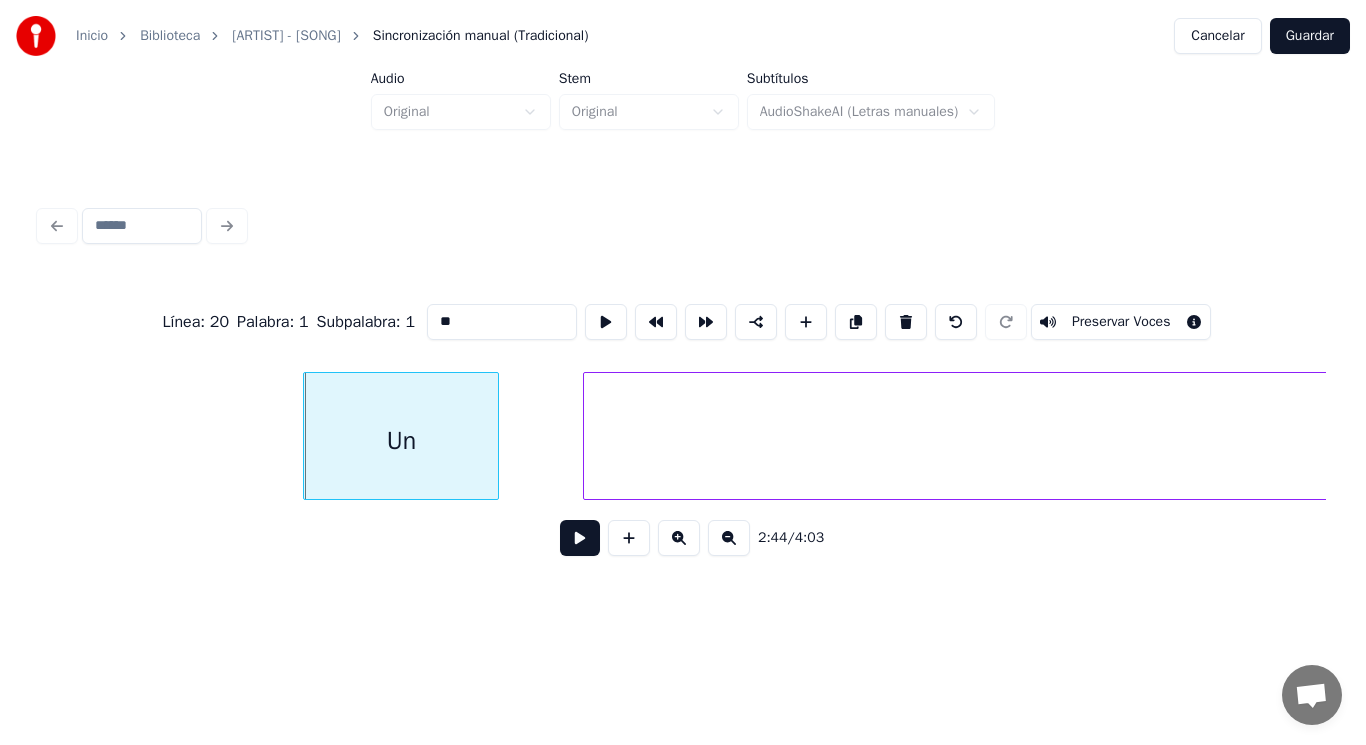 click at bounding box center [580, 538] 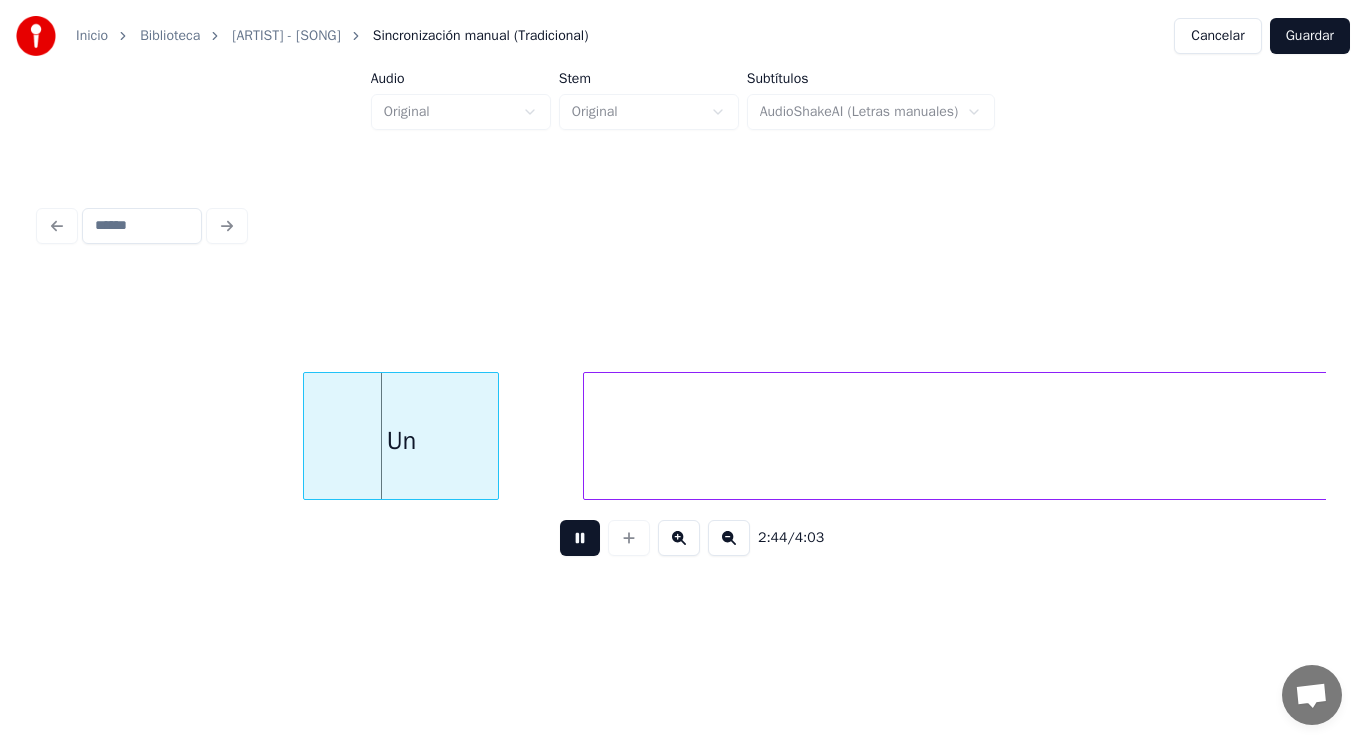 click at bounding box center (580, 538) 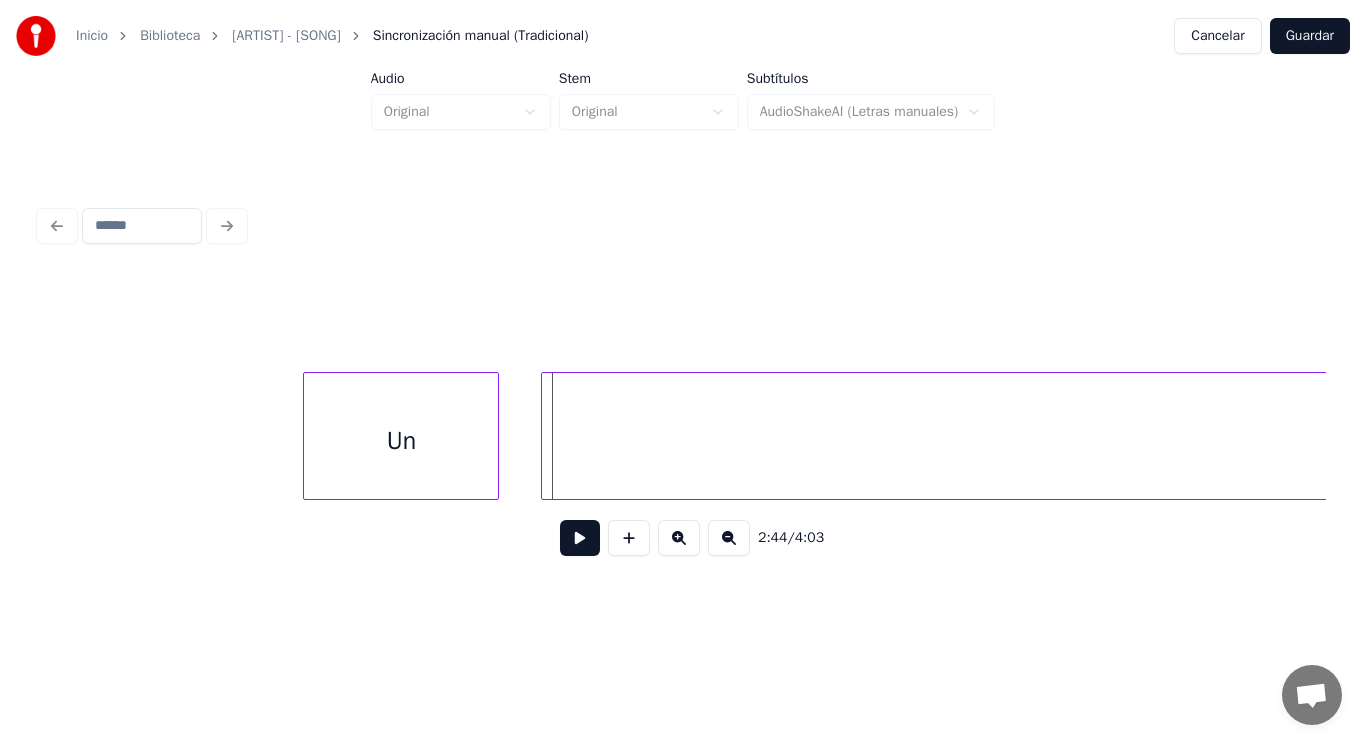 click at bounding box center [545, 436] 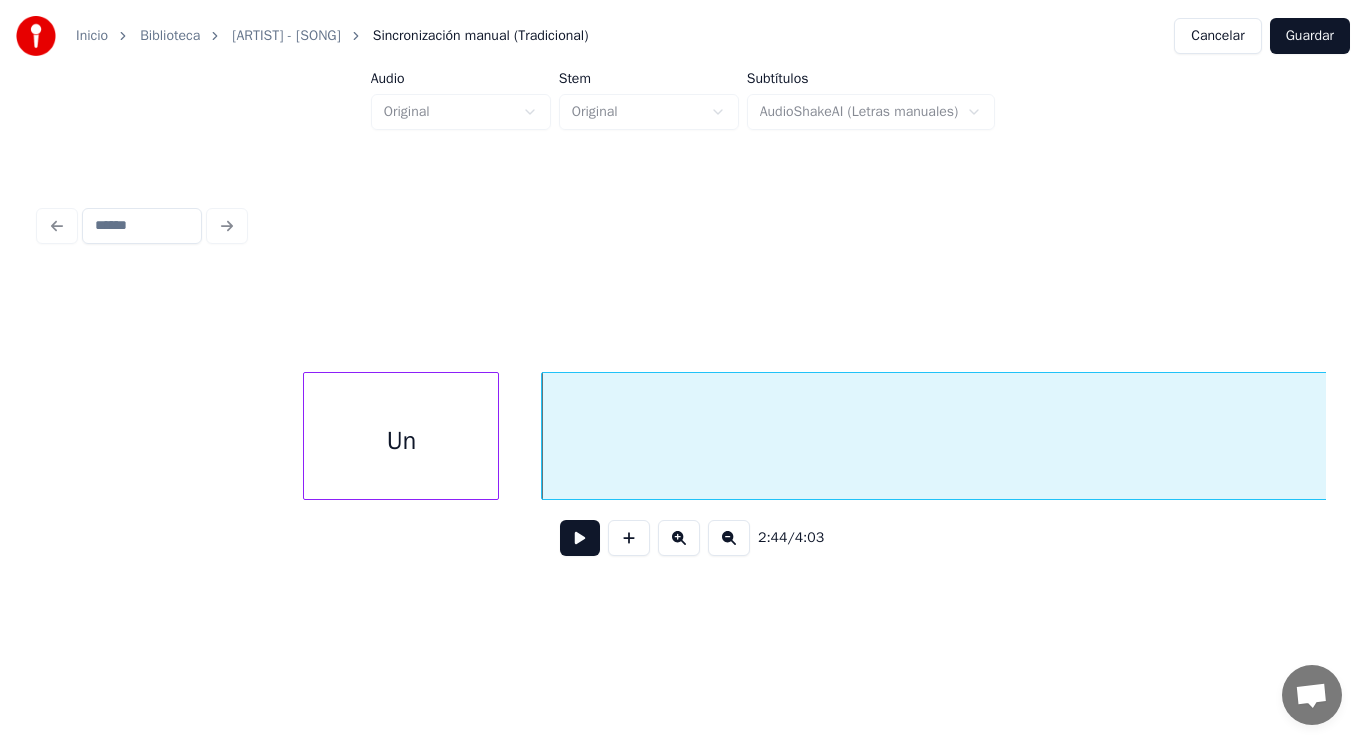 click at bounding box center [580, 538] 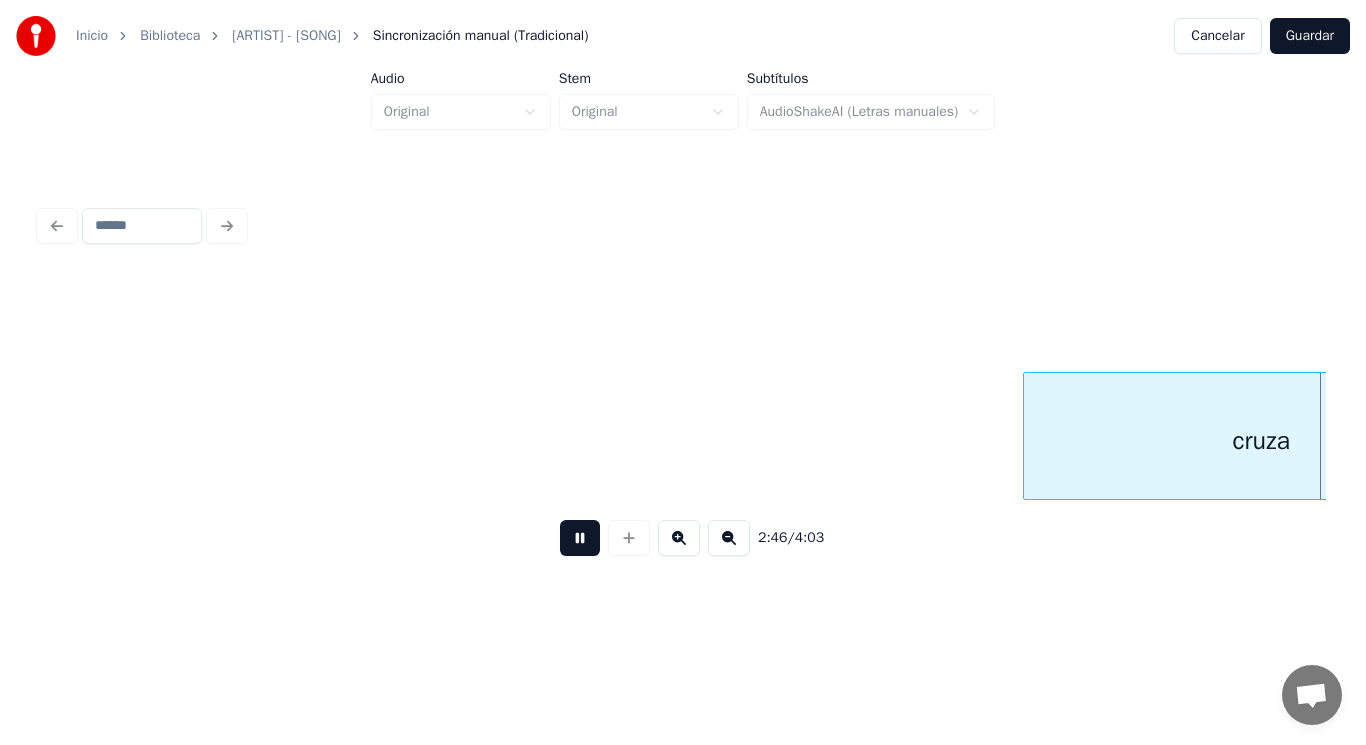 scroll, scrollTop: 0, scrollLeft: 233368, axis: horizontal 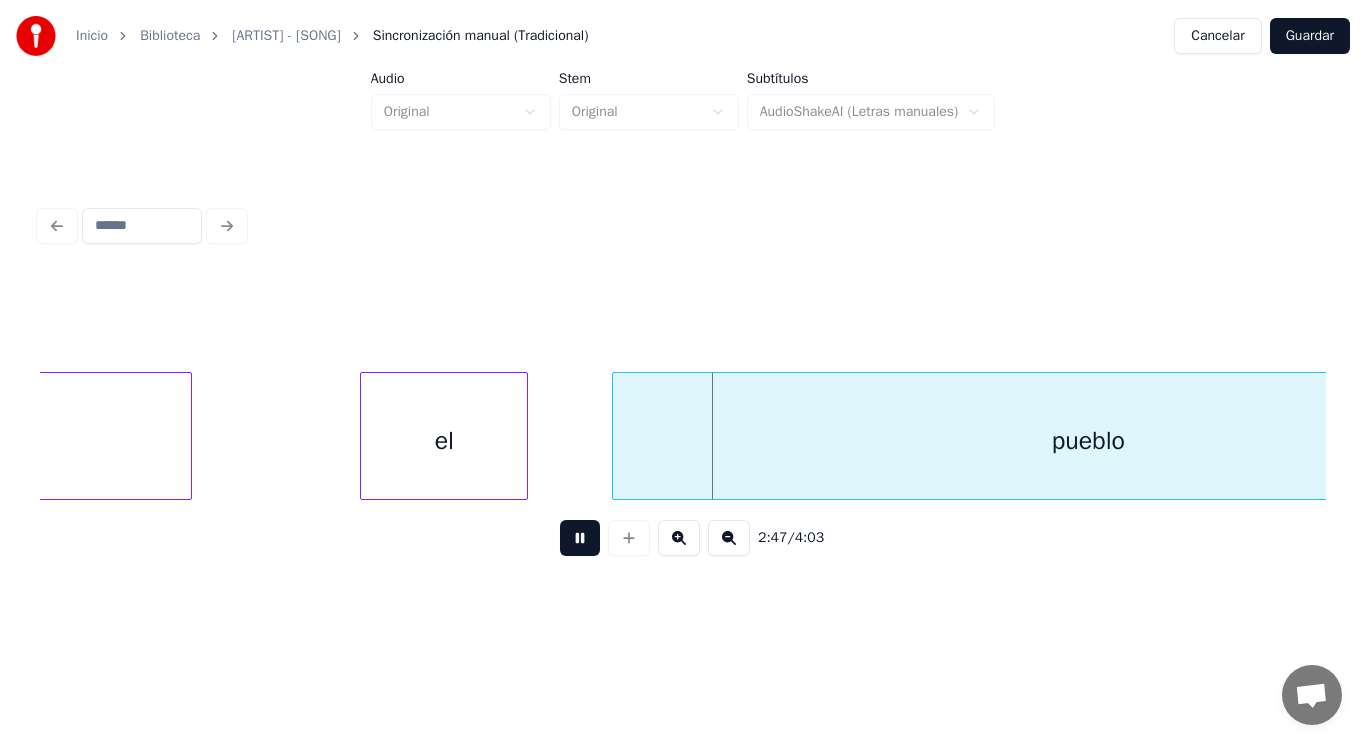 click at bounding box center [580, 538] 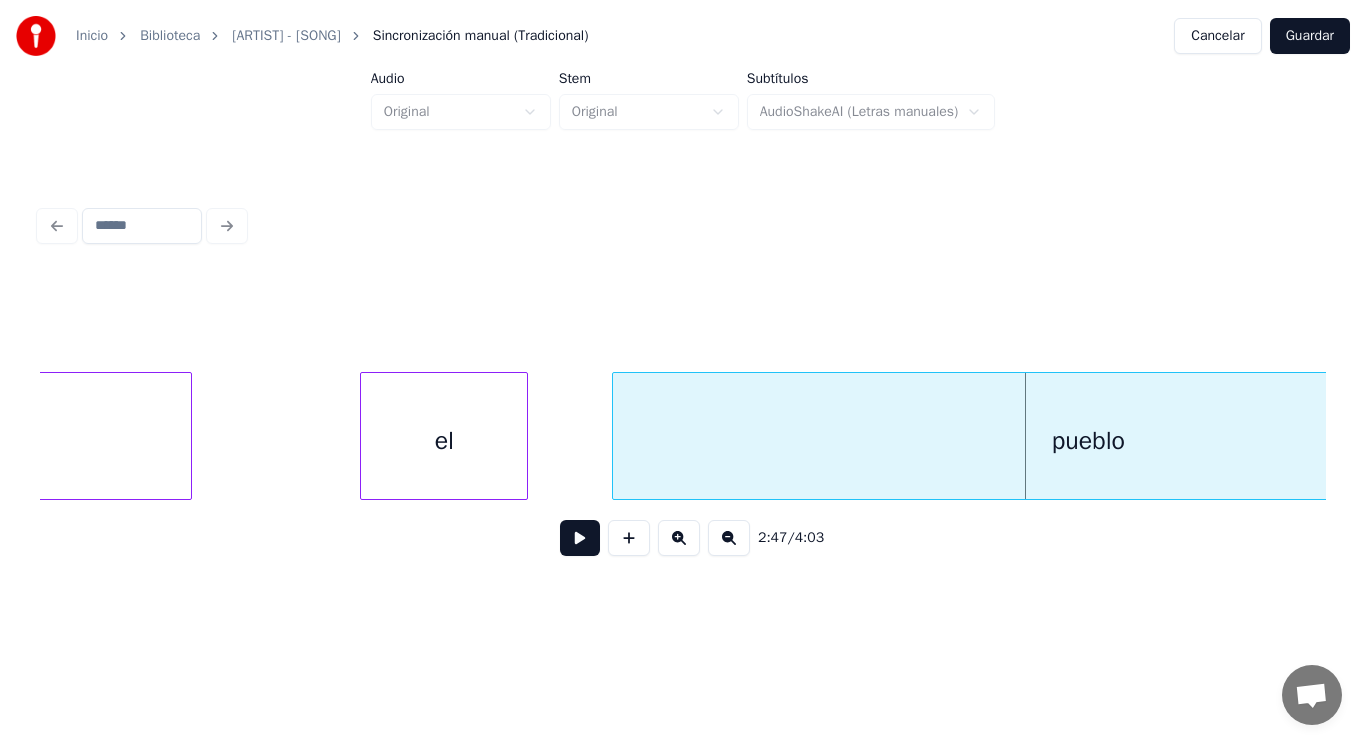 click on "cruza" at bounding box center (-46, 441) 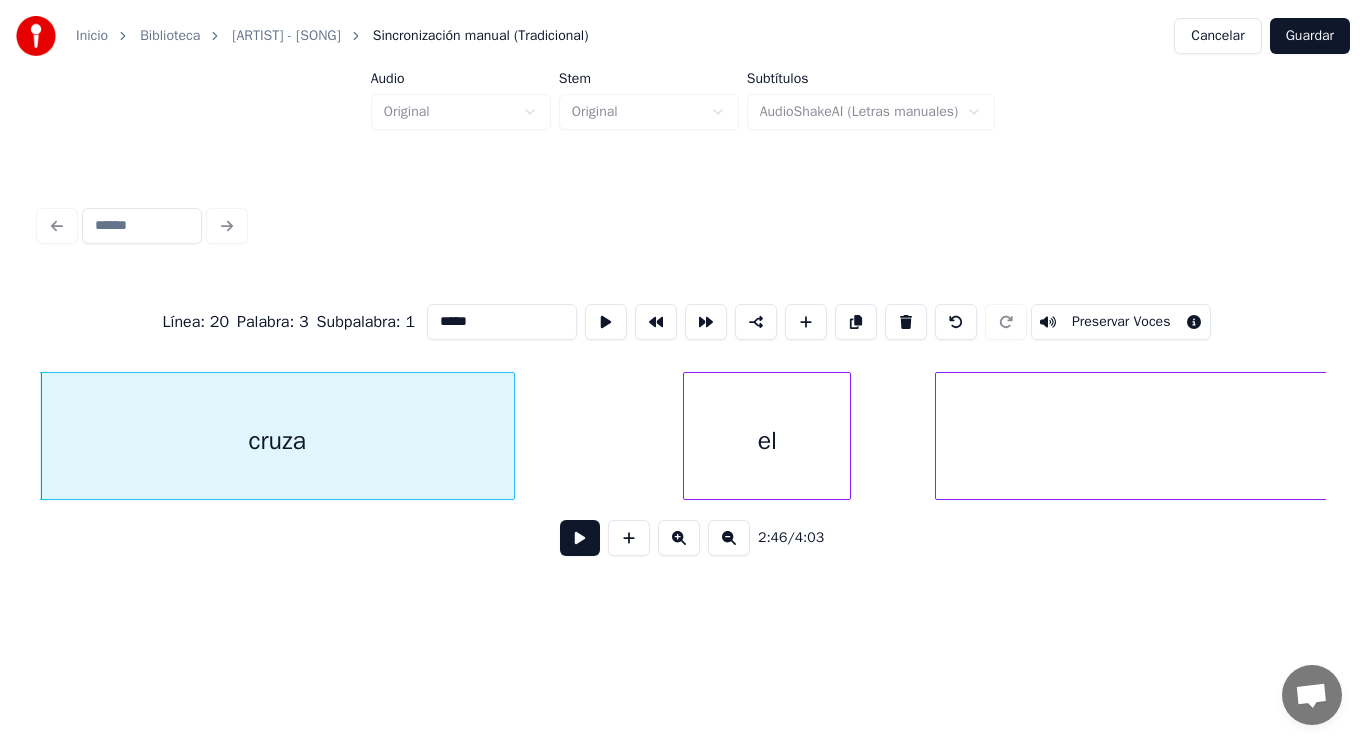 click at bounding box center (580, 538) 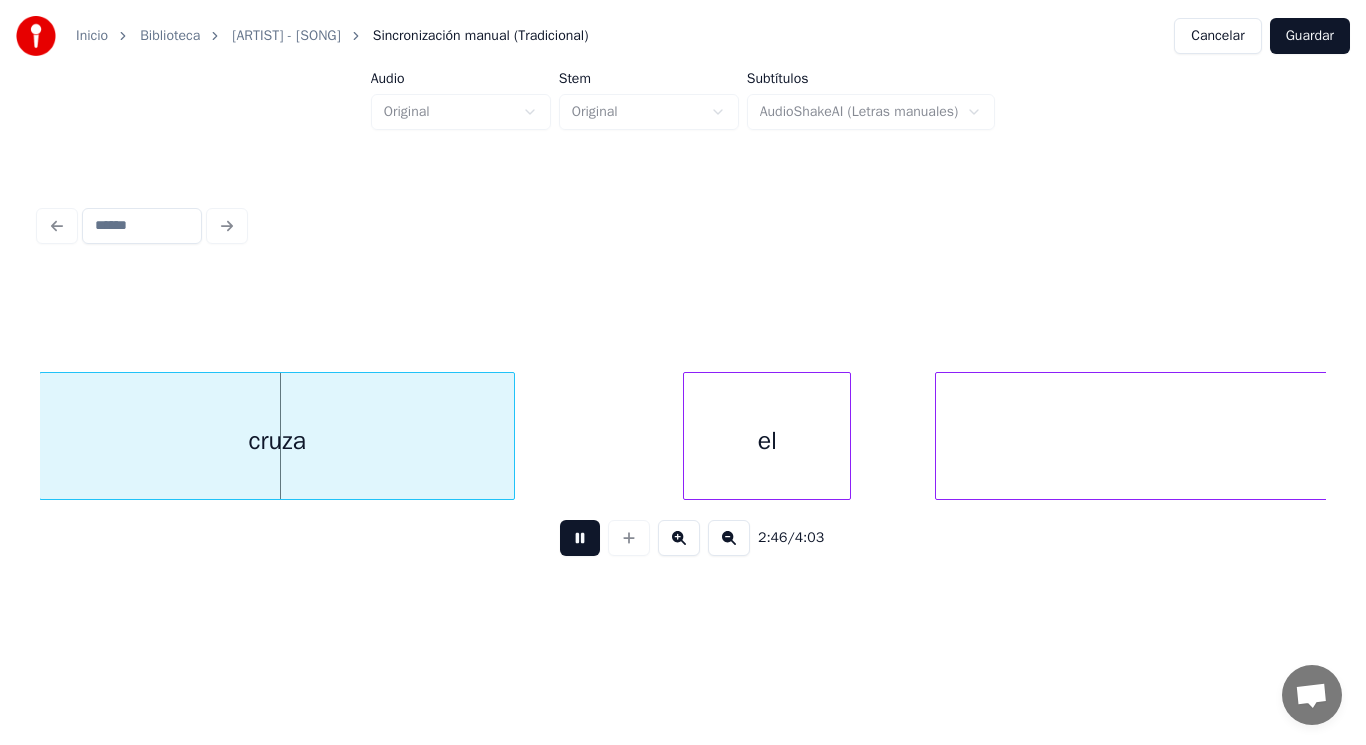 click at bounding box center (580, 538) 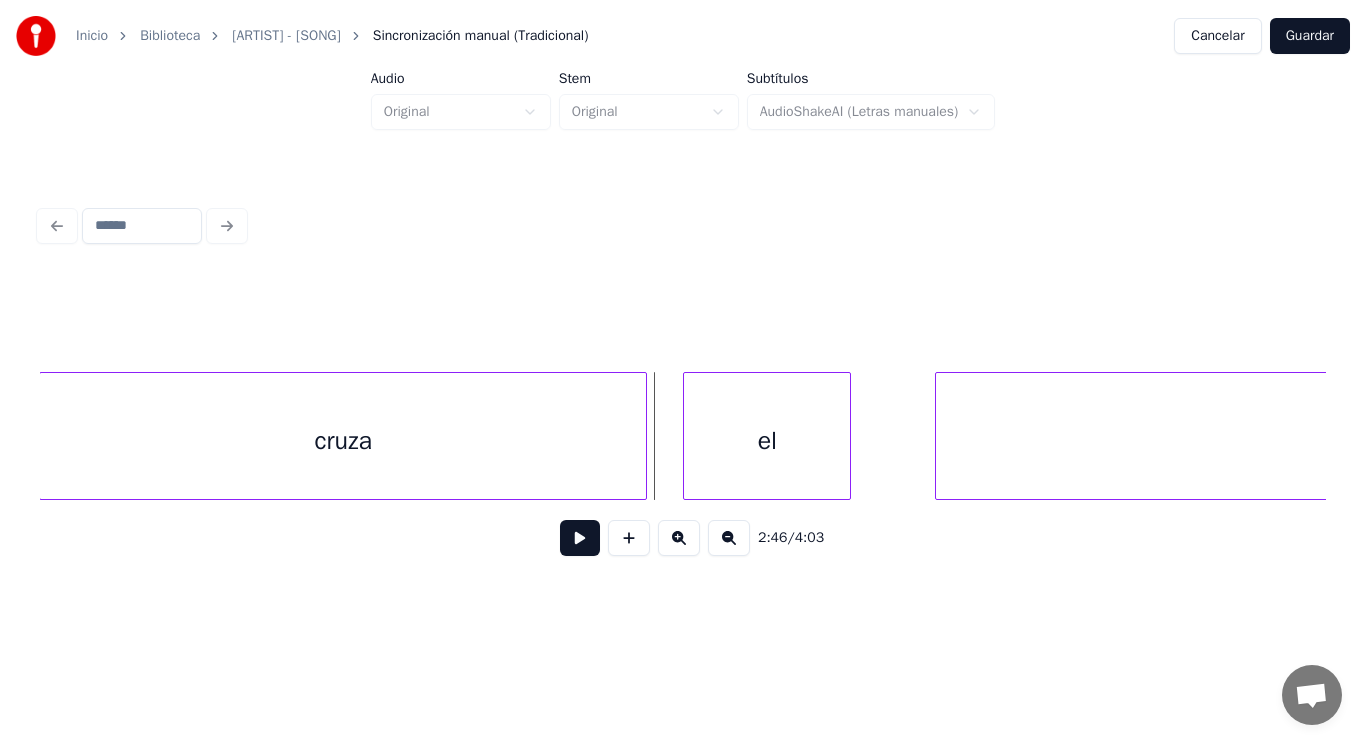 click at bounding box center (643, 436) 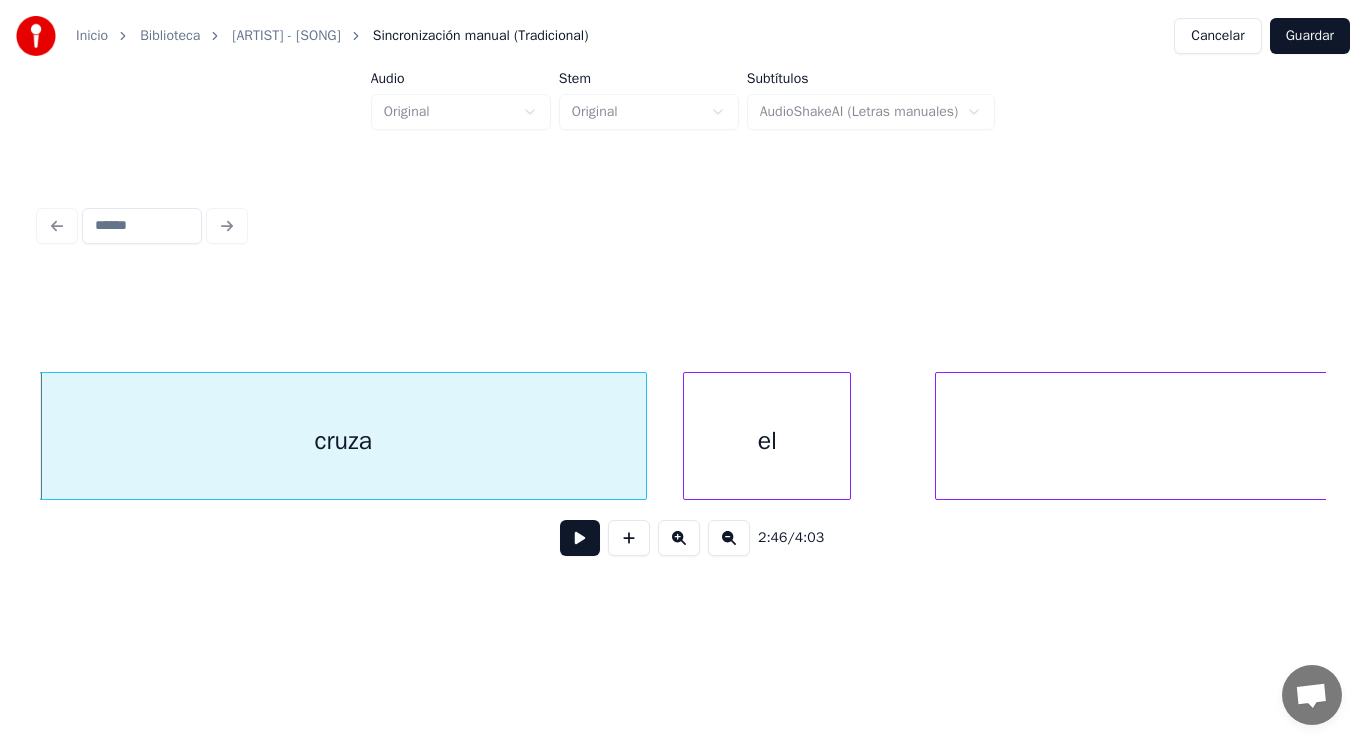 click on "el" at bounding box center (767, 441) 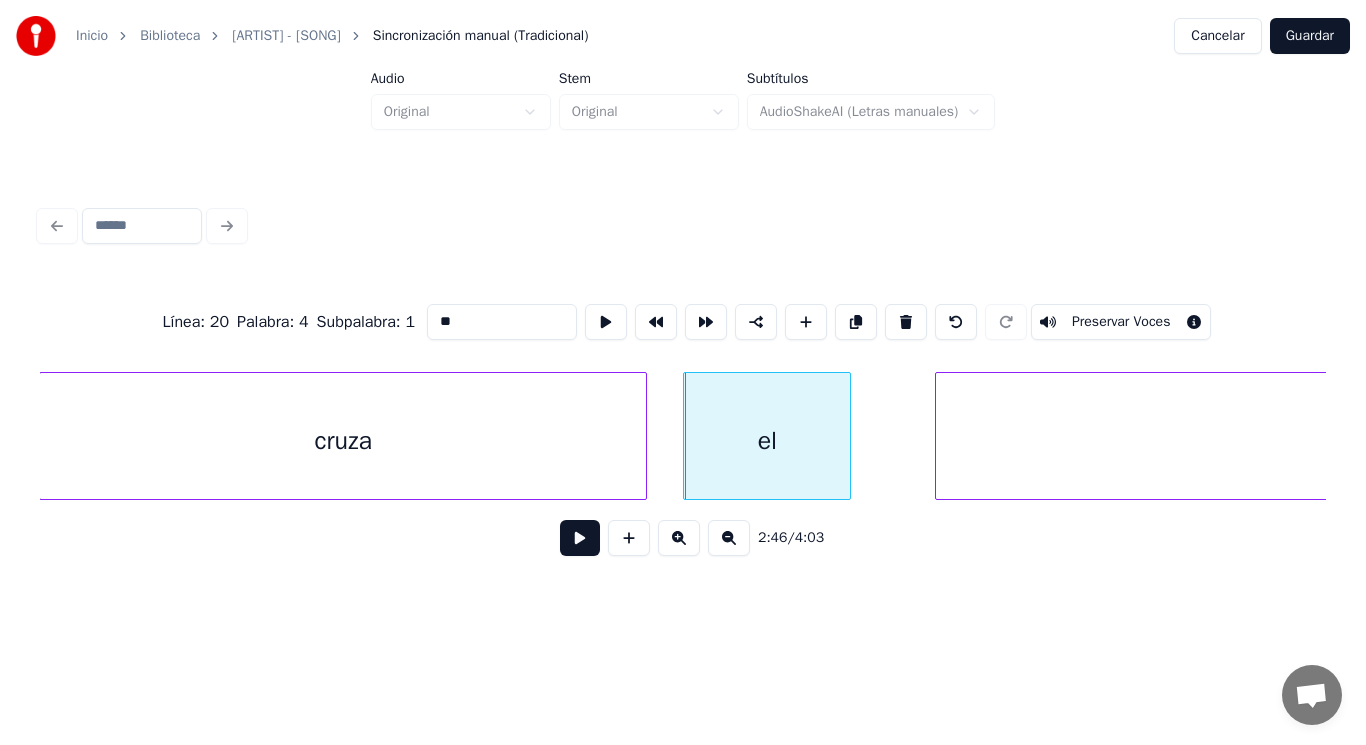 click at bounding box center (580, 538) 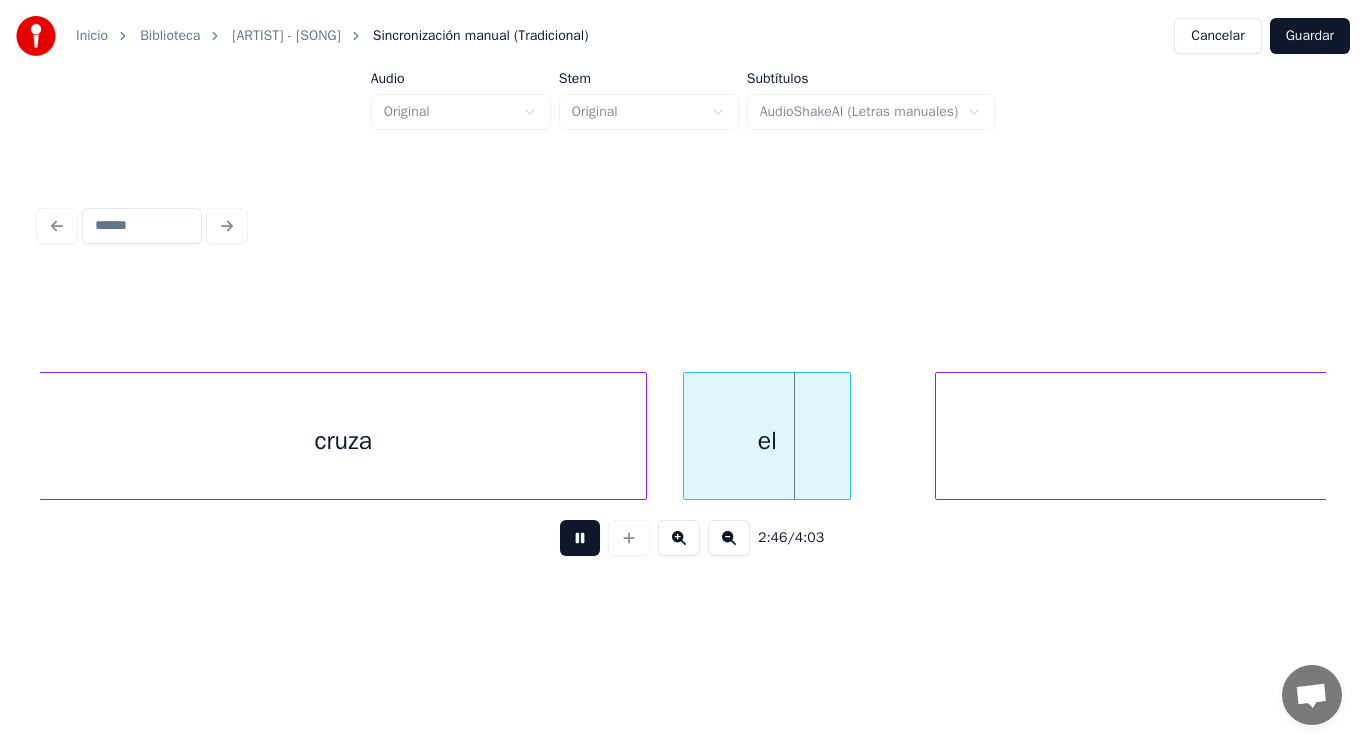 click at bounding box center (580, 538) 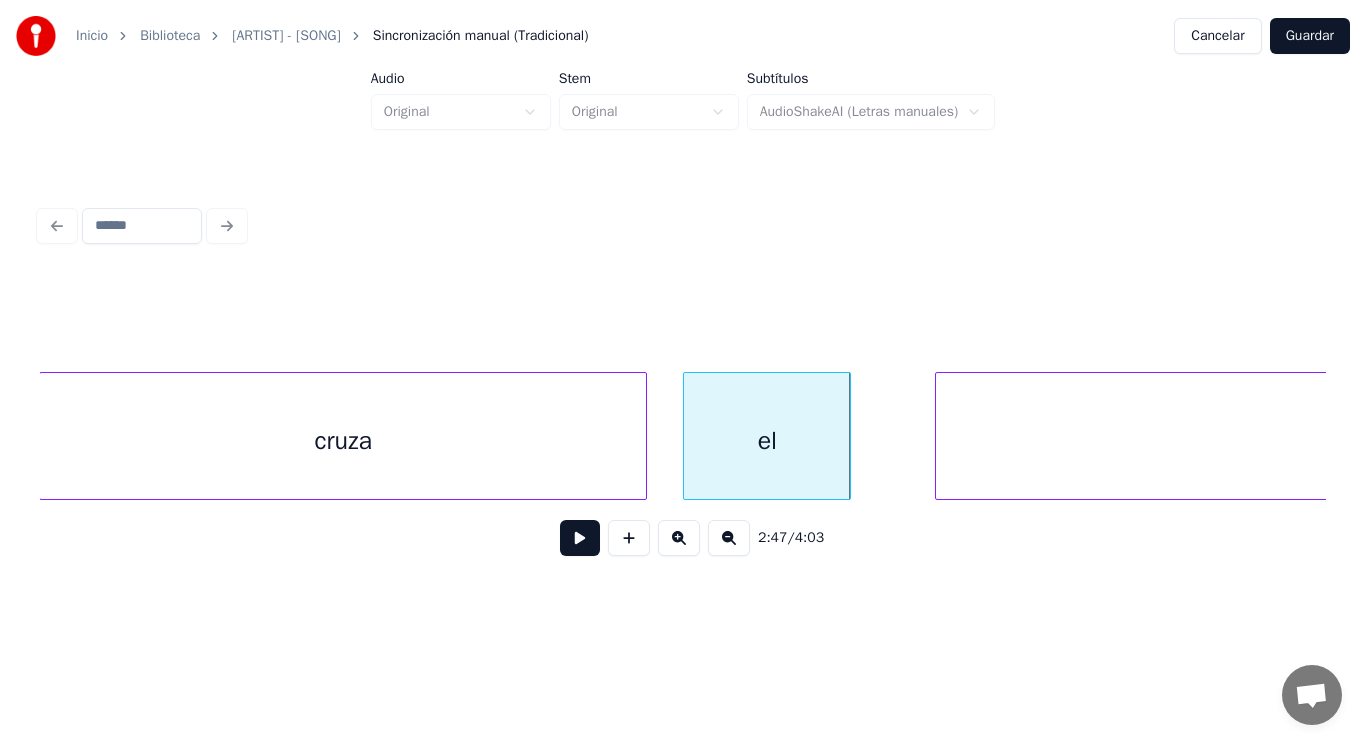 click on "cruza" at bounding box center (343, 441) 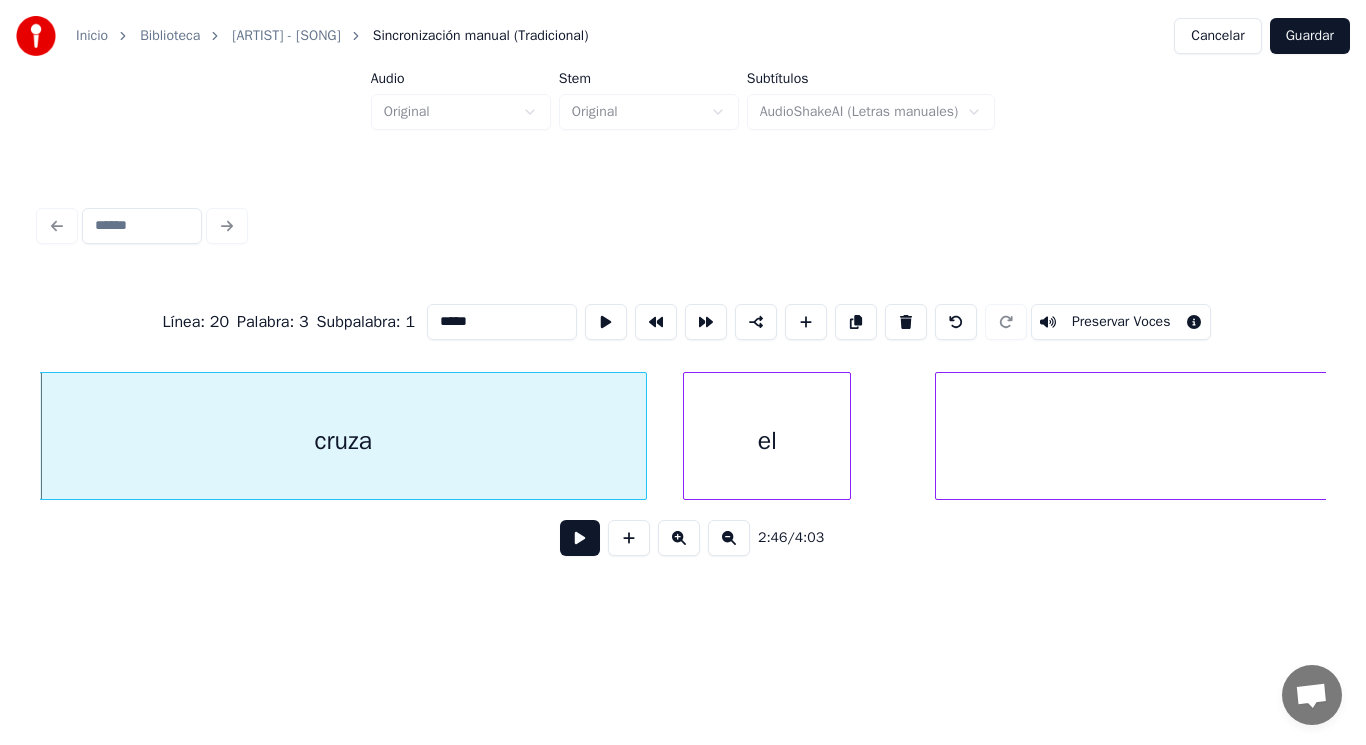 click at bounding box center (580, 538) 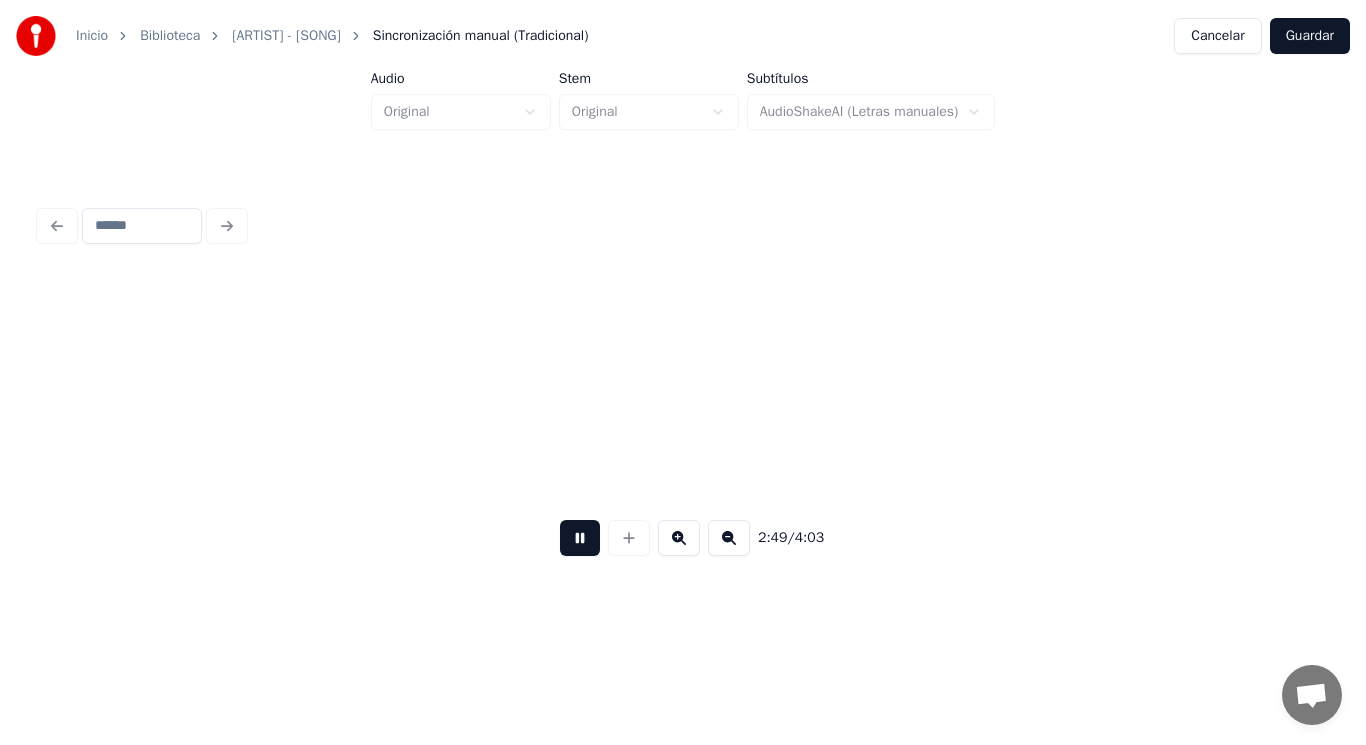 scroll, scrollTop: 0, scrollLeft: 236949, axis: horizontal 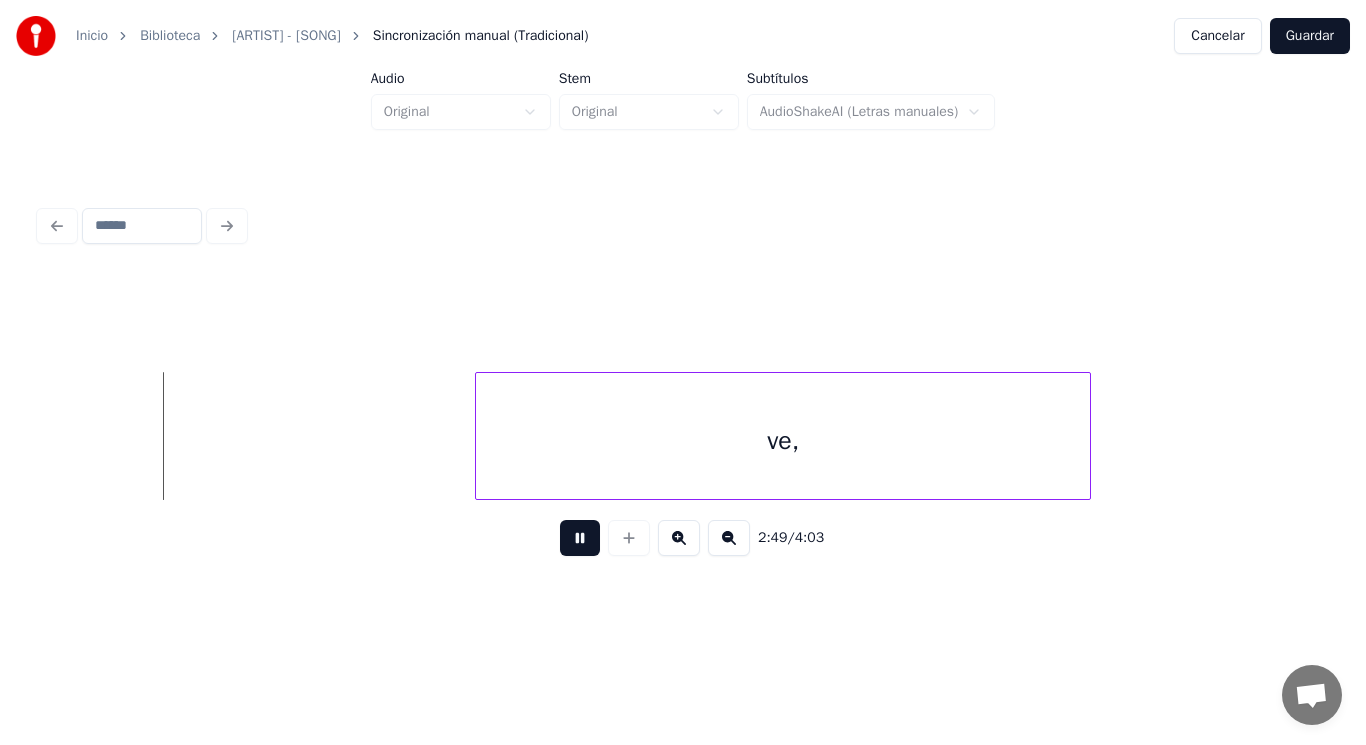 click at bounding box center (580, 538) 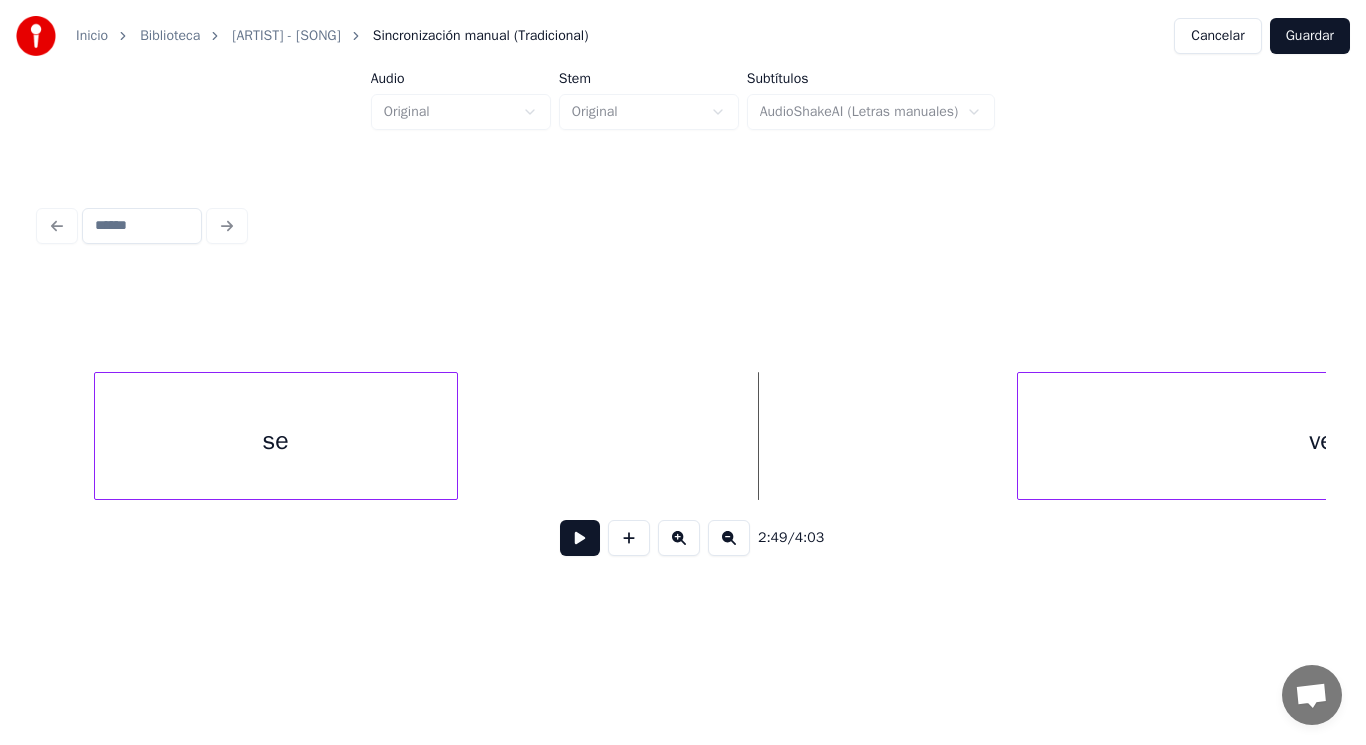 scroll, scrollTop: 0, scrollLeft: 236389, axis: horizontal 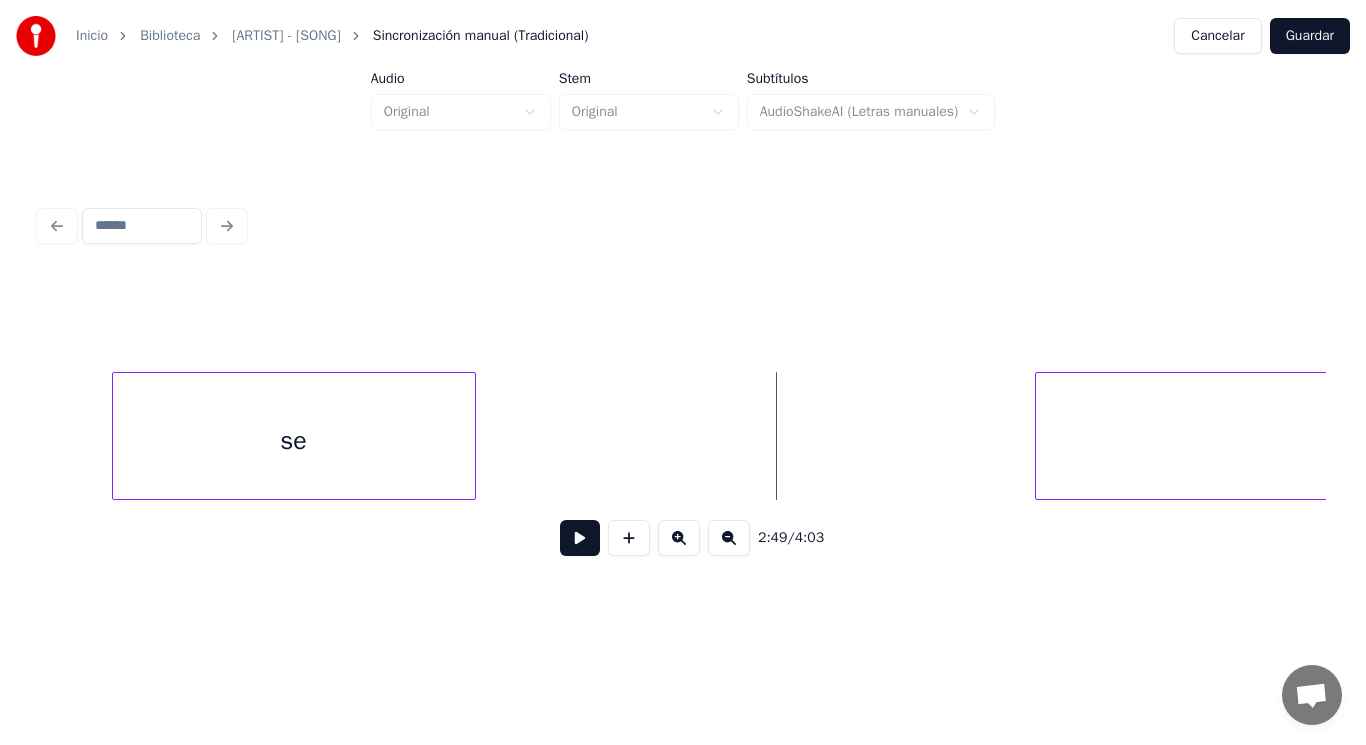 click on "se" at bounding box center [294, 441] 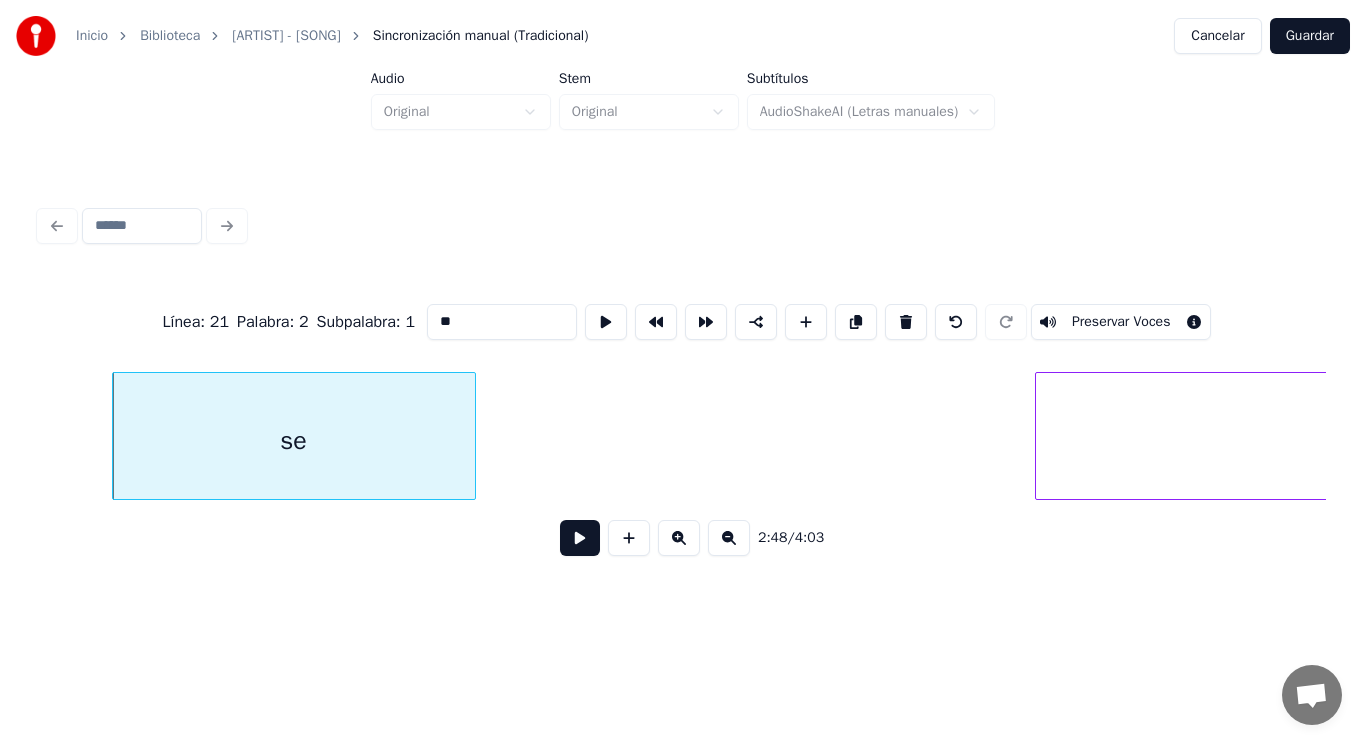 click at bounding box center [580, 538] 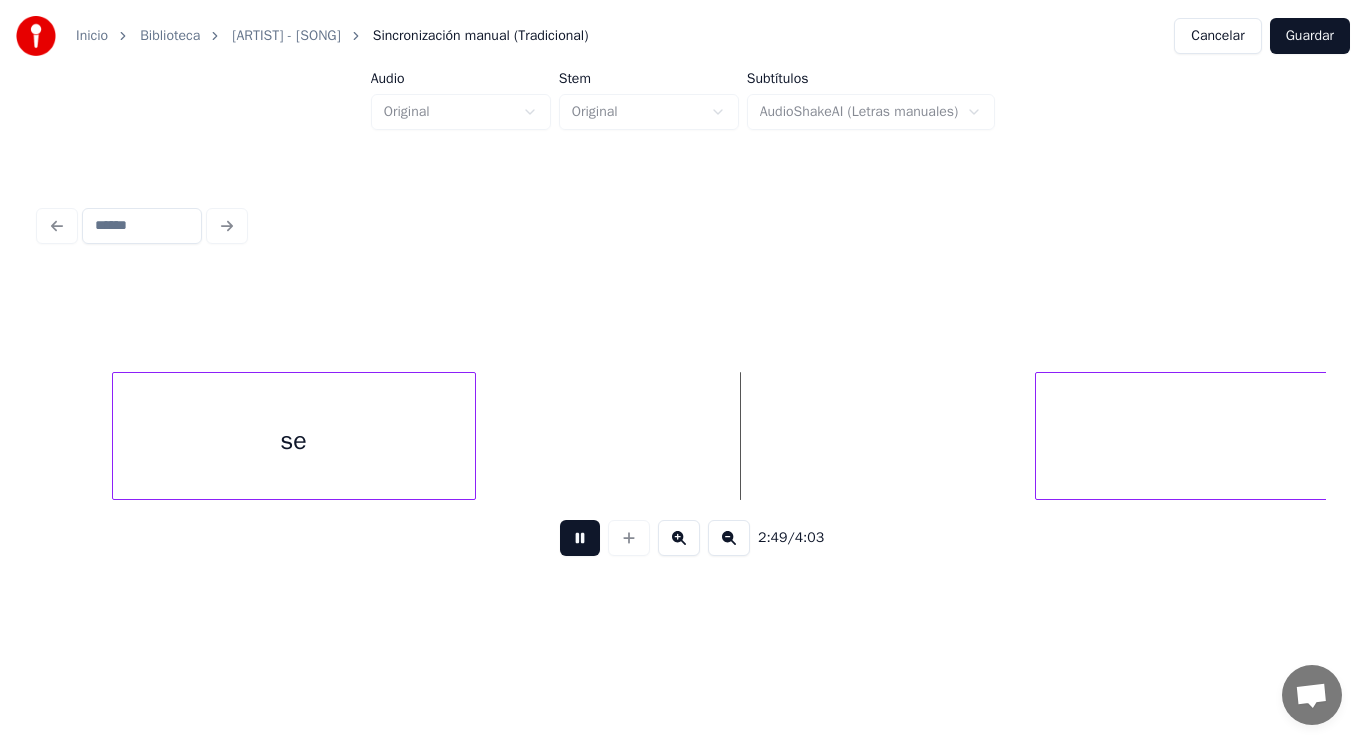 click at bounding box center [580, 538] 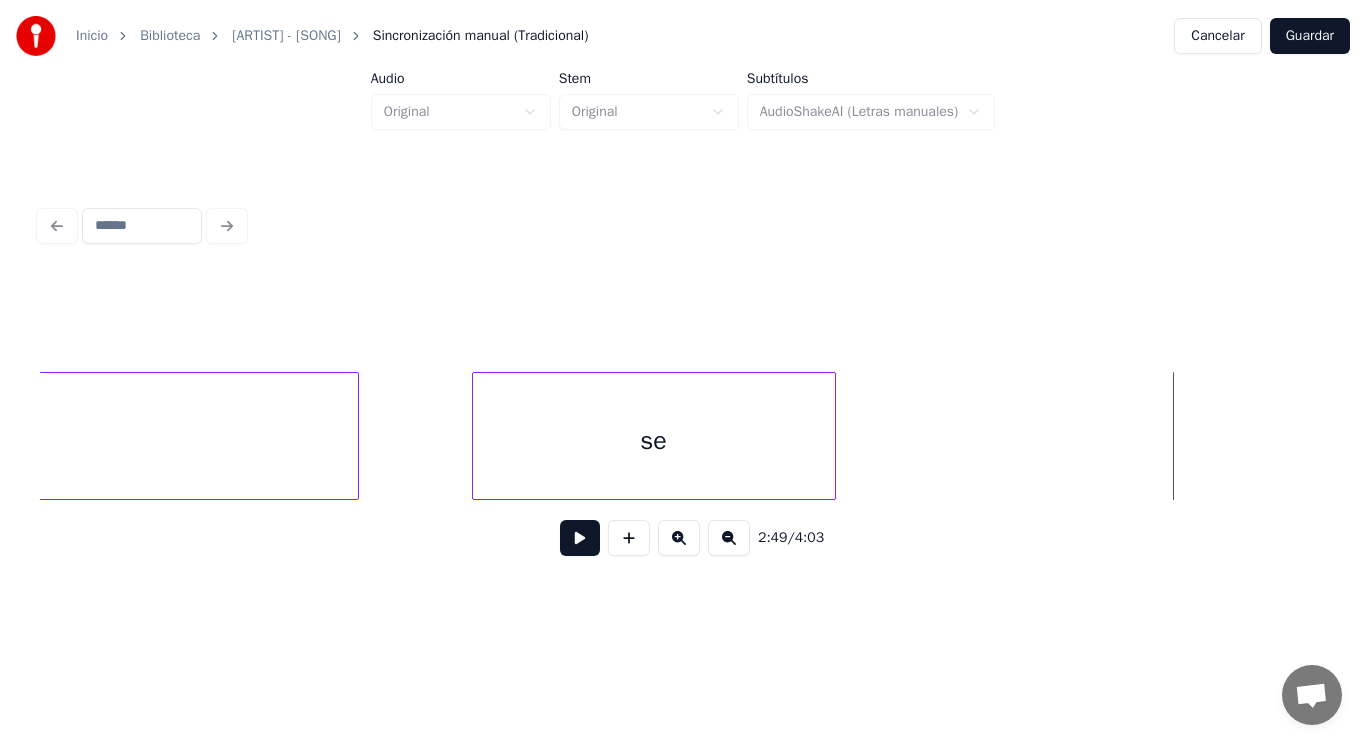 click on "Y" at bounding box center (-131, 441) 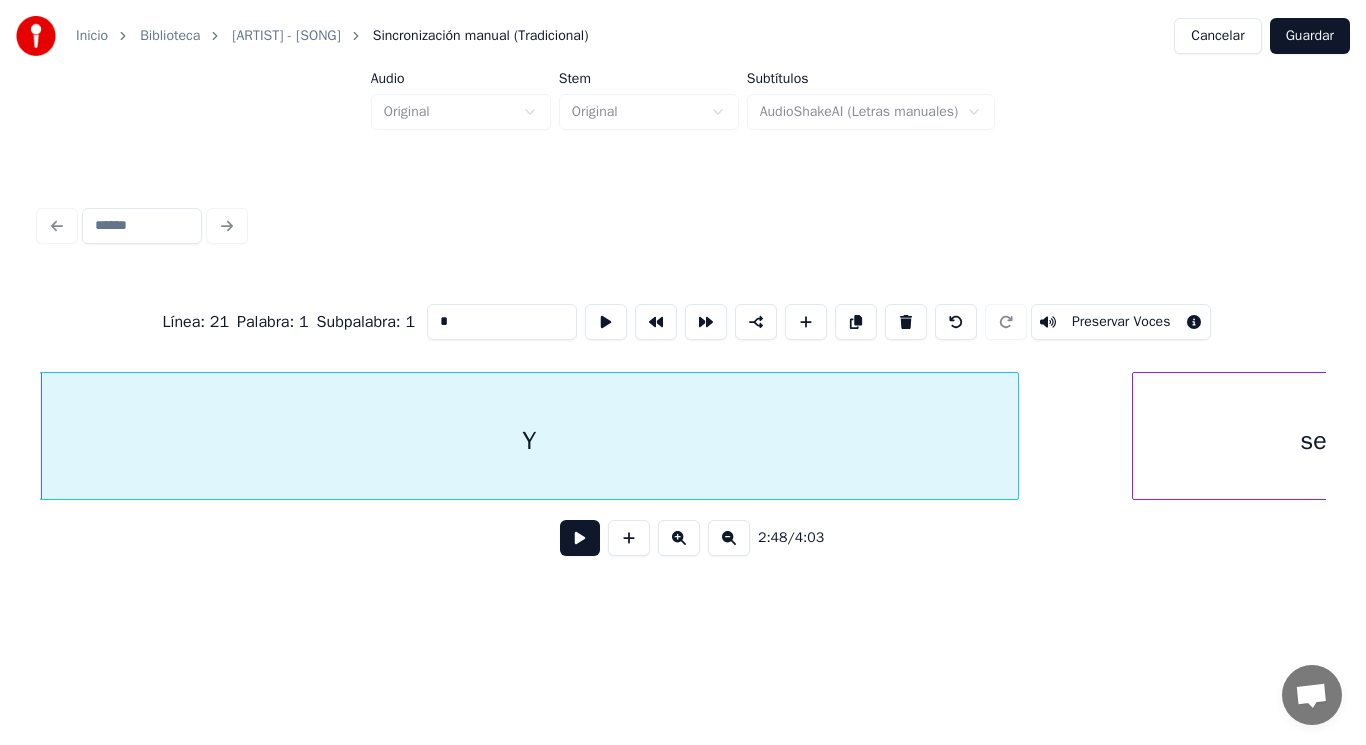 click at bounding box center [580, 538] 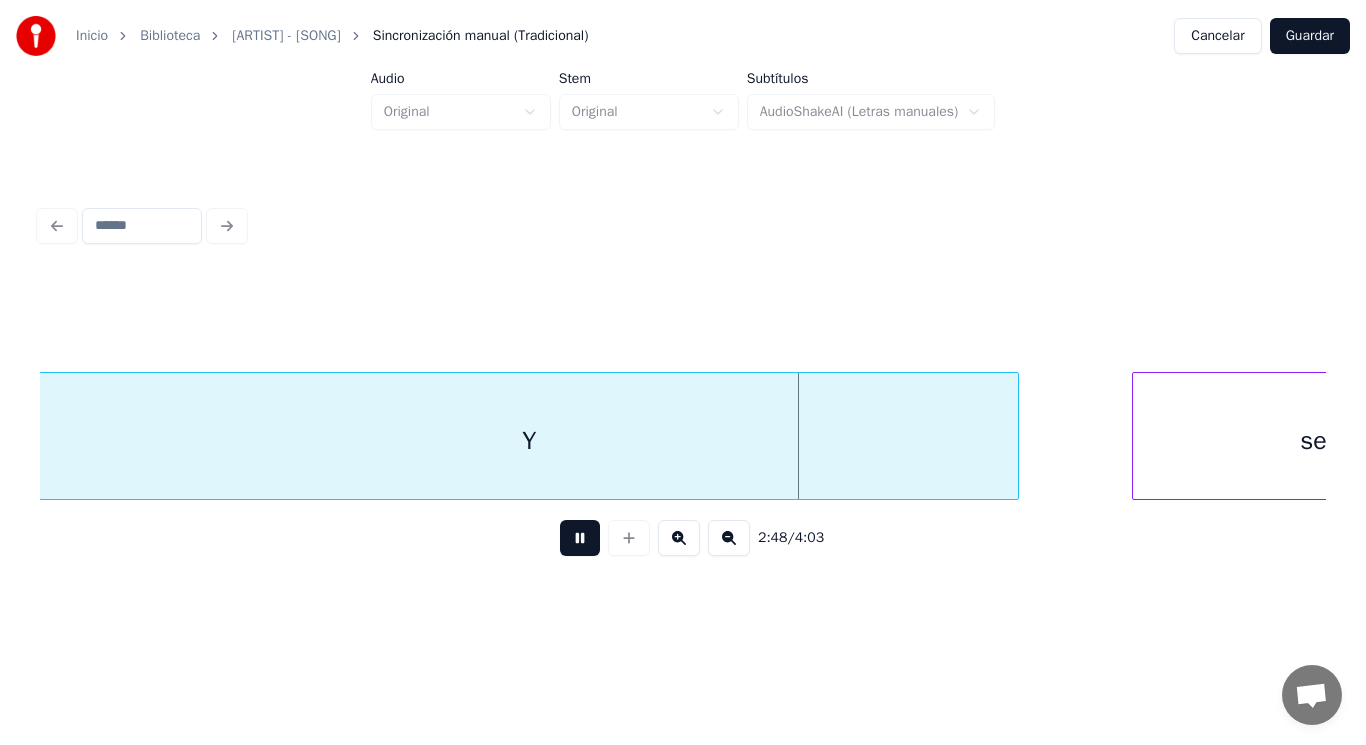 click at bounding box center (580, 538) 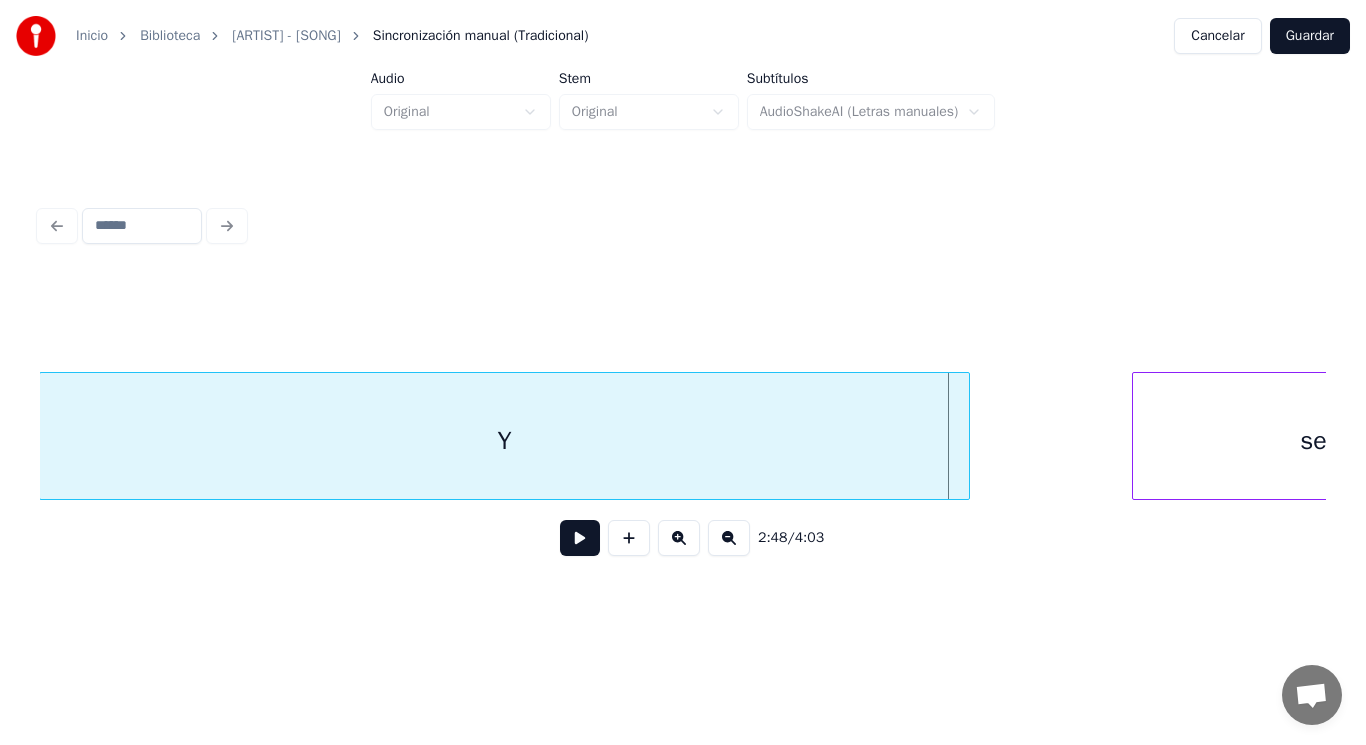 click at bounding box center (966, 436) 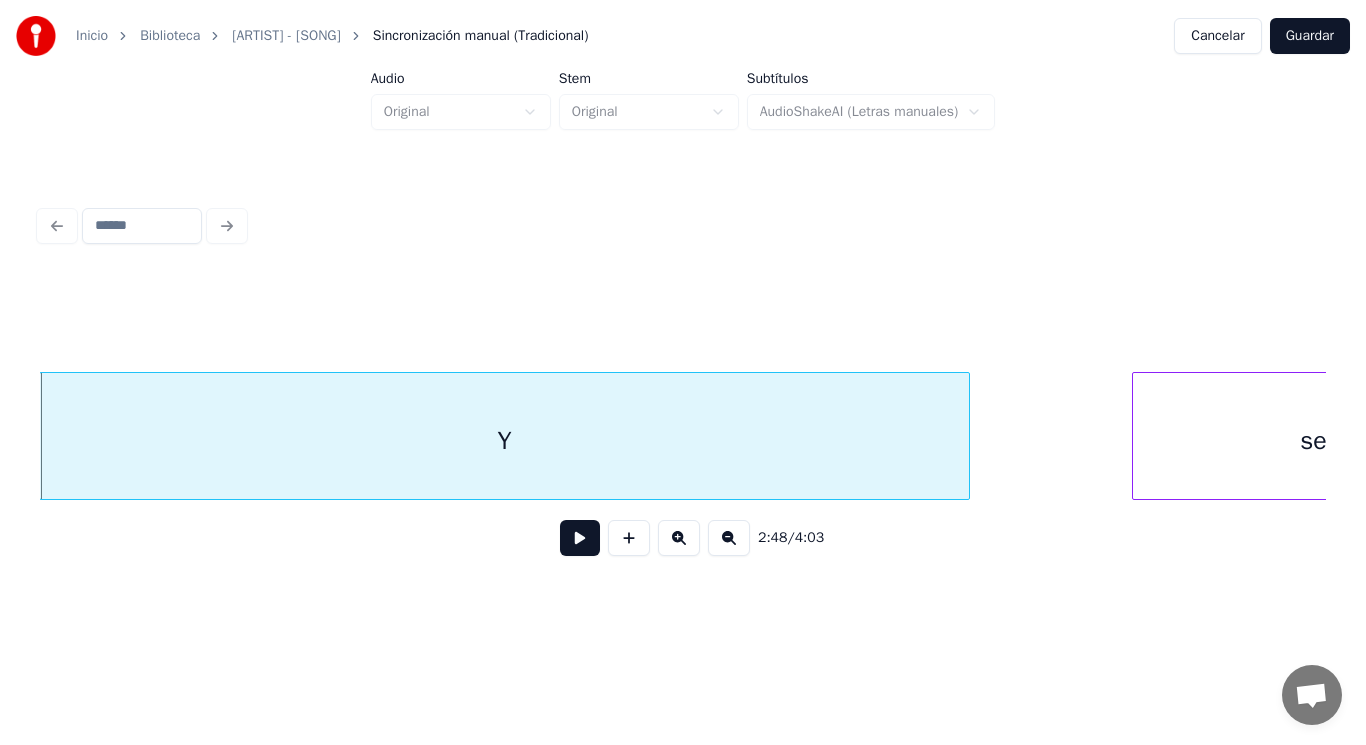 click at bounding box center (580, 538) 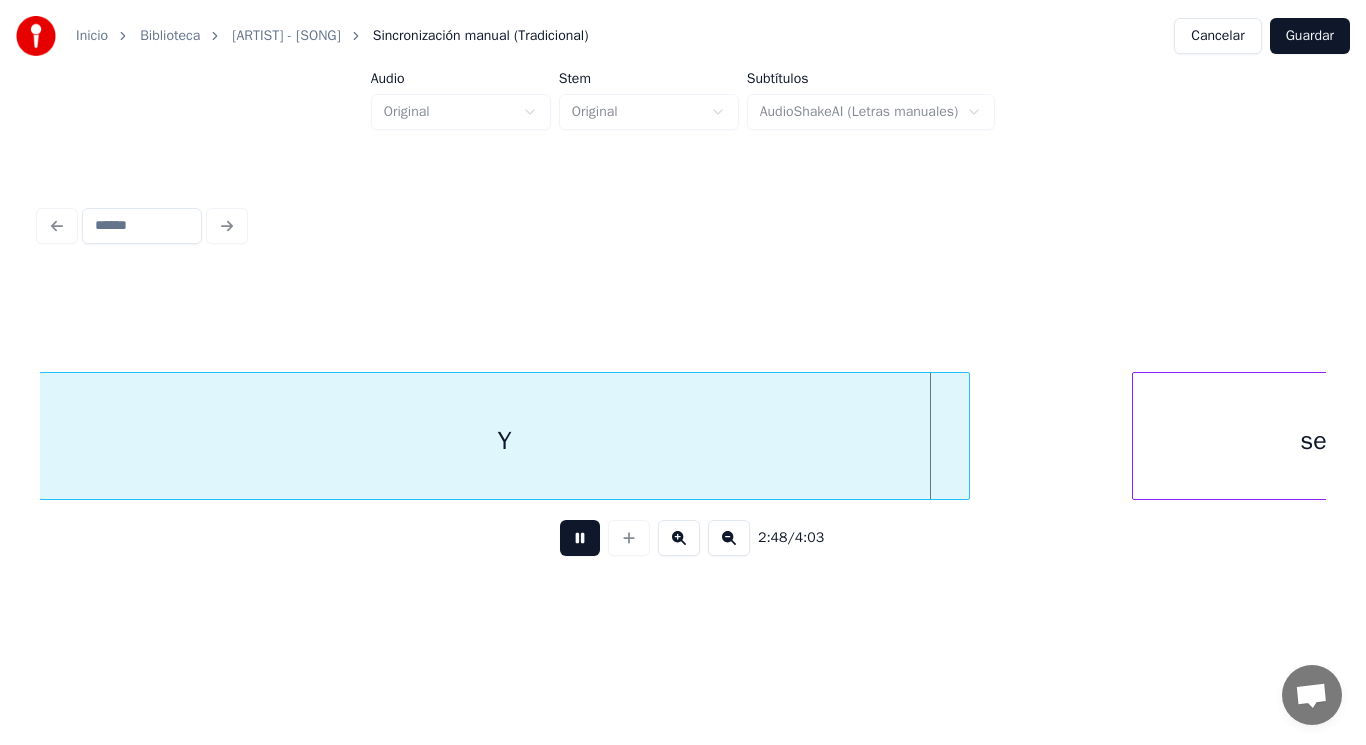 click at bounding box center [580, 538] 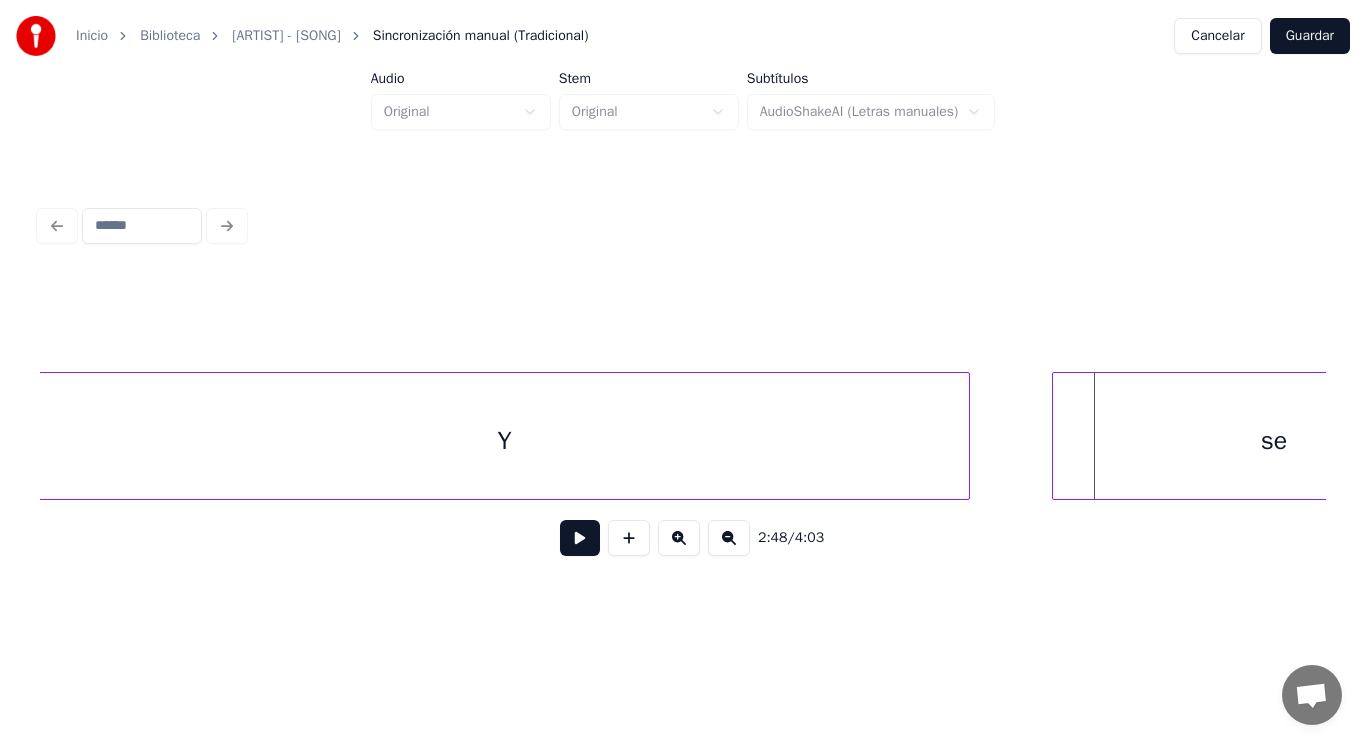 click at bounding box center (1056, 436) 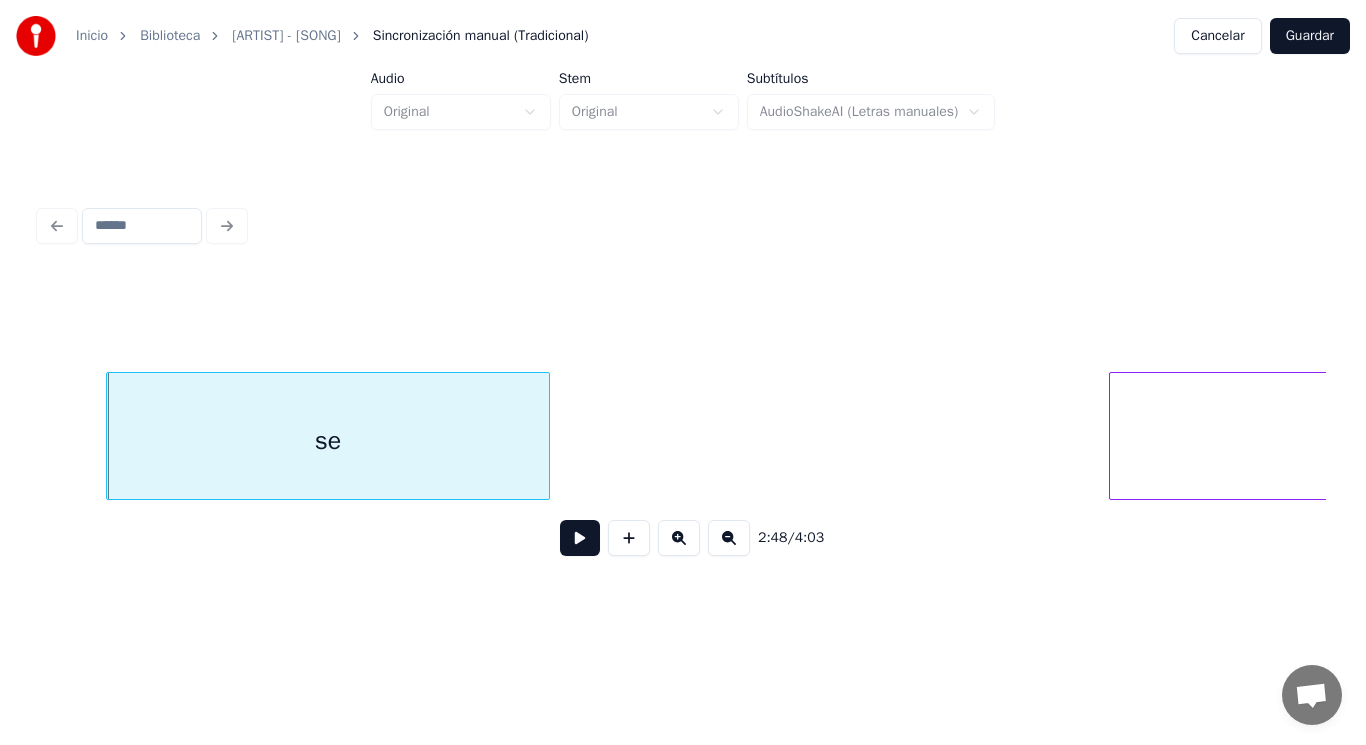 scroll, scrollTop: 0, scrollLeft: 236329, axis: horizontal 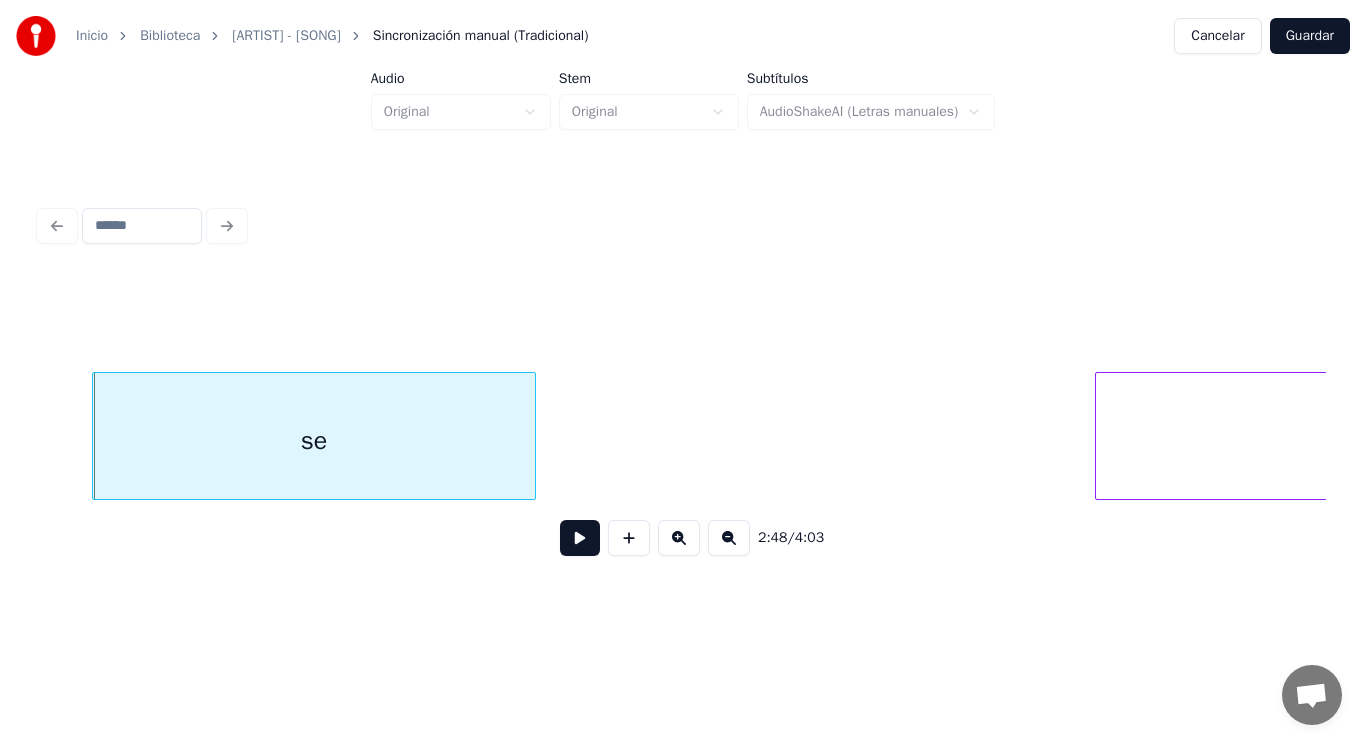 click at bounding box center [580, 538] 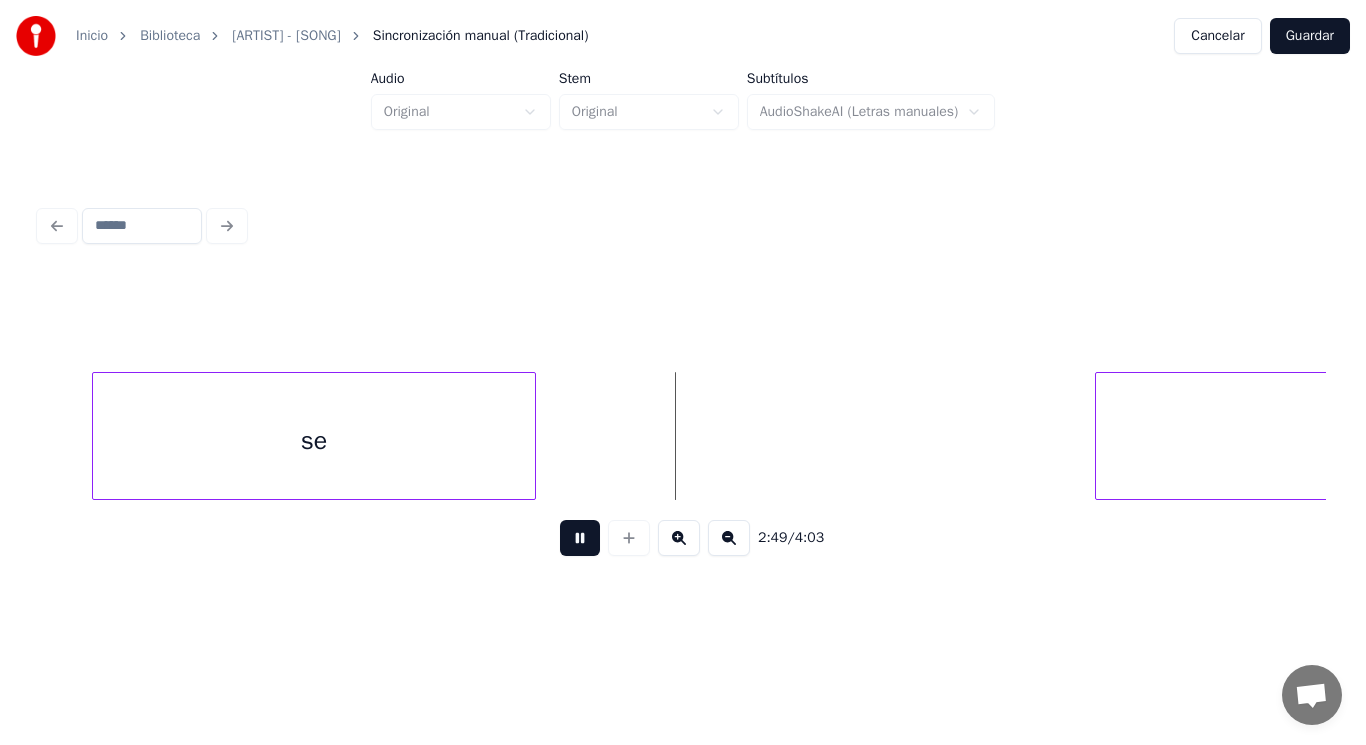 click at bounding box center [580, 538] 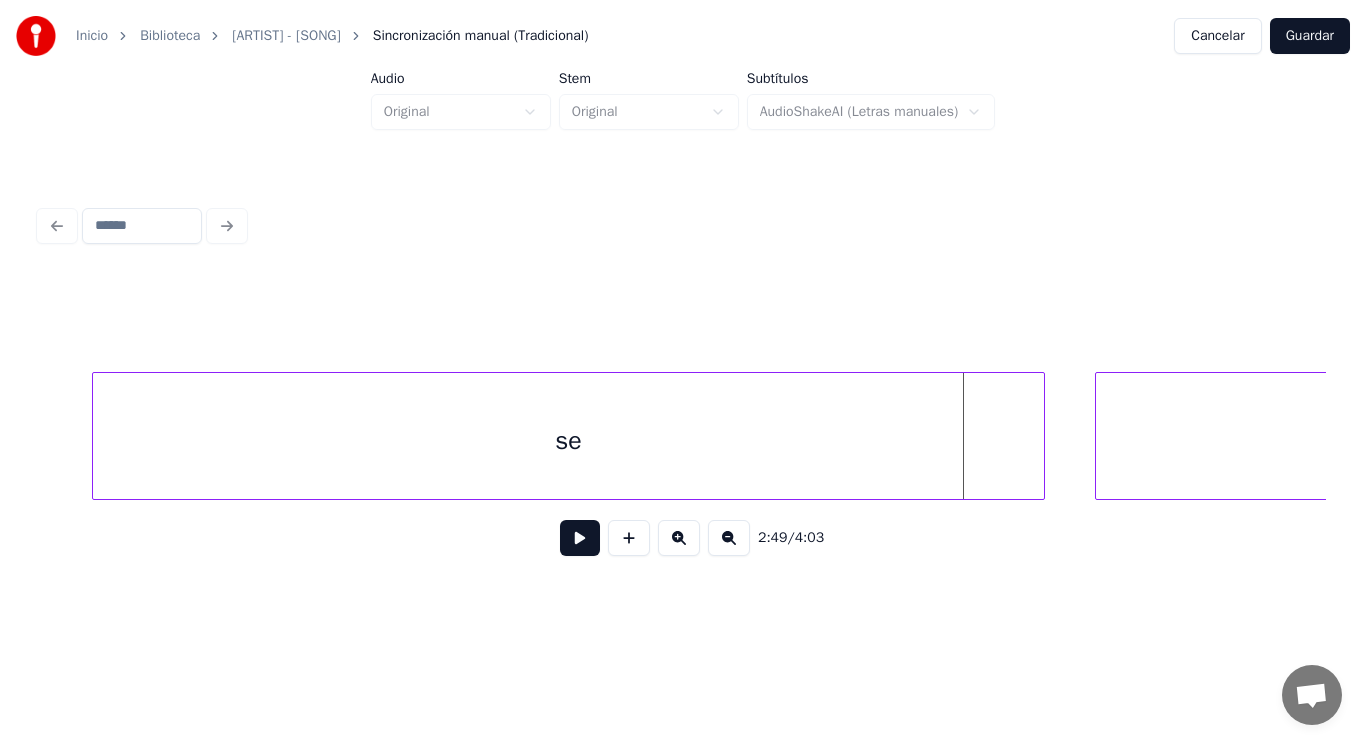 click at bounding box center (1041, 436) 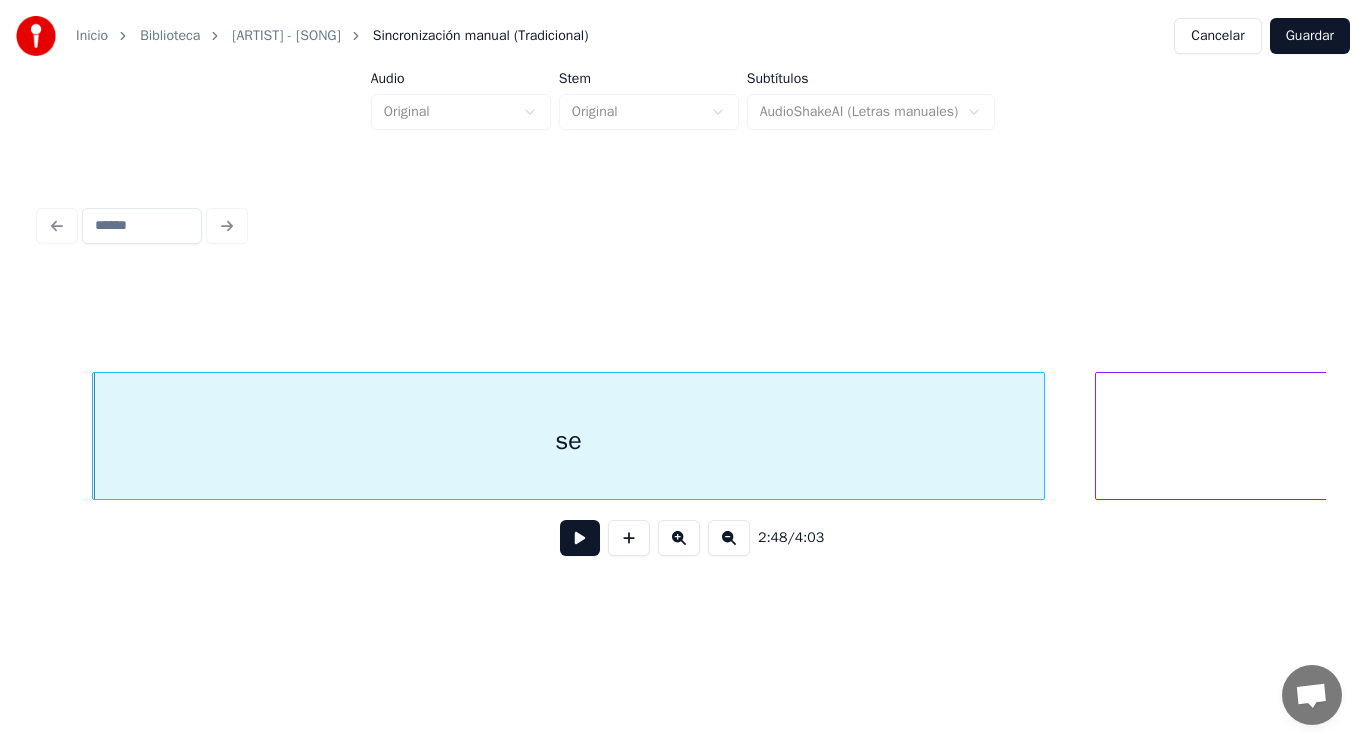 click at bounding box center (580, 538) 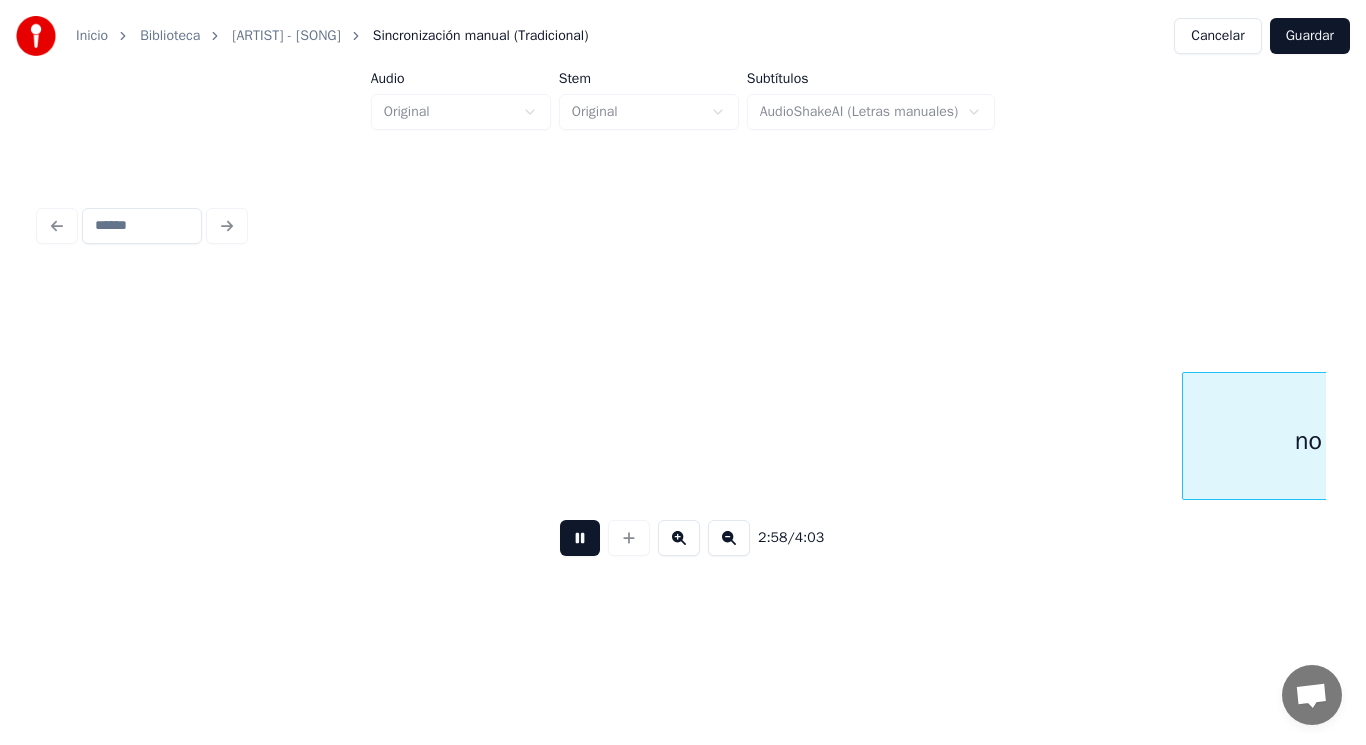 scroll, scrollTop: 0, scrollLeft: 249388, axis: horizontal 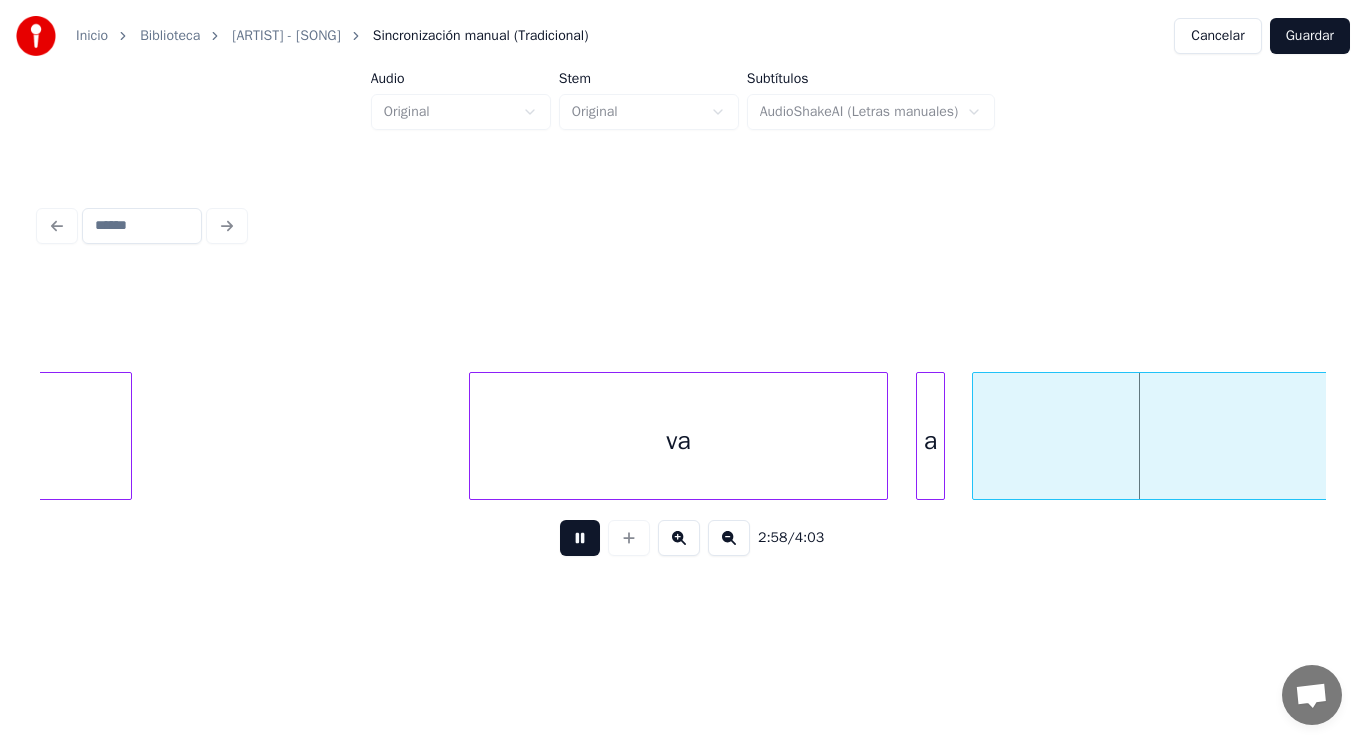 click at bounding box center (580, 538) 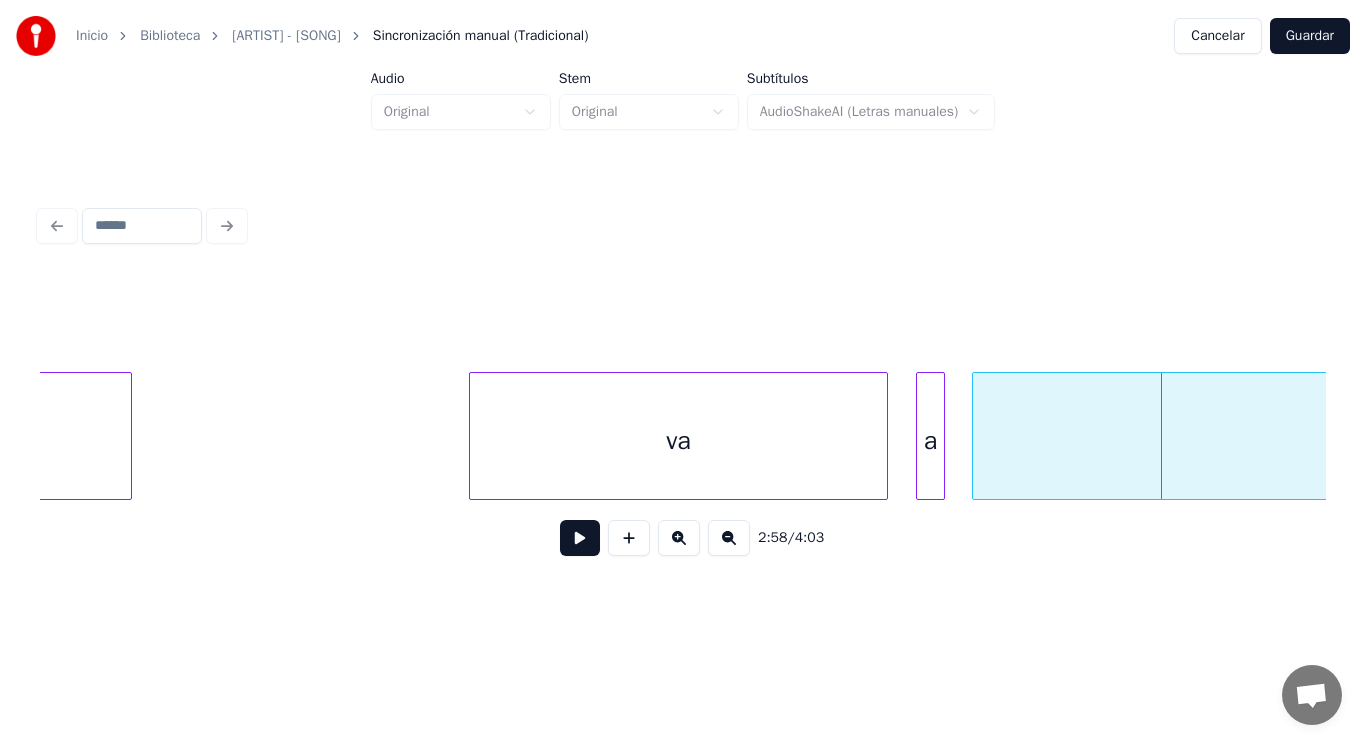 click on "no" at bounding box center [6, 441] 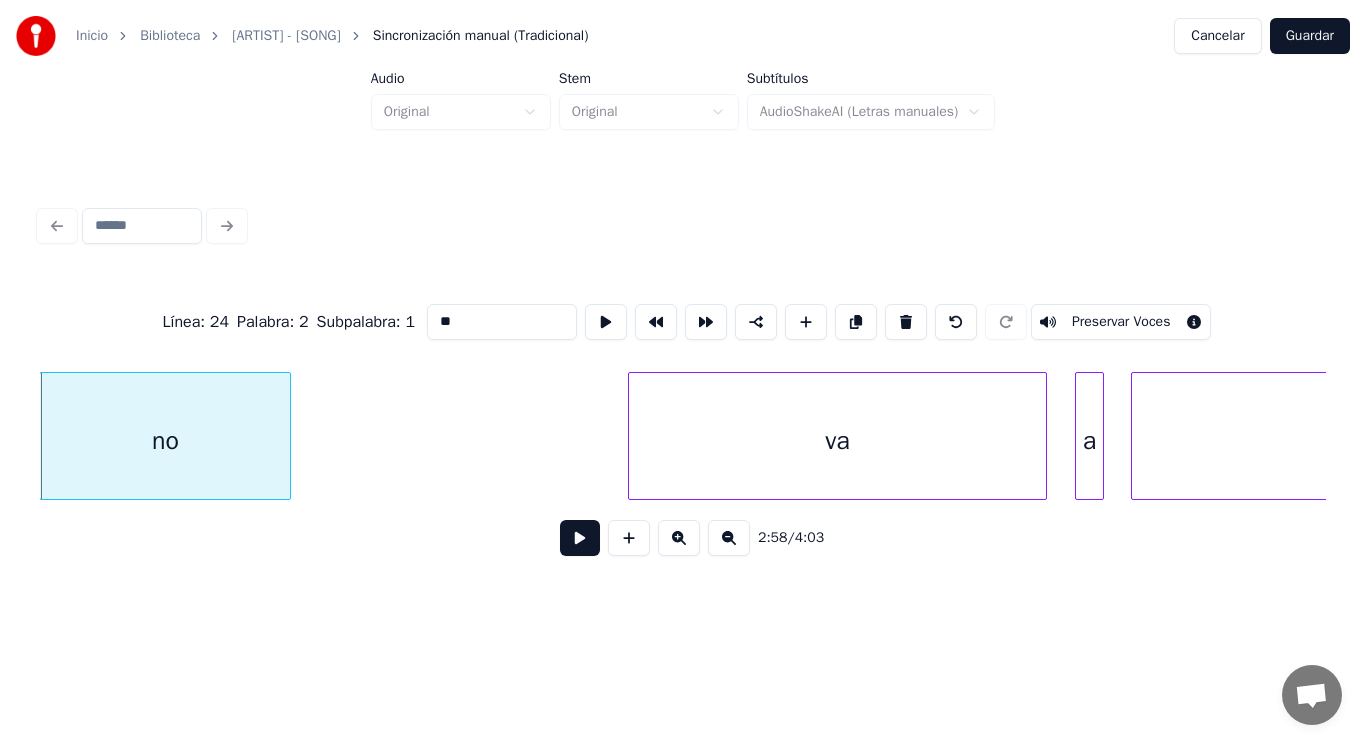 click at bounding box center [580, 538] 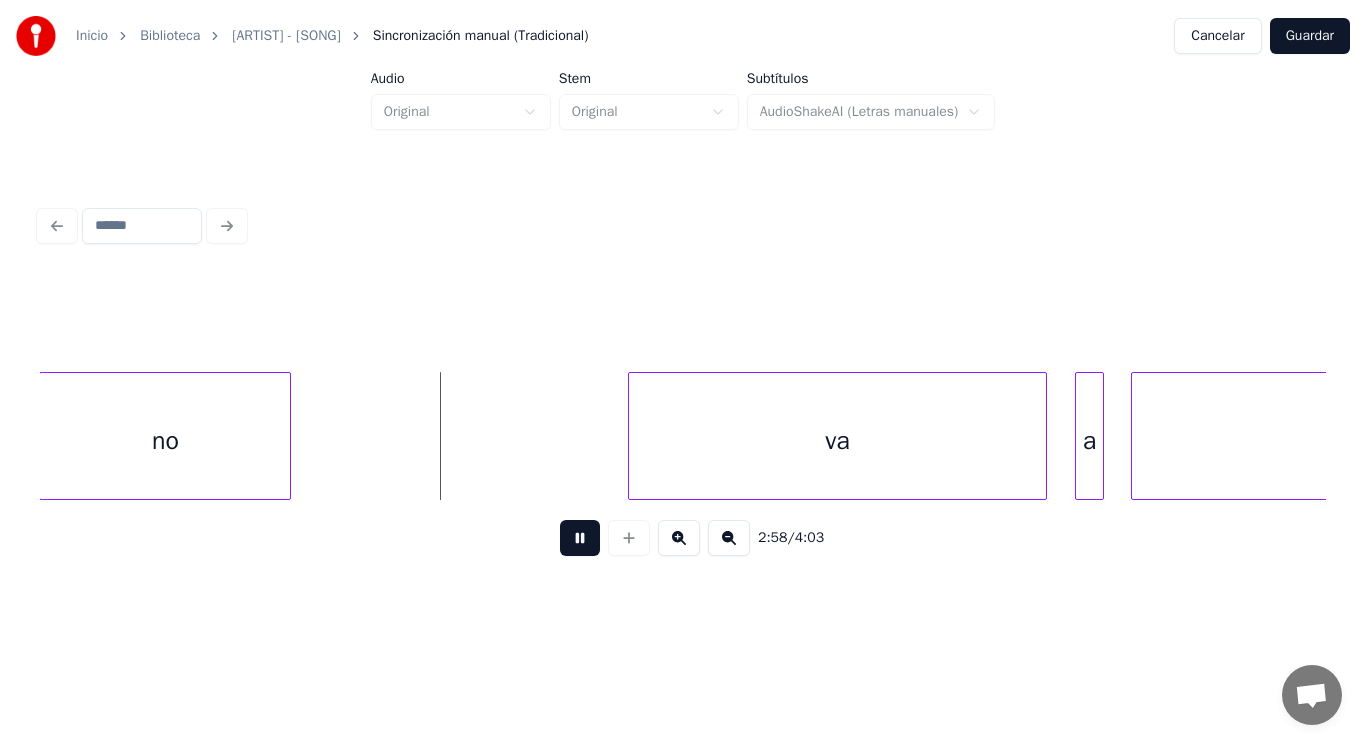 click at bounding box center (580, 538) 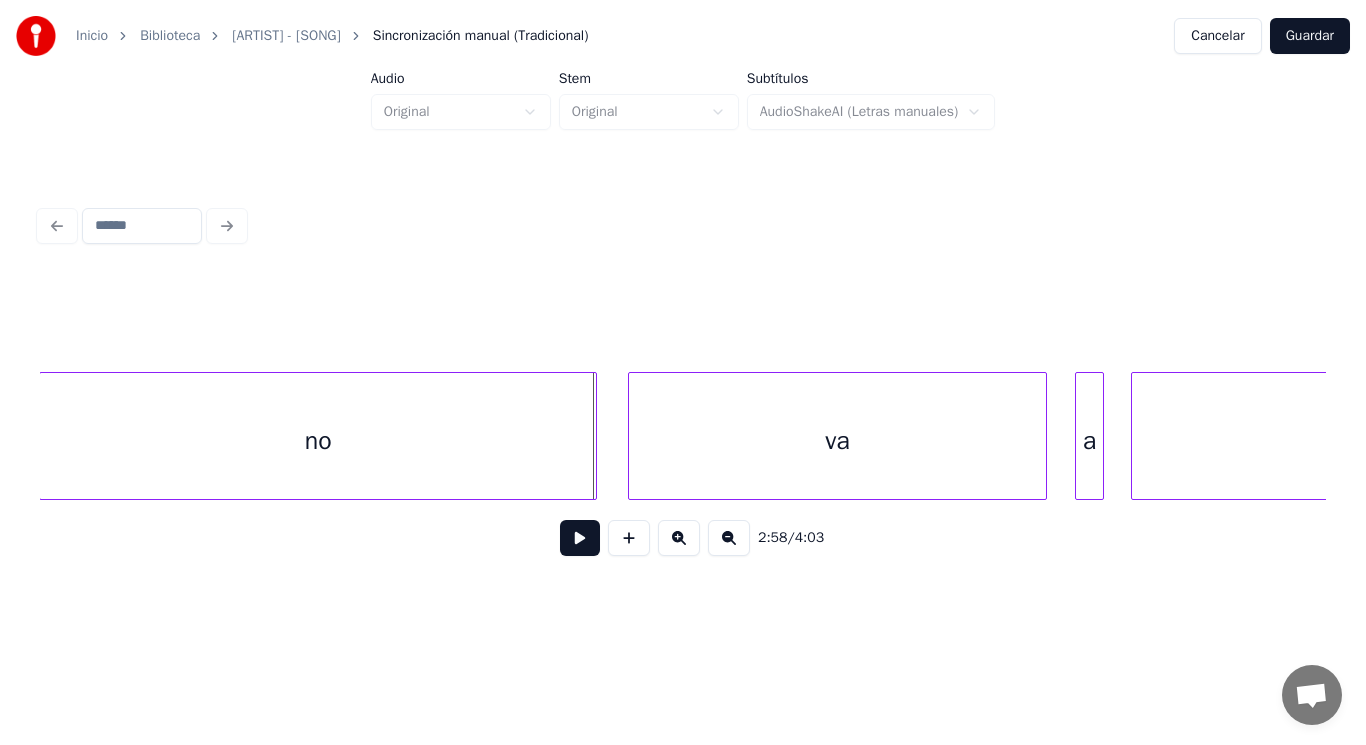 click at bounding box center (593, 436) 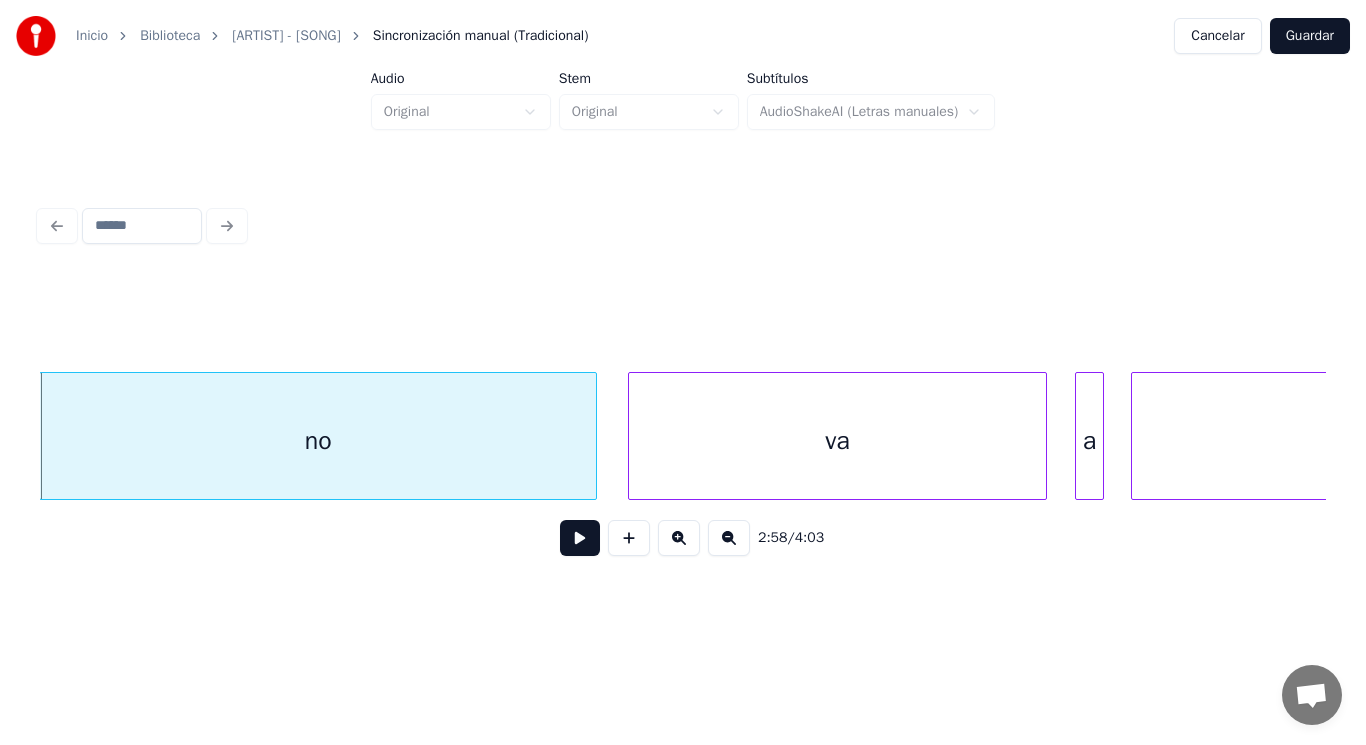 click at bounding box center [580, 538] 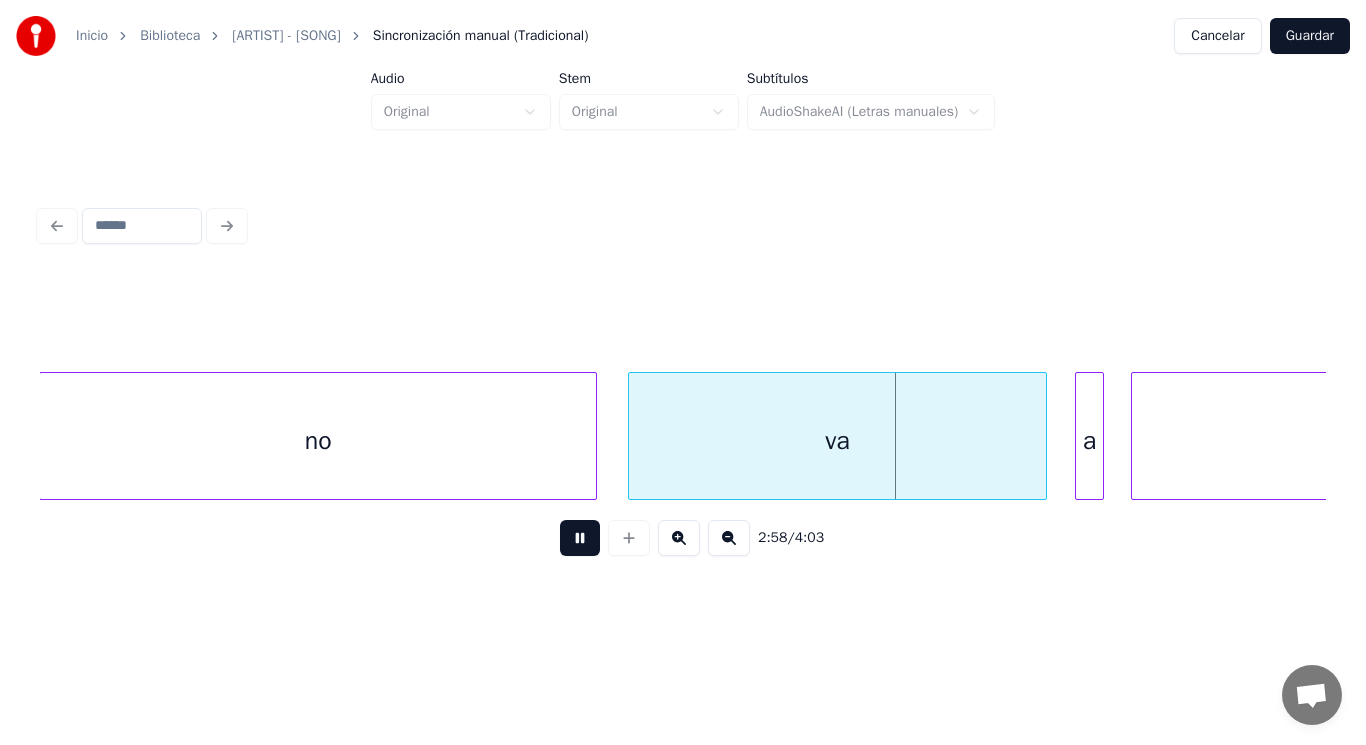 click at bounding box center (580, 538) 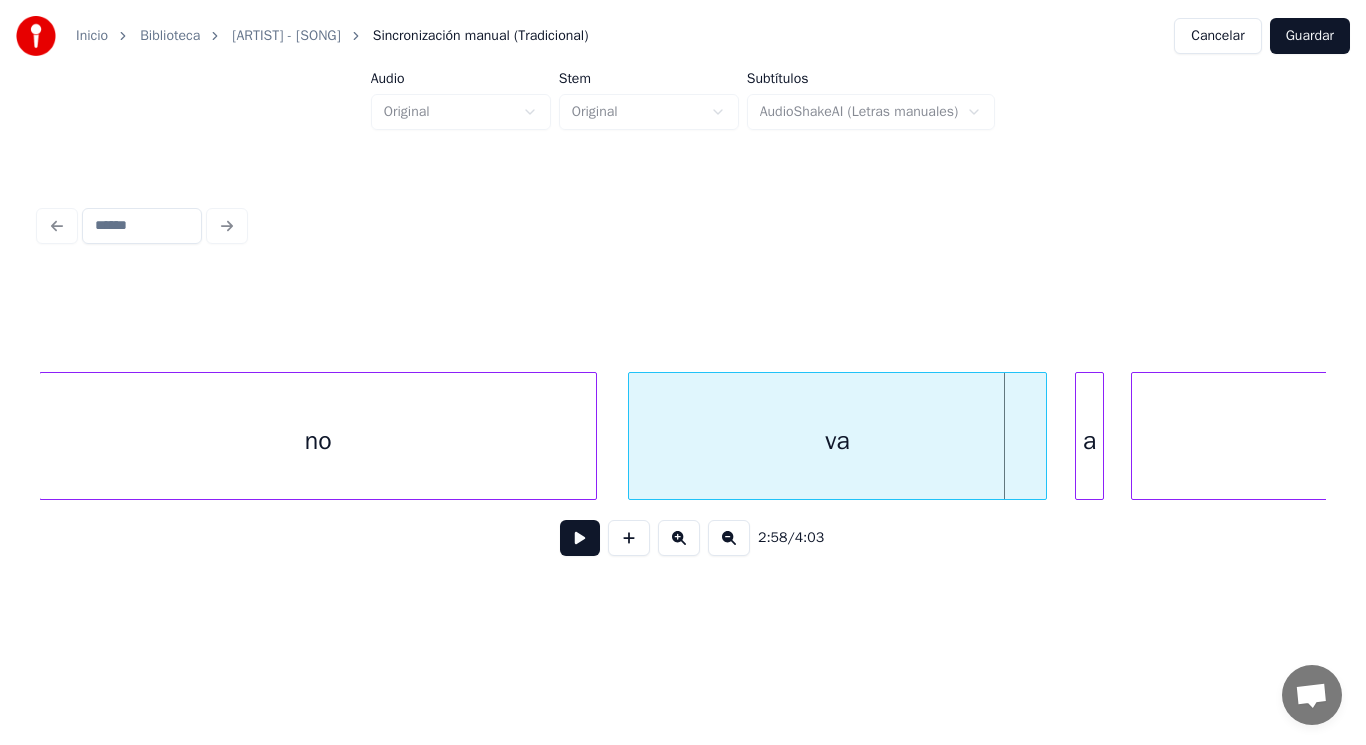 click at bounding box center [580, 538] 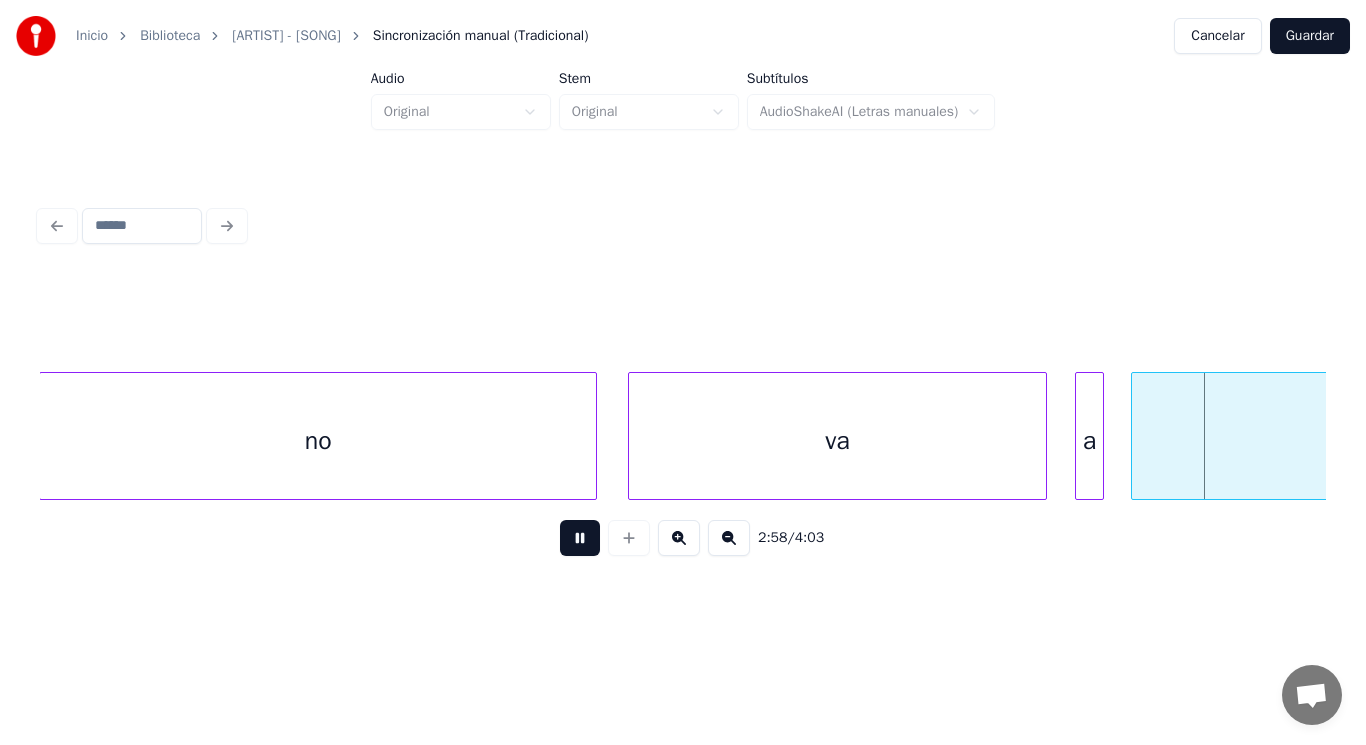 scroll, scrollTop: 0, scrollLeft: 250523, axis: horizontal 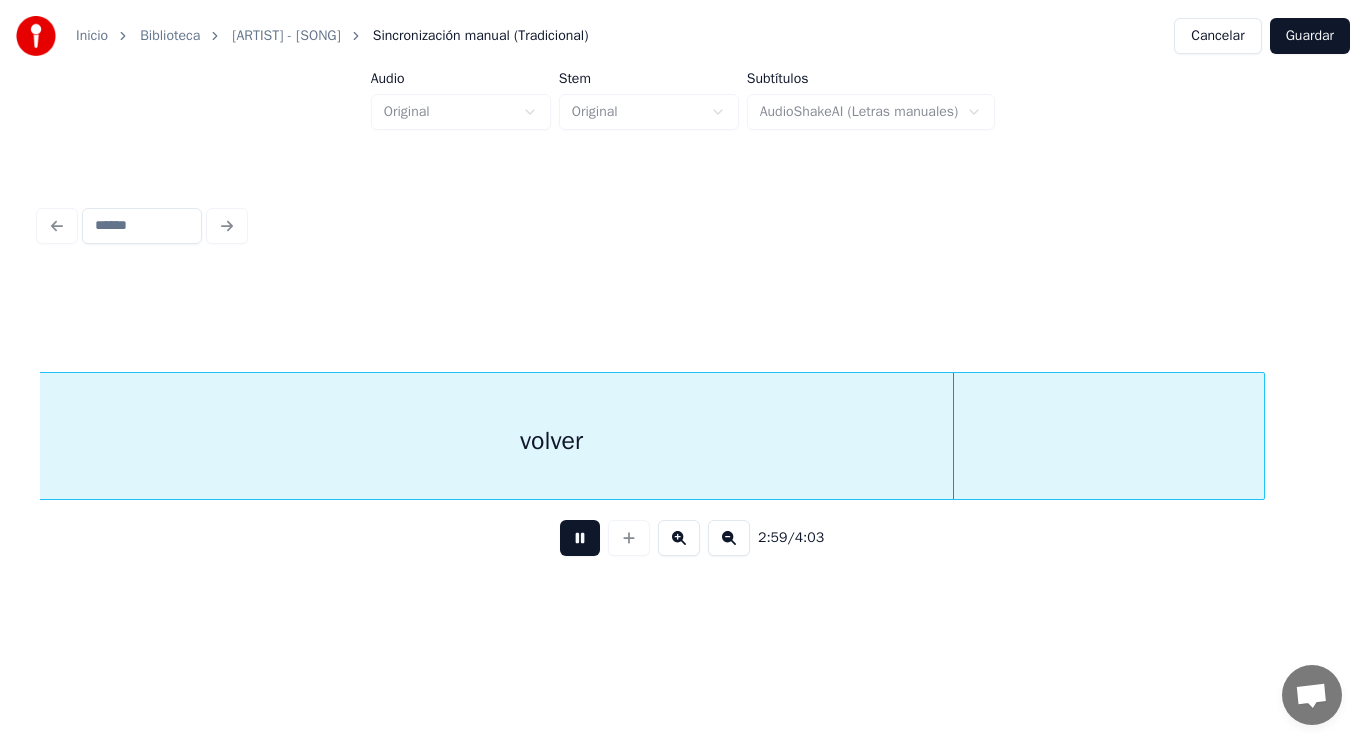 click at bounding box center [580, 538] 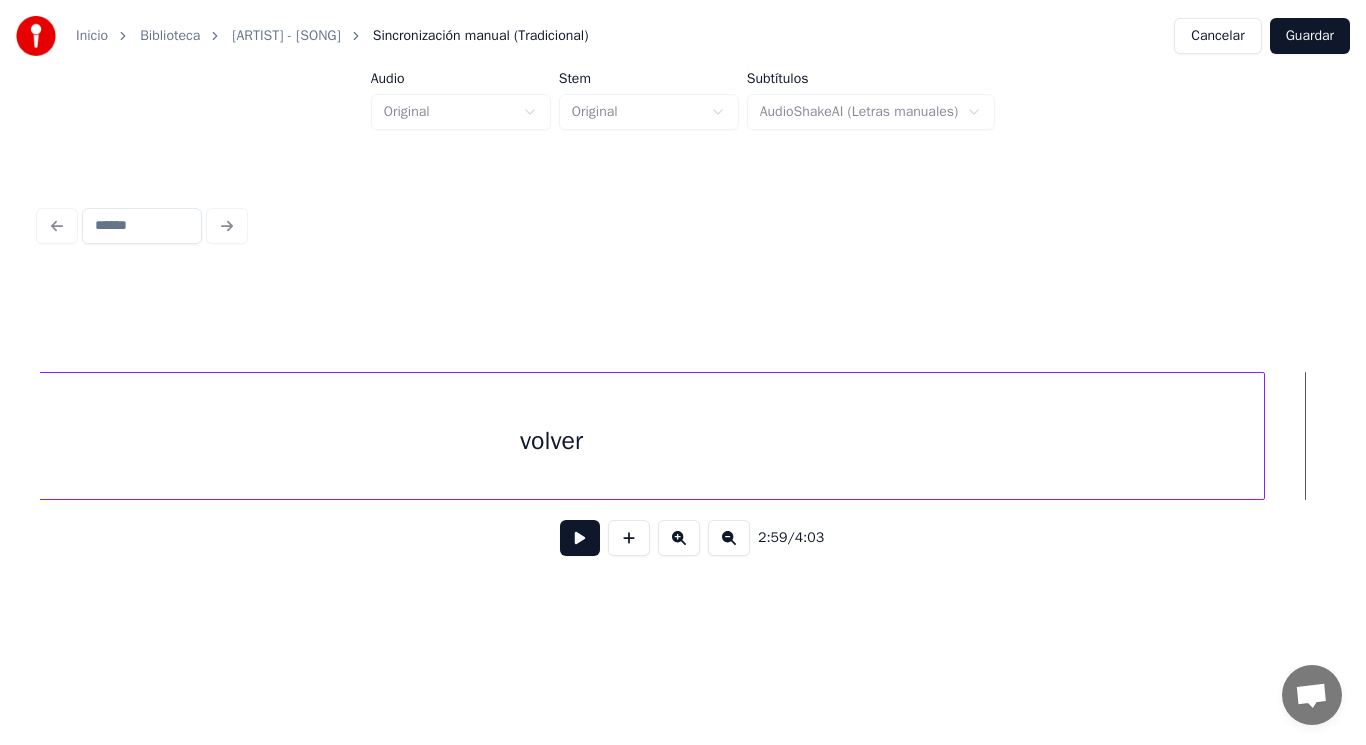 click at bounding box center (580, 538) 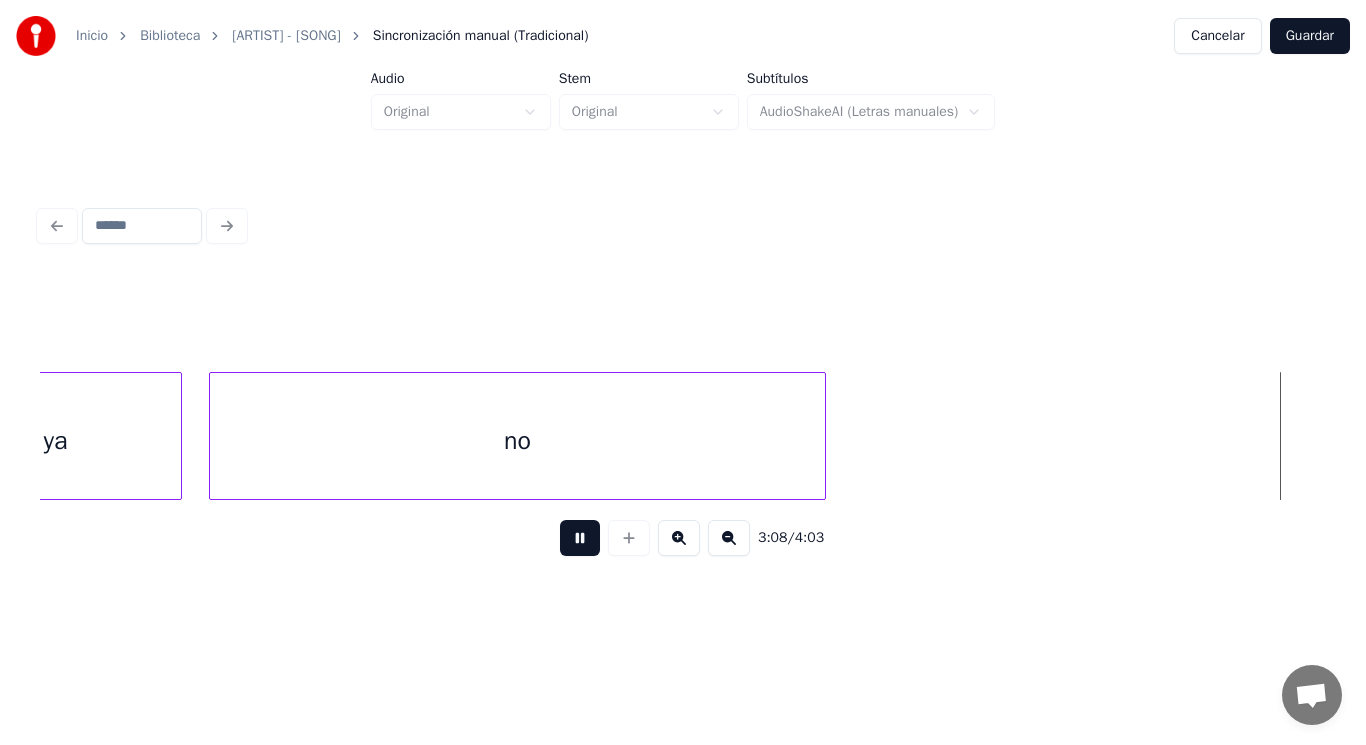 scroll, scrollTop: 0, scrollLeft: 263610, axis: horizontal 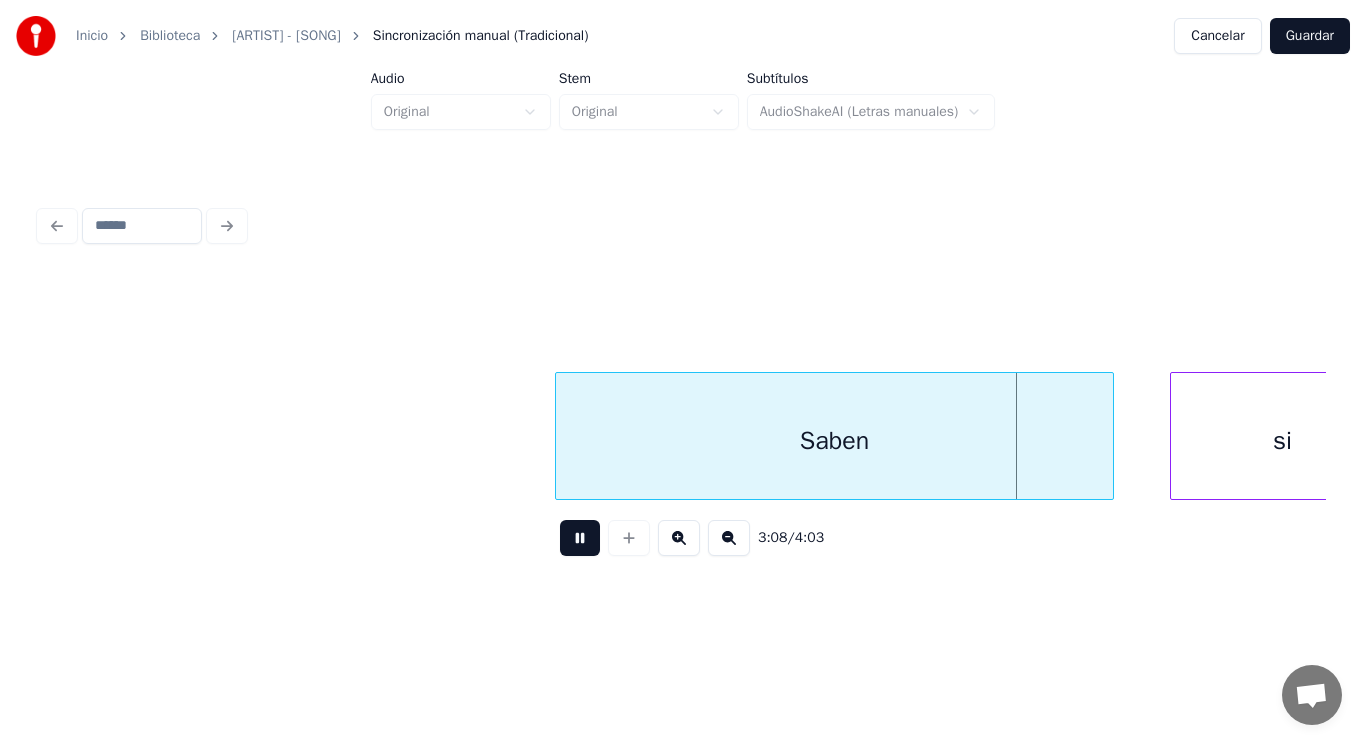 click at bounding box center (580, 538) 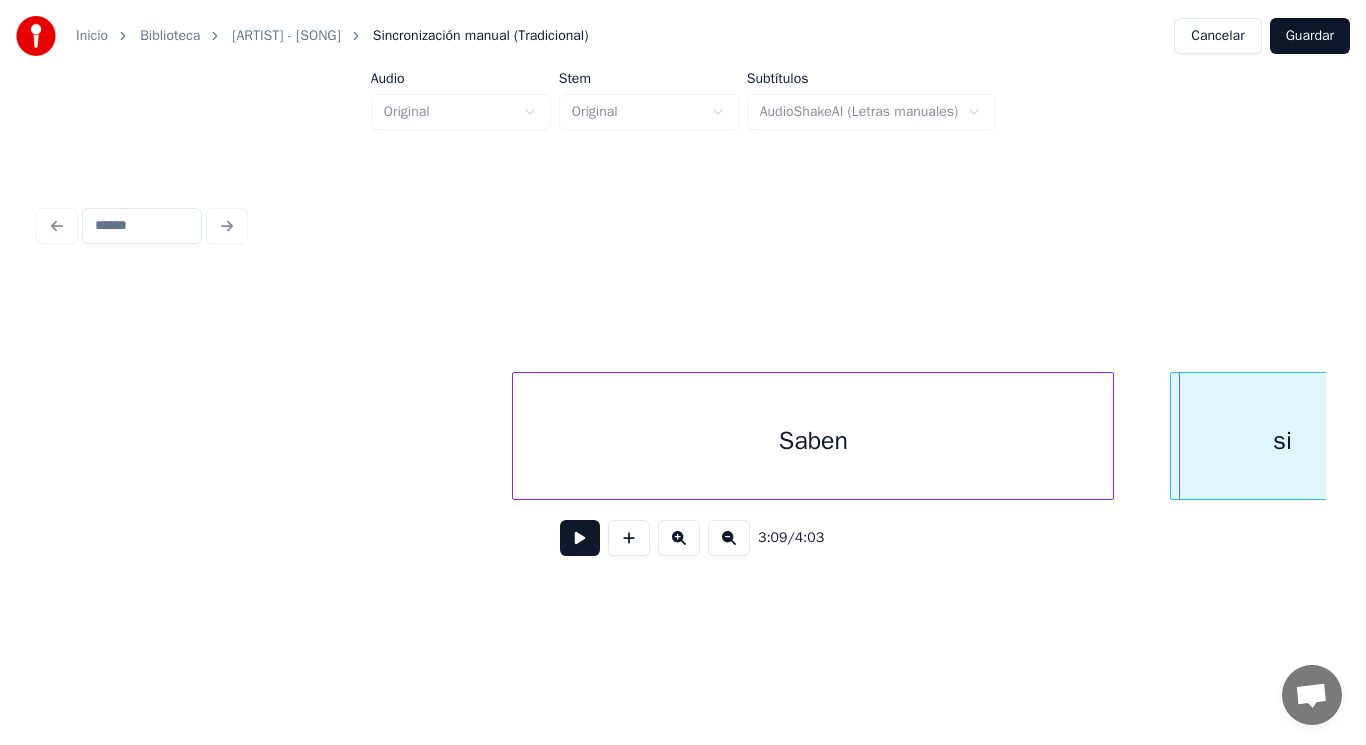 click at bounding box center (516, 436) 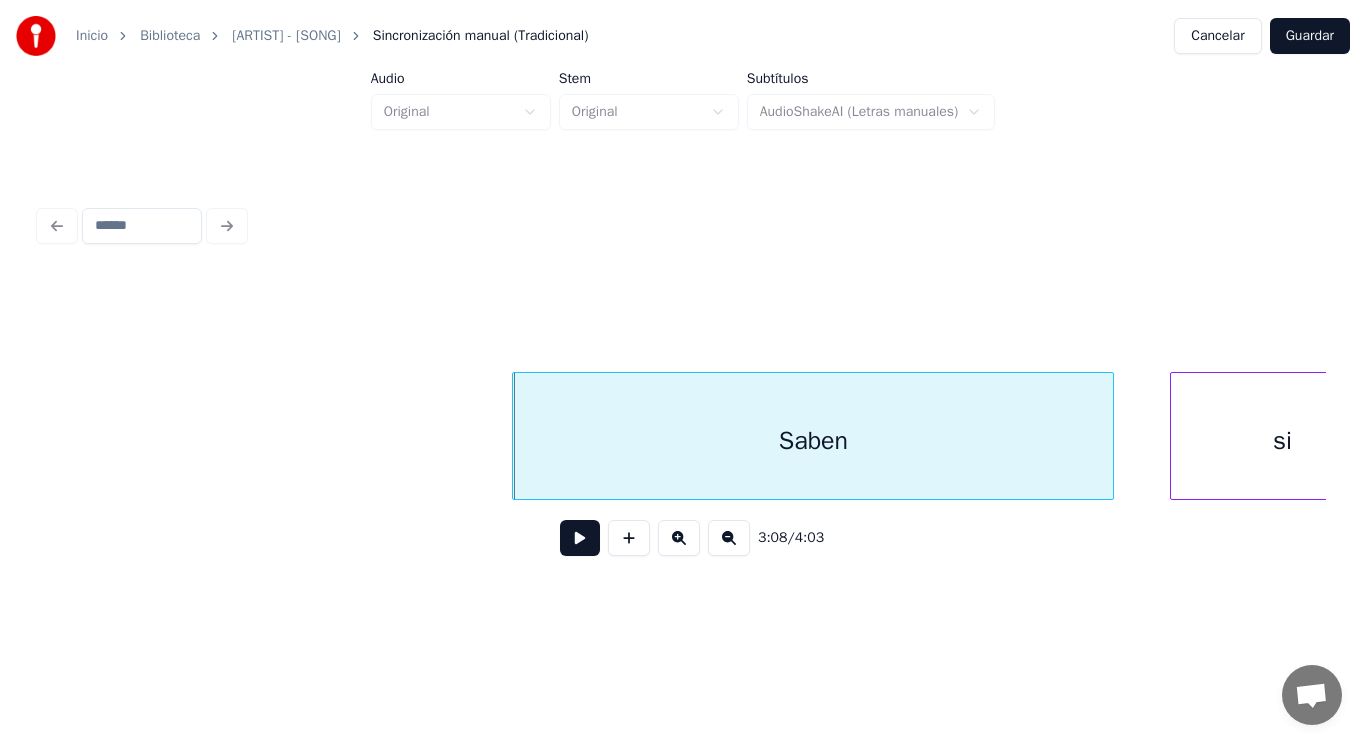 click at bounding box center [580, 538] 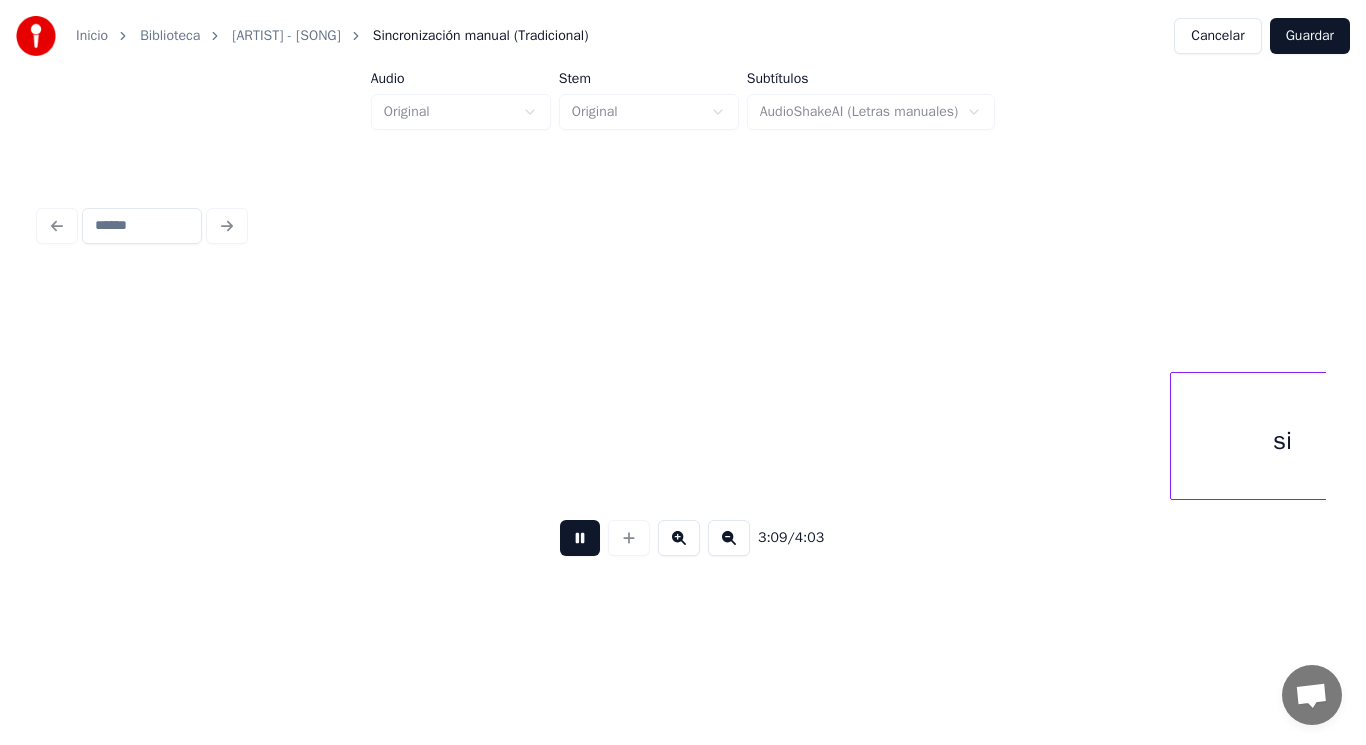 scroll, scrollTop: 0, scrollLeft: 264897, axis: horizontal 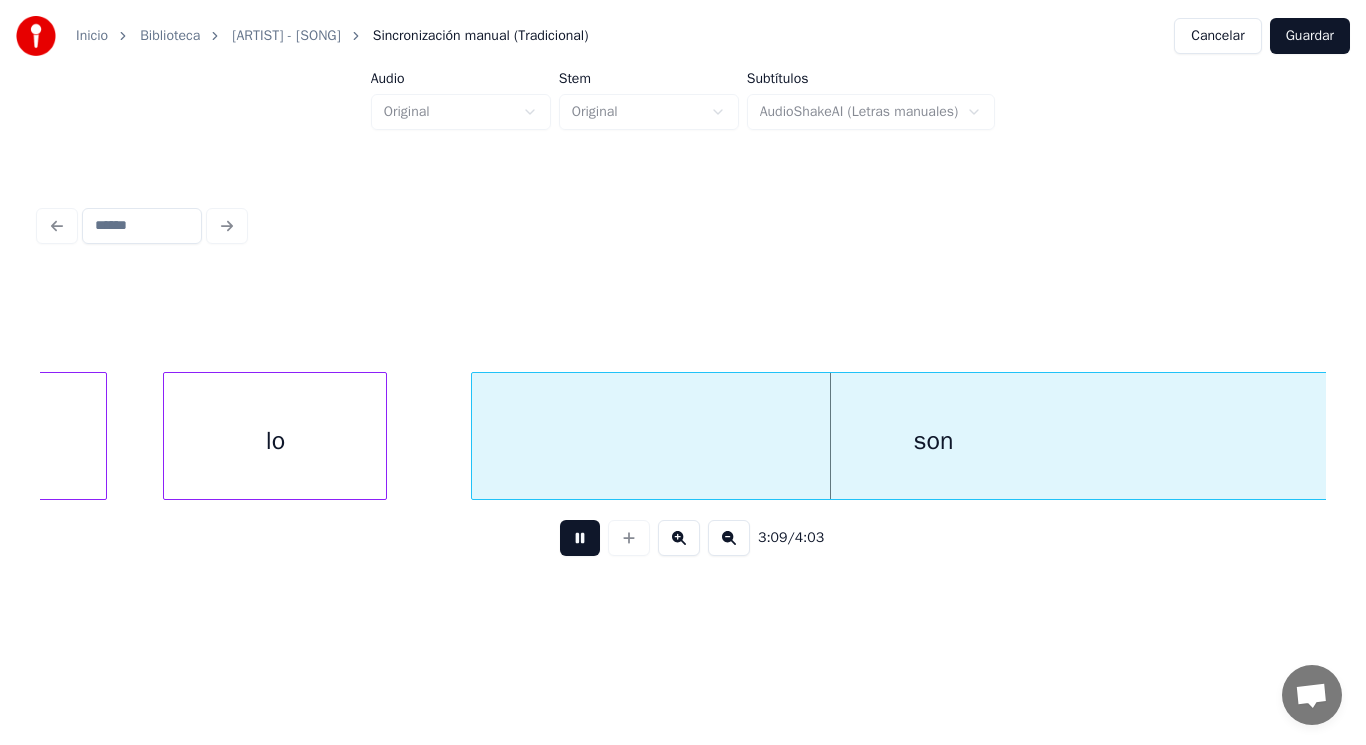 click at bounding box center (580, 538) 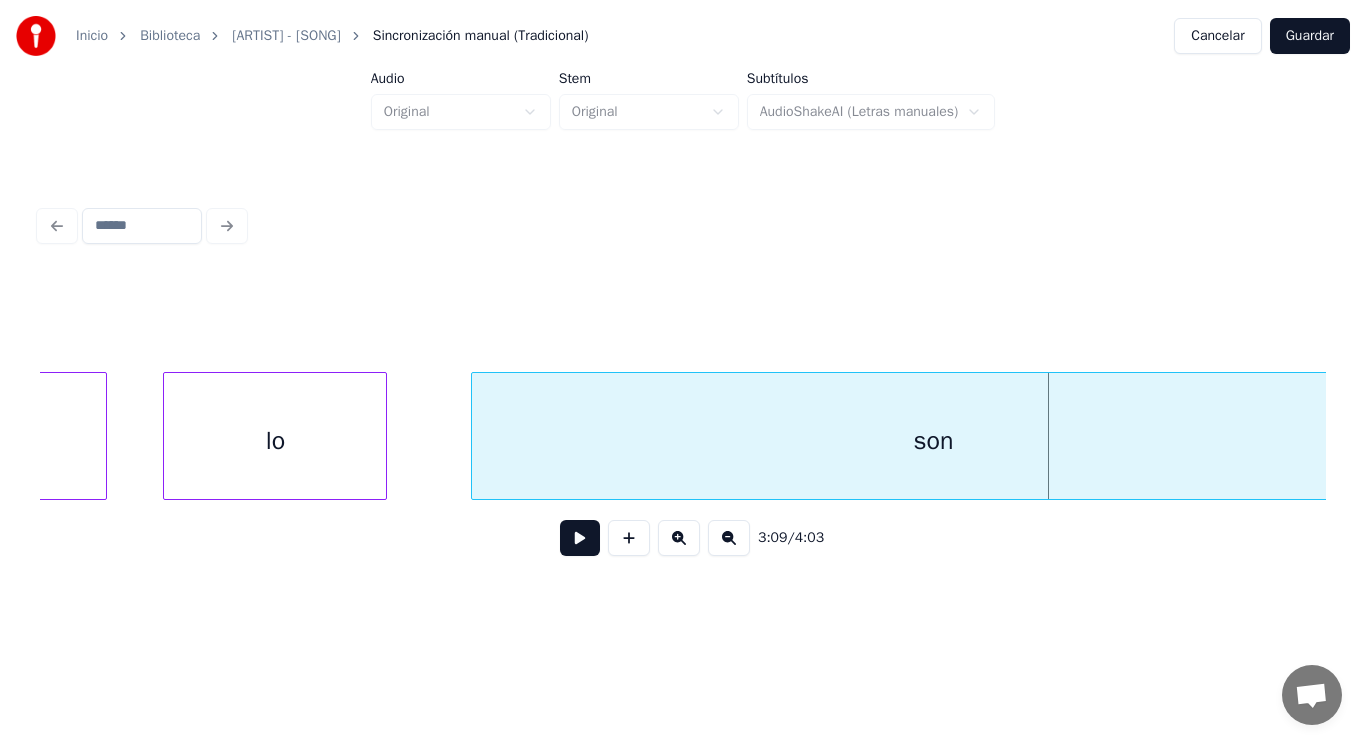 click at bounding box center (580, 538) 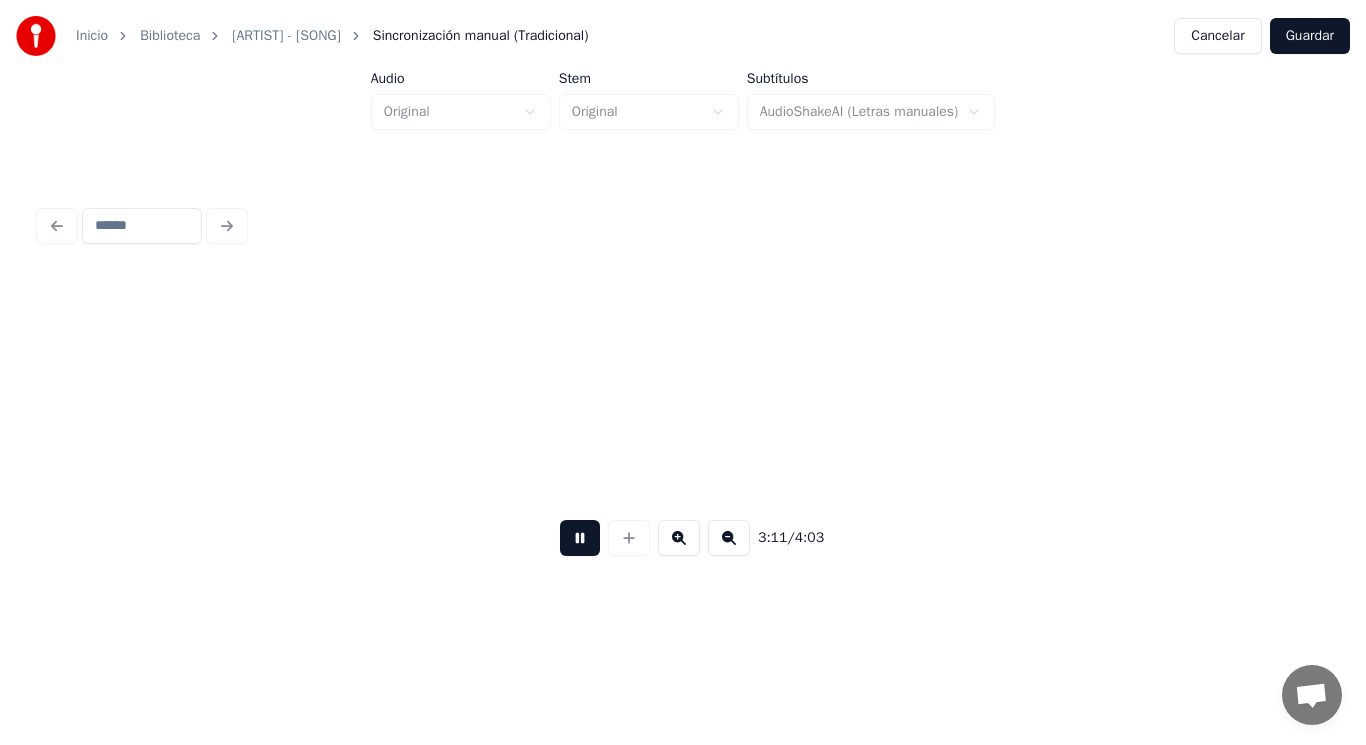 scroll, scrollTop: 0, scrollLeft: 267479, axis: horizontal 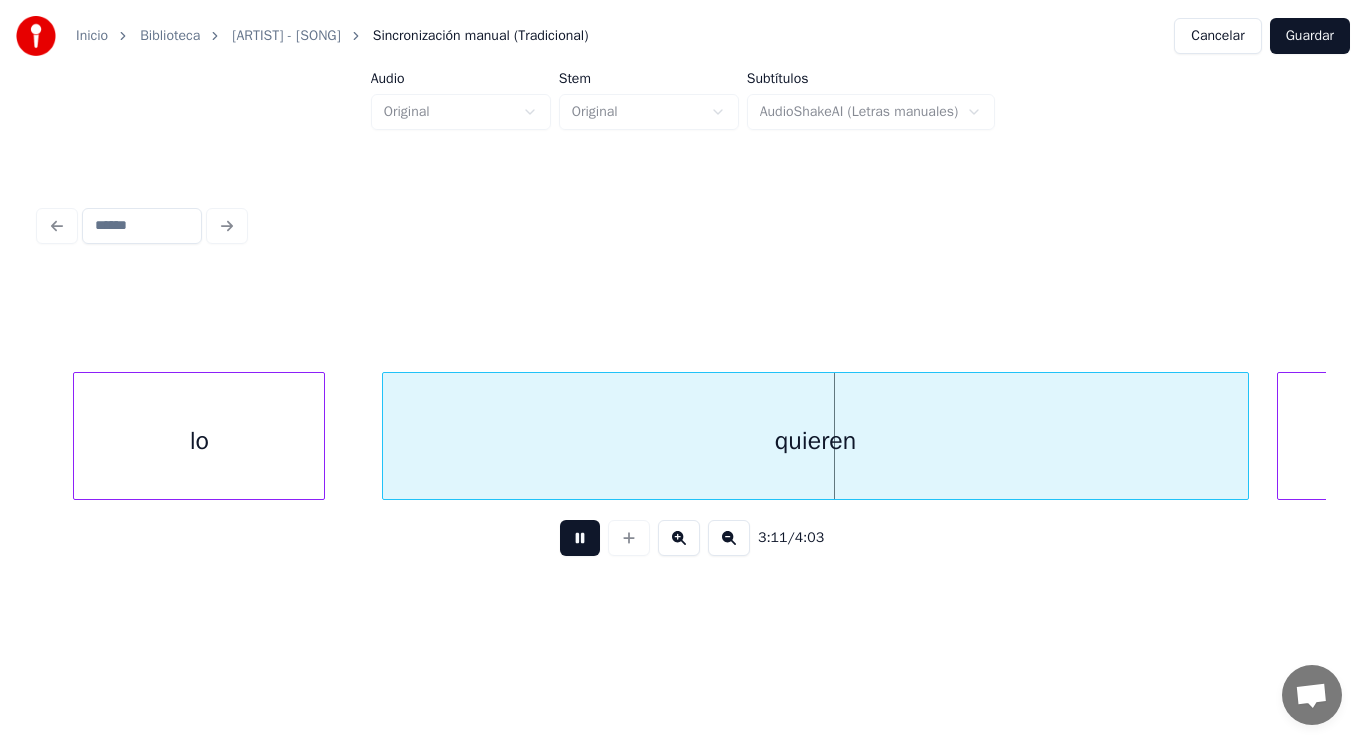 click at bounding box center (580, 538) 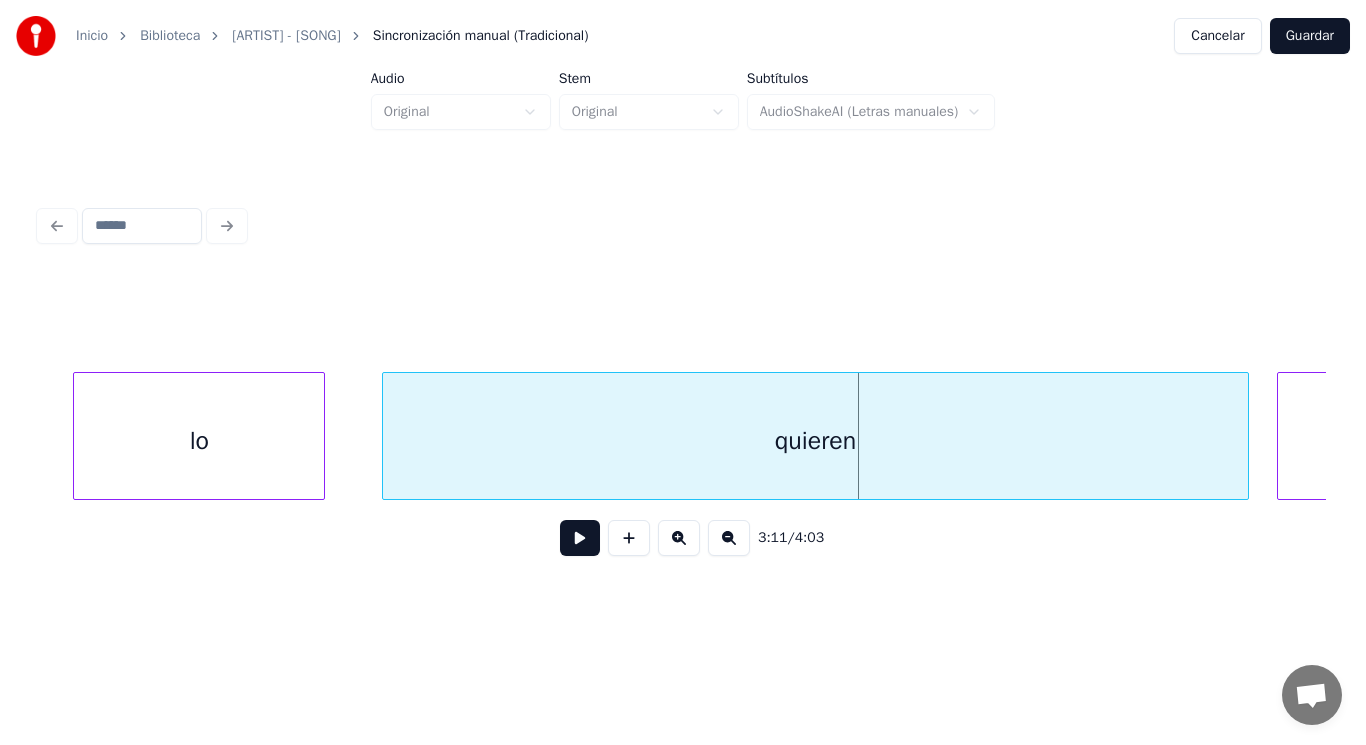 click at bounding box center (580, 538) 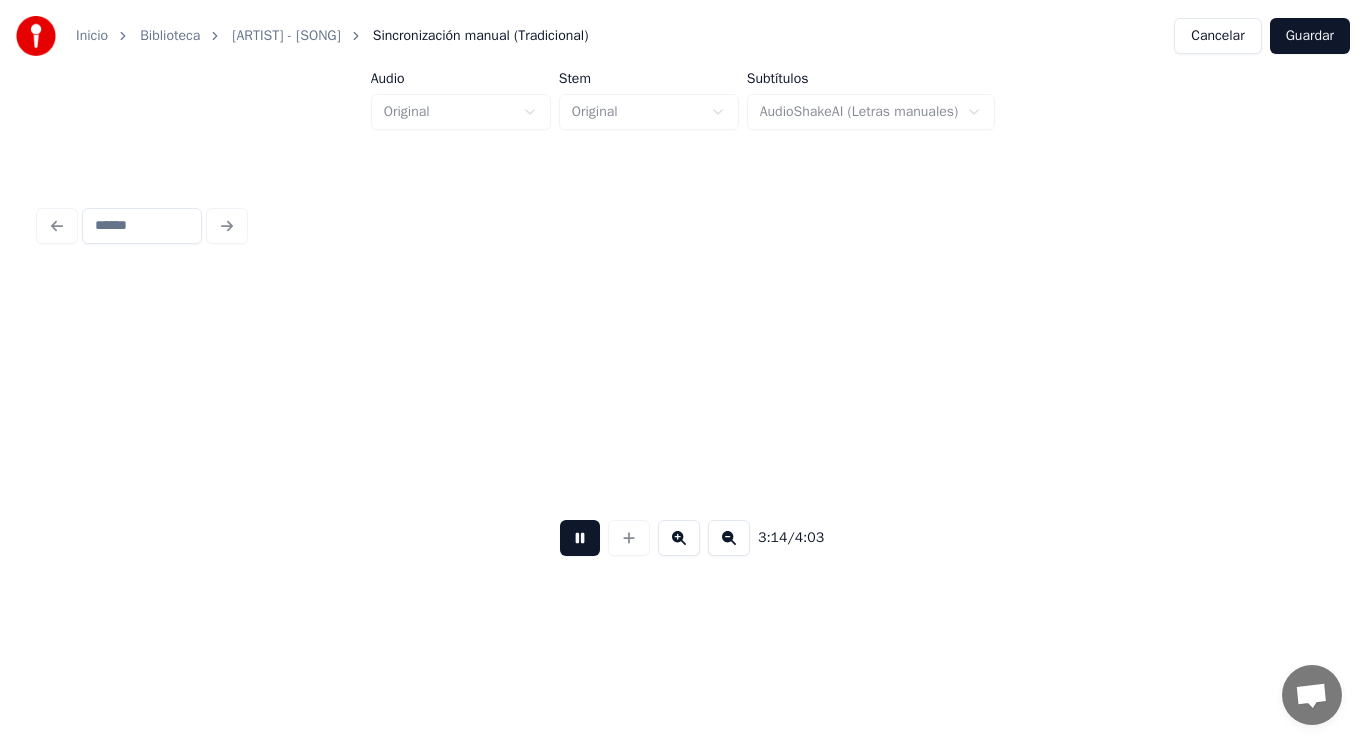scroll, scrollTop: 0, scrollLeft: 272687, axis: horizontal 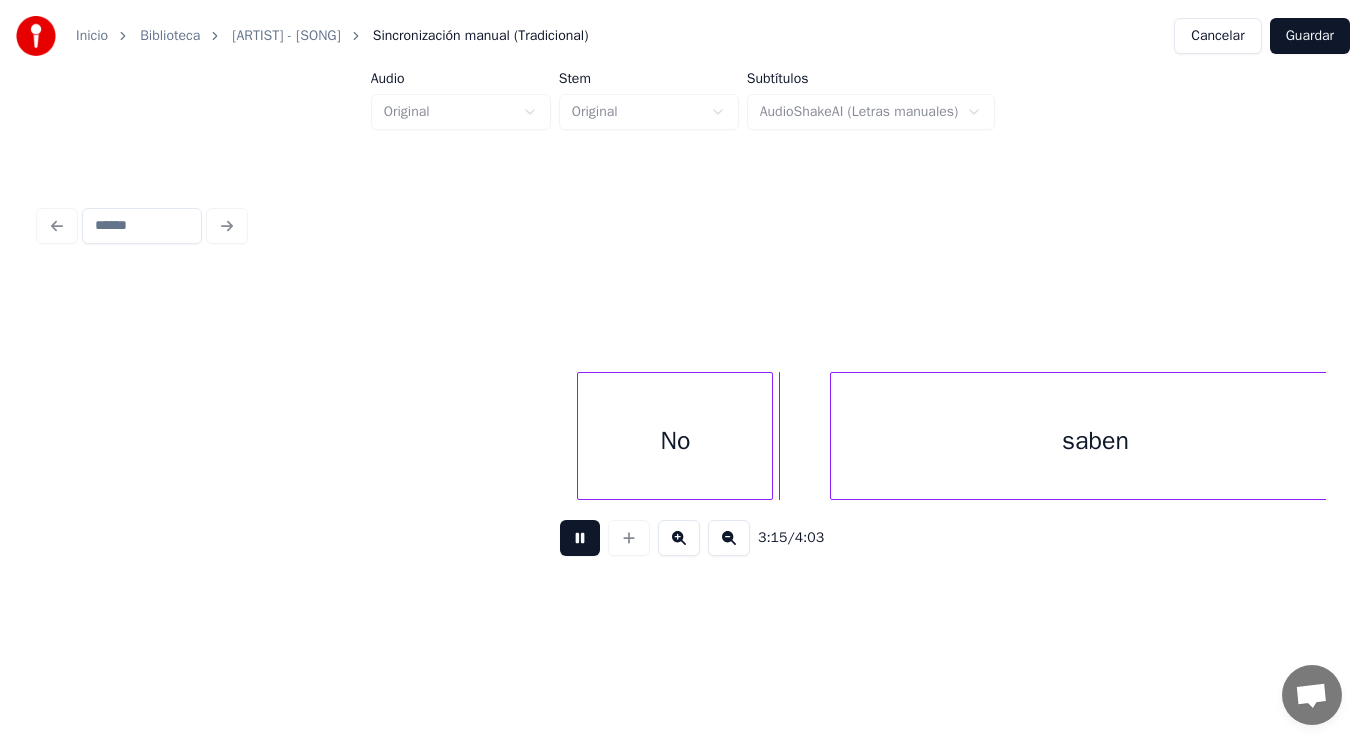 click at bounding box center [580, 538] 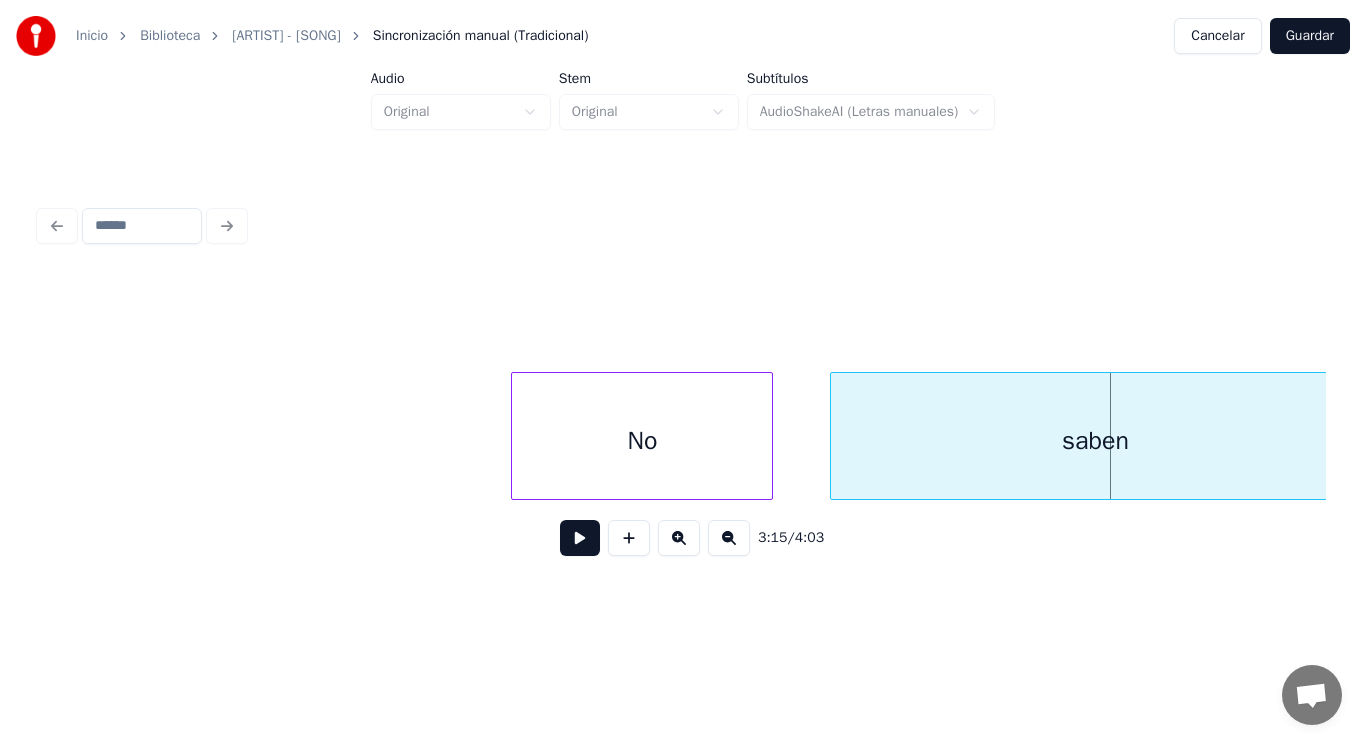 click at bounding box center [515, 436] 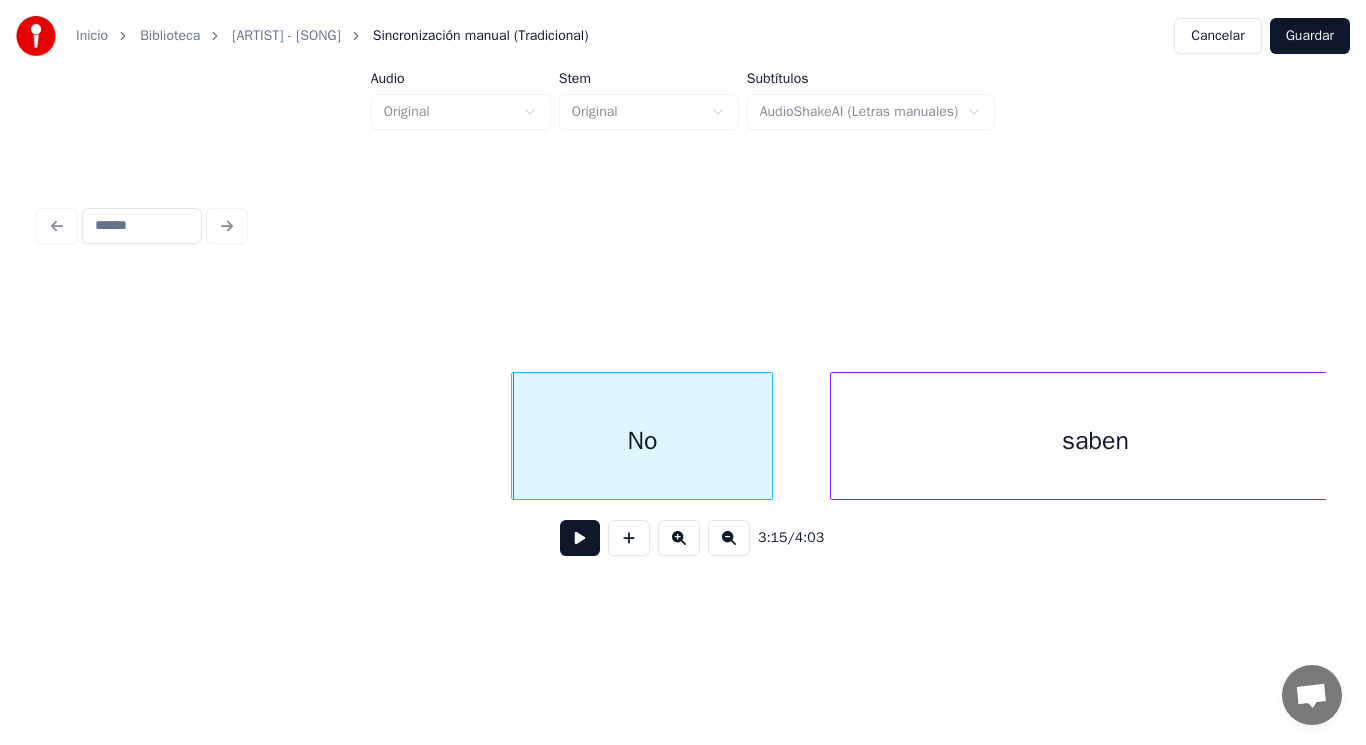 click at bounding box center (580, 538) 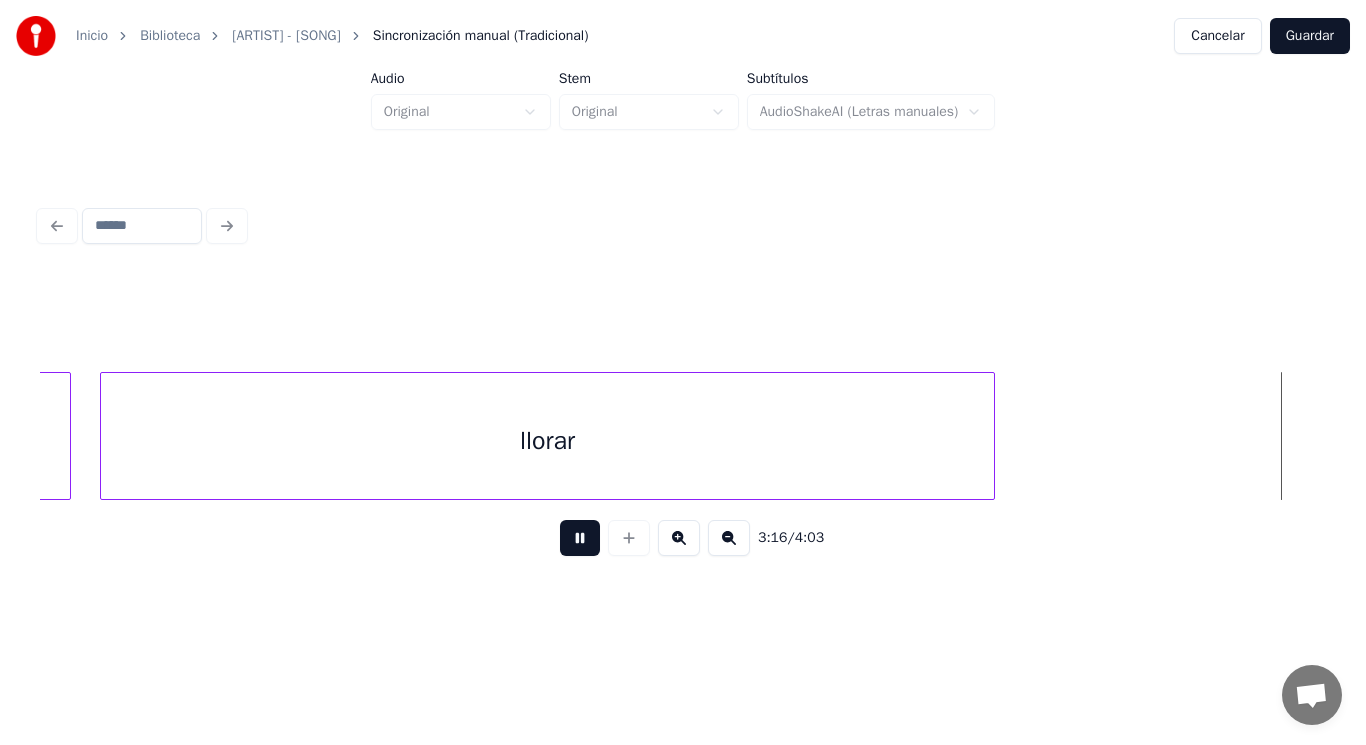 scroll, scrollTop: 0, scrollLeft: 275285, axis: horizontal 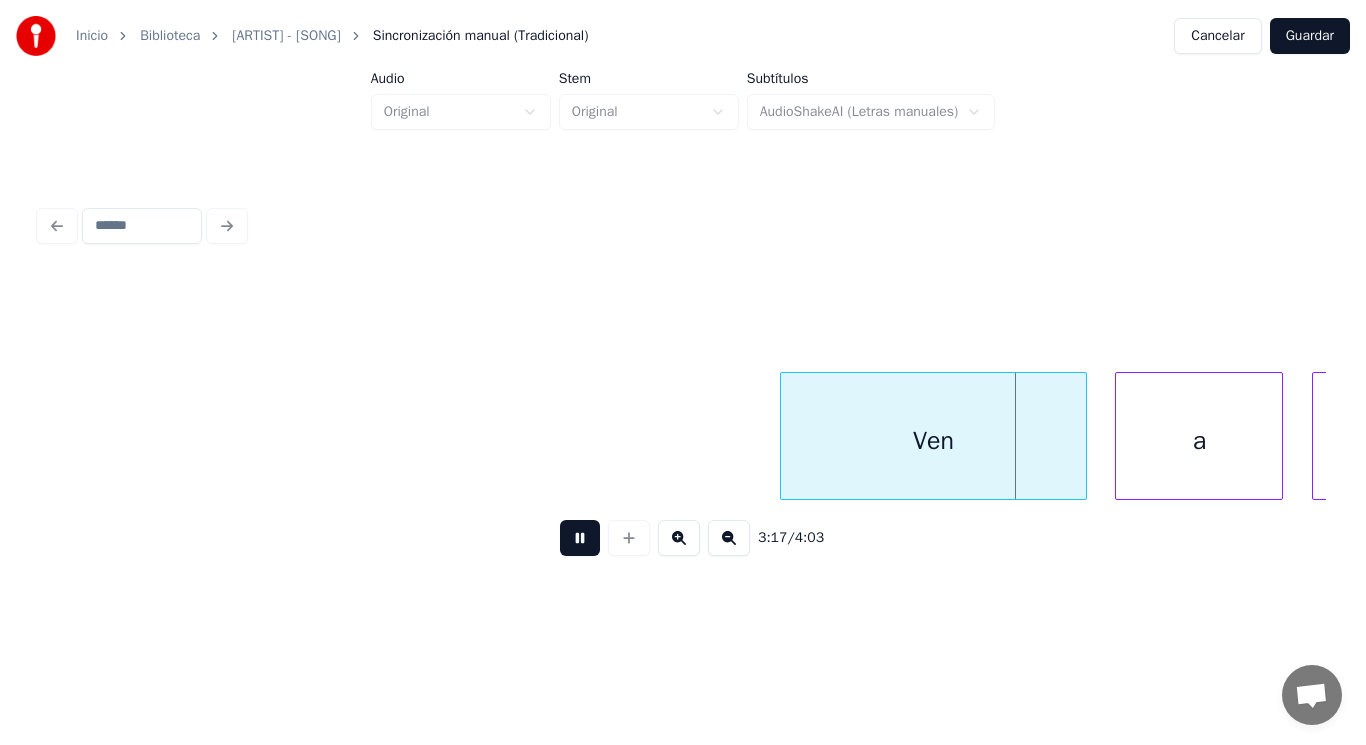 click at bounding box center (580, 538) 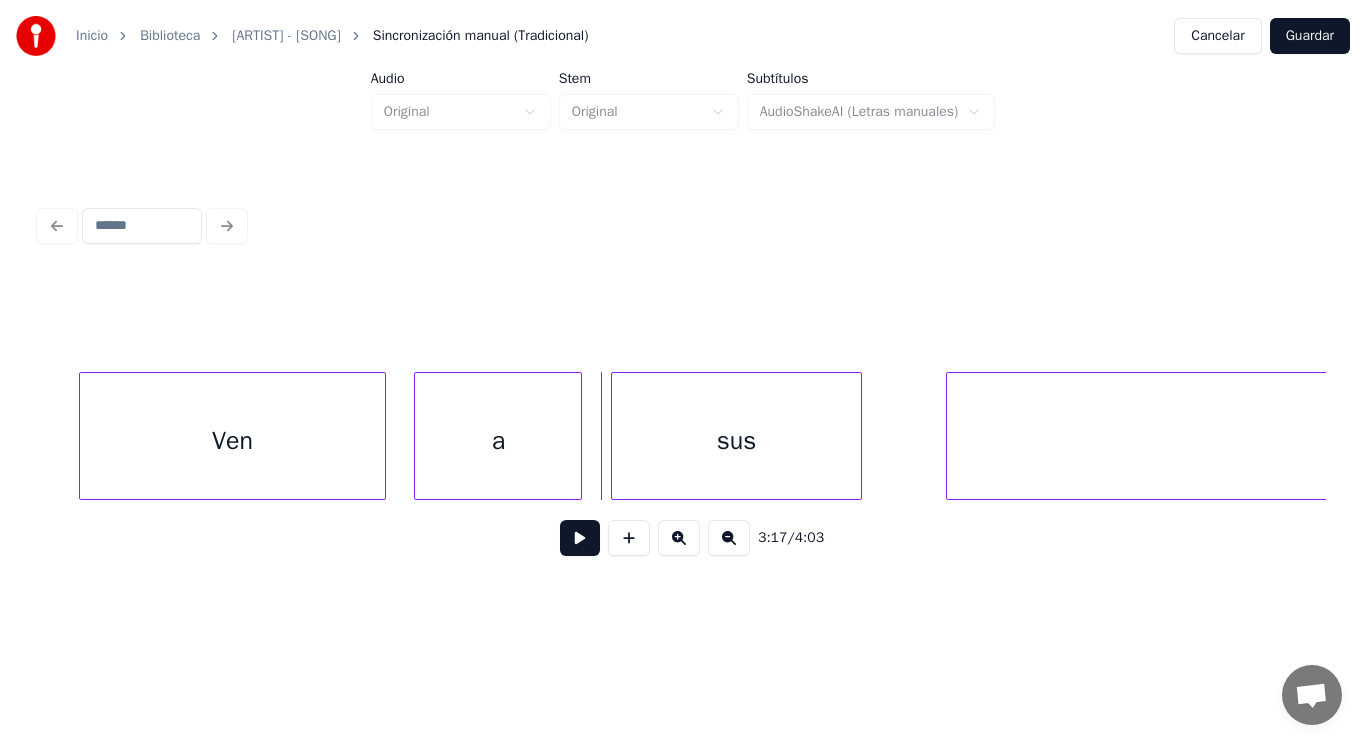 scroll, scrollTop: 0, scrollLeft: 276005, axis: horizontal 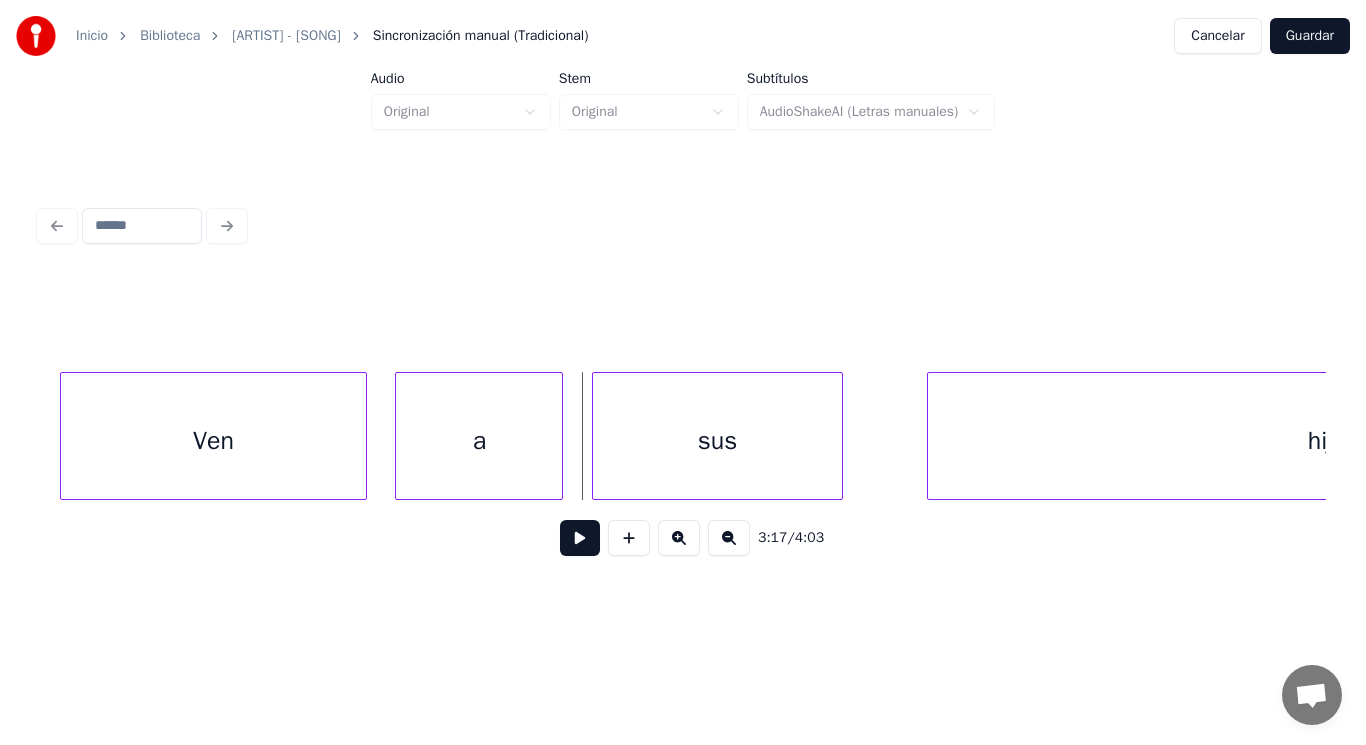 click on "Ven" at bounding box center [214, 441] 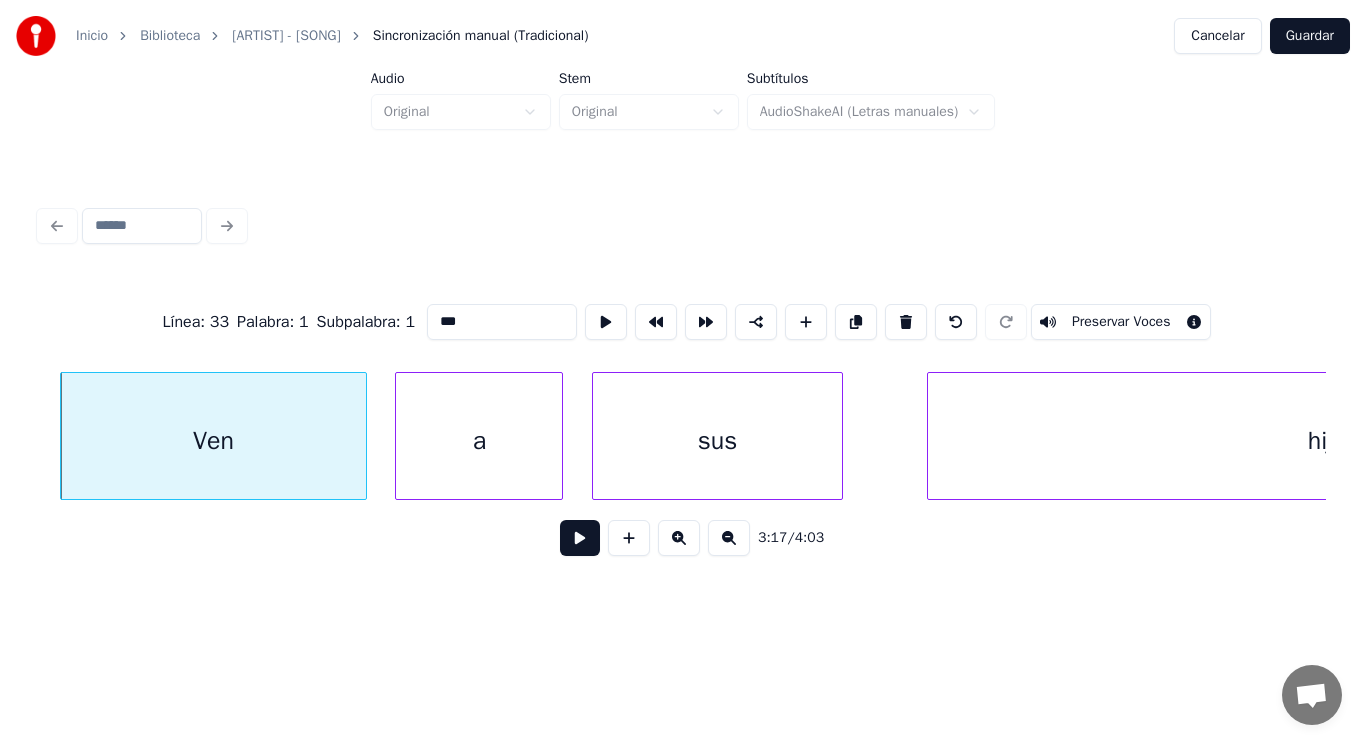 click at bounding box center (580, 538) 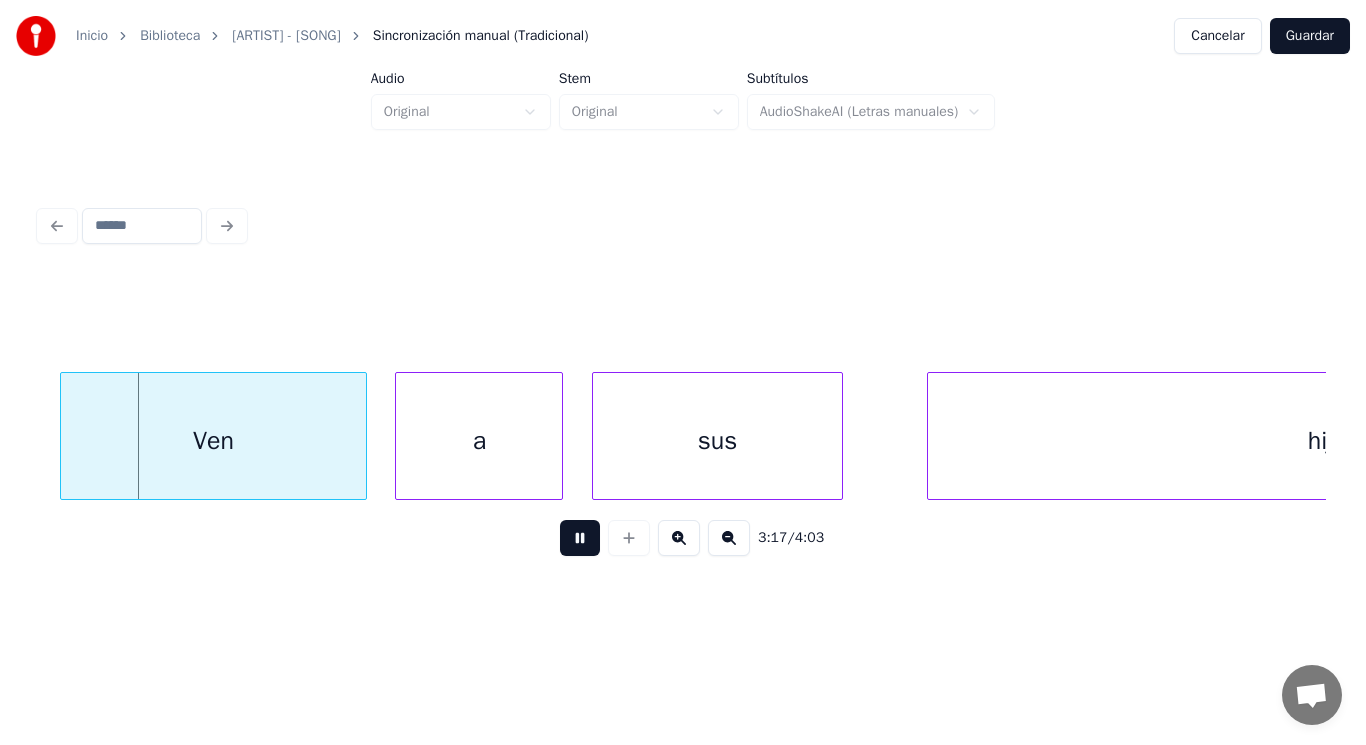 click at bounding box center [580, 538] 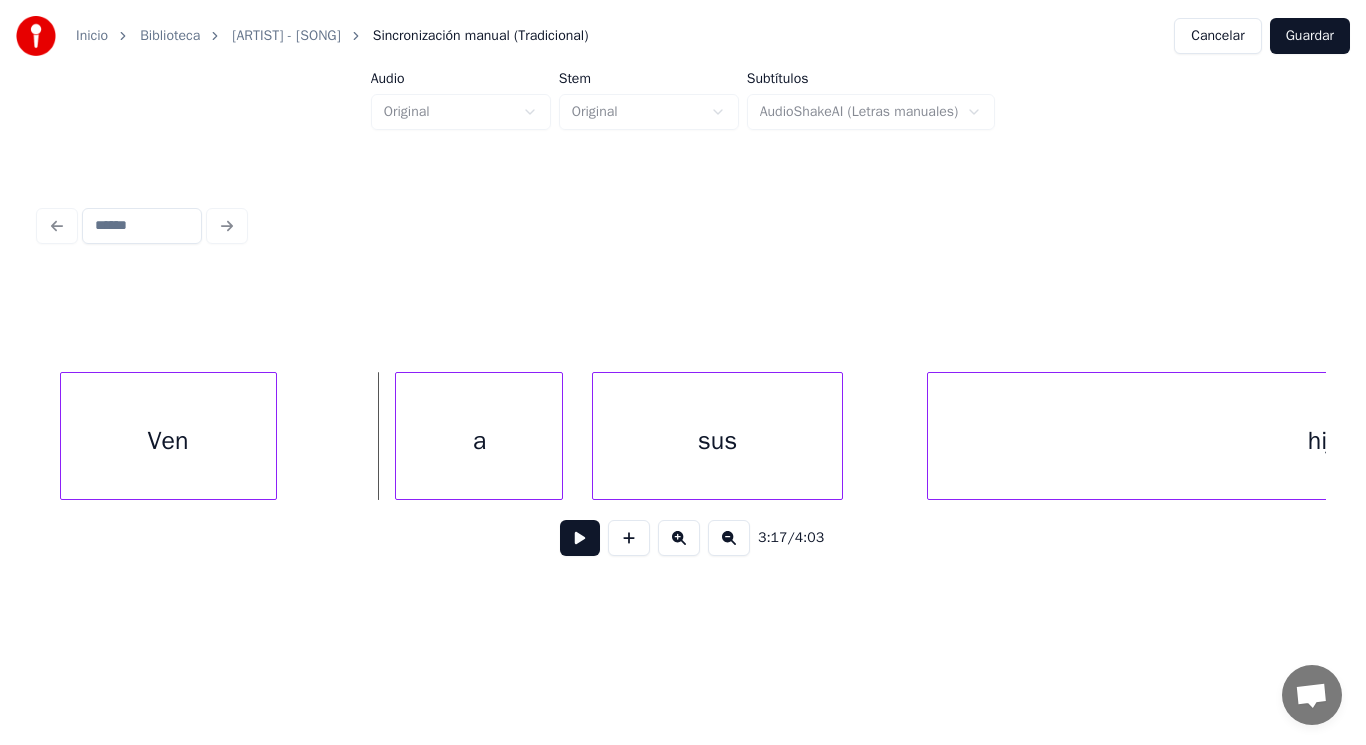 click at bounding box center [273, 436] 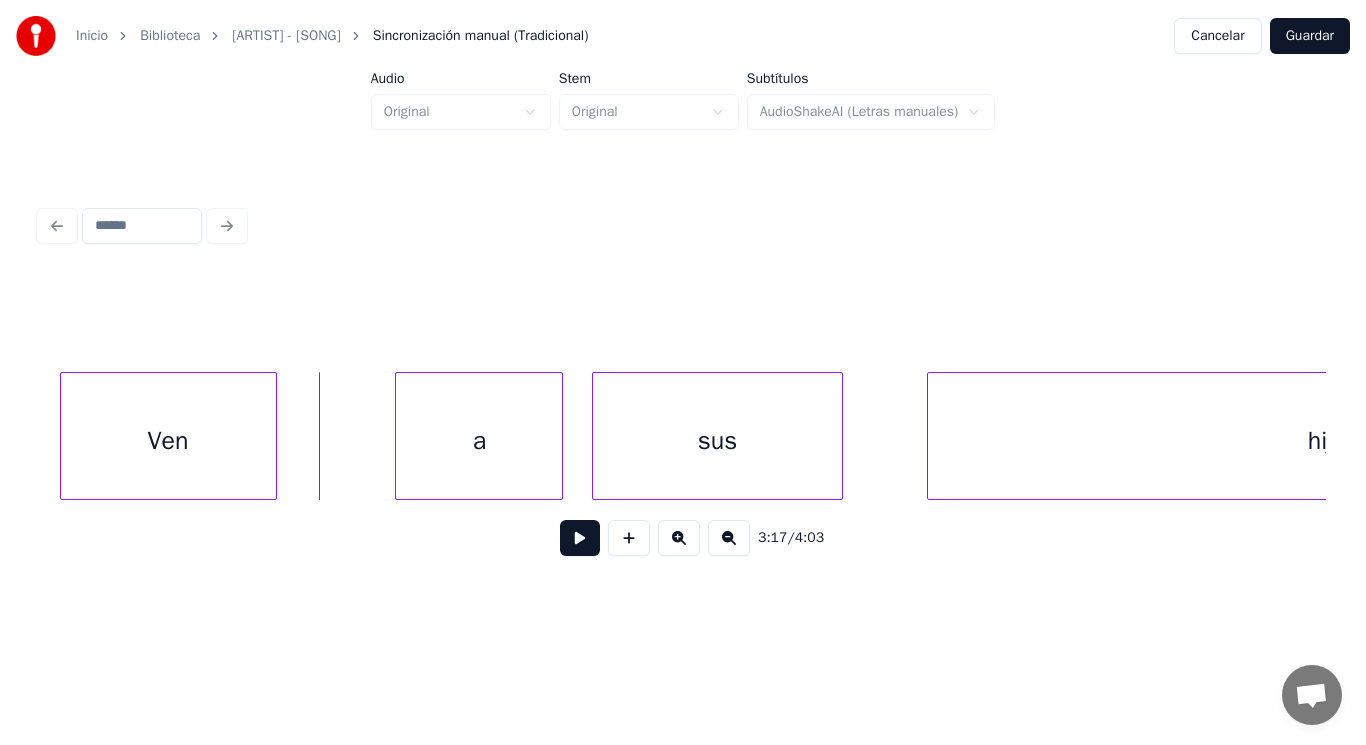 click at bounding box center (580, 538) 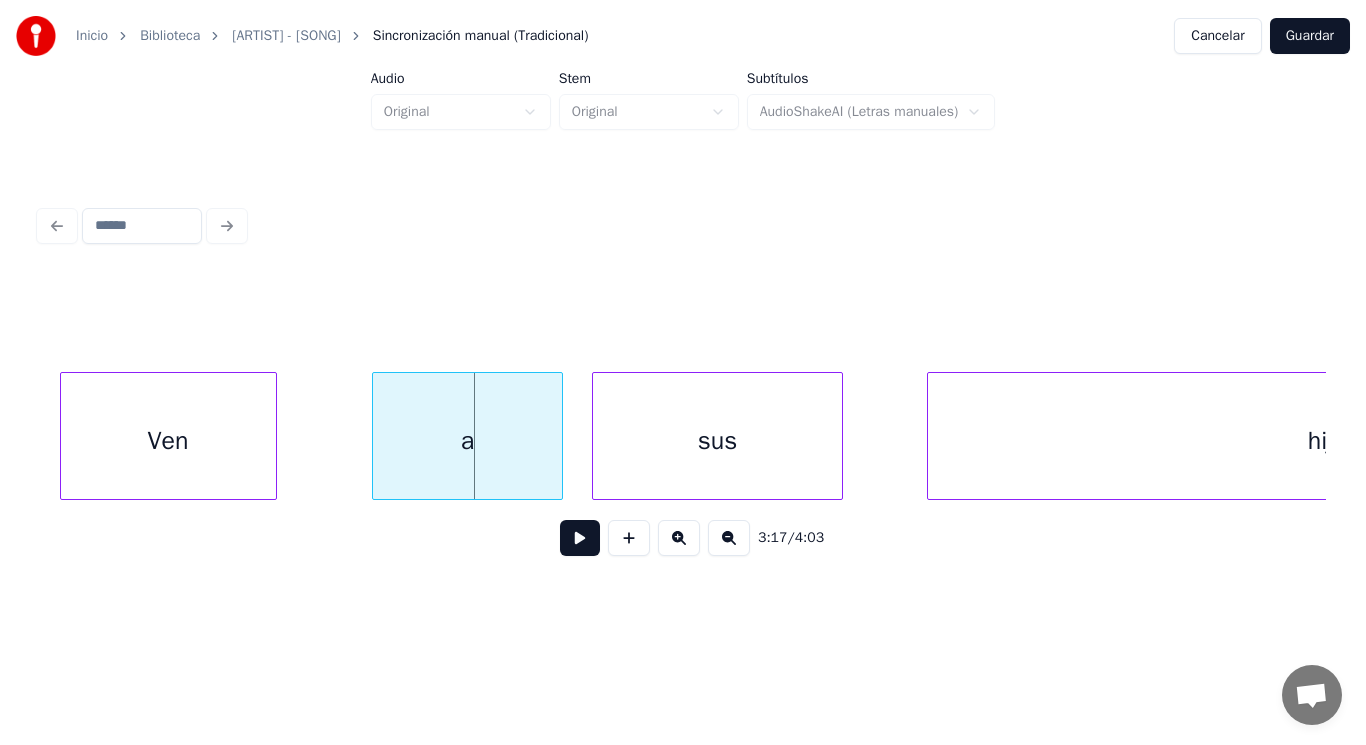 click at bounding box center [376, 436] 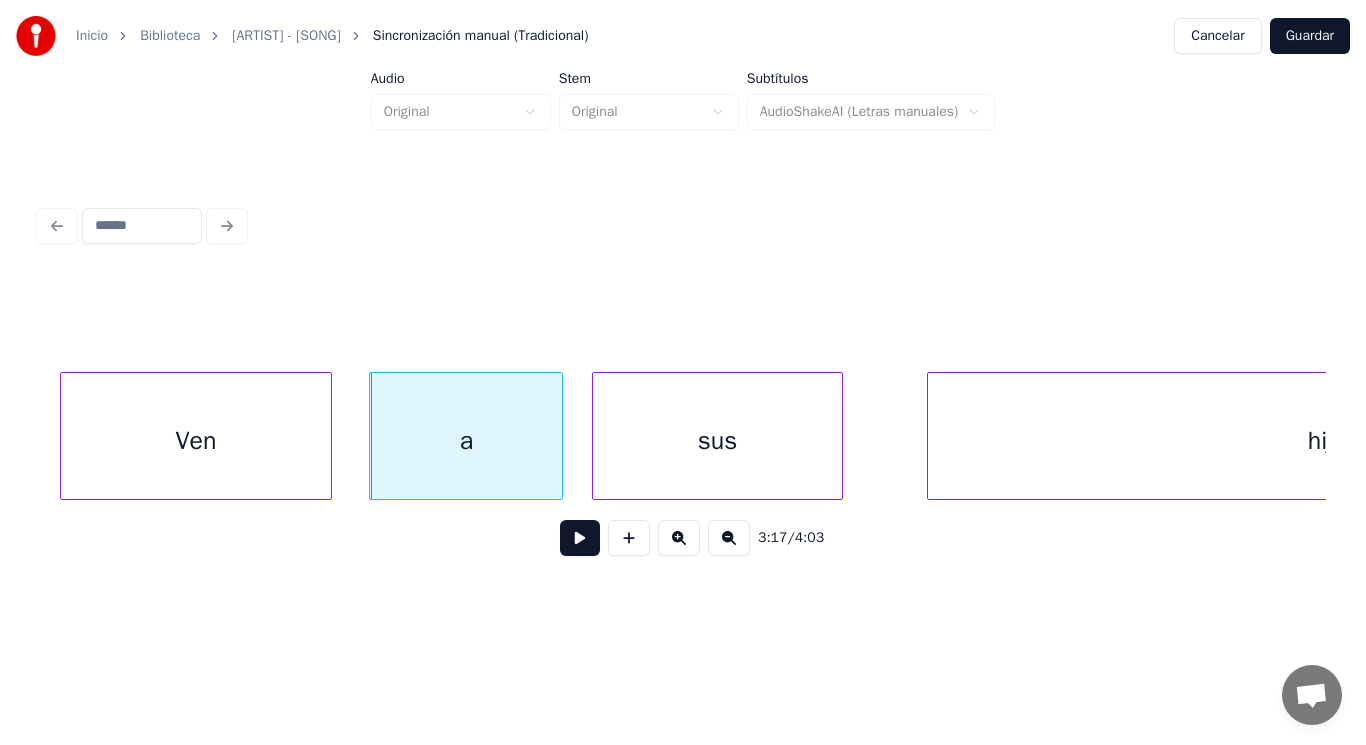 click at bounding box center [328, 436] 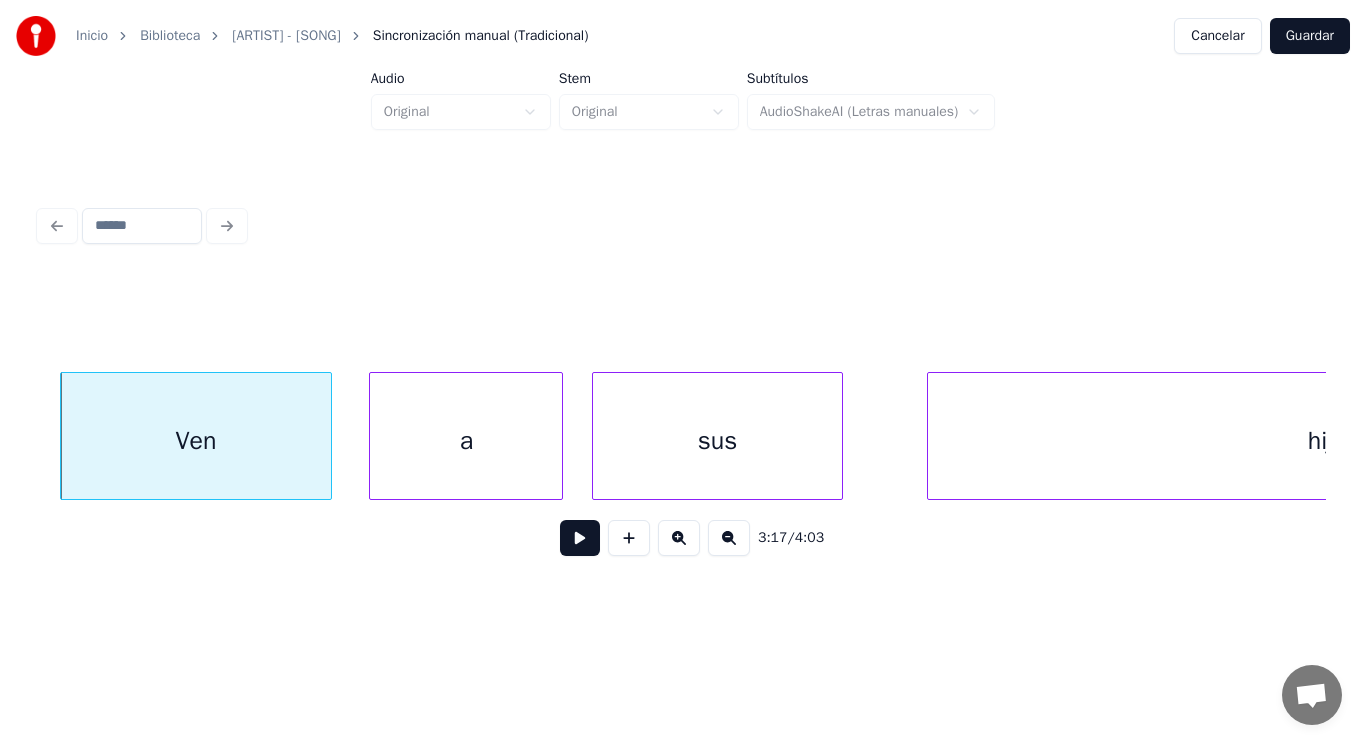 click on "a" at bounding box center (466, 441) 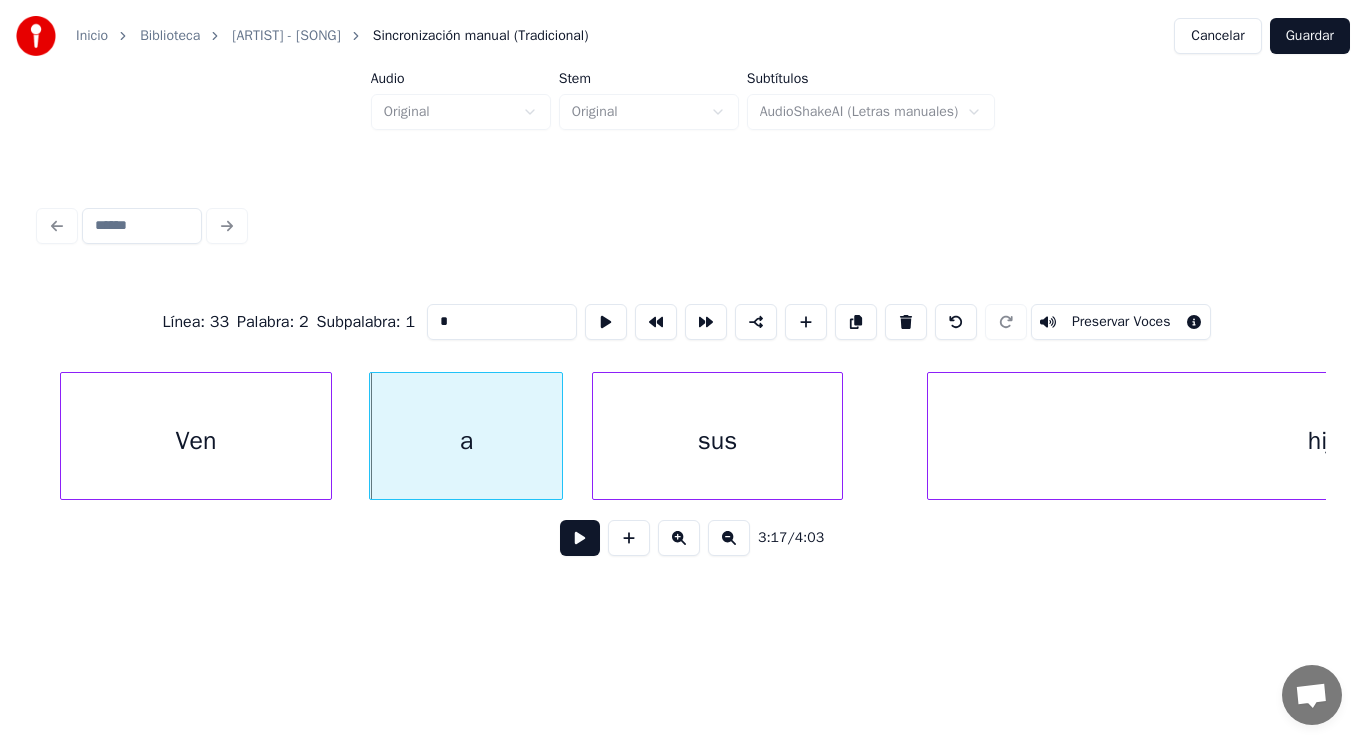 click at bounding box center (580, 538) 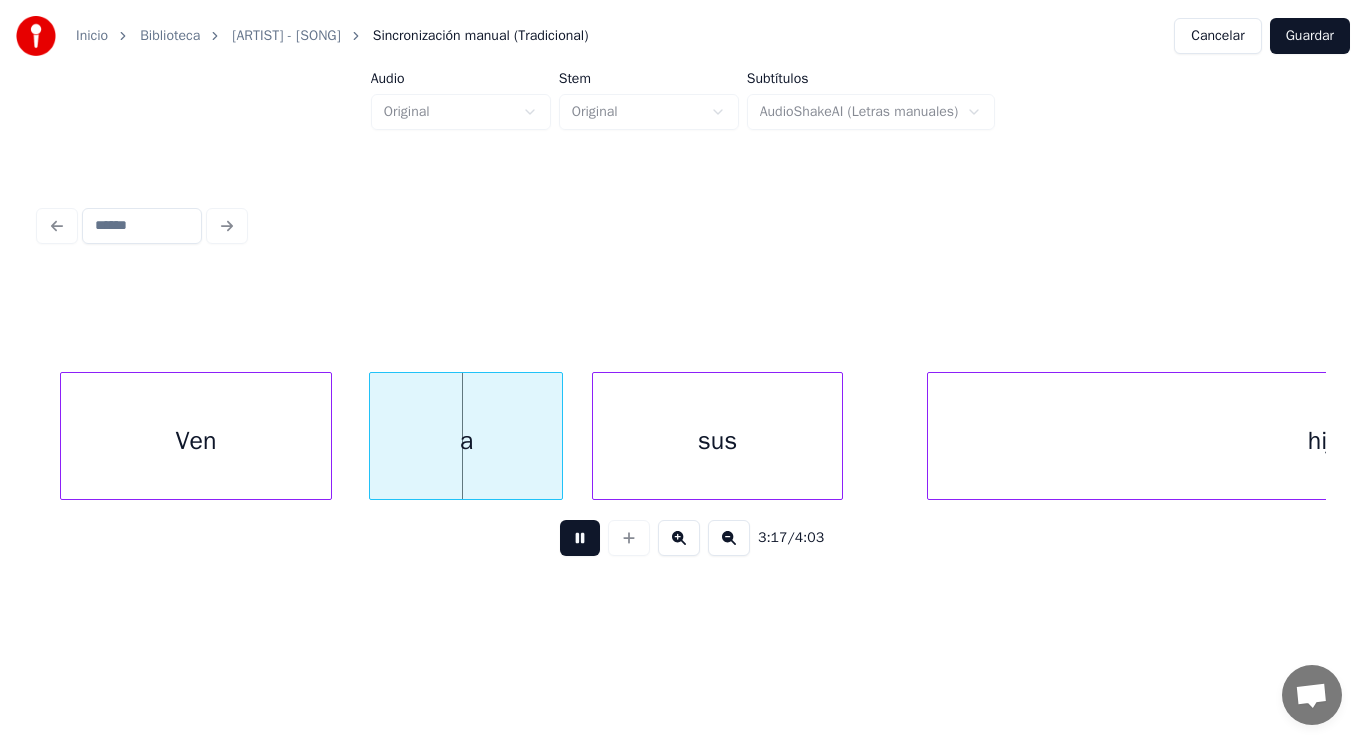 click at bounding box center (580, 538) 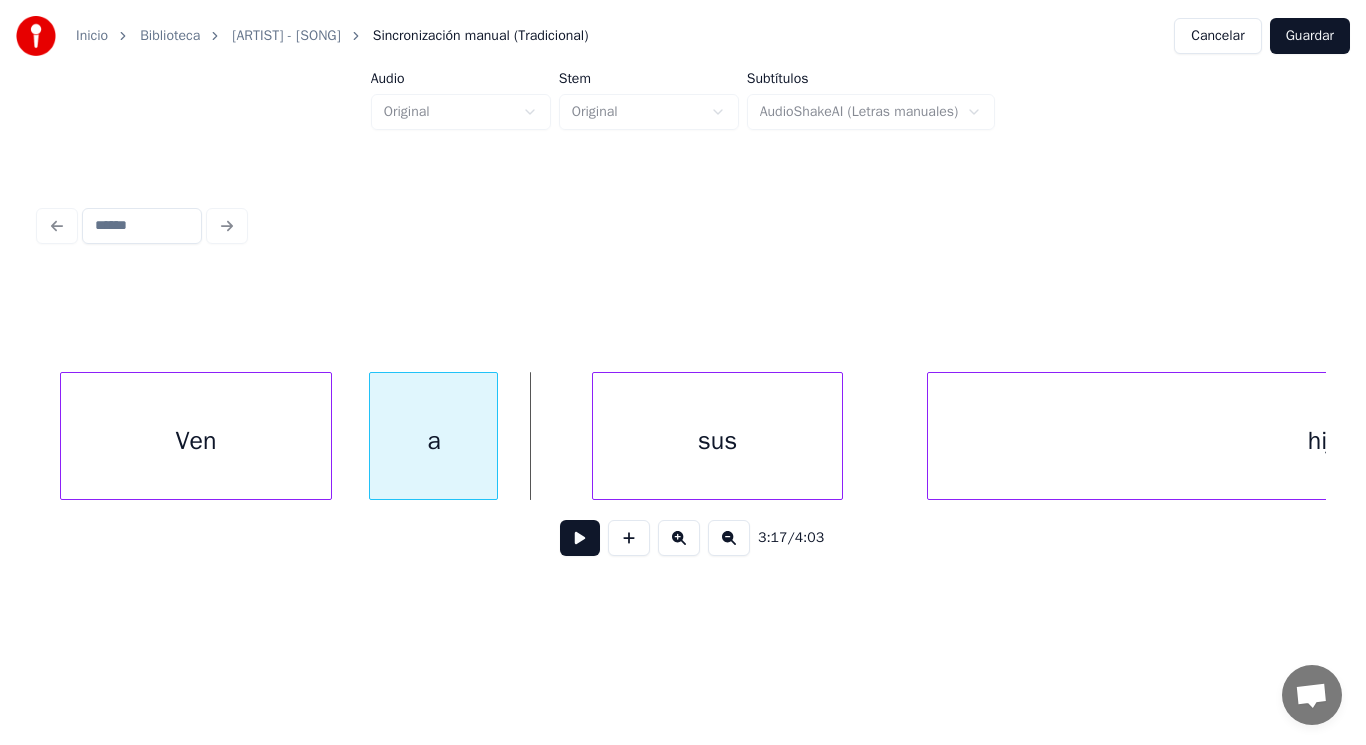 click at bounding box center (494, 436) 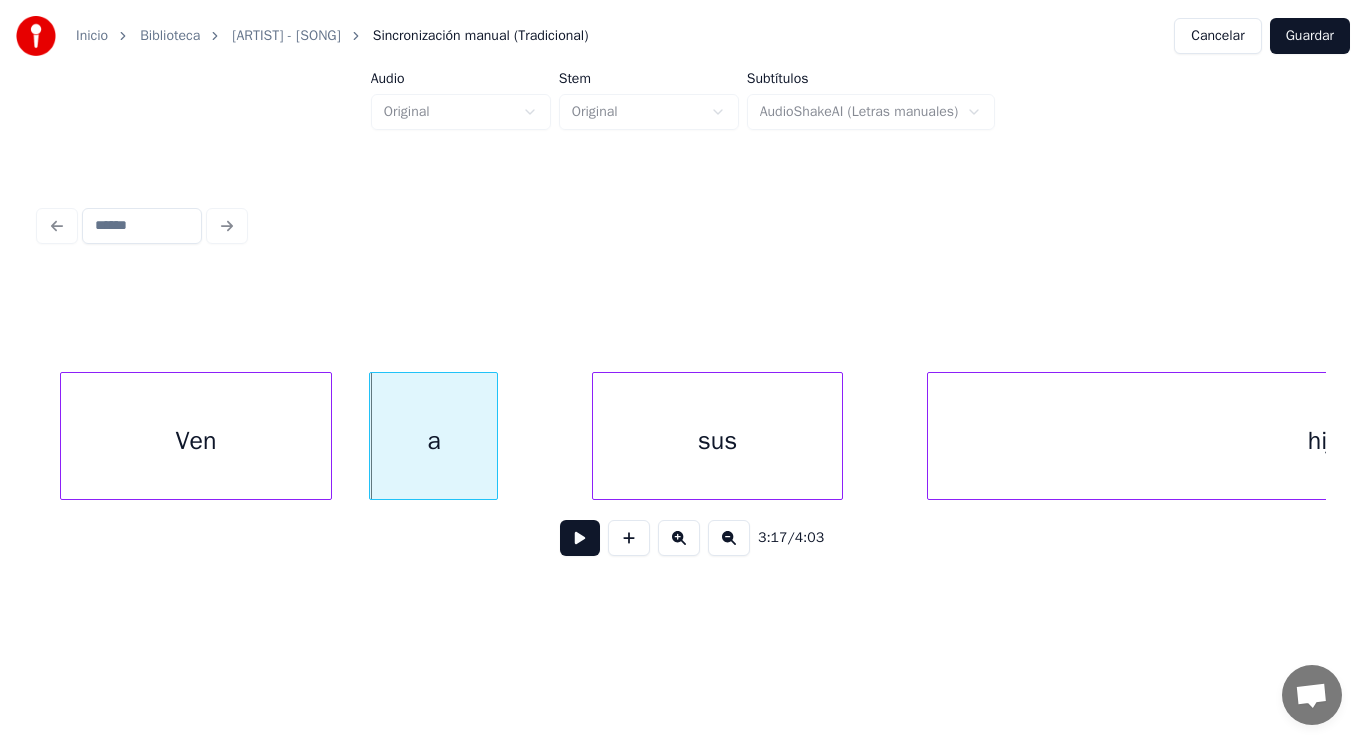 click on "sus" at bounding box center (718, 441) 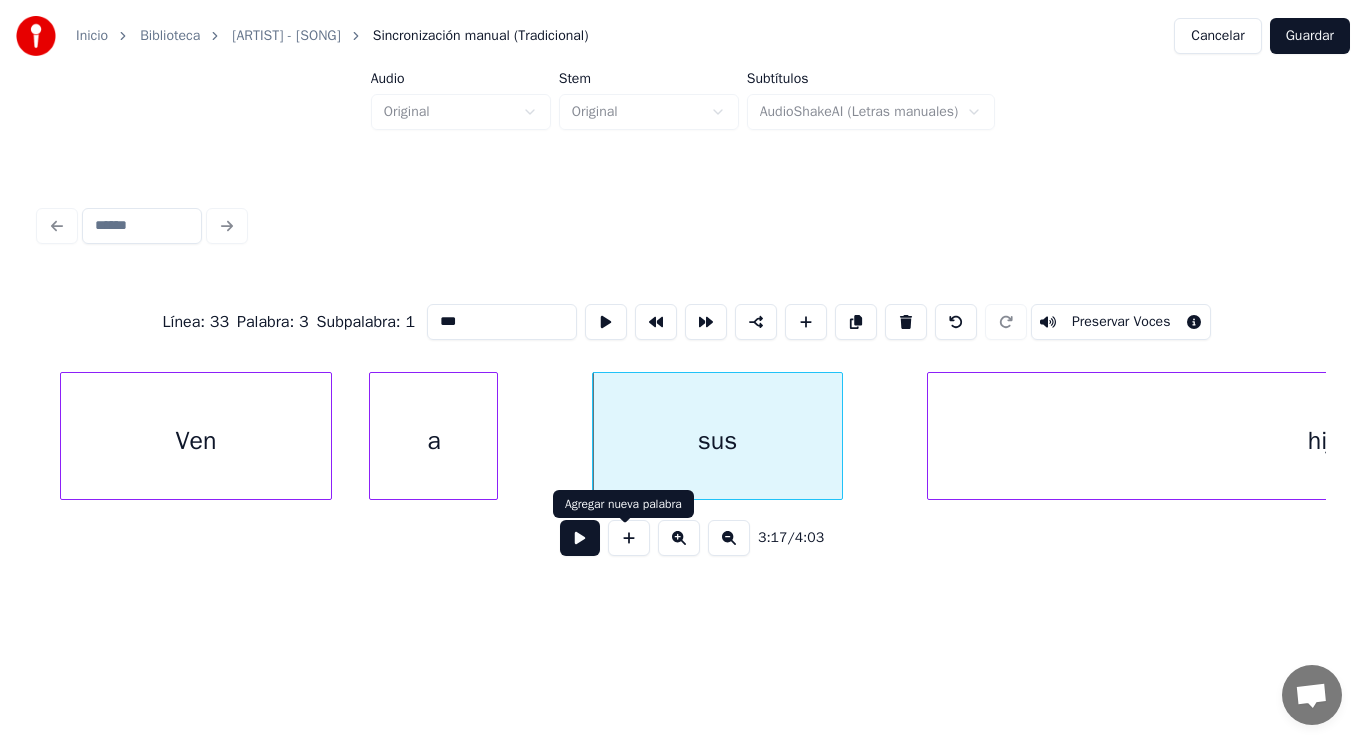 click at bounding box center [580, 538] 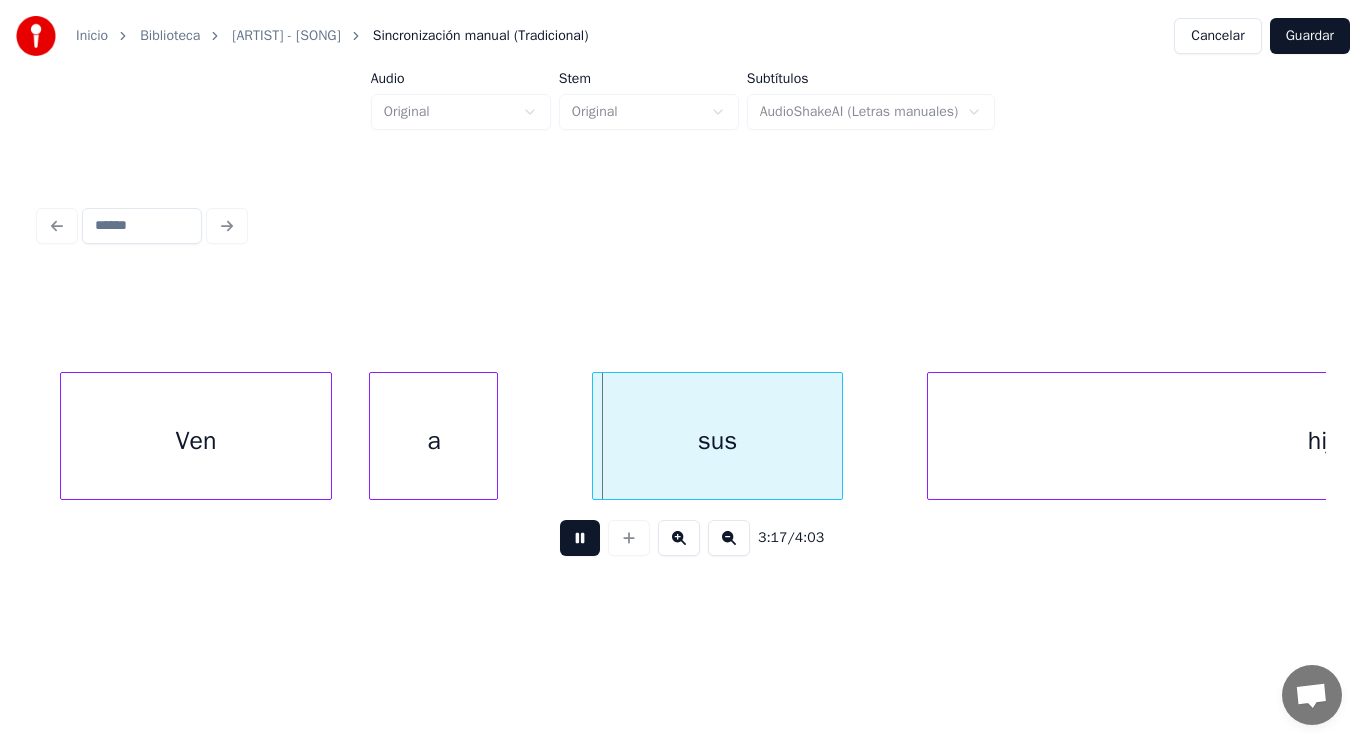 click at bounding box center [580, 538] 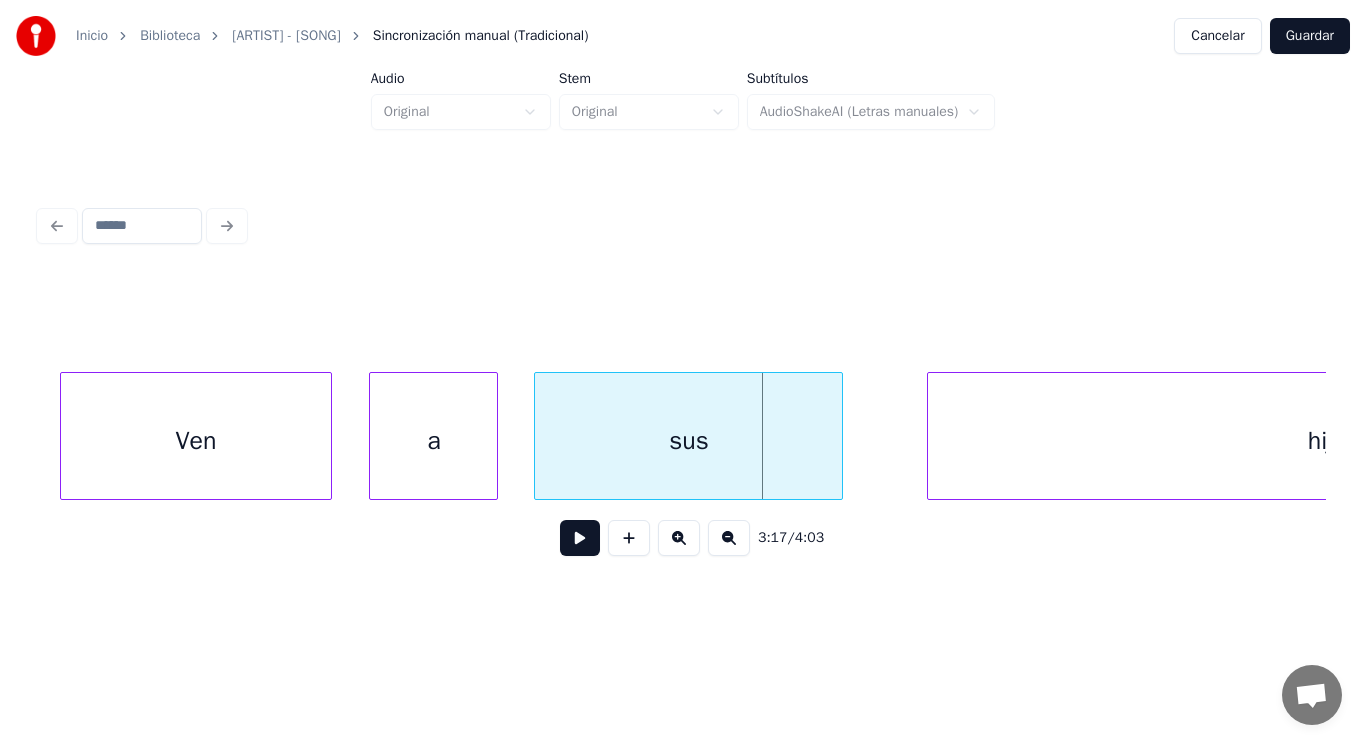 click at bounding box center [538, 436] 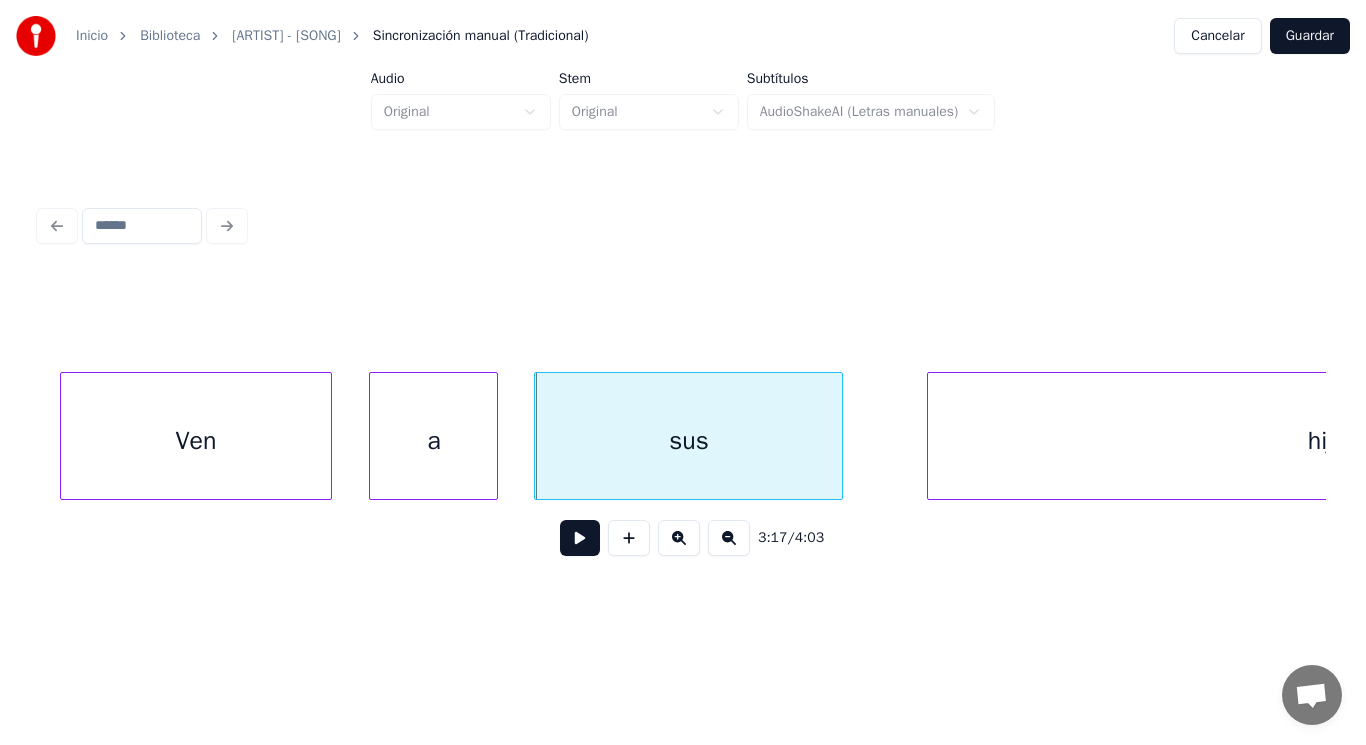click at bounding box center [580, 538] 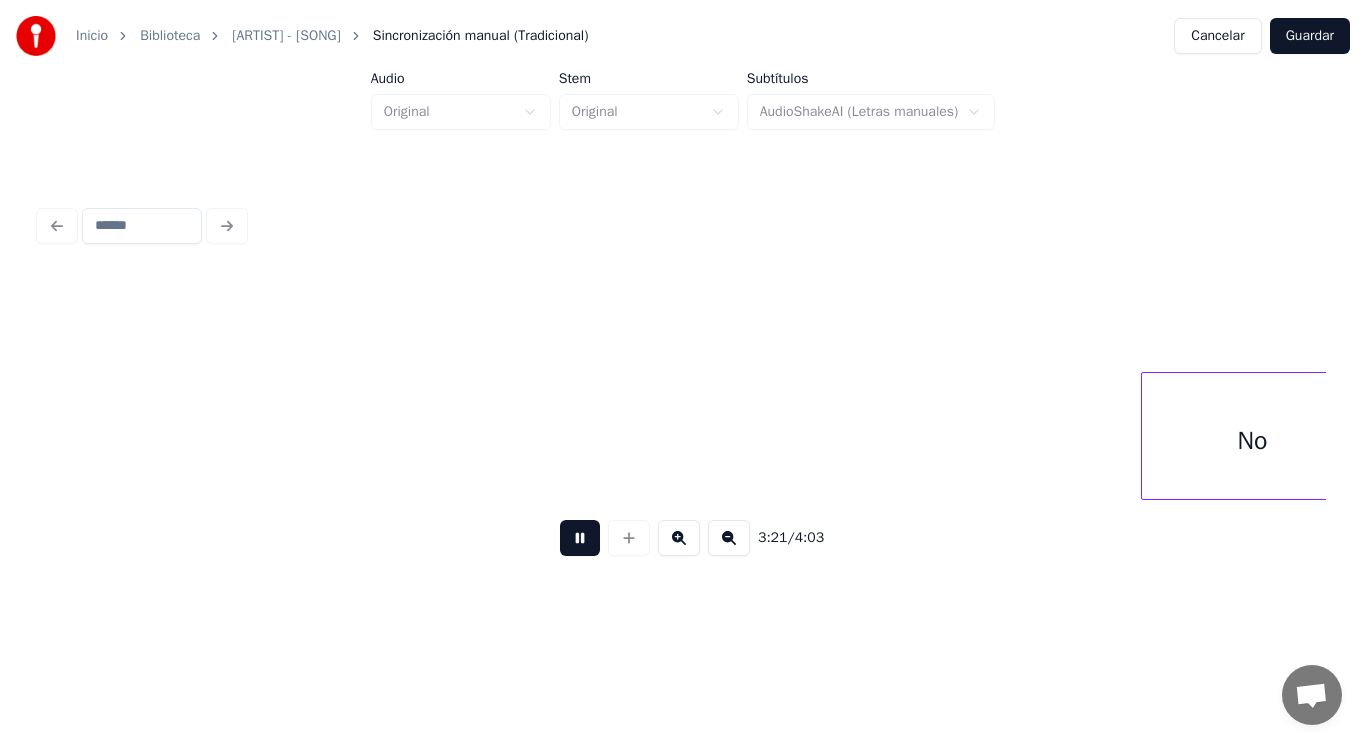 click at bounding box center (580, 538) 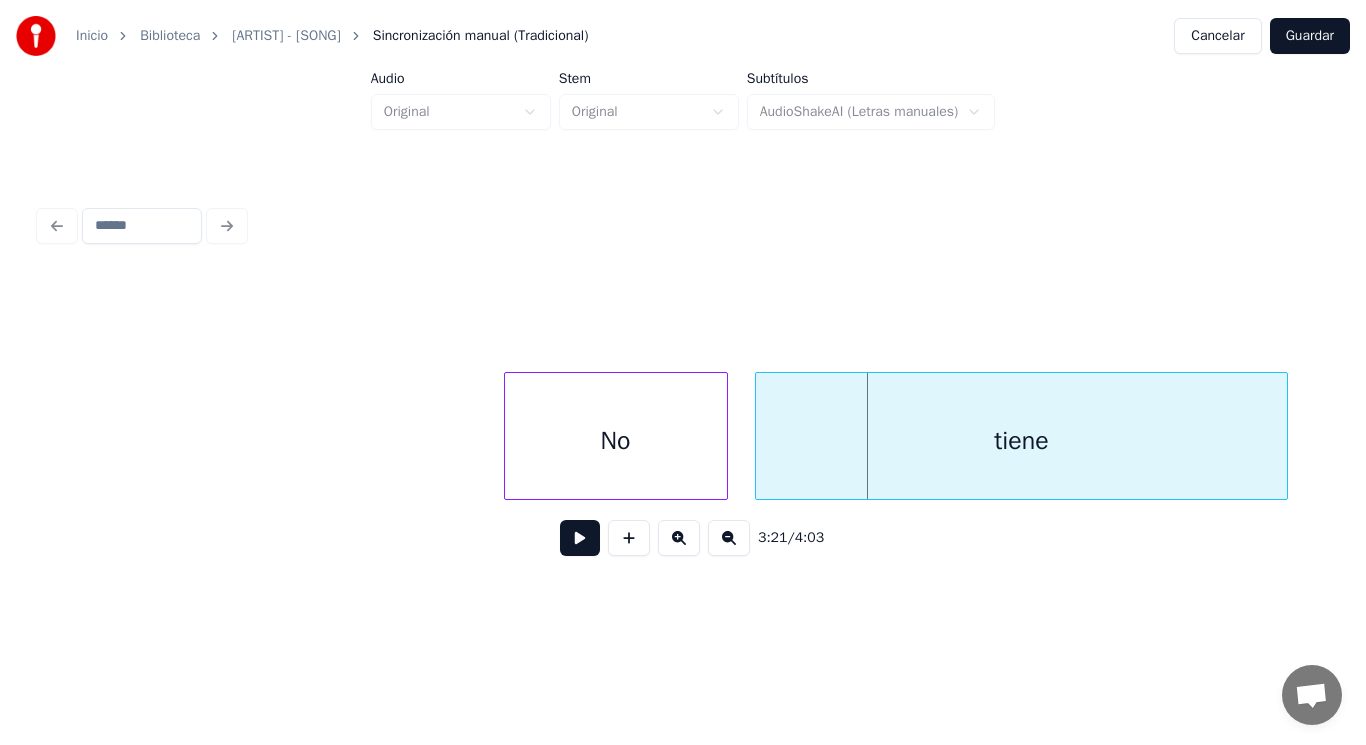 scroll, scrollTop: 0, scrollLeft: 281824, axis: horizontal 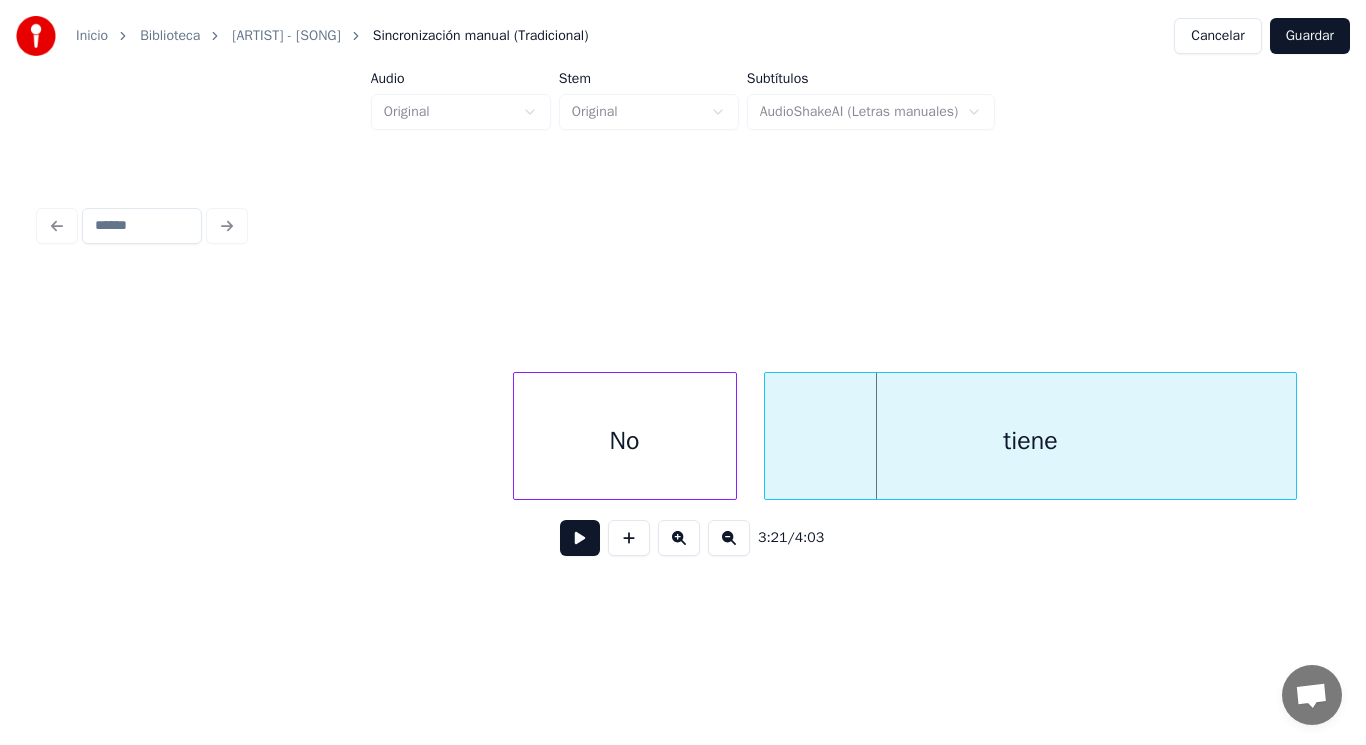 click on "No tiene" at bounding box center [-111669, 436] 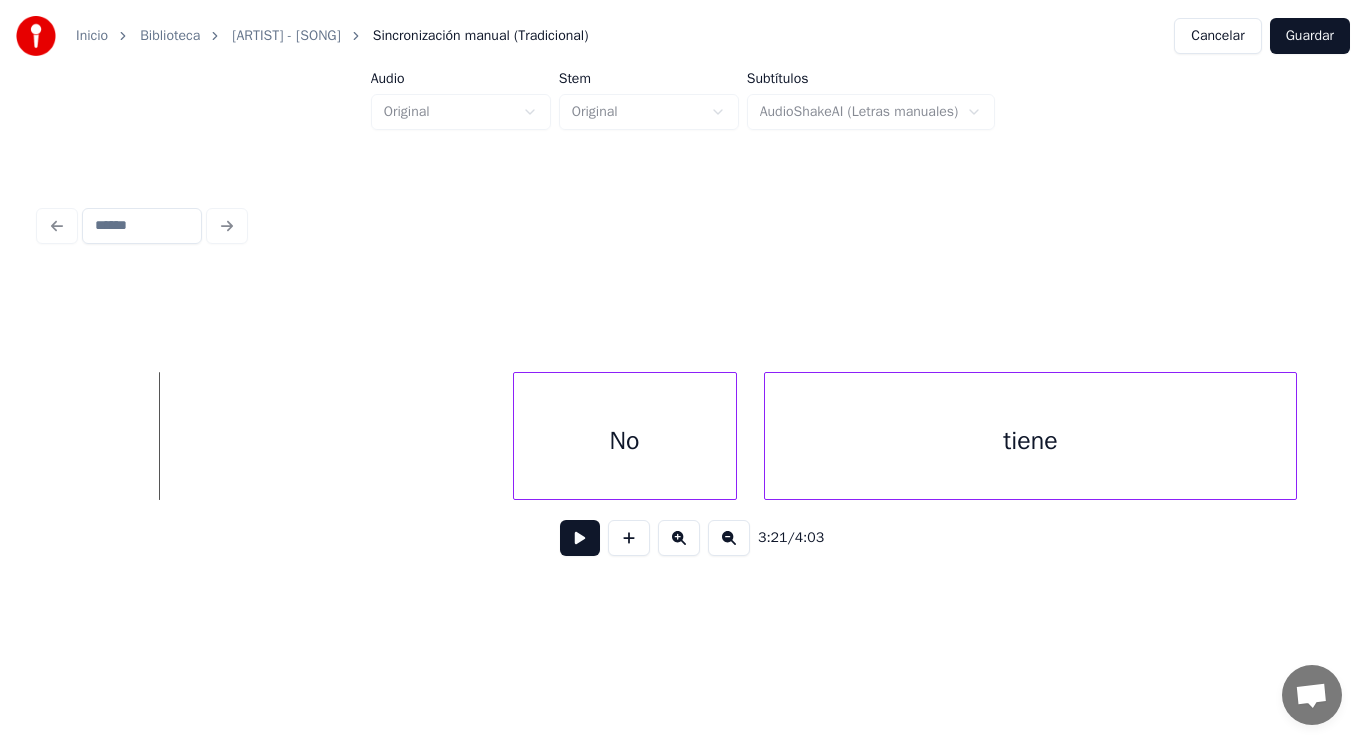 click at bounding box center (580, 538) 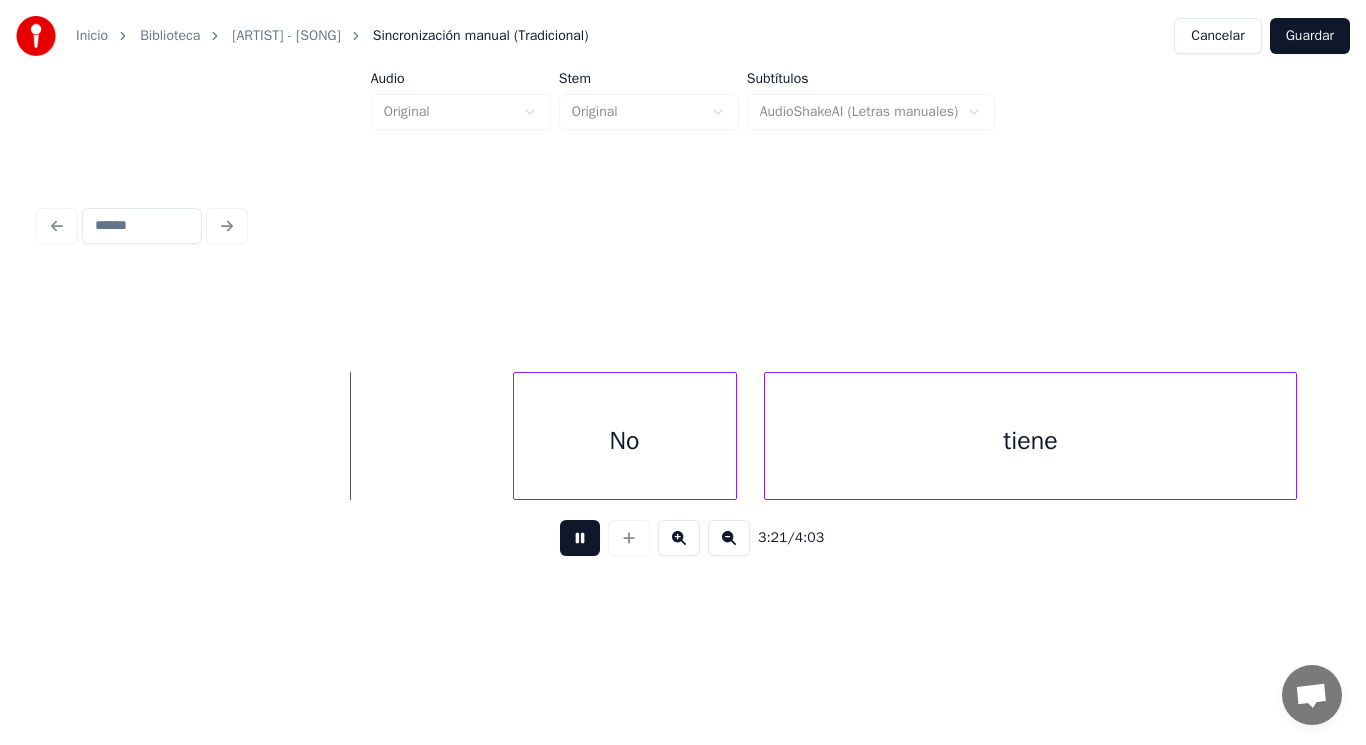 click at bounding box center (580, 538) 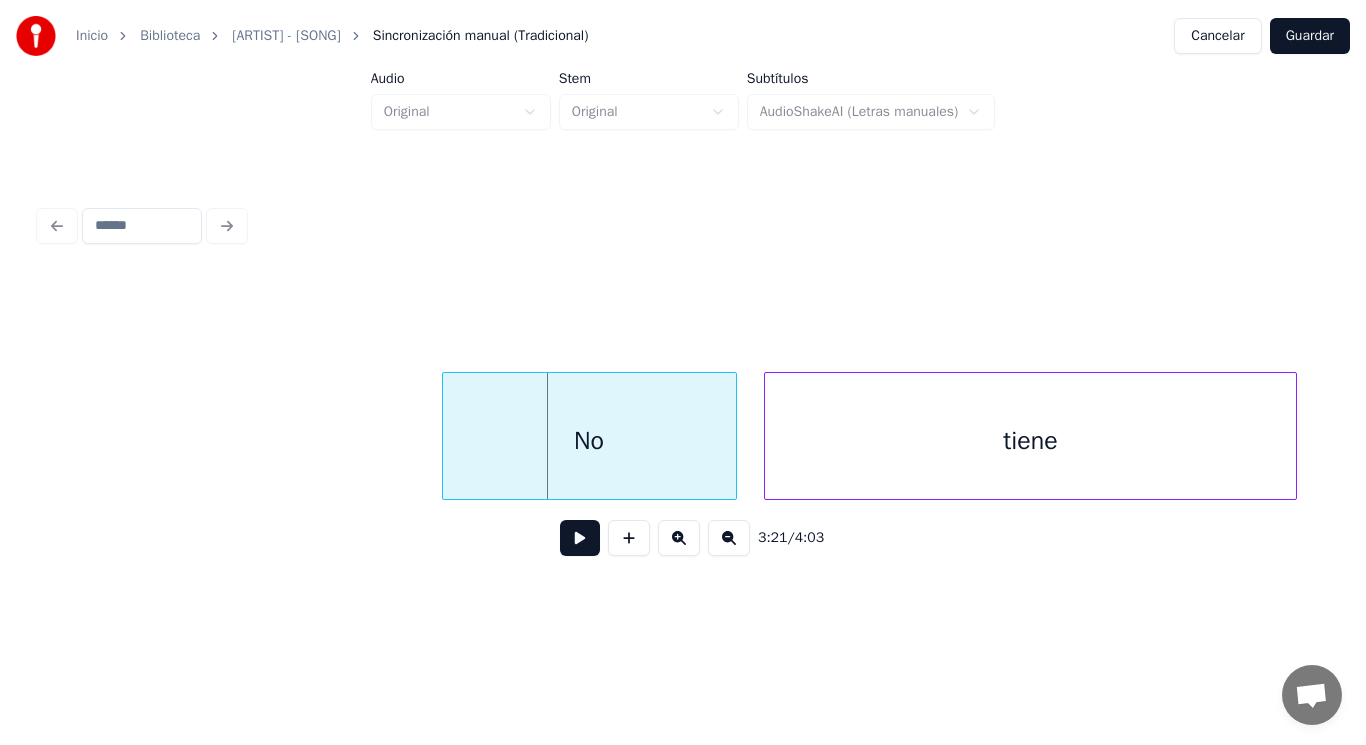 click at bounding box center (446, 436) 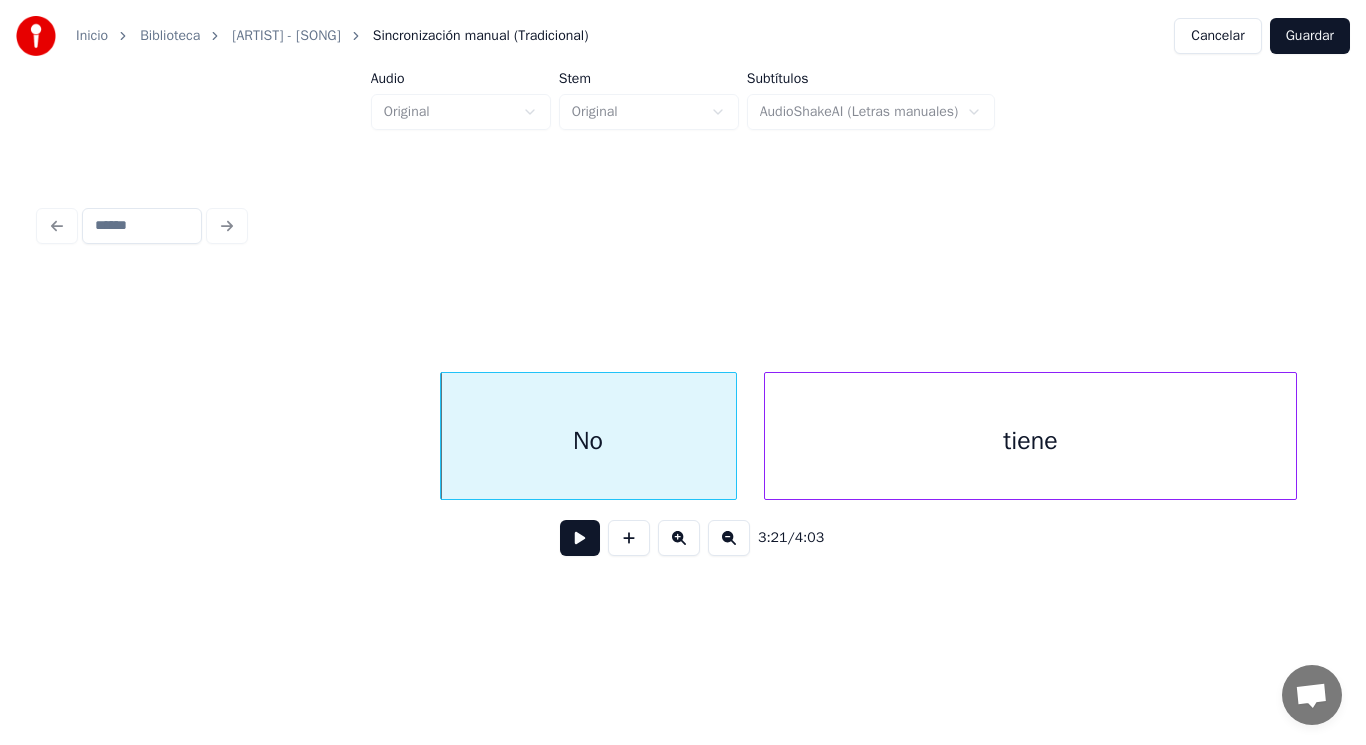 click at bounding box center [580, 538] 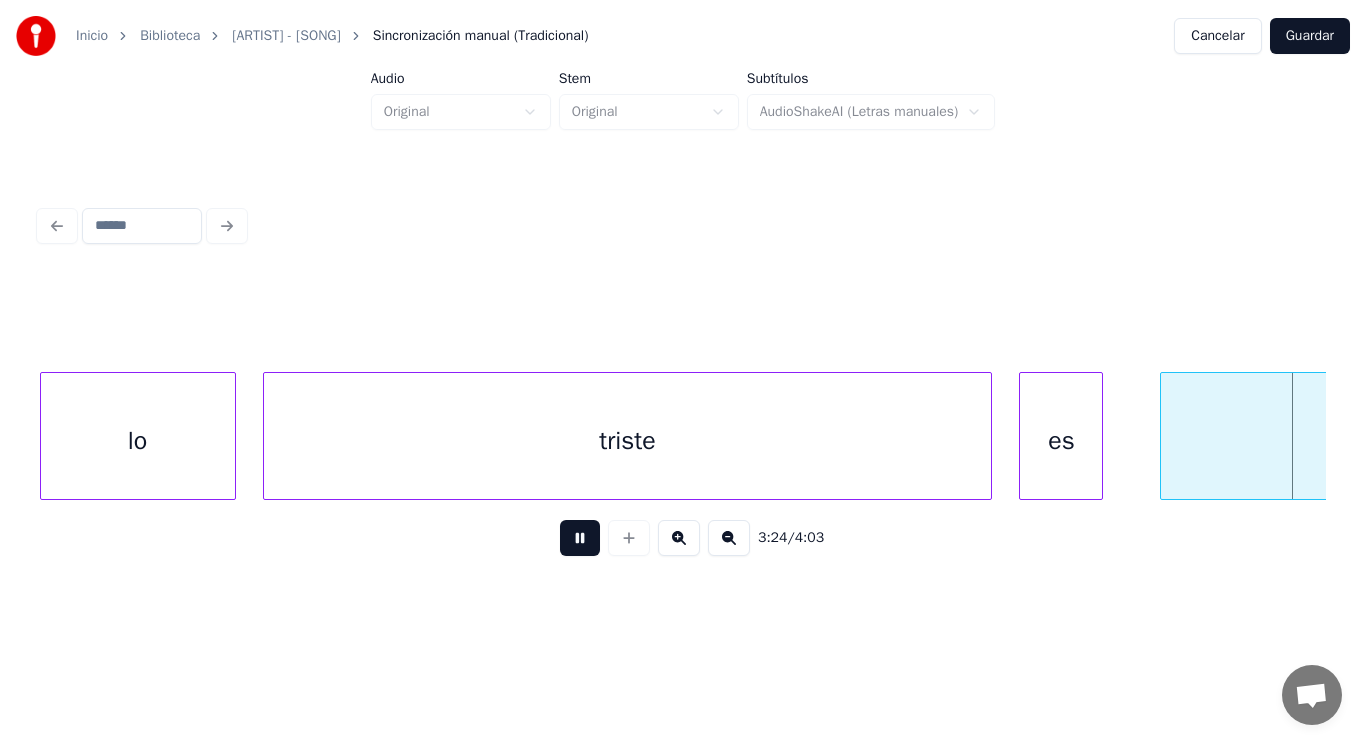 scroll, scrollTop: 0, scrollLeft: 287021, axis: horizontal 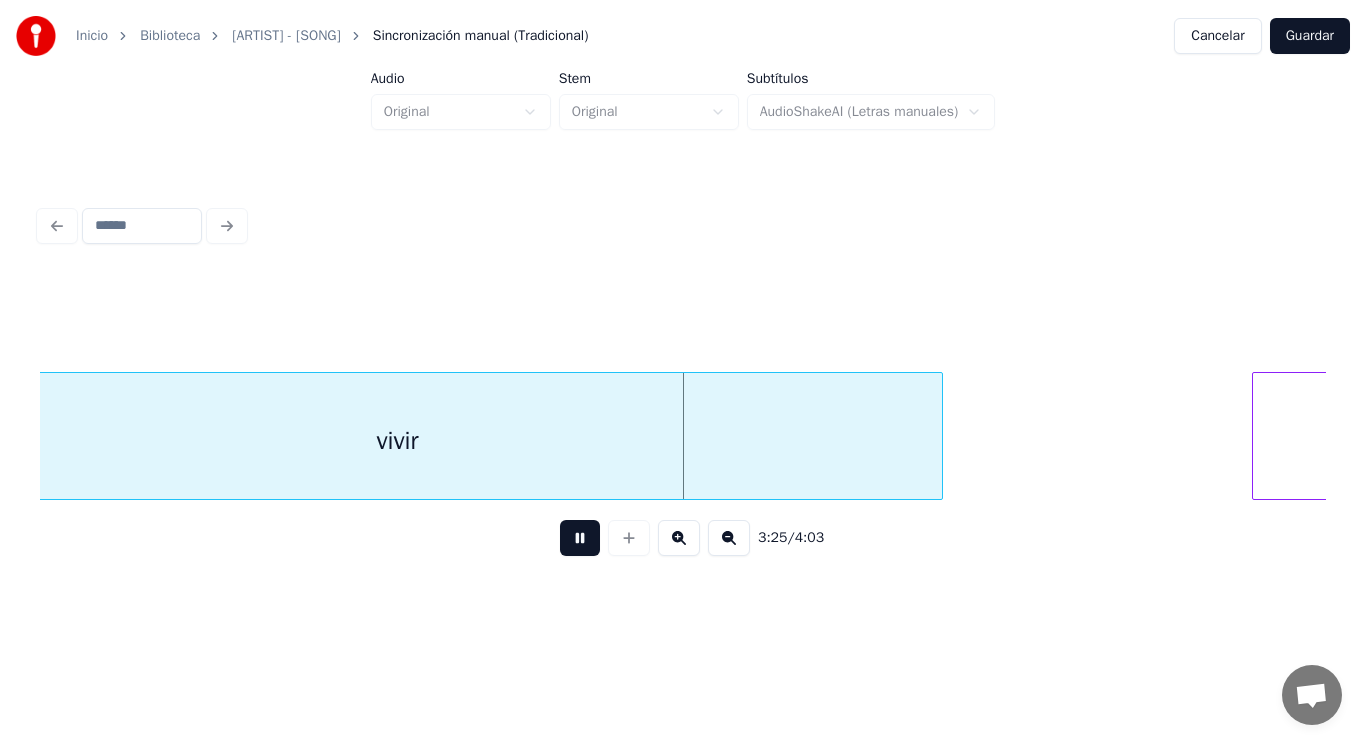 click at bounding box center (580, 538) 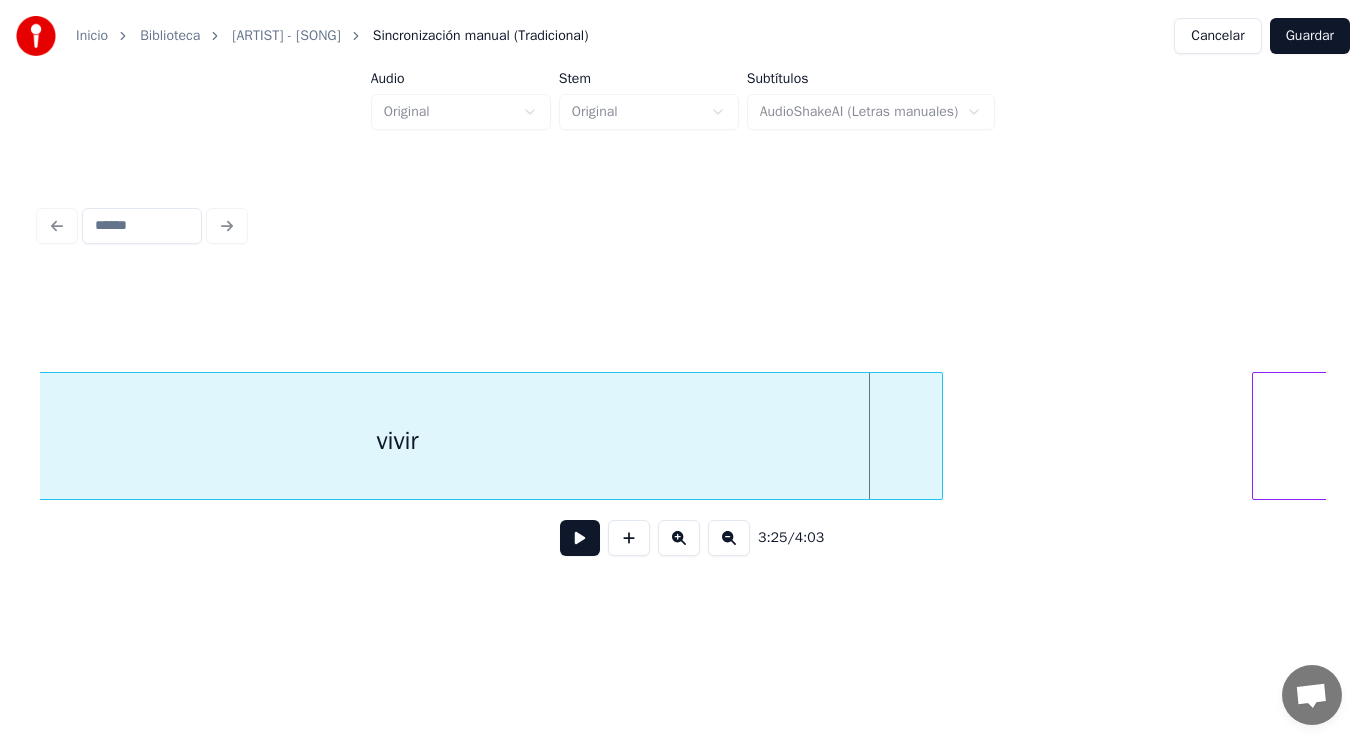 click at bounding box center [580, 538] 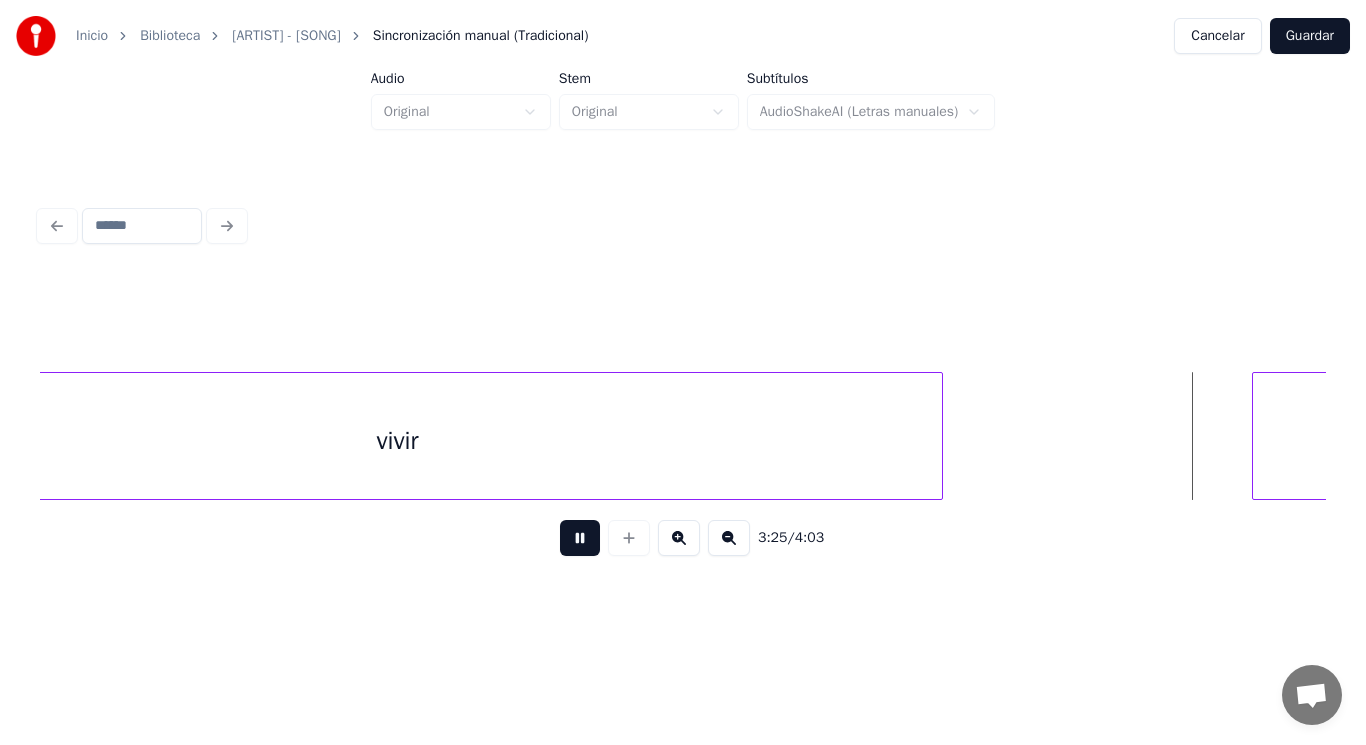 scroll, scrollTop: 0, scrollLeft: 288314, axis: horizontal 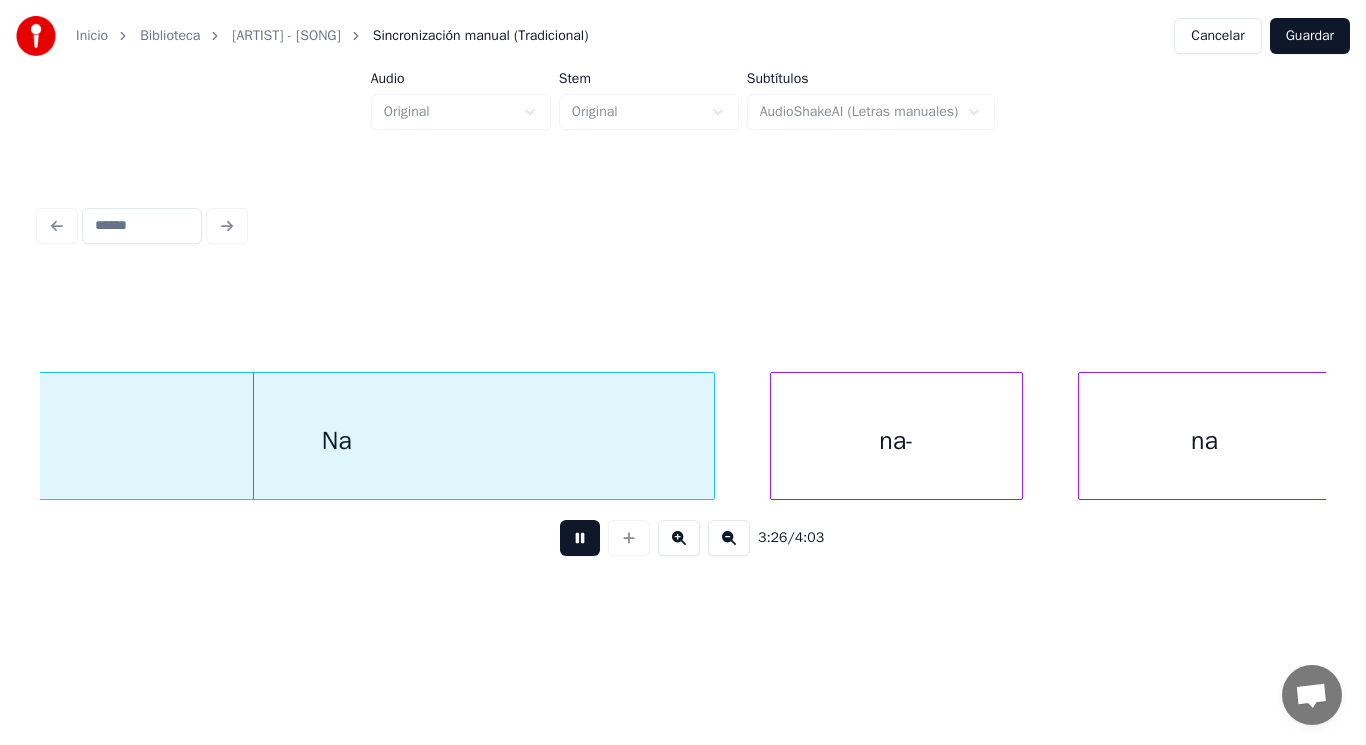 click at bounding box center (580, 538) 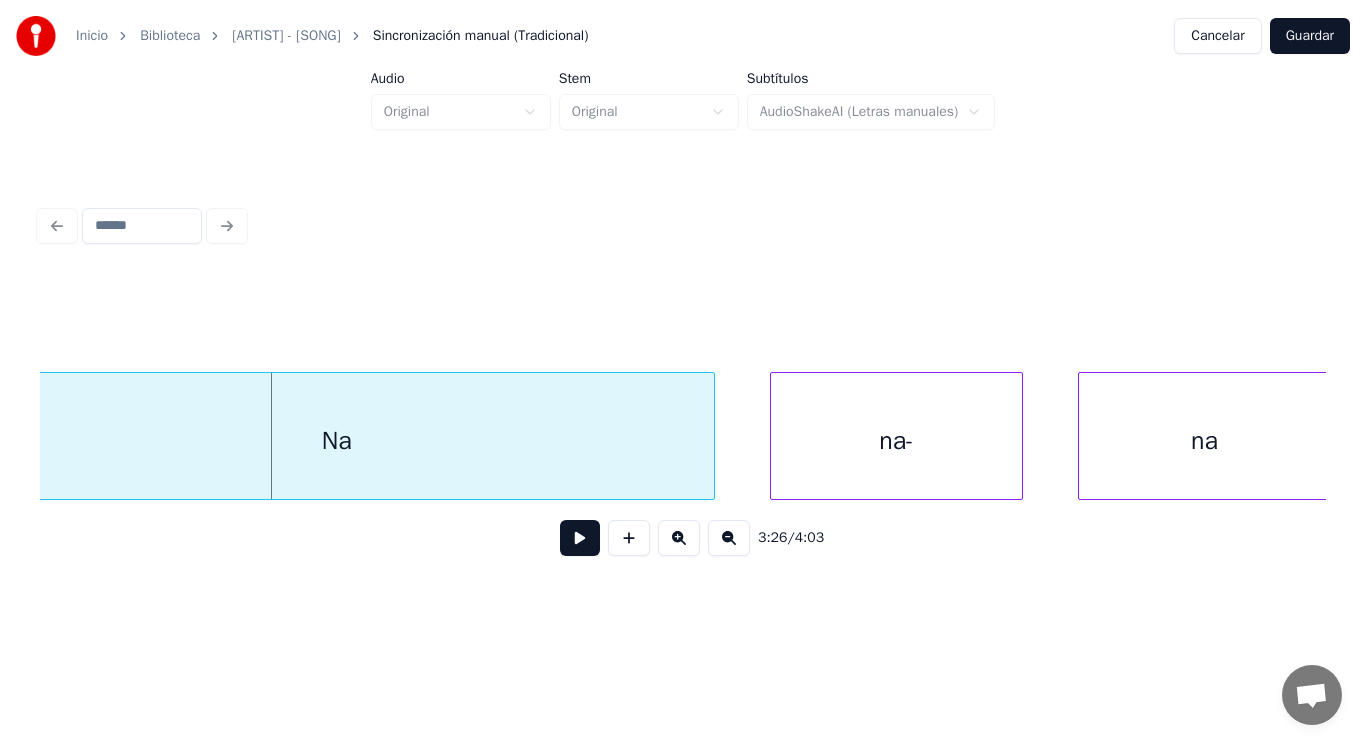 click at bounding box center (580, 538) 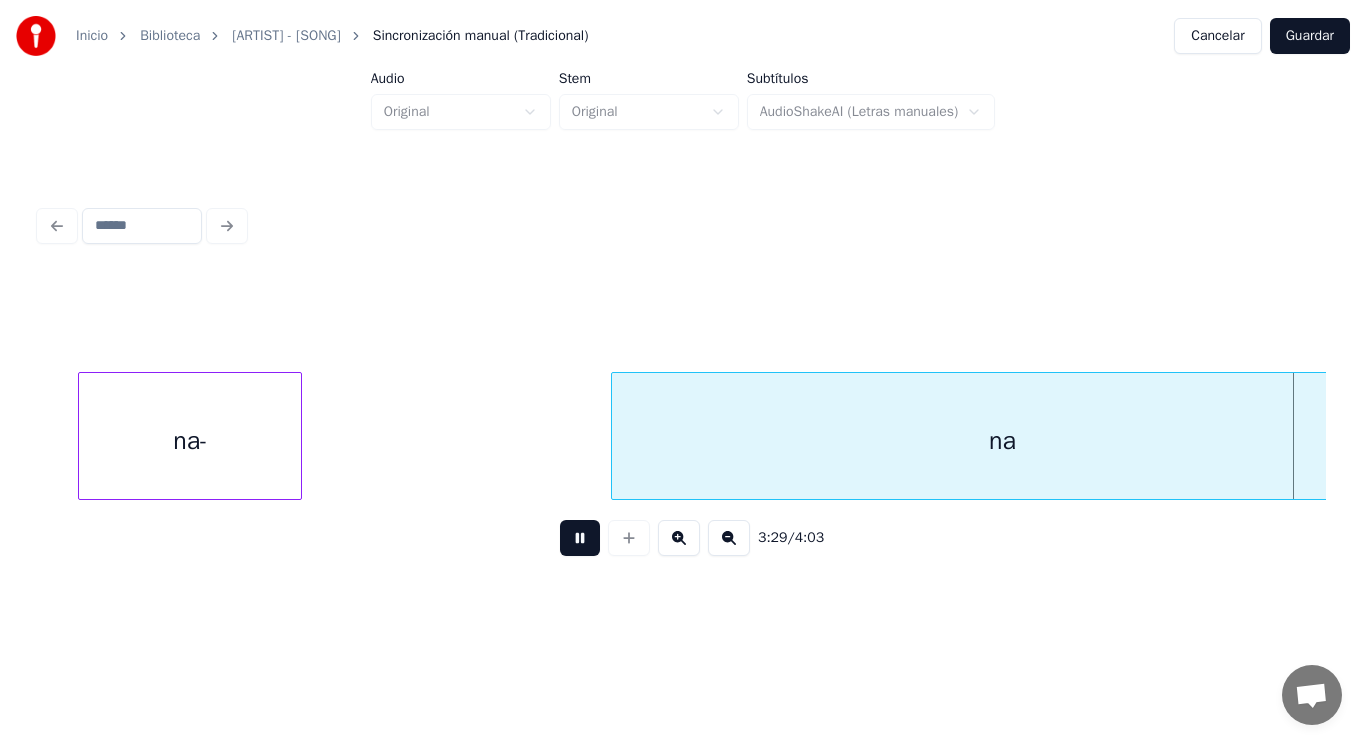 scroll, scrollTop: 0, scrollLeft: 293506, axis: horizontal 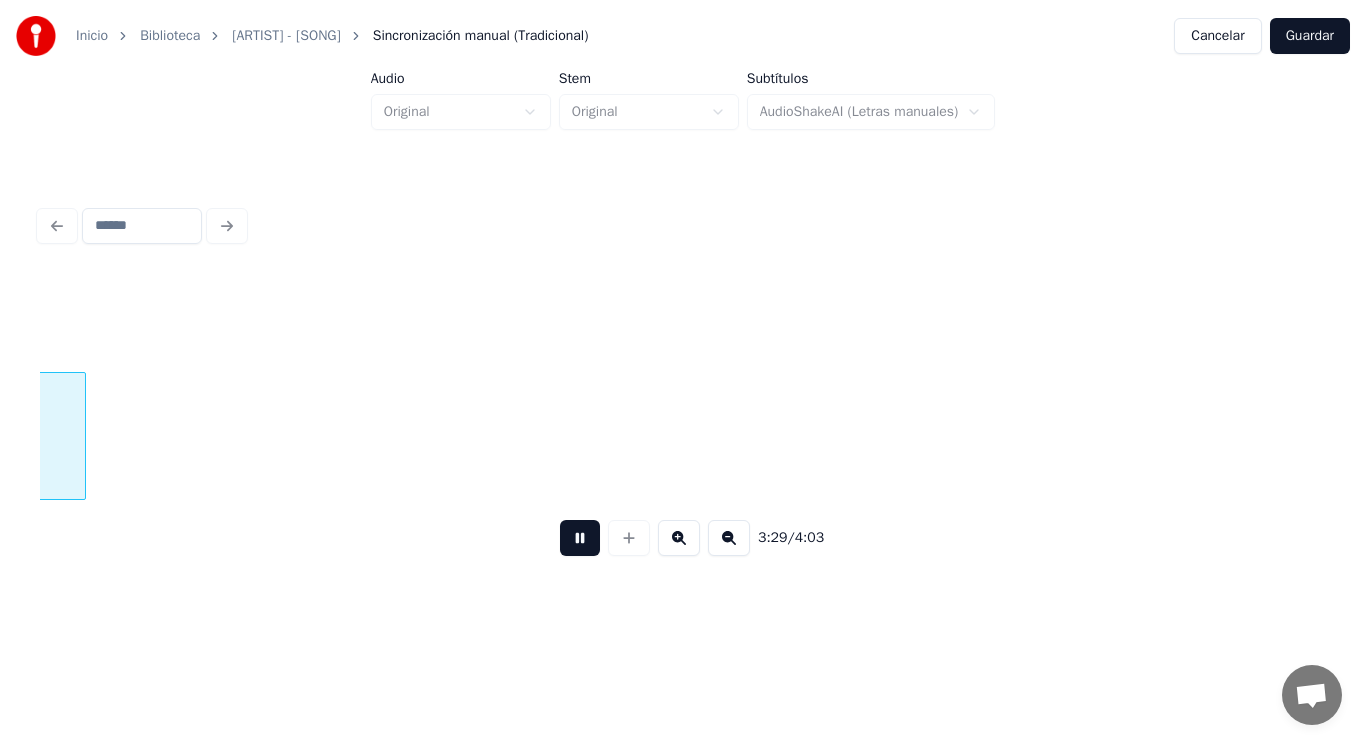 click at bounding box center [580, 538] 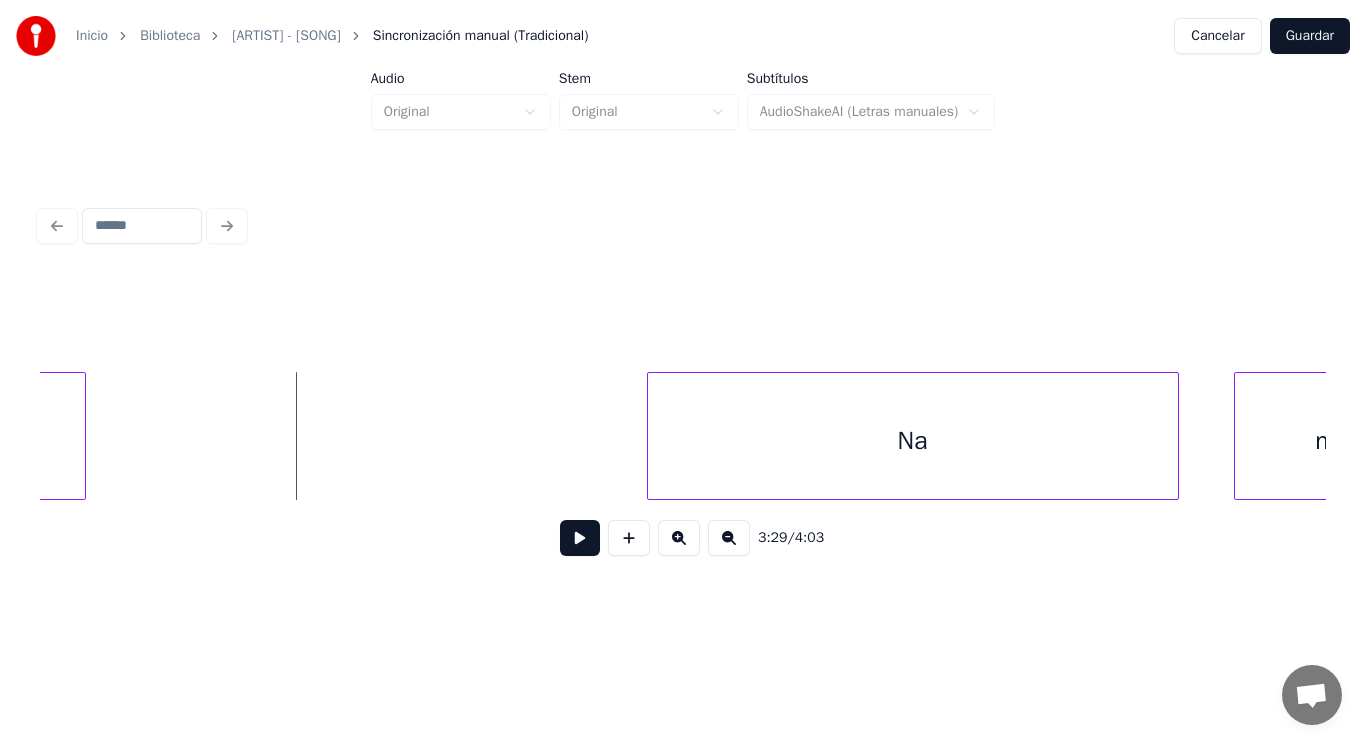 click at bounding box center [580, 538] 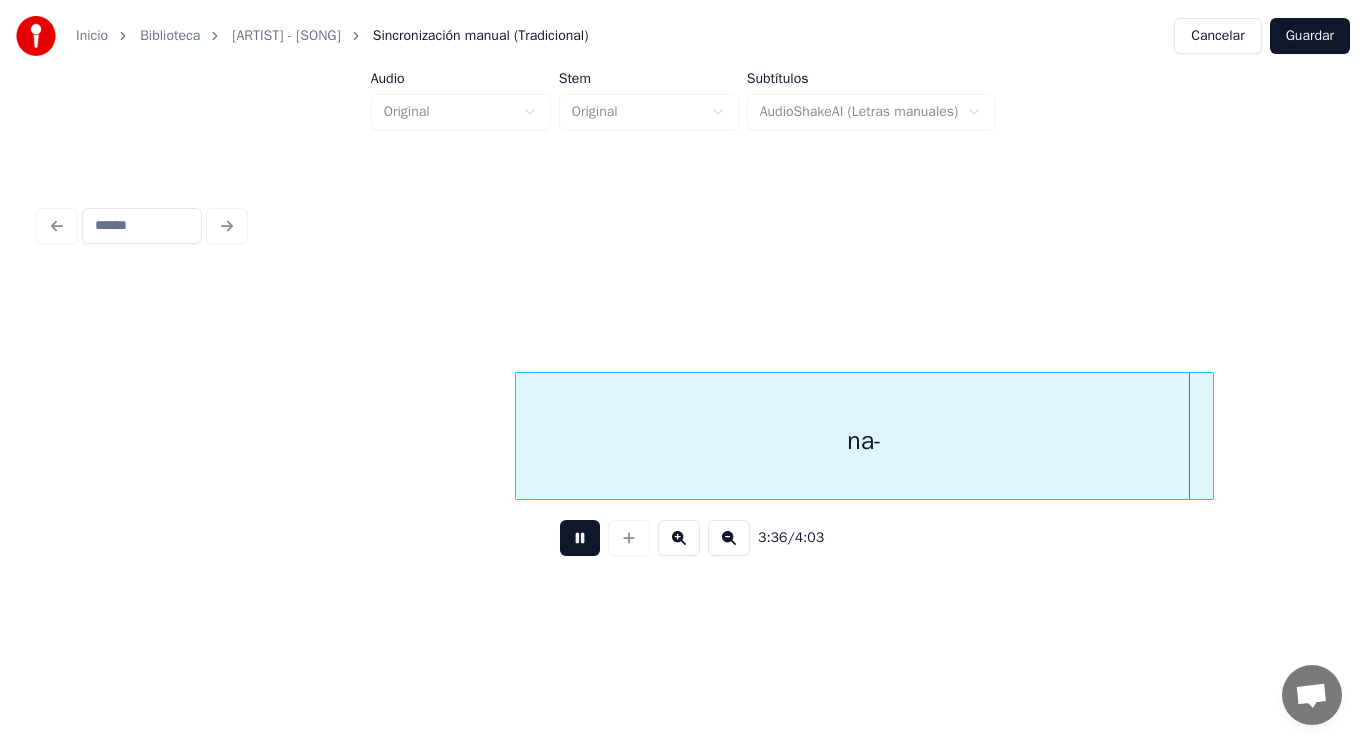click at bounding box center [580, 538] 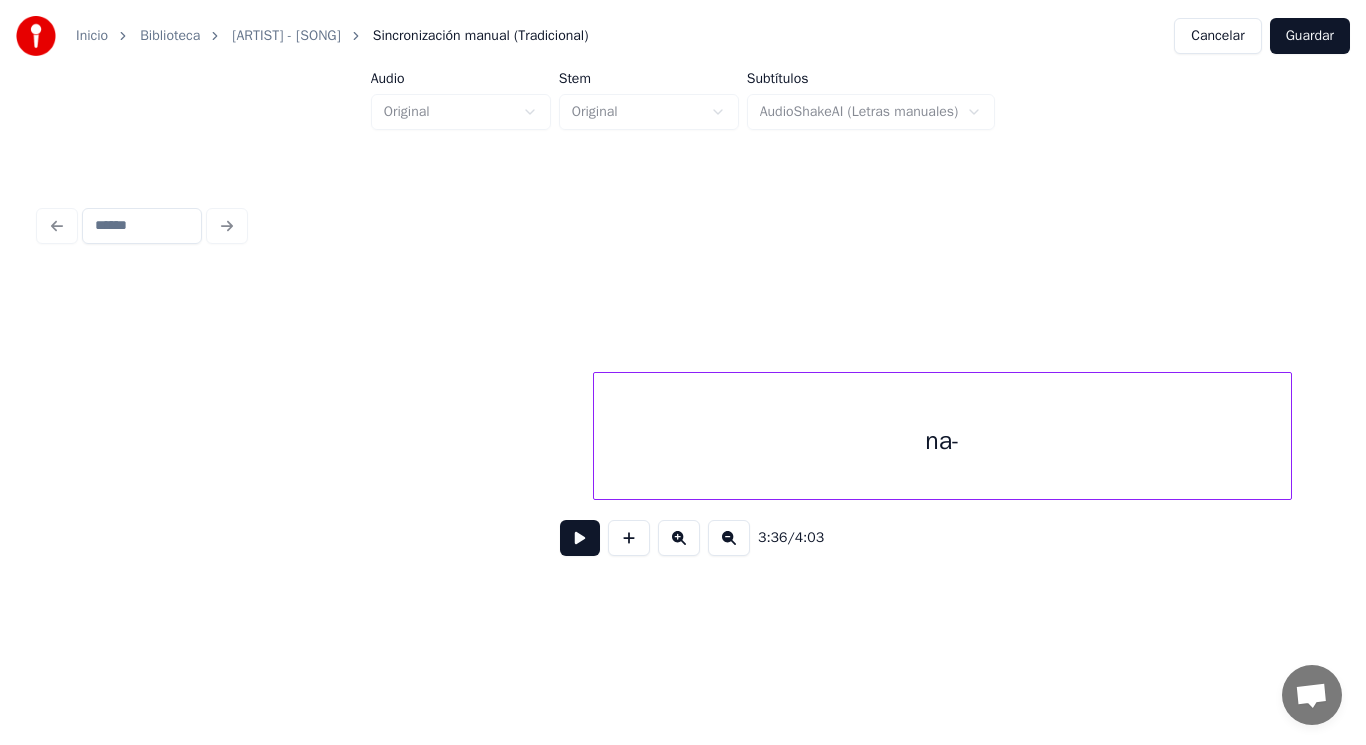 scroll, scrollTop: 0, scrollLeft: 301205, axis: horizontal 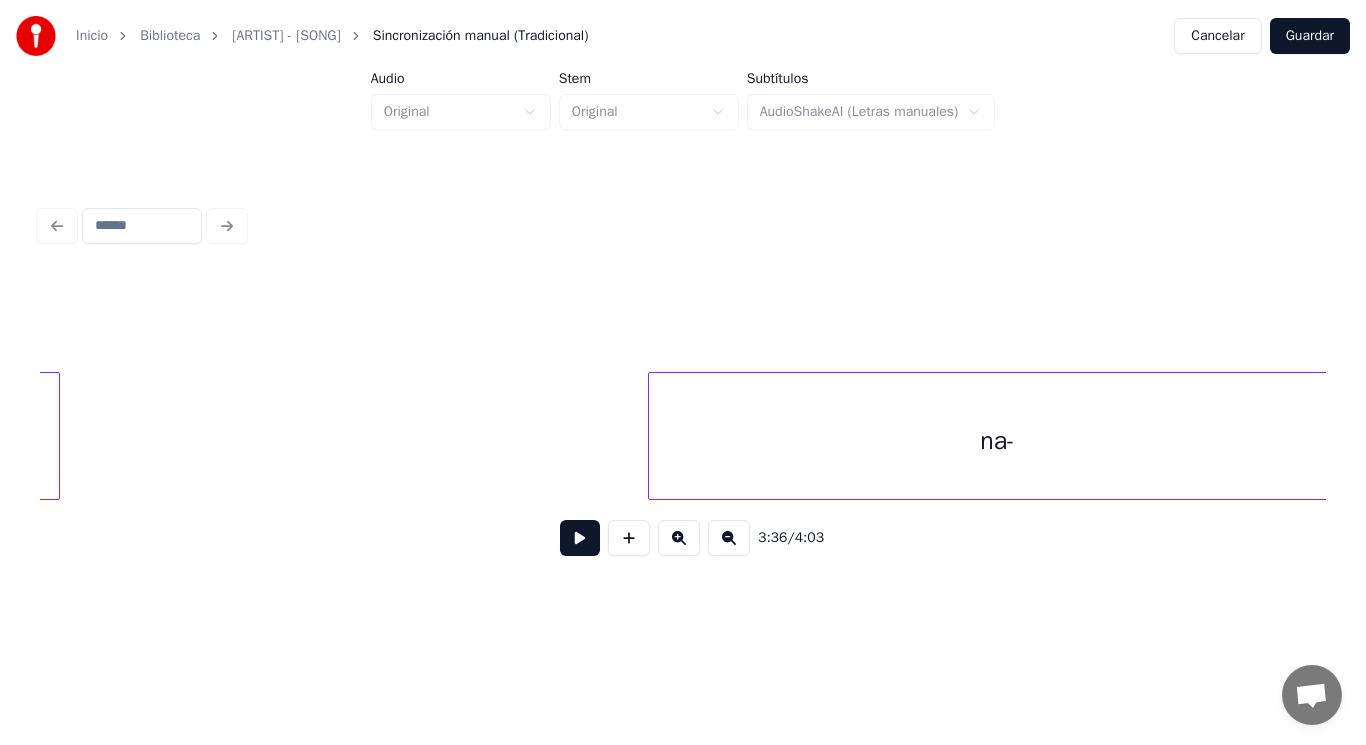 click on "na" at bounding box center (-66, 441) 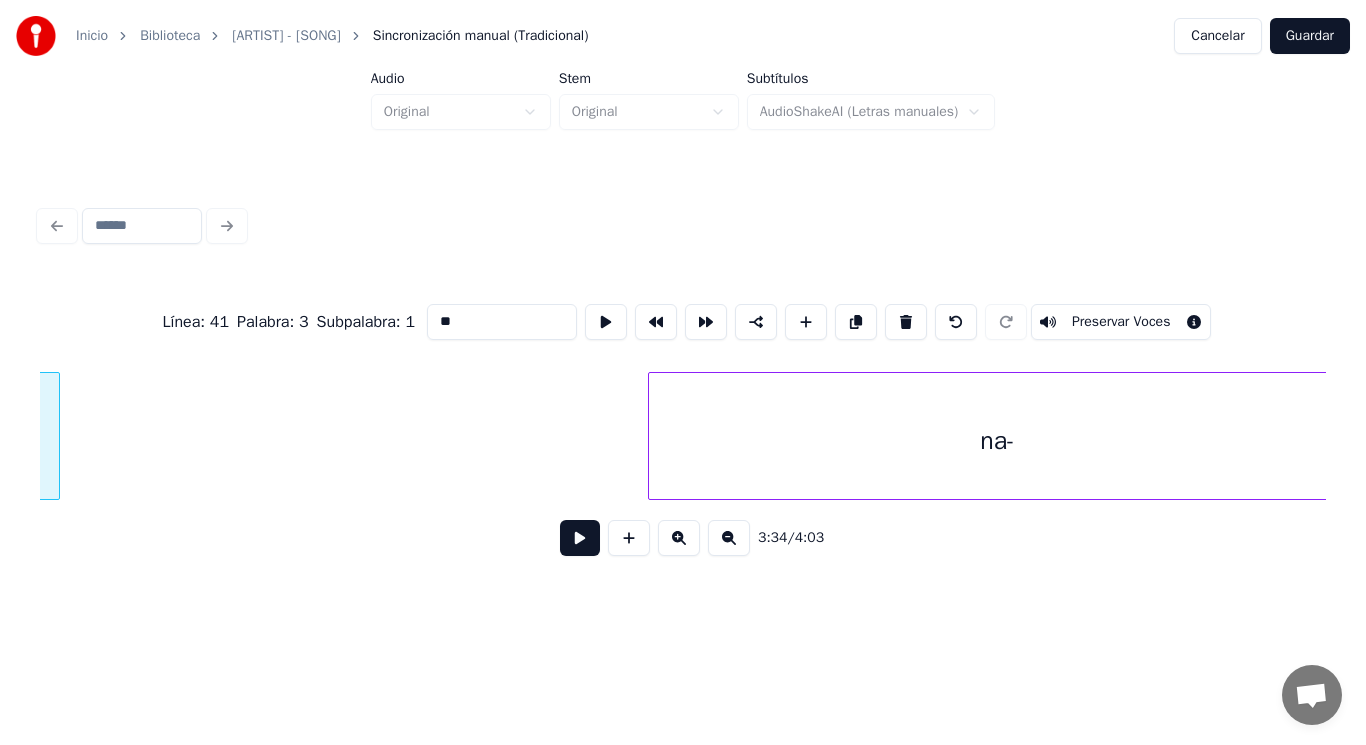 scroll, scrollTop: 0, scrollLeft: 300973, axis: horizontal 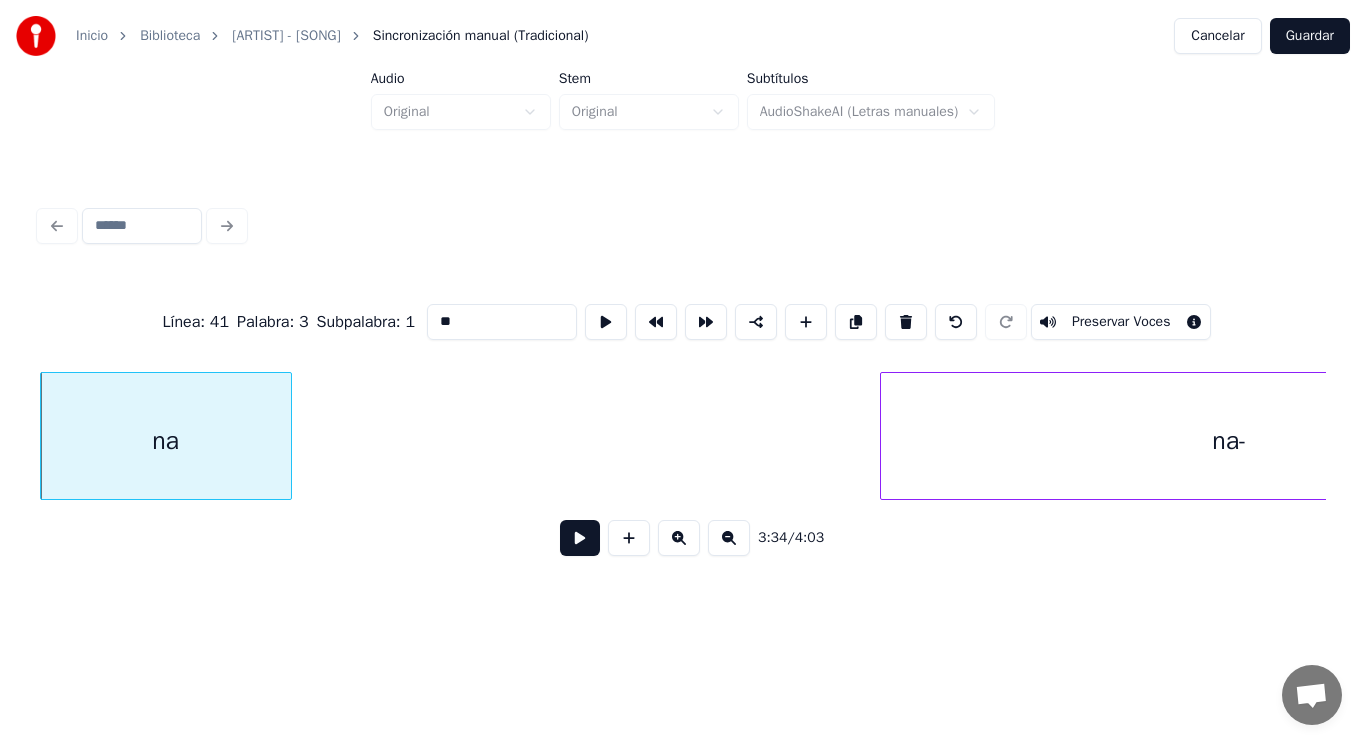 click at bounding box center (580, 538) 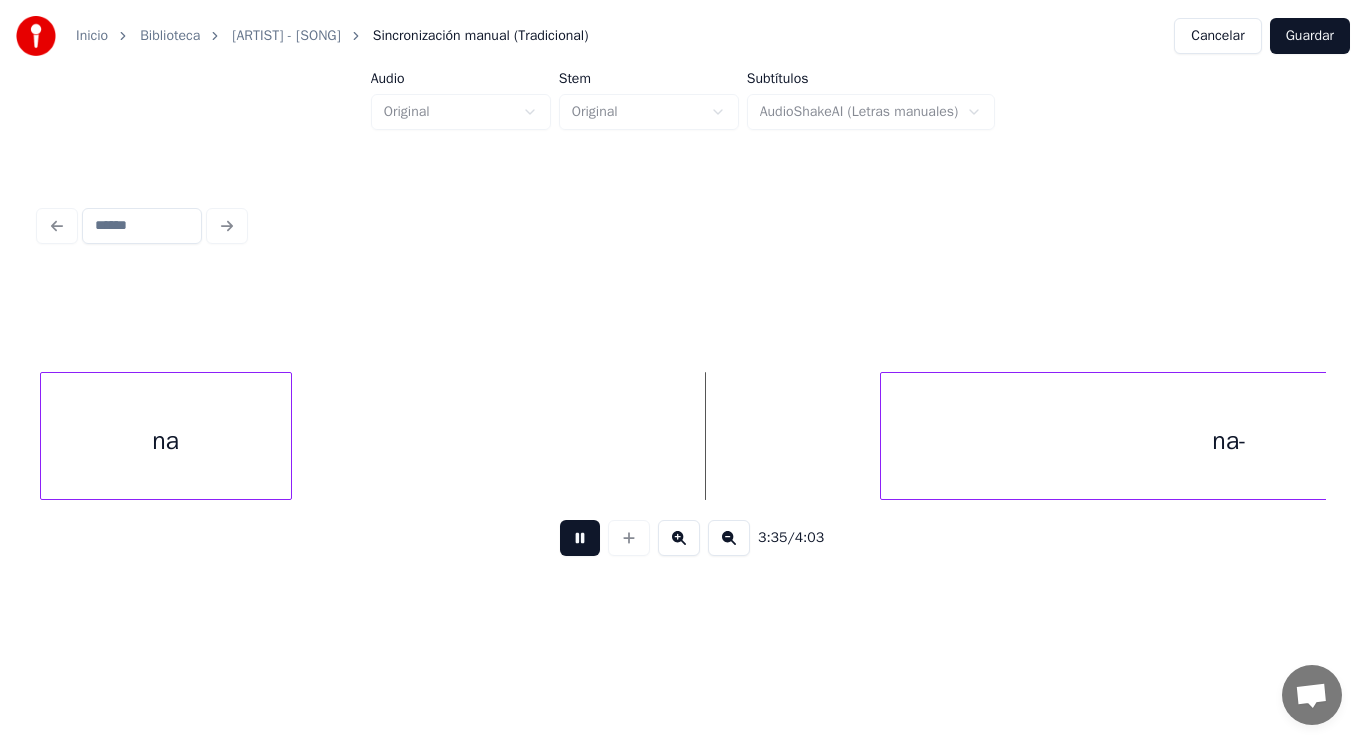 click at bounding box center (580, 538) 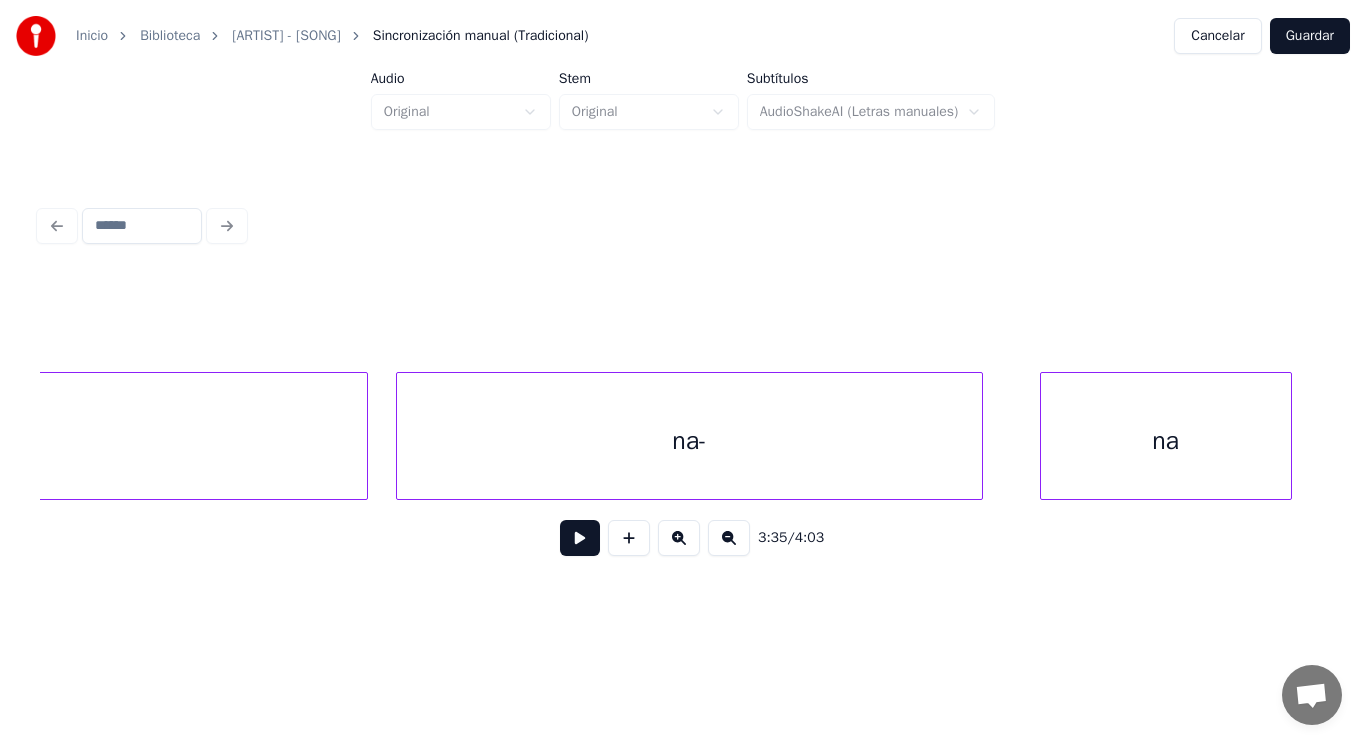 click on "Na" at bounding box center [4, 441] 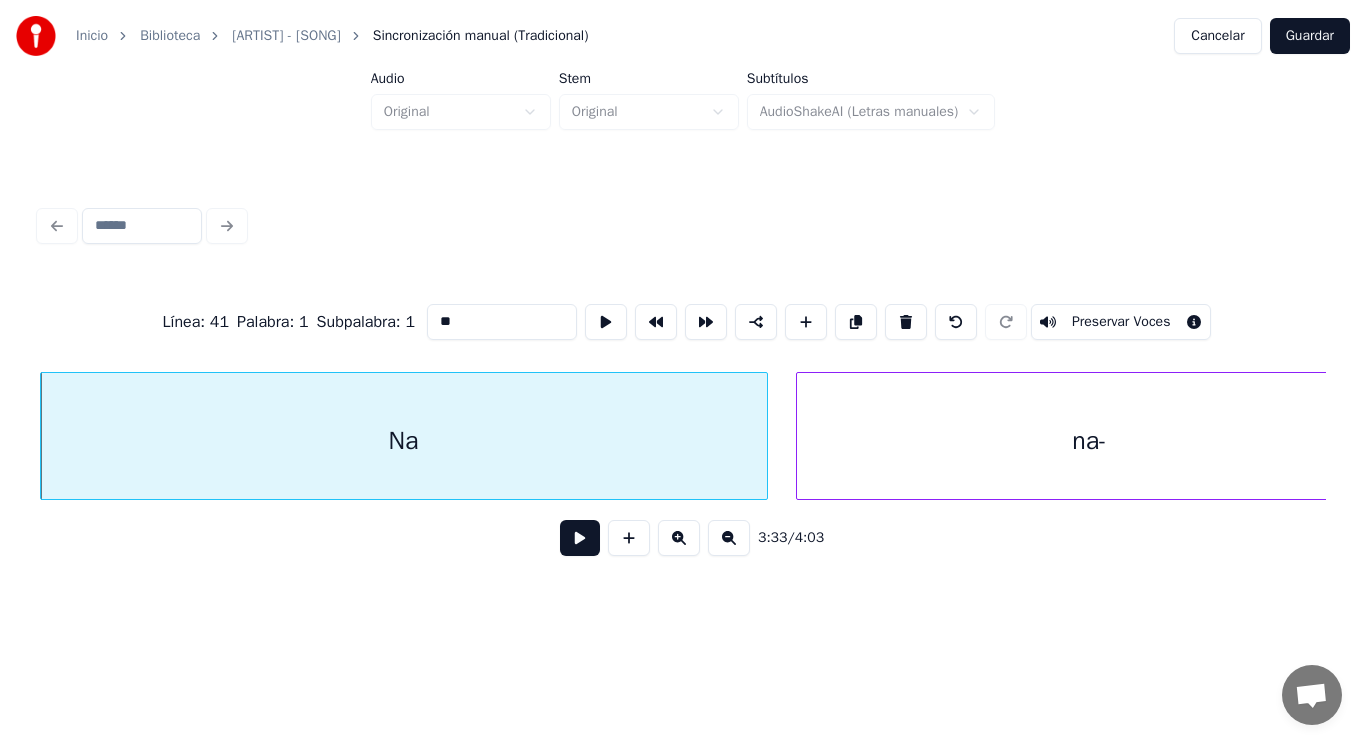 click at bounding box center (580, 538) 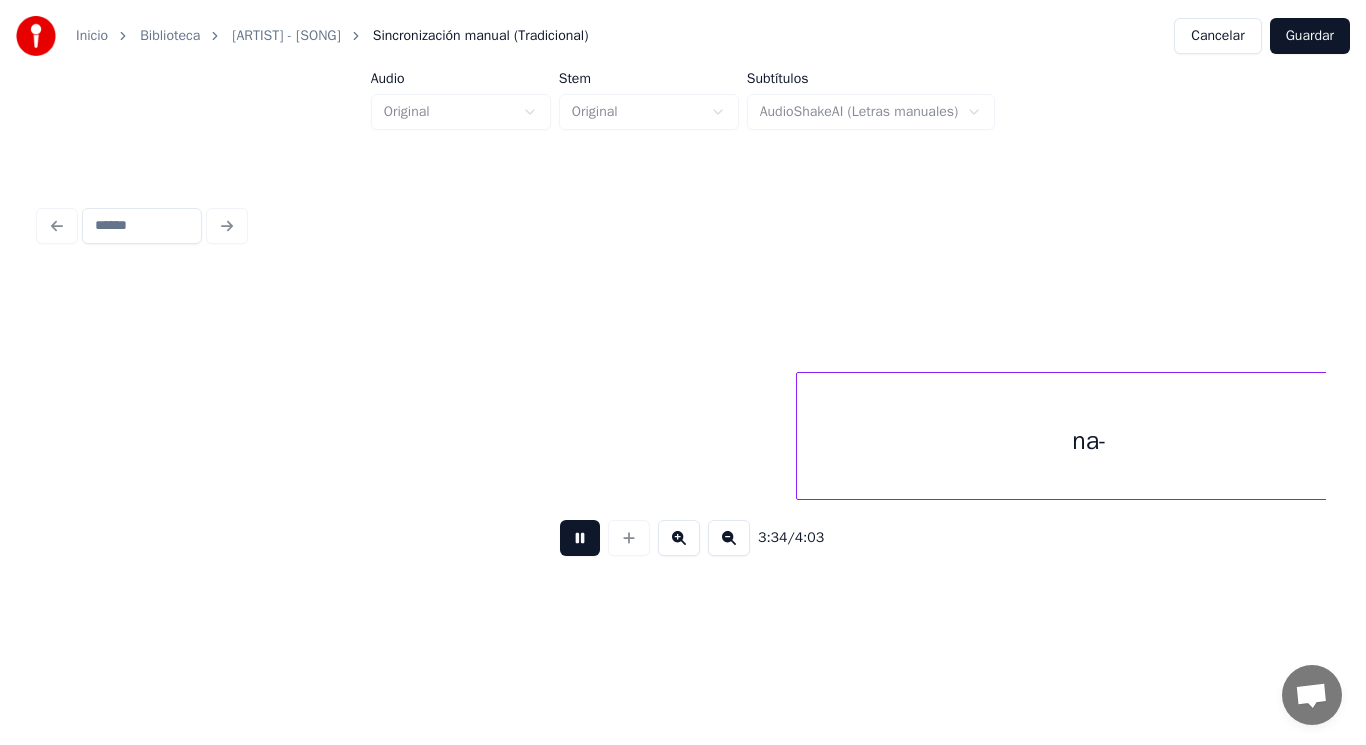 scroll, scrollTop: 0, scrollLeft: 300882, axis: horizontal 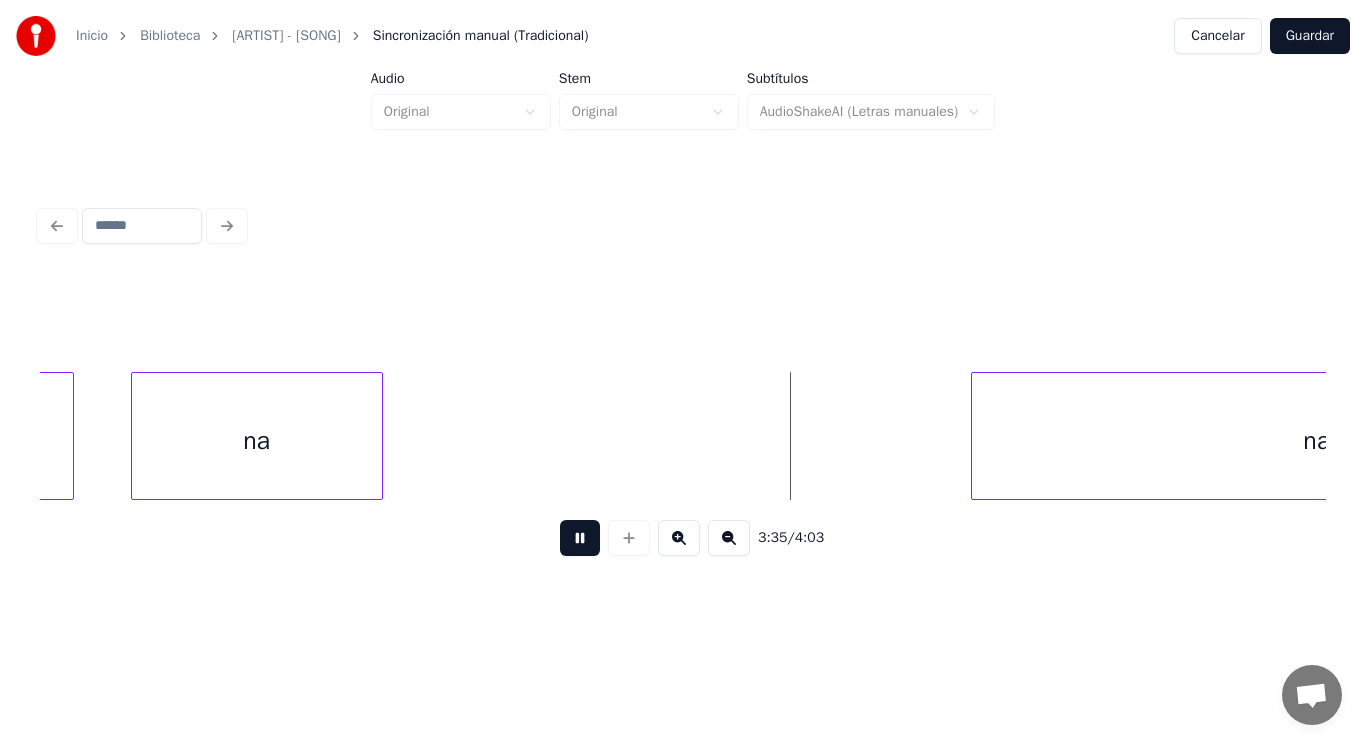 click at bounding box center (580, 538) 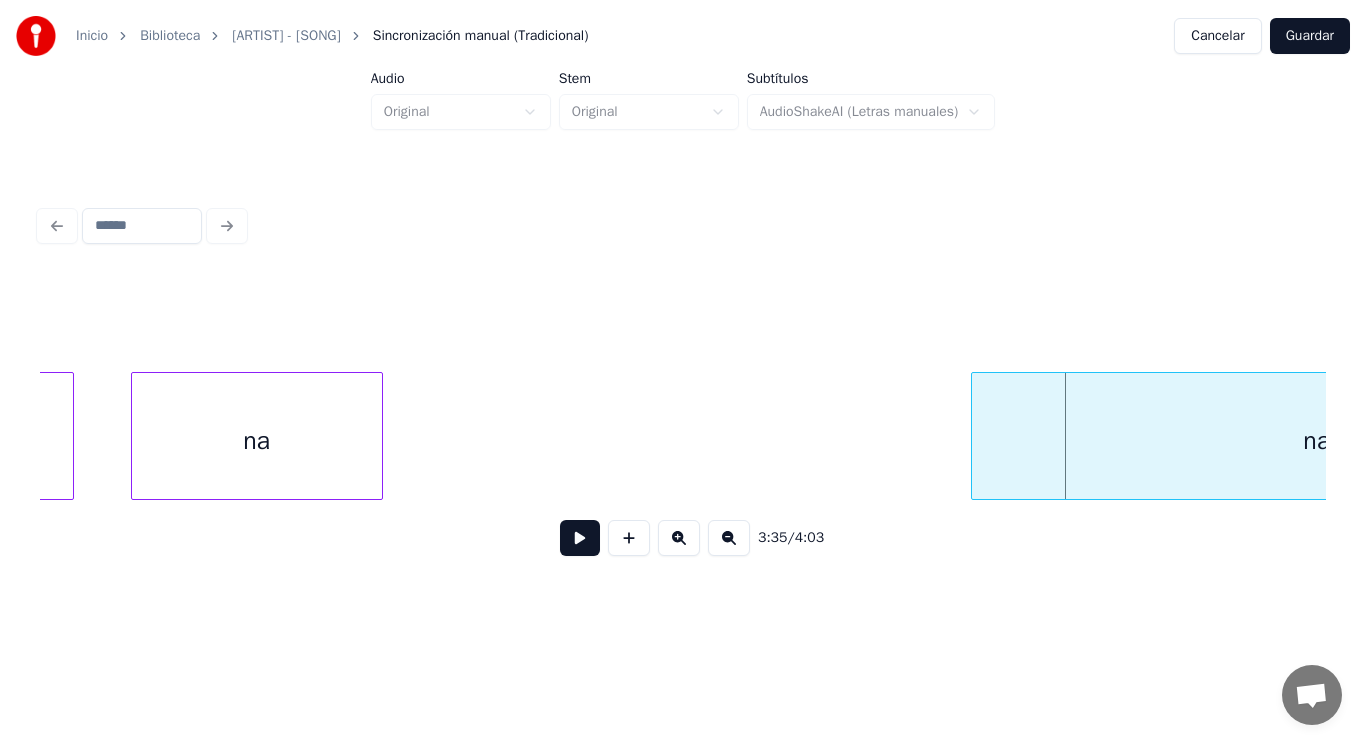 click at bounding box center [379, 436] 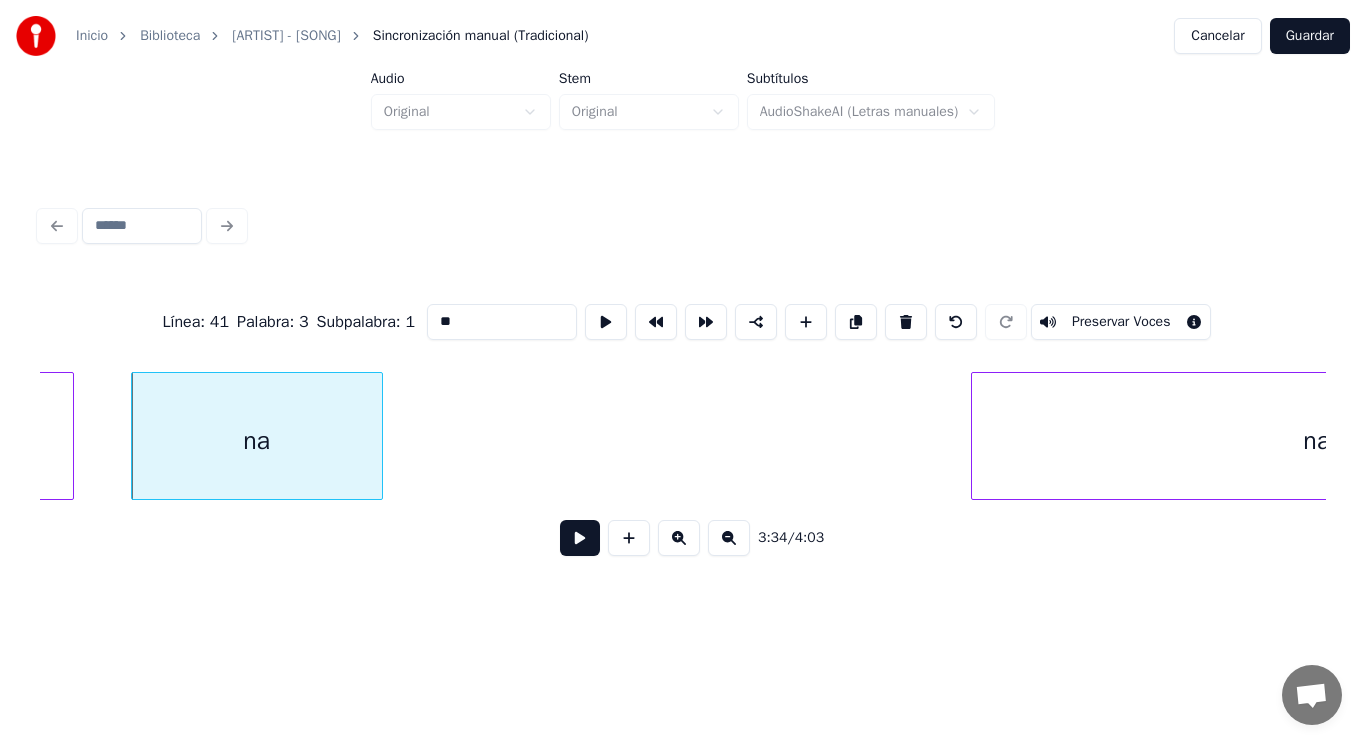 click at bounding box center (580, 538) 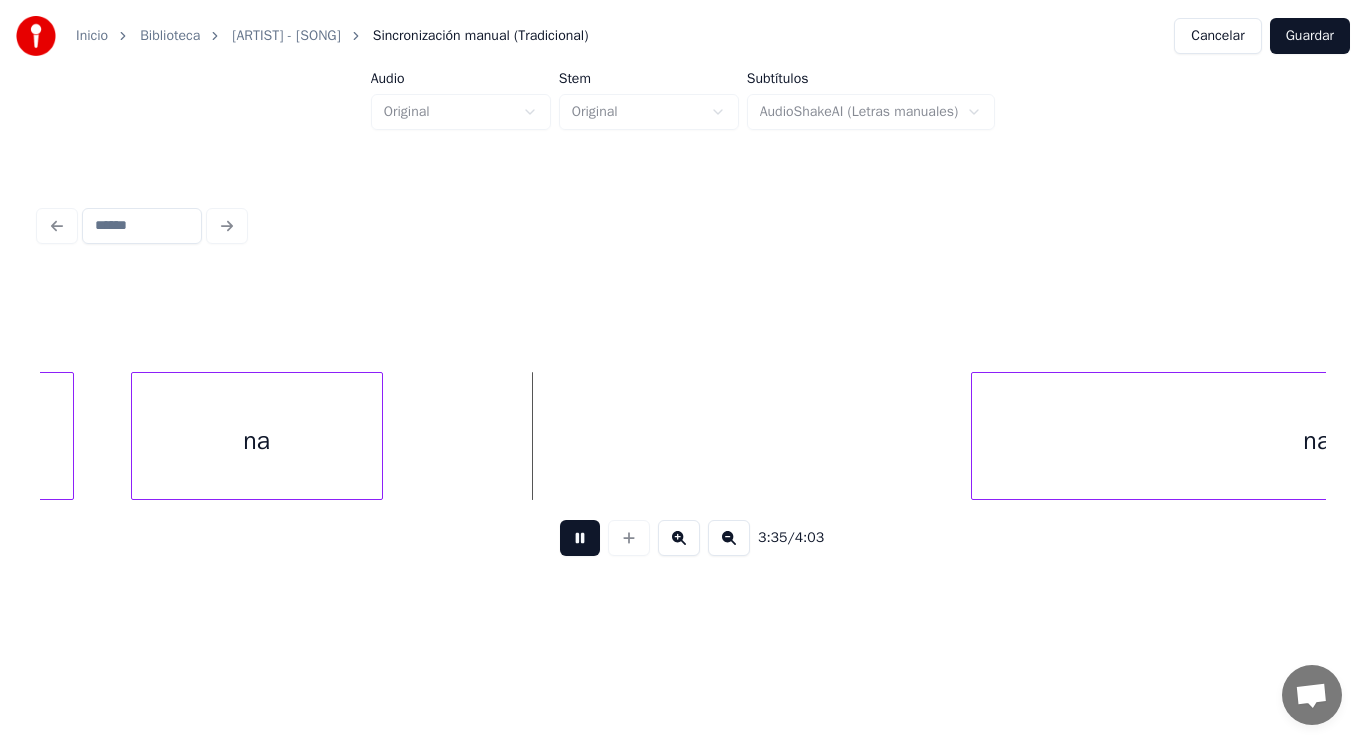 click at bounding box center [580, 538] 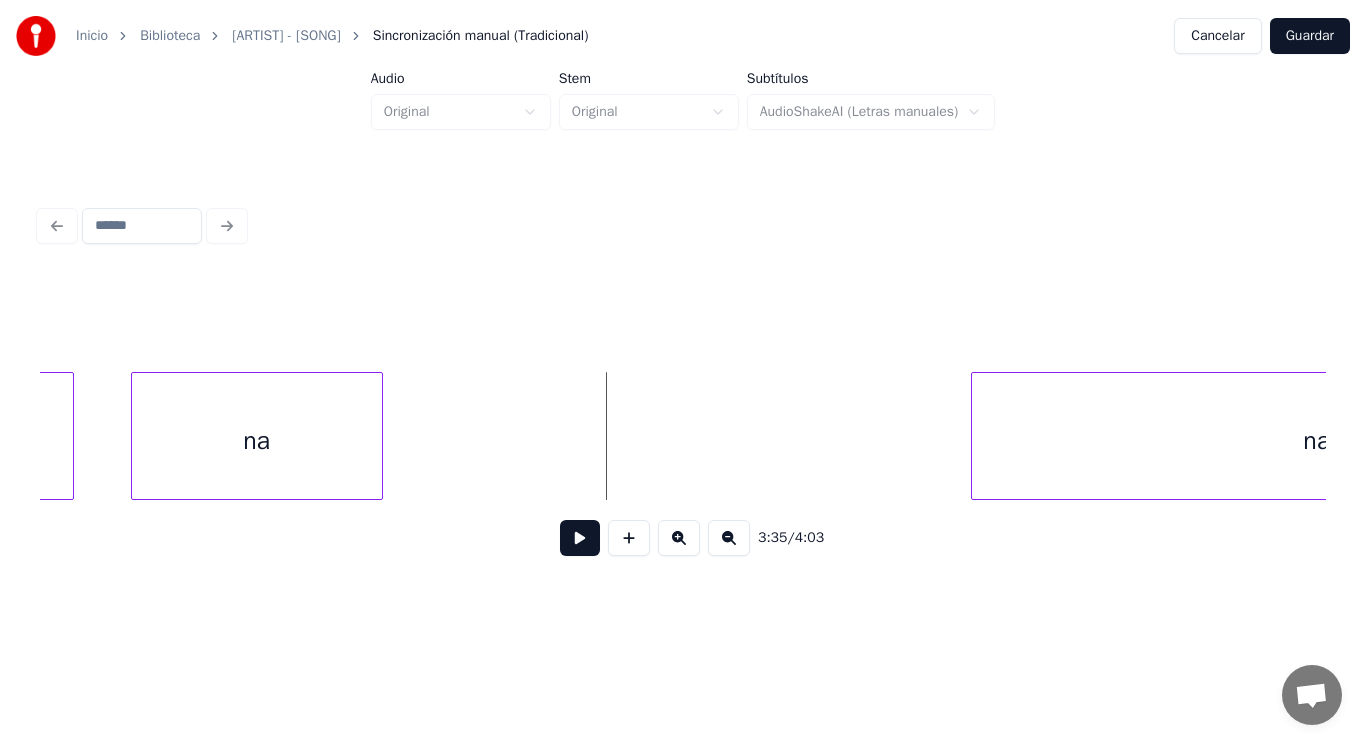 click on "na- na na-" at bounding box center [-130727, 436] 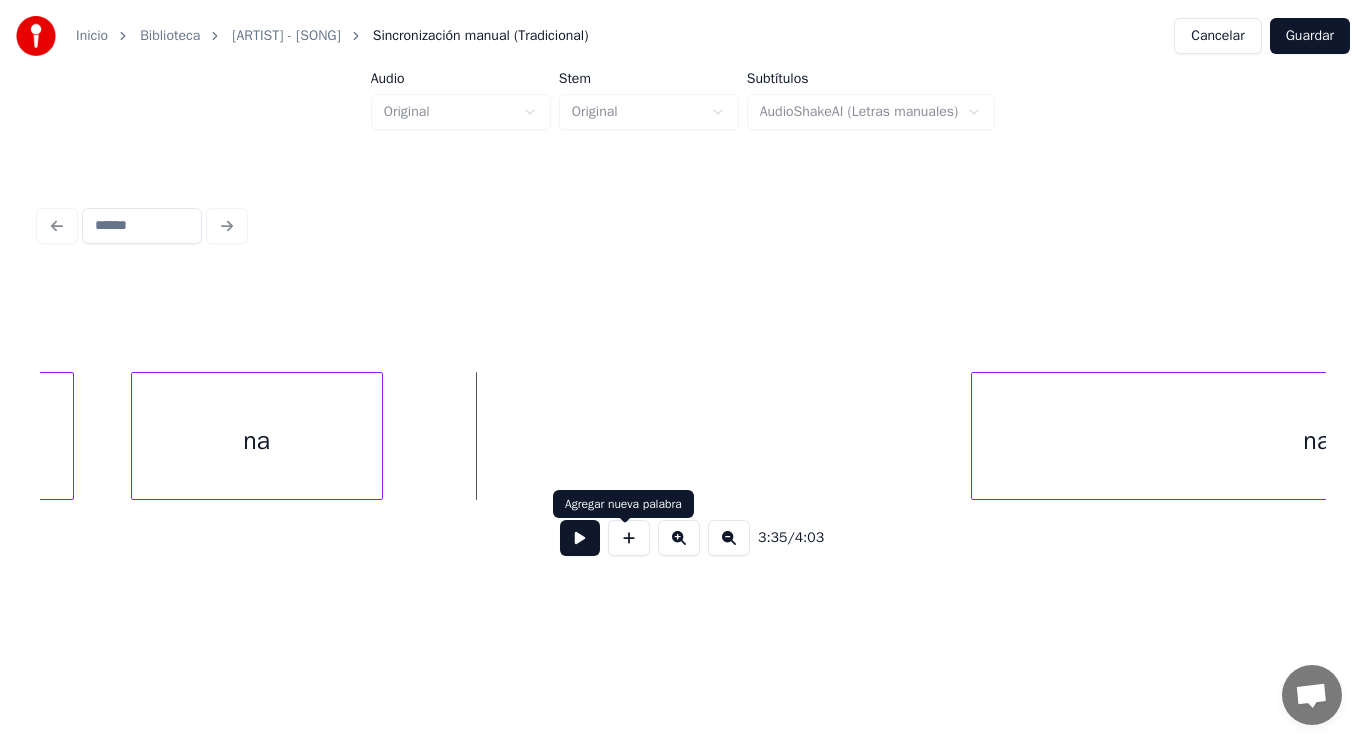 click at bounding box center (629, 538) 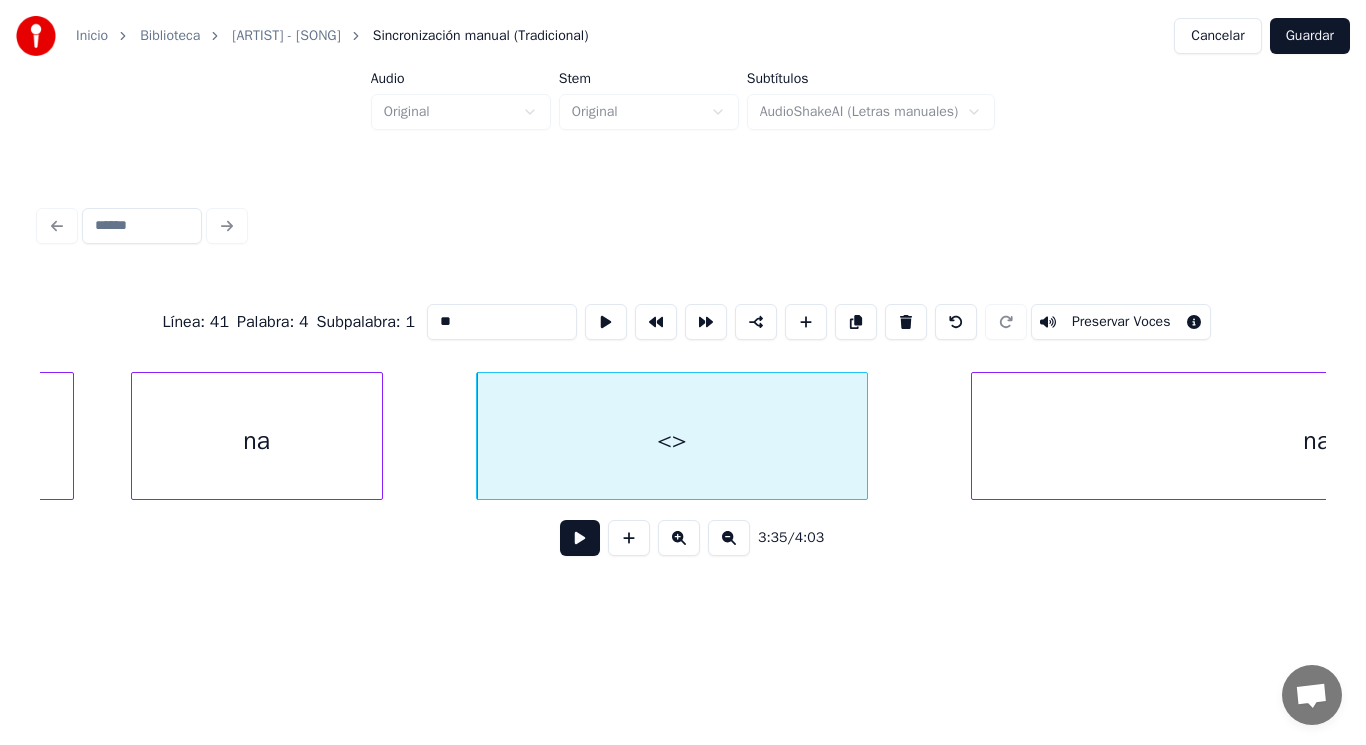 click at bounding box center [864, 436] 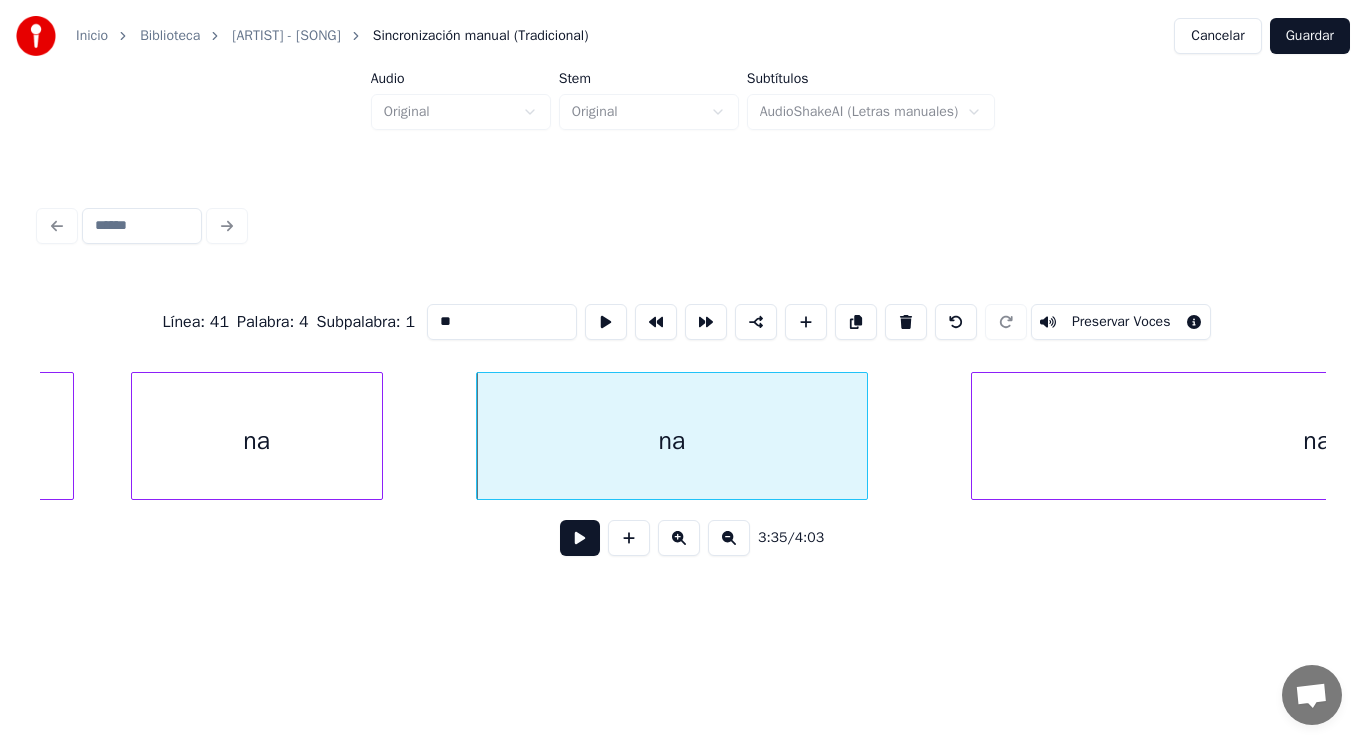 click on "na" at bounding box center [257, 441] 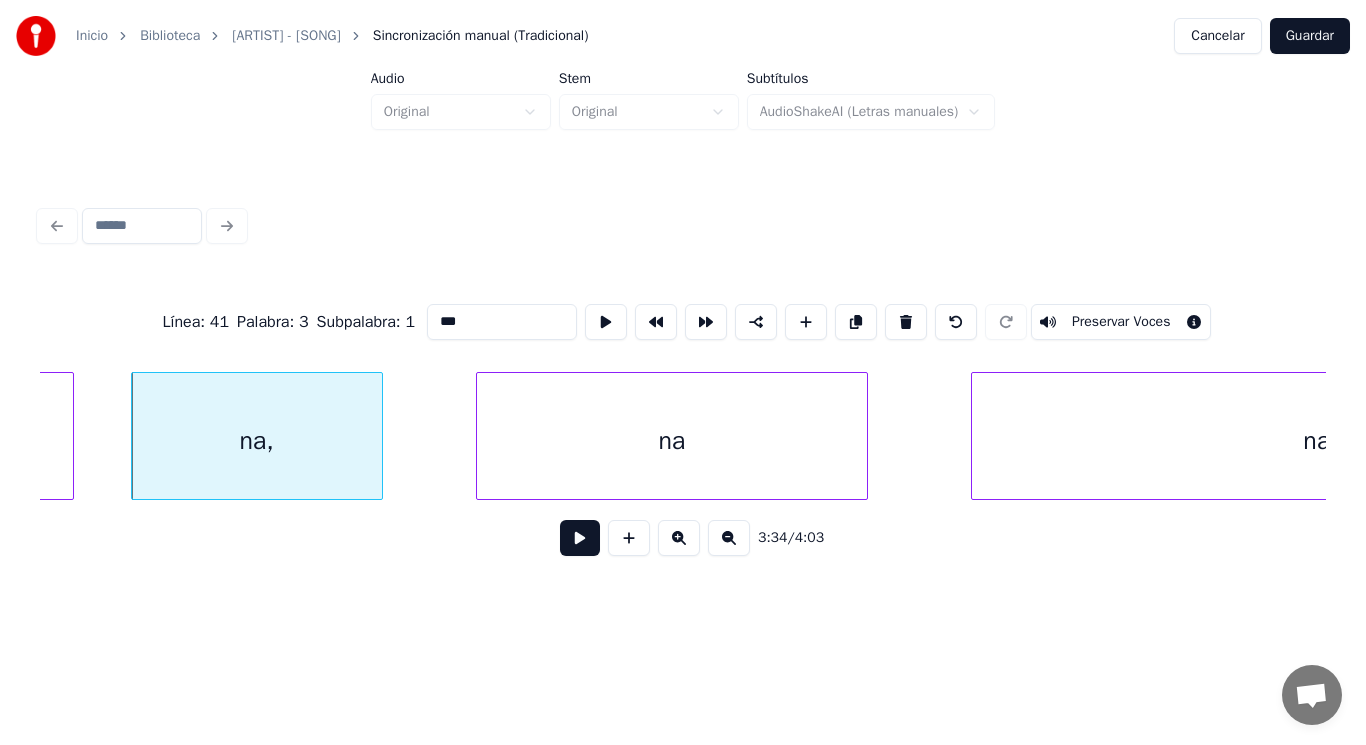 click on "na" at bounding box center (672, 441) 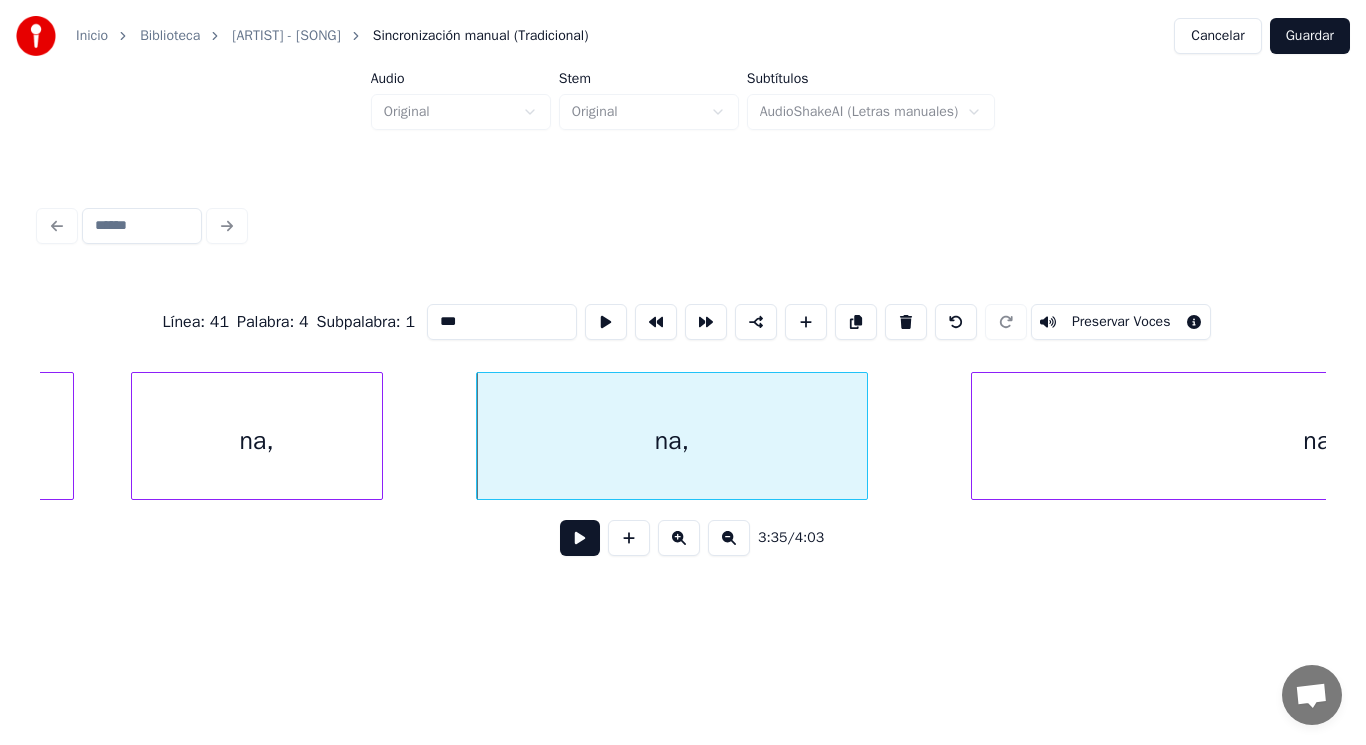 click on "na," at bounding box center (257, 441) 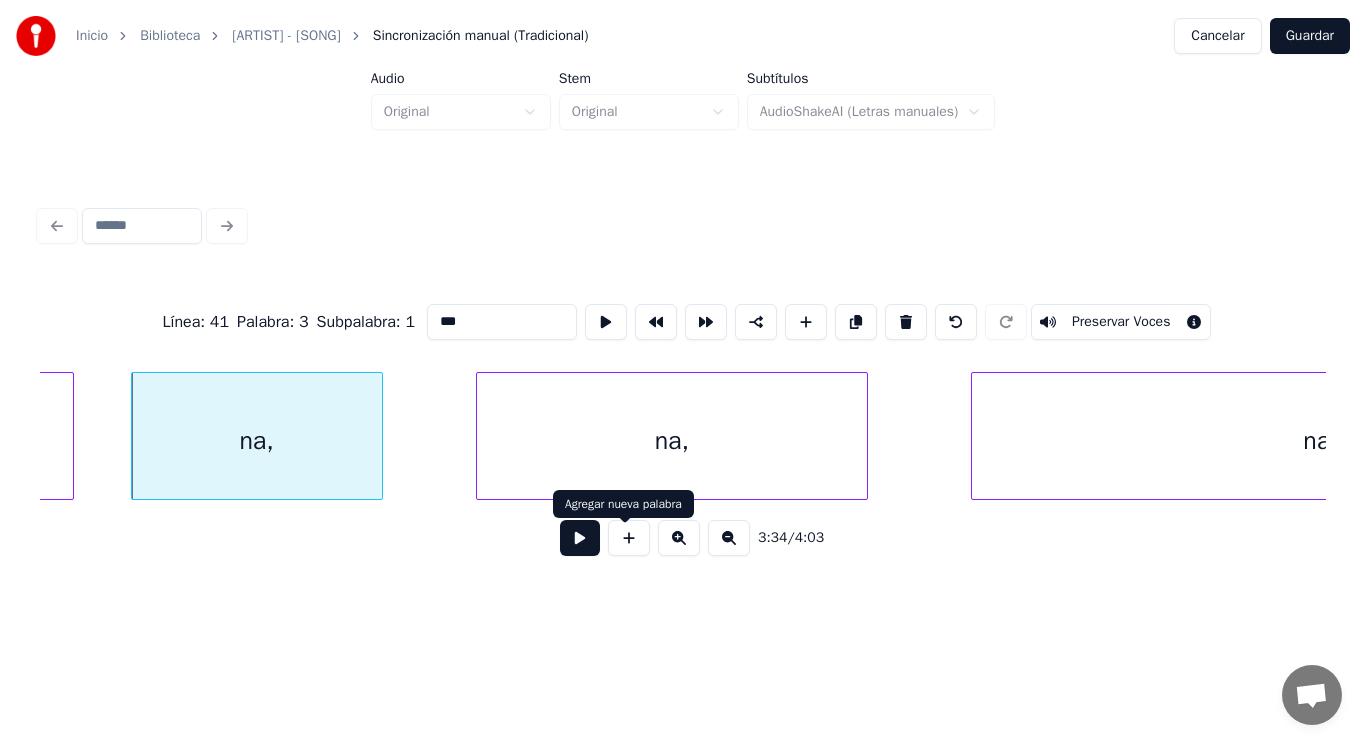type on "***" 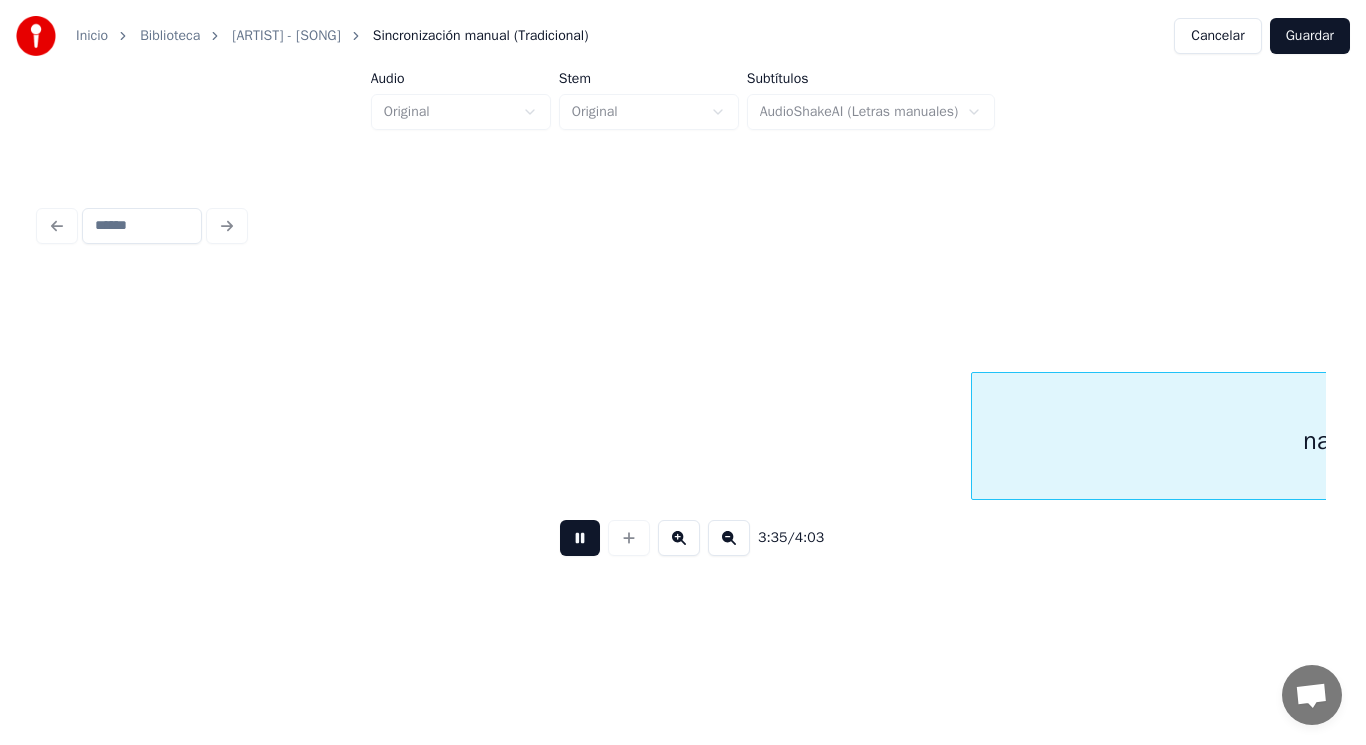 scroll, scrollTop: 0, scrollLeft: 302169, axis: horizontal 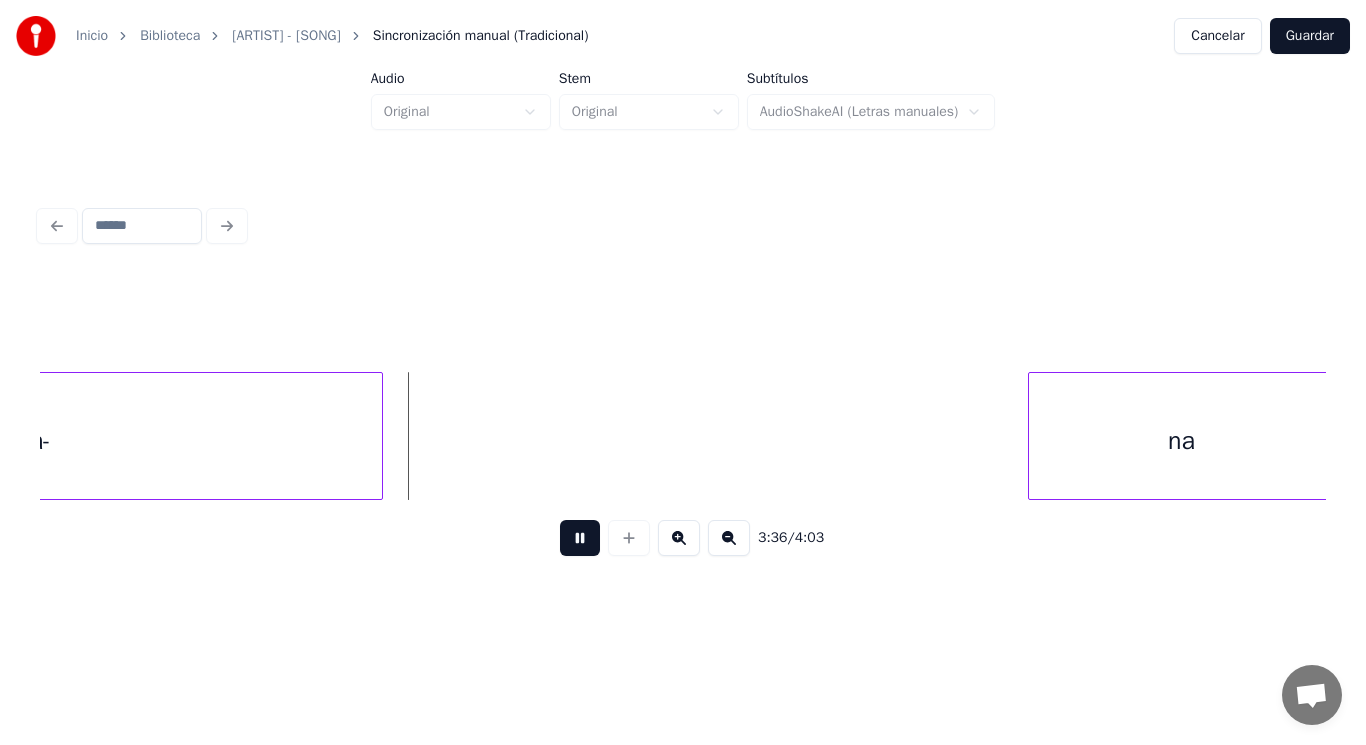 click at bounding box center [580, 538] 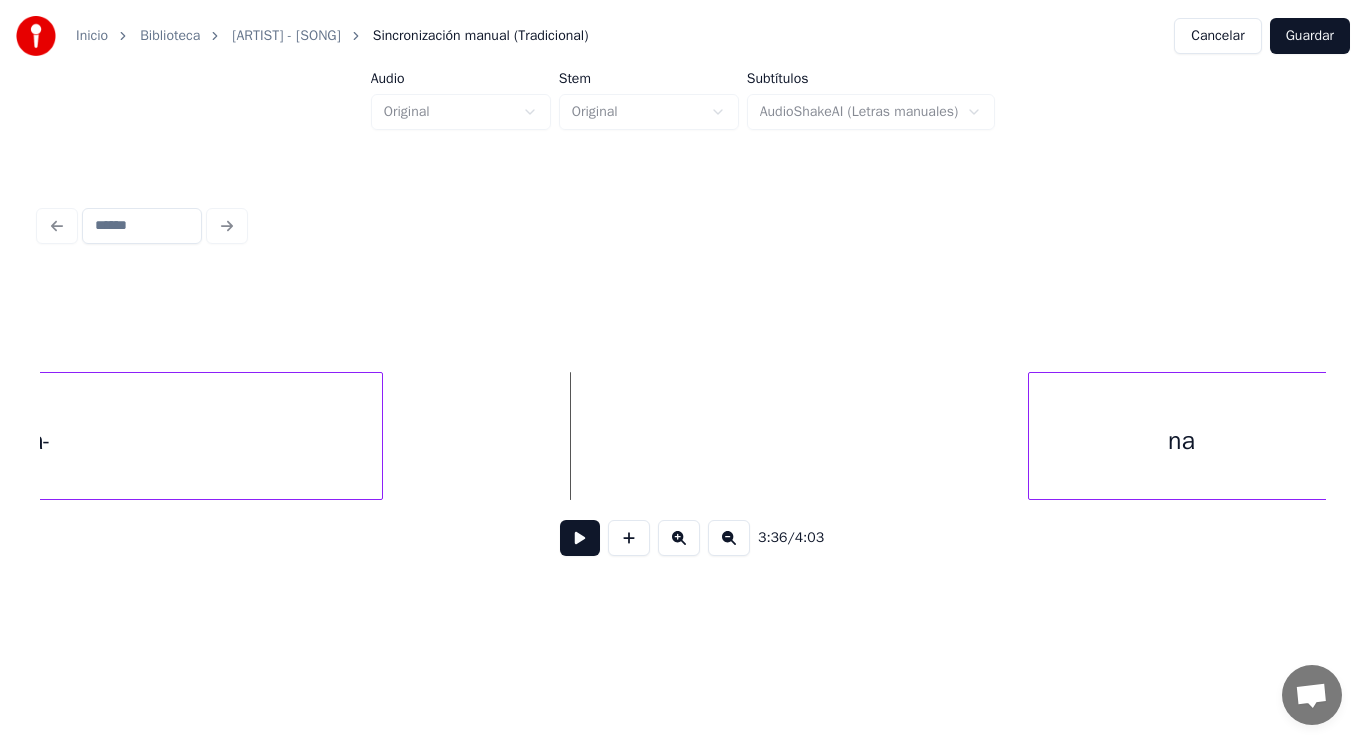 click at bounding box center [580, 538] 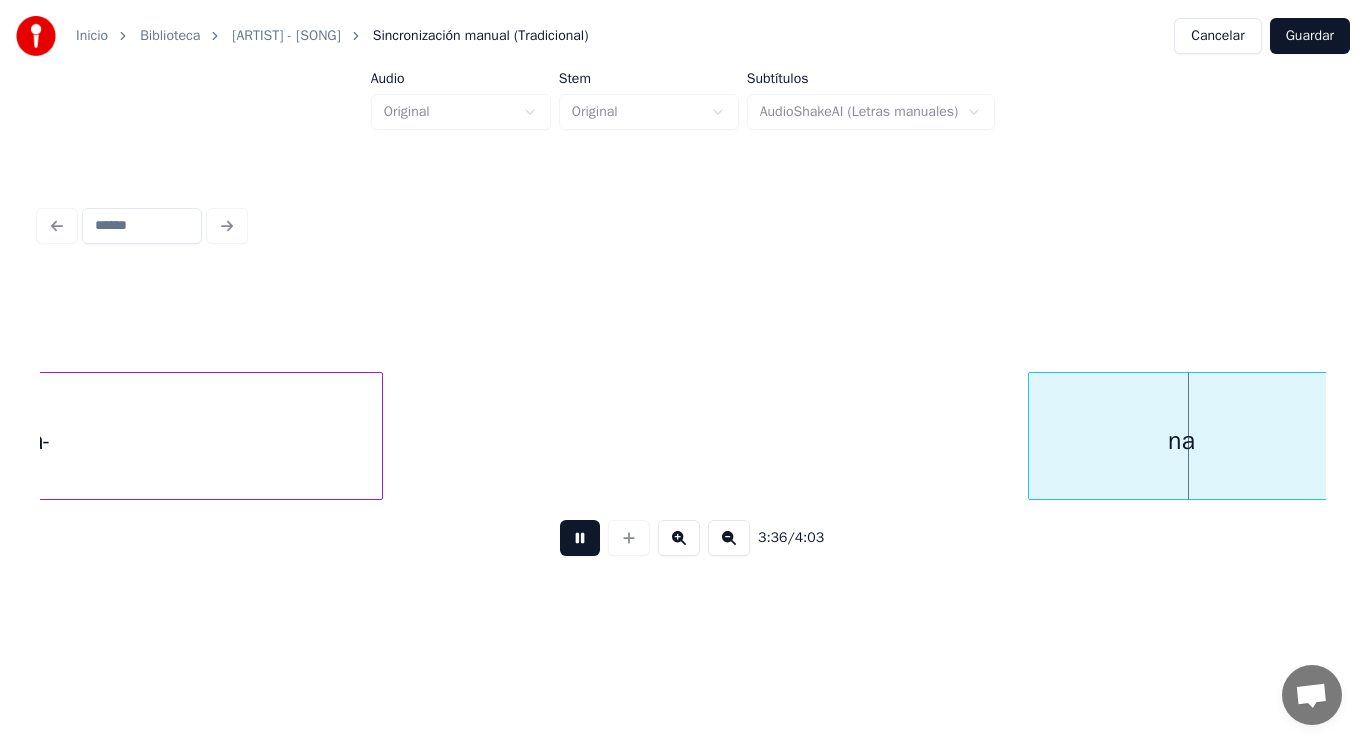 scroll, scrollTop: 0, scrollLeft: 303474, axis: horizontal 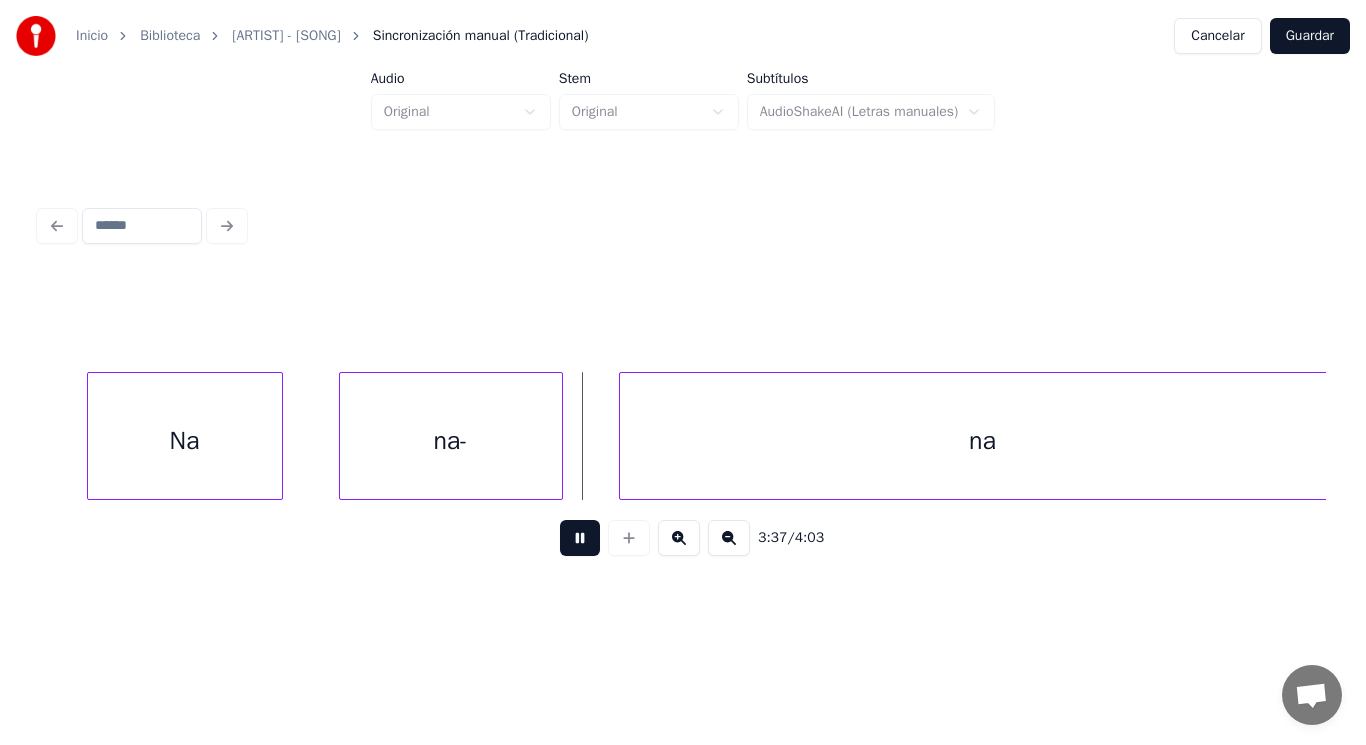 click at bounding box center [580, 538] 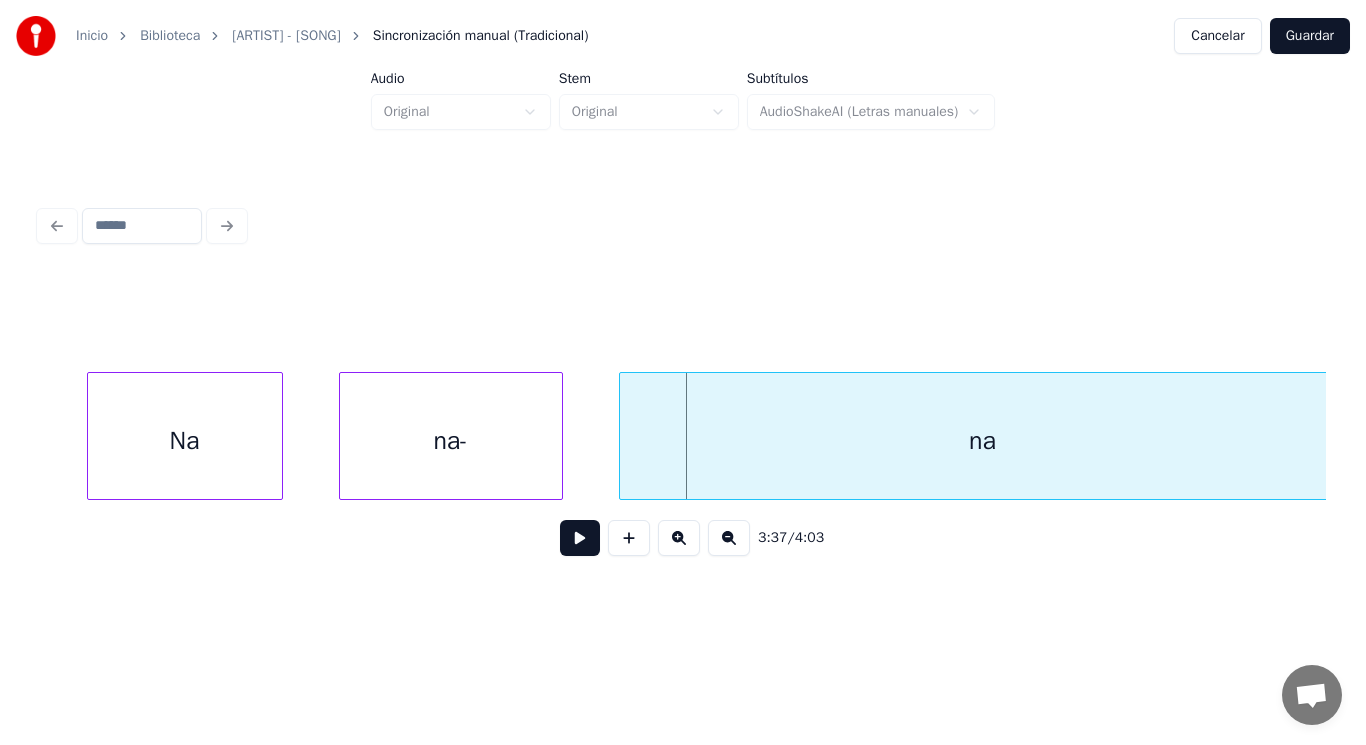 click at bounding box center (580, 538) 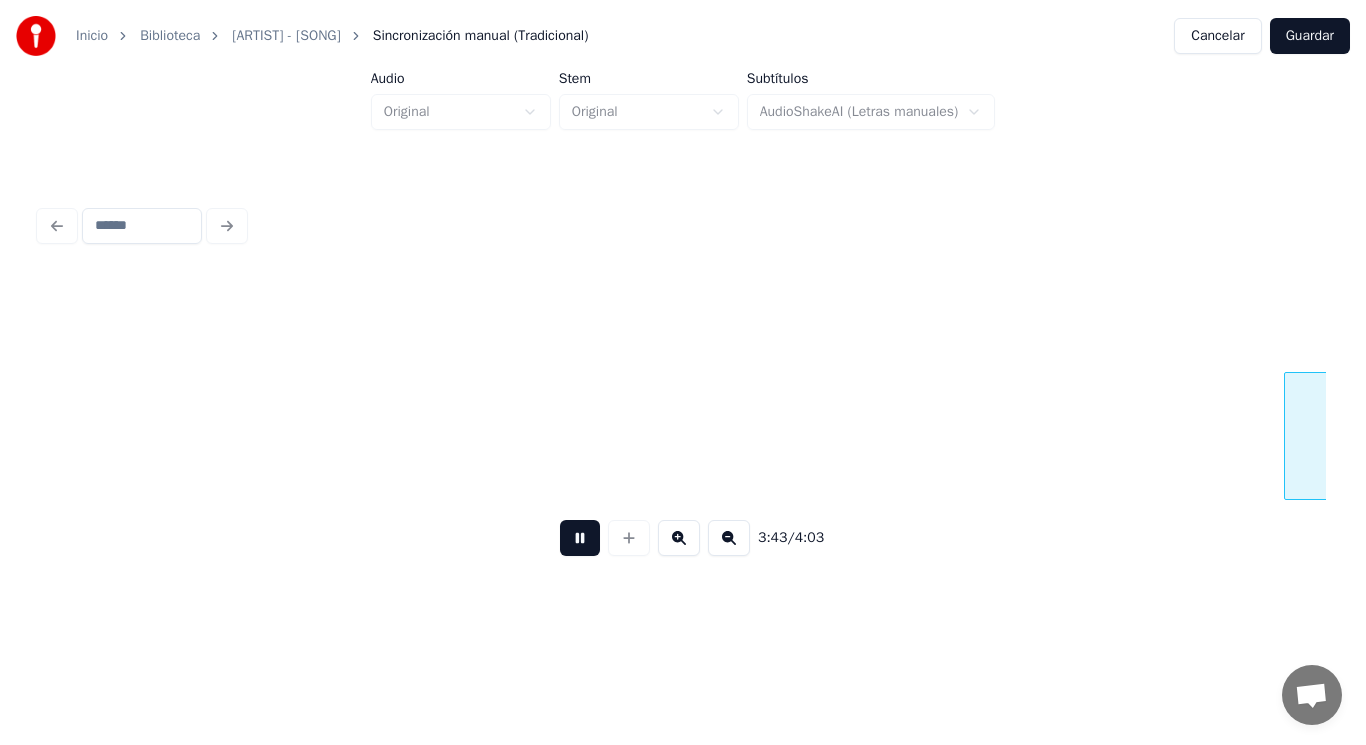 scroll, scrollTop: 0, scrollLeft: 312596, axis: horizontal 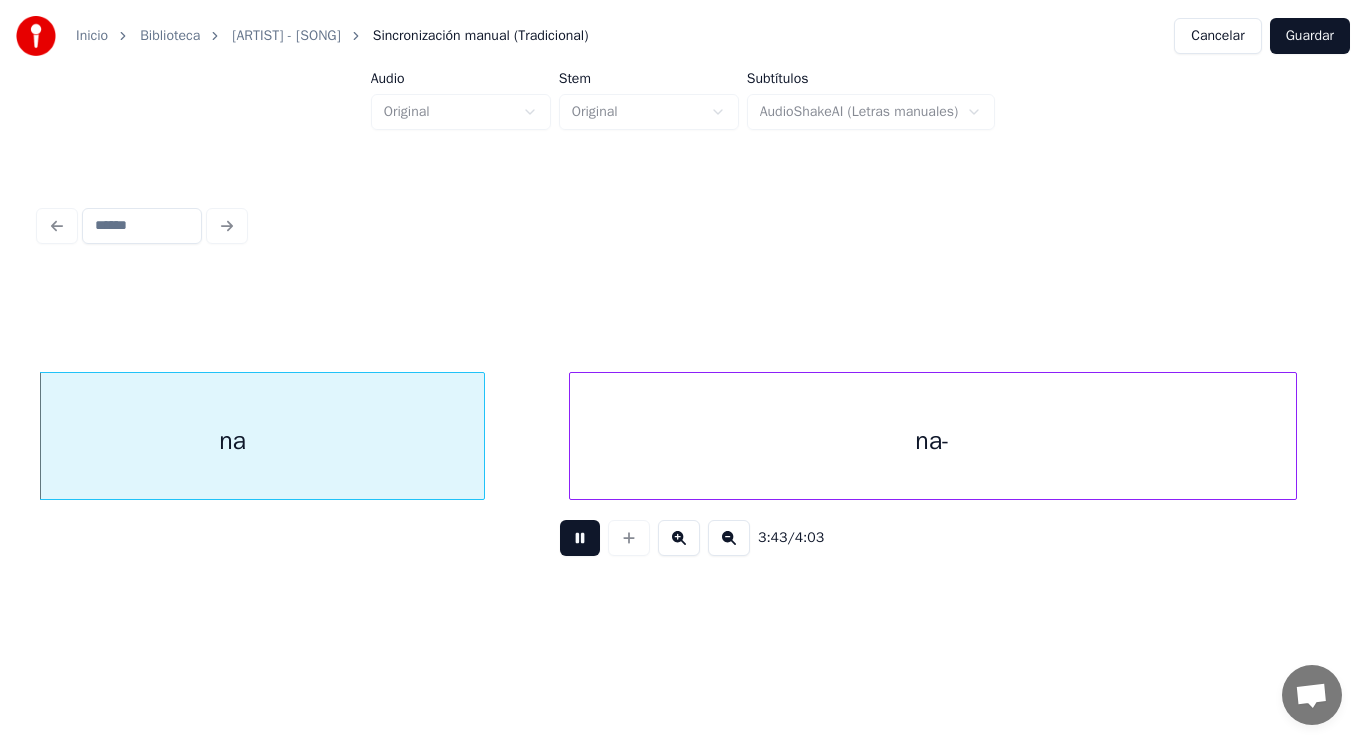 click at bounding box center [580, 538] 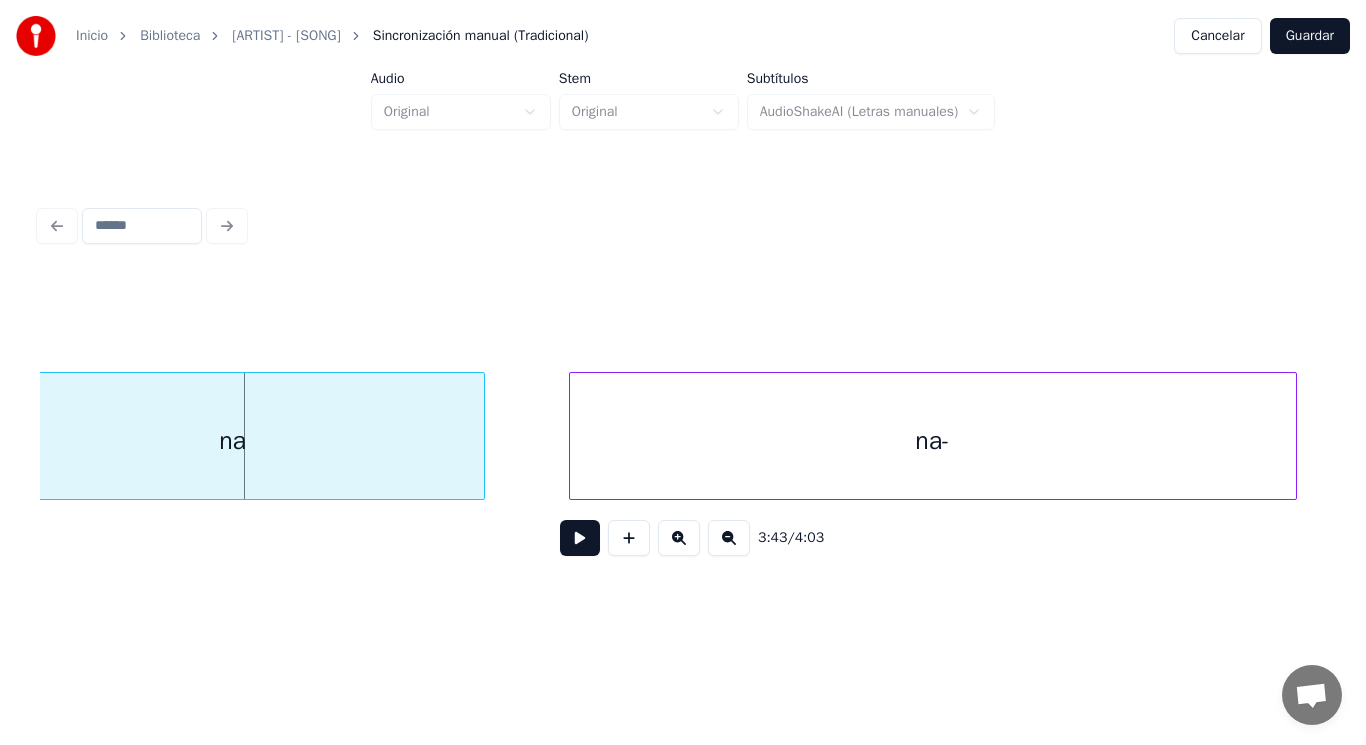 click at bounding box center (580, 538) 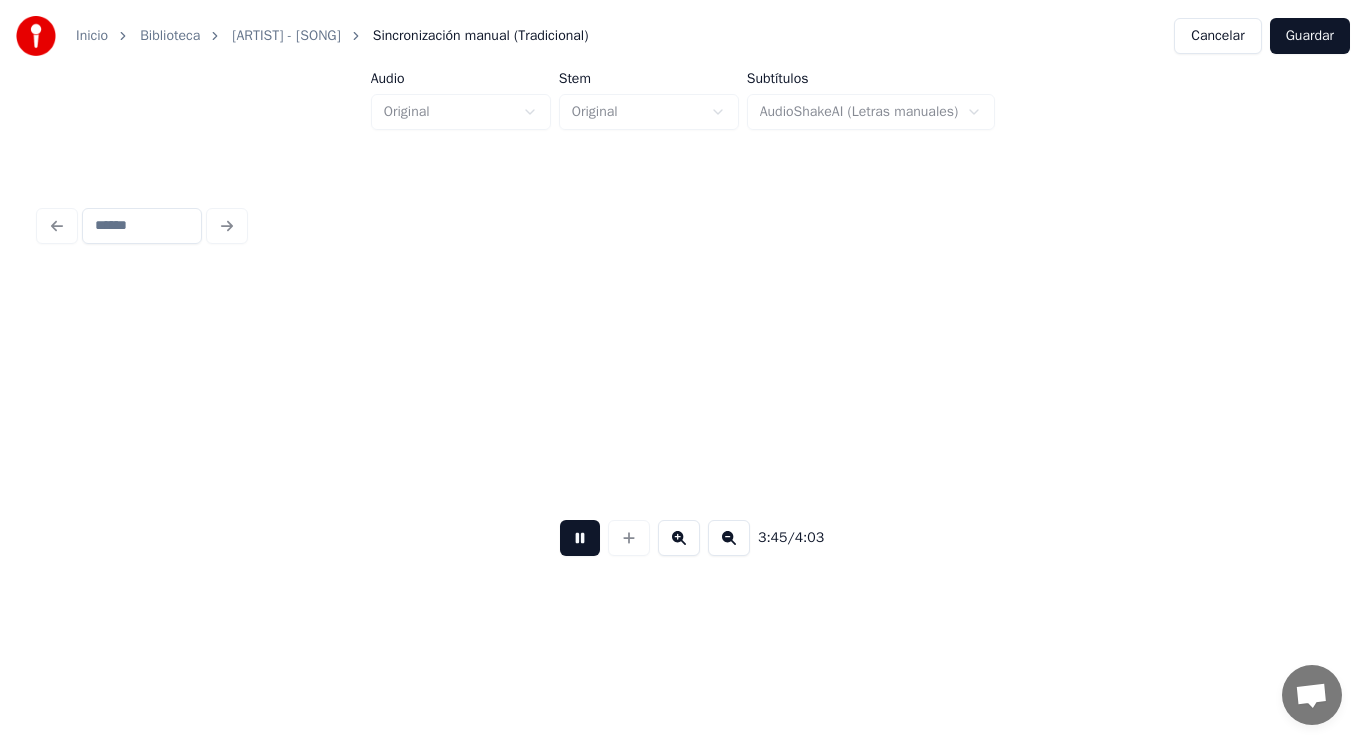 scroll, scrollTop: 0, scrollLeft: 315212, axis: horizontal 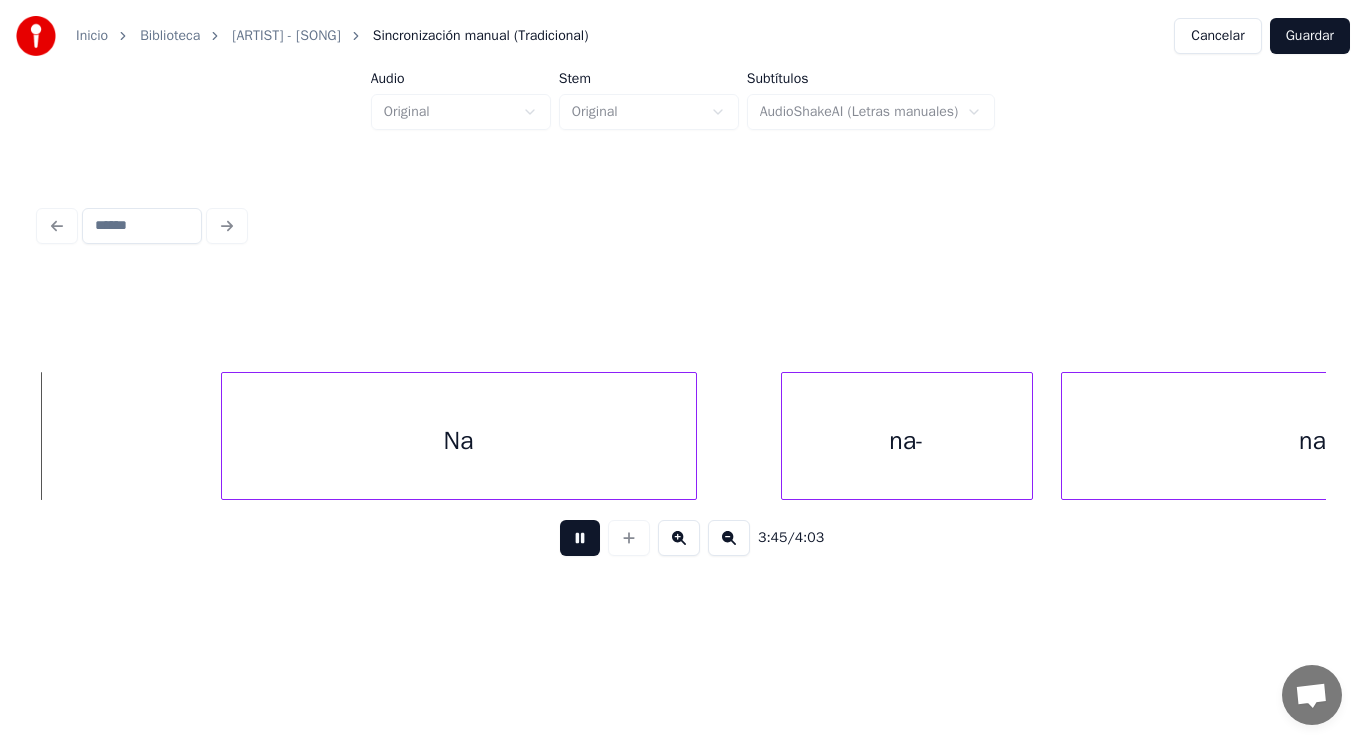 click at bounding box center (580, 538) 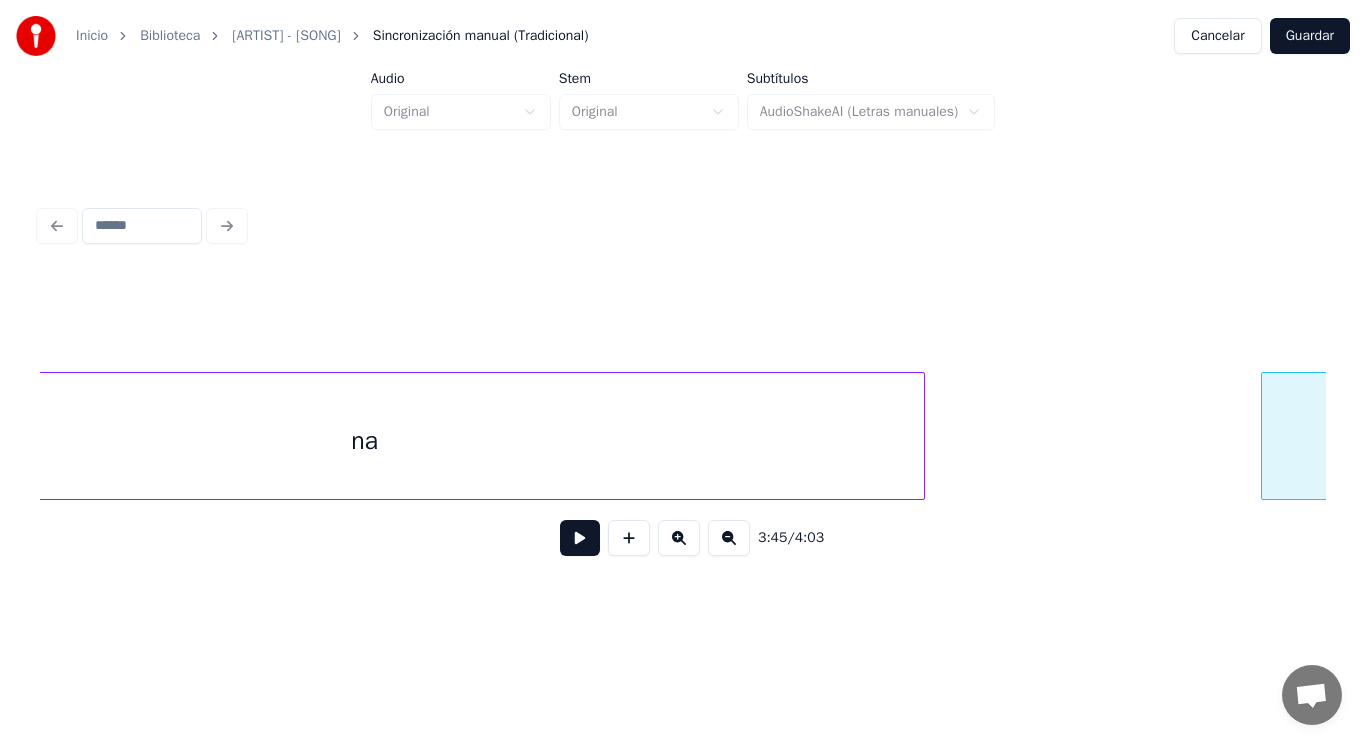 click on "na" at bounding box center [365, 441] 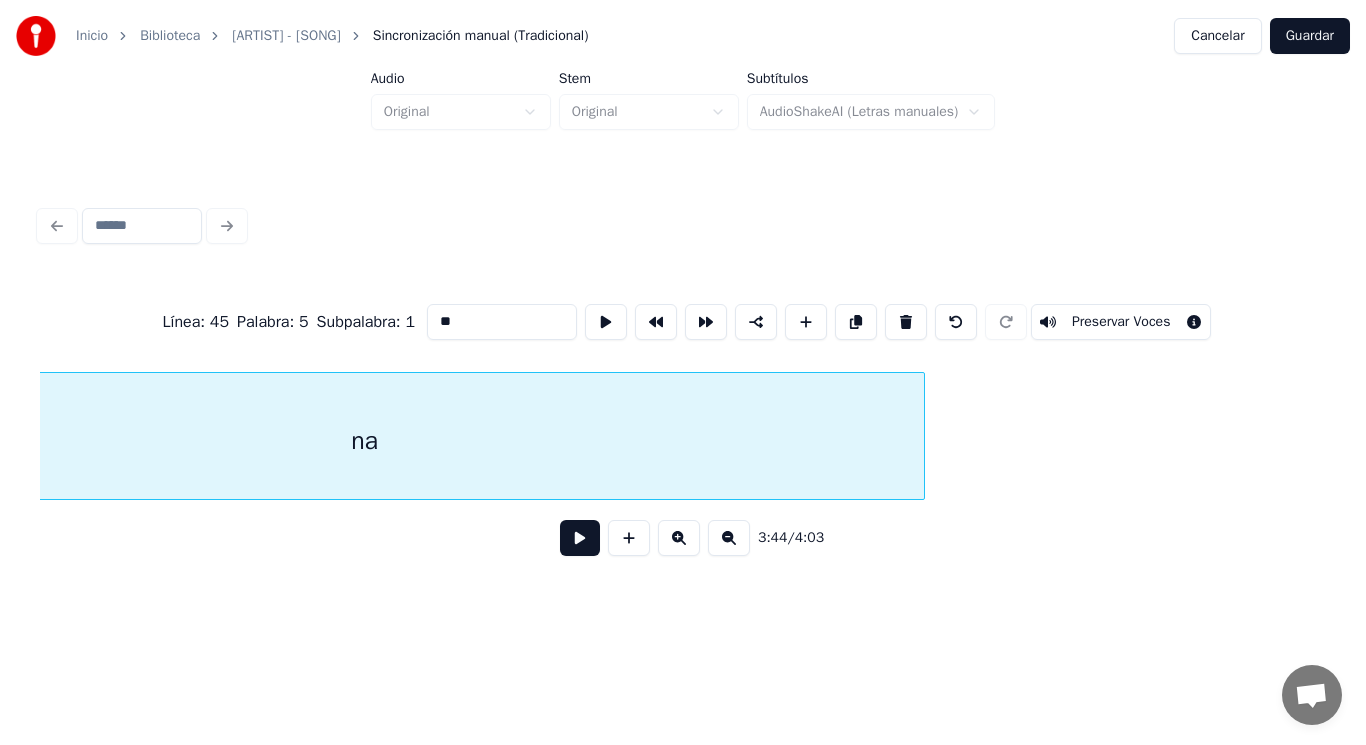 scroll, scrollTop: 0, scrollLeft: 313937, axis: horizontal 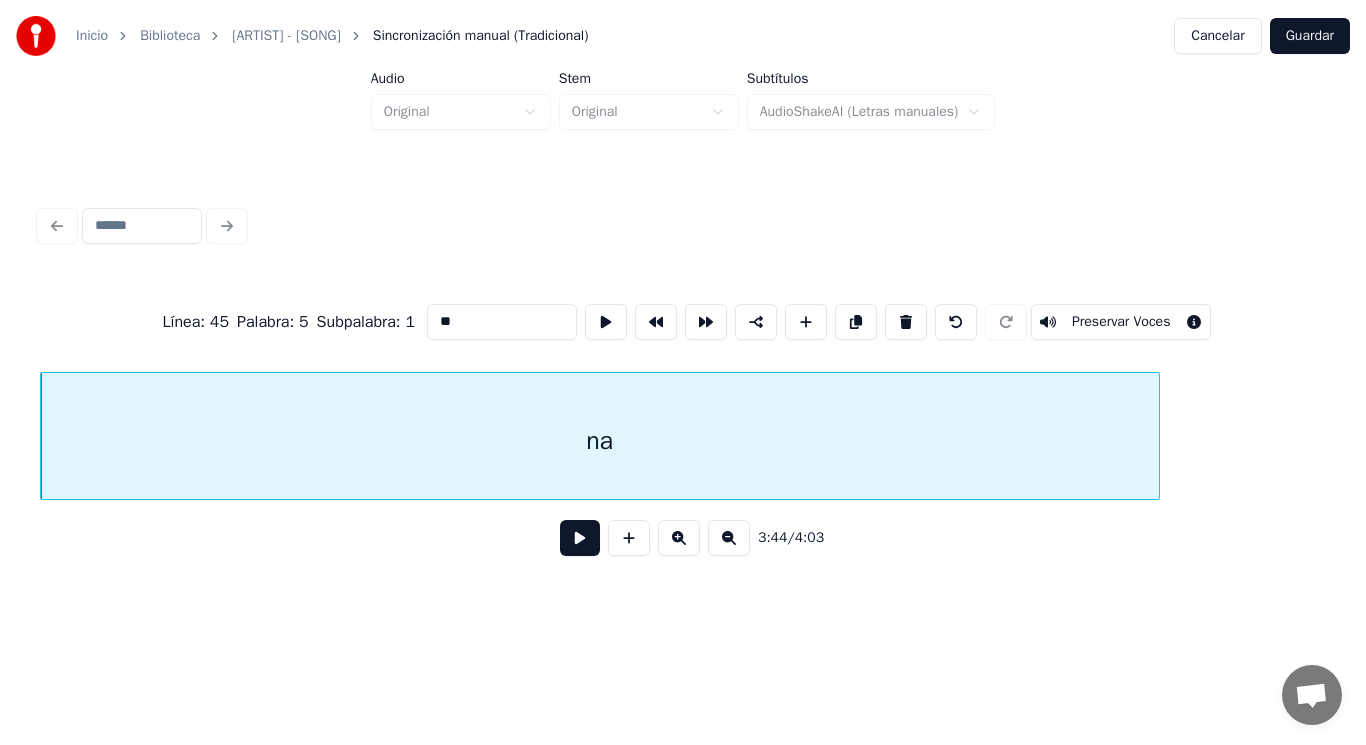 click at bounding box center [580, 538] 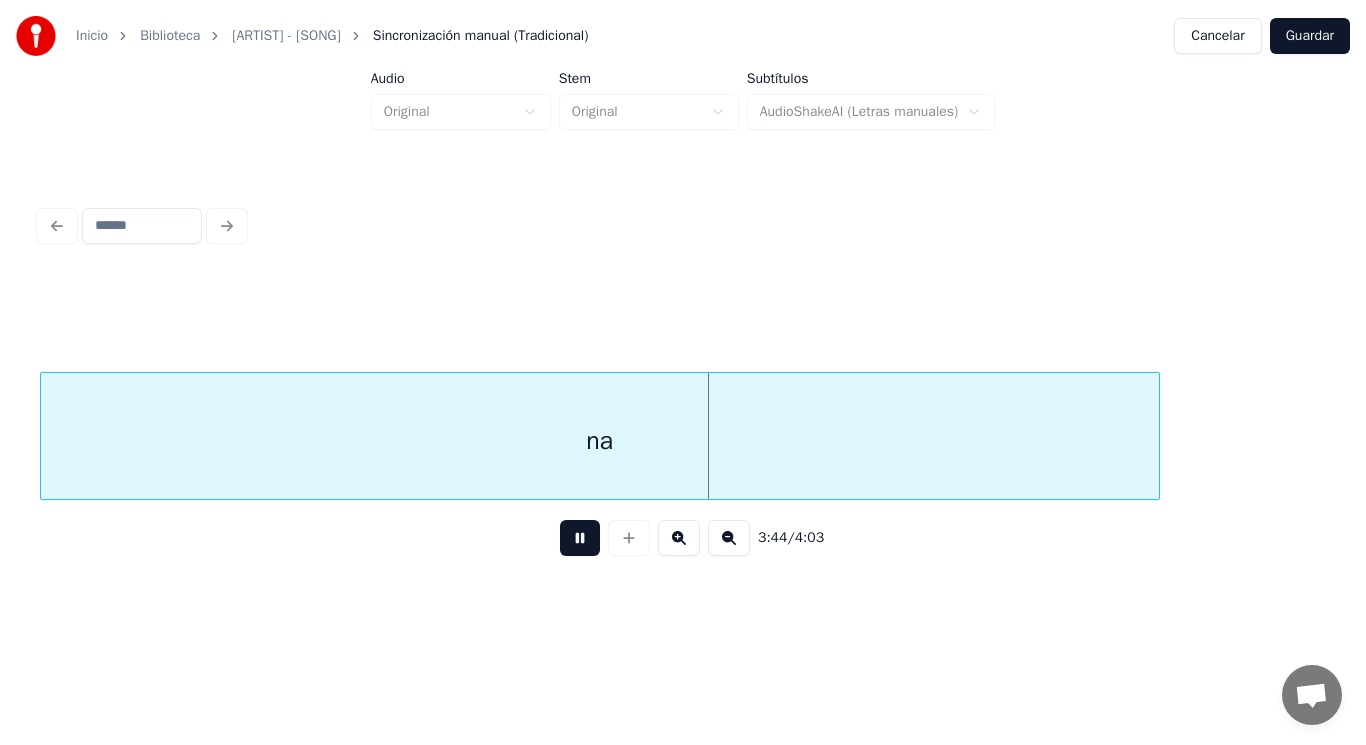 click at bounding box center [580, 538] 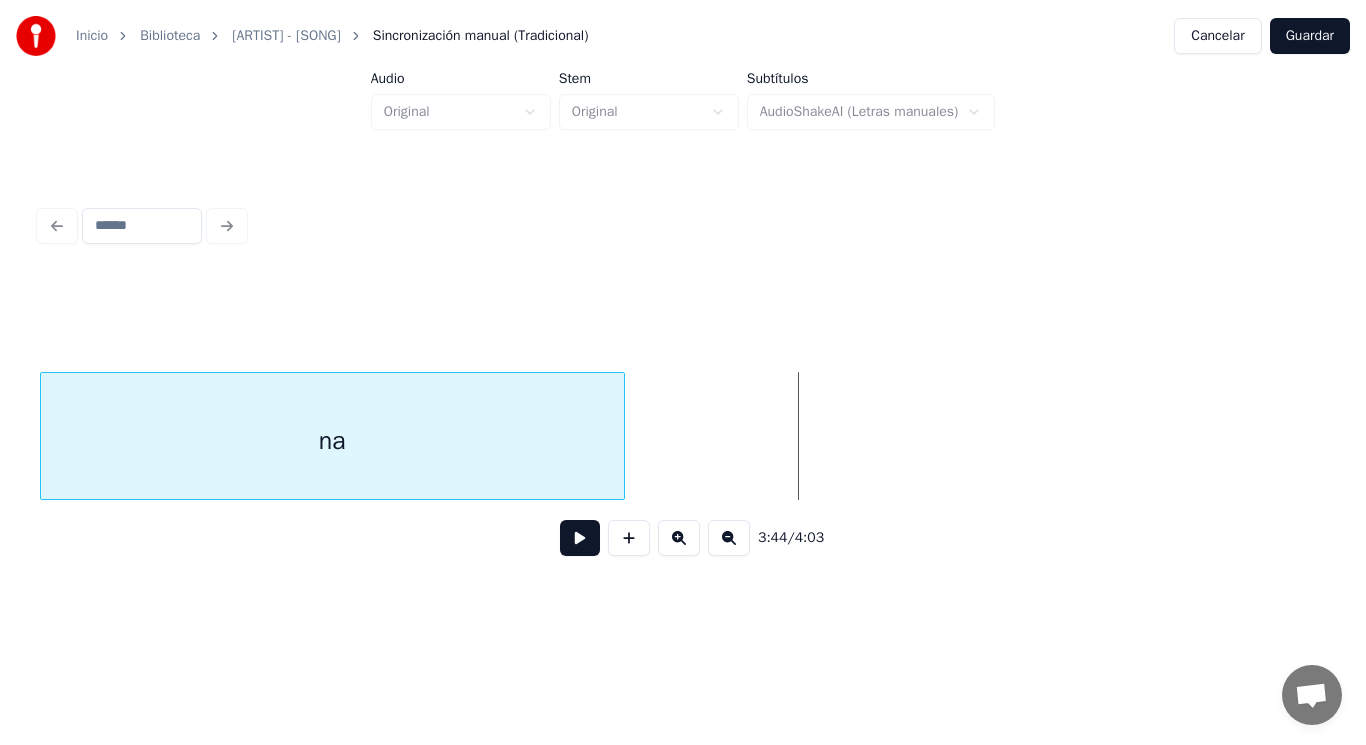 click at bounding box center [621, 436] 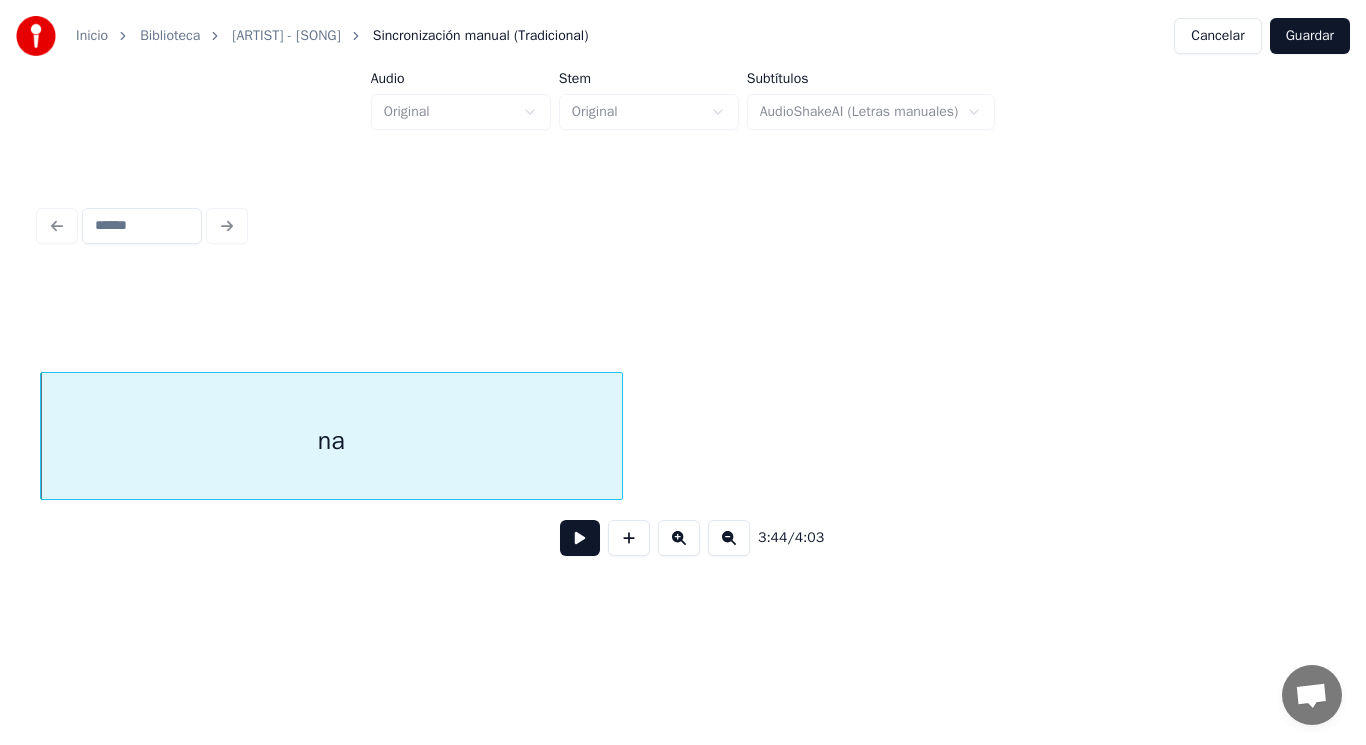 click at bounding box center [580, 538] 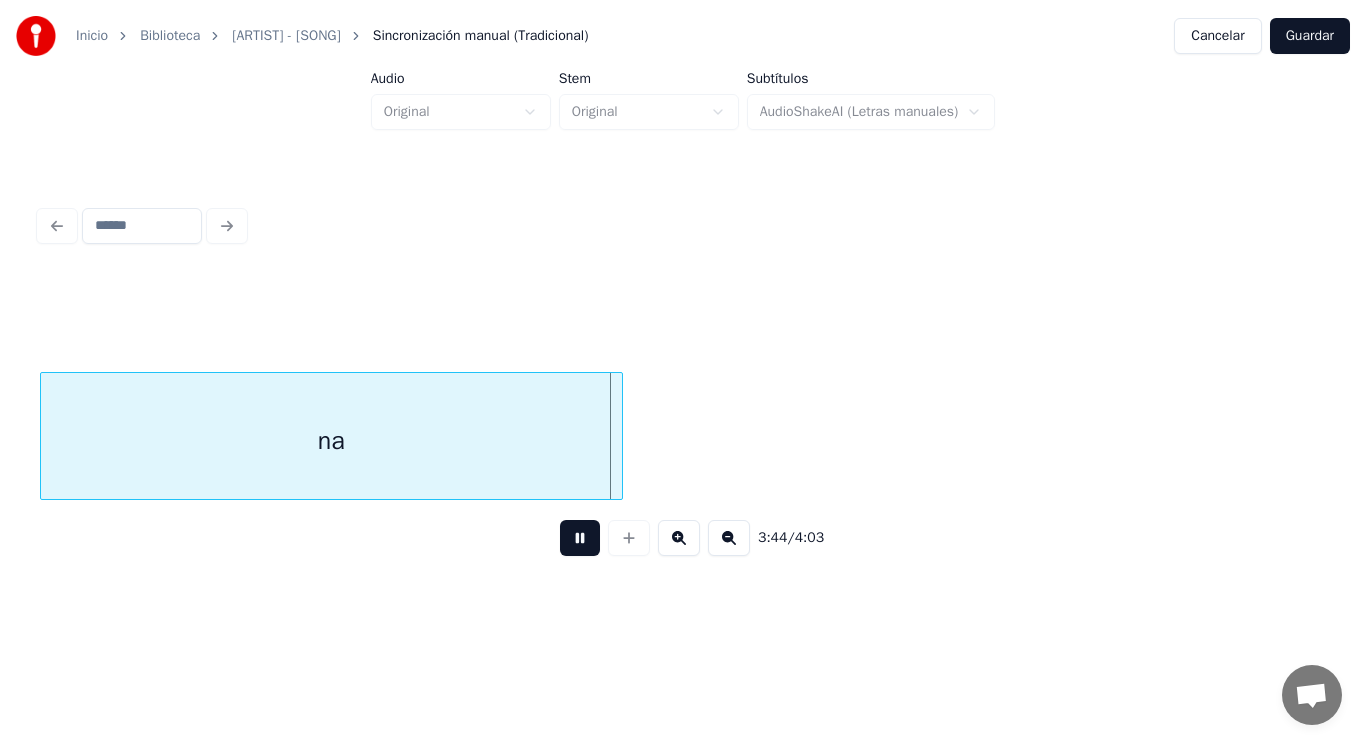 click at bounding box center (580, 538) 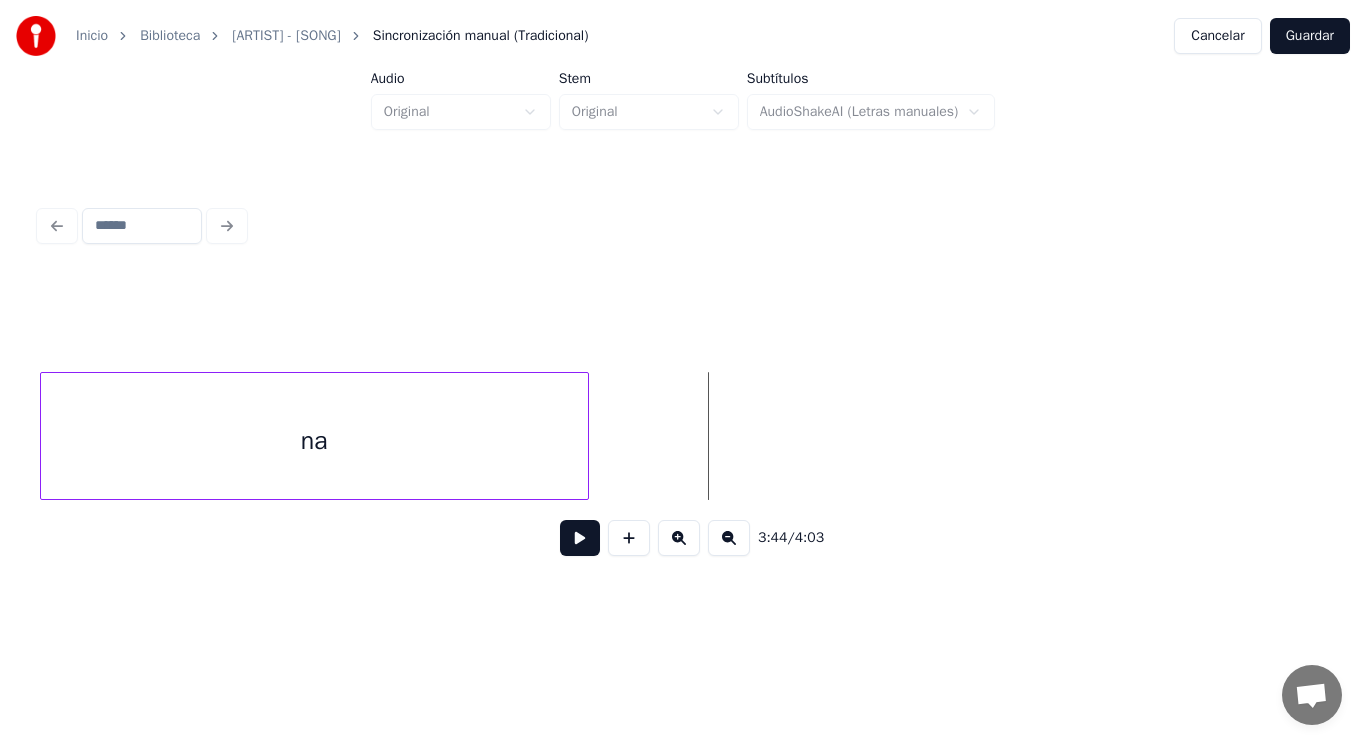 click at bounding box center (585, 436) 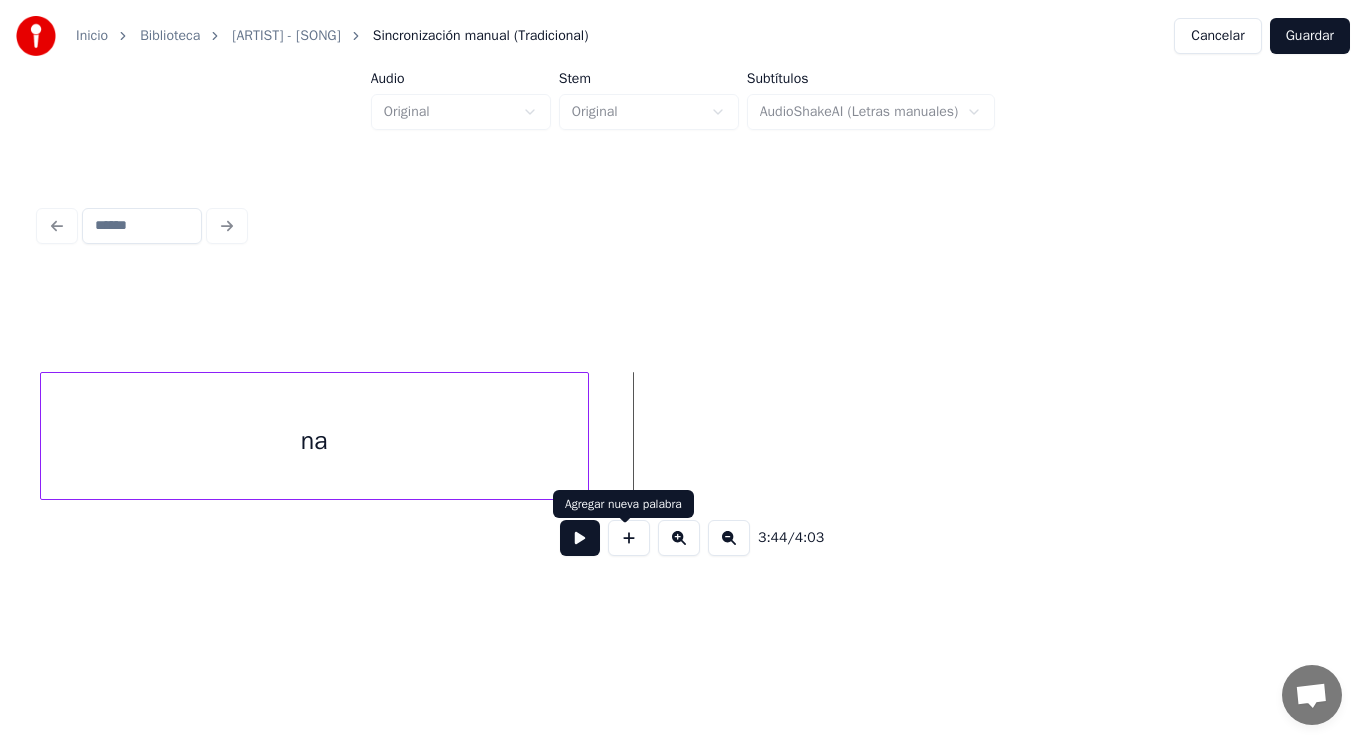 click at bounding box center [629, 538] 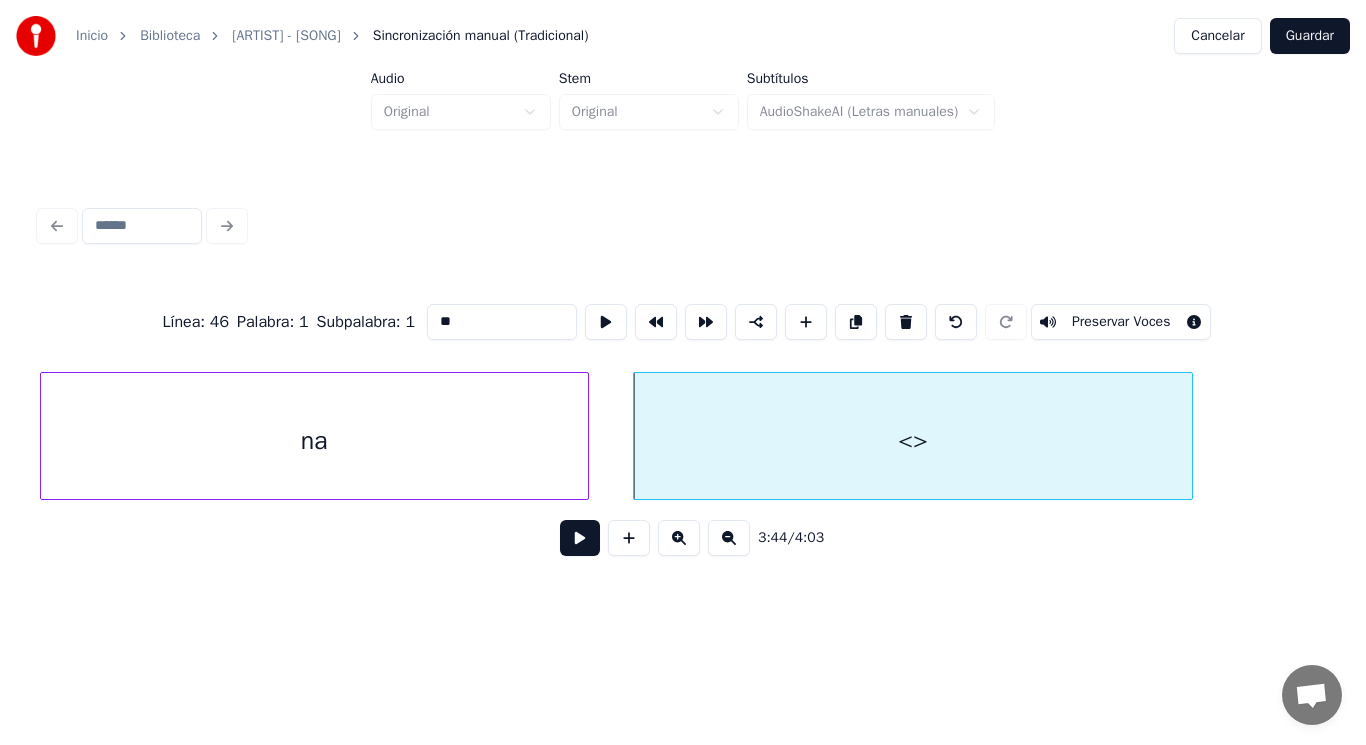 drag, startPoint x: 432, startPoint y: 315, endPoint x: 346, endPoint y: 311, distance: 86.09297 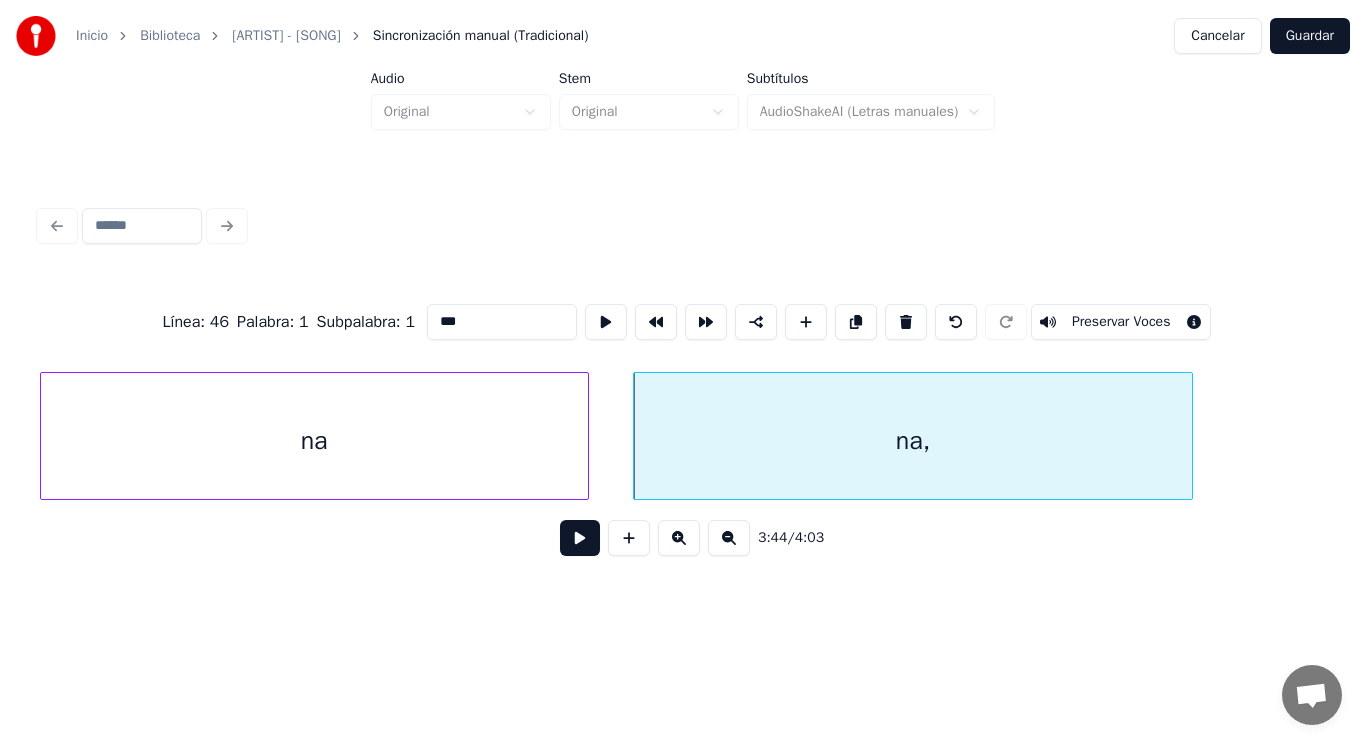 click on "na" at bounding box center (314, 441) 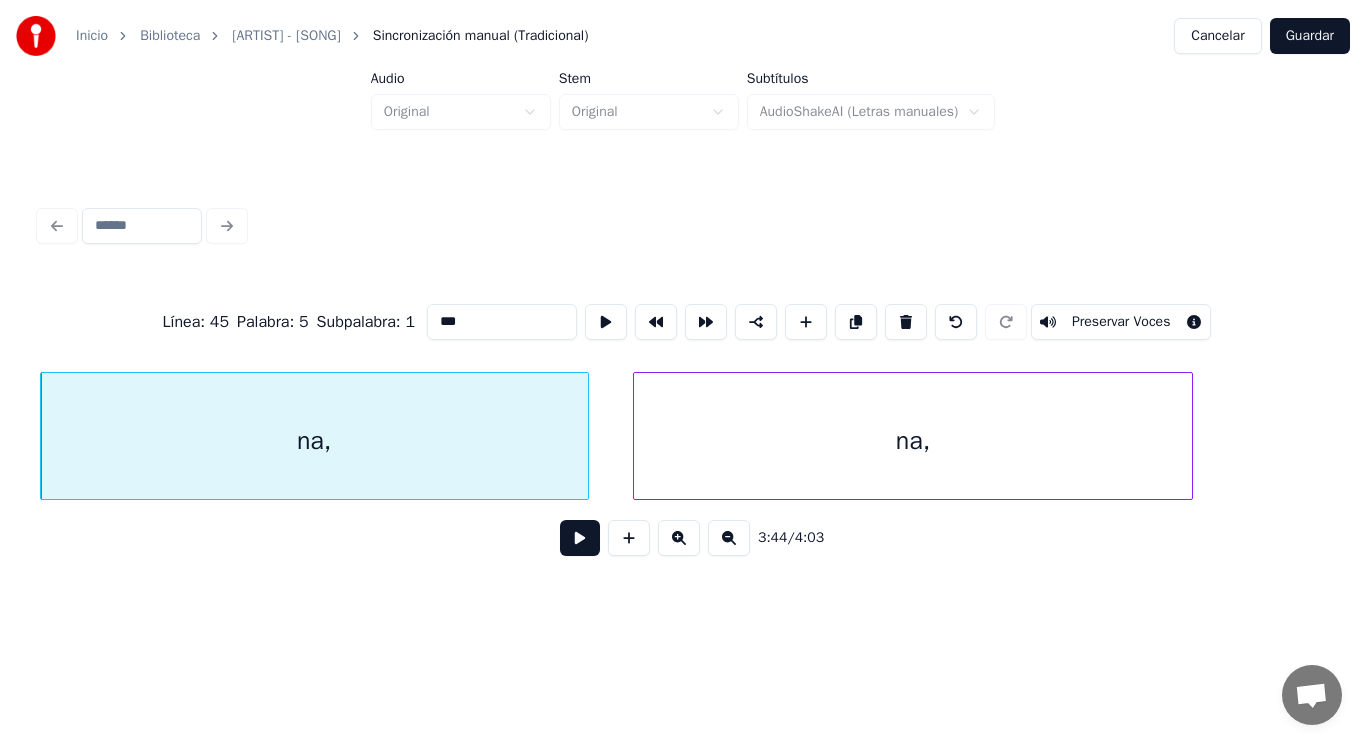 type on "***" 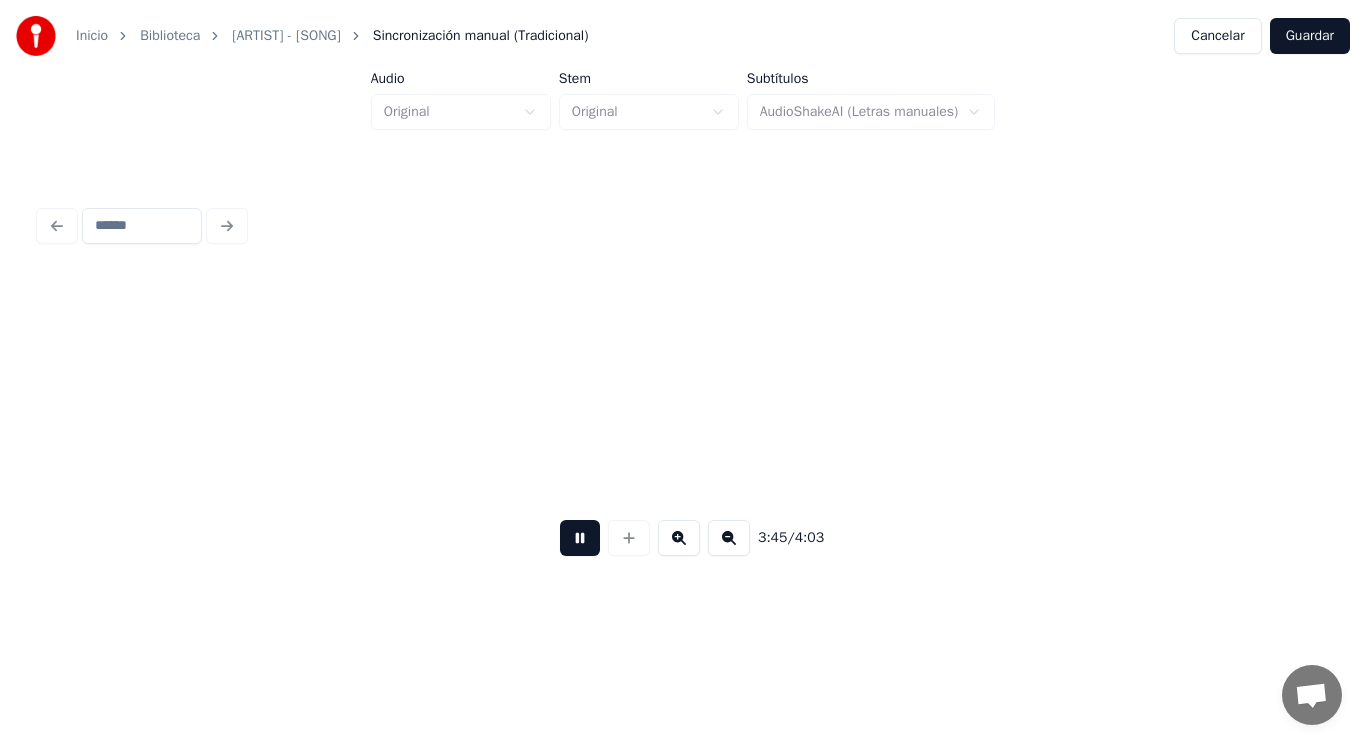 click at bounding box center (580, 538) 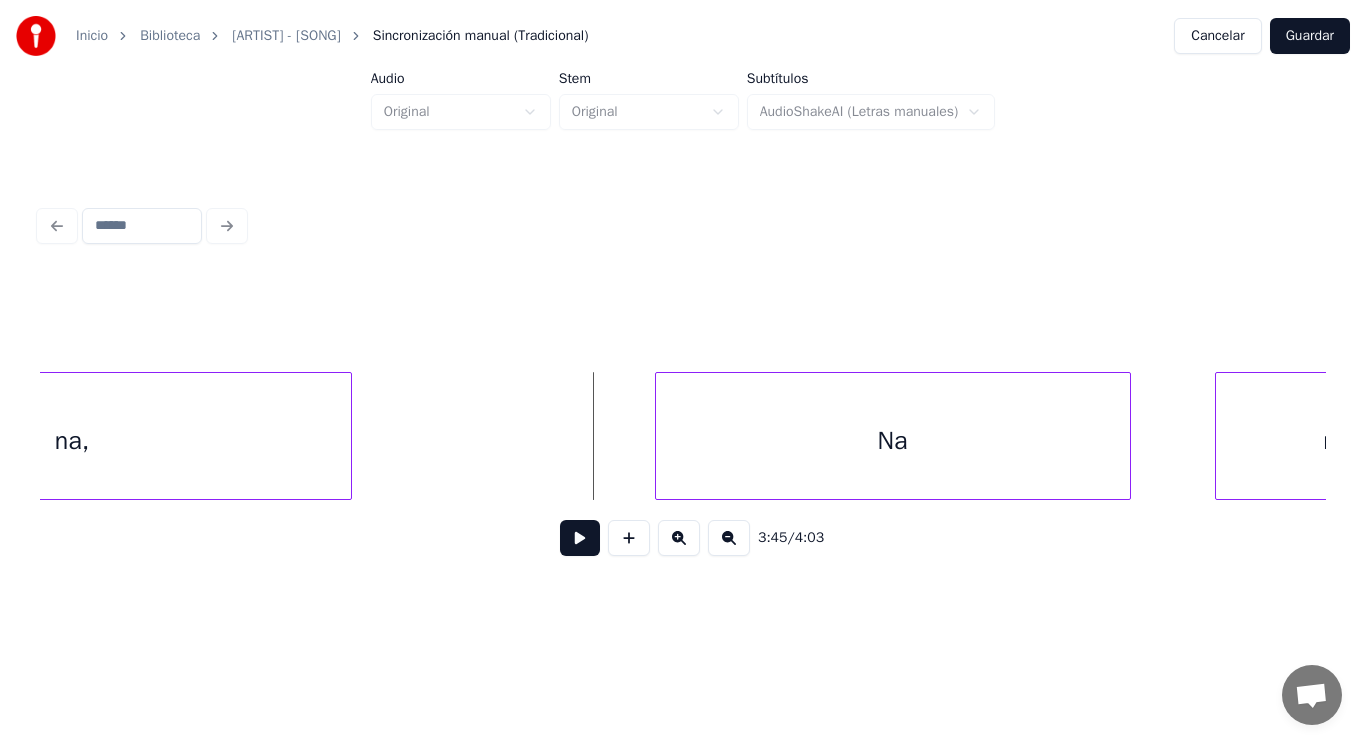 scroll, scrollTop: 0, scrollLeft: 314749, axis: horizontal 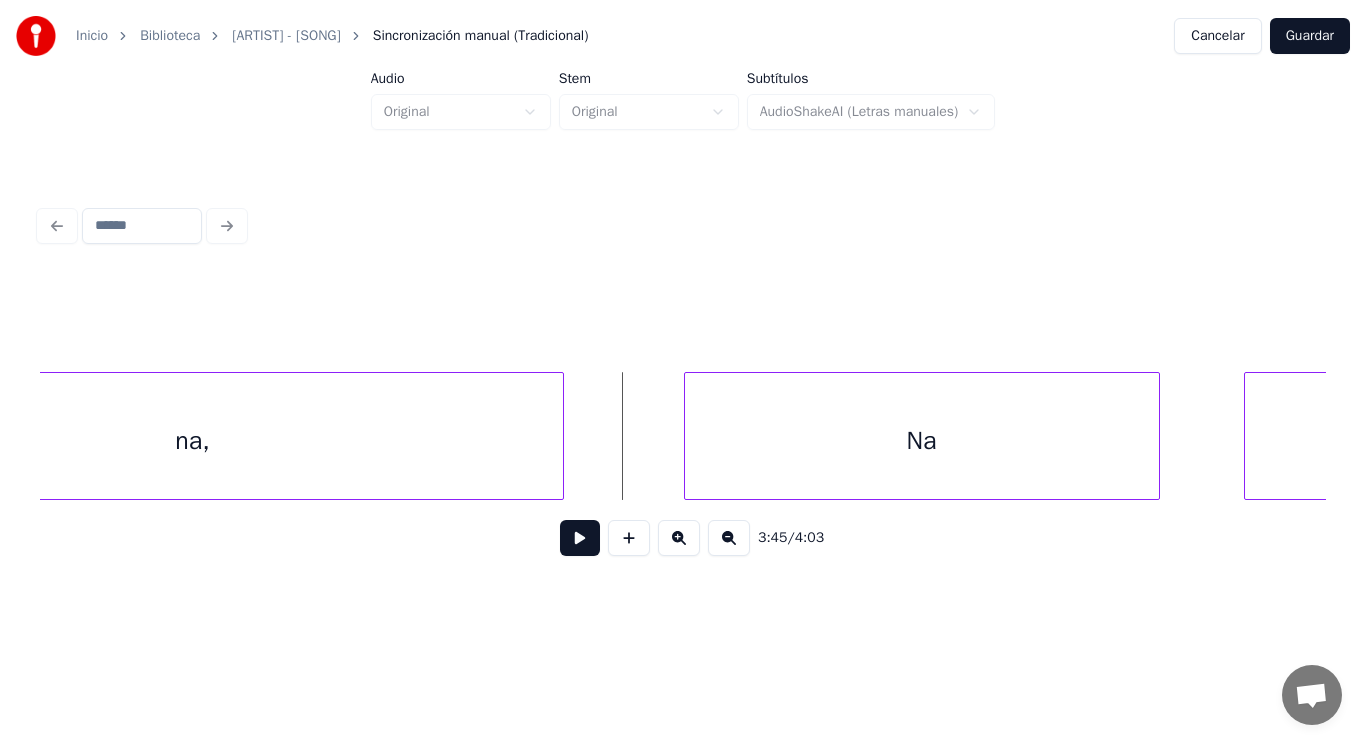 click at bounding box center (560, 436) 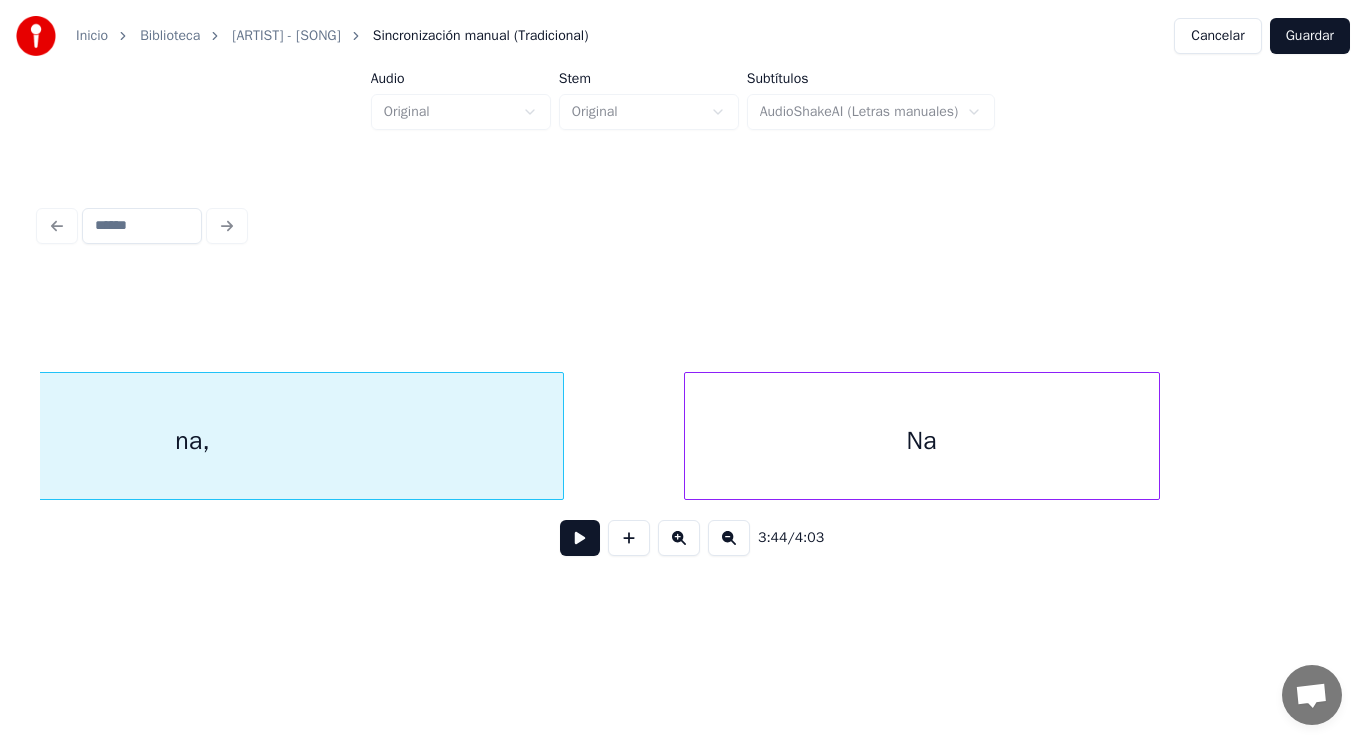 scroll, scrollTop: 0, scrollLeft: 314531, axis: horizontal 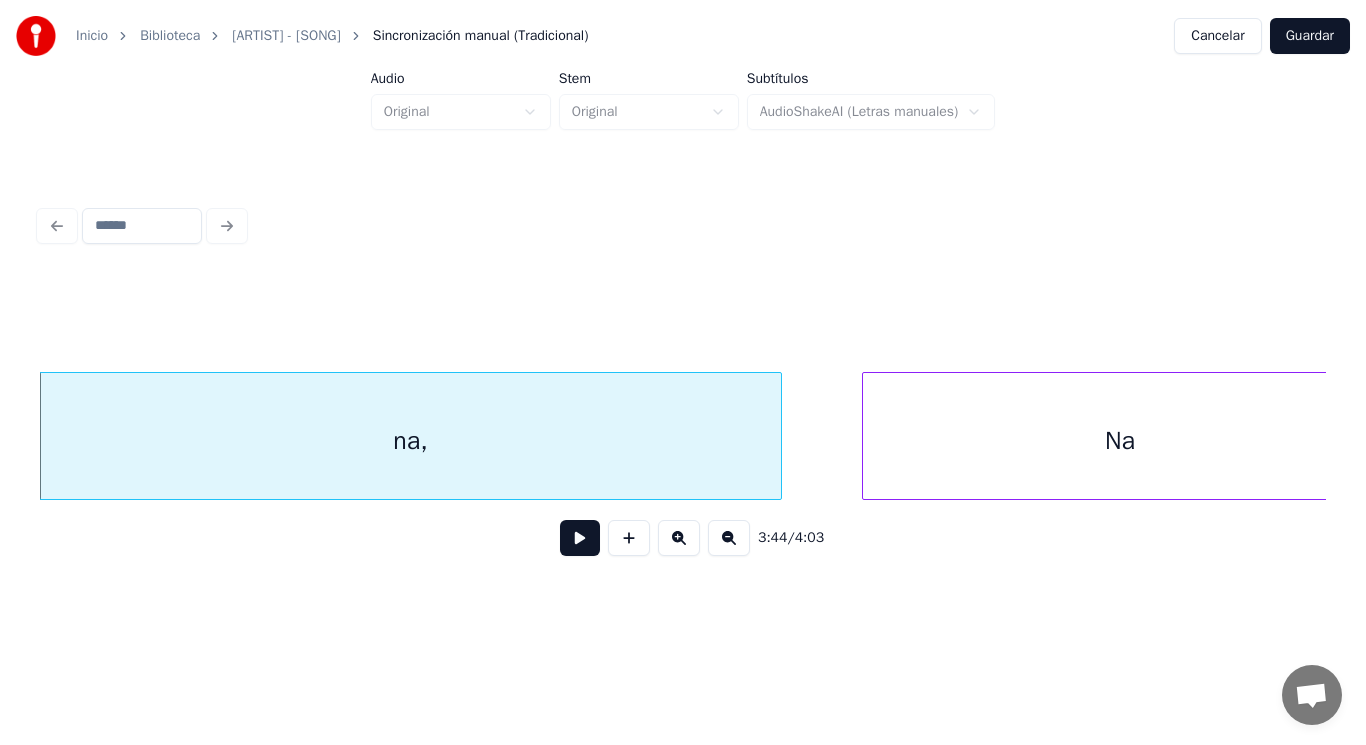 click at bounding box center [866, 436] 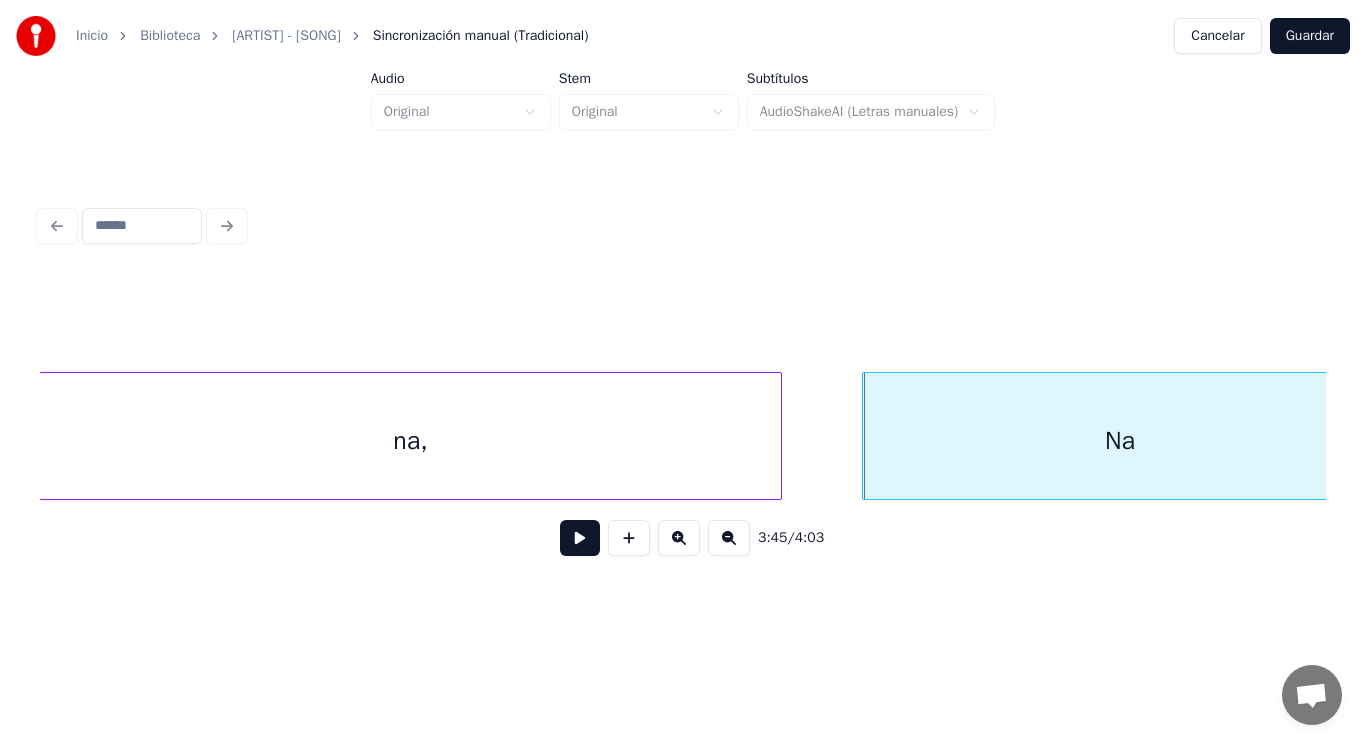 click on "na," at bounding box center (410, 441) 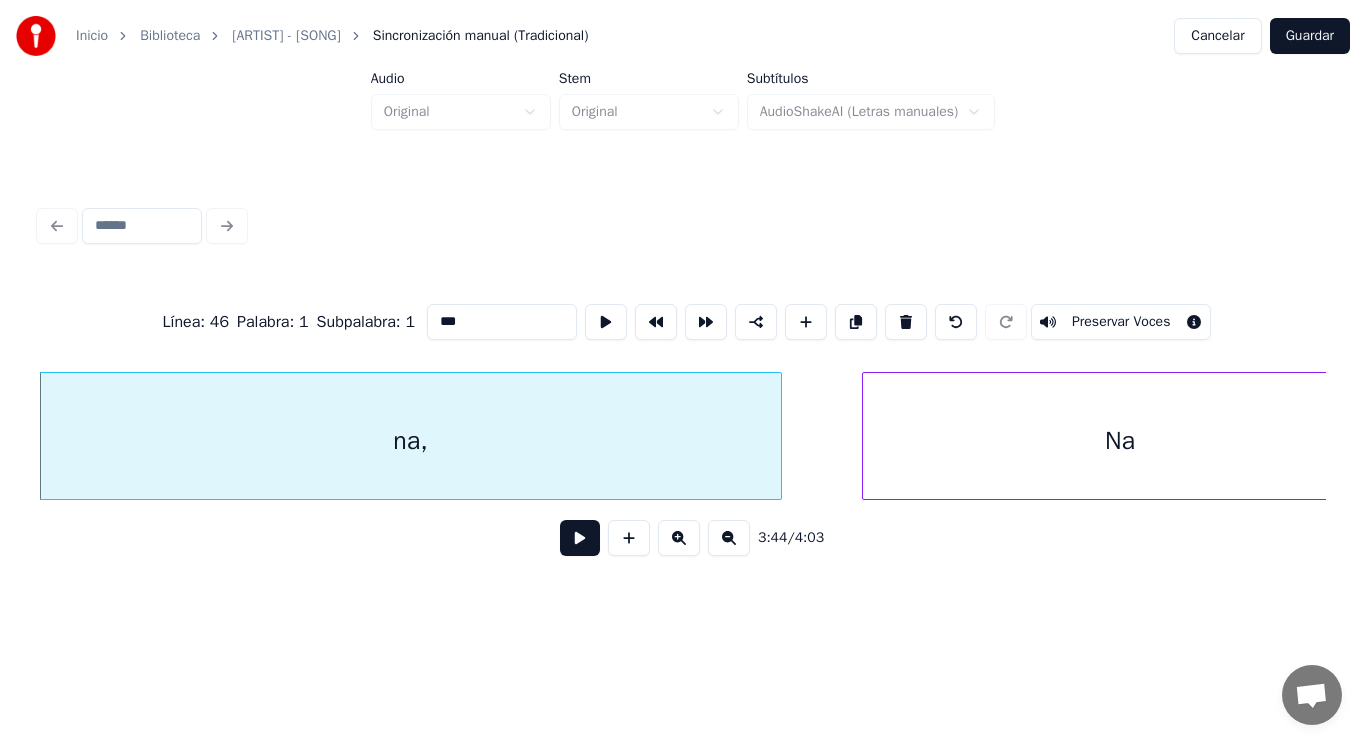 click at bounding box center [580, 538] 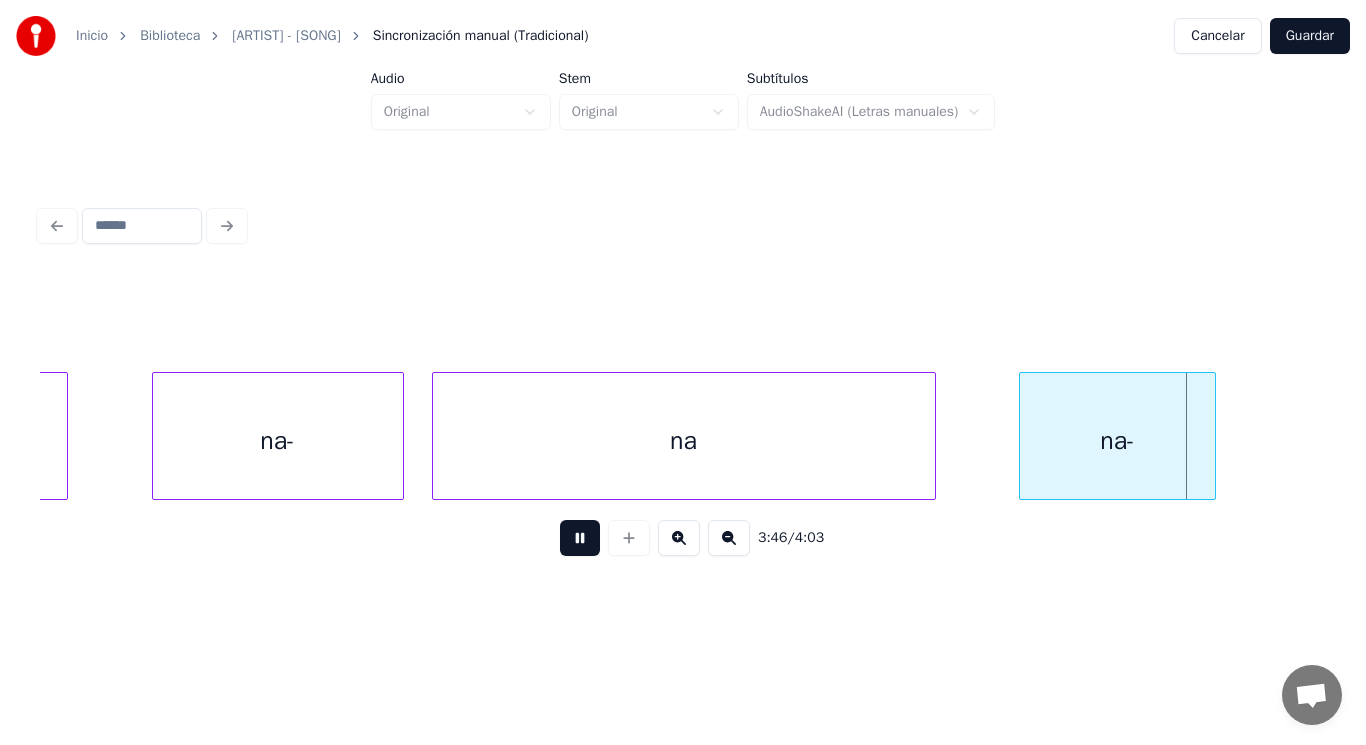 scroll, scrollTop: 0, scrollLeft: 317144, axis: horizontal 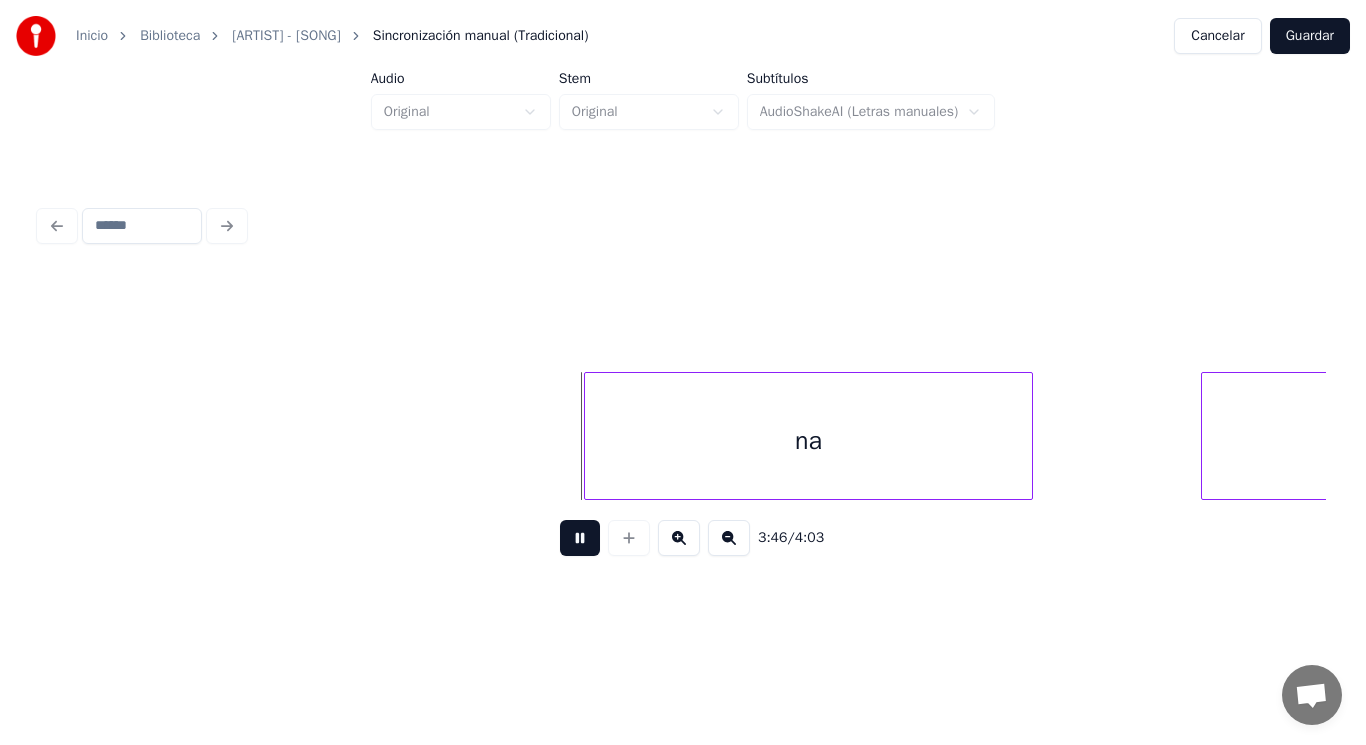 drag, startPoint x: 561, startPoint y: 544, endPoint x: 151, endPoint y: 513, distance: 411.1703 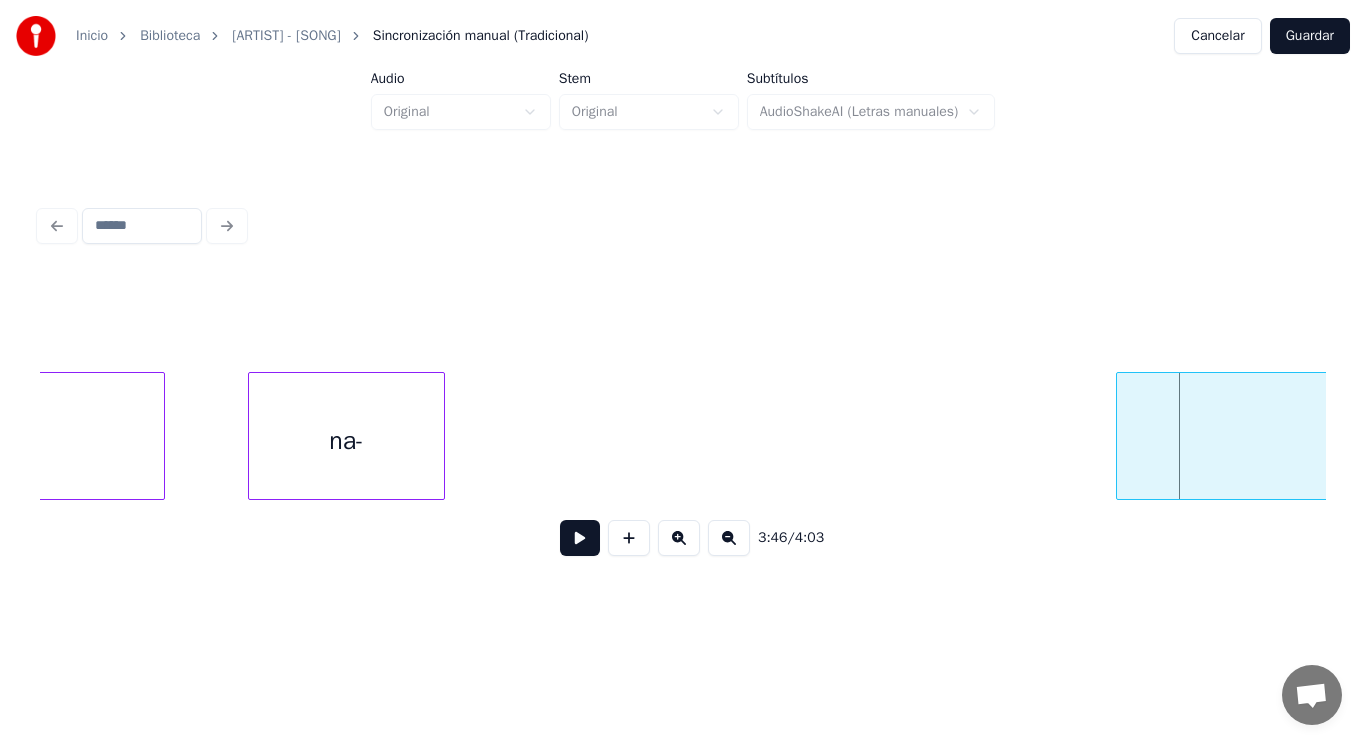 scroll, scrollTop: 0, scrollLeft: 316584, axis: horizontal 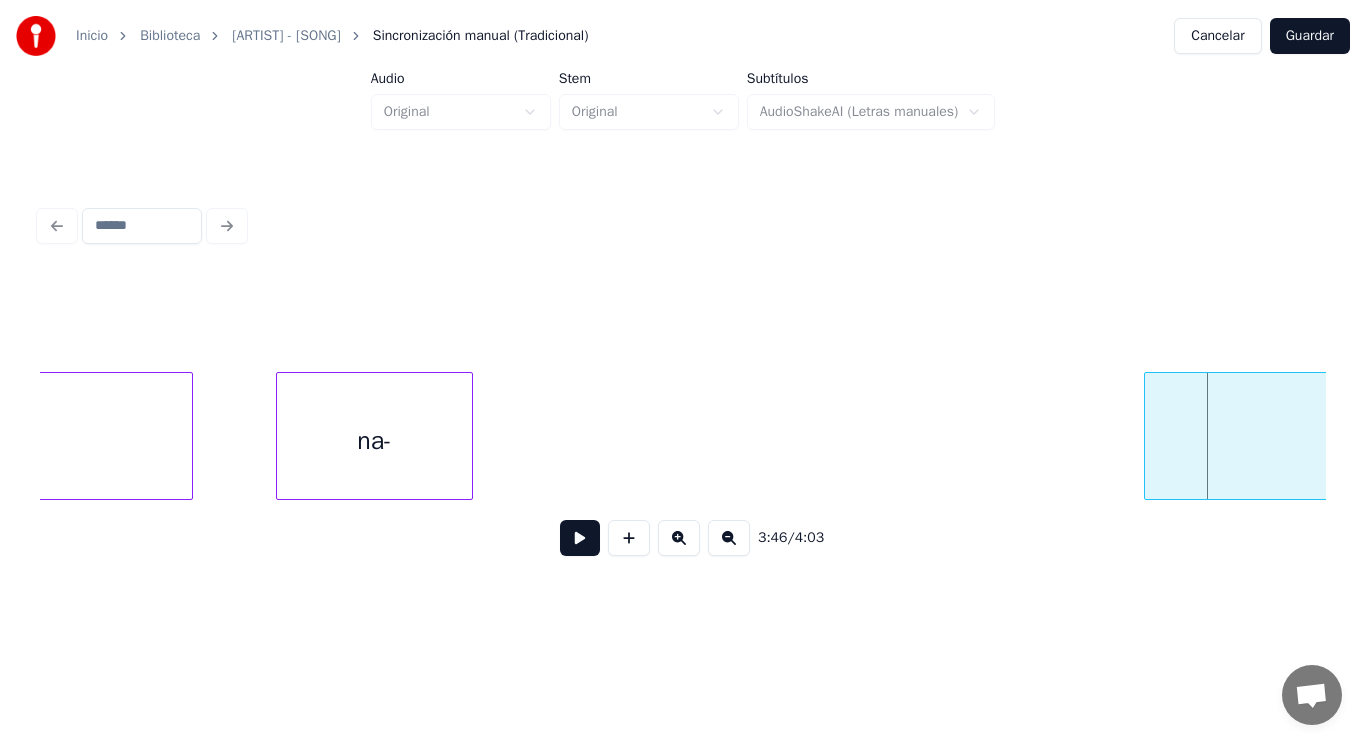 click on "na-" at bounding box center [374, 441] 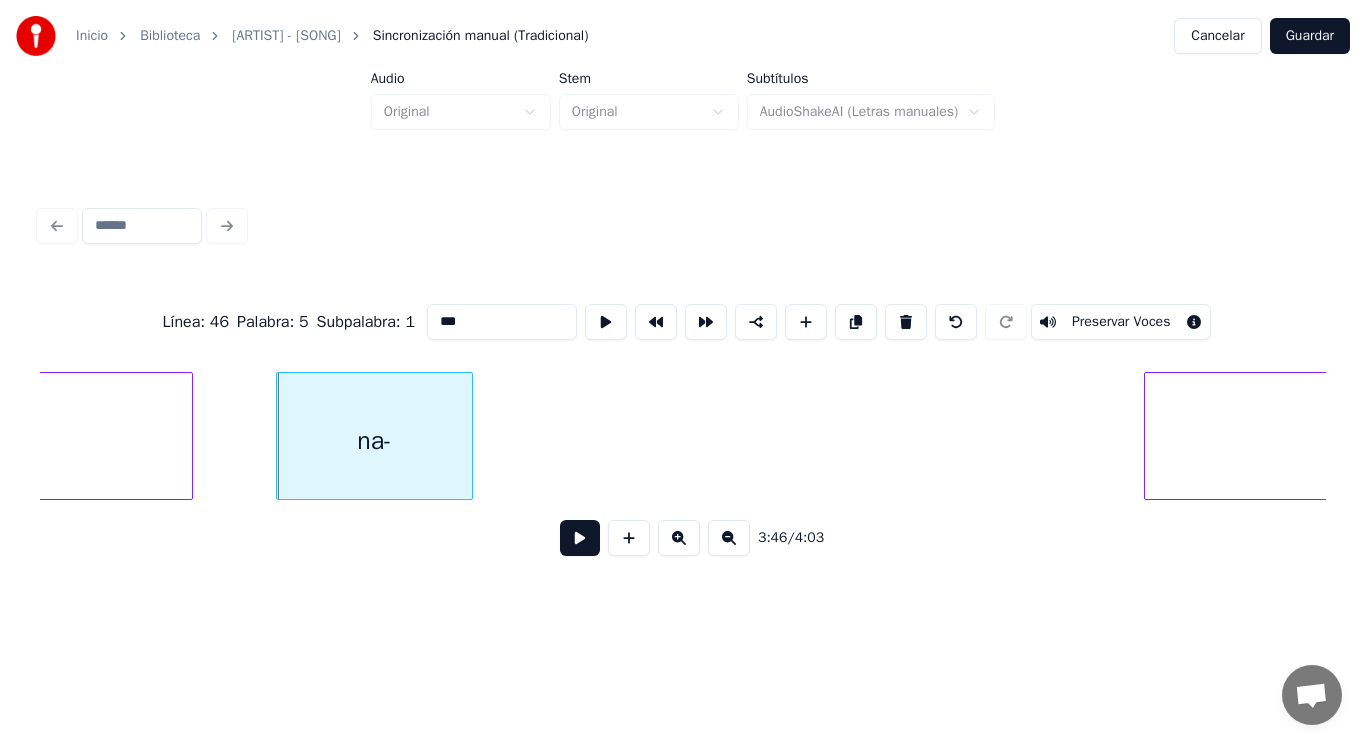 click at bounding box center [580, 538] 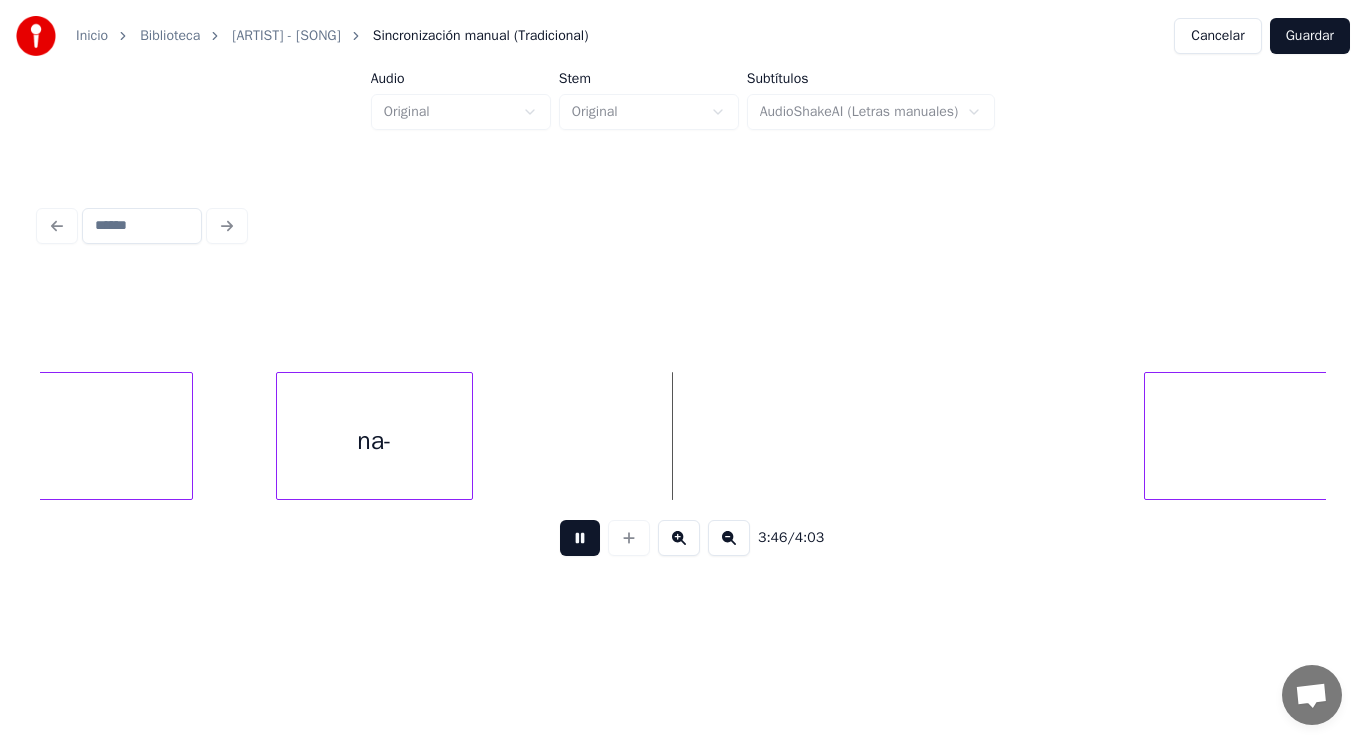 click at bounding box center (580, 538) 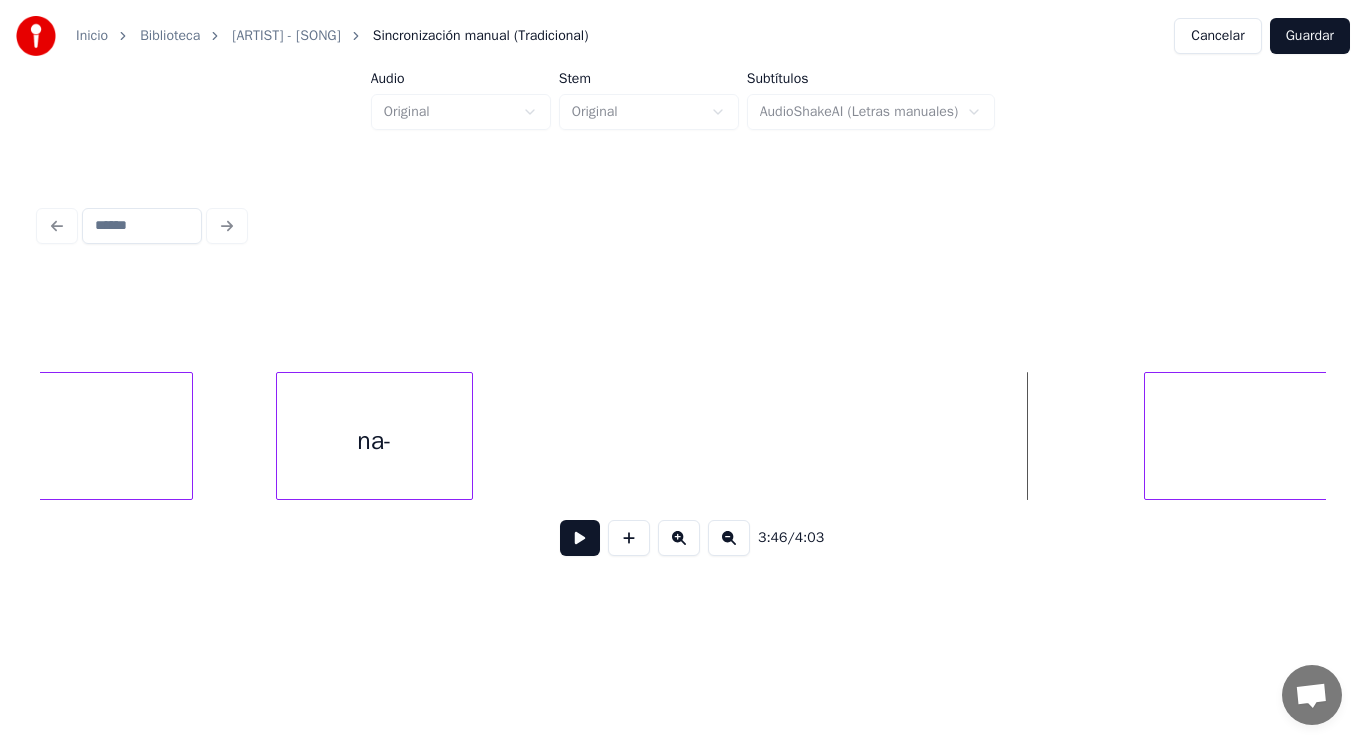 click on "na" at bounding box center [-59, 441] 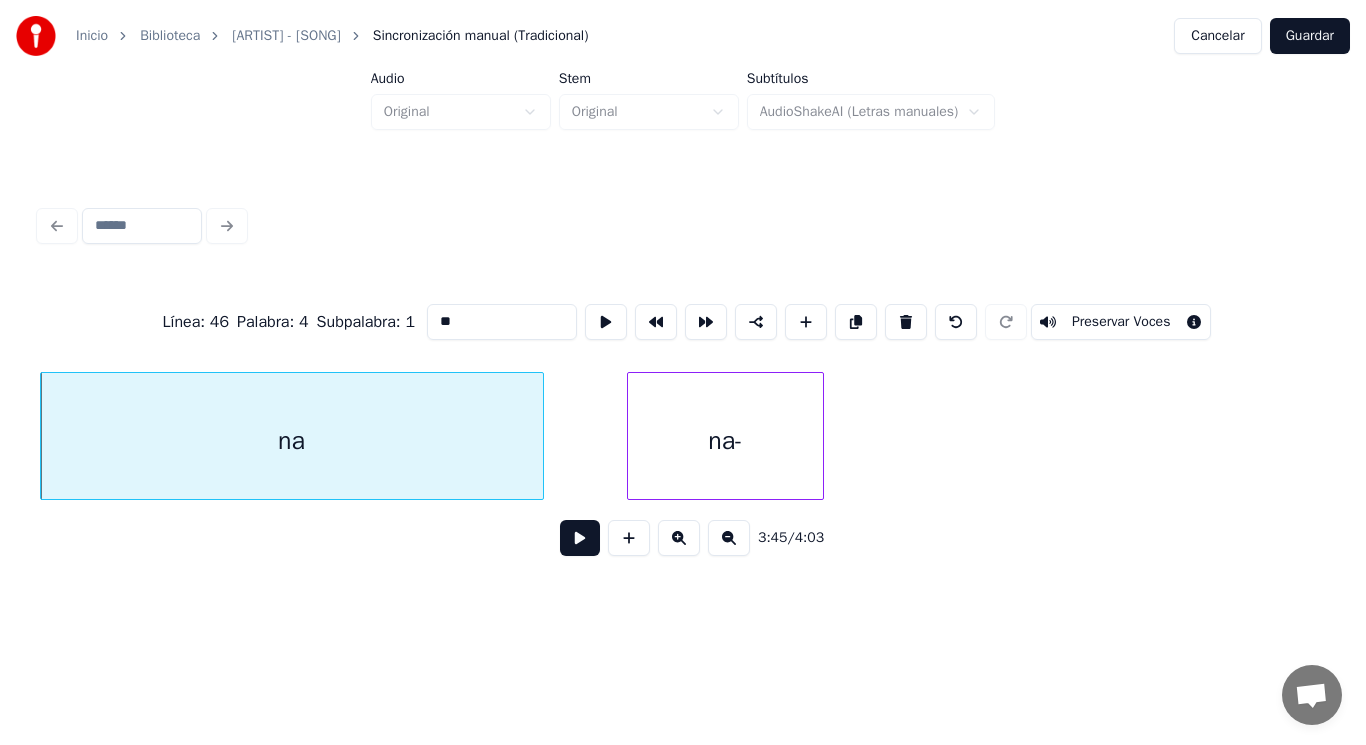 click at bounding box center (580, 538) 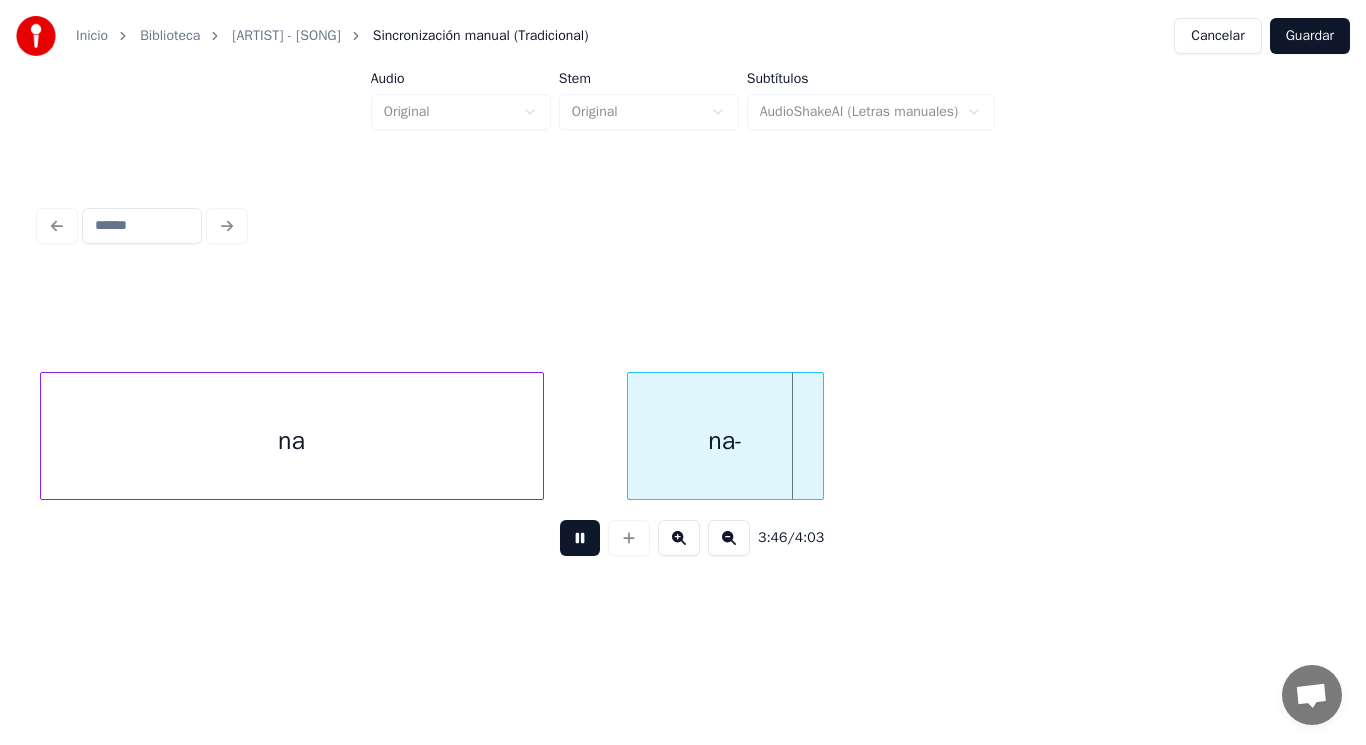 click at bounding box center (580, 538) 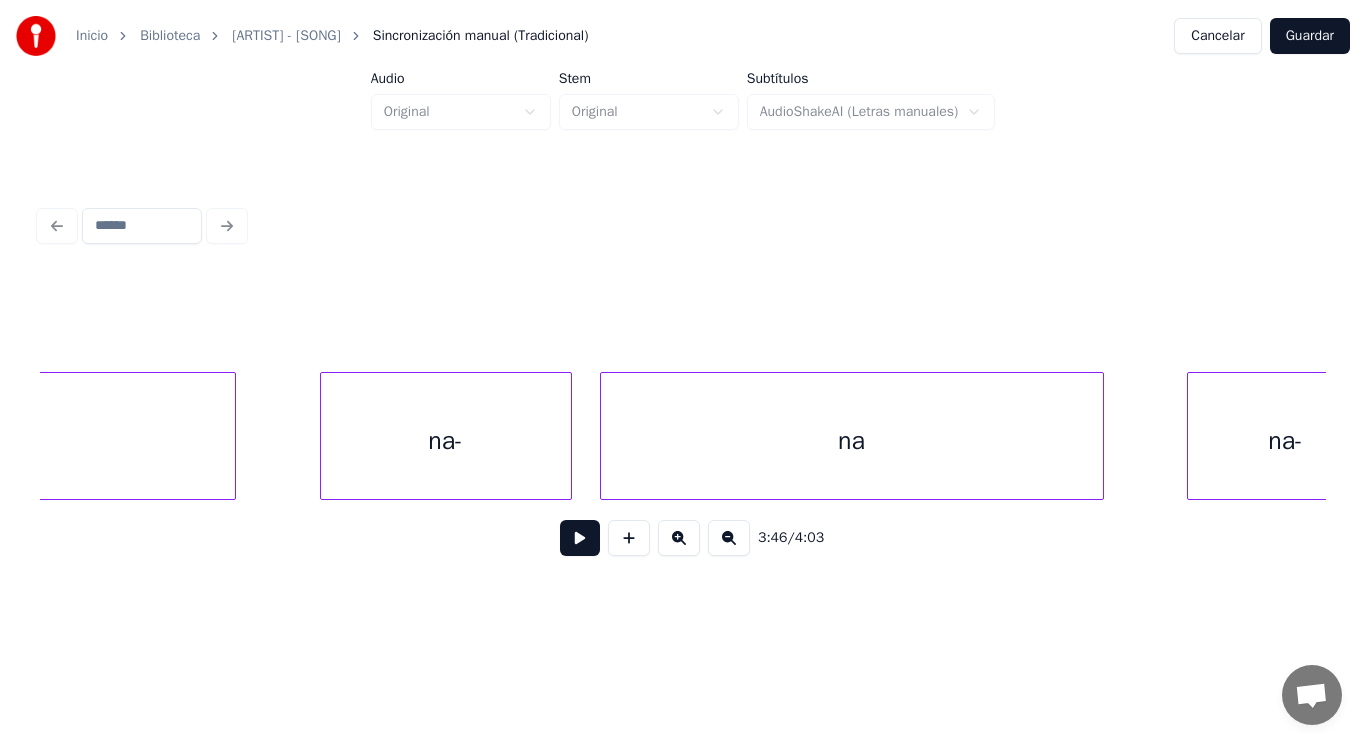 click on "Na" at bounding box center [-23, 441] 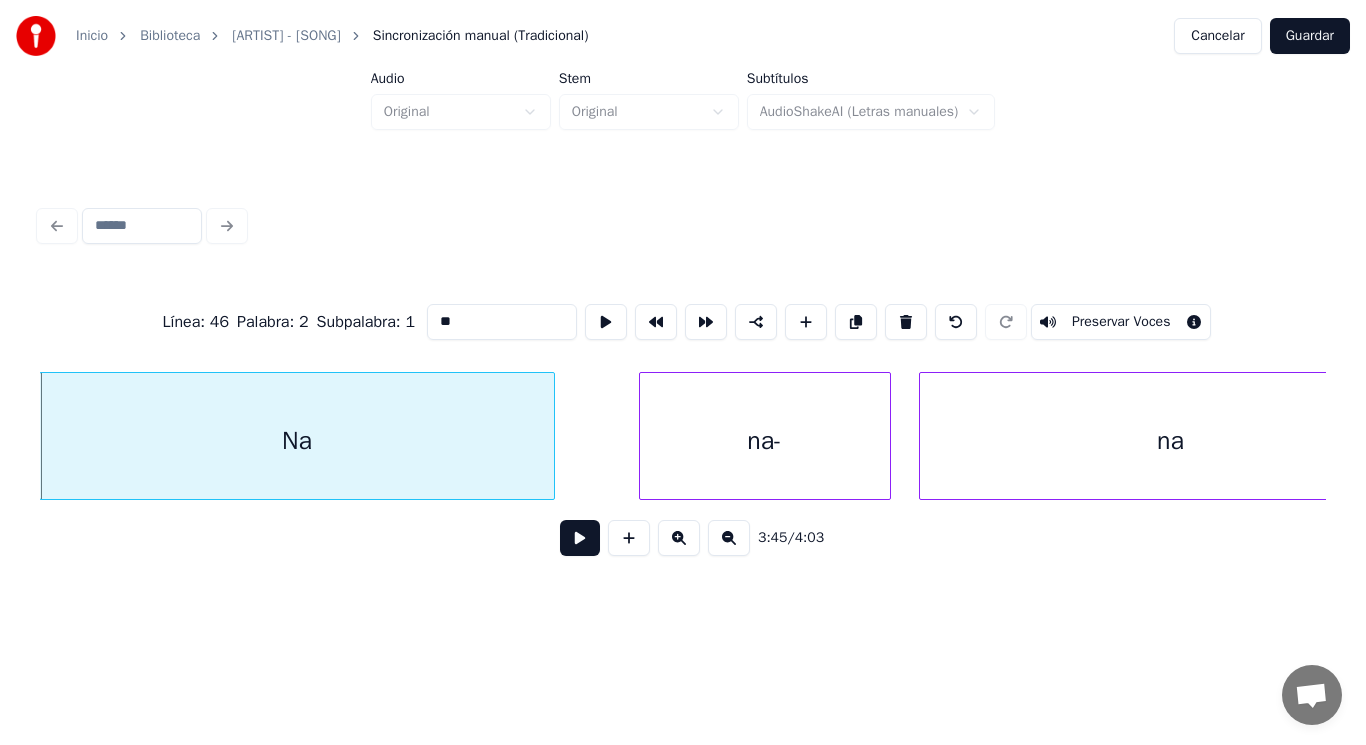 click at bounding box center [580, 538] 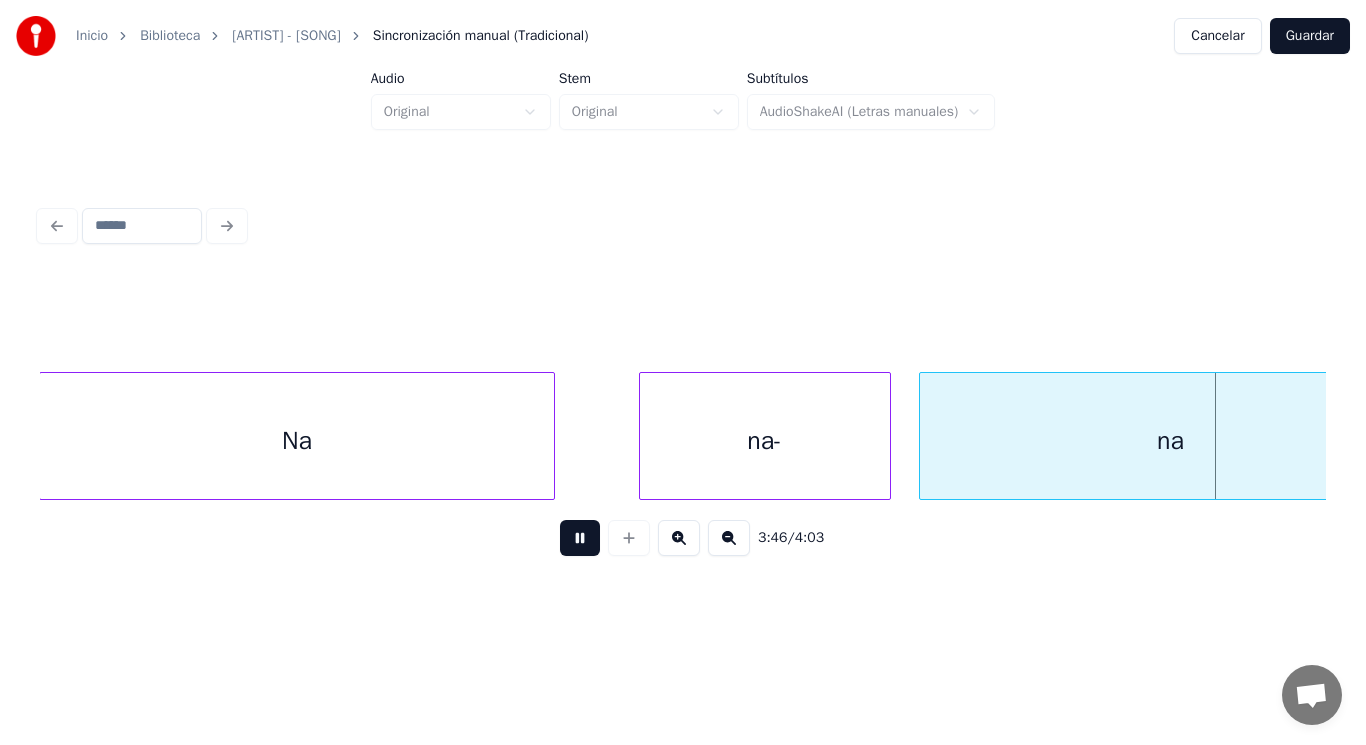 scroll, scrollTop: 0, scrollLeft: 316646, axis: horizontal 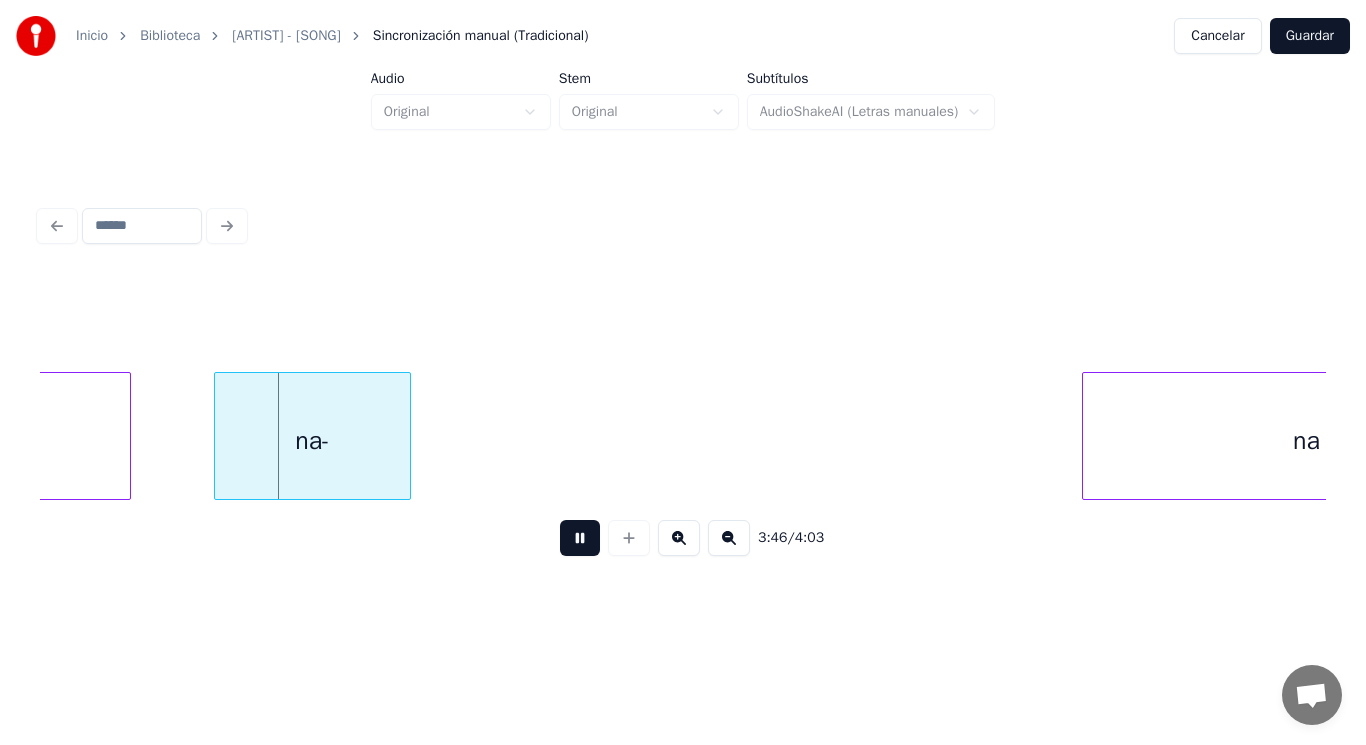 click at bounding box center (580, 538) 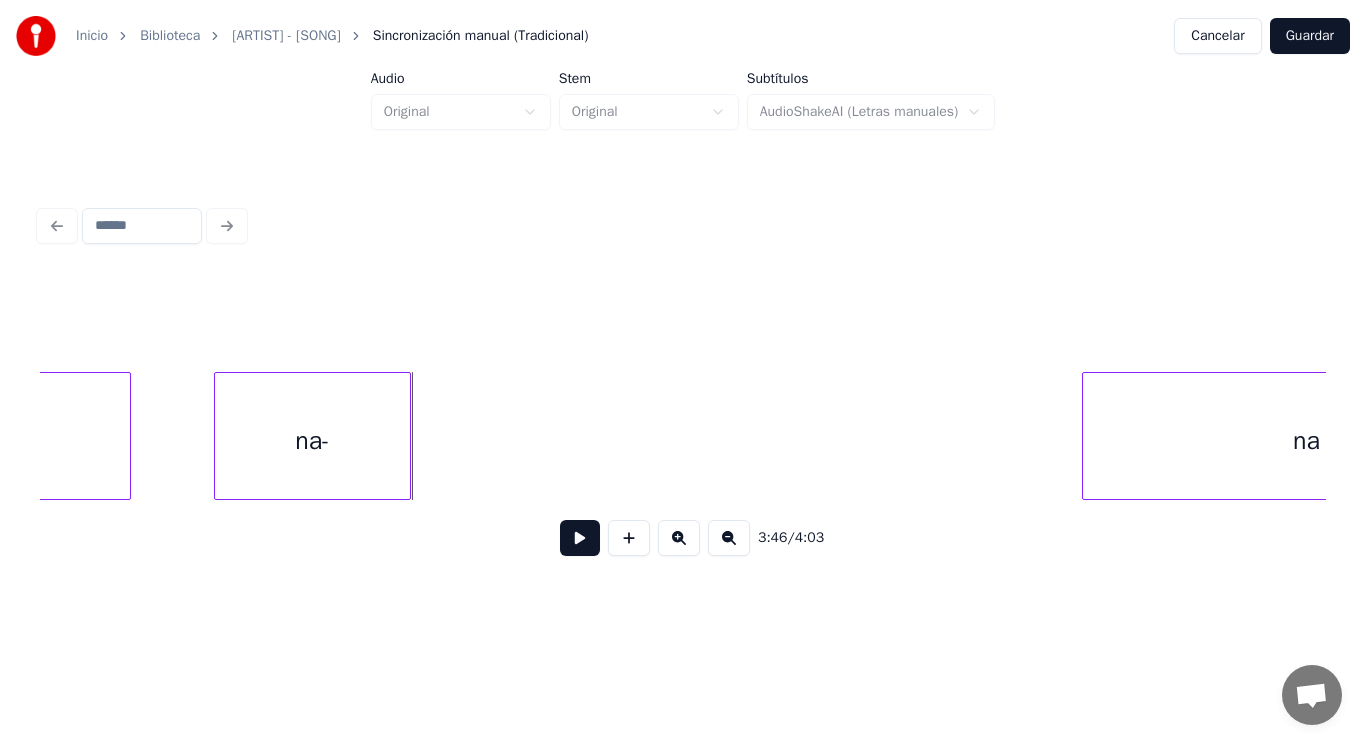 click on "na" at bounding box center [-121, 441] 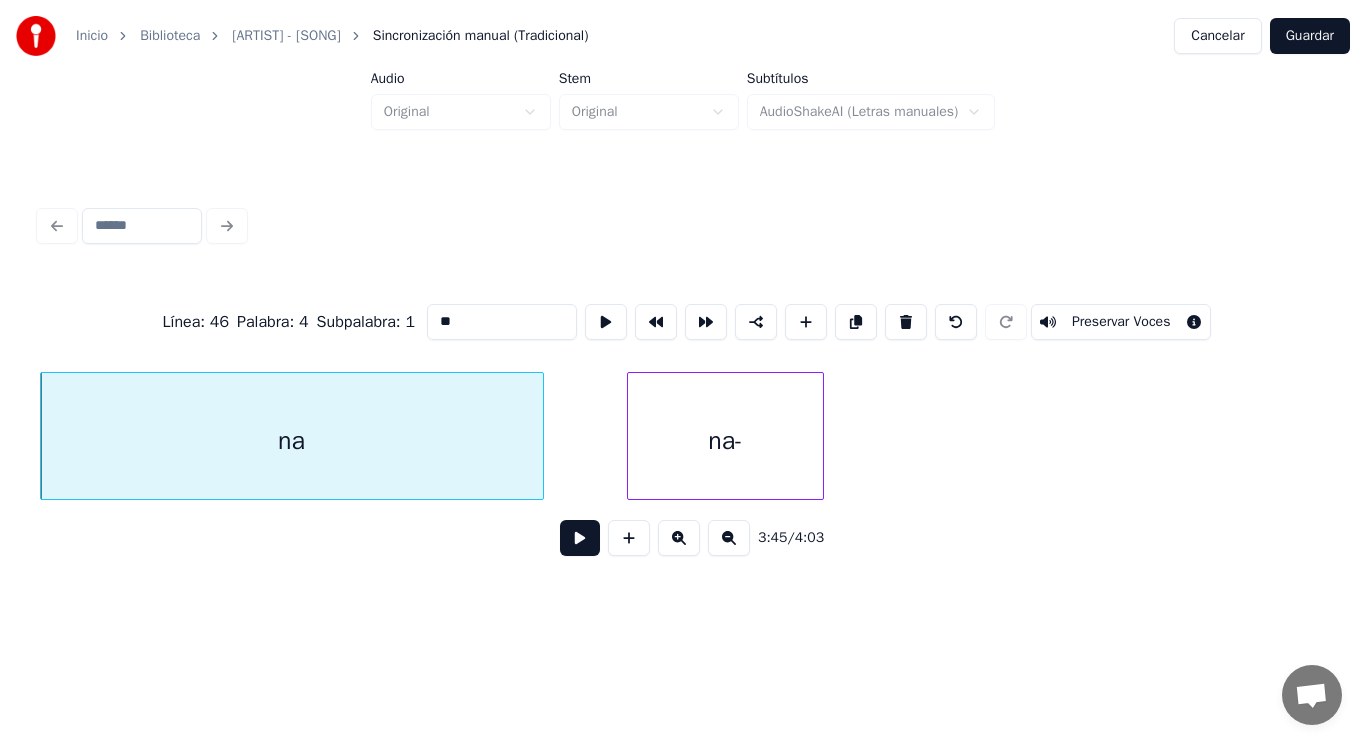 click at bounding box center [580, 538] 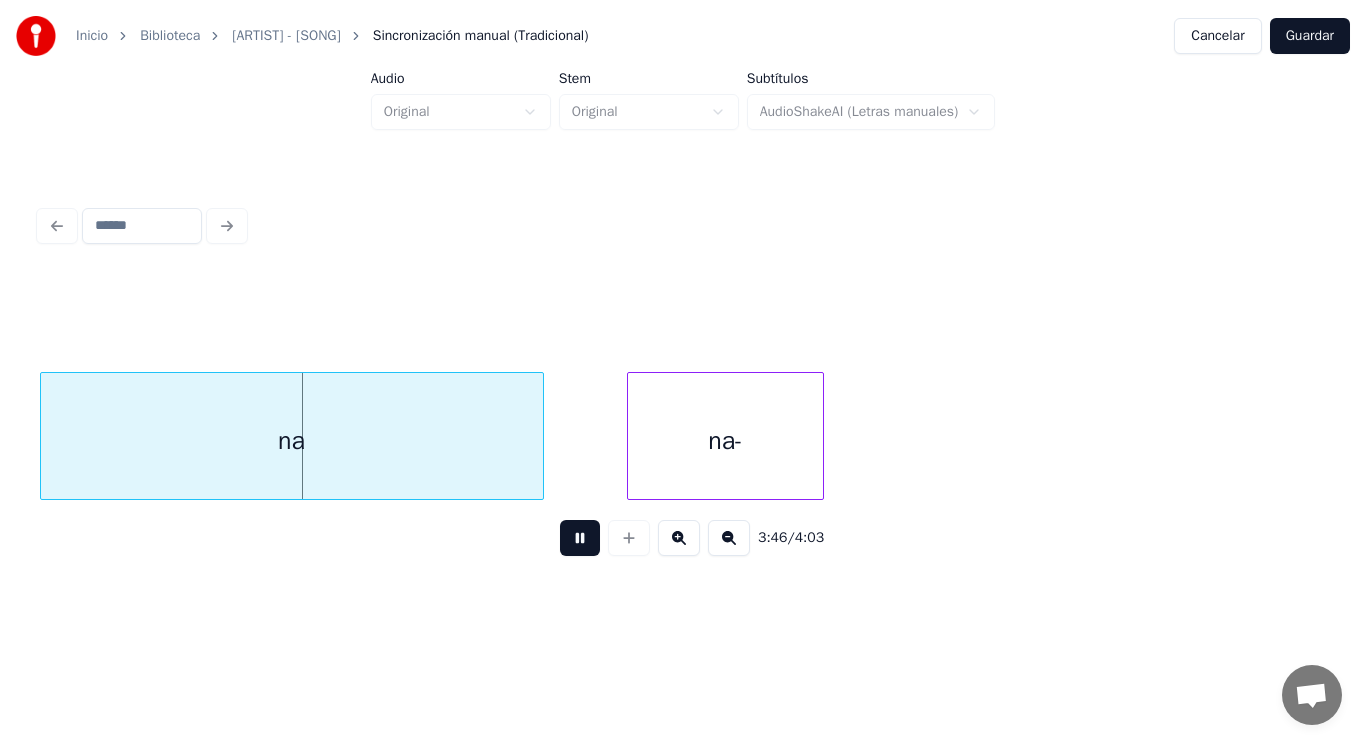 click at bounding box center (580, 538) 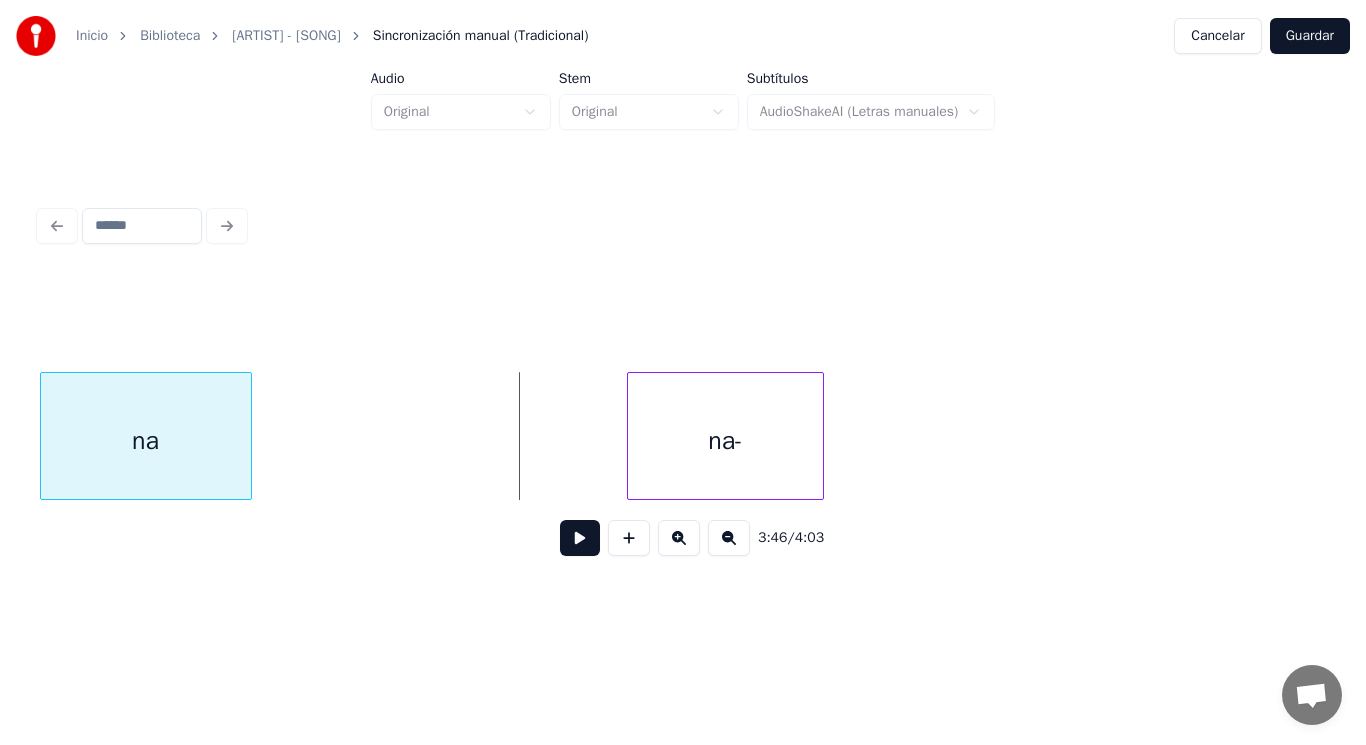 click at bounding box center (248, 436) 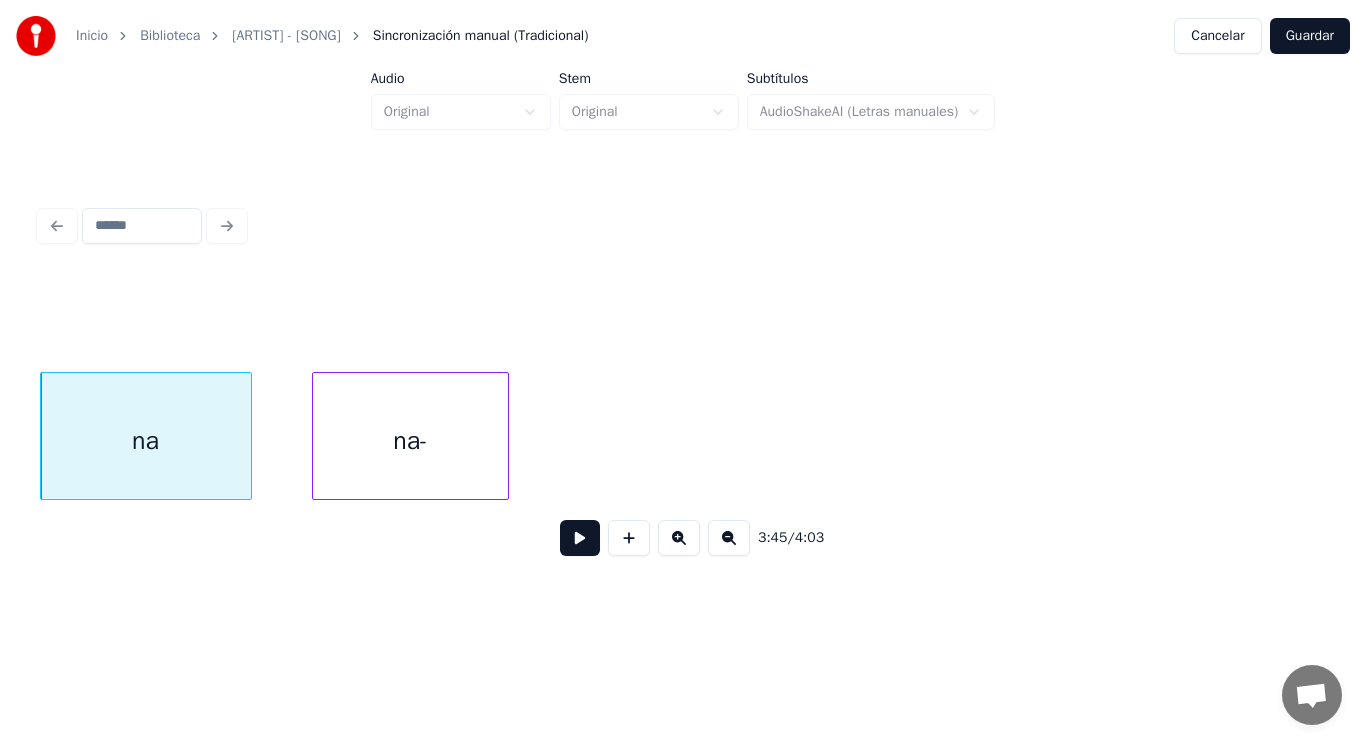 click on "na-" at bounding box center [410, 441] 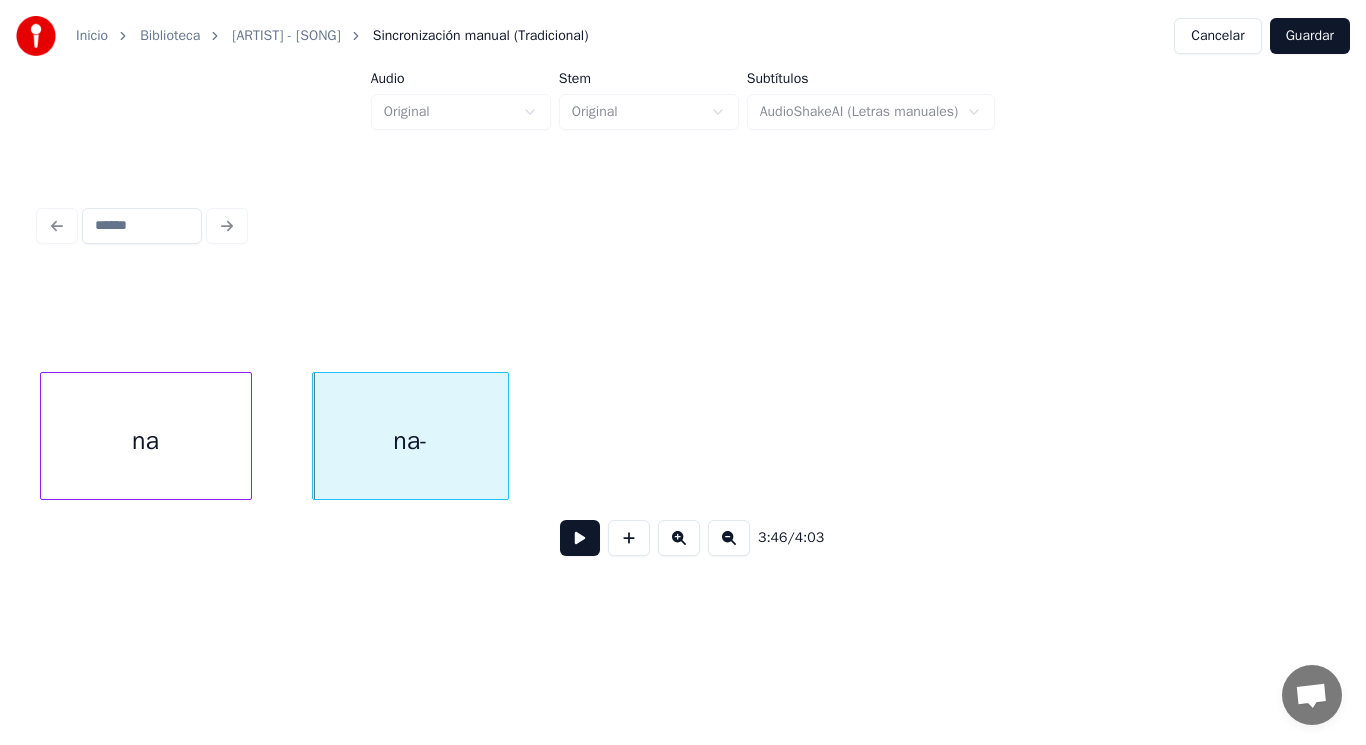 click on "na" at bounding box center [146, 441] 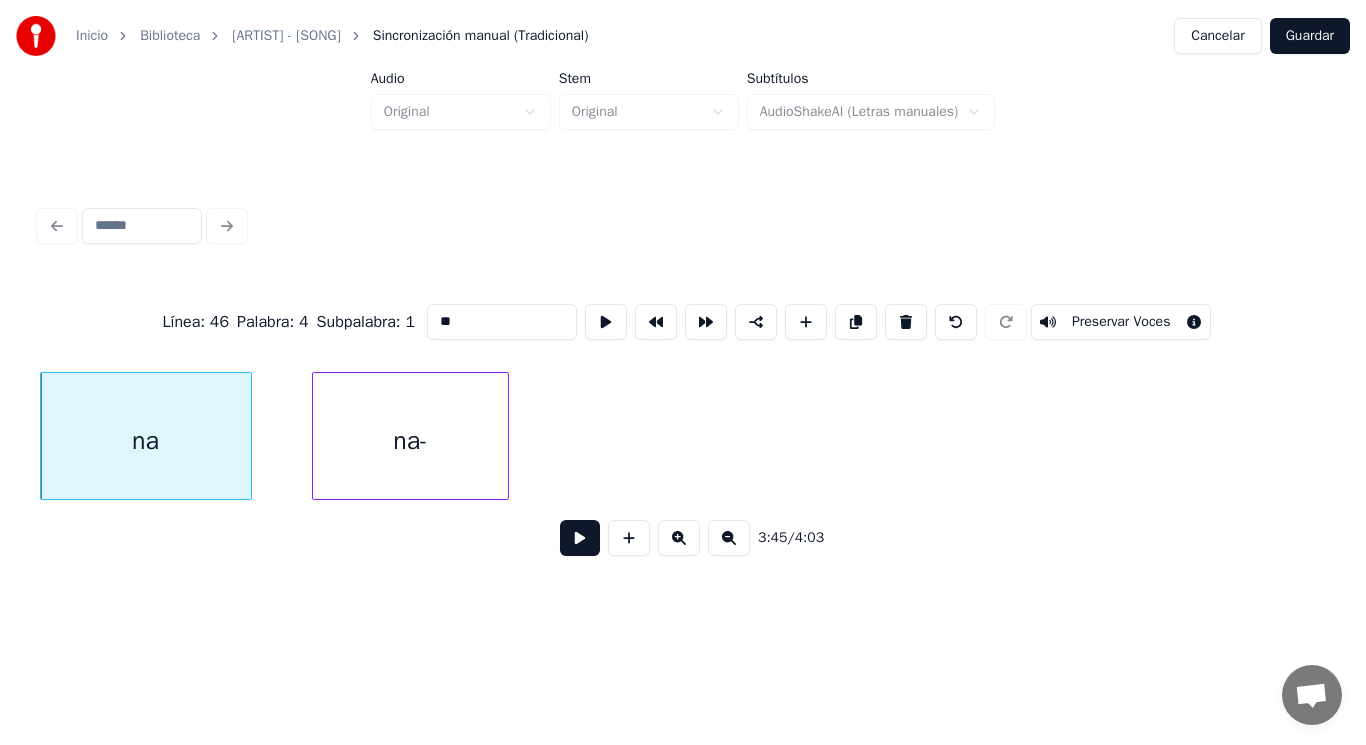 click at bounding box center [580, 538] 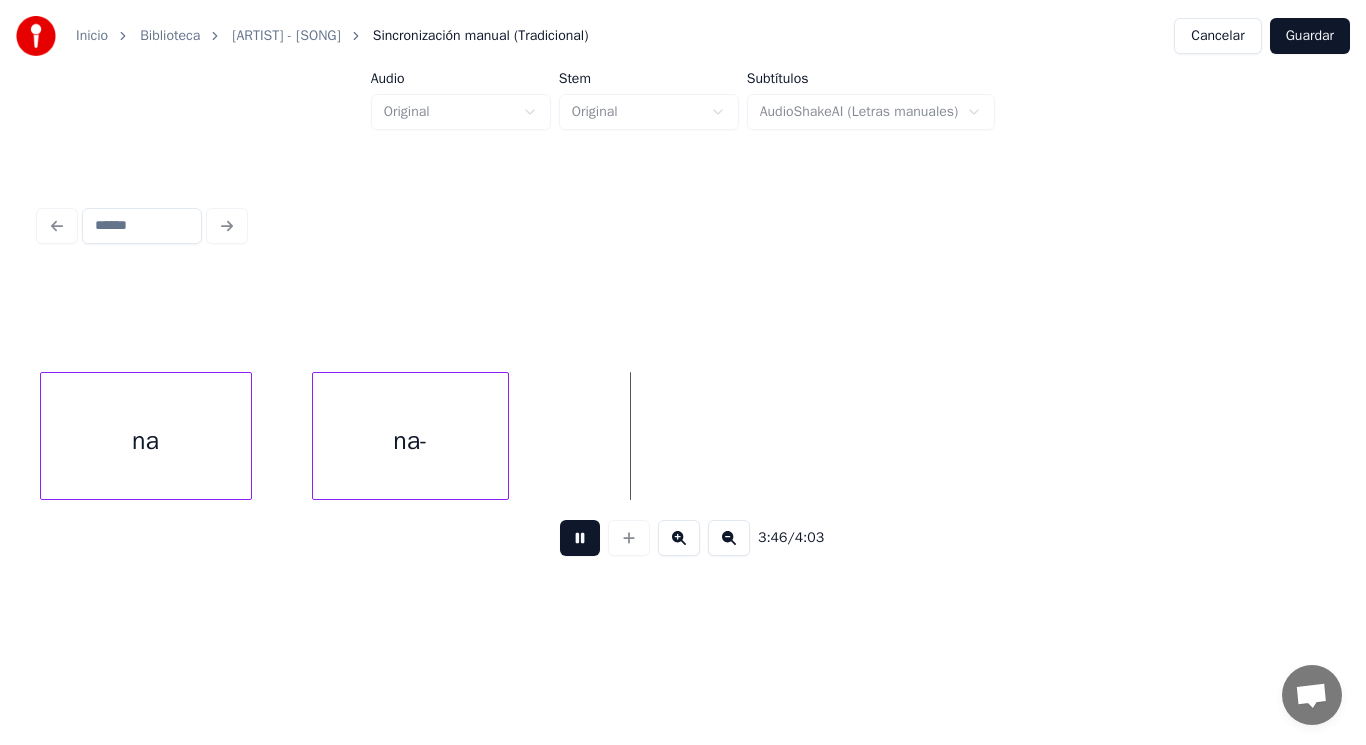 click at bounding box center (580, 538) 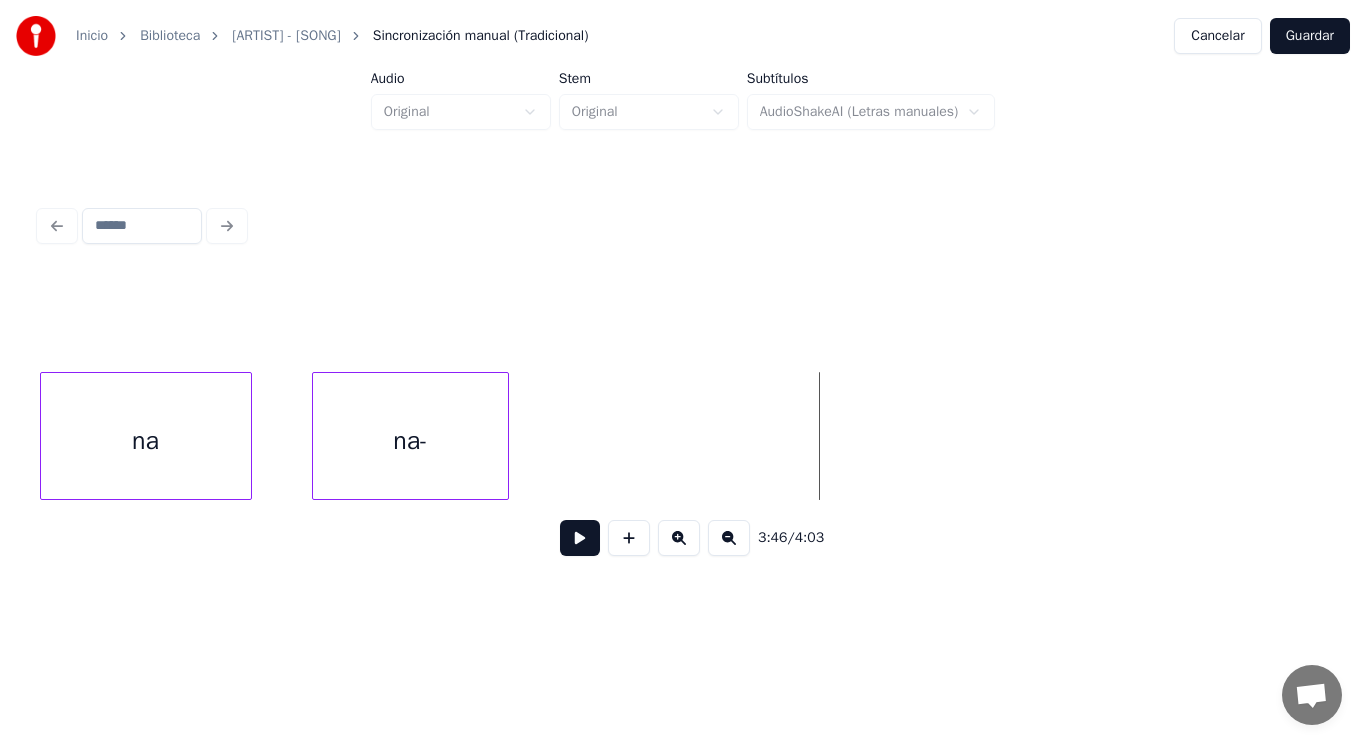 click on "na" at bounding box center [146, 441] 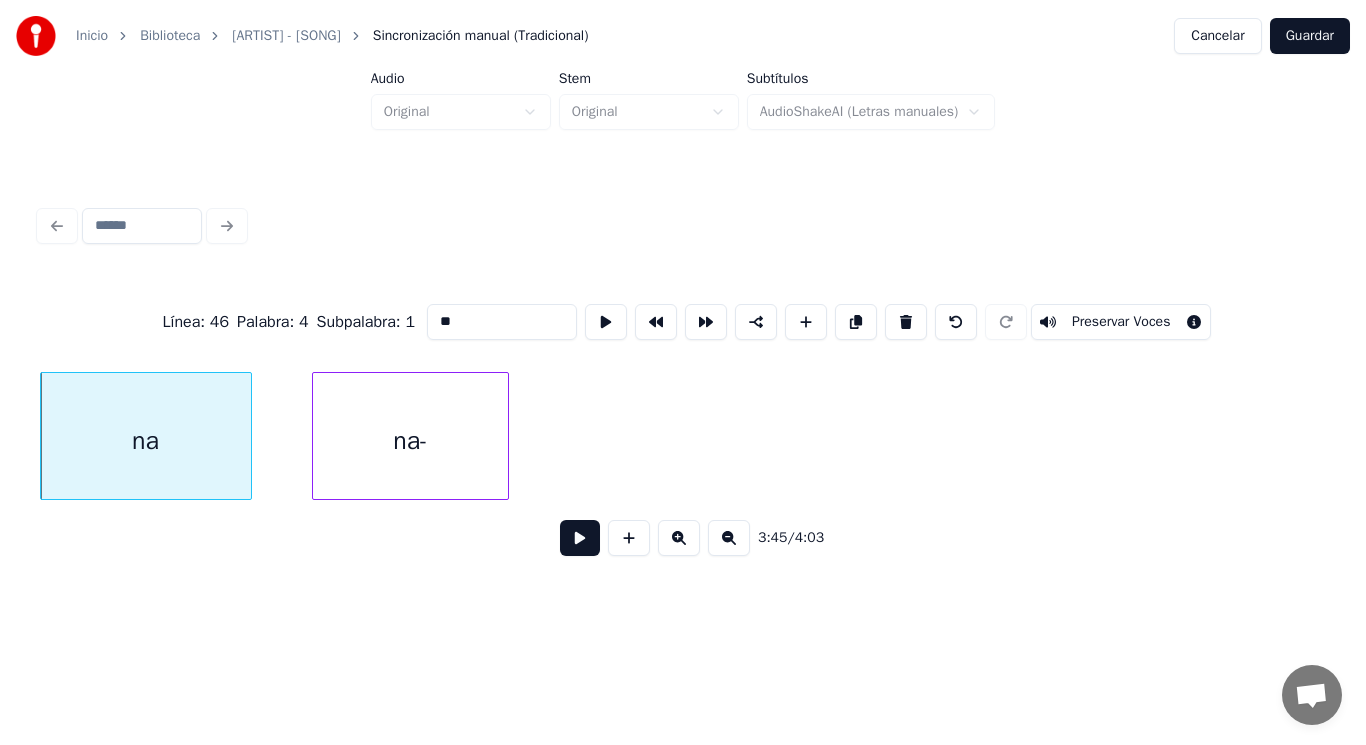 click at bounding box center (580, 538) 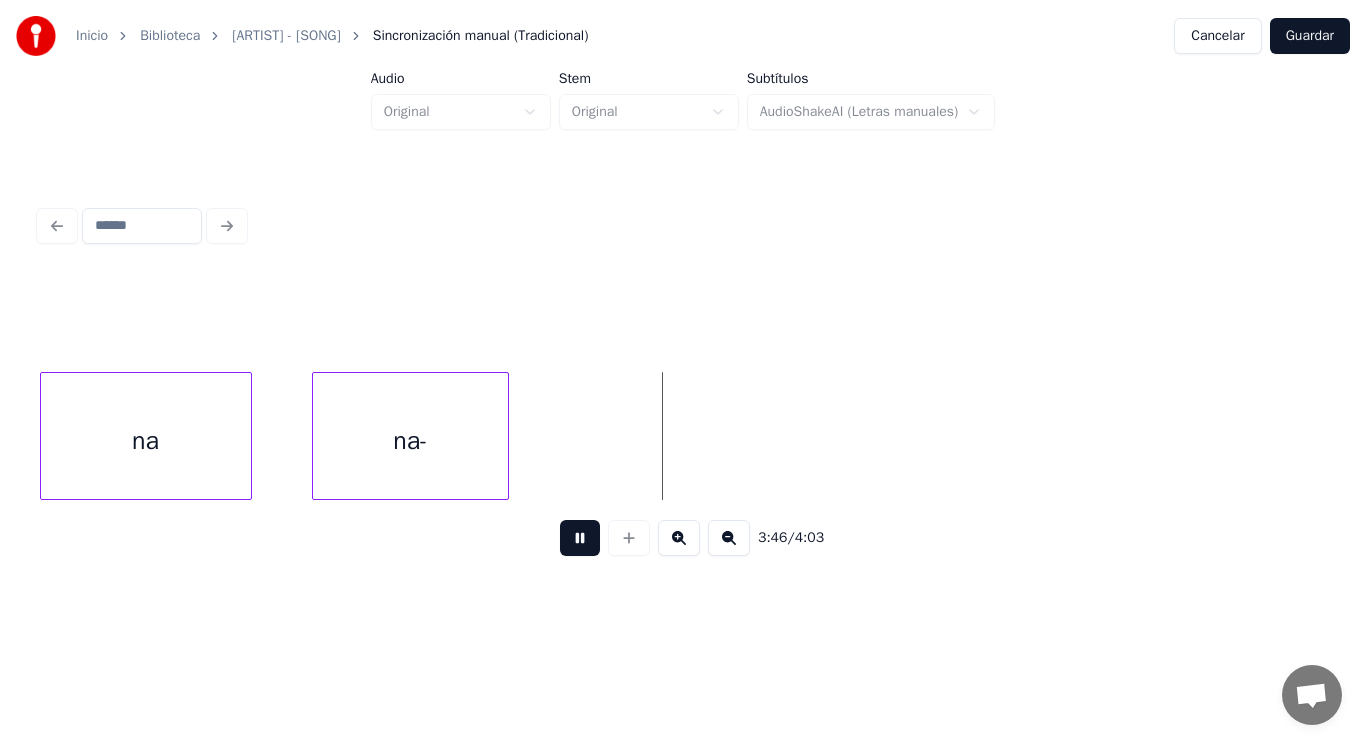 click at bounding box center [580, 538] 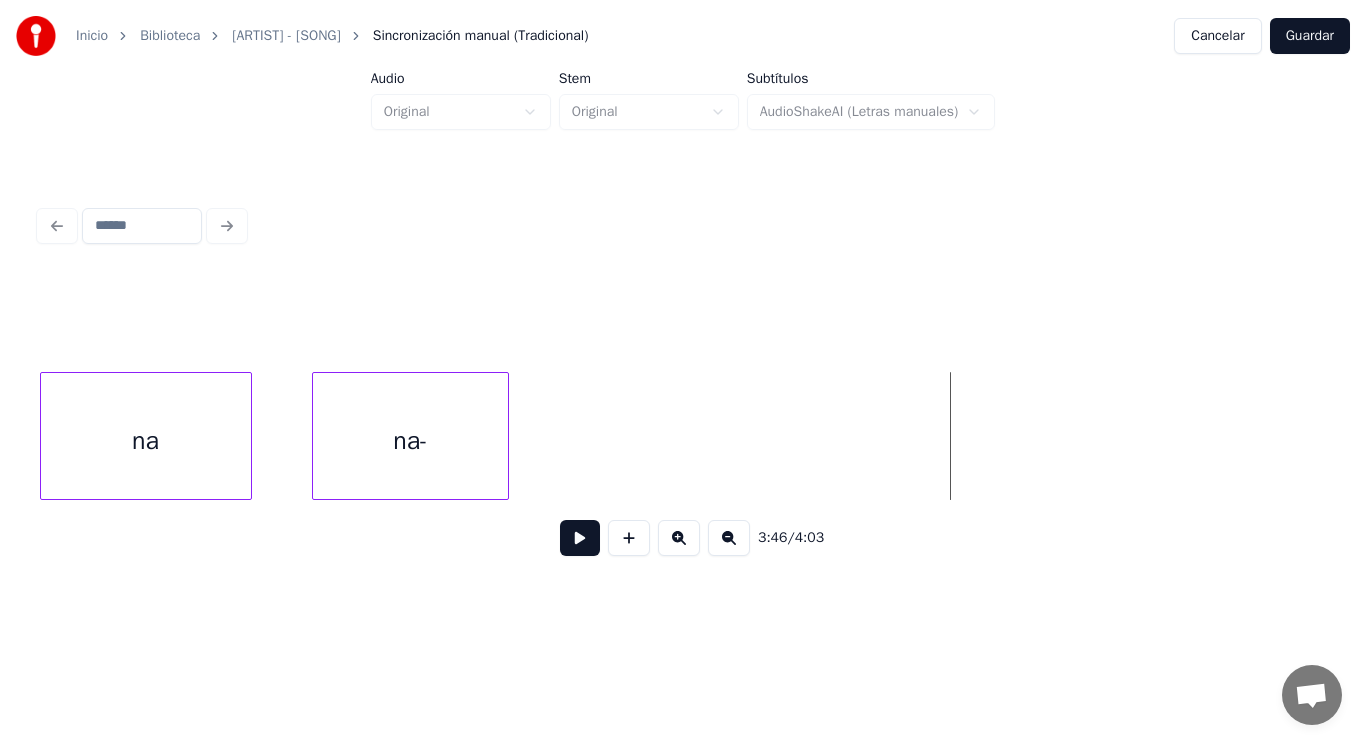 click on "na-" at bounding box center (410, 441) 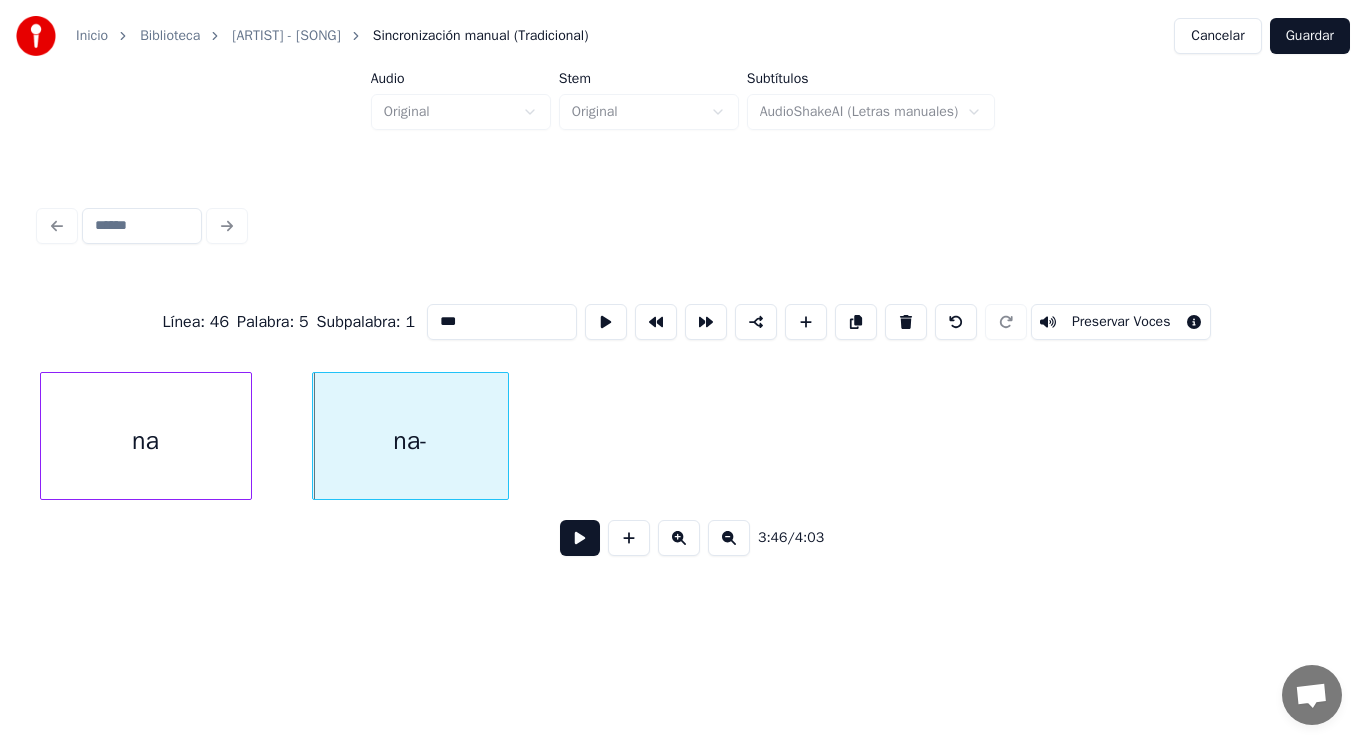 click at bounding box center [580, 538] 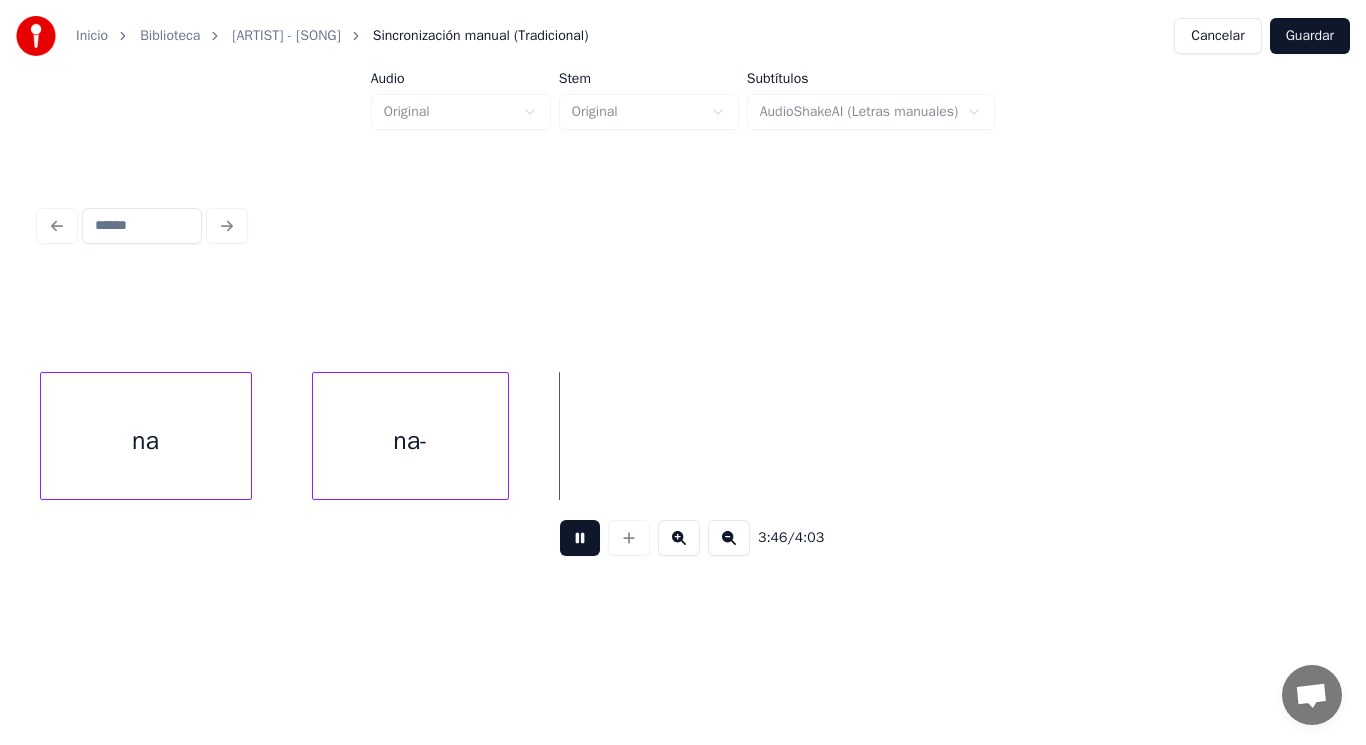 click at bounding box center [580, 538] 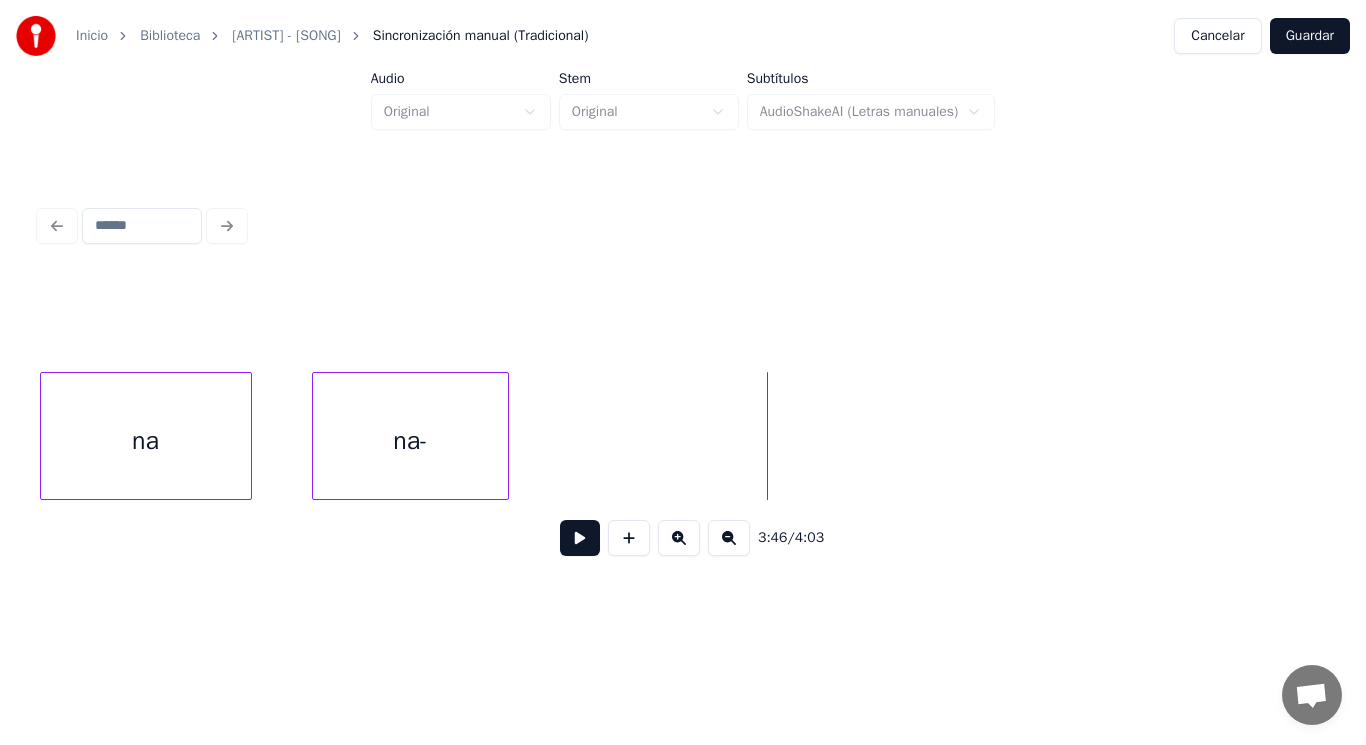 click on "na na-" at bounding box center (-146078, 436) 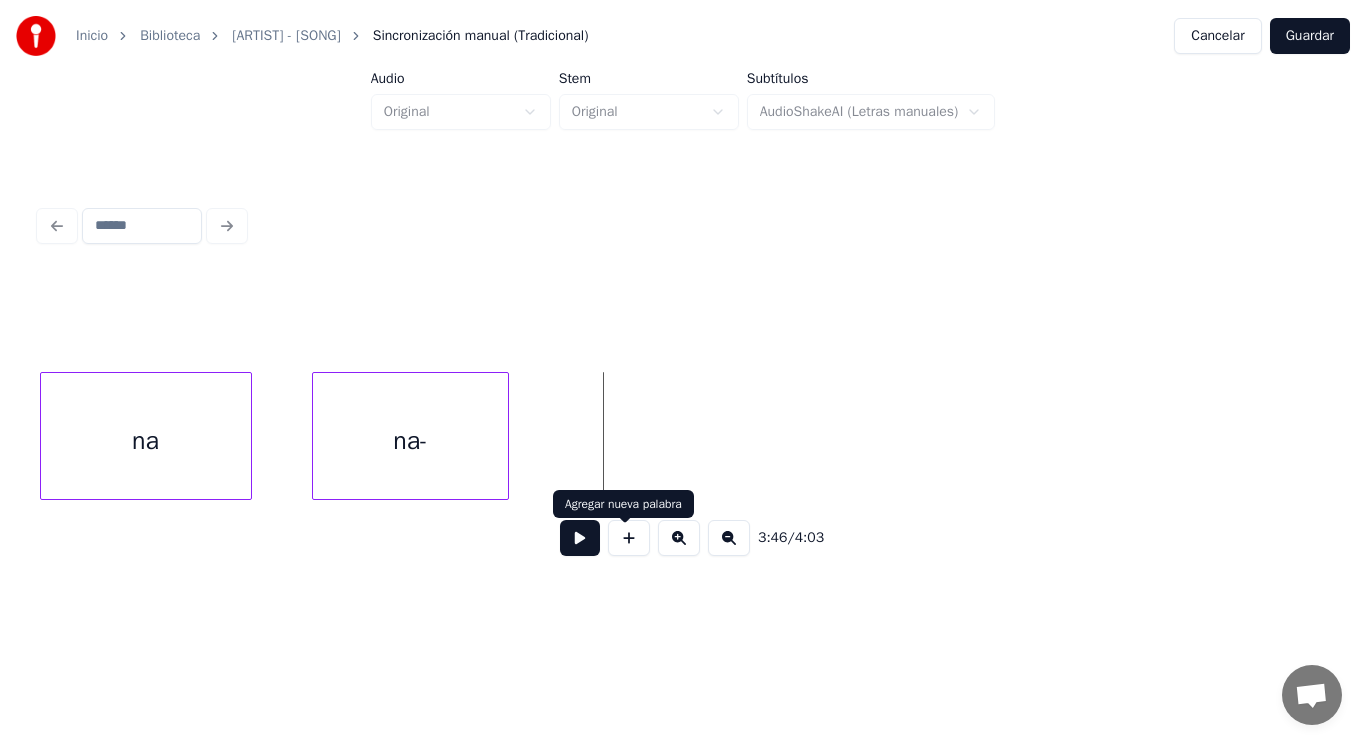 click at bounding box center [629, 538] 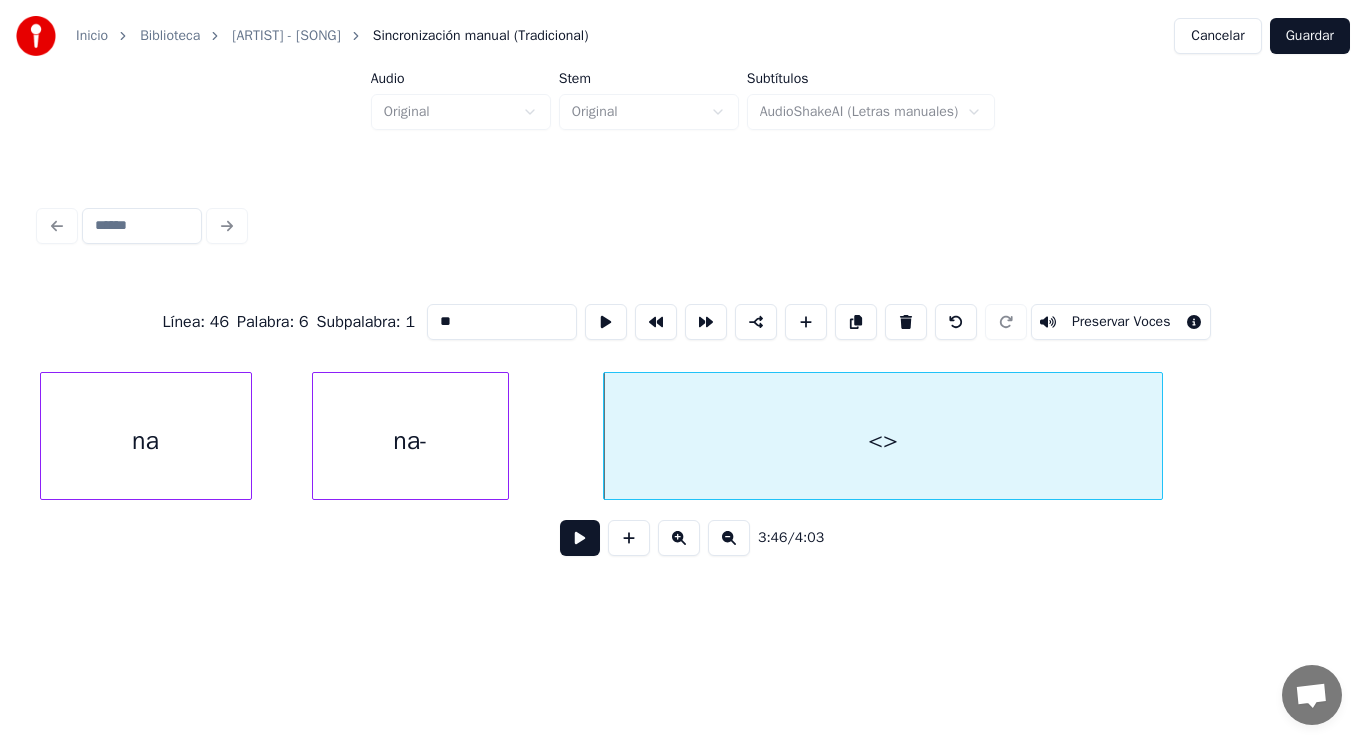 drag, startPoint x: 432, startPoint y: 316, endPoint x: 315, endPoint y: 320, distance: 117.06836 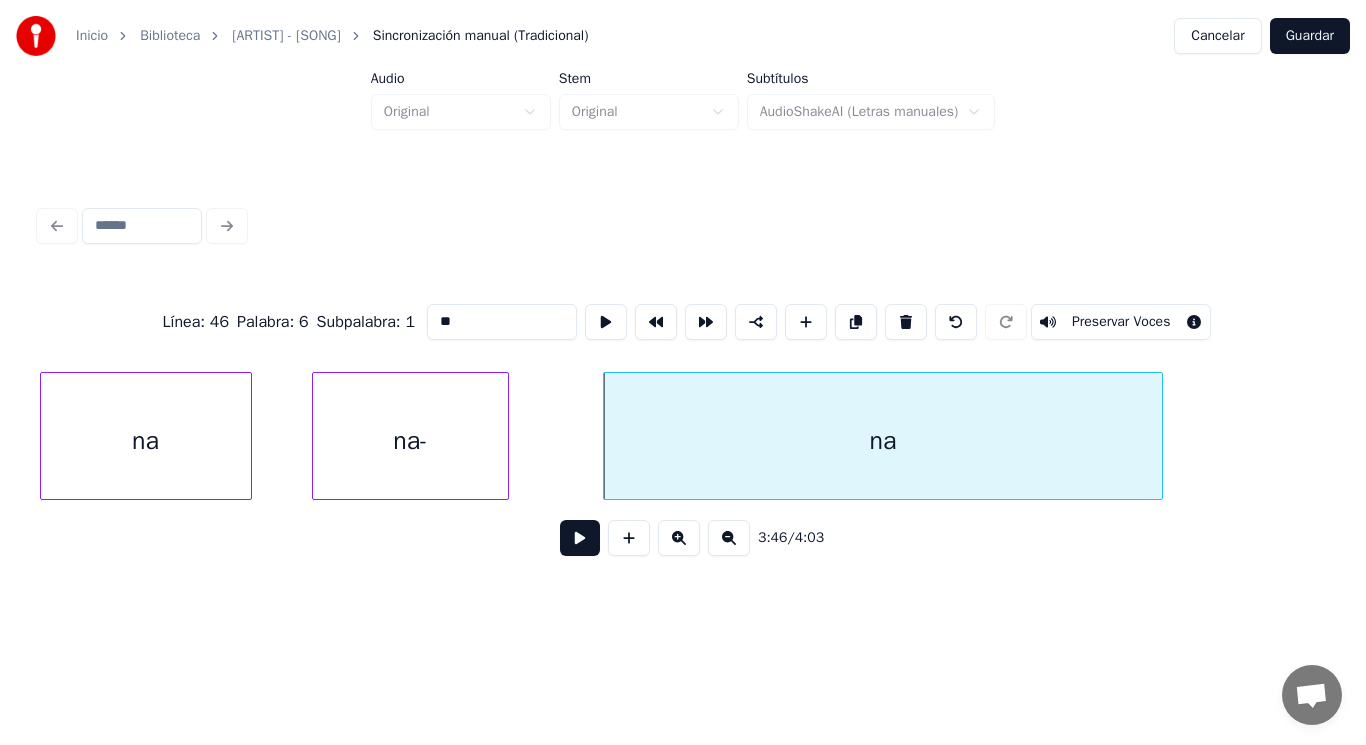click on "na-" at bounding box center (410, 441) 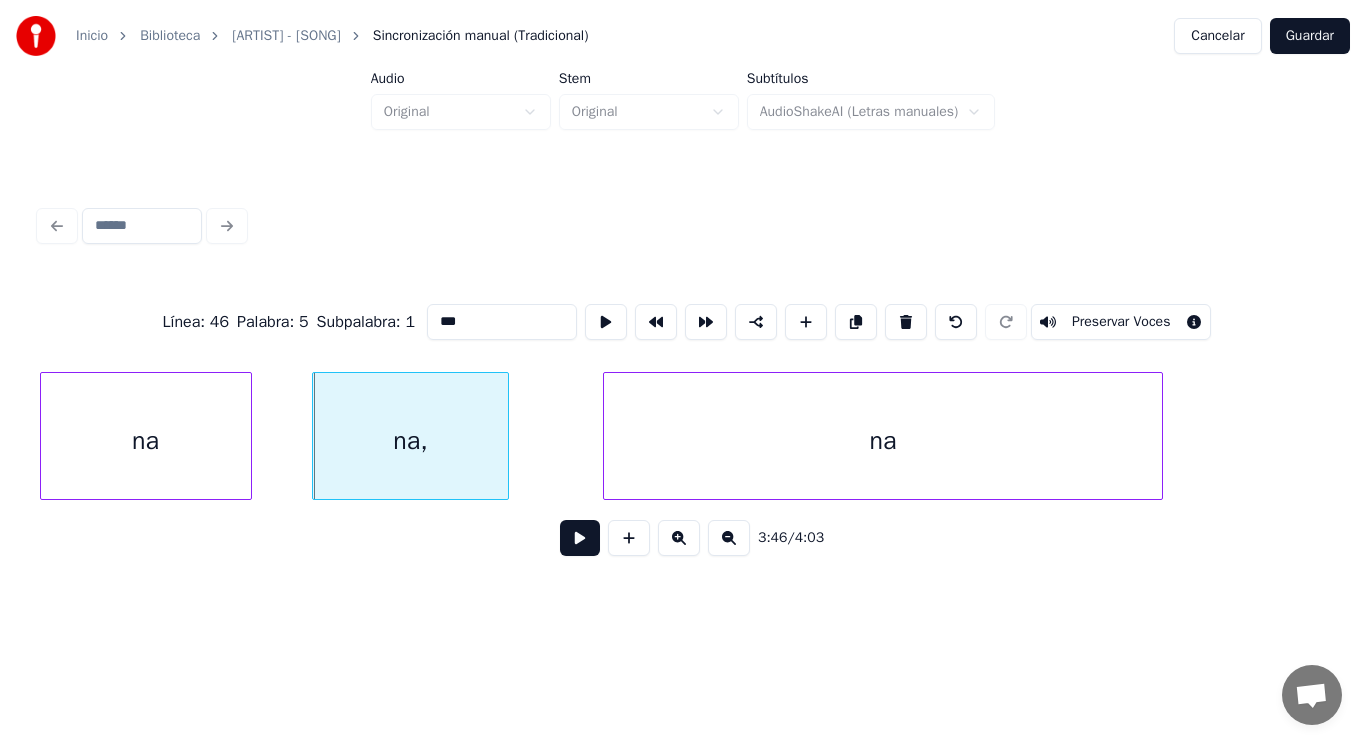 click on "na" at bounding box center (146, 441) 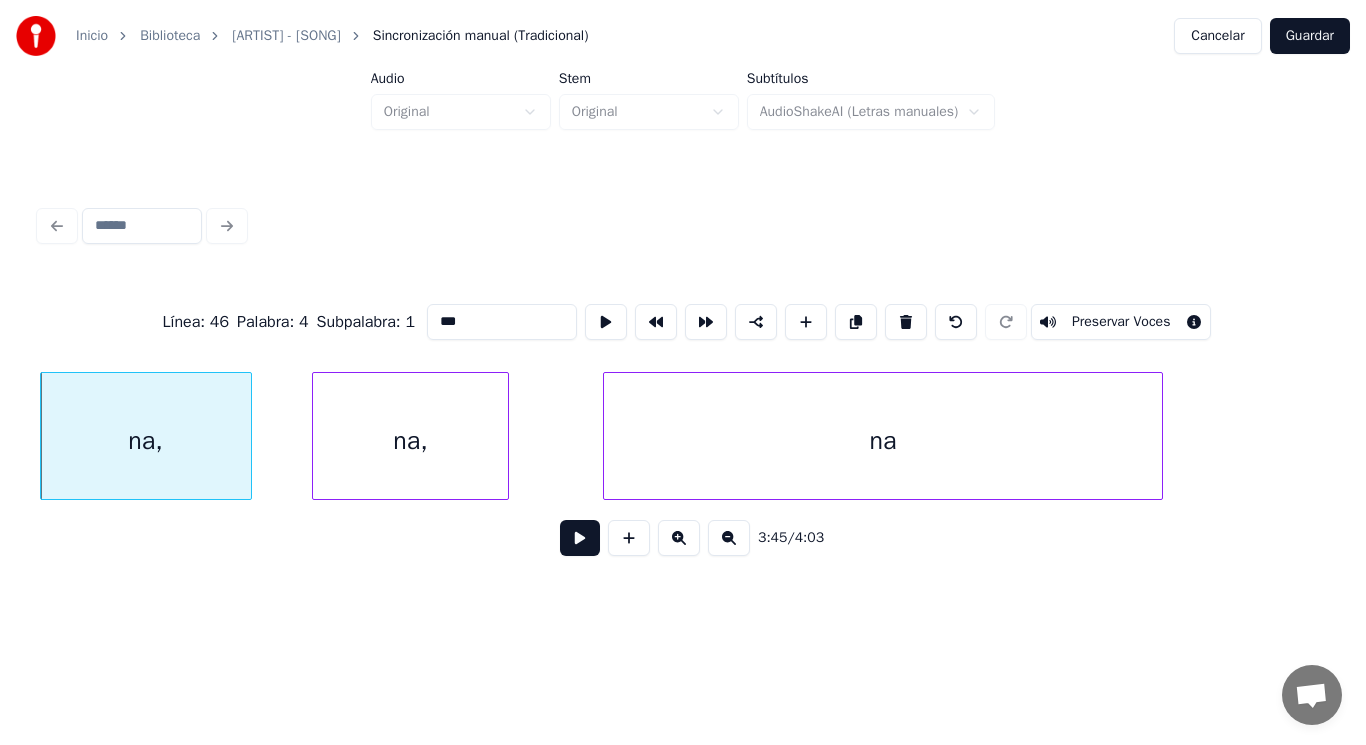 click on "na" at bounding box center [883, 441] 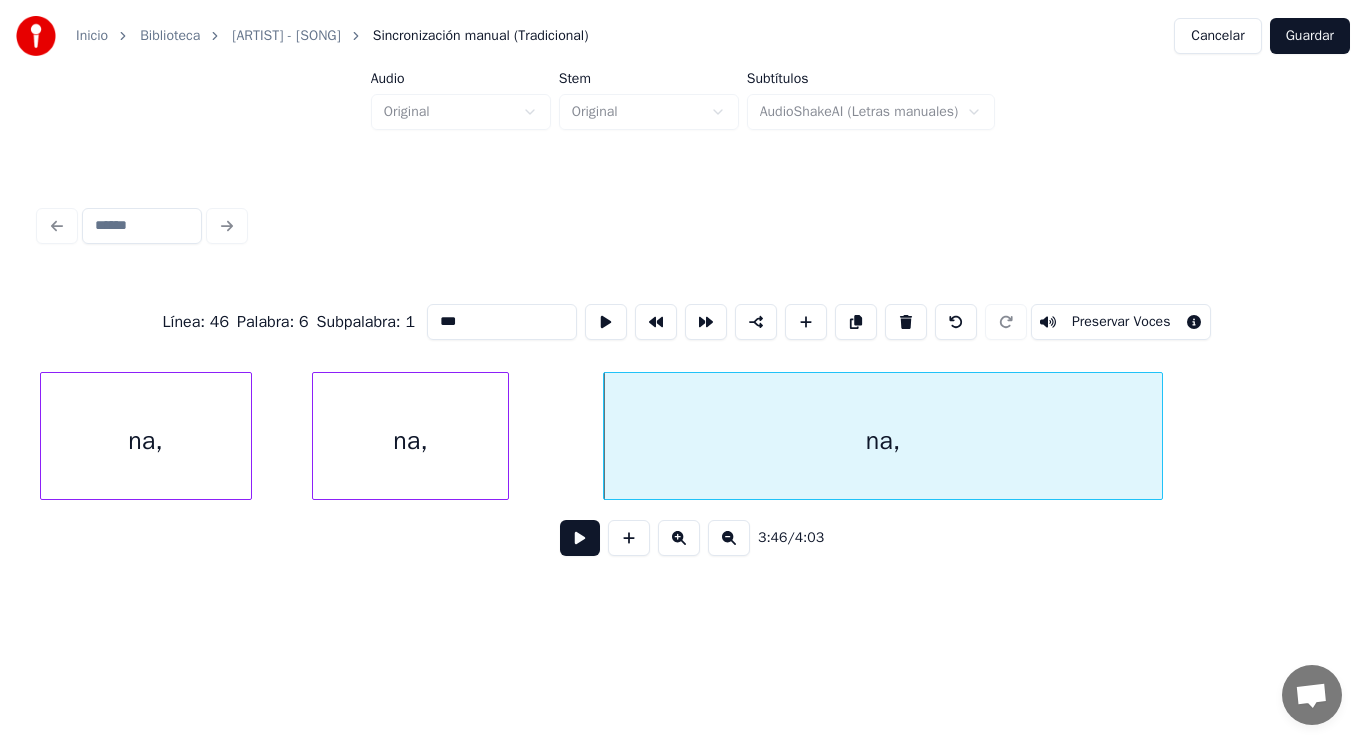 click on "na," at bounding box center [146, 441] 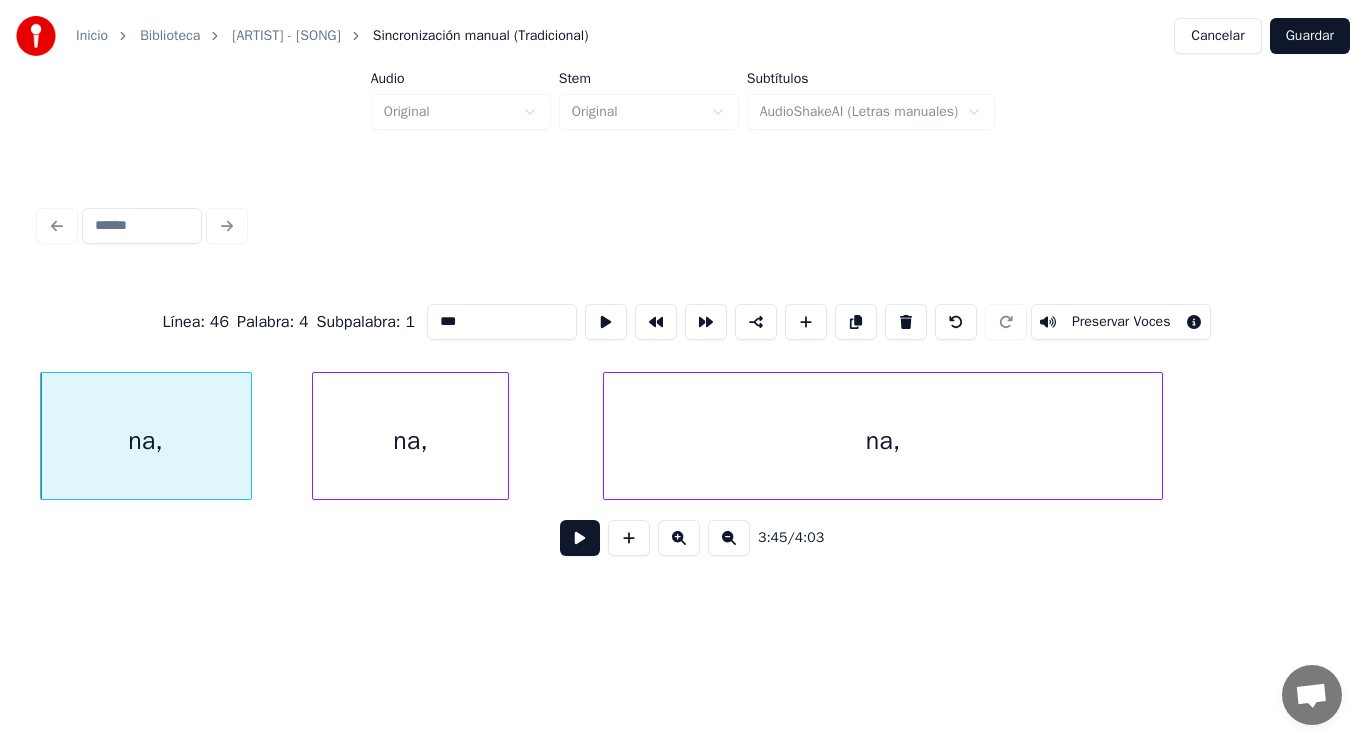 type on "***" 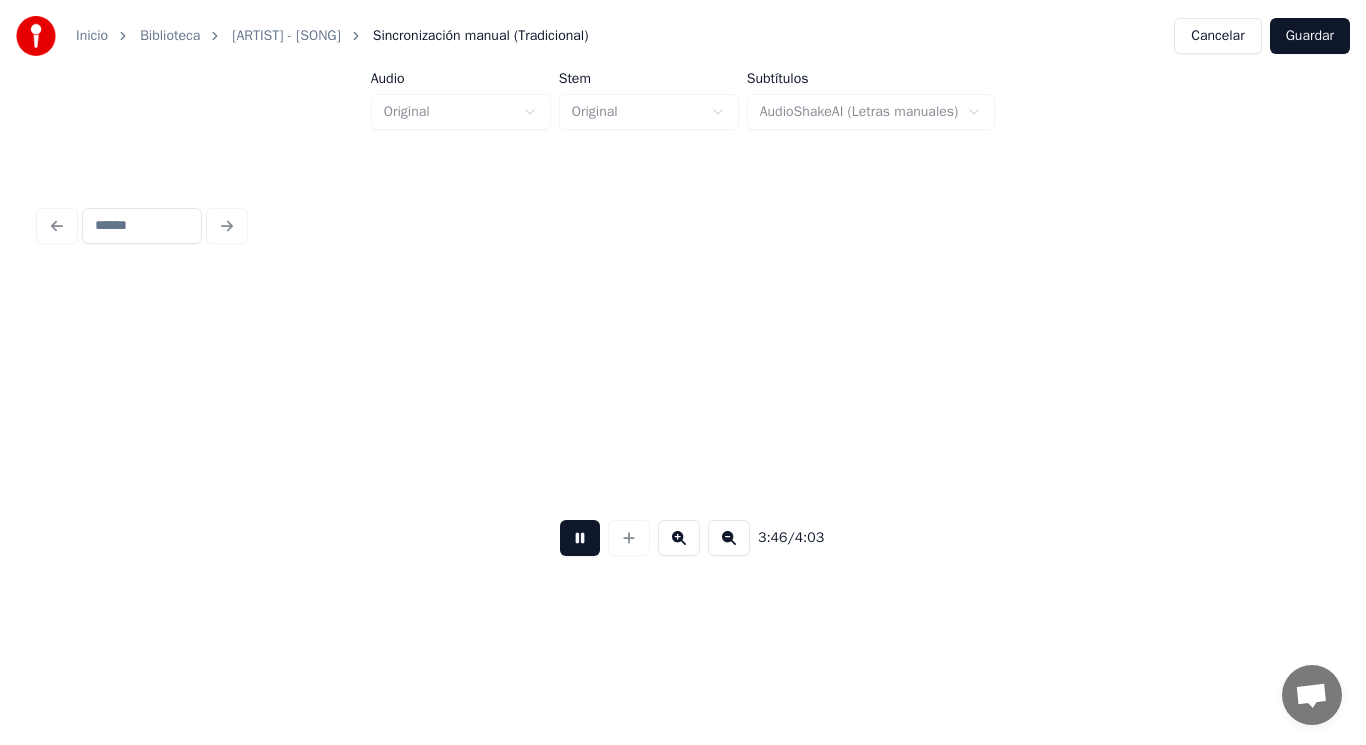 scroll, scrollTop: 0, scrollLeft: 317544, axis: horizontal 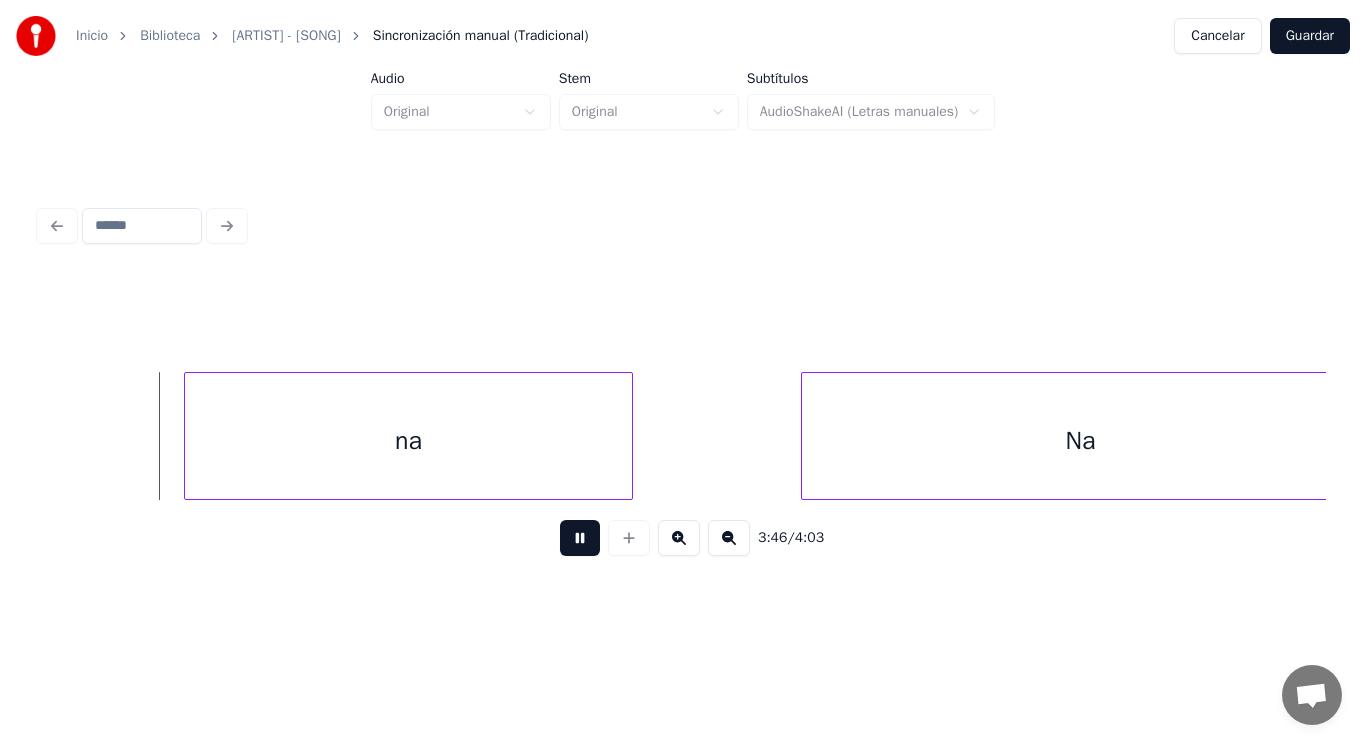 click at bounding box center (580, 538) 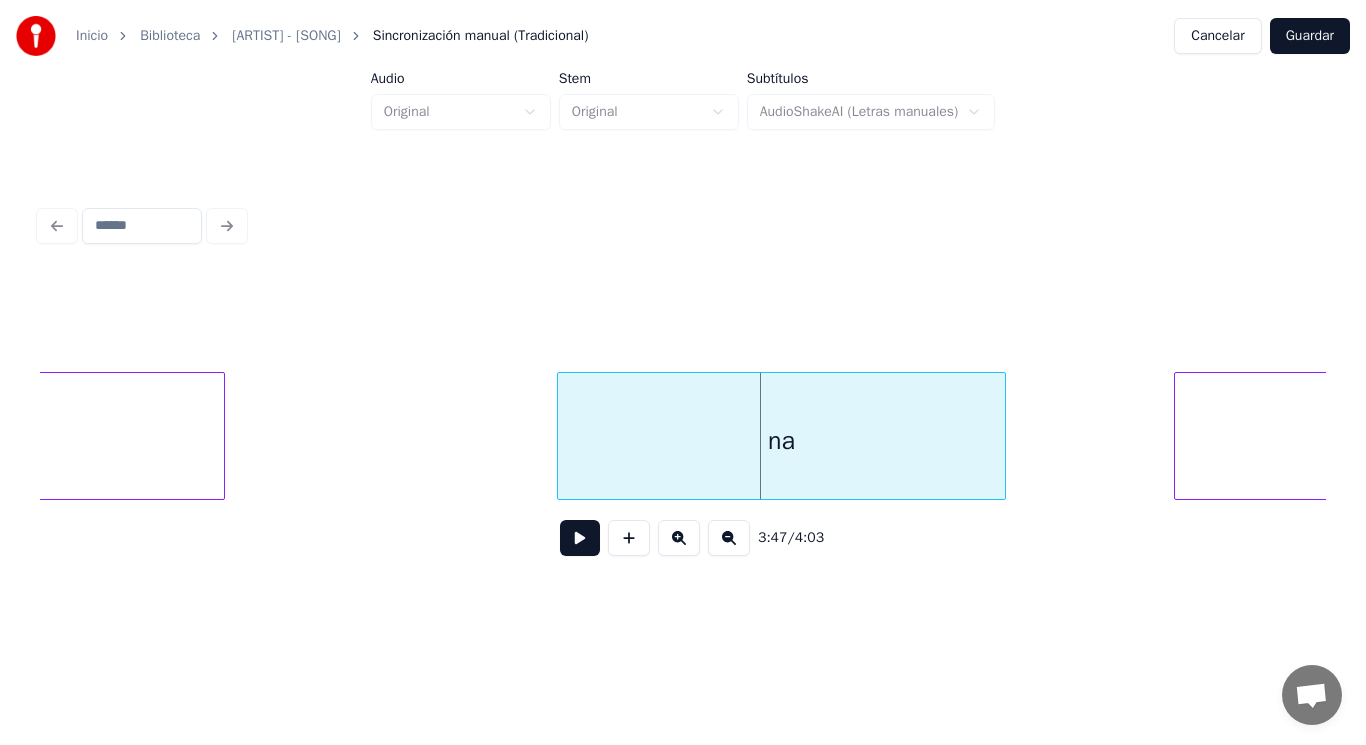 scroll, scrollTop: 0, scrollLeft: 317064, axis: horizontal 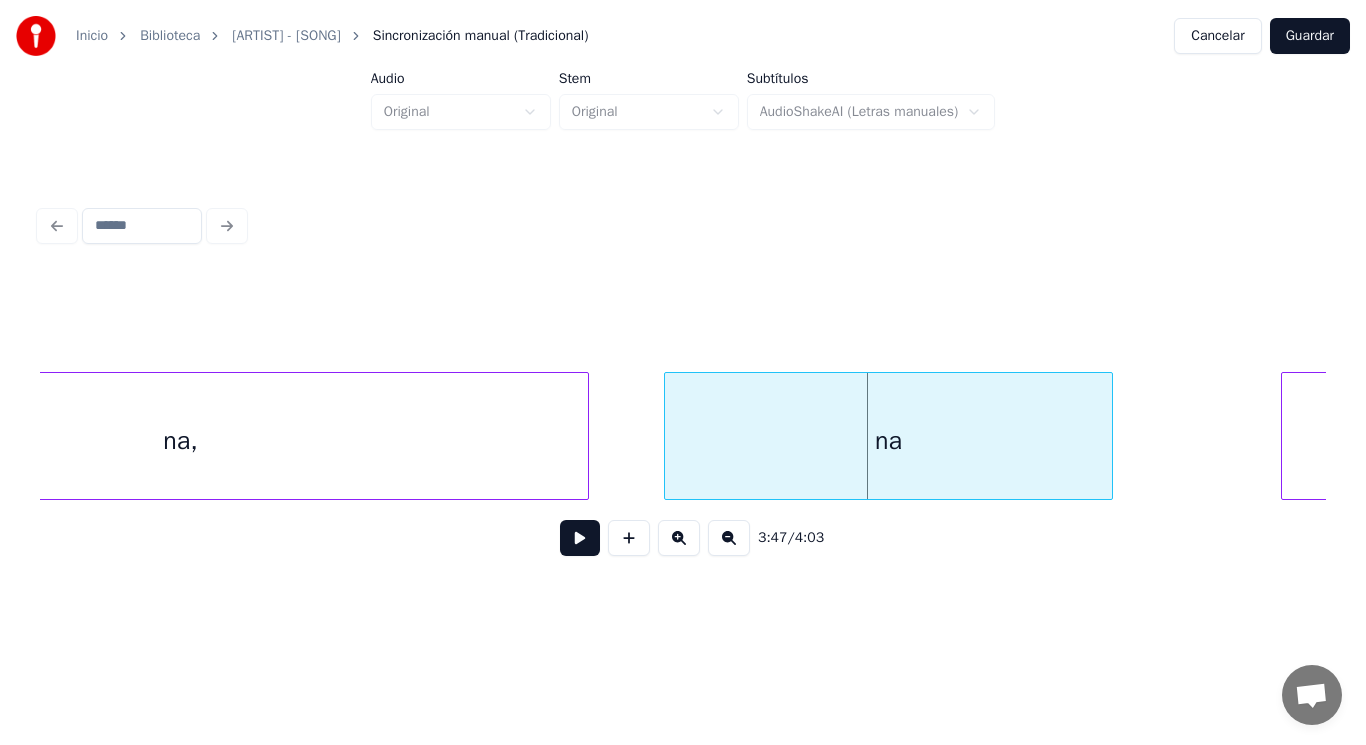 click at bounding box center [585, 436] 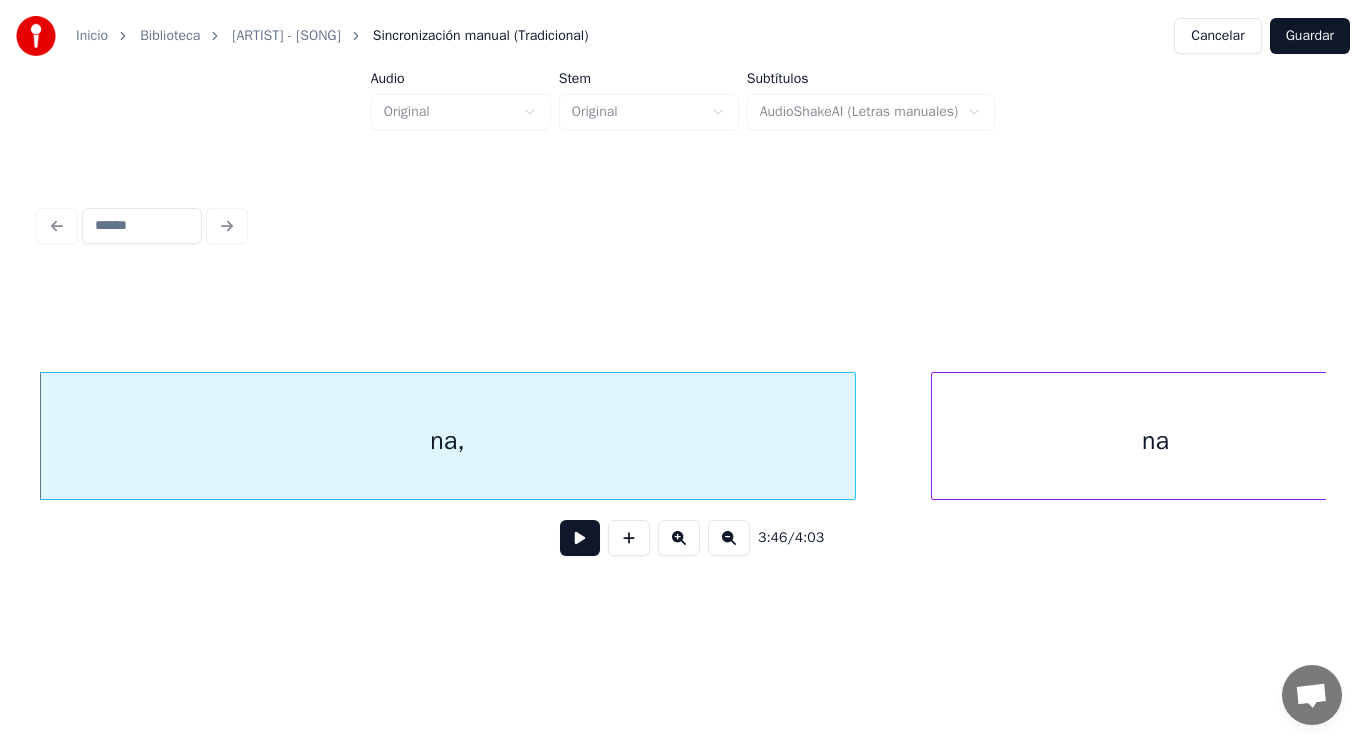 click at bounding box center (580, 538) 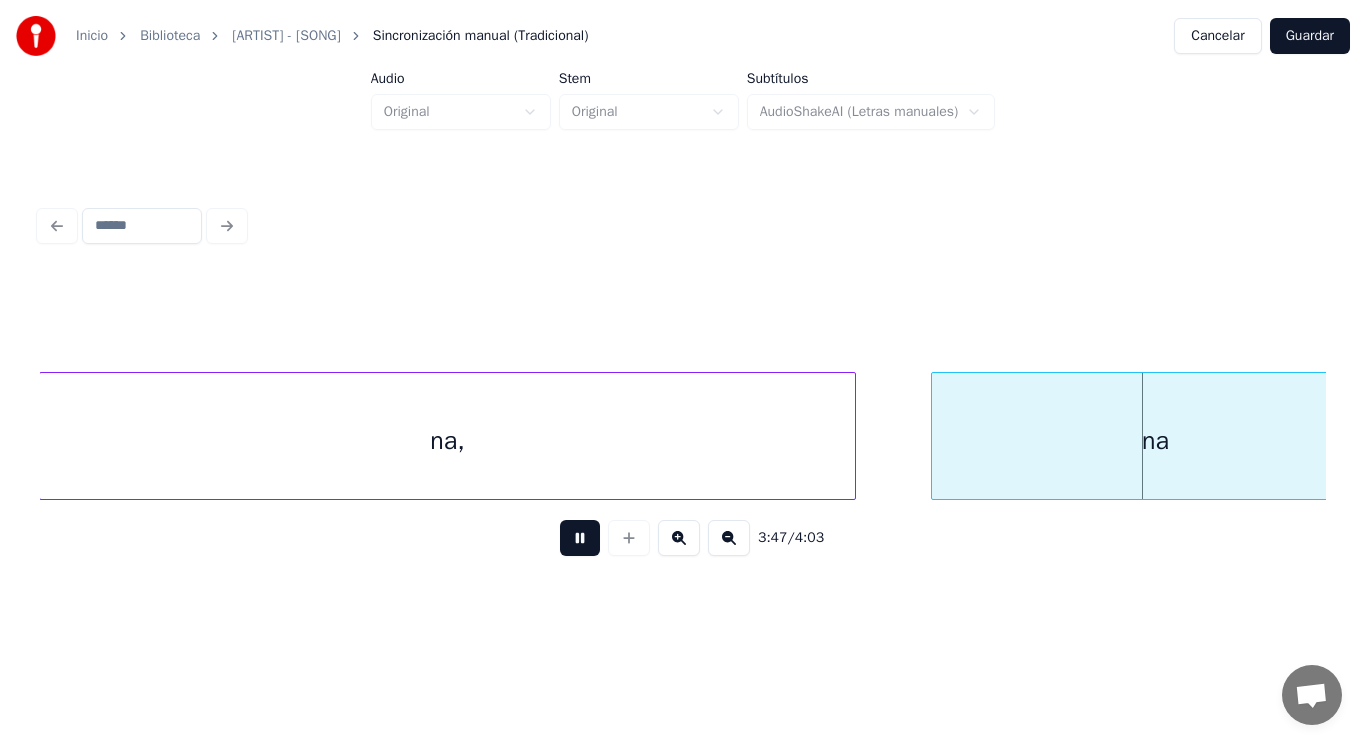 scroll, scrollTop: 0, scrollLeft: 318085, axis: horizontal 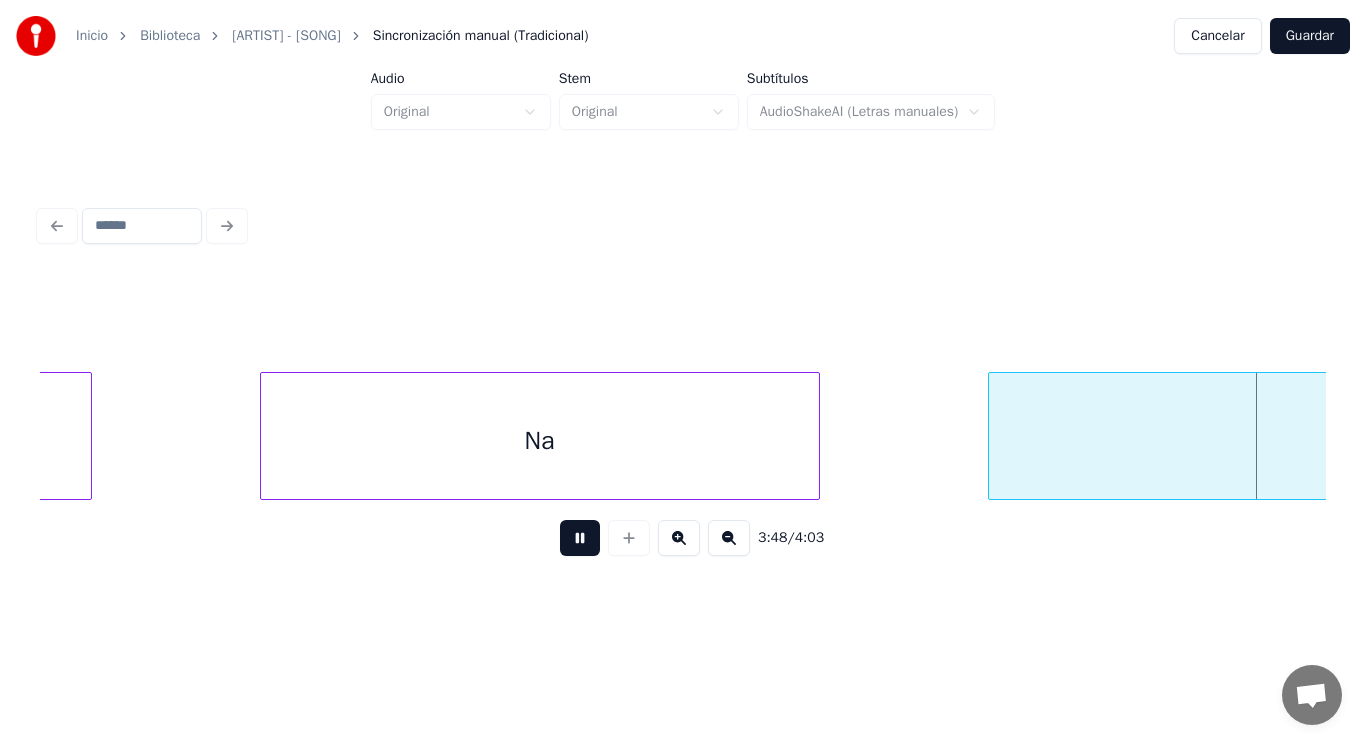 click at bounding box center (580, 538) 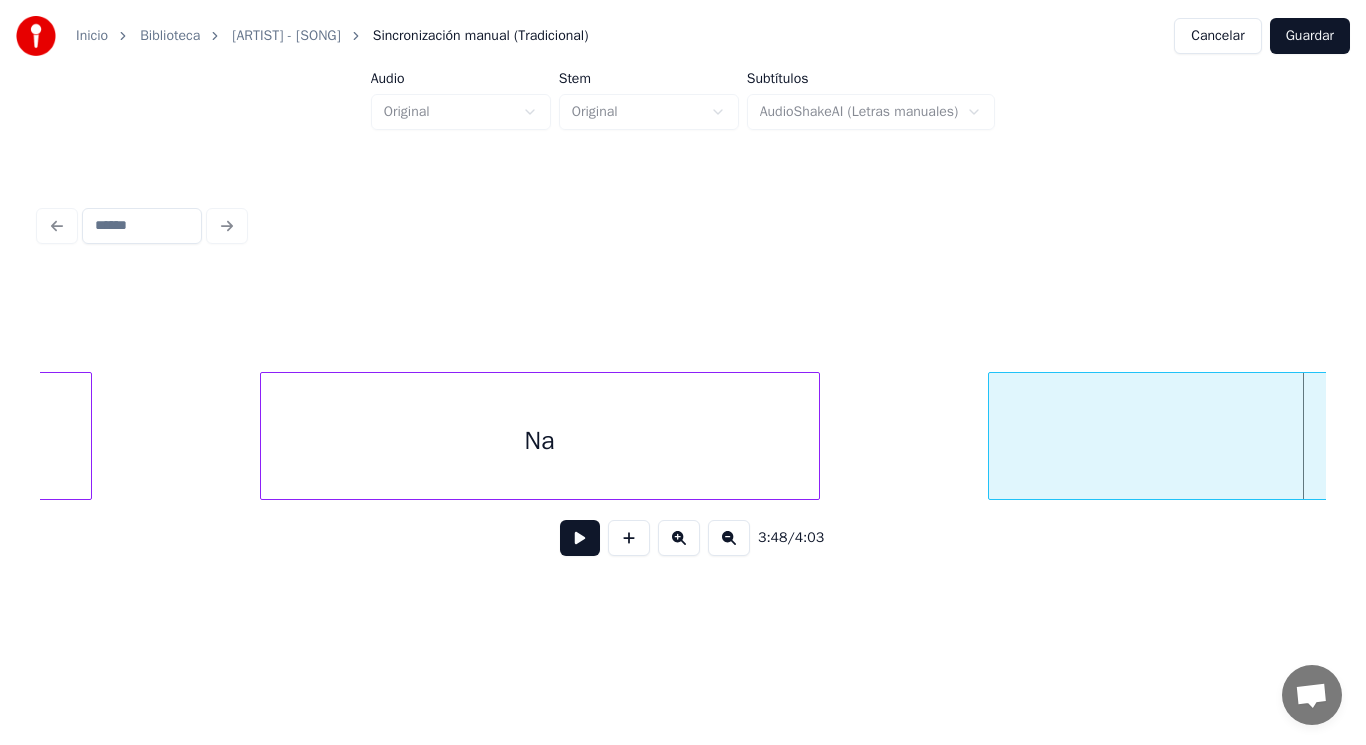 click on "Na" at bounding box center [540, 441] 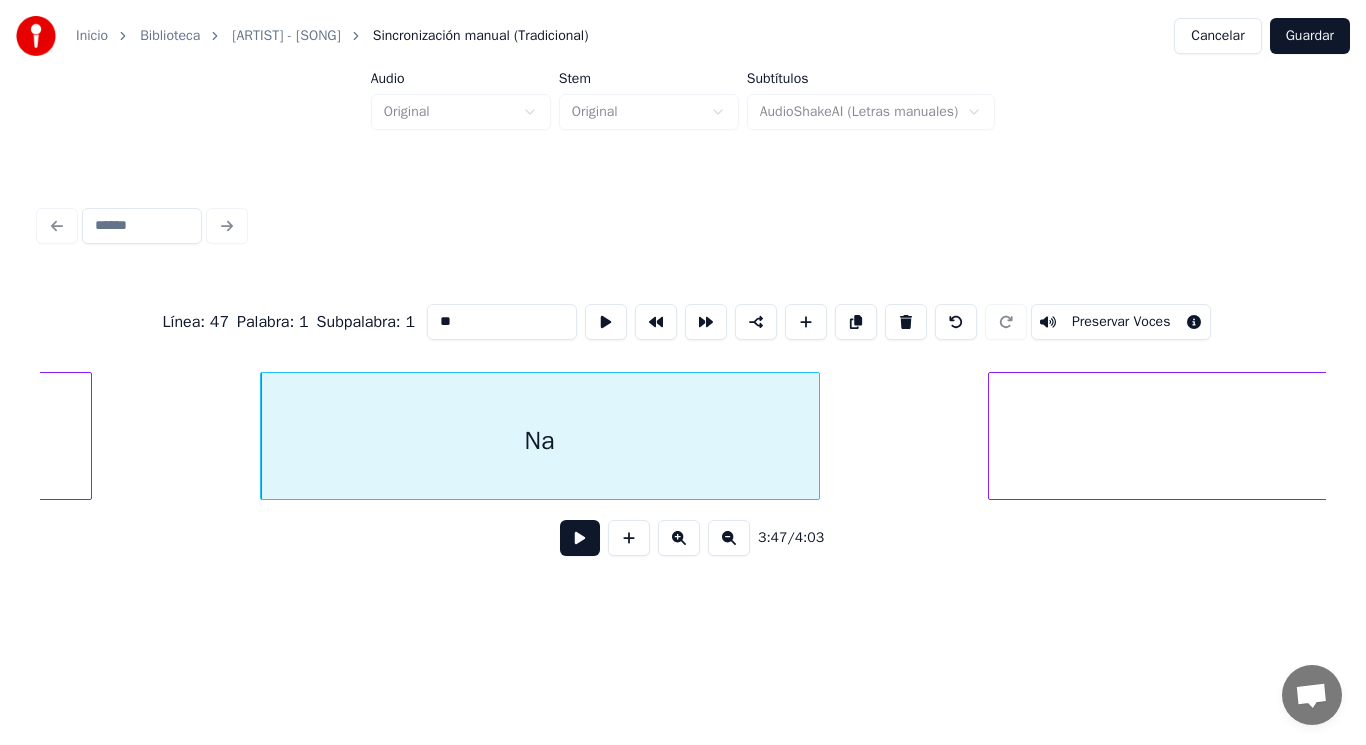 click at bounding box center [580, 538] 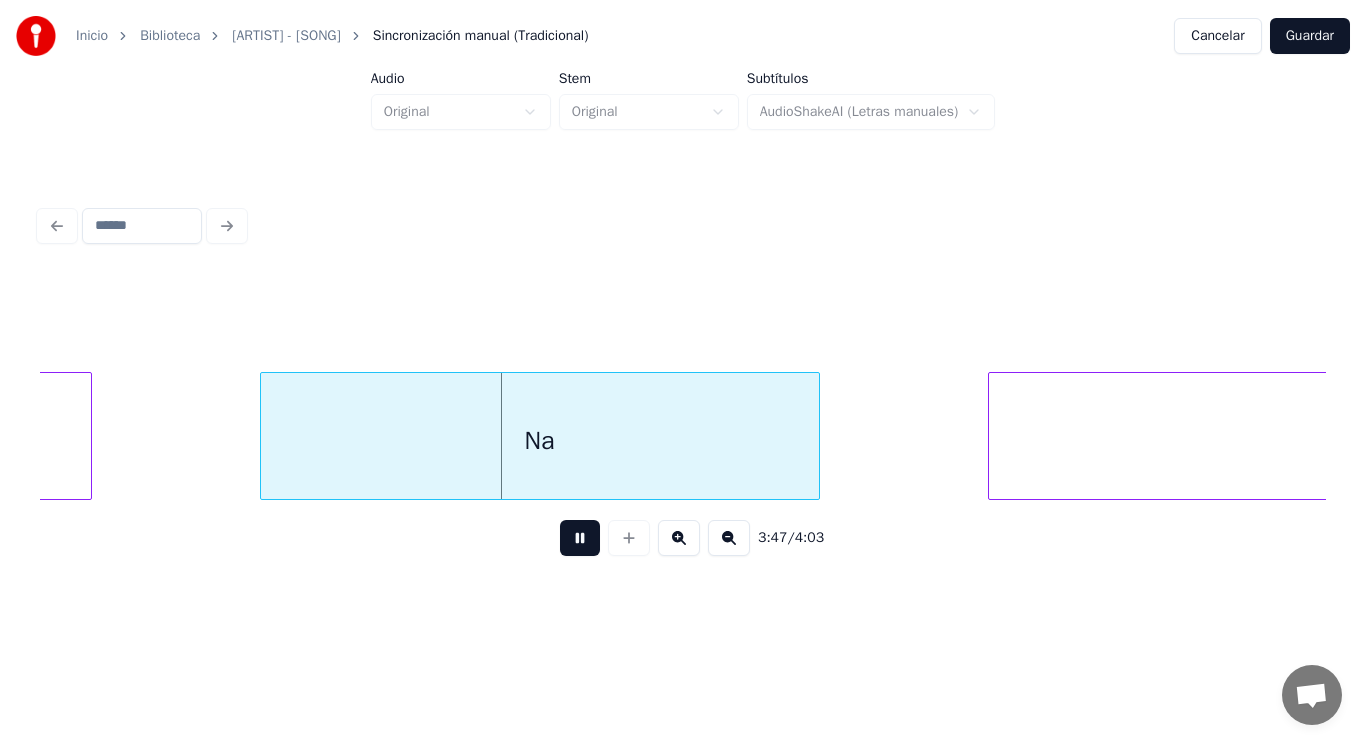 click at bounding box center (580, 538) 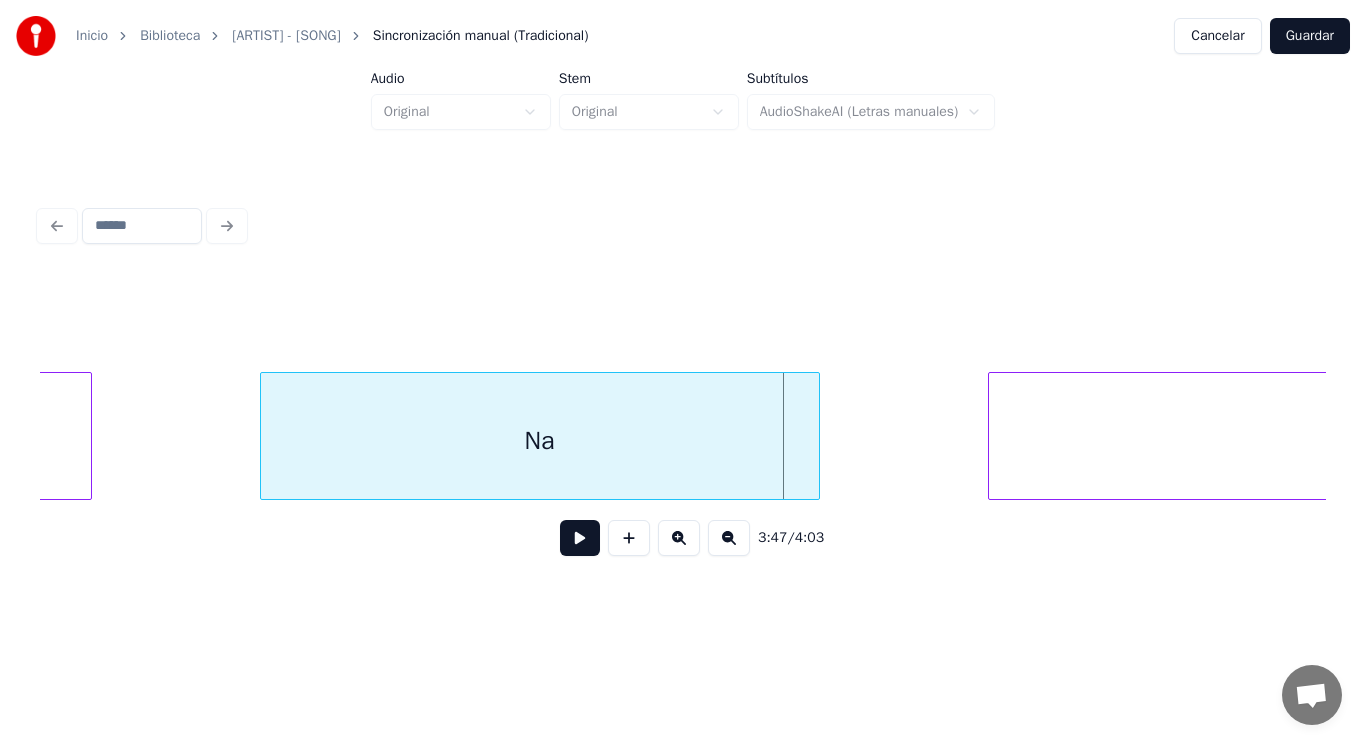 click on "na" at bounding box center (-133, 441) 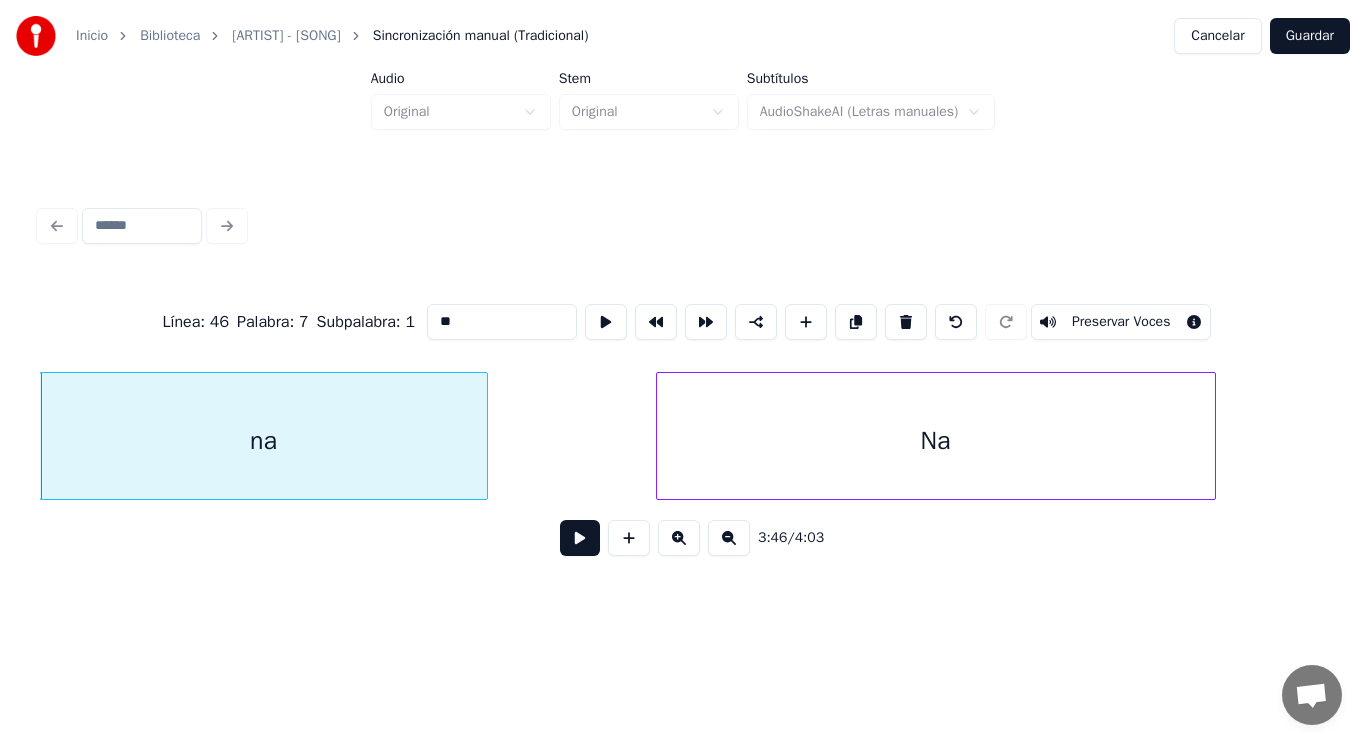 click at bounding box center (580, 538) 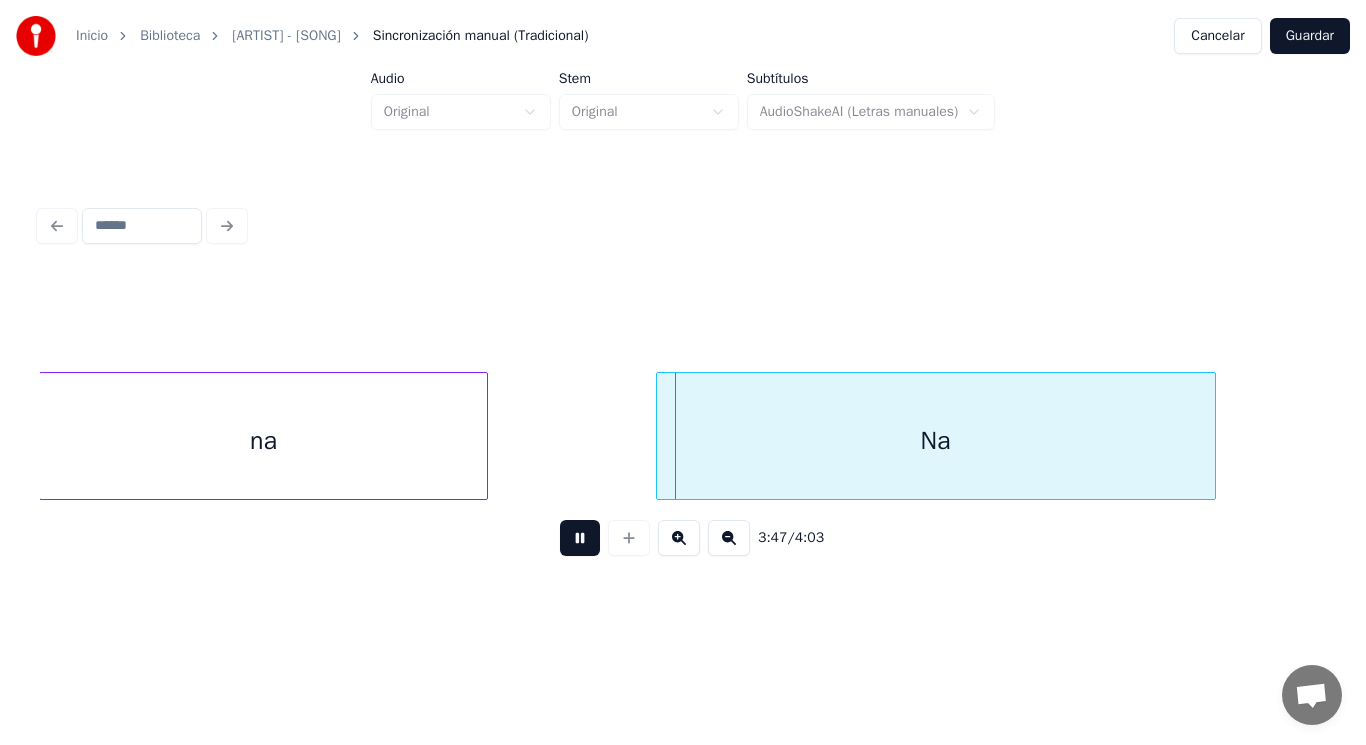 click at bounding box center [580, 538] 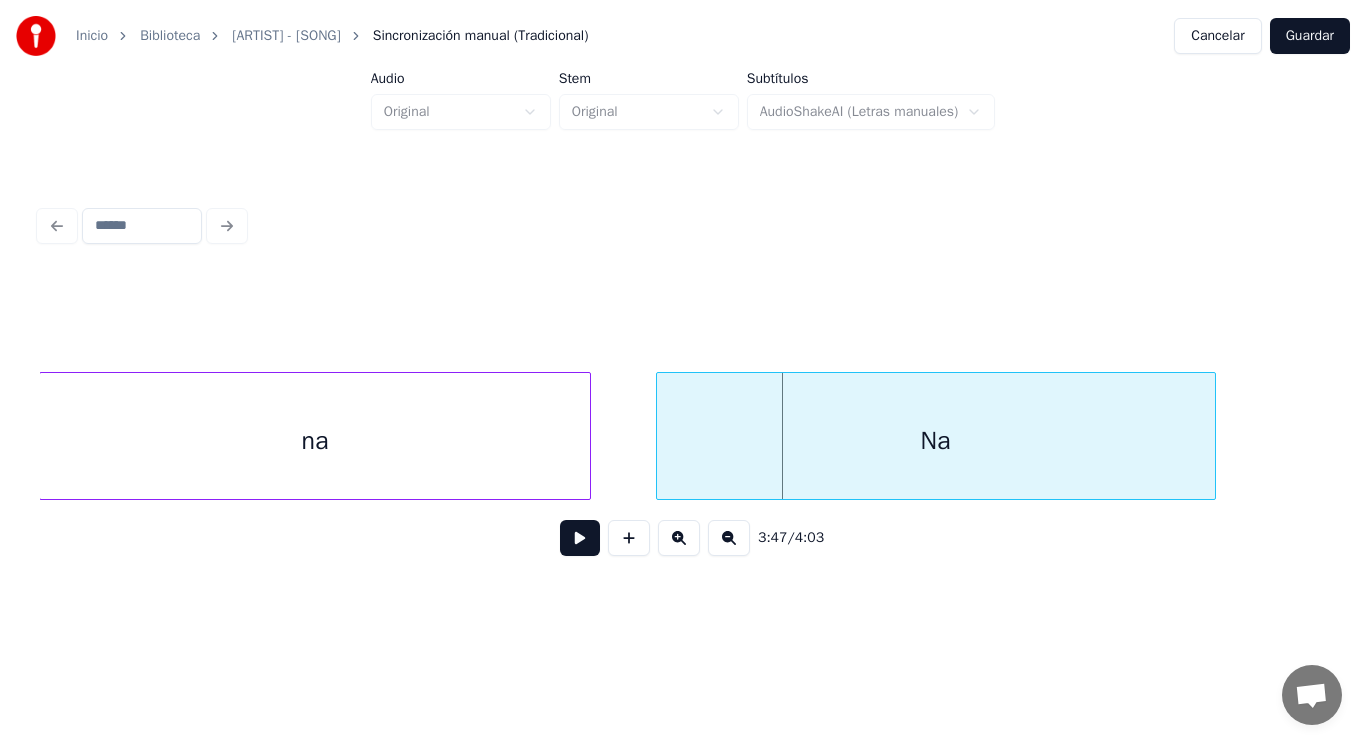 click at bounding box center (587, 436) 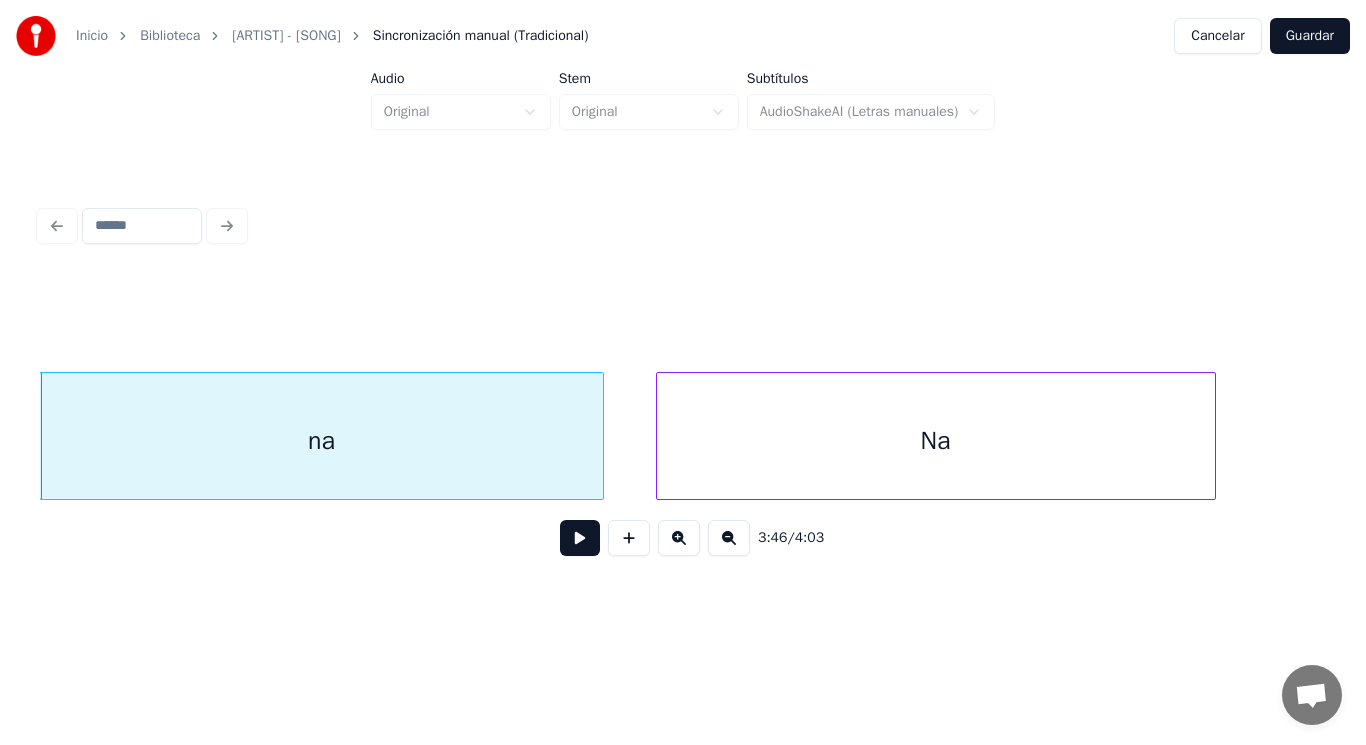 click at bounding box center (580, 538) 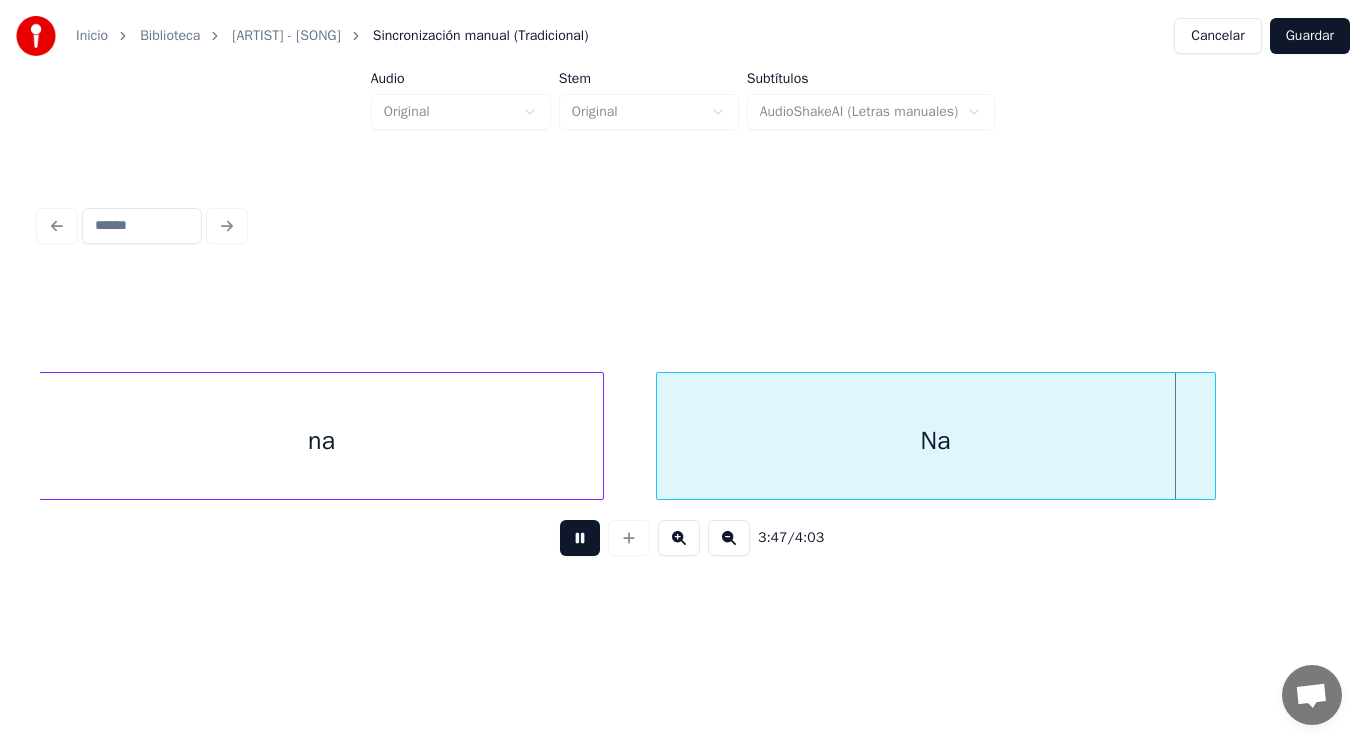 click at bounding box center [580, 538] 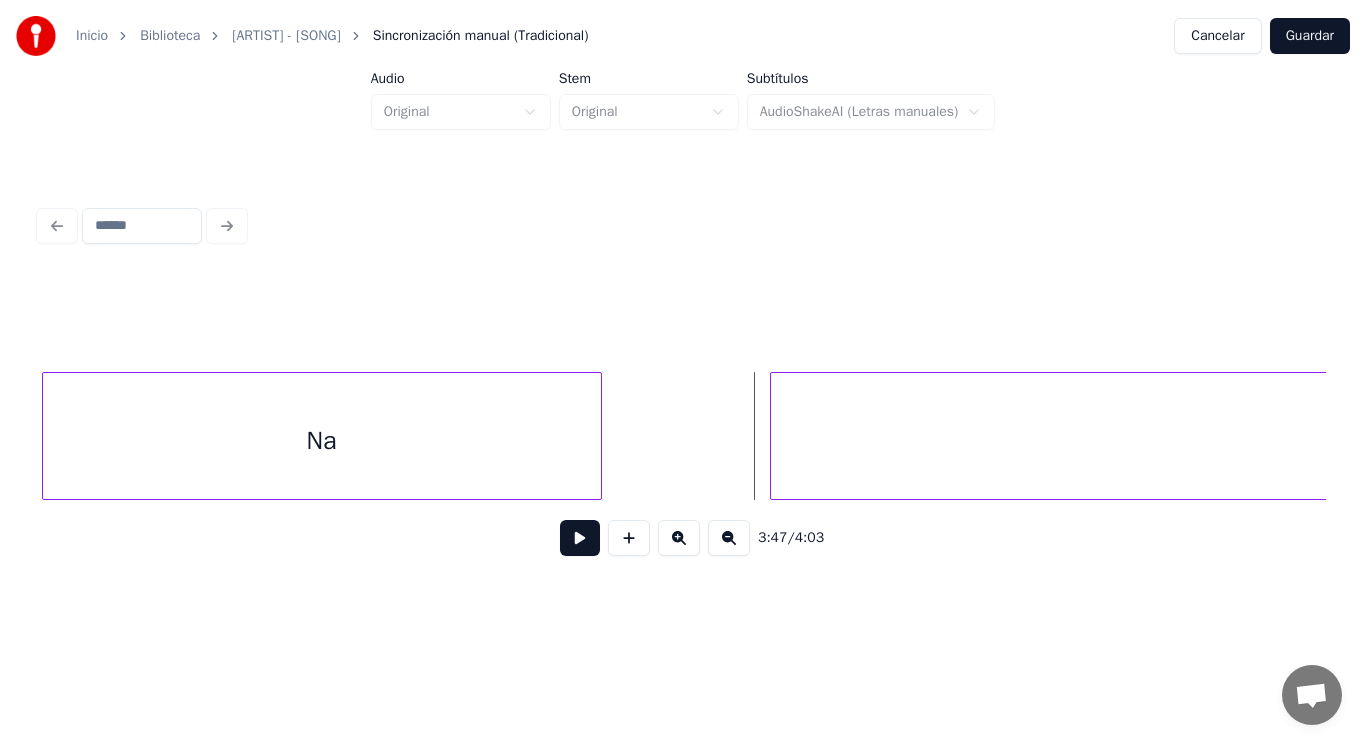 scroll, scrollTop: 0, scrollLeft: 318302, axis: horizontal 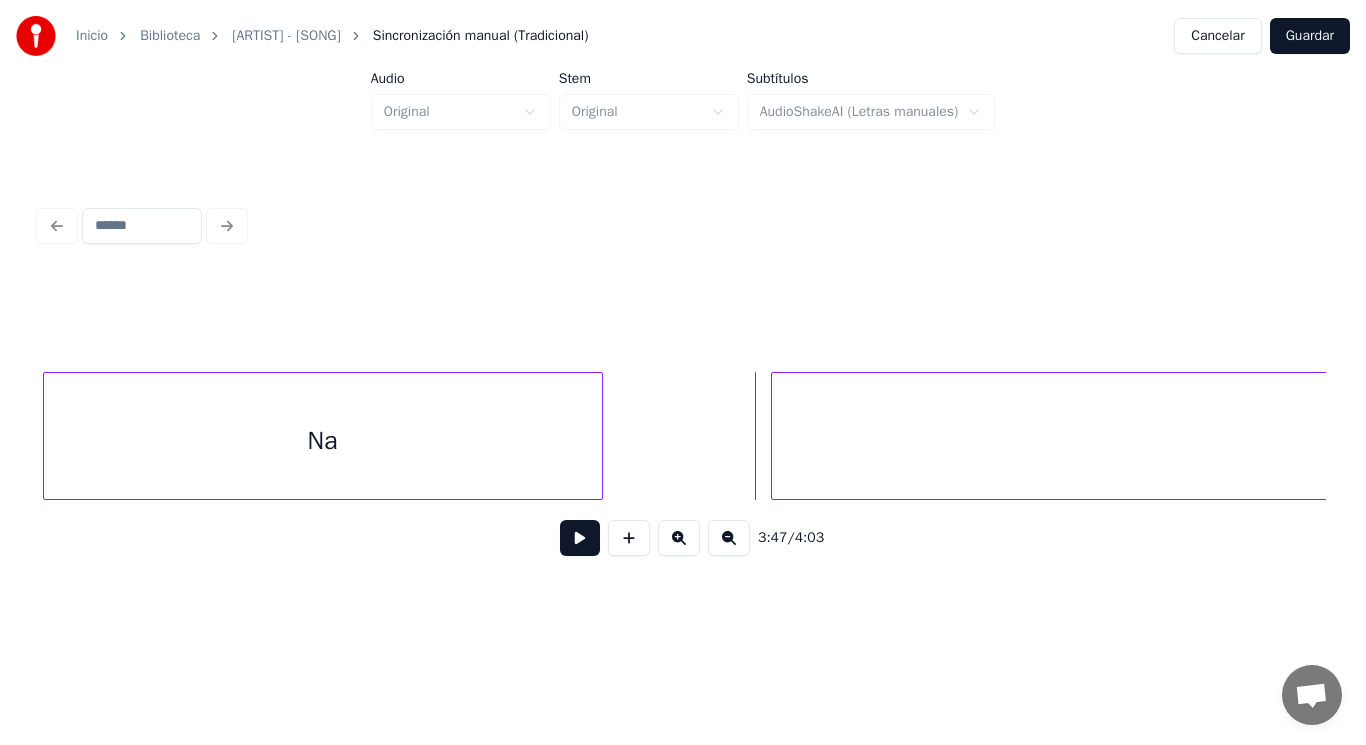 click on "Na" at bounding box center (323, 441) 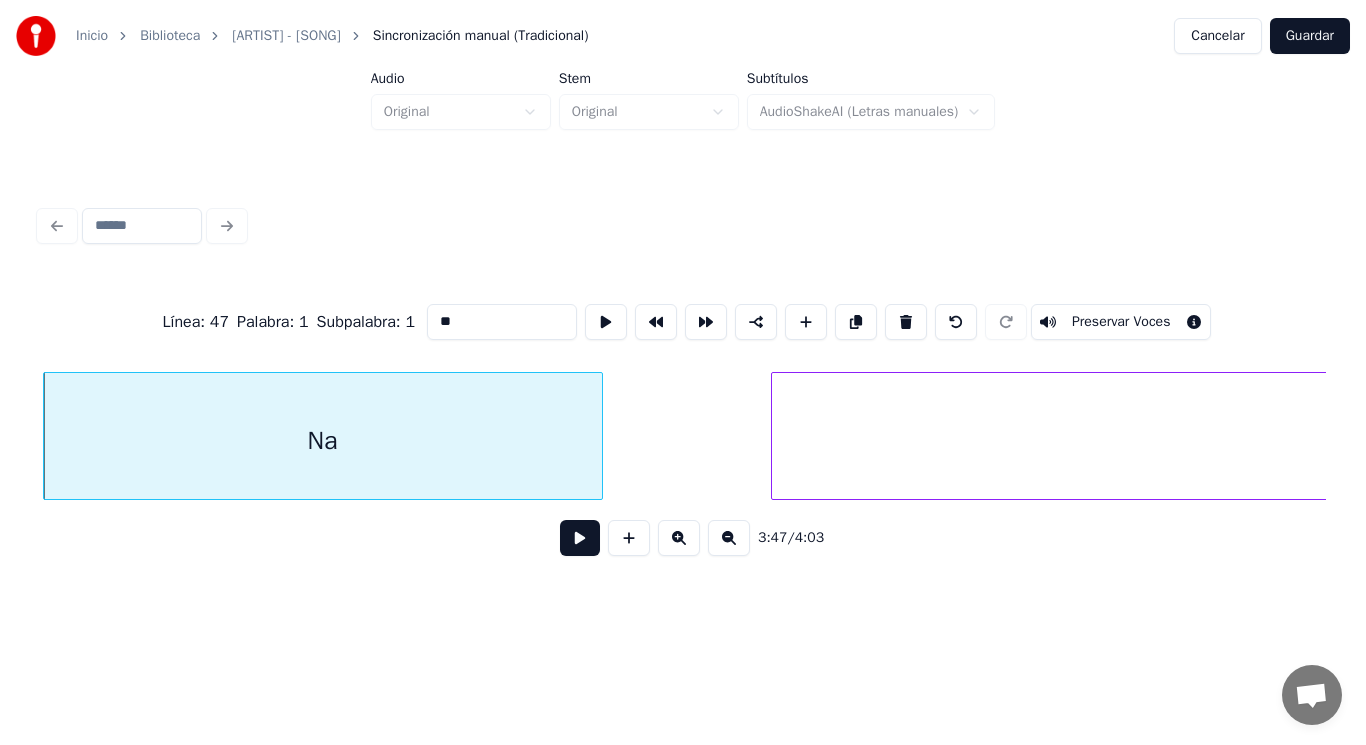 click at bounding box center (580, 538) 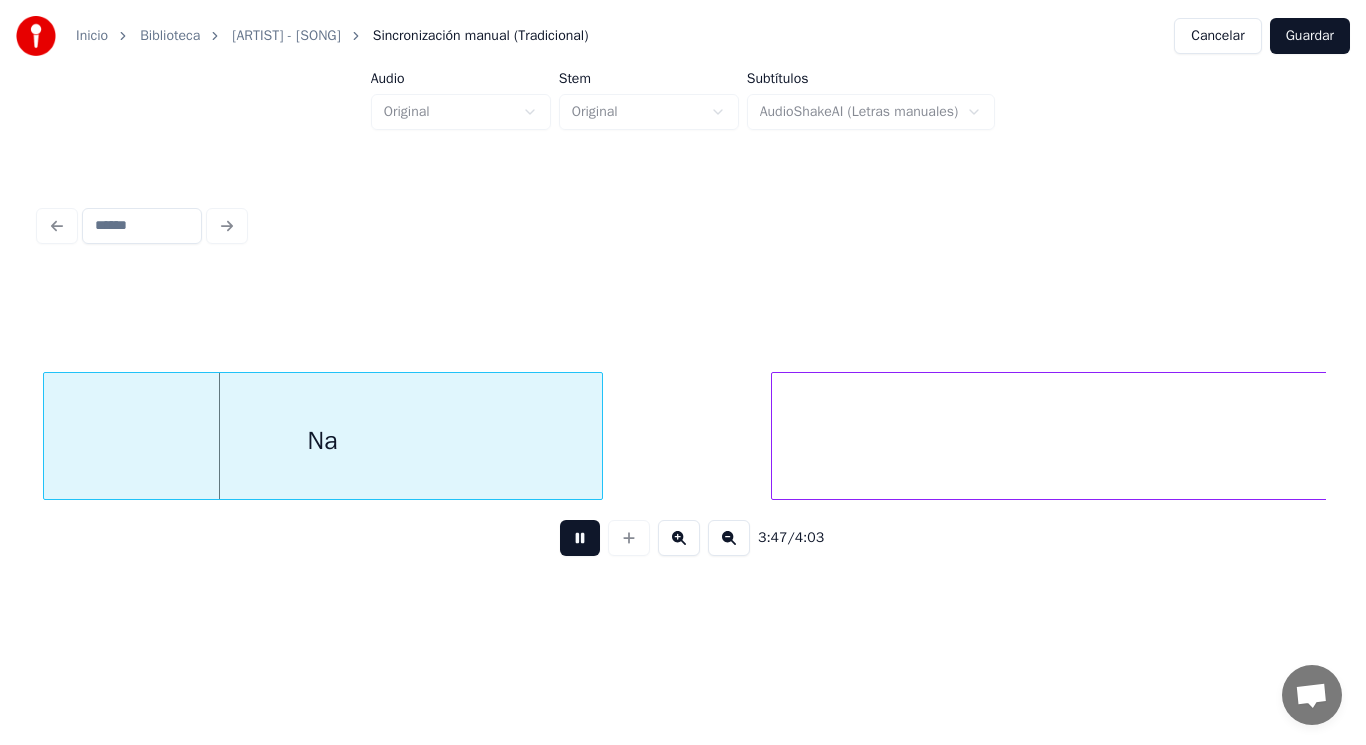click at bounding box center [580, 538] 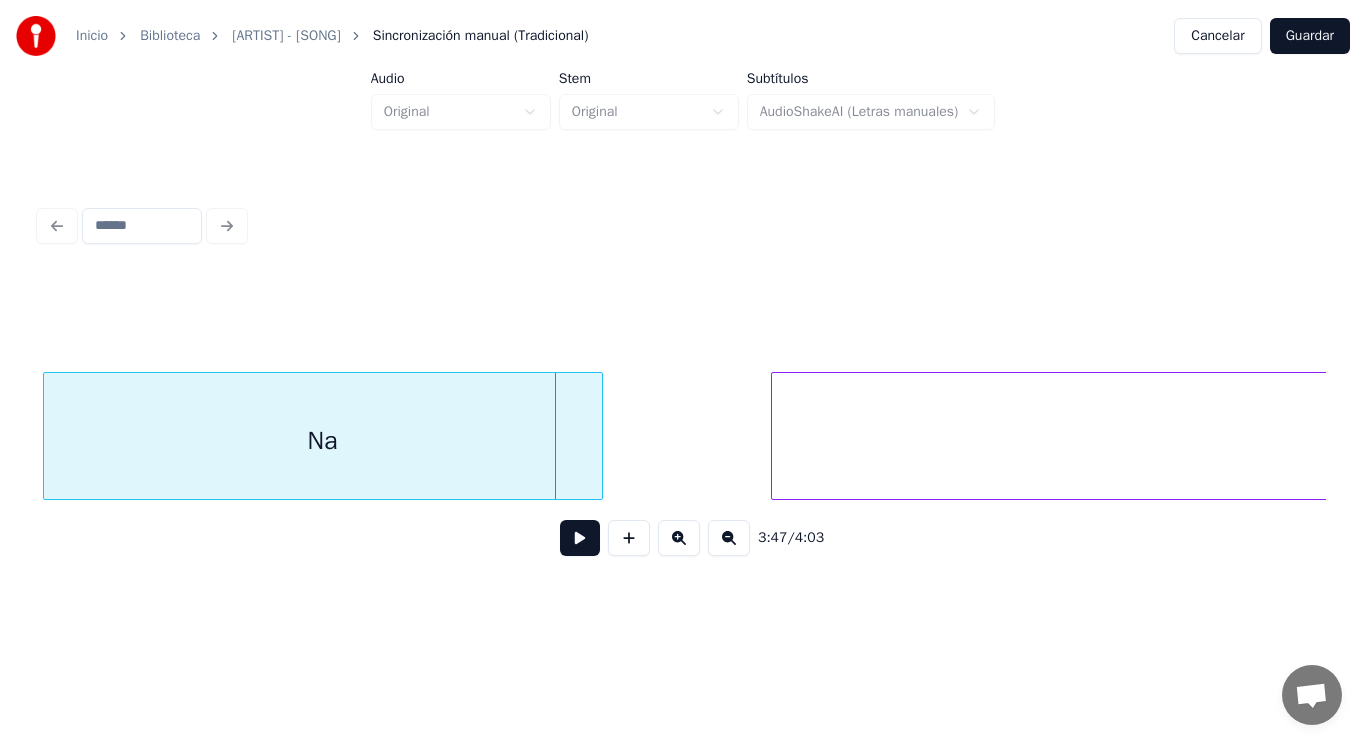 click on "Na" at bounding box center (323, 441) 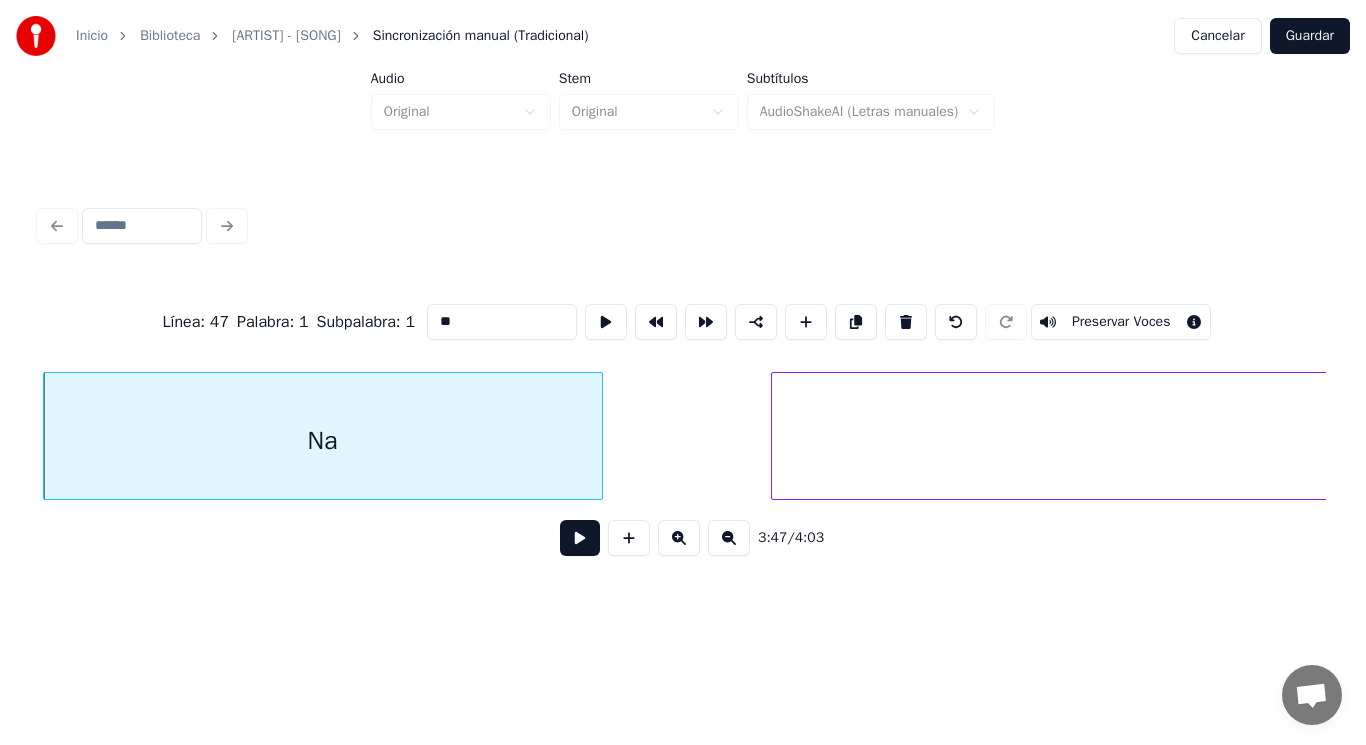 click at bounding box center [580, 538] 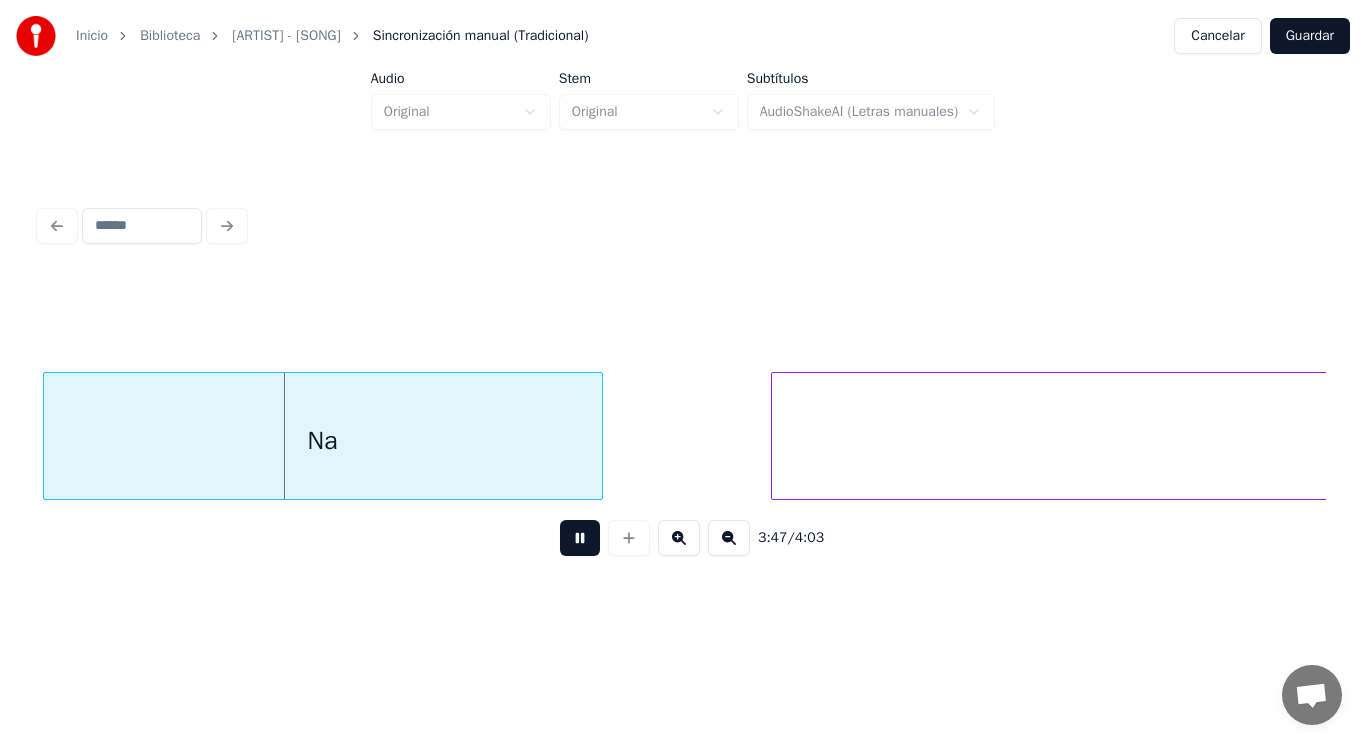 click at bounding box center [580, 538] 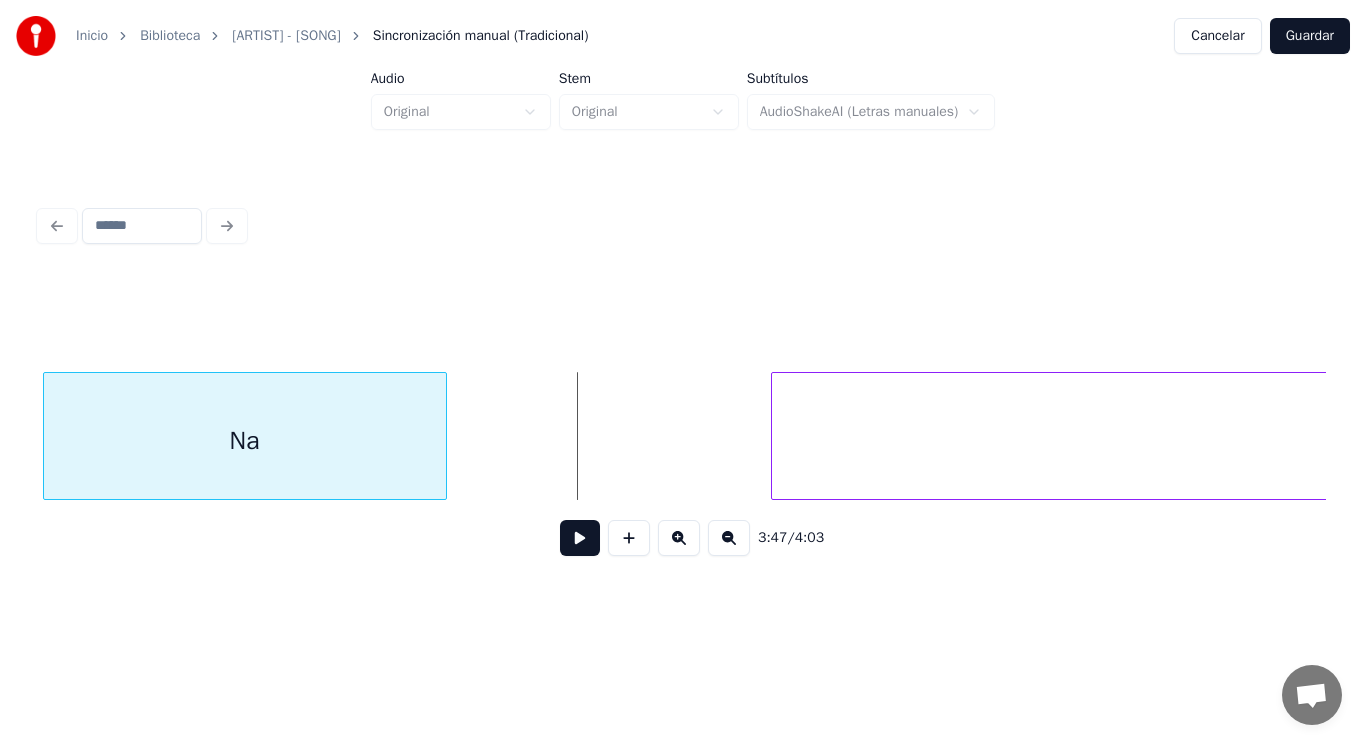 click at bounding box center [443, 436] 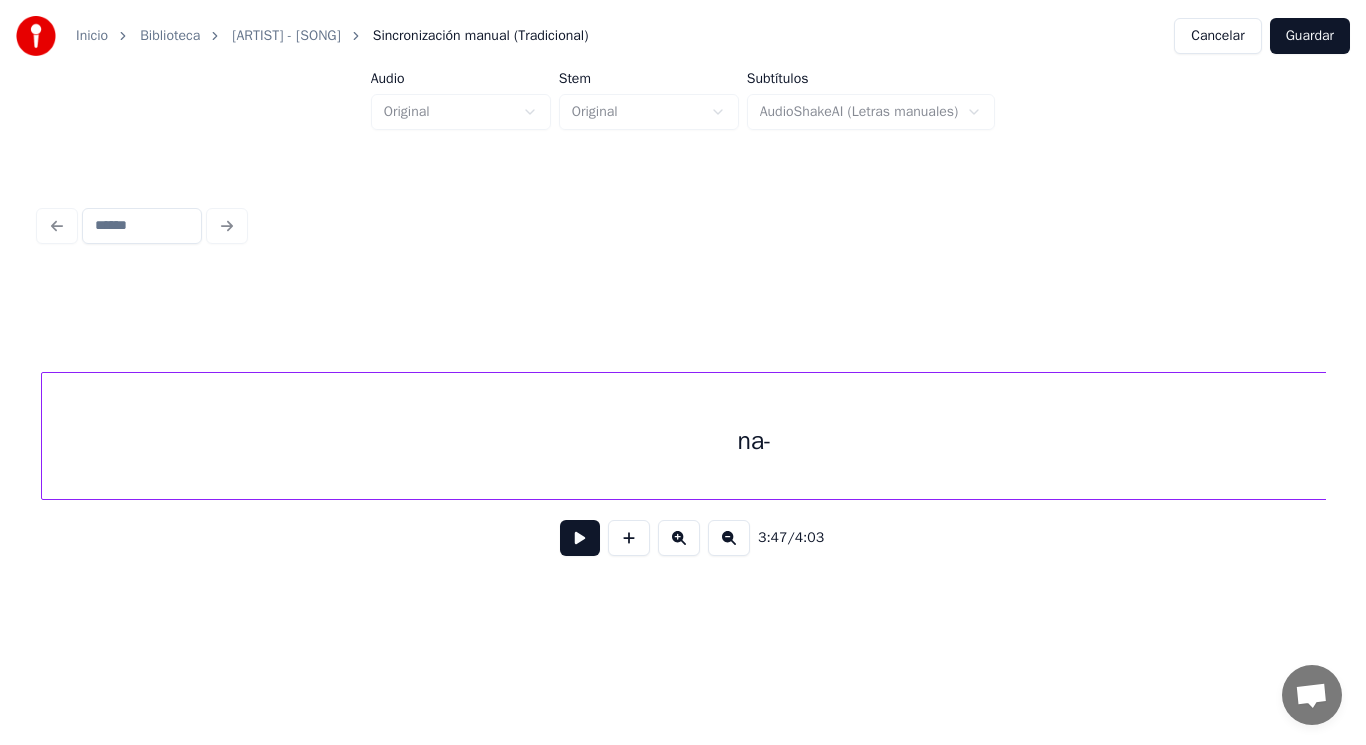 scroll, scrollTop: 0, scrollLeft: 318883, axis: horizontal 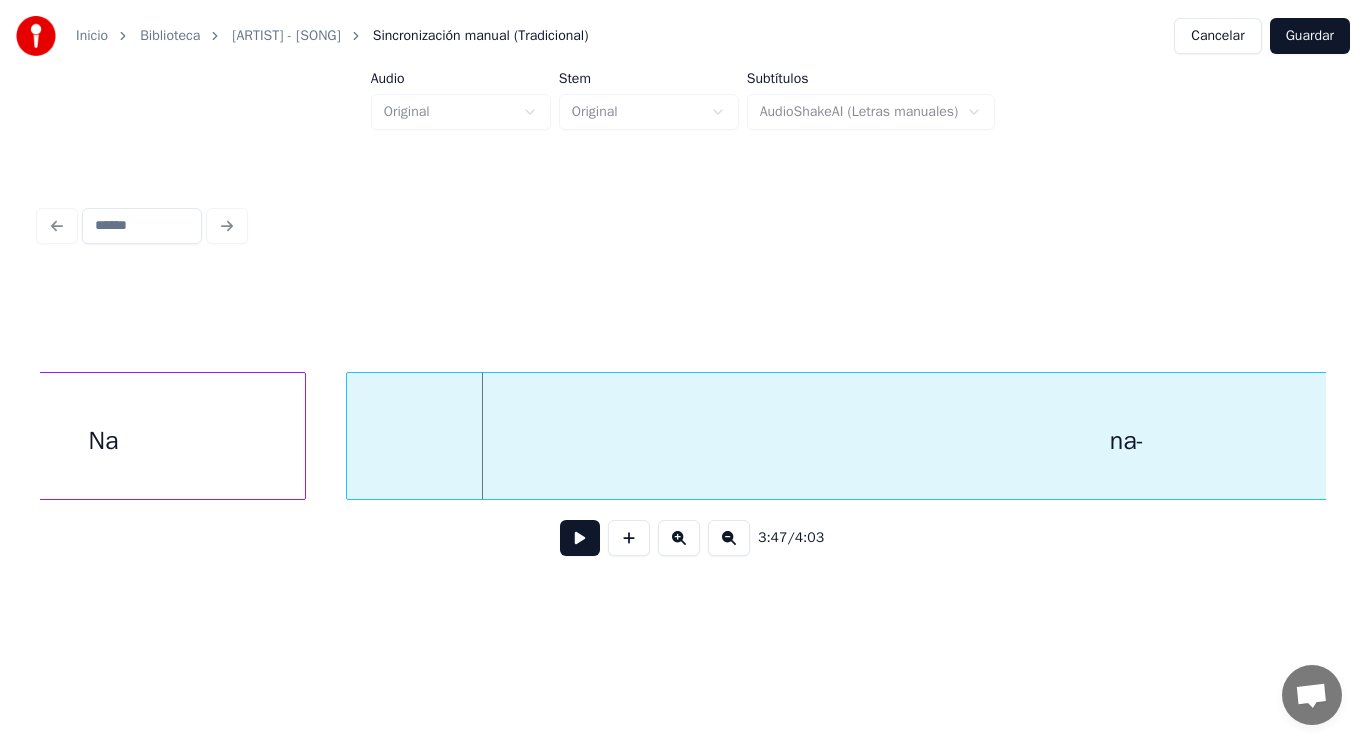 click at bounding box center [350, 436] 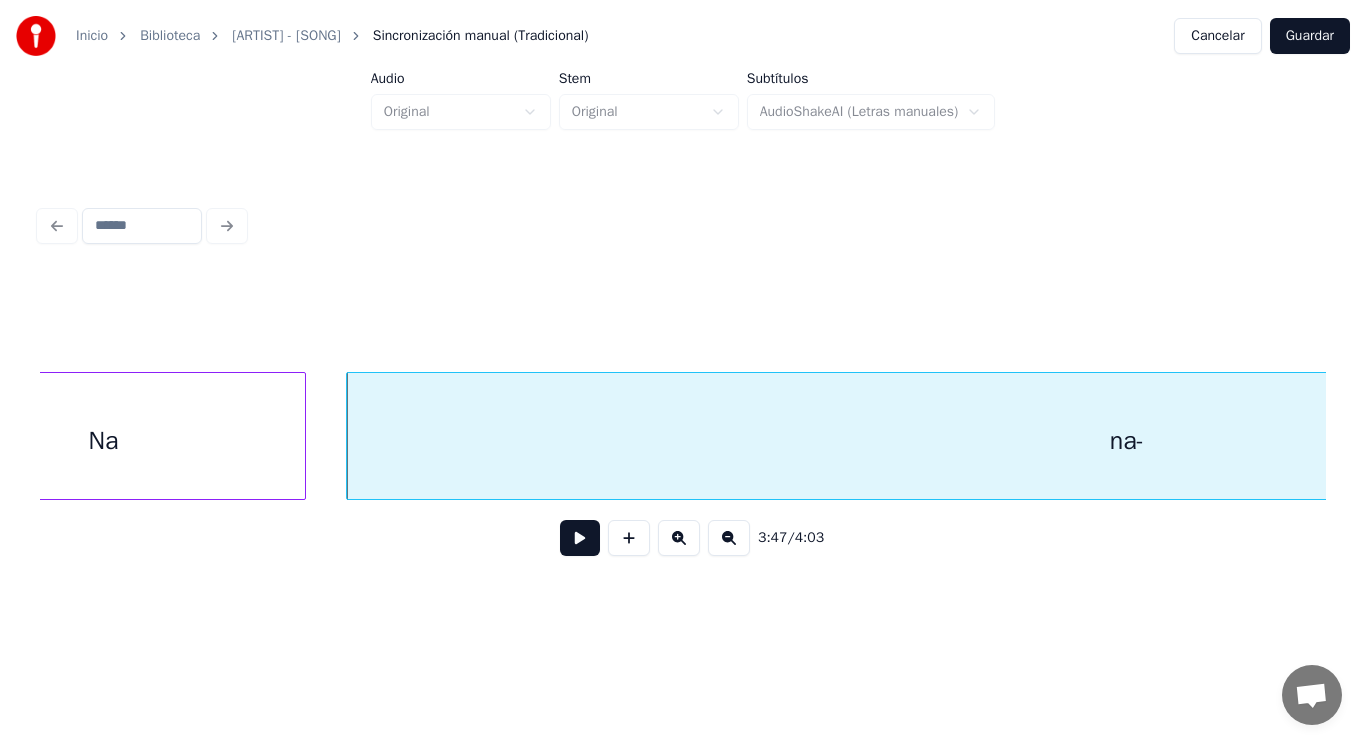 click on "Na" at bounding box center [104, 441] 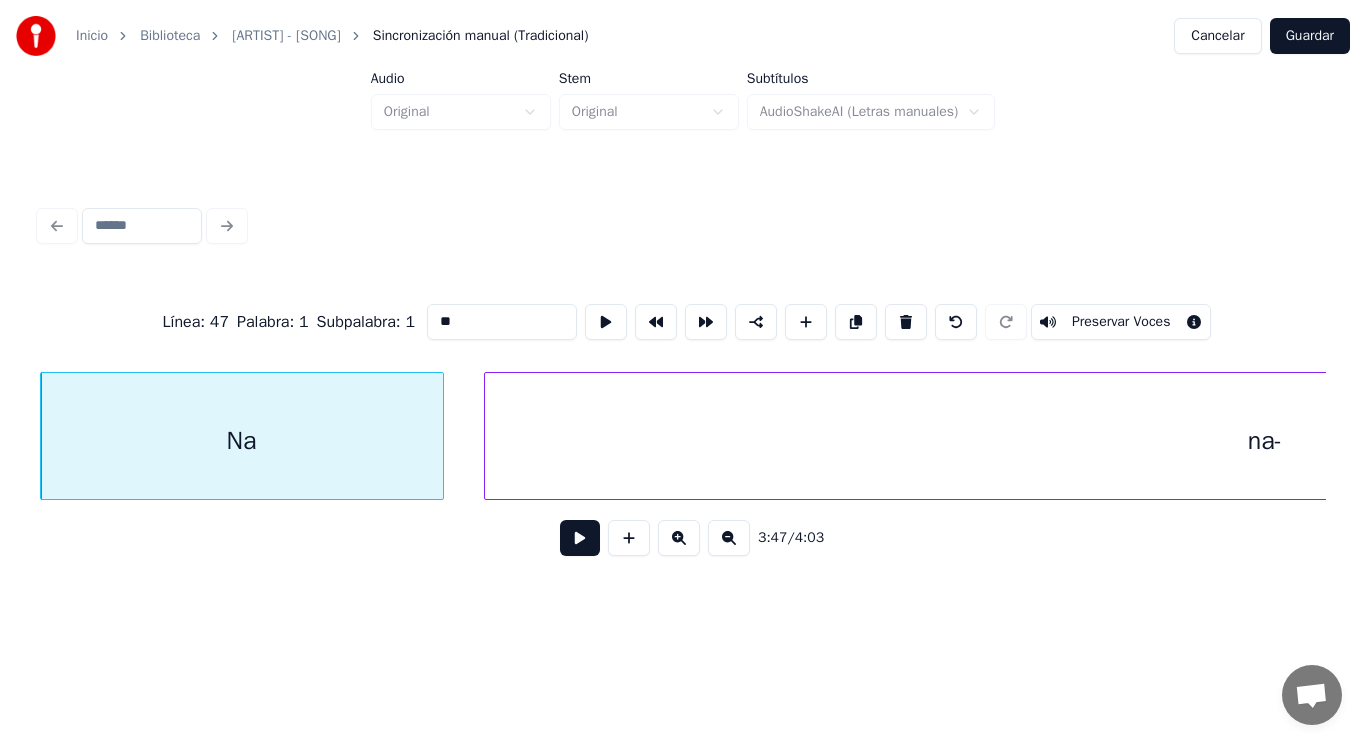 click on "**" at bounding box center [502, 322] 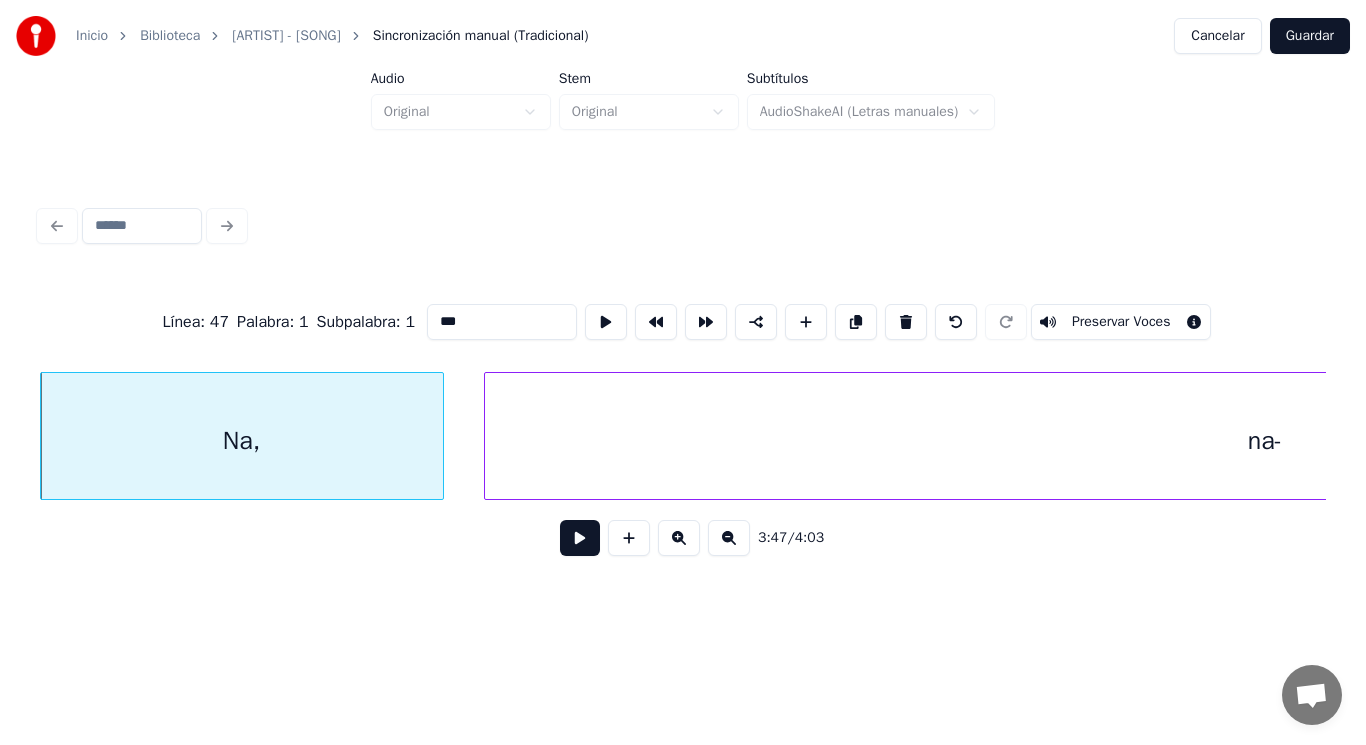 type on "***" 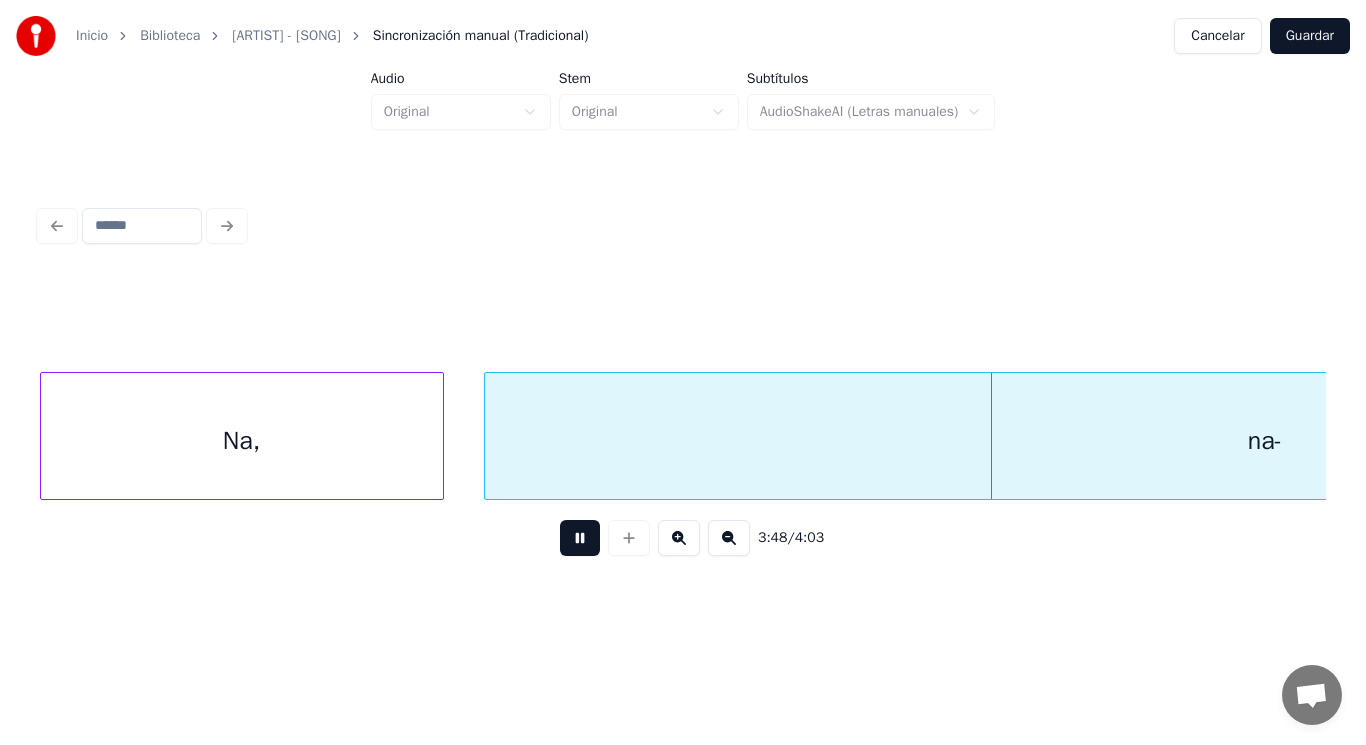 click at bounding box center [580, 538] 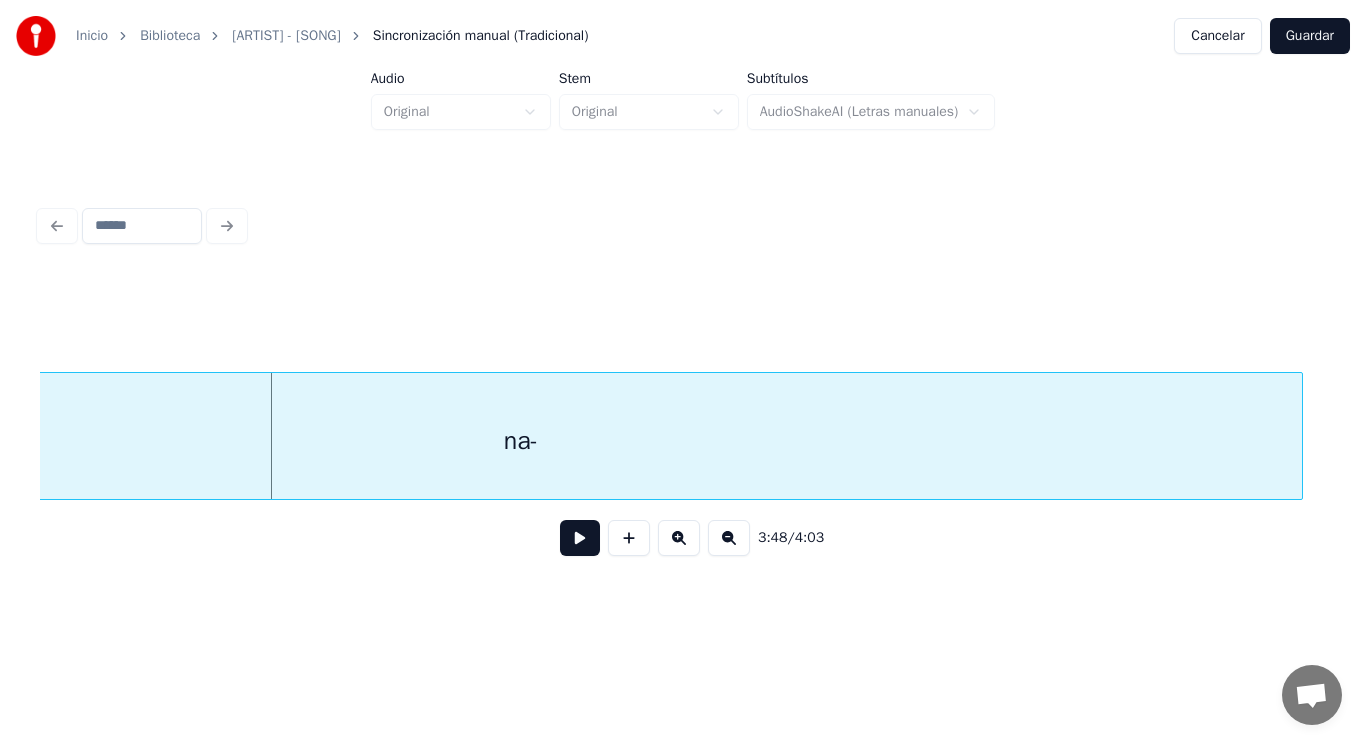 scroll, scrollTop: 0, scrollLeft: 319105, axis: horizontal 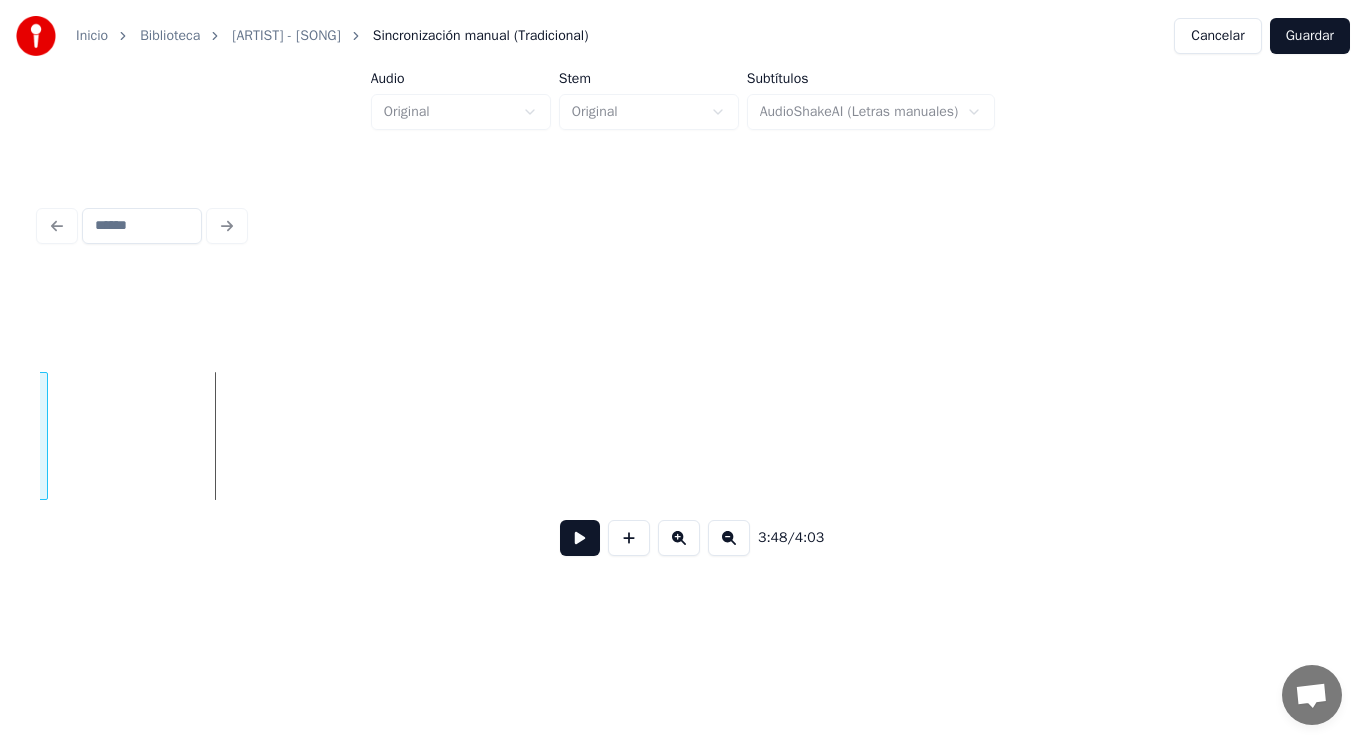 click at bounding box center [44, 436] 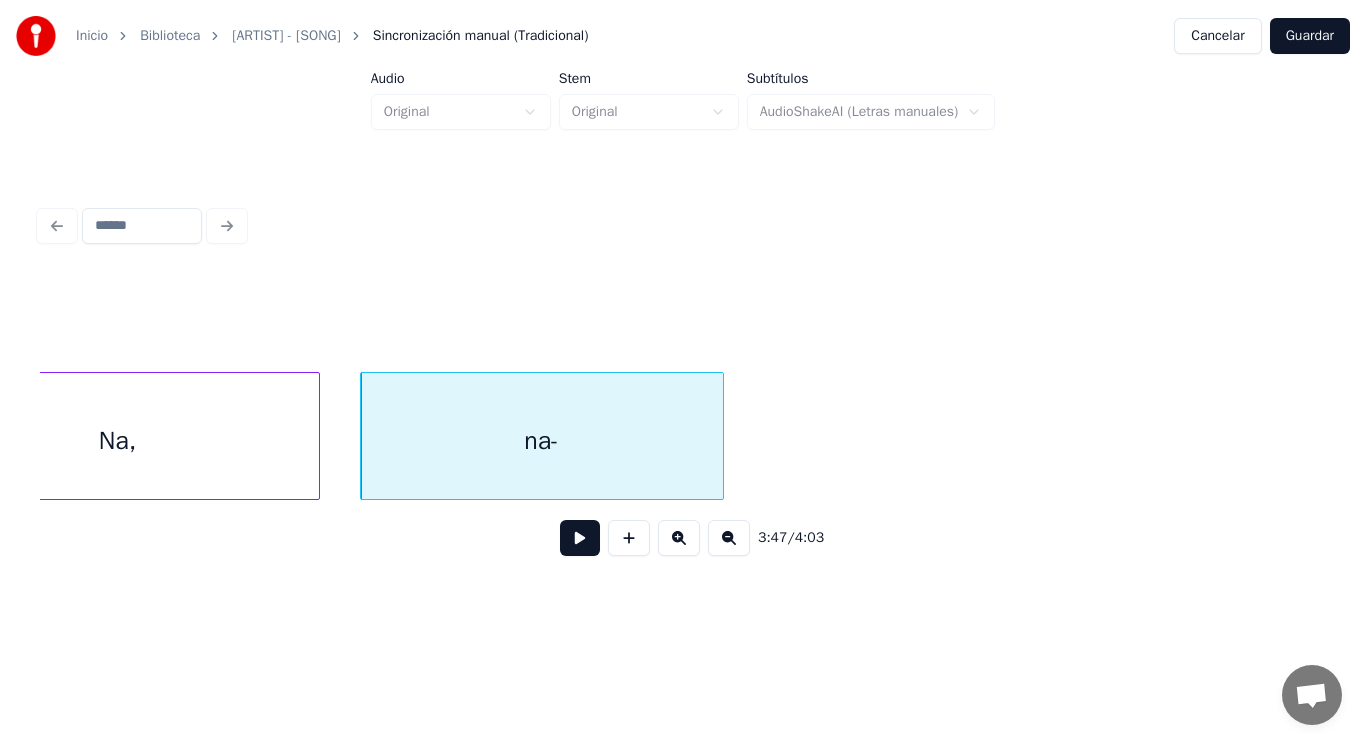 click on "Na," at bounding box center [118, 441] 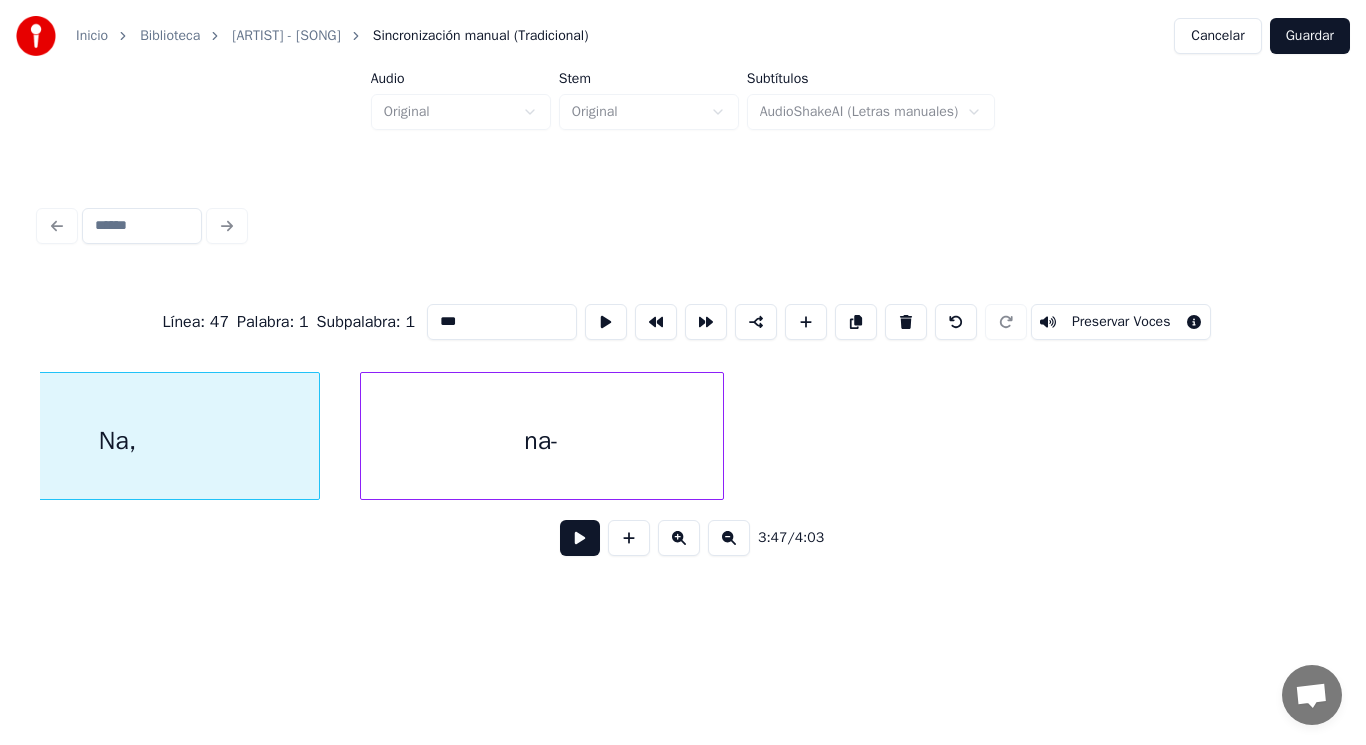 scroll, scrollTop: 0, scrollLeft: 318305, axis: horizontal 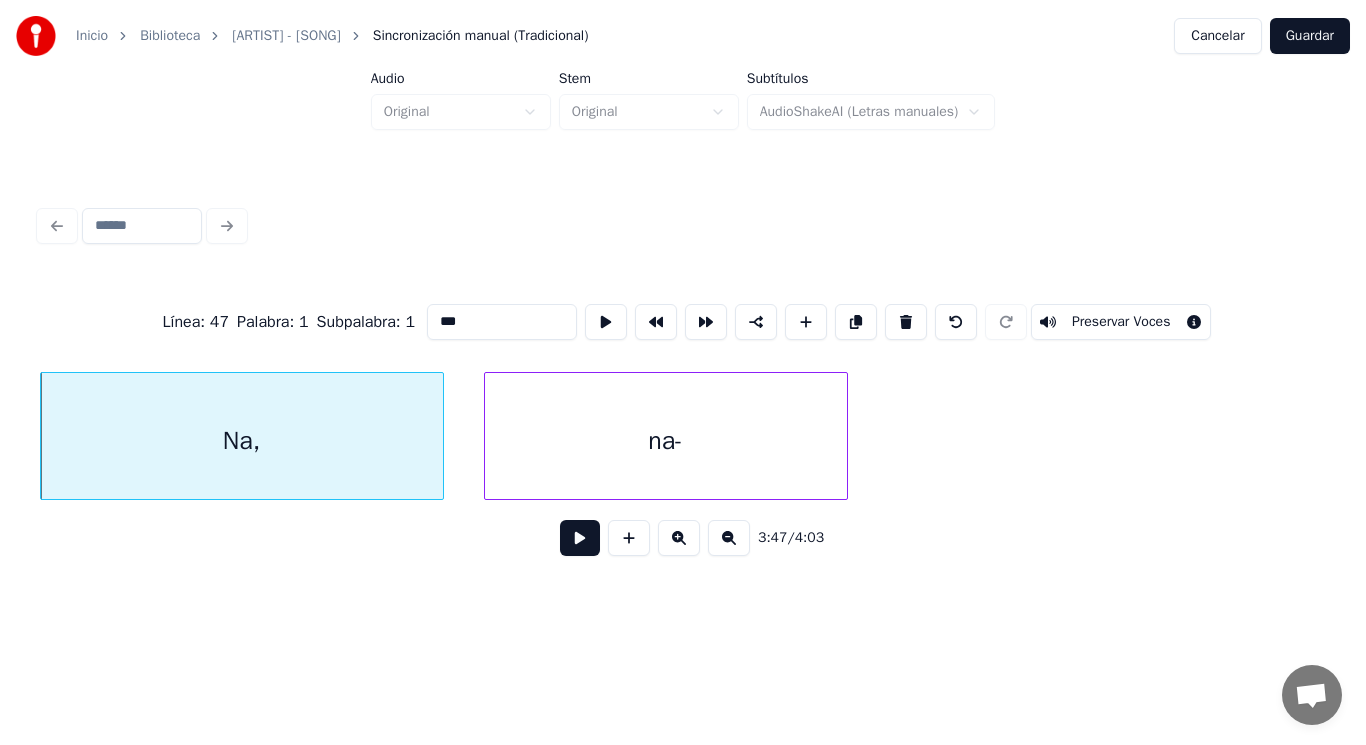 click at bounding box center [580, 538] 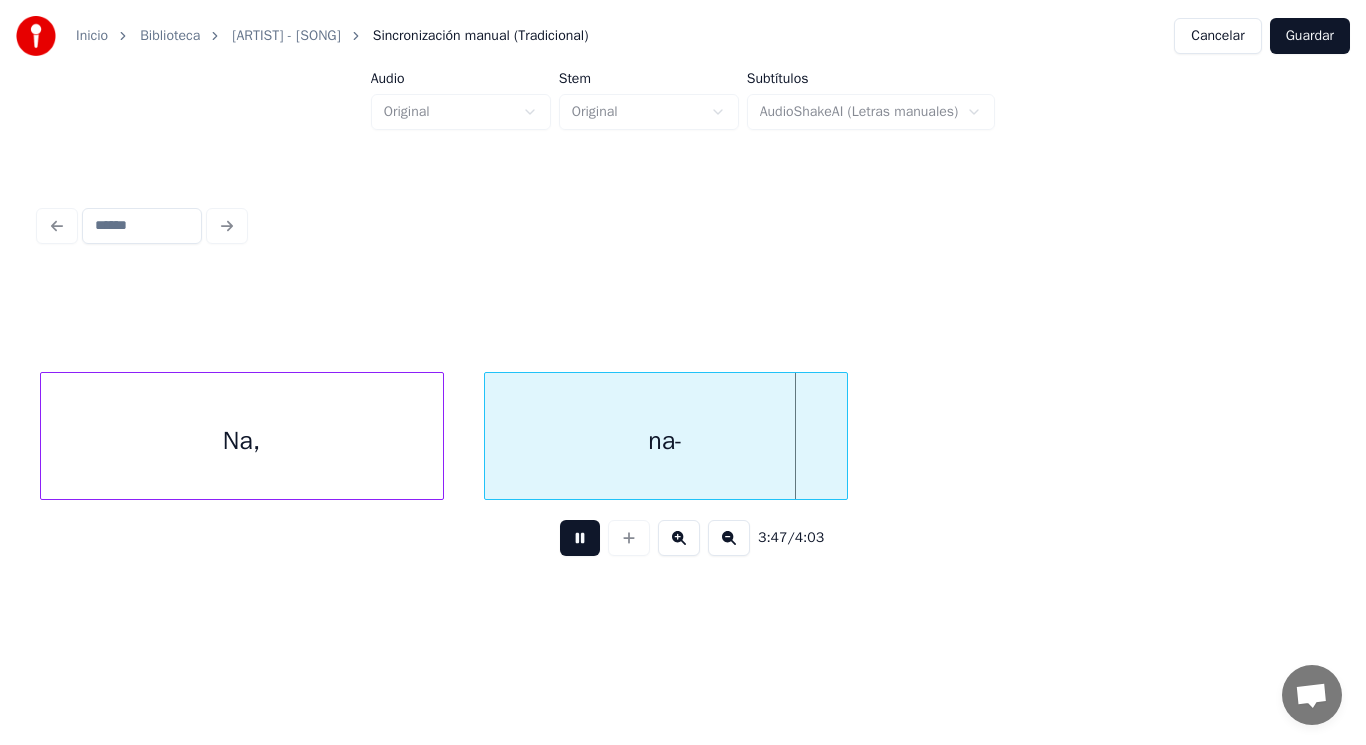 click at bounding box center (580, 538) 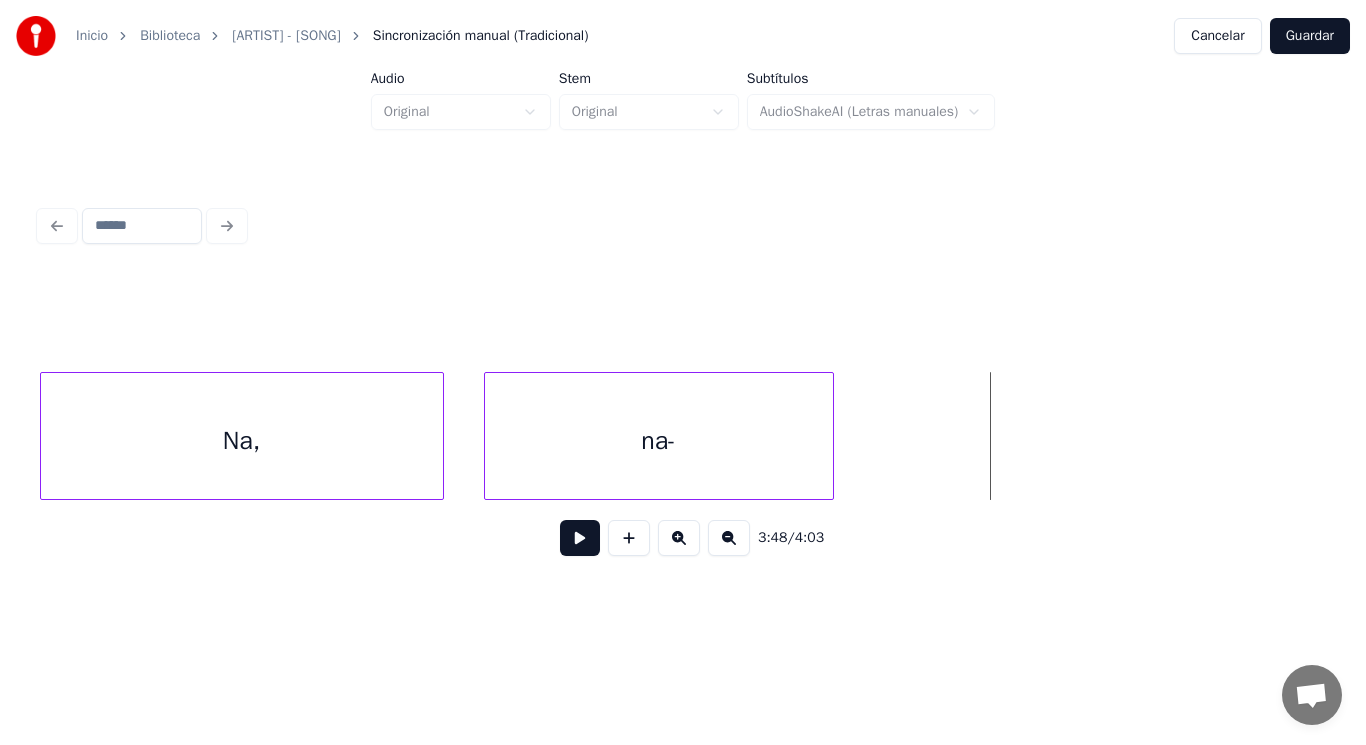 click at bounding box center (830, 436) 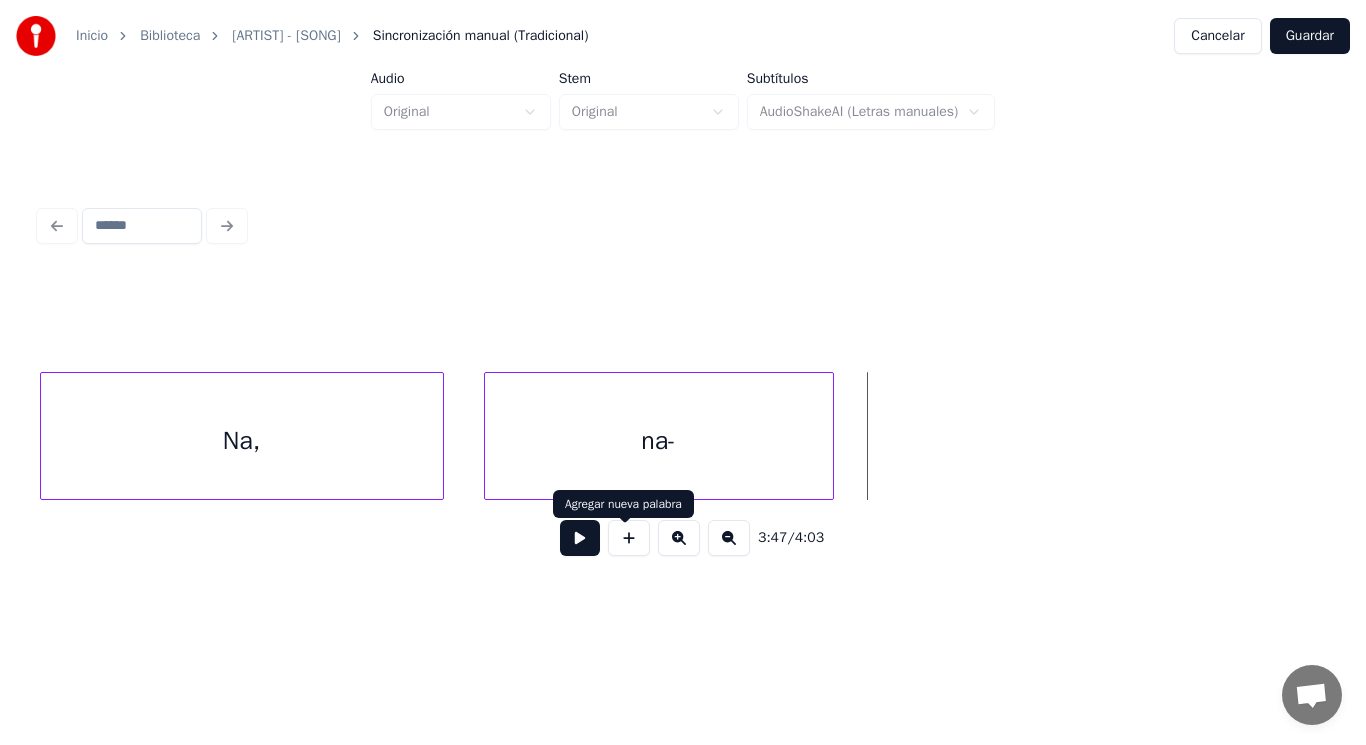 click at bounding box center (629, 538) 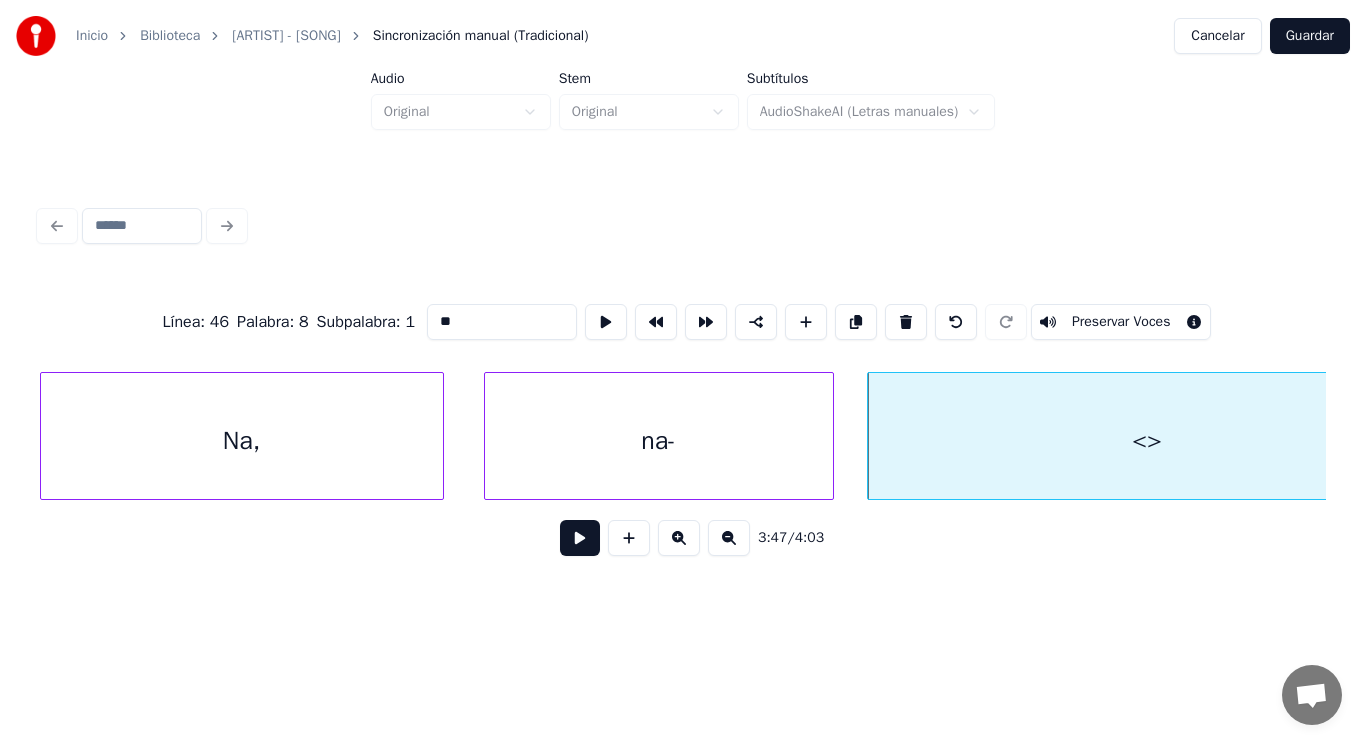 drag, startPoint x: 430, startPoint y: 315, endPoint x: 350, endPoint y: 320, distance: 80.1561 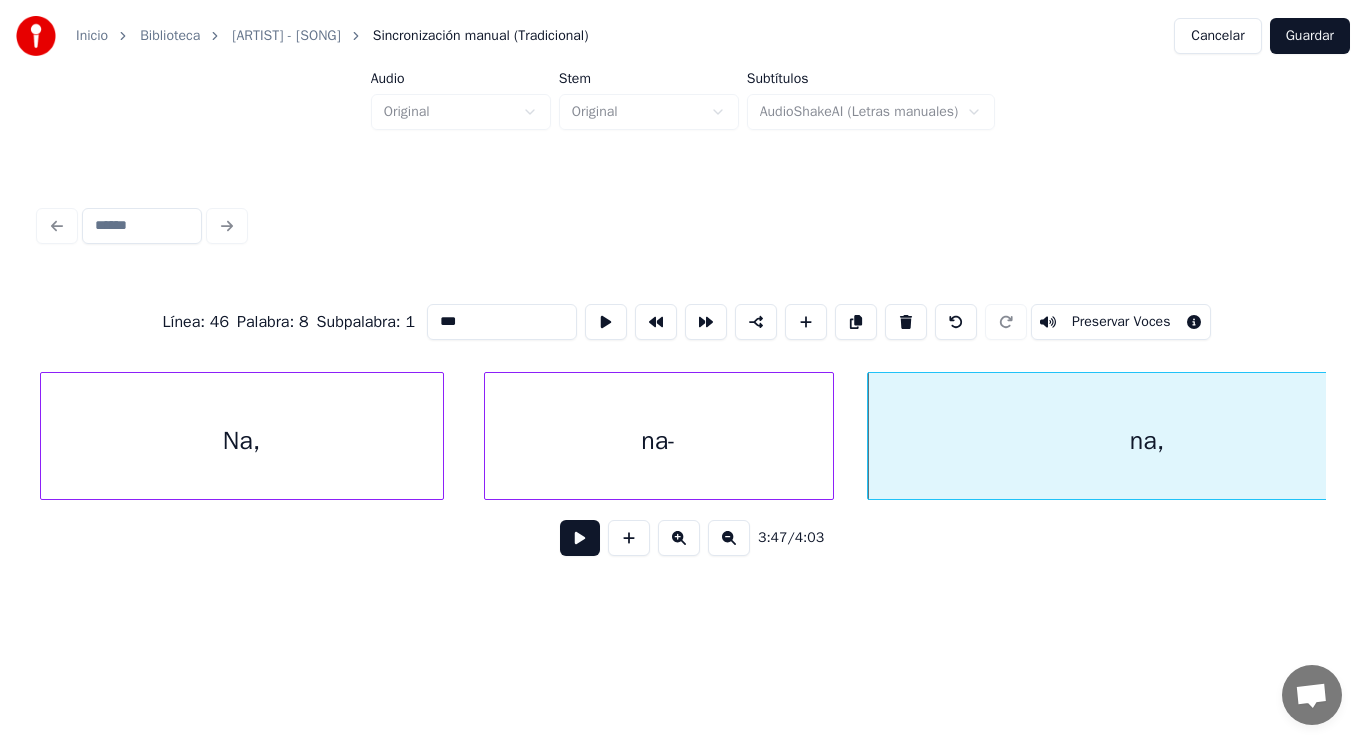 click on "na-" at bounding box center [659, 441] 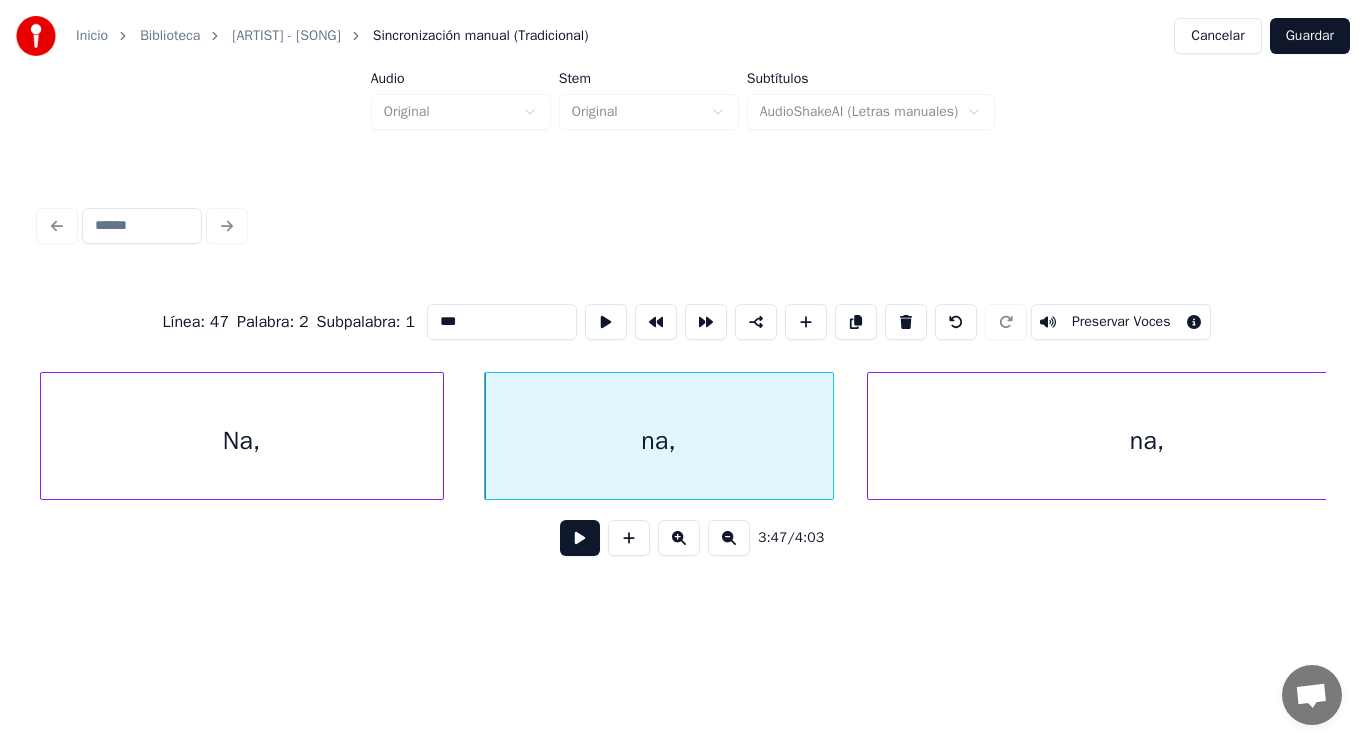 click on "Na," at bounding box center [242, 441] 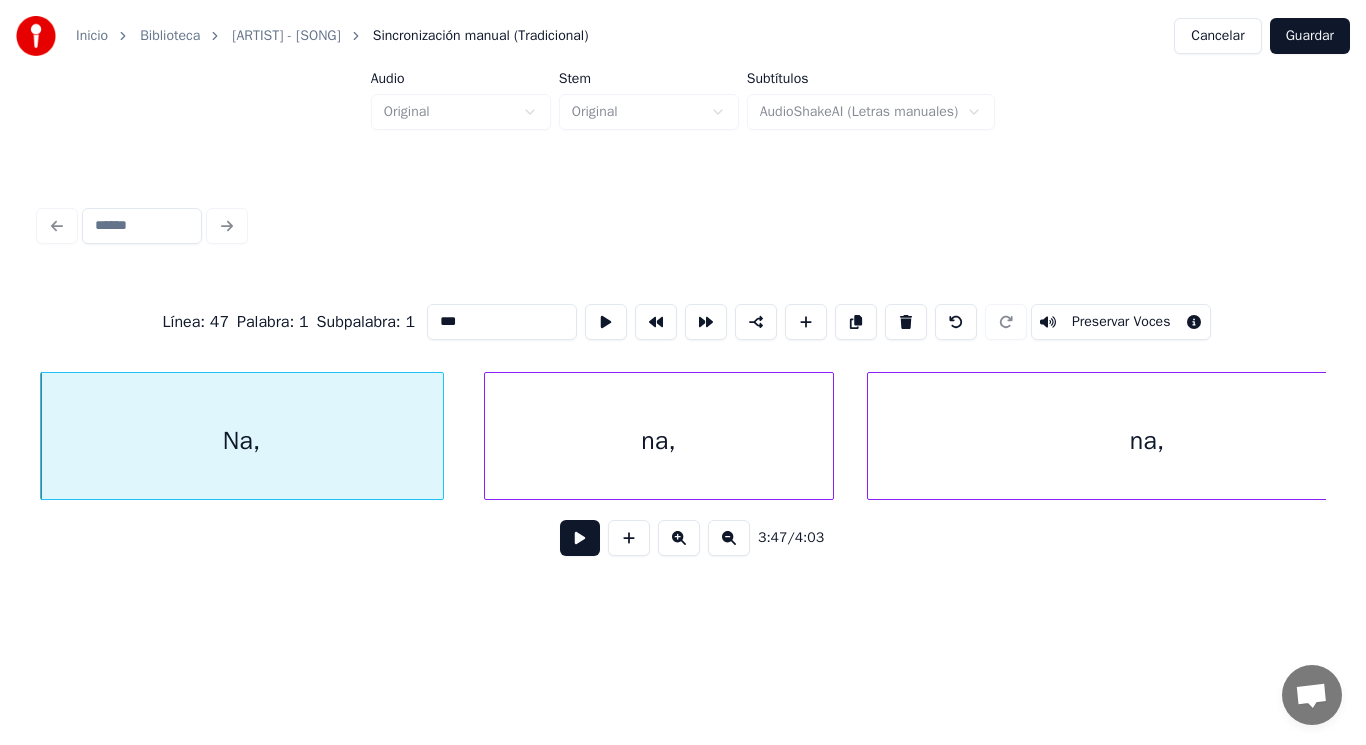 type on "***" 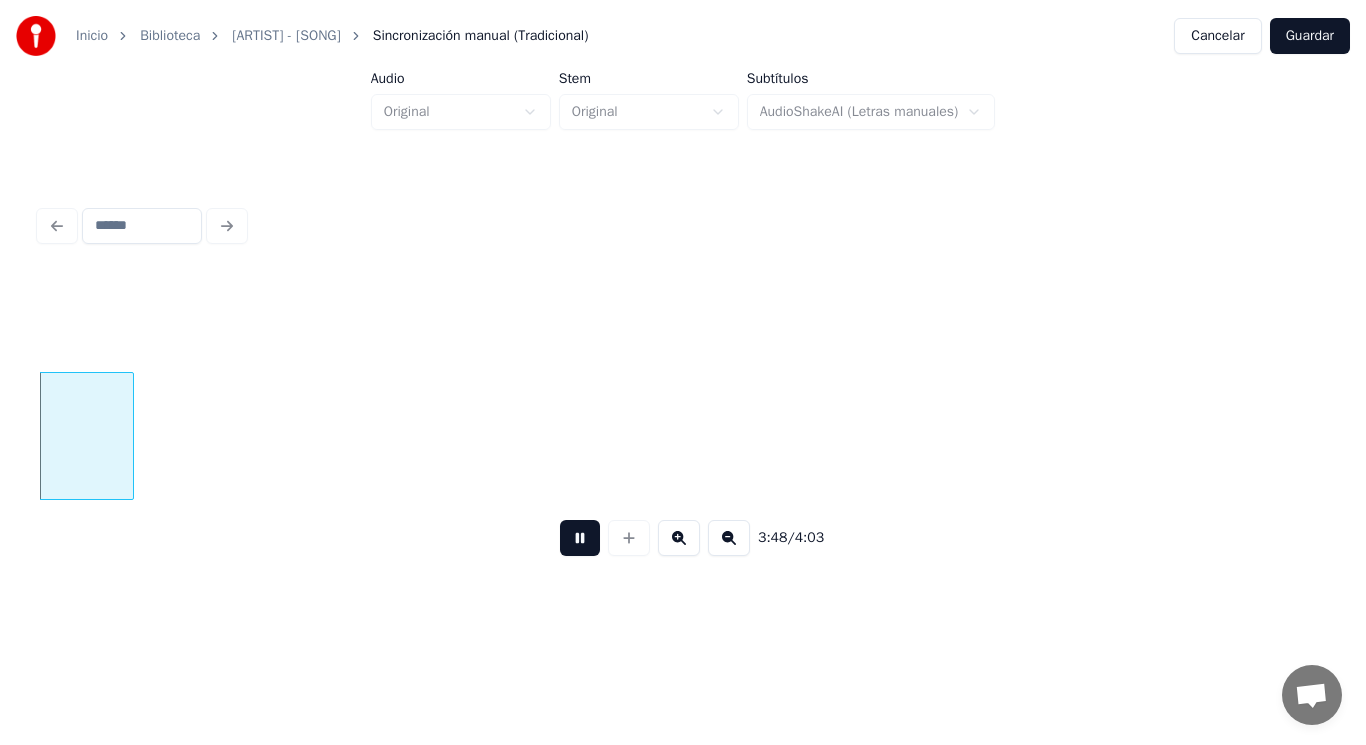 click at bounding box center (580, 538) 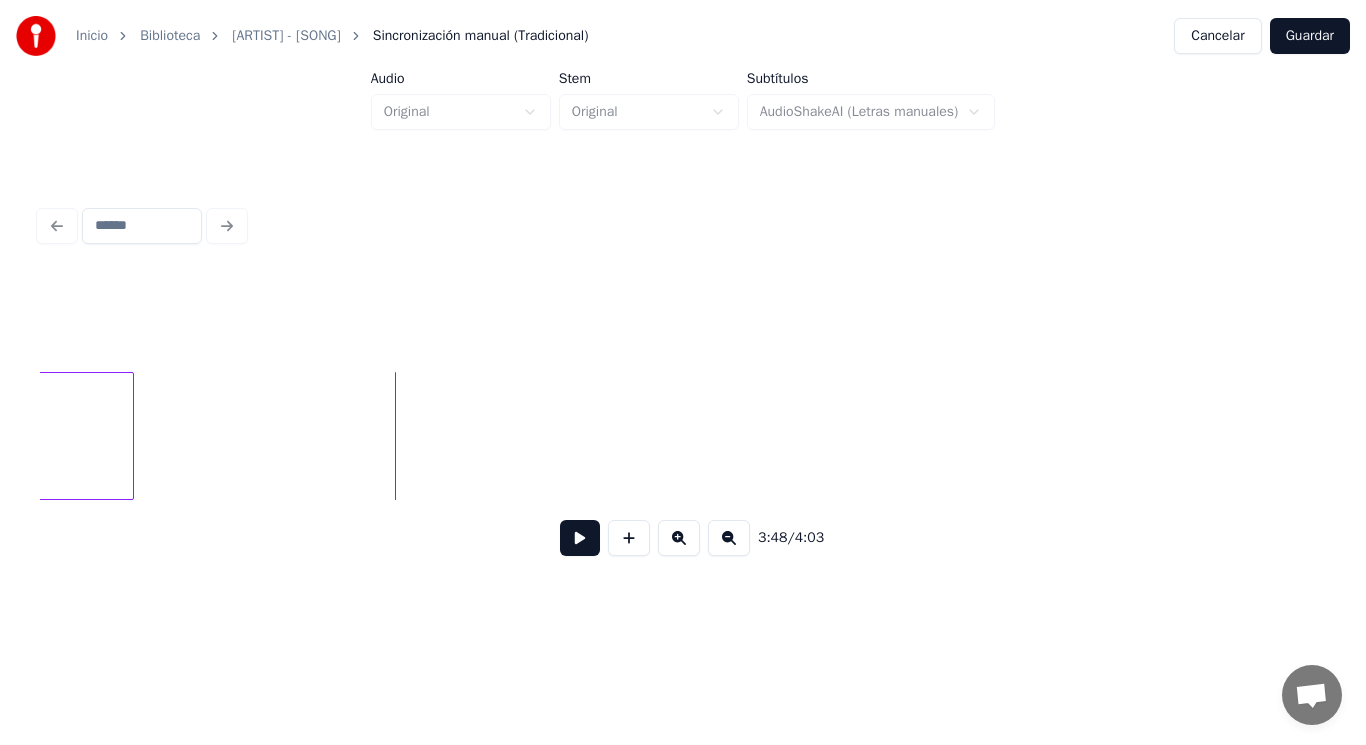 click on "na," at bounding box center (-146, 441) 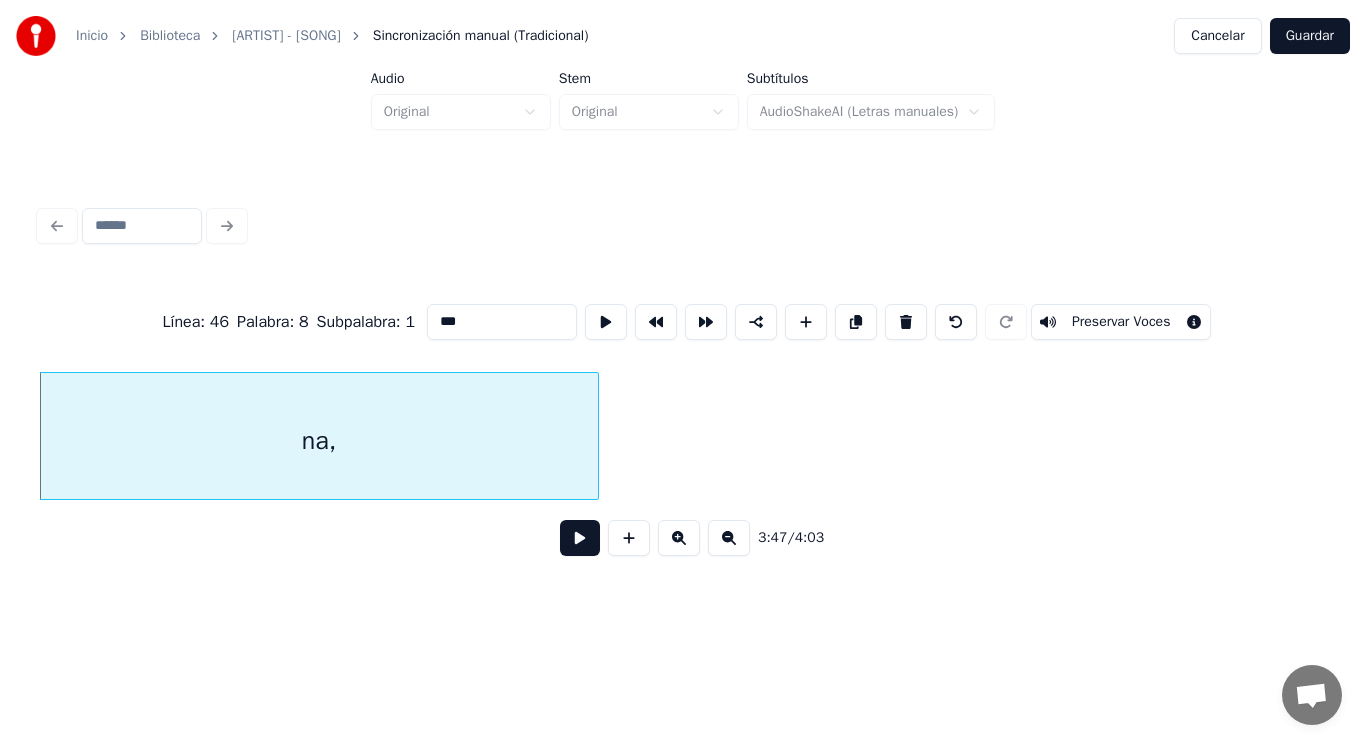 click at bounding box center [580, 538] 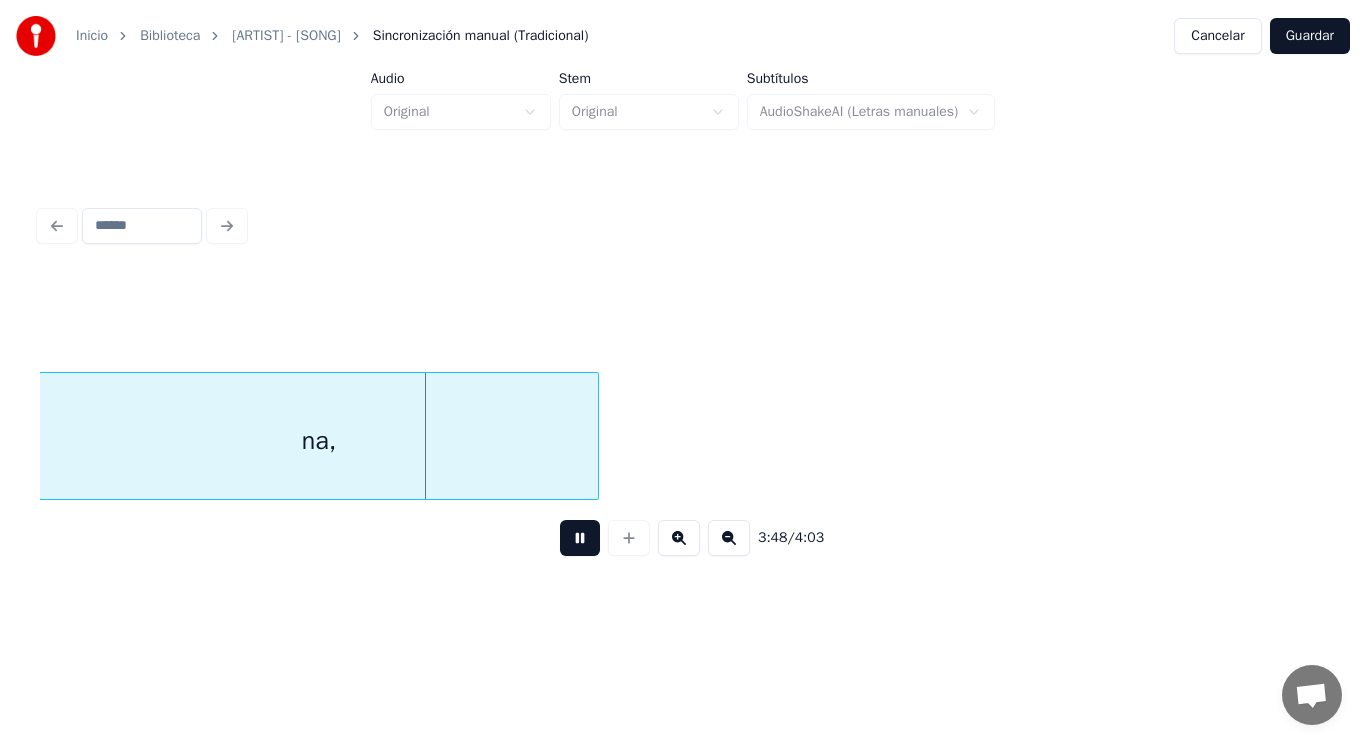click at bounding box center (580, 538) 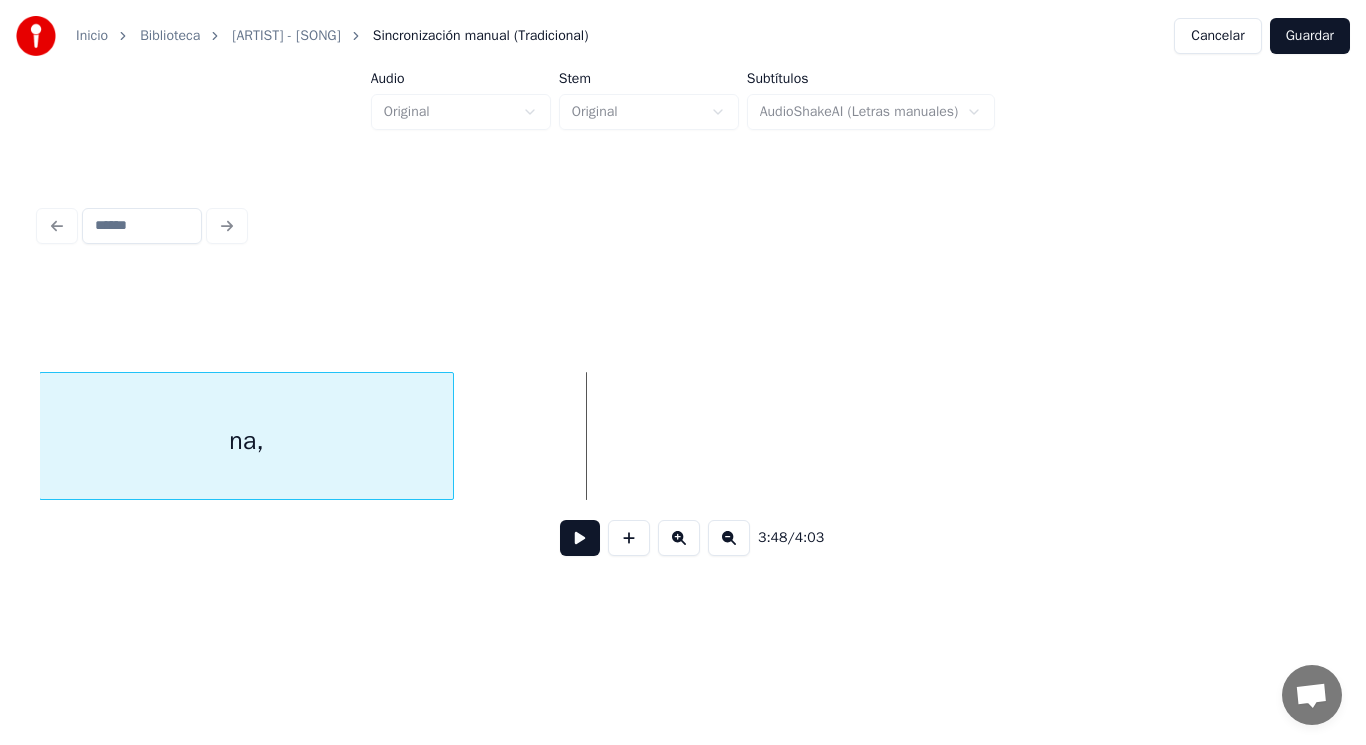 click at bounding box center (450, 436) 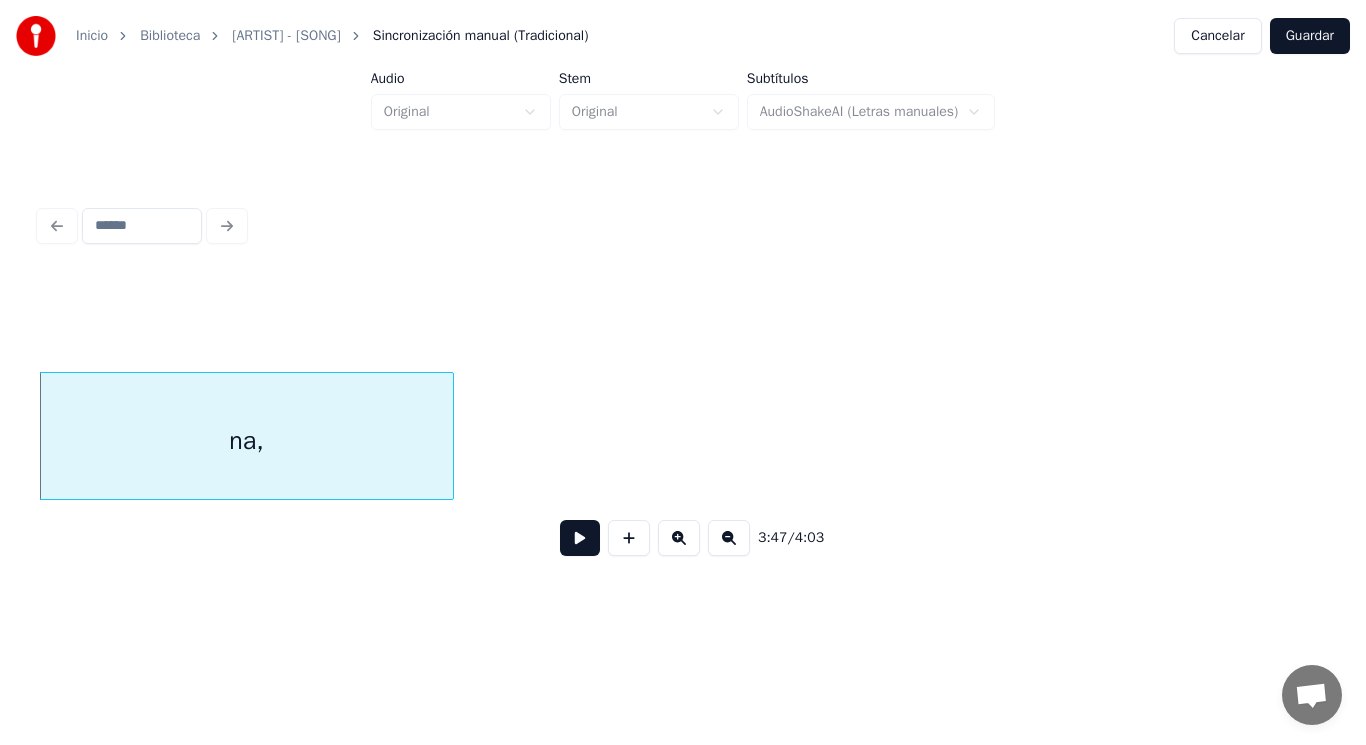 click at bounding box center (580, 538) 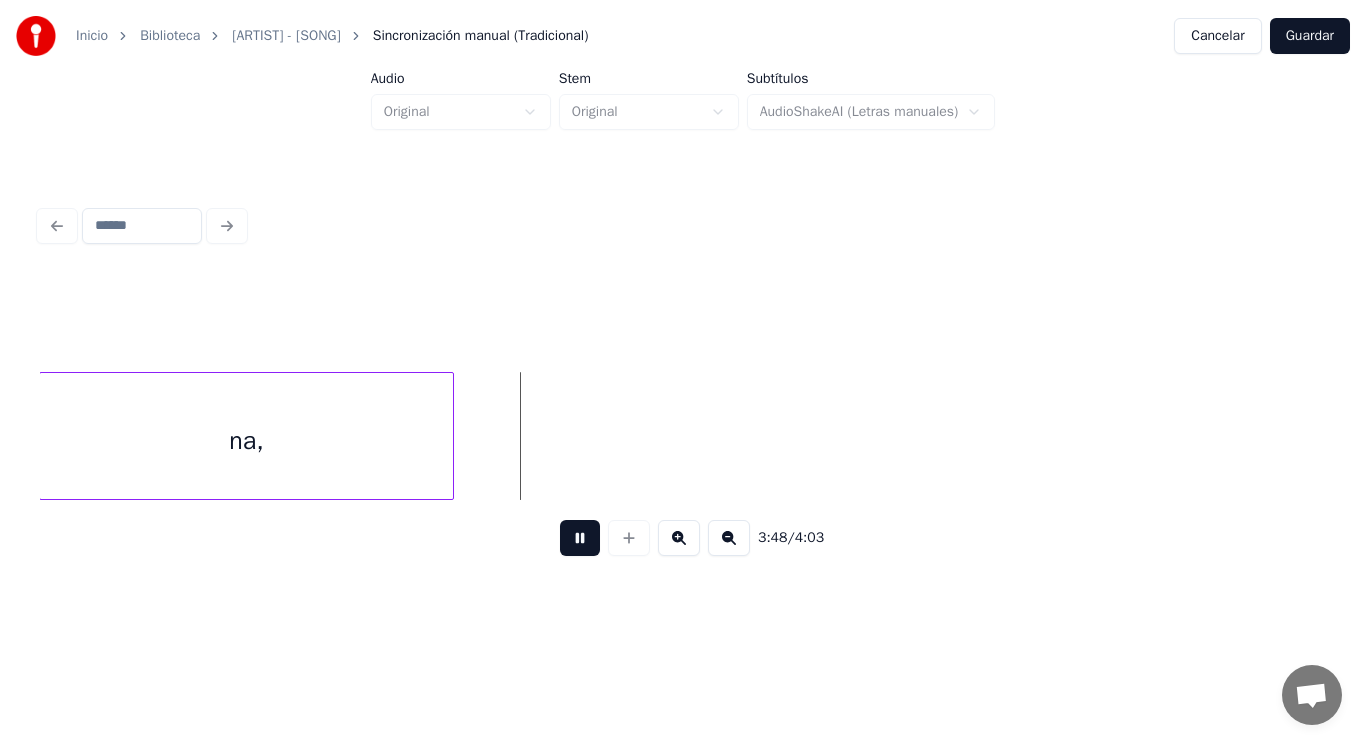 click at bounding box center (580, 538) 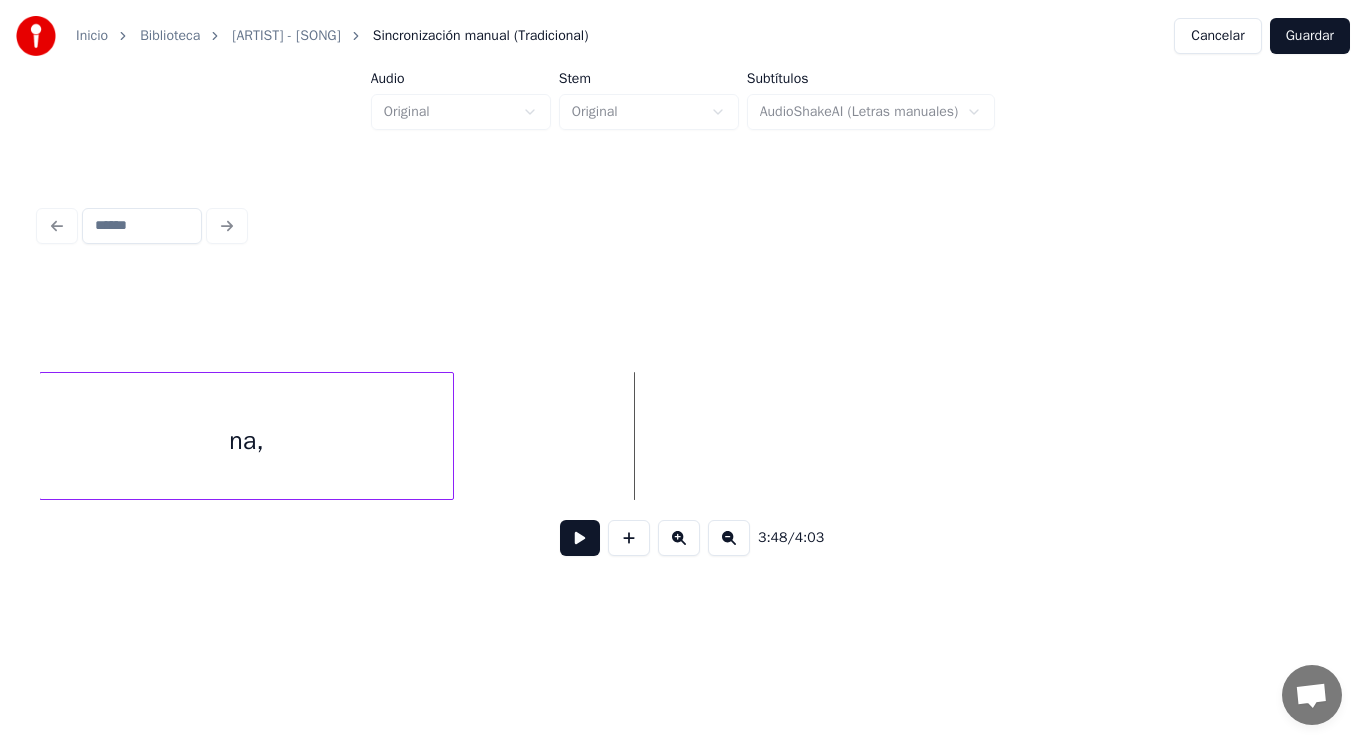 click on "na," at bounding box center (-148978, 436) 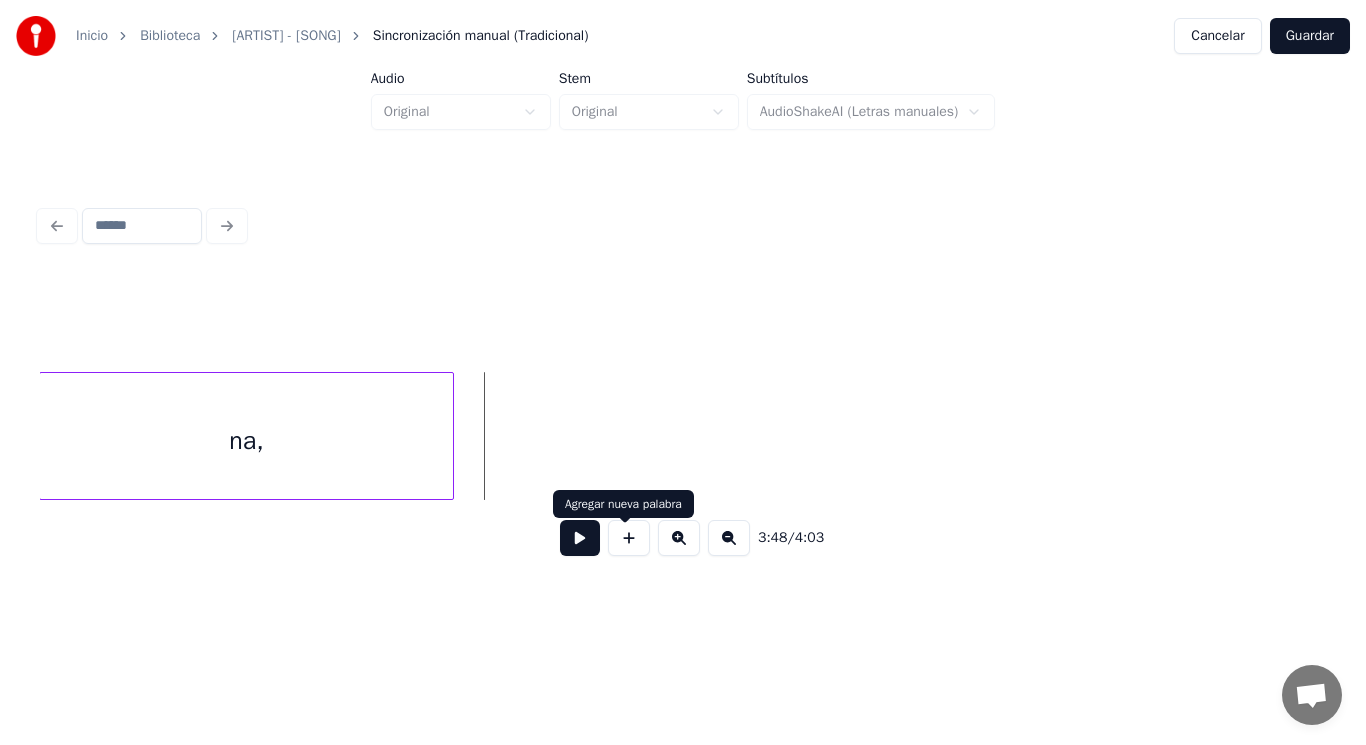 click at bounding box center (629, 538) 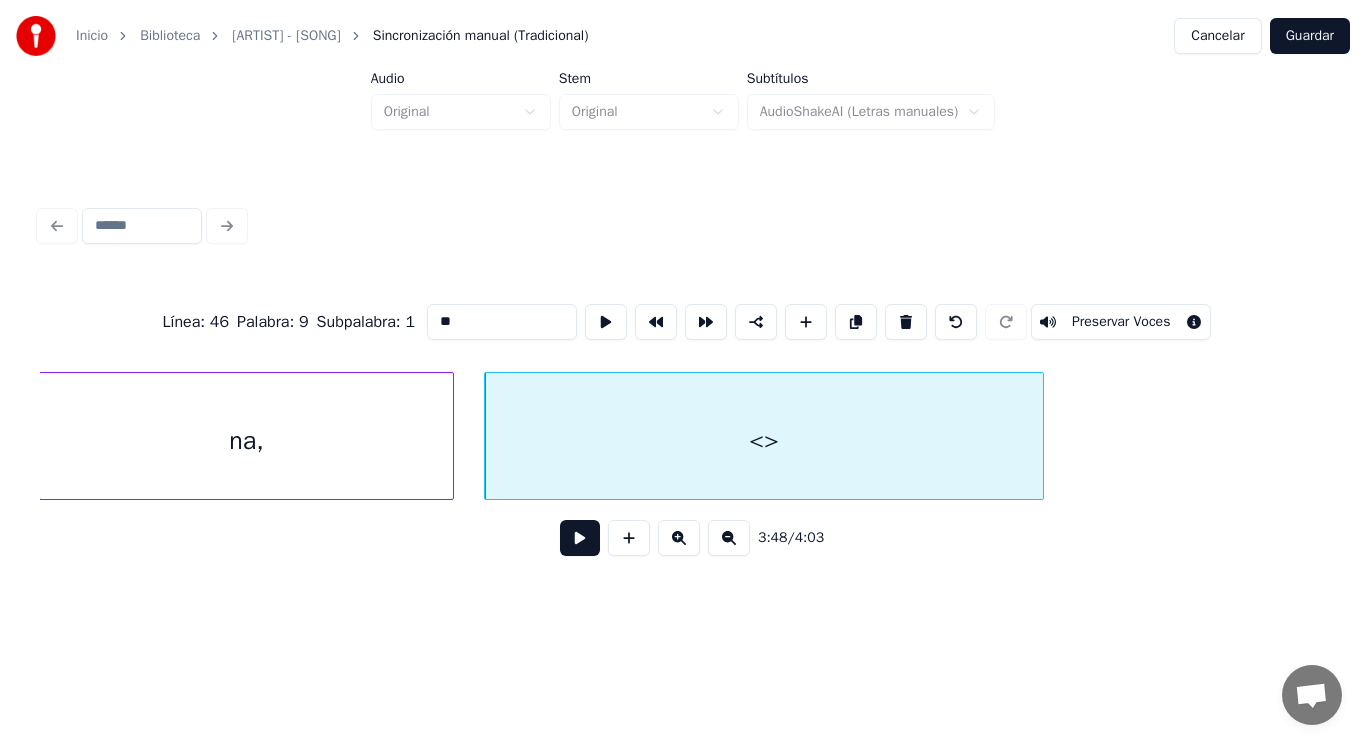 drag, startPoint x: 428, startPoint y: 317, endPoint x: 332, endPoint y: 307, distance: 96.519424 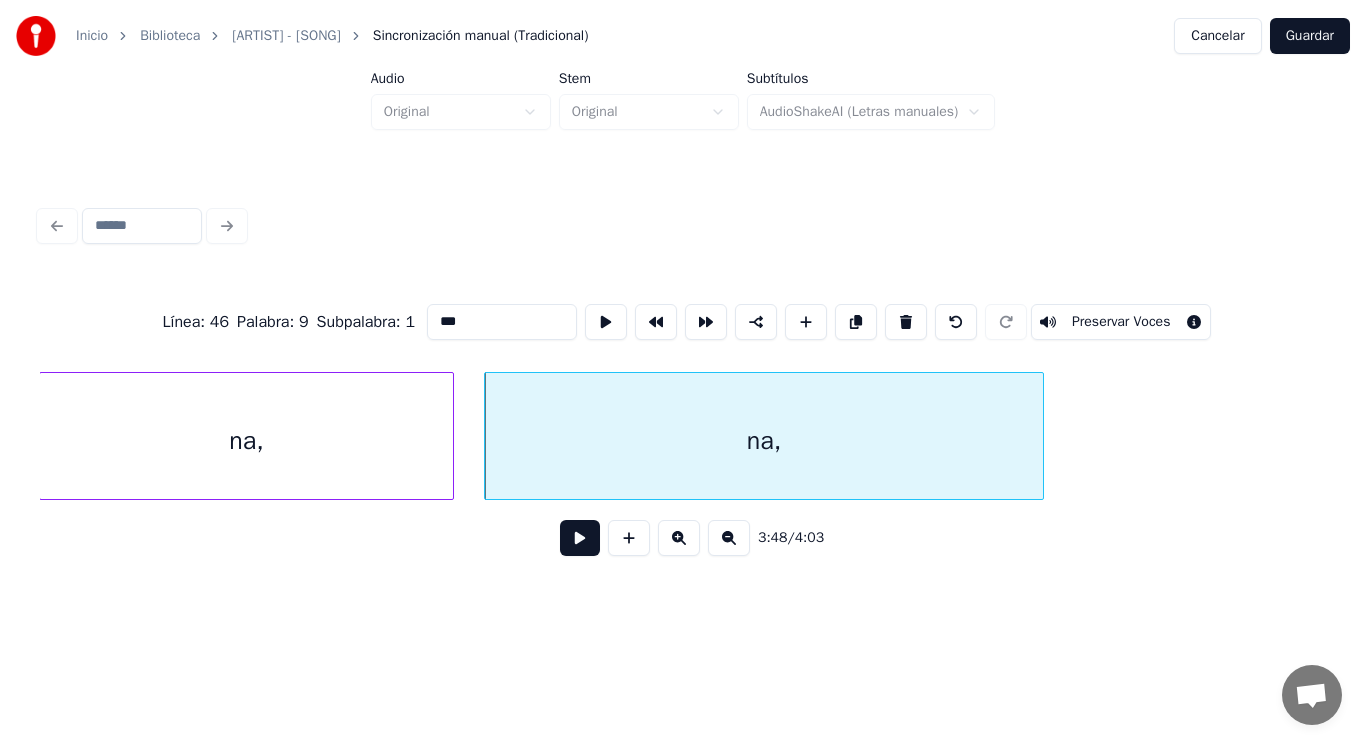 click on "na," at bounding box center [246, 441] 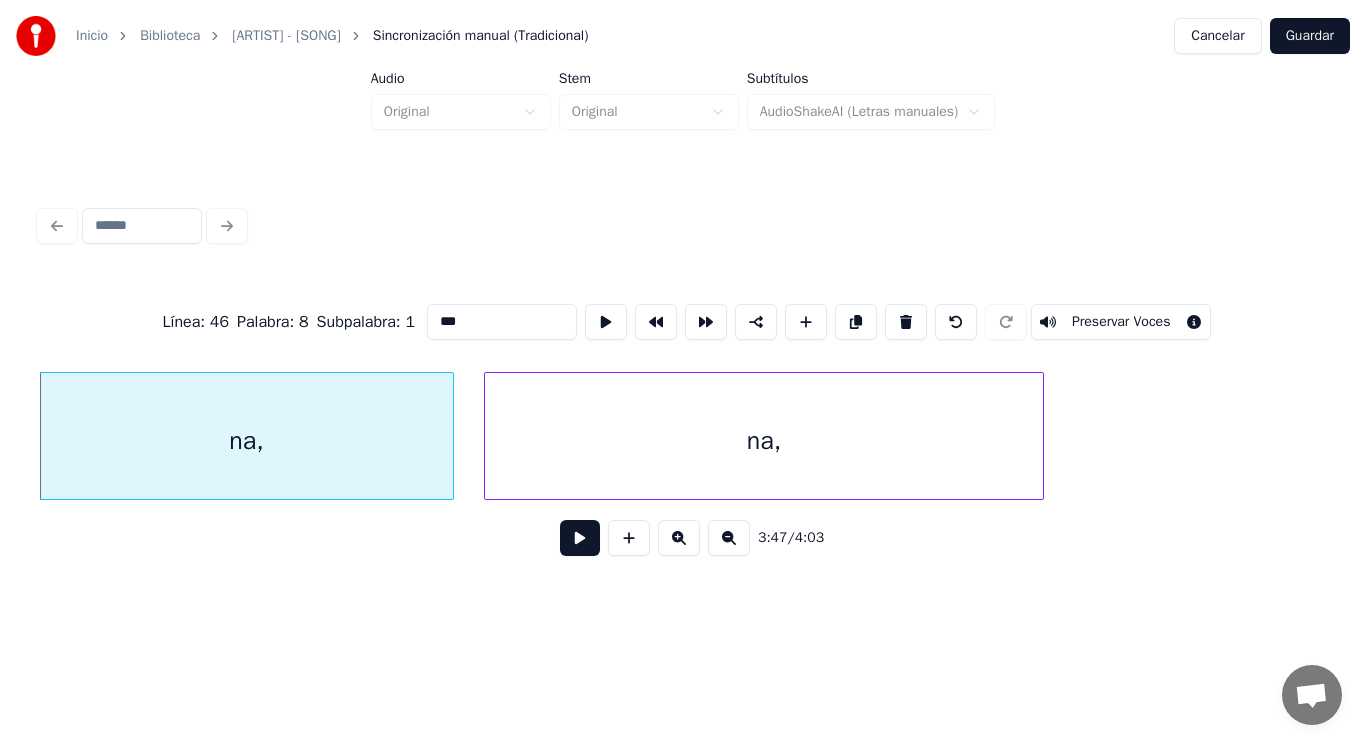 type on "***" 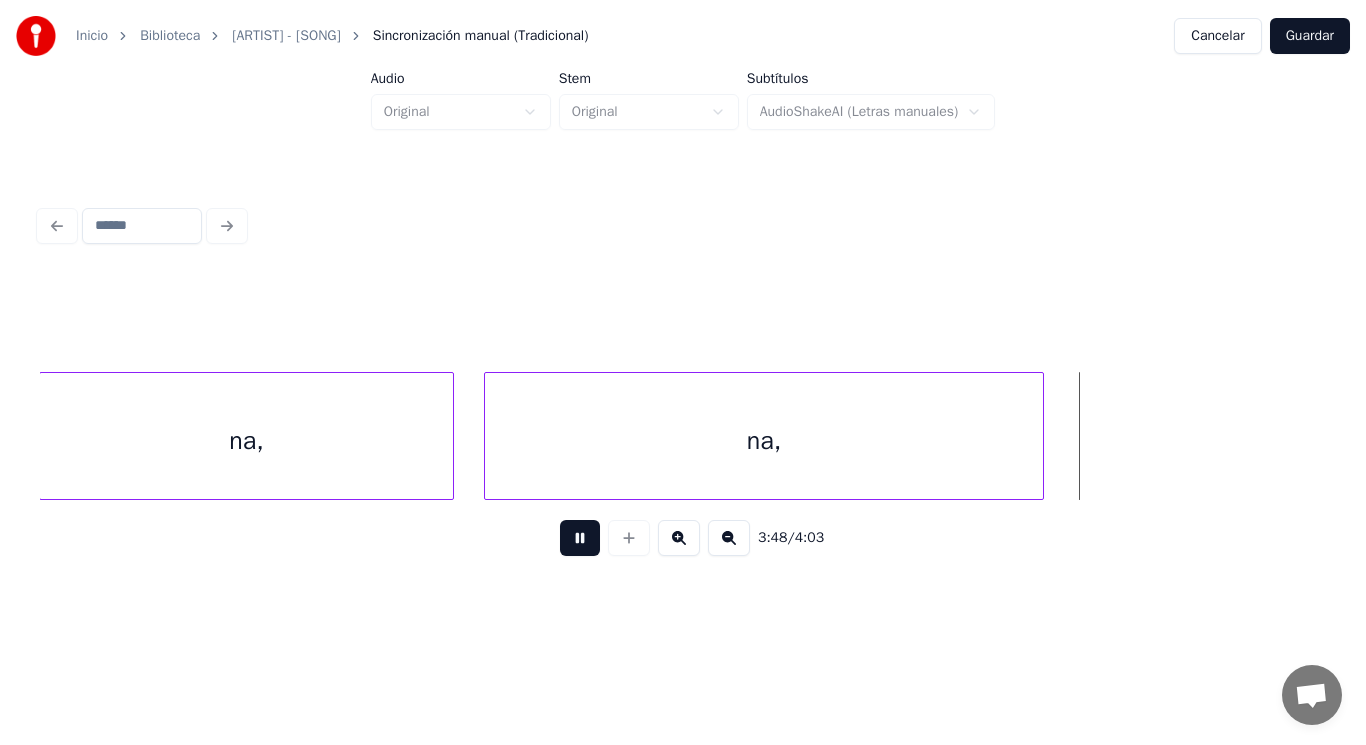 click at bounding box center (580, 538) 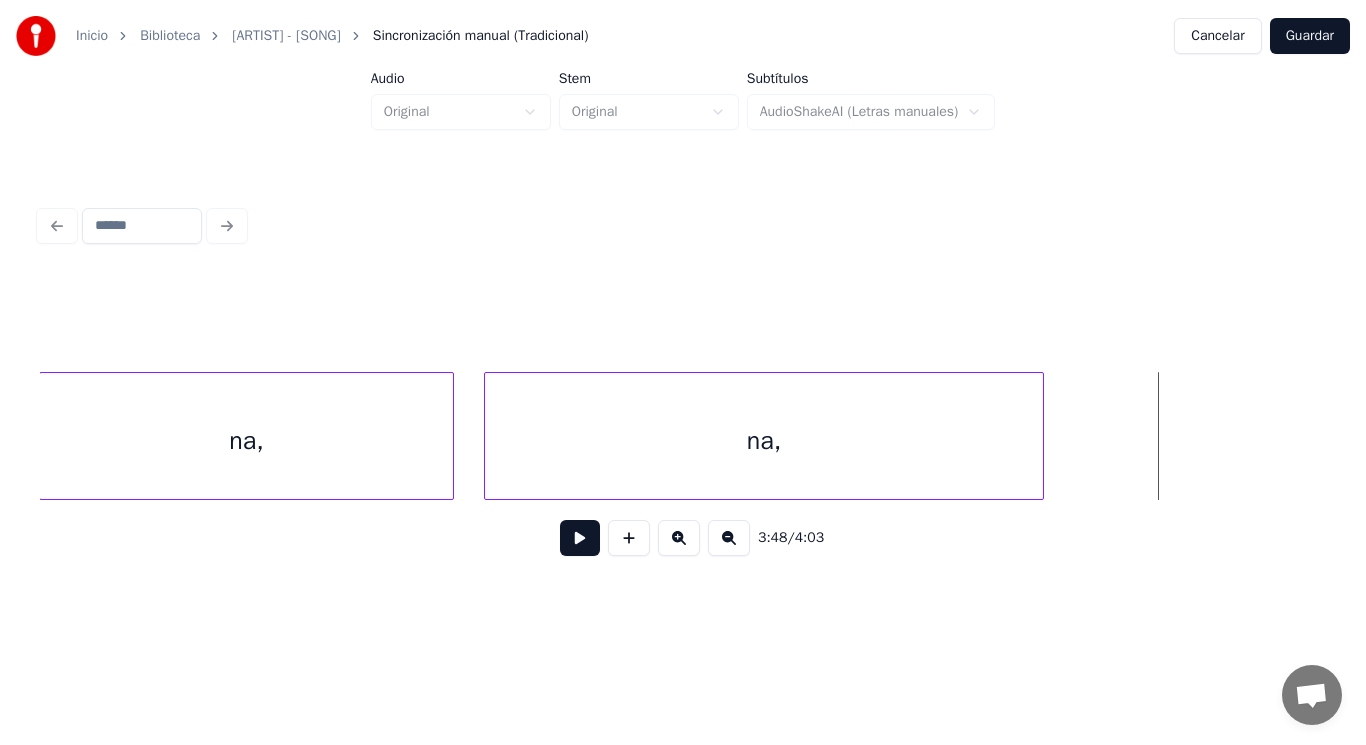 click on "na," at bounding box center [764, 441] 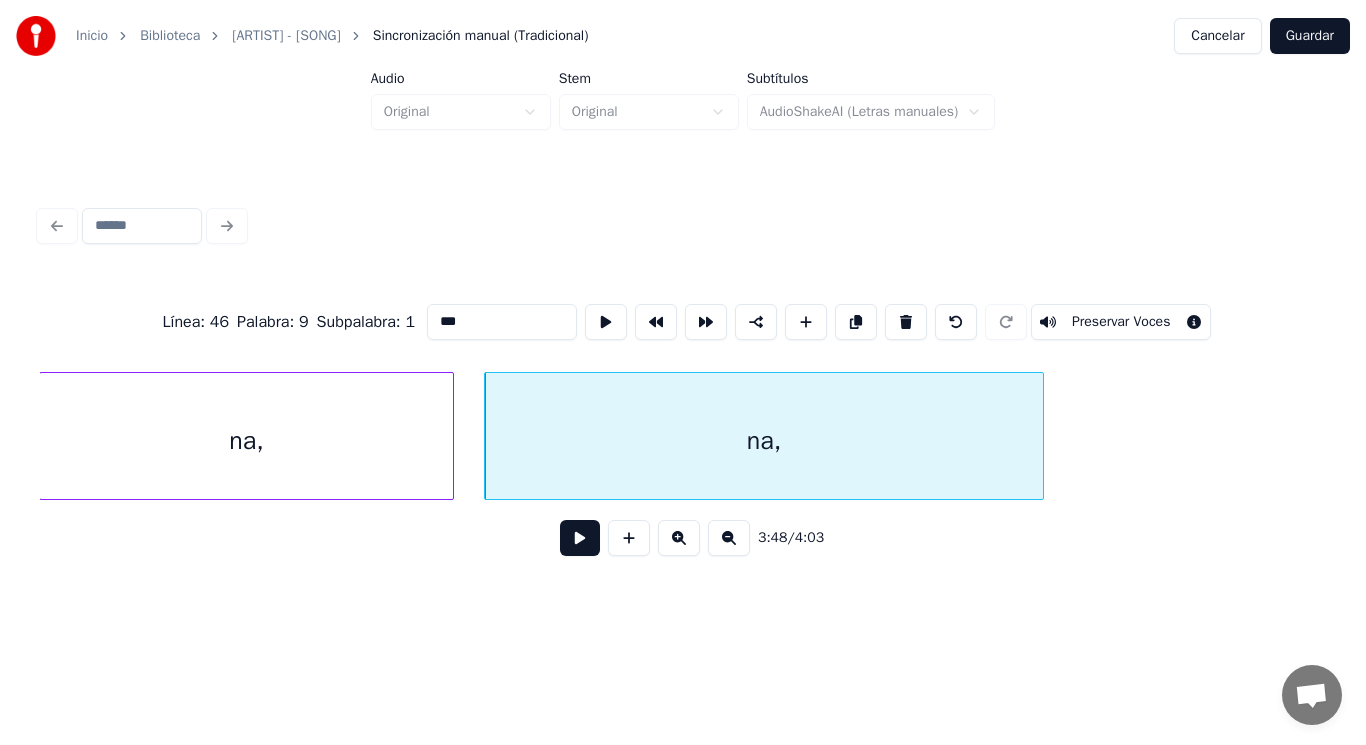 click at bounding box center (580, 538) 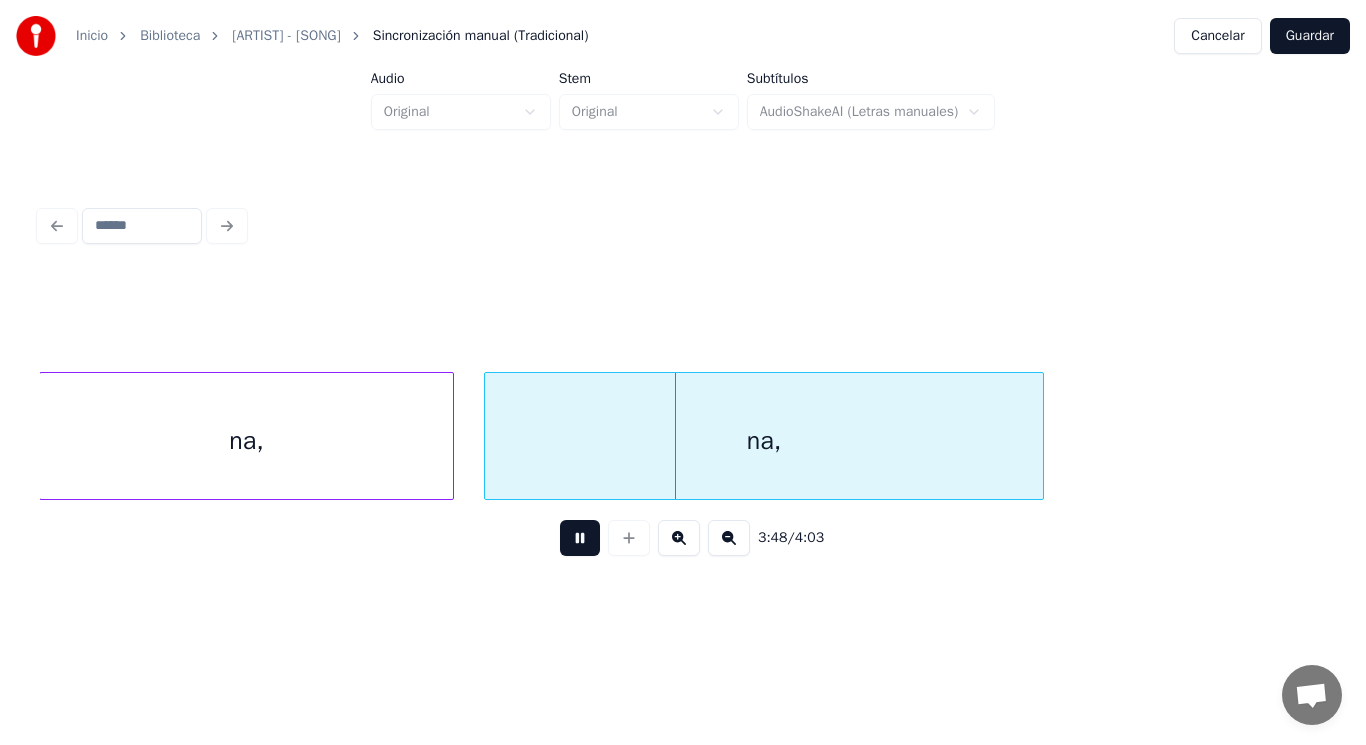 click at bounding box center (580, 538) 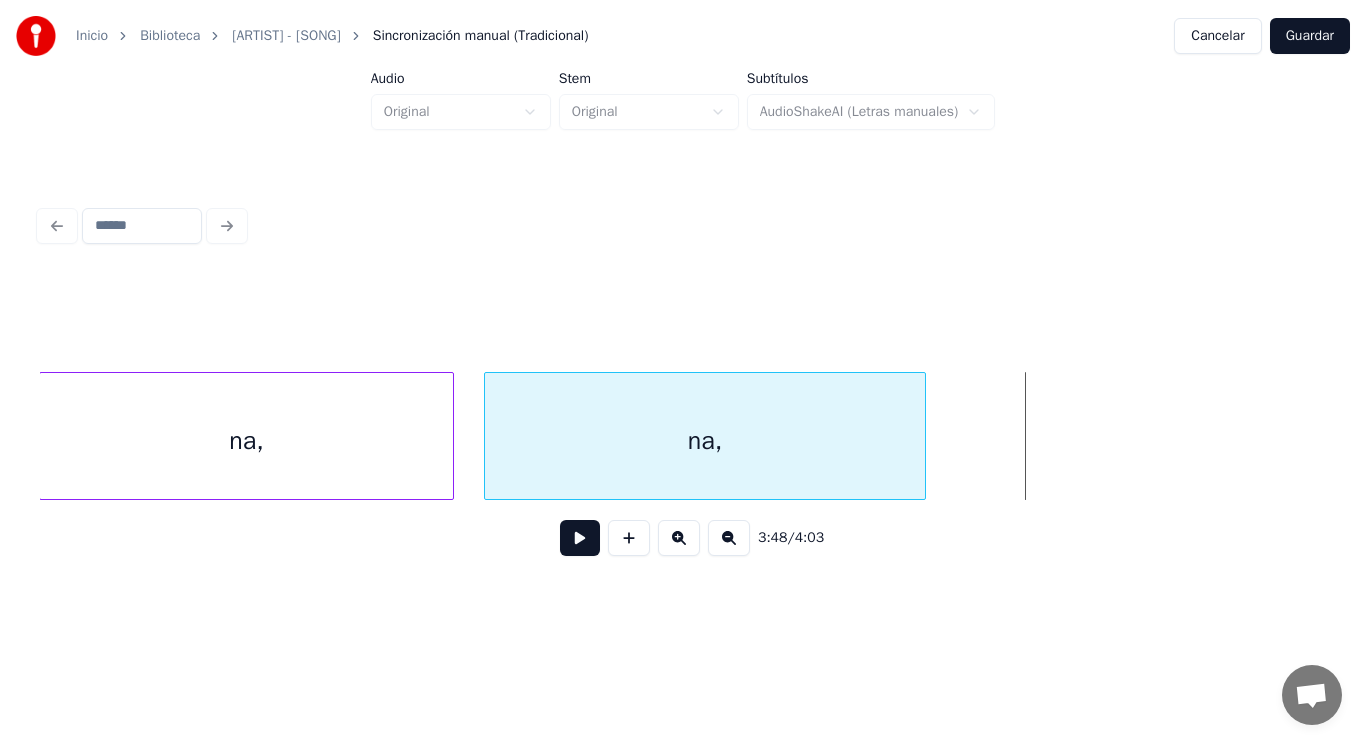click at bounding box center [922, 436] 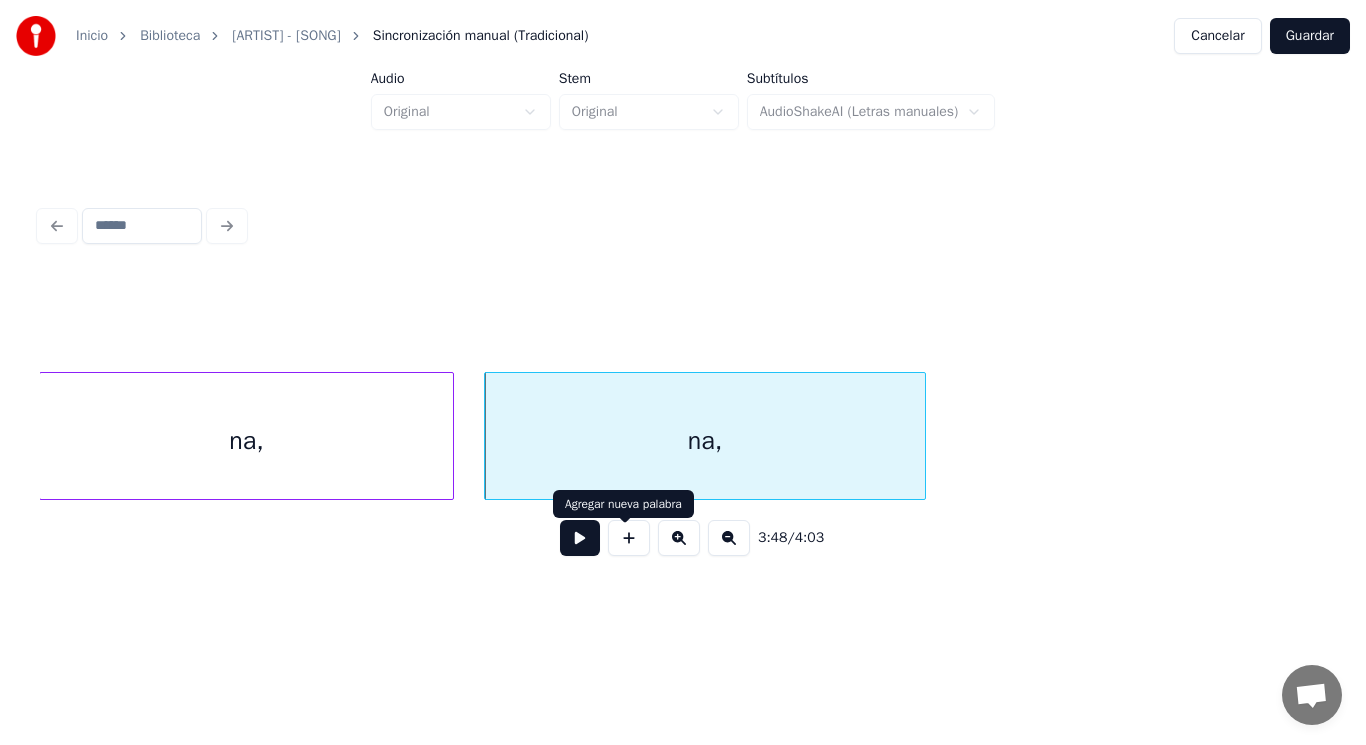 click at bounding box center (580, 538) 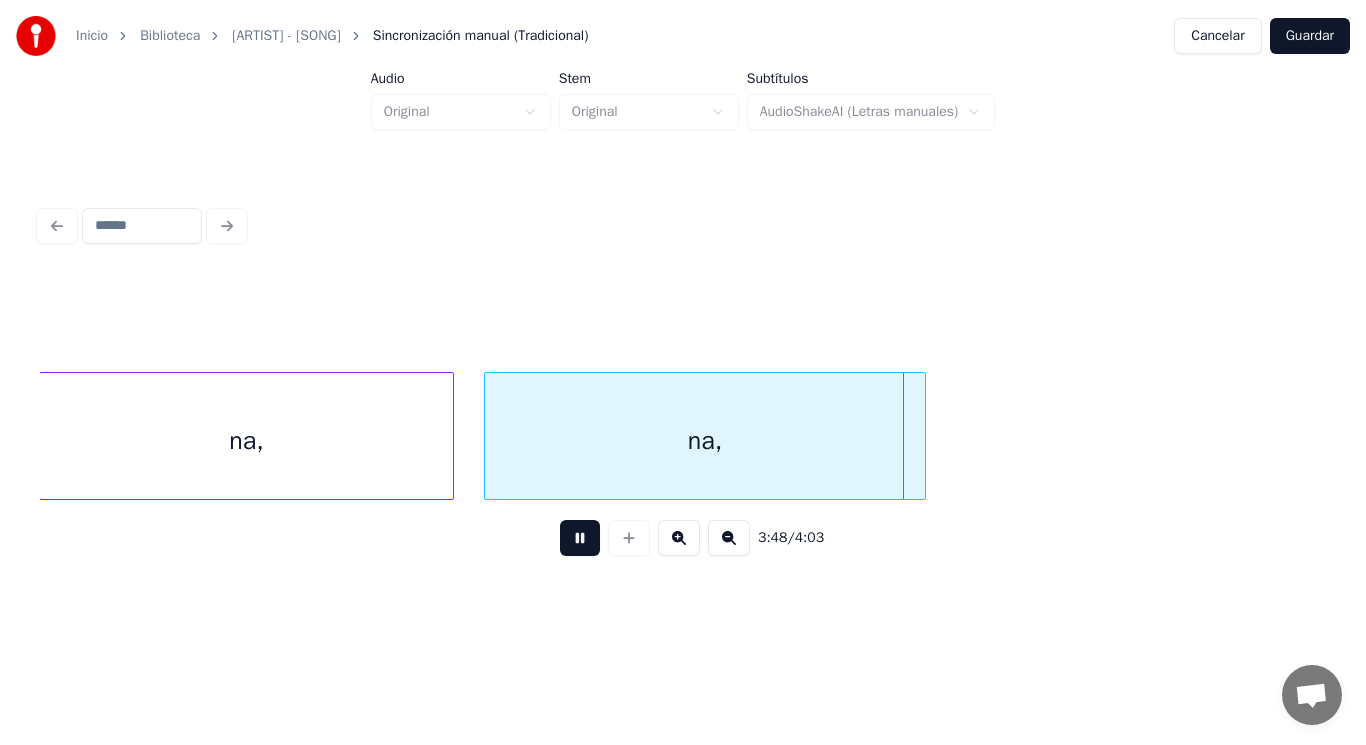click at bounding box center [580, 538] 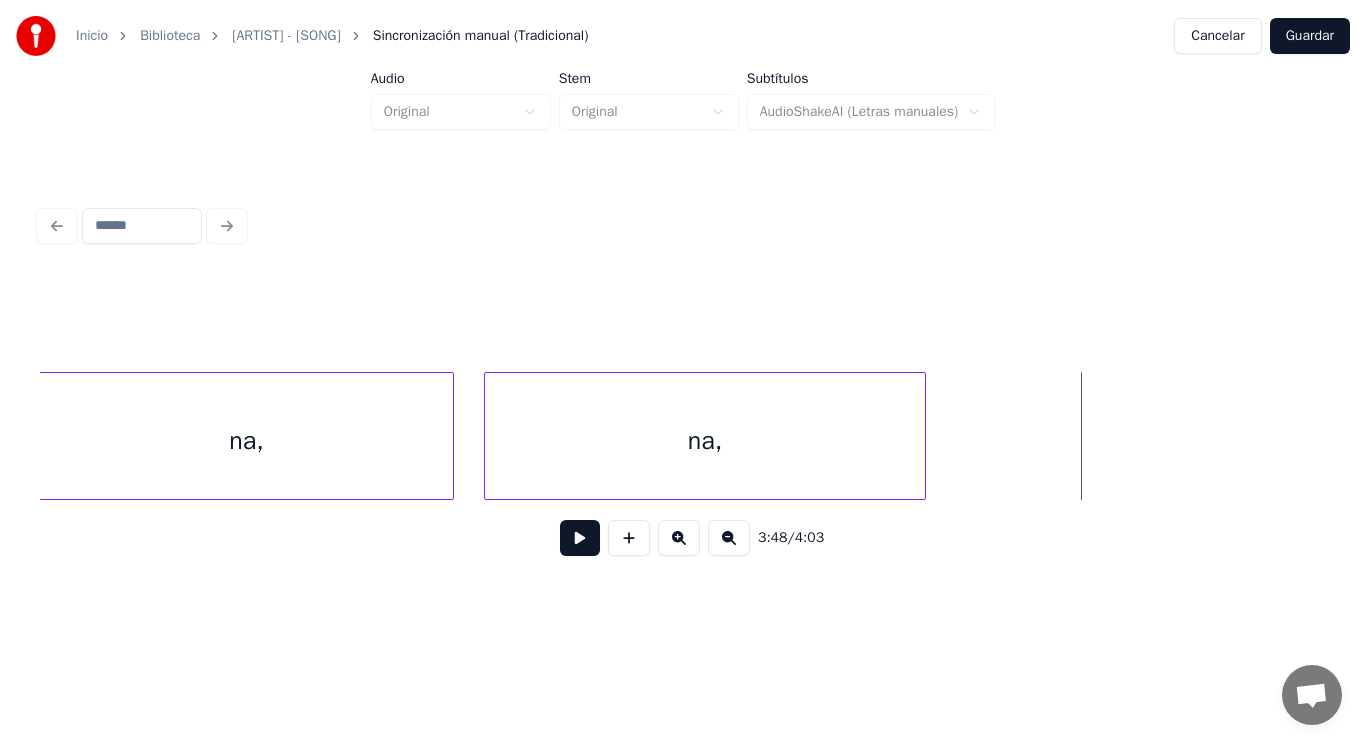click on "na, na," at bounding box center (-148978, 436) 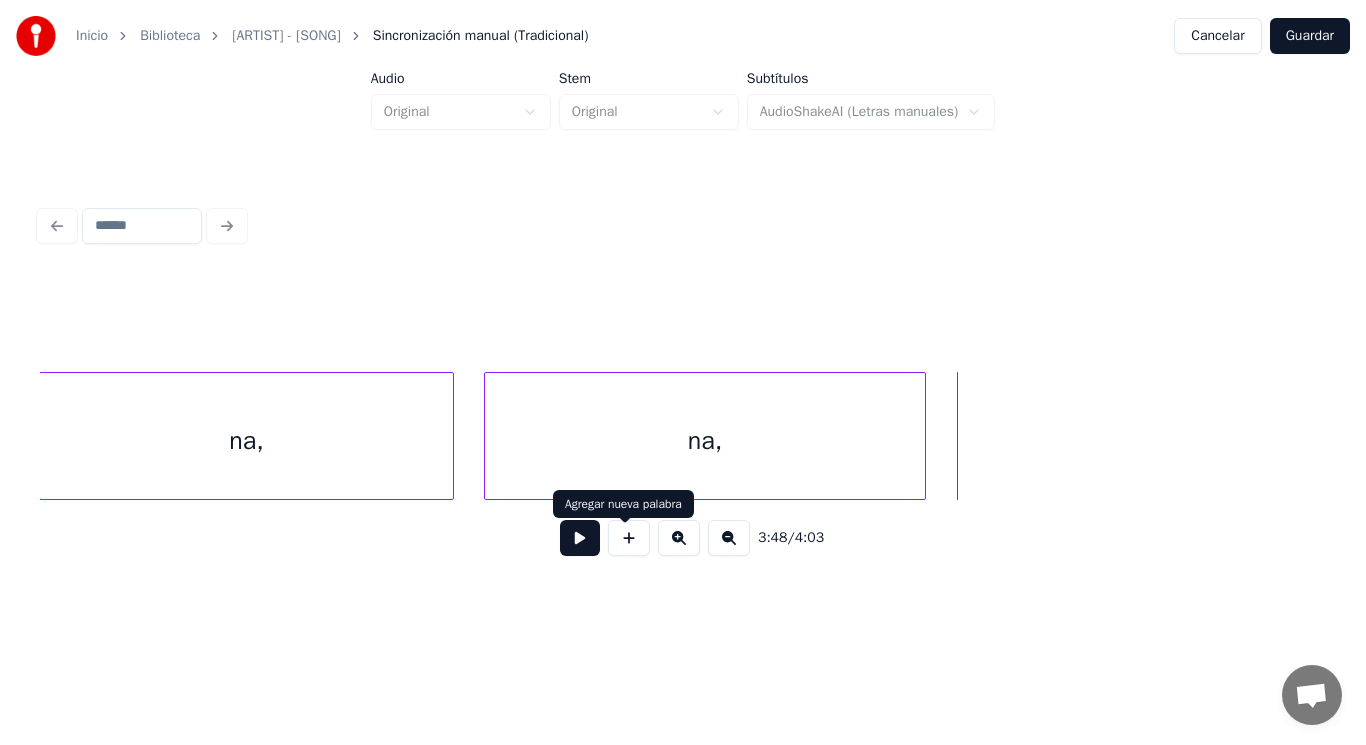 click at bounding box center (629, 538) 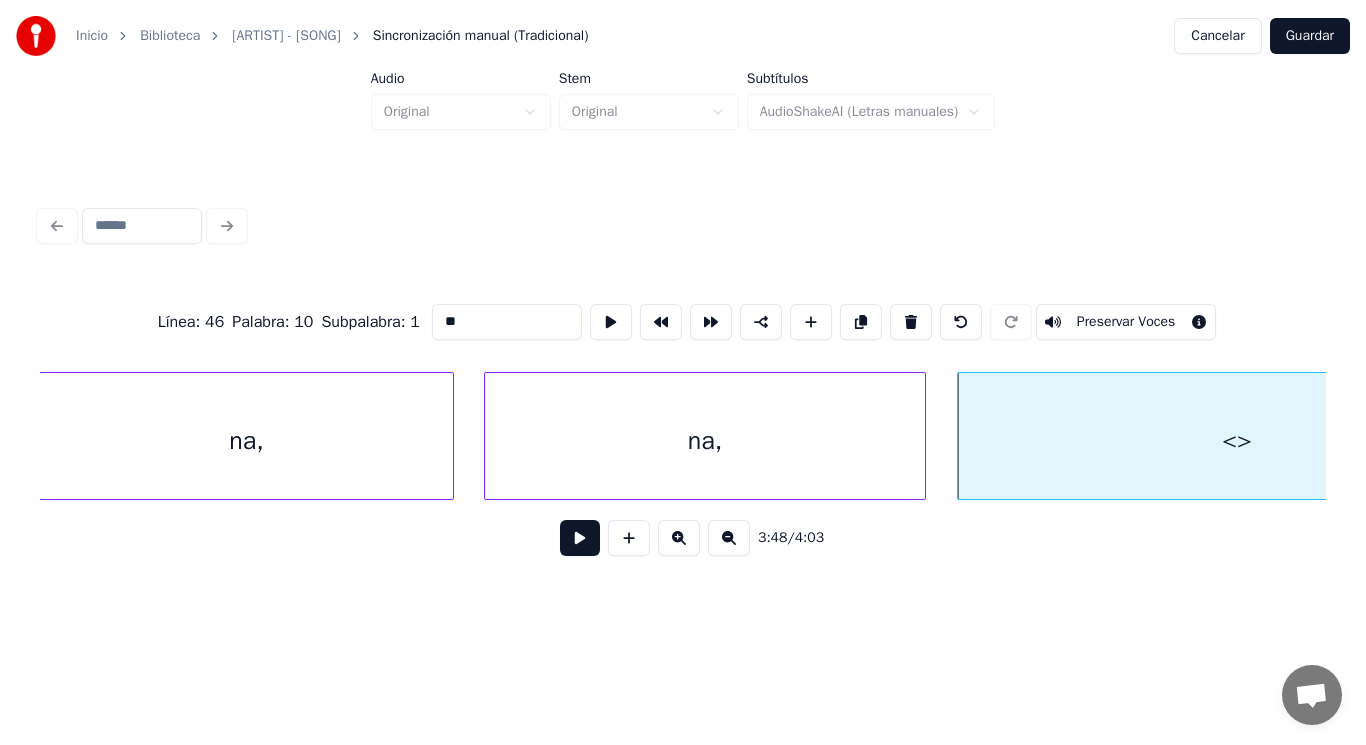 drag, startPoint x: 437, startPoint y: 314, endPoint x: 365, endPoint y: 322, distance: 72.443085 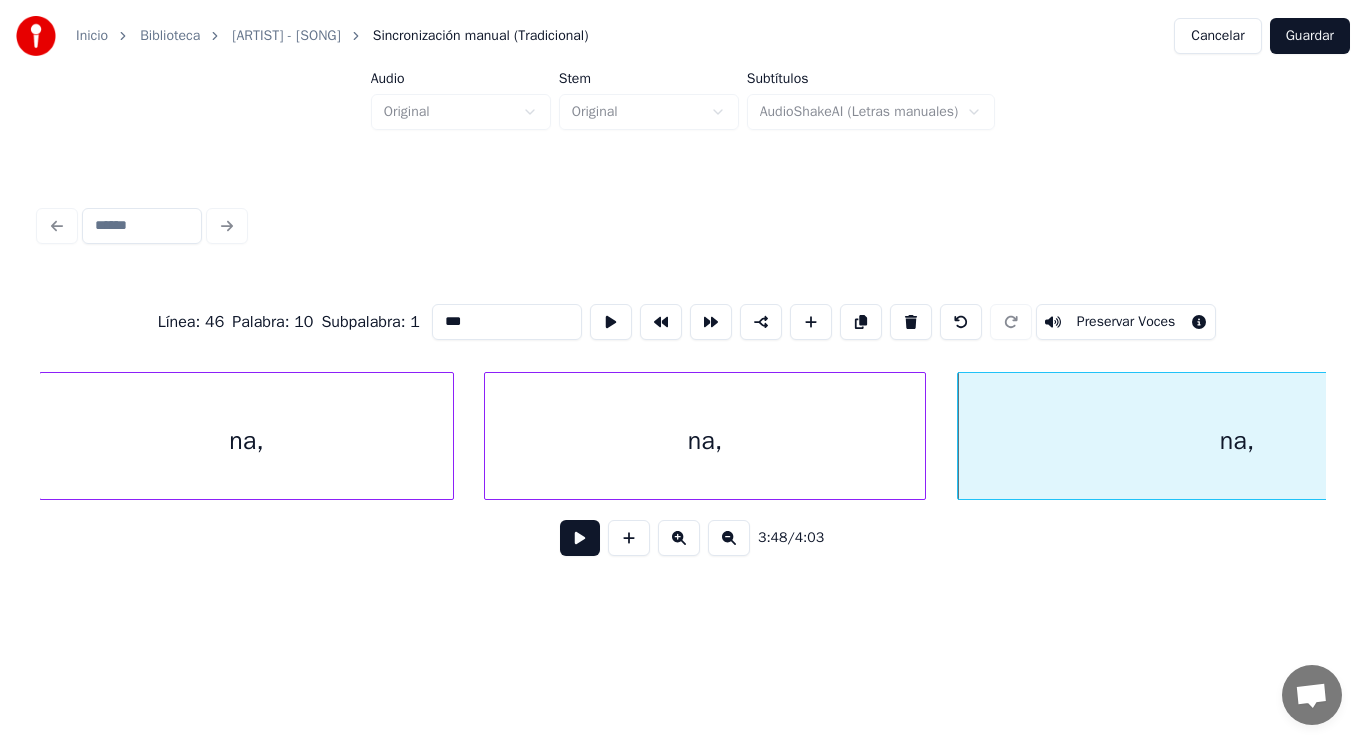 click on "na," at bounding box center [246, 441] 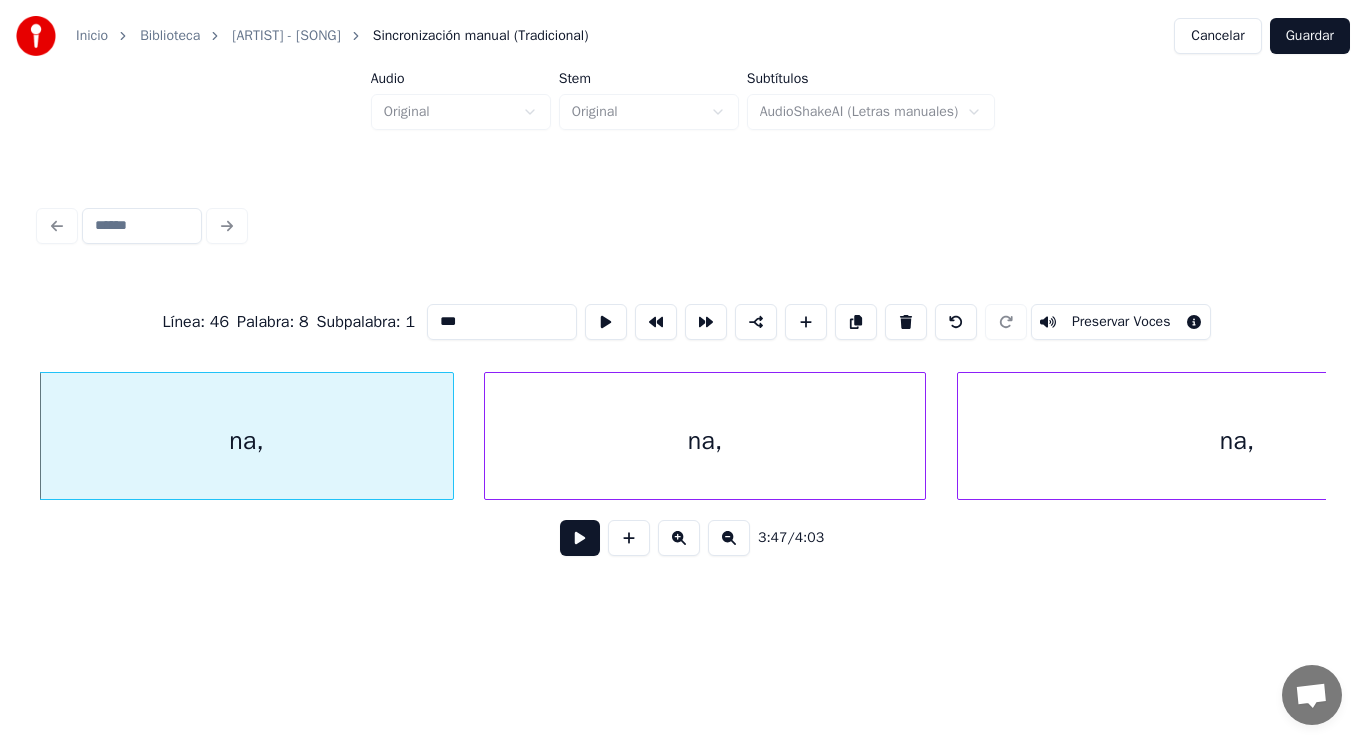 type on "***" 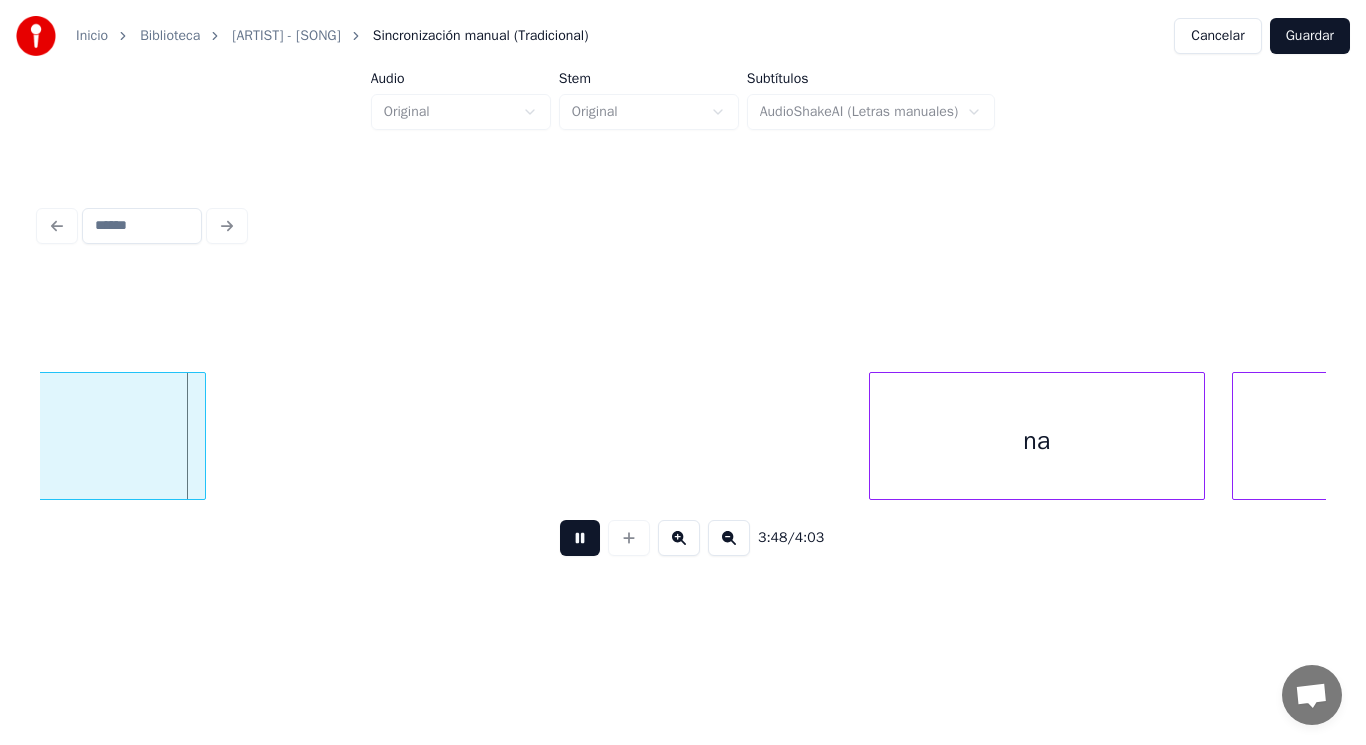 click at bounding box center [580, 538] 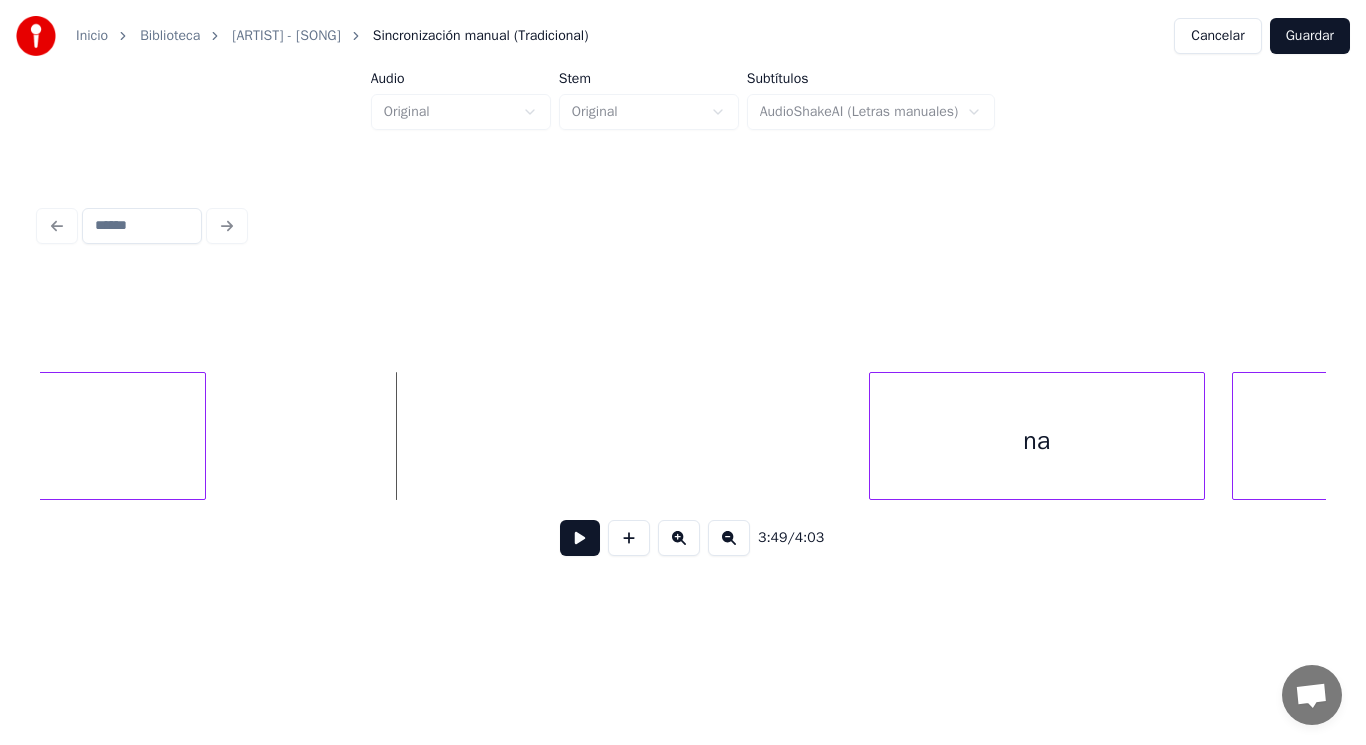 click on "na," at bounding box center (-74, 441) 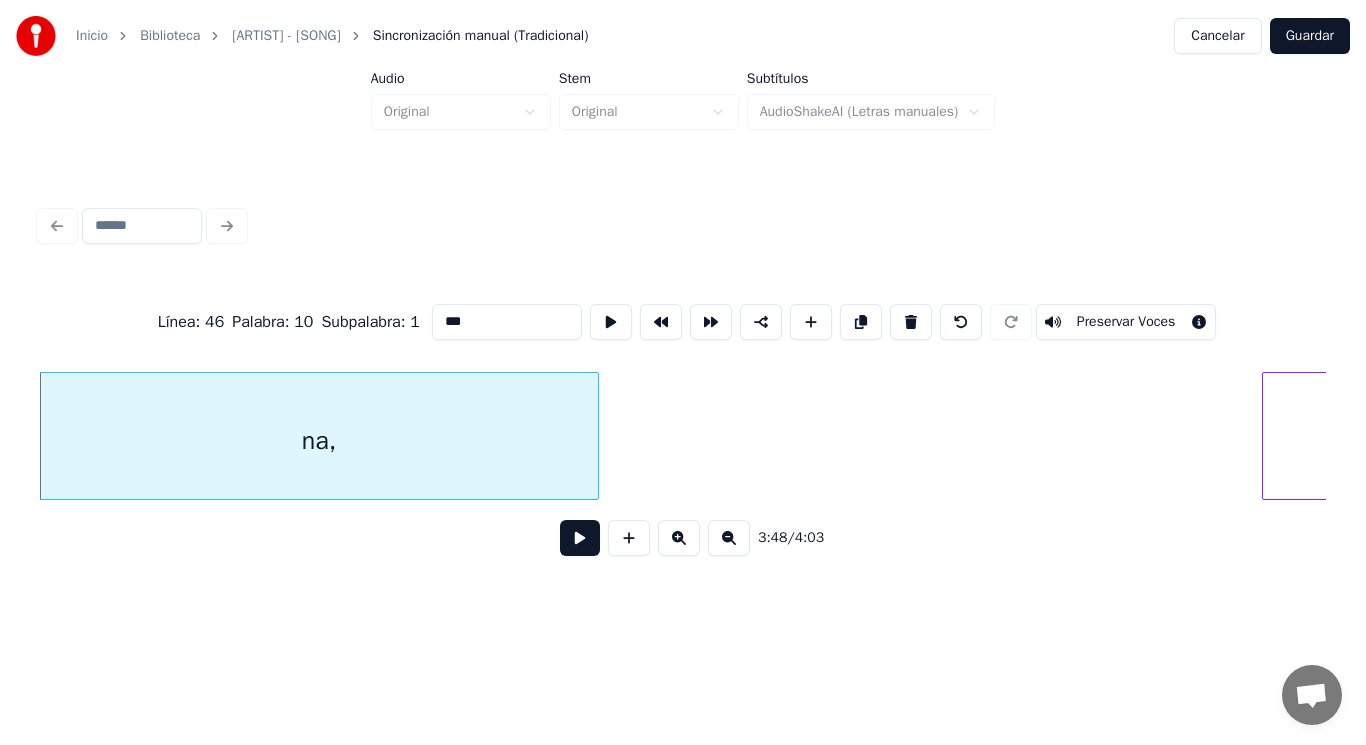 click at bounding box center [580, 538] 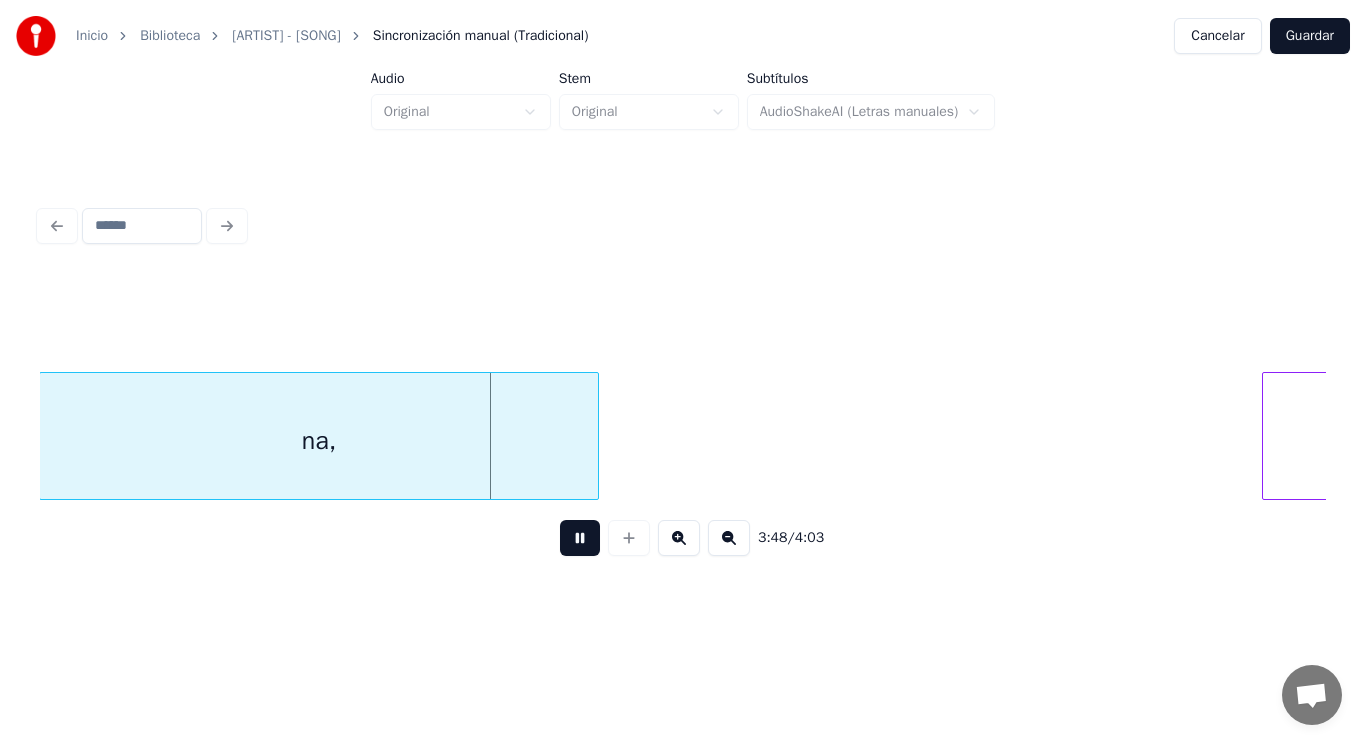 click at bounding box center [580, 538] 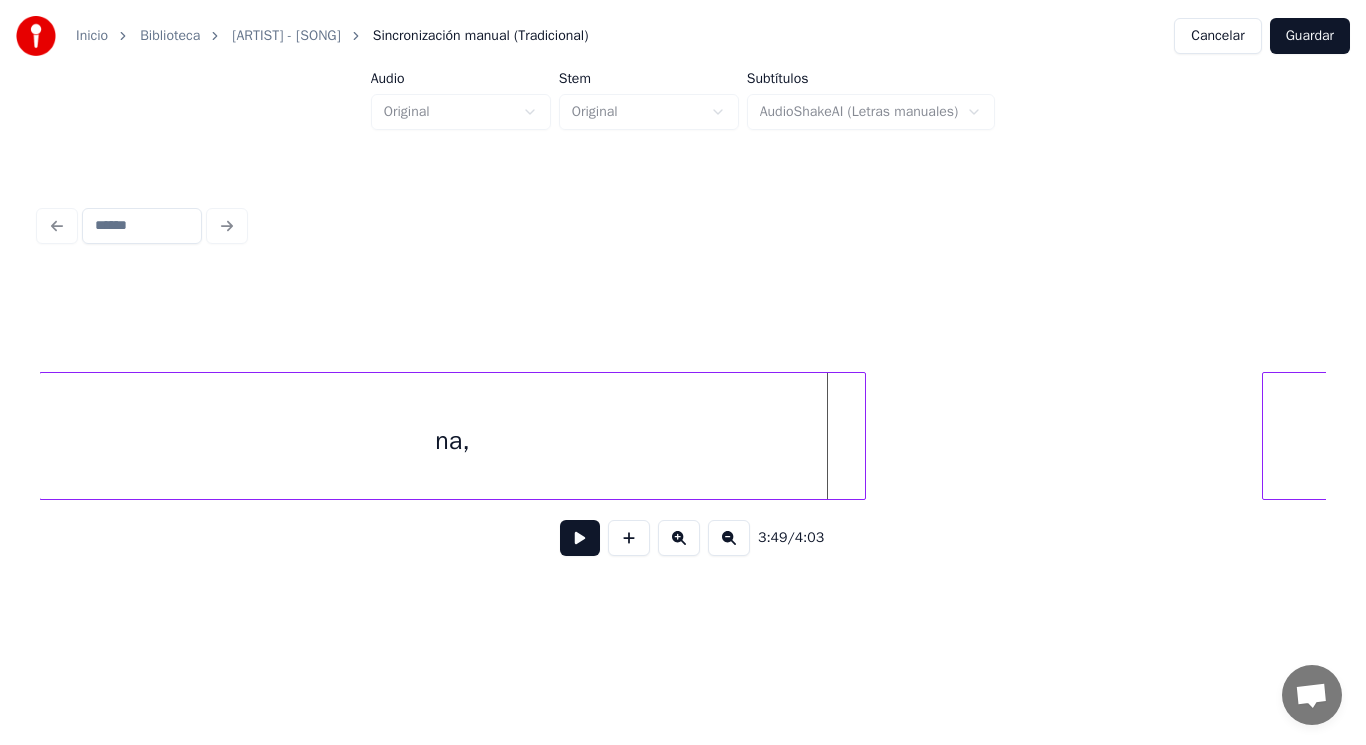 click at bounding box center (862, 436) 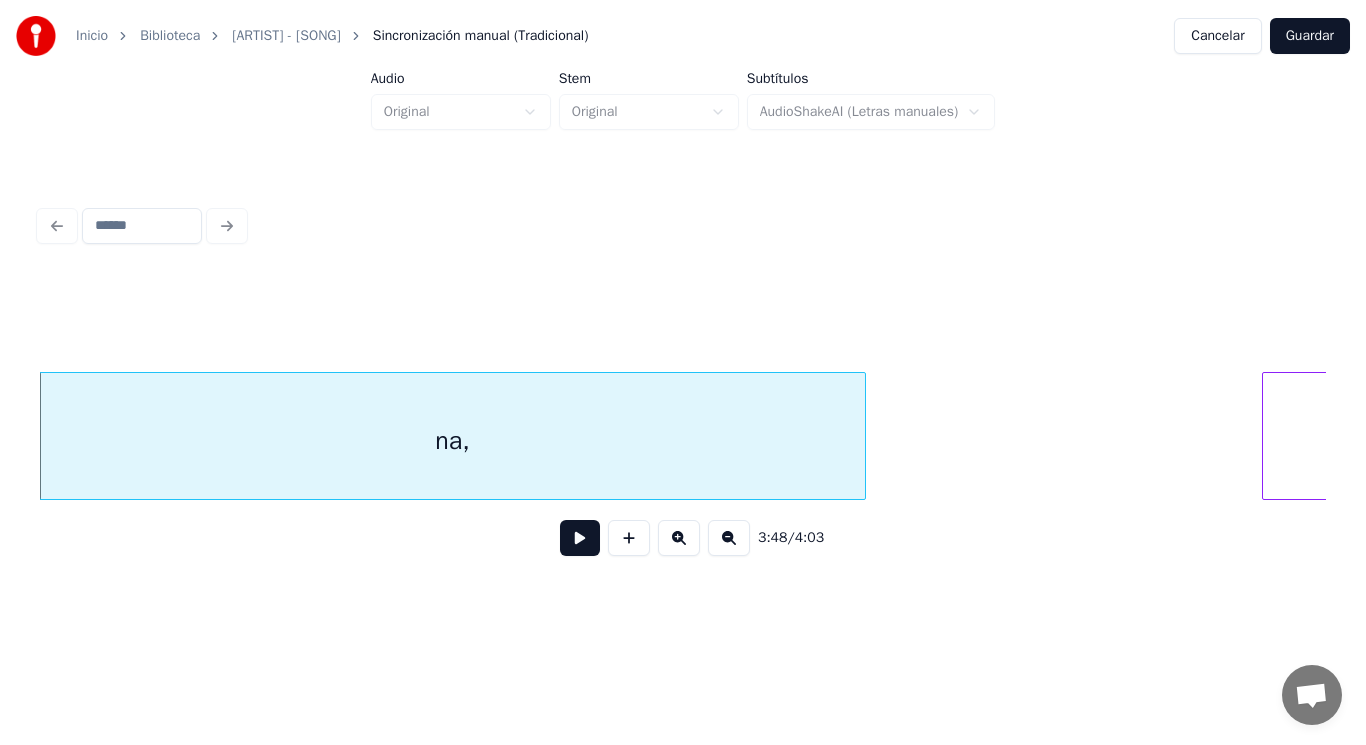 click at bounding box center [580, 538] 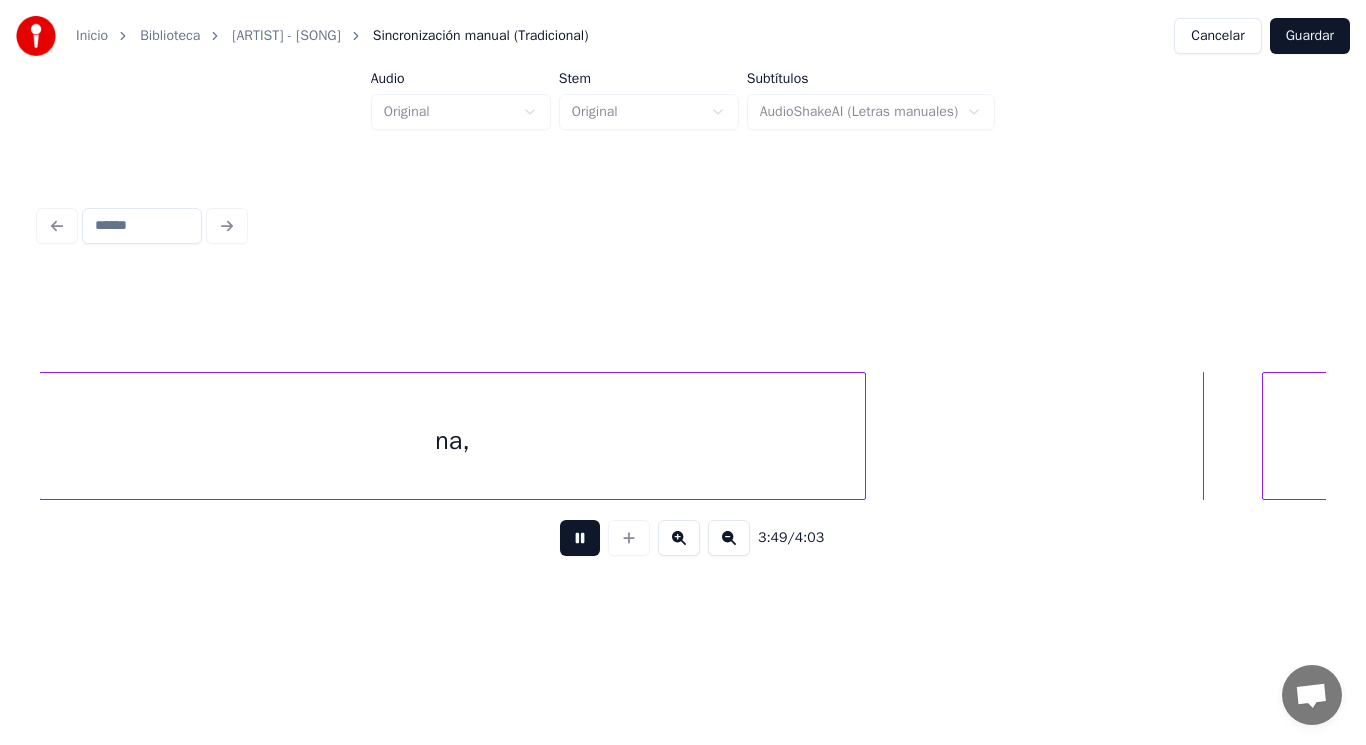 click at bounding box center (580, 538) 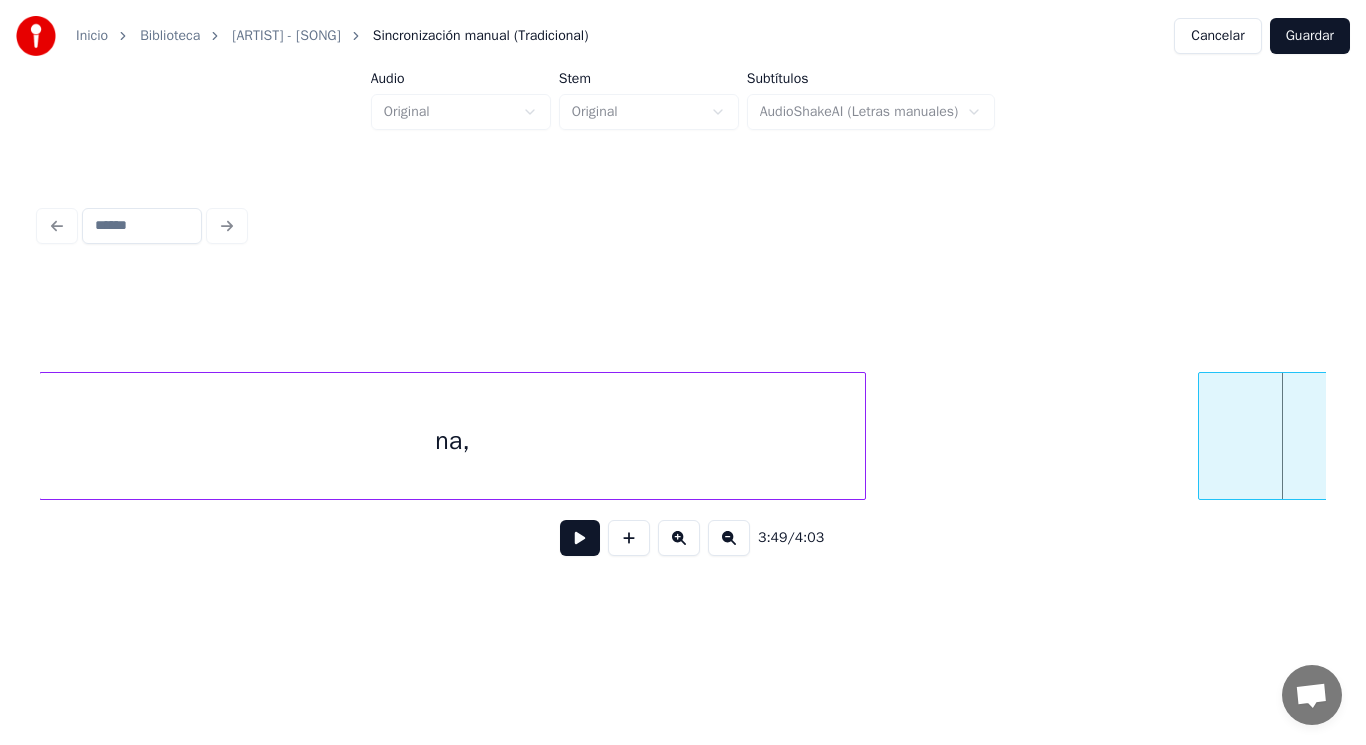 click at bounding box center (1202, 436) 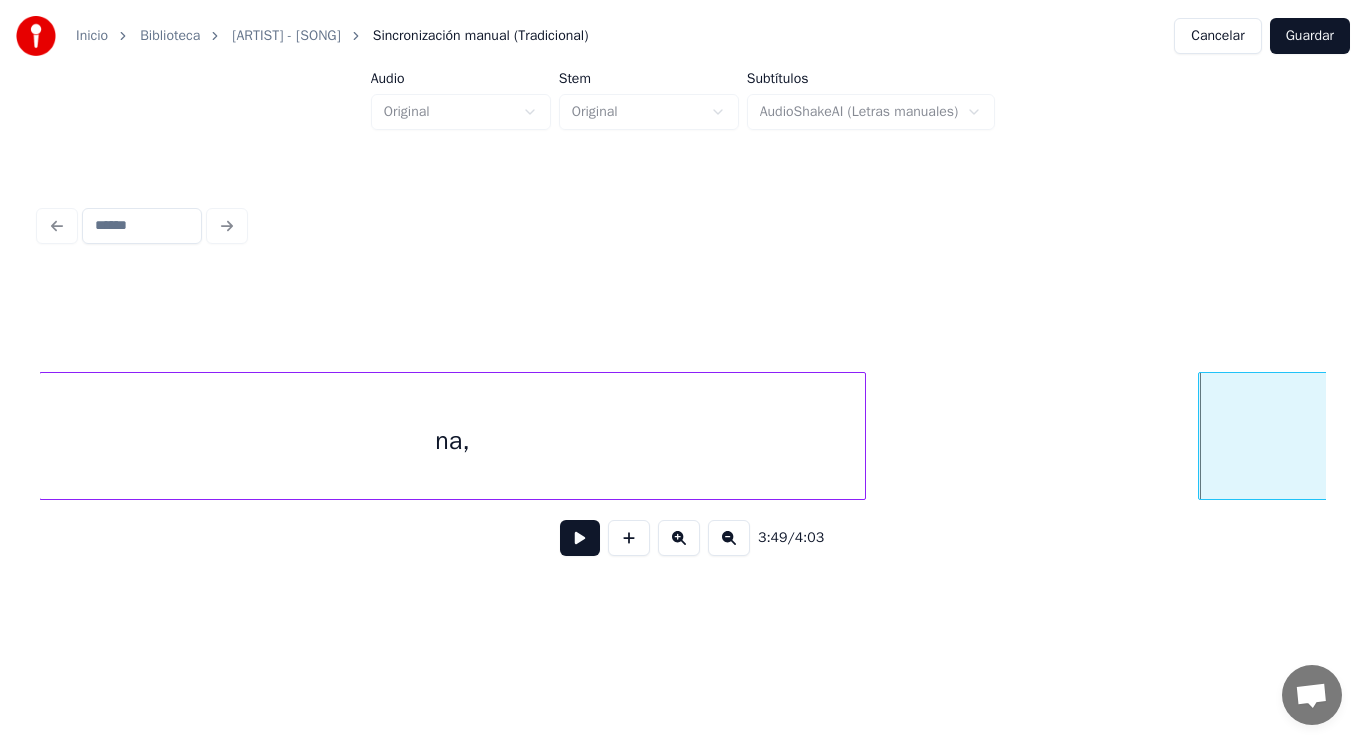 click on "na," at bounding box center (452, 441) 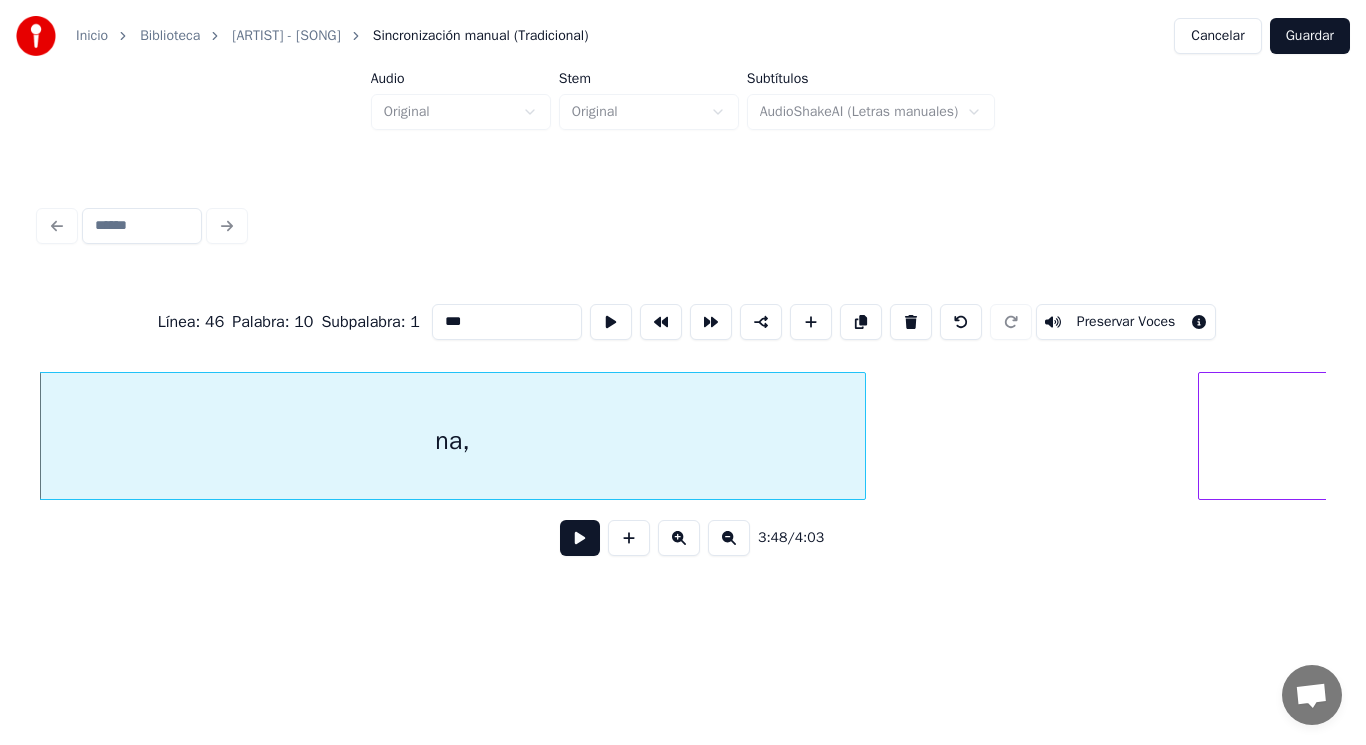 click at bounding box center (580, 538) 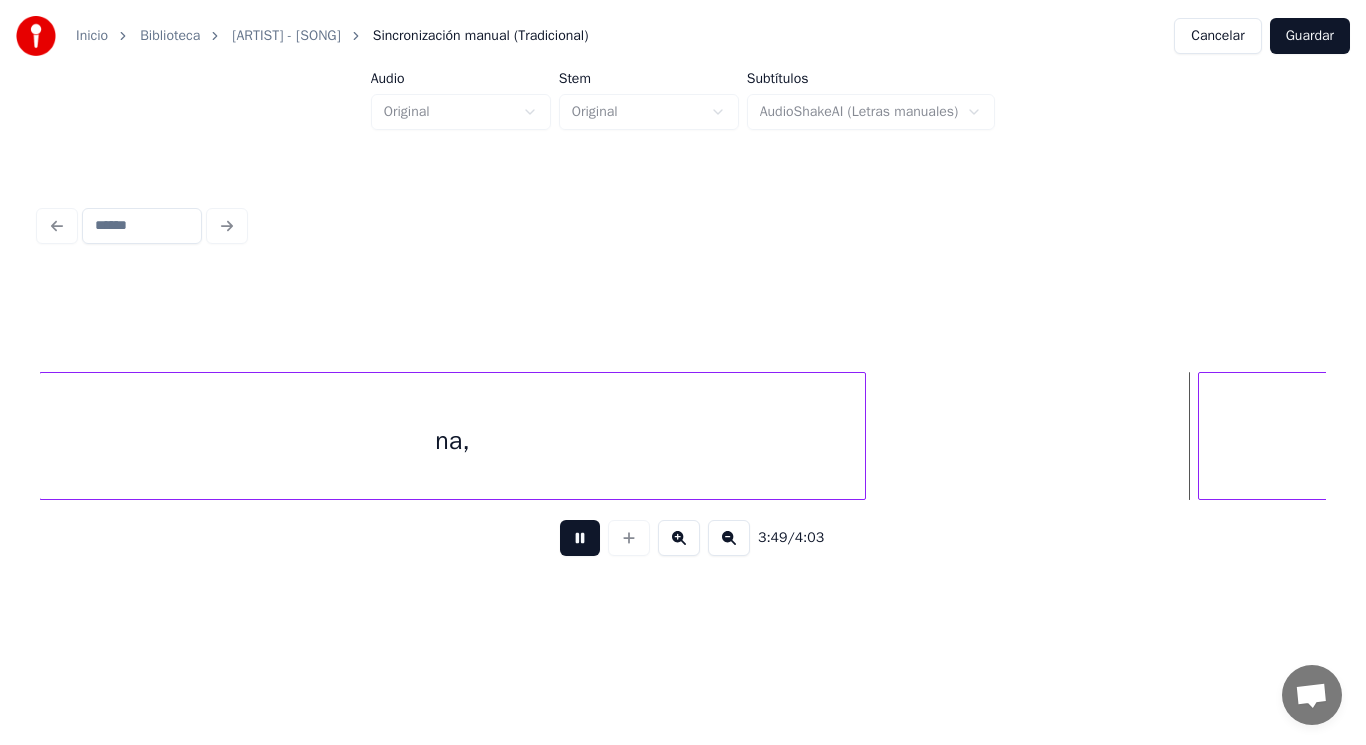 scroll, scrollTop: 0, scrollLeft: 321358, axis: horizontal 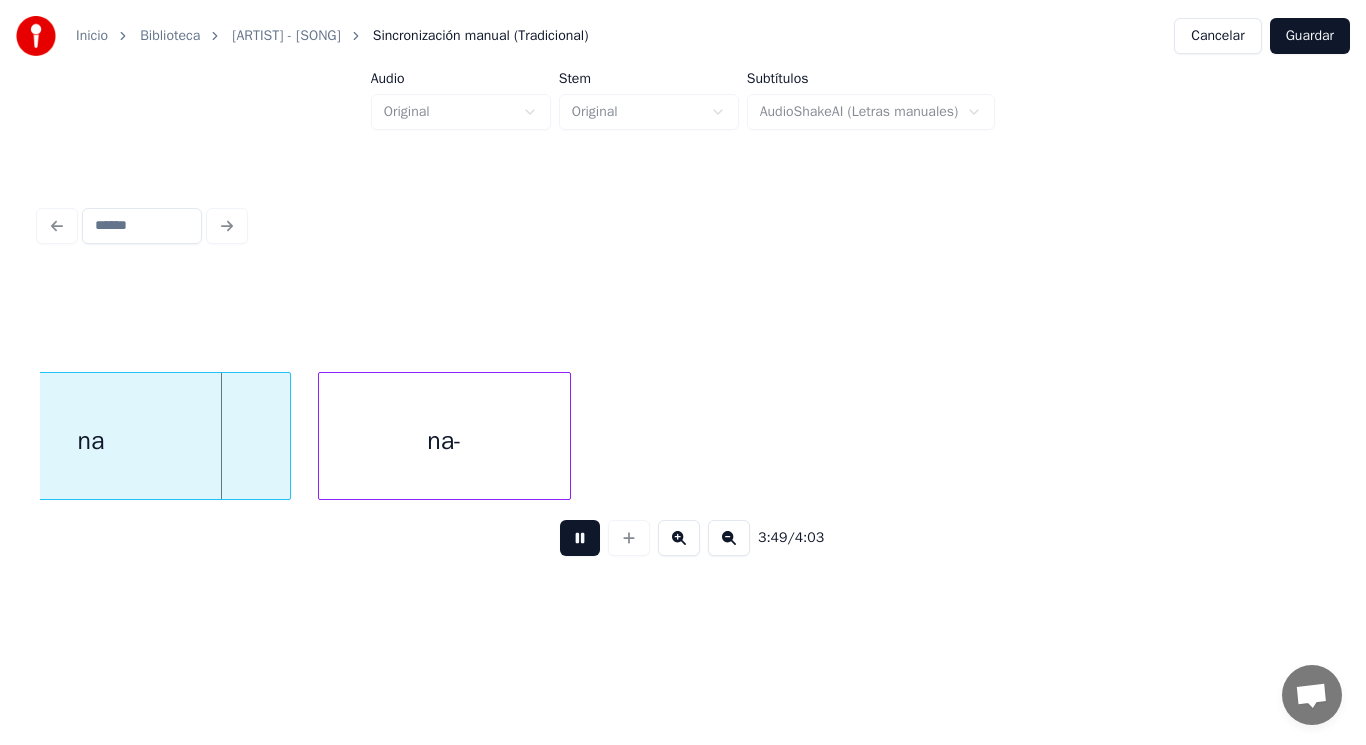 click at bounding box center (580, 538) 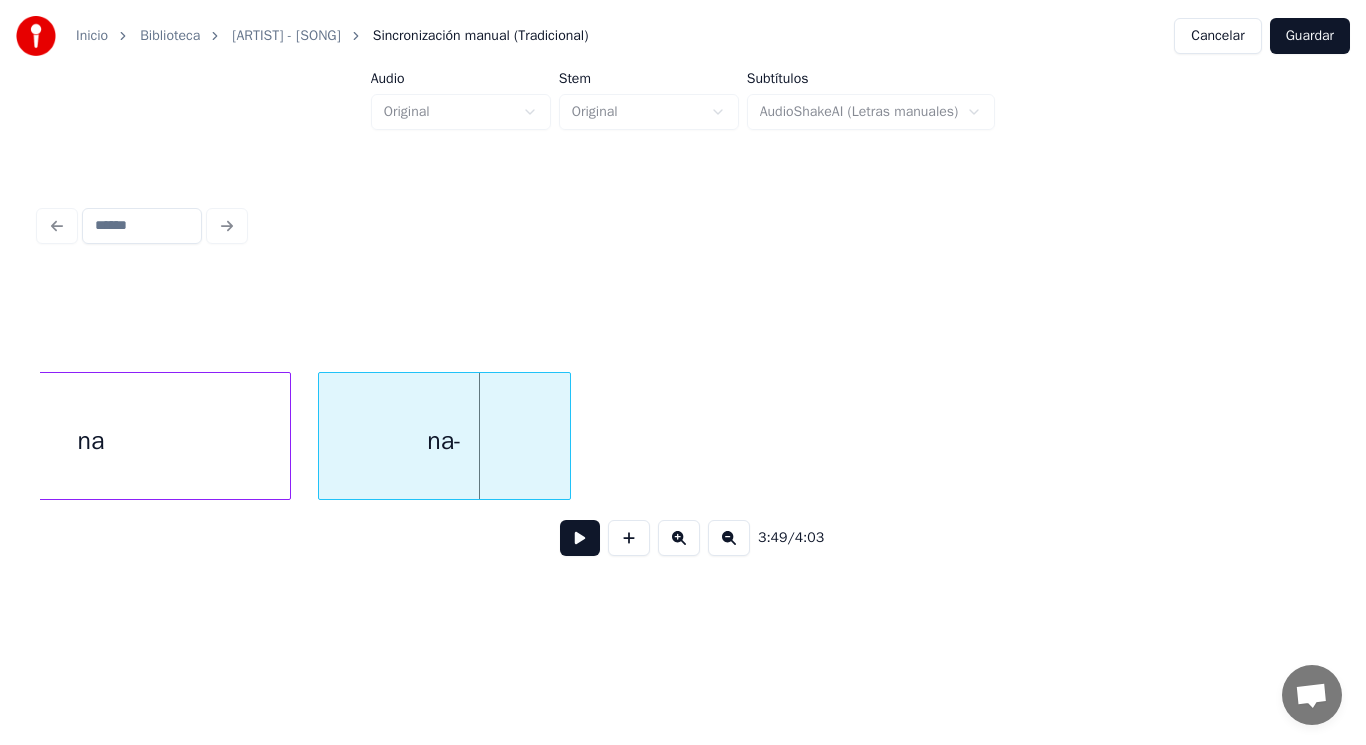 click on "na" at bounding box center (90, 441) 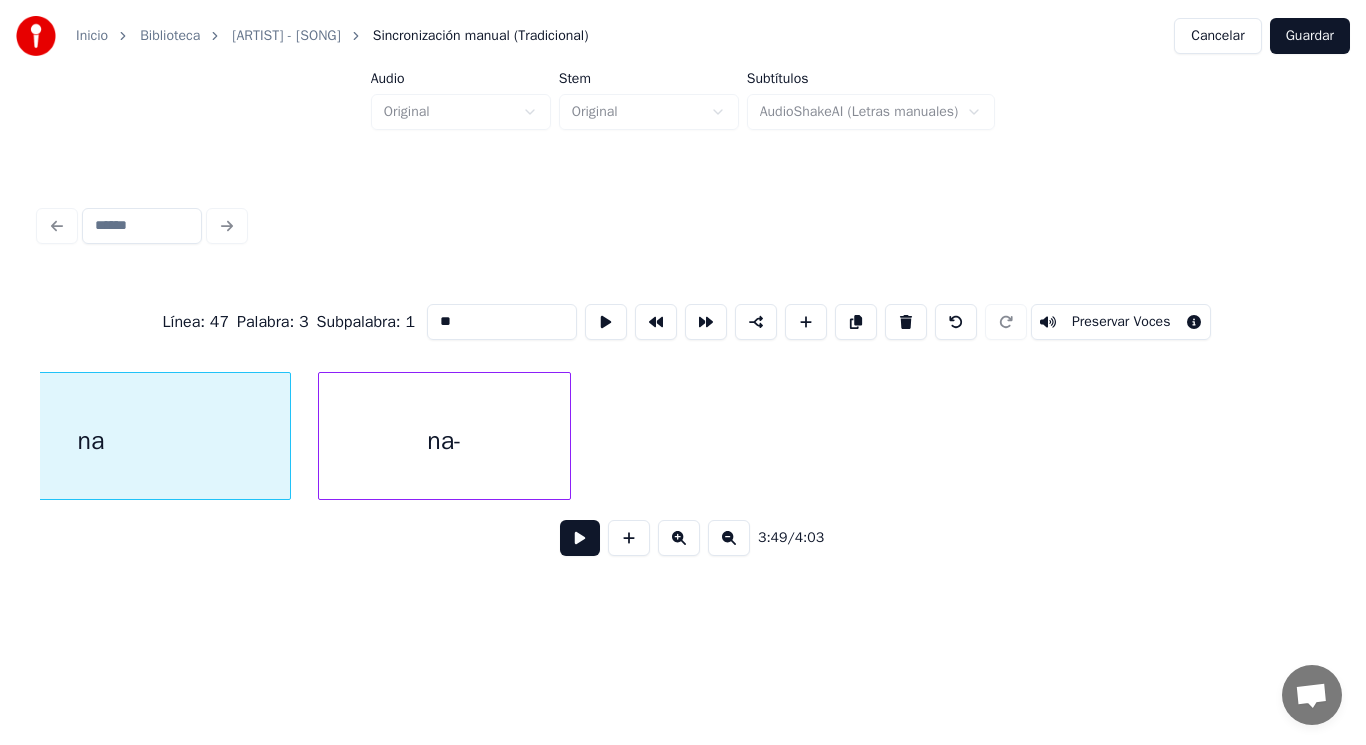scroll, scrollTop: 0, scrollLeft: 321210, axis: horizontal 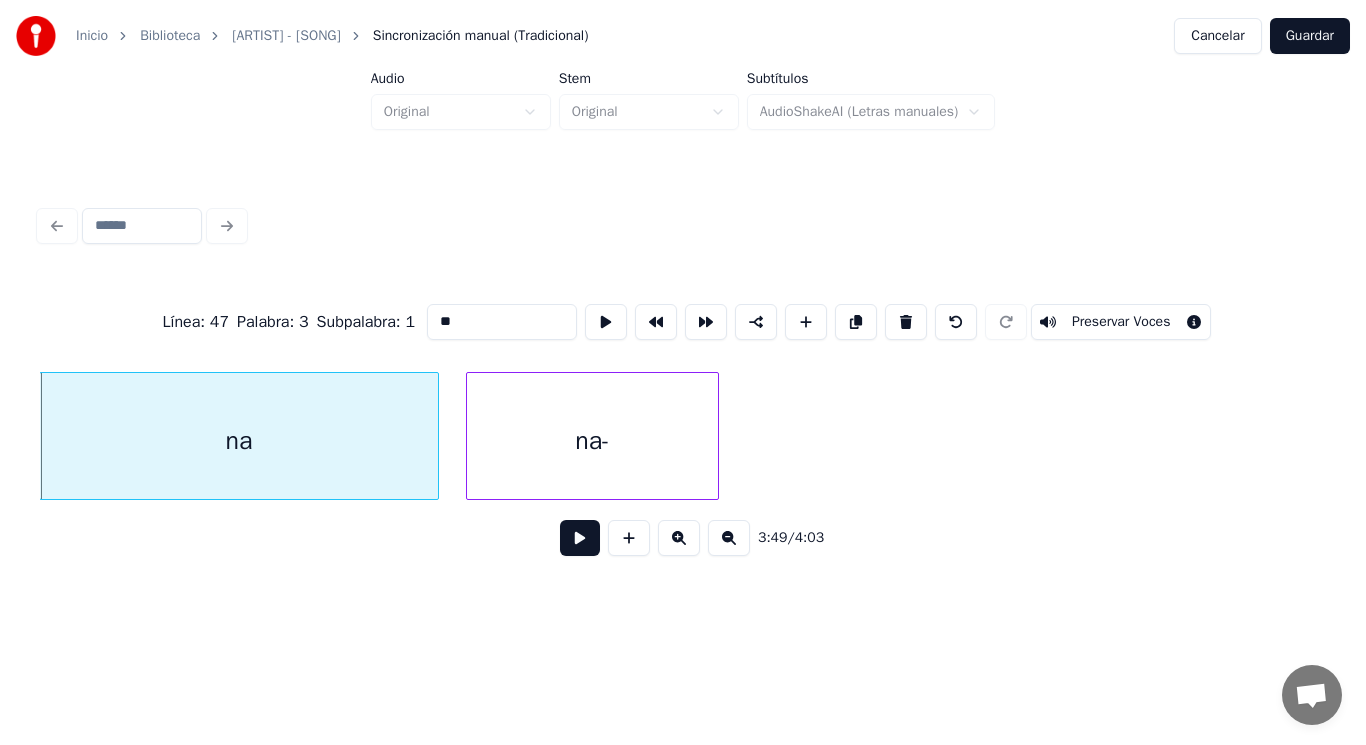 click at bounding box center (580, 538) 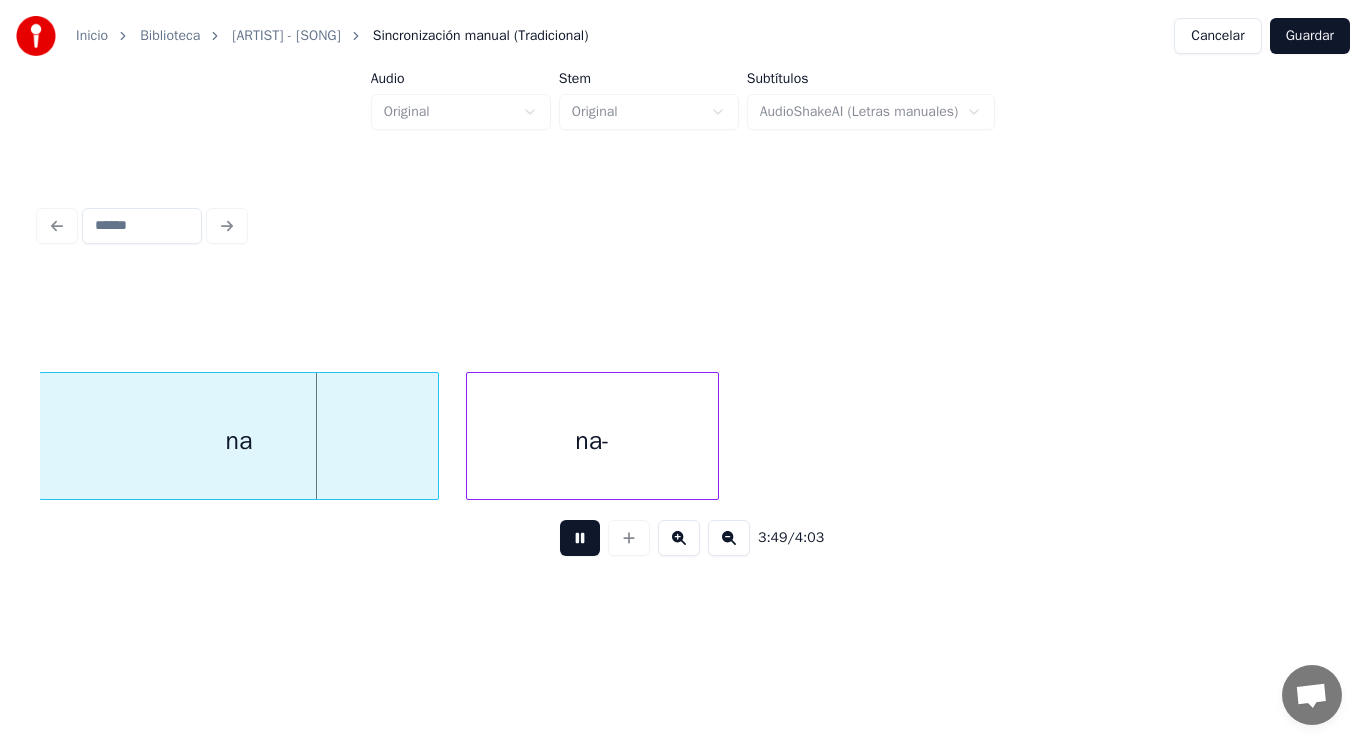 click at bounding box center [580, 538] 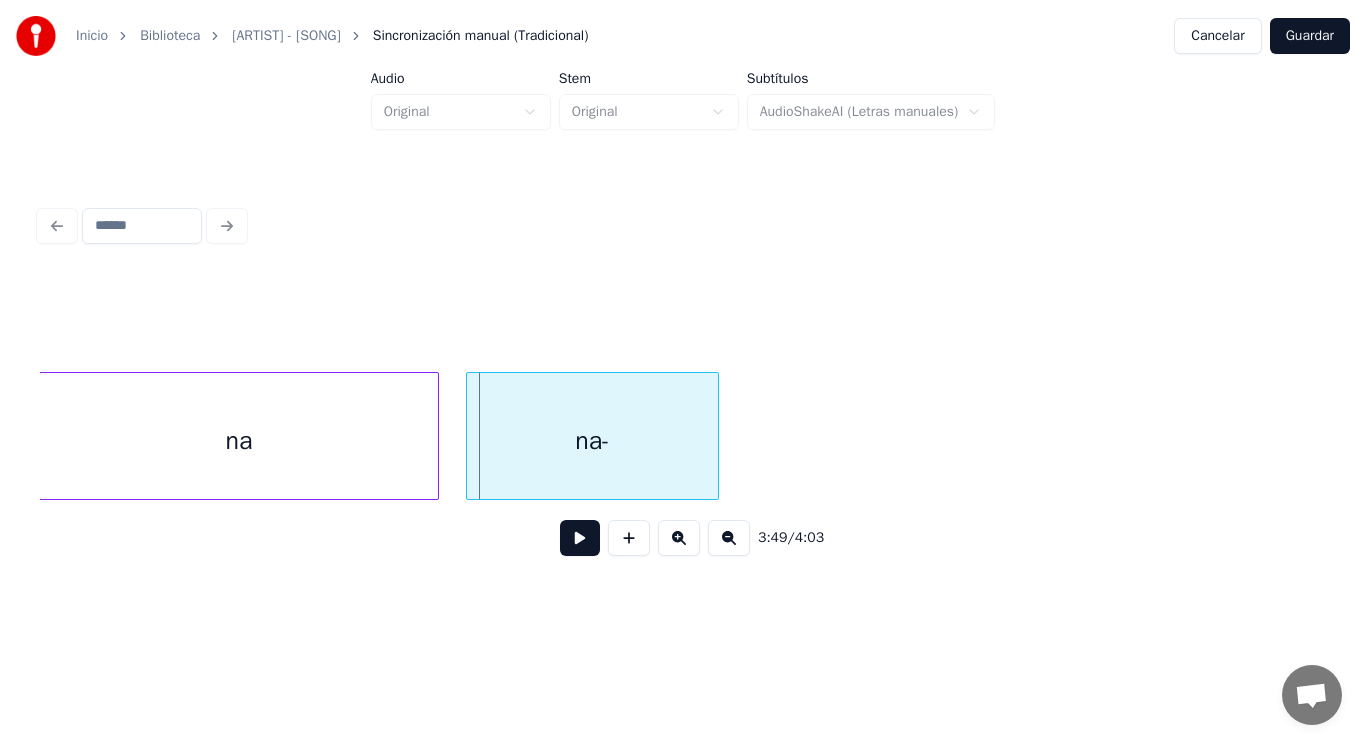 click on "na" at bounding box center [238, 441] 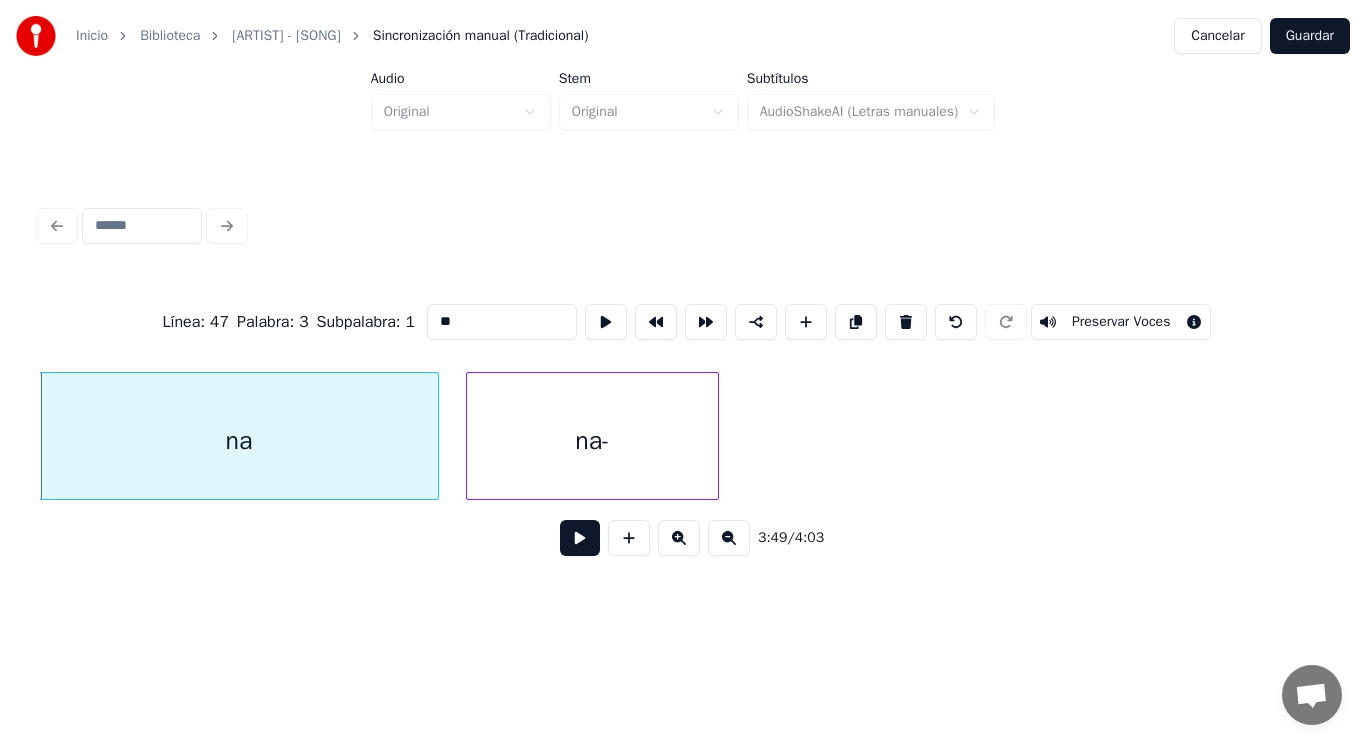 click at bounding box center [580, 538] 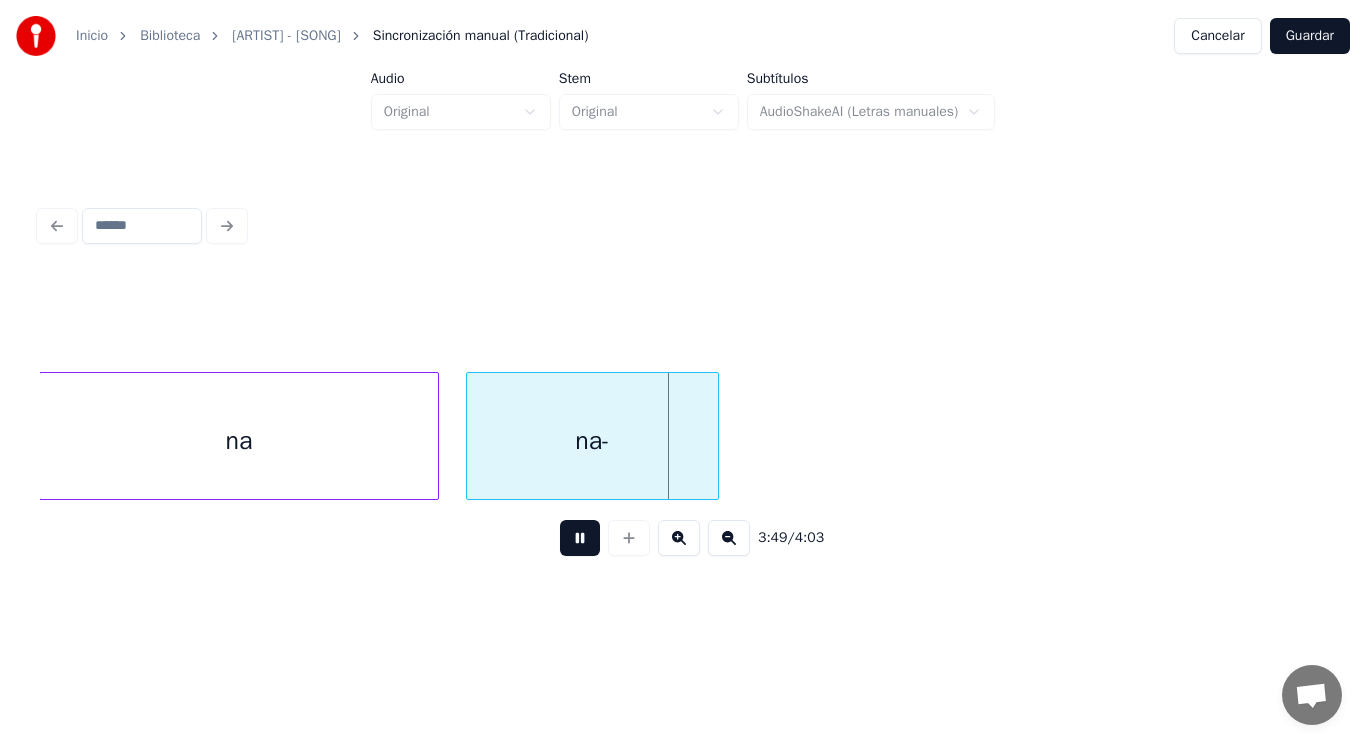 click at bounding box center [580, 538] 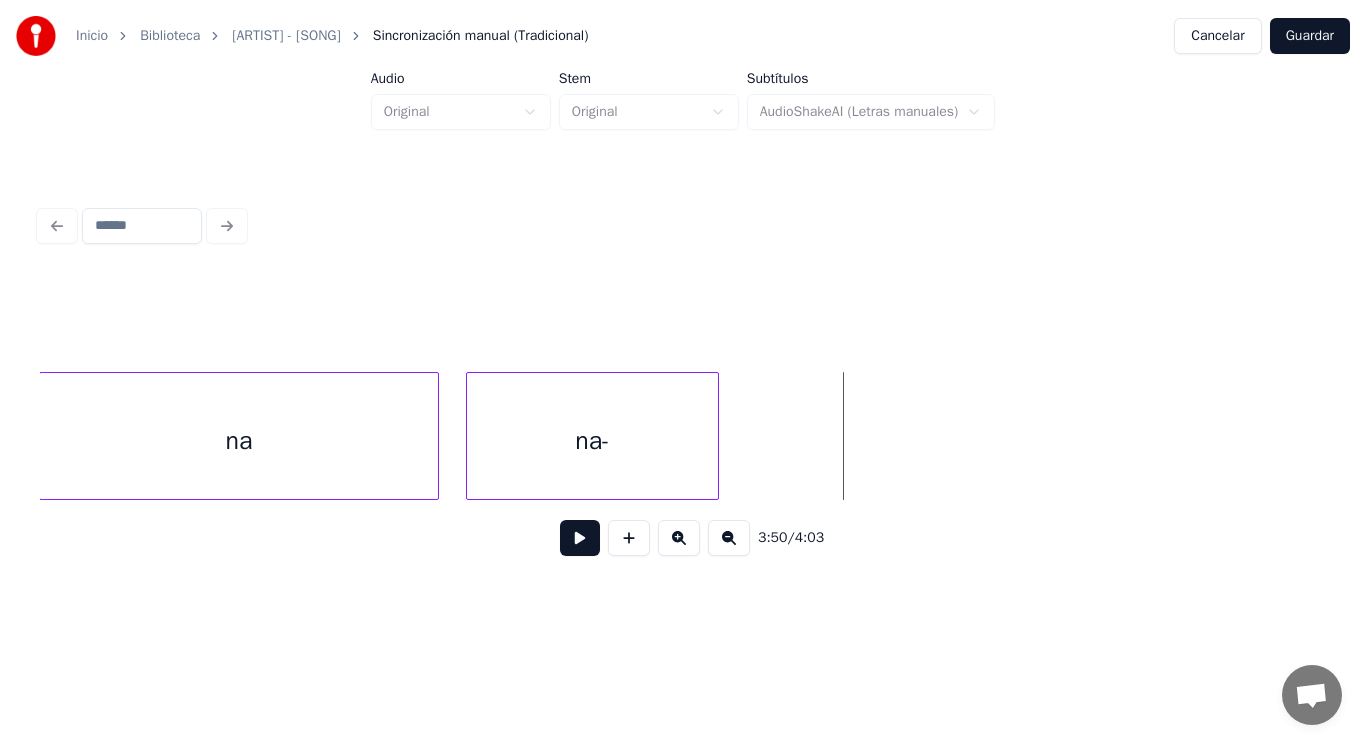 click on "na-" at bounding box center (592, 441) 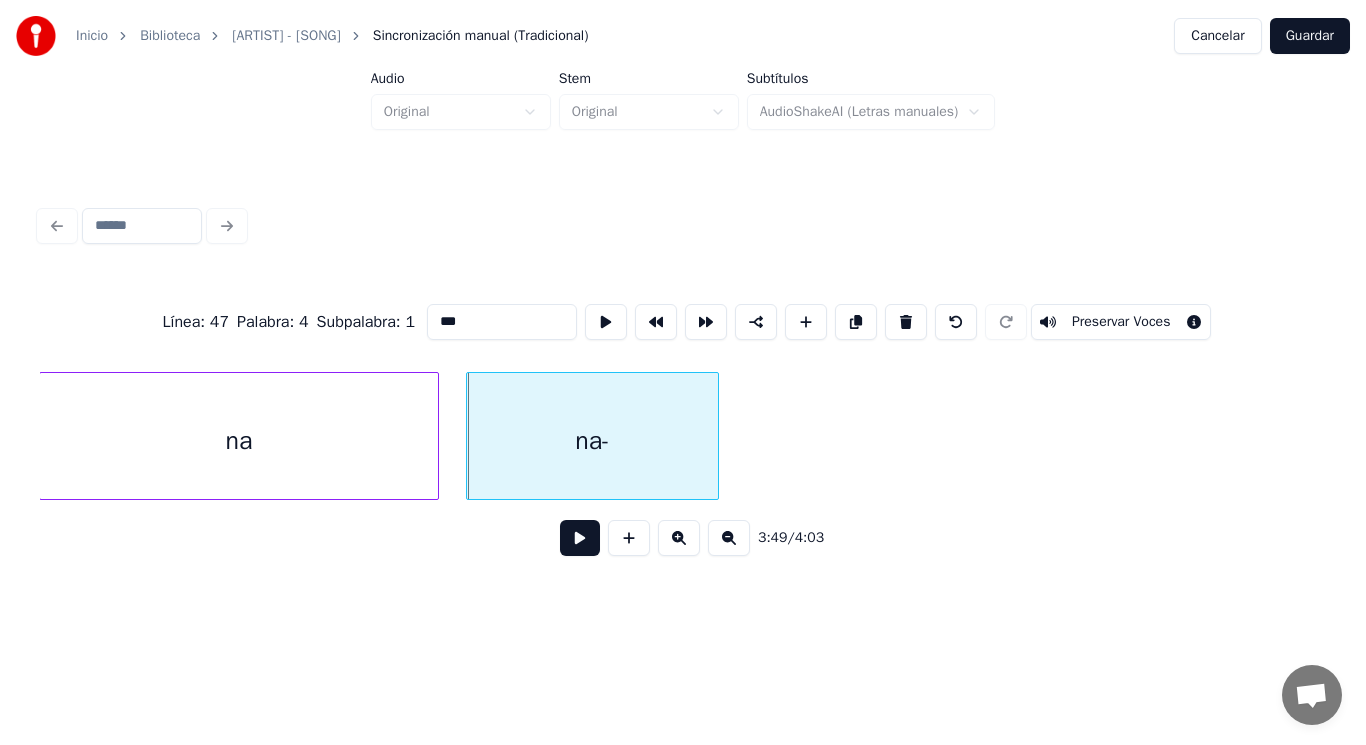 click on "***" at bounding box center (502, 322) 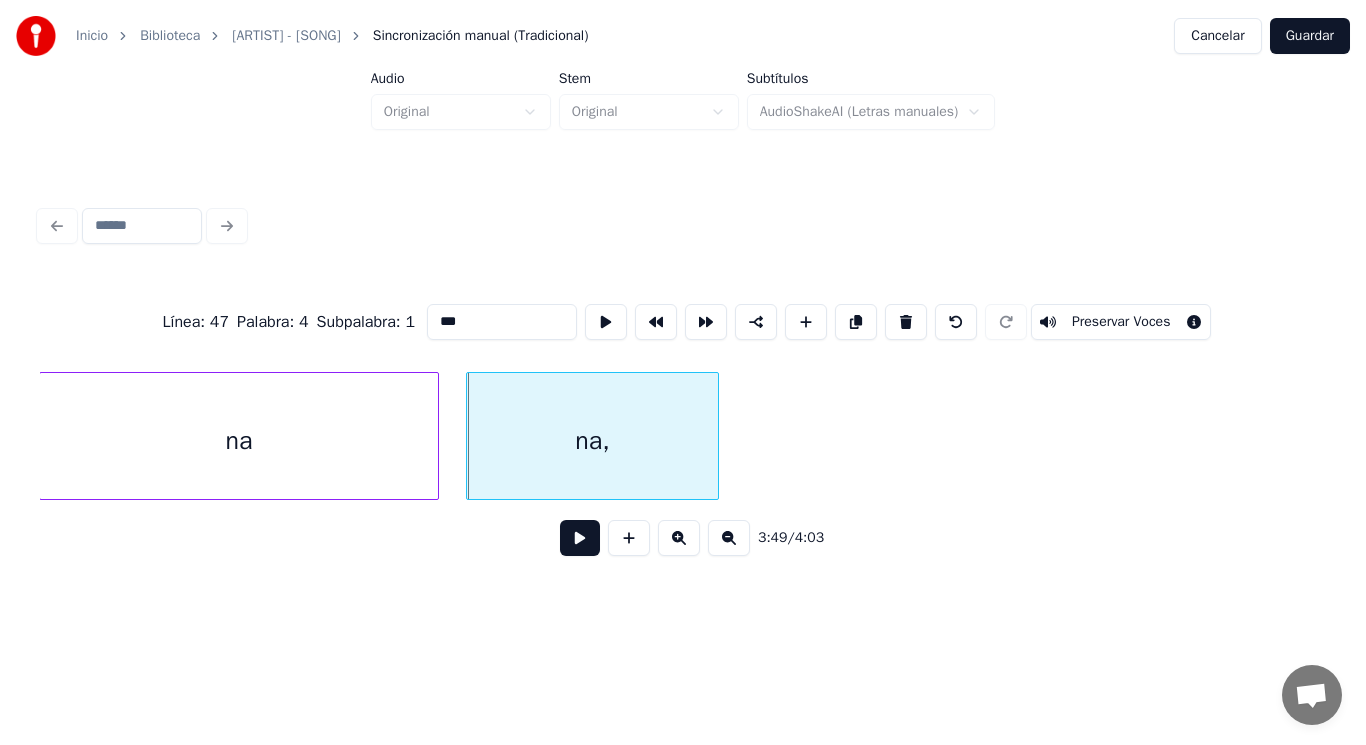 click on "na" at bounding box center [238, 441] 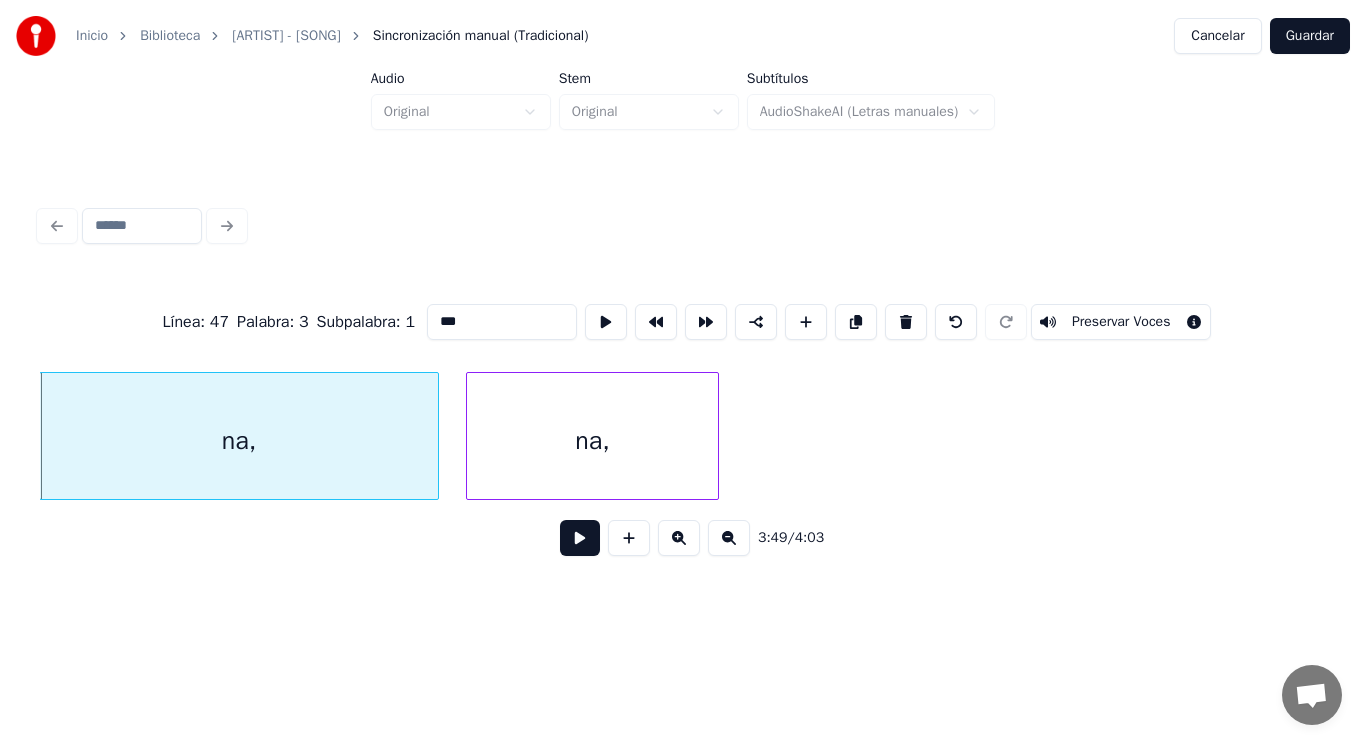 type on "***" 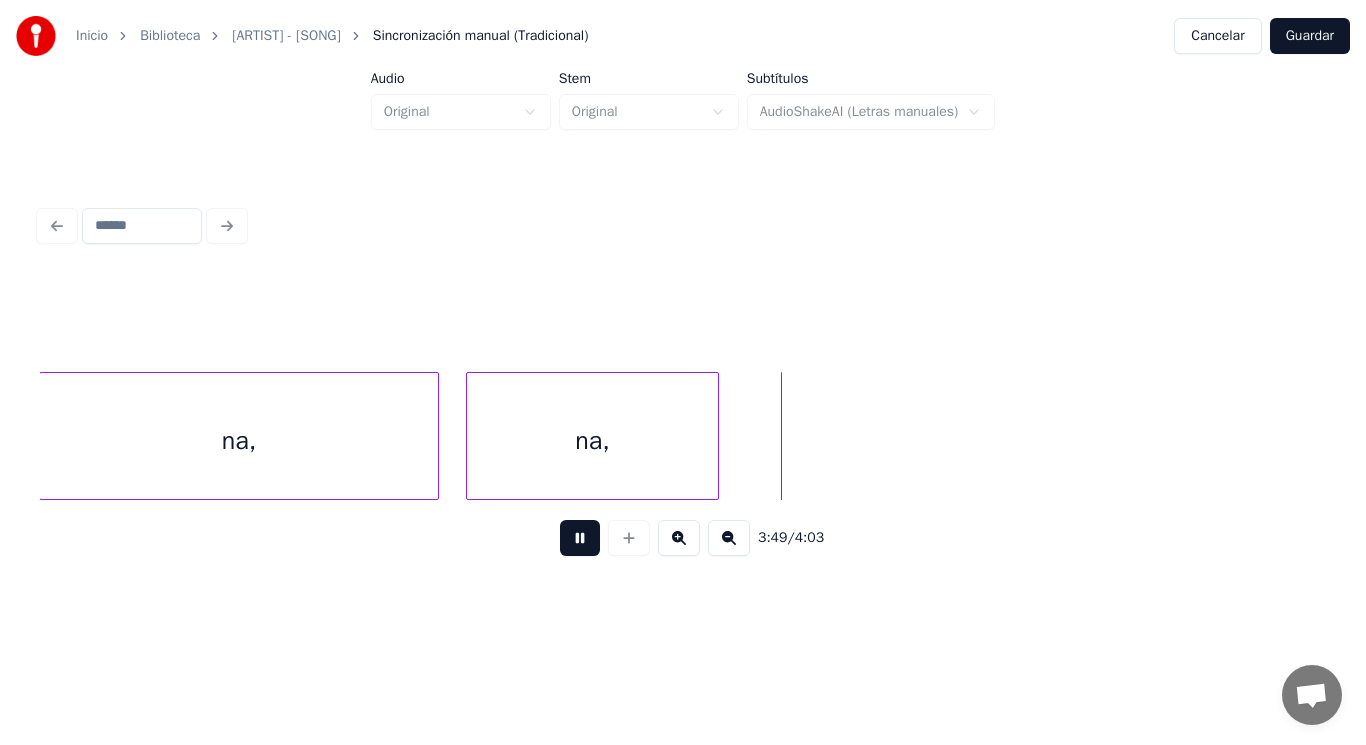 click at bounding box center [580, 538] 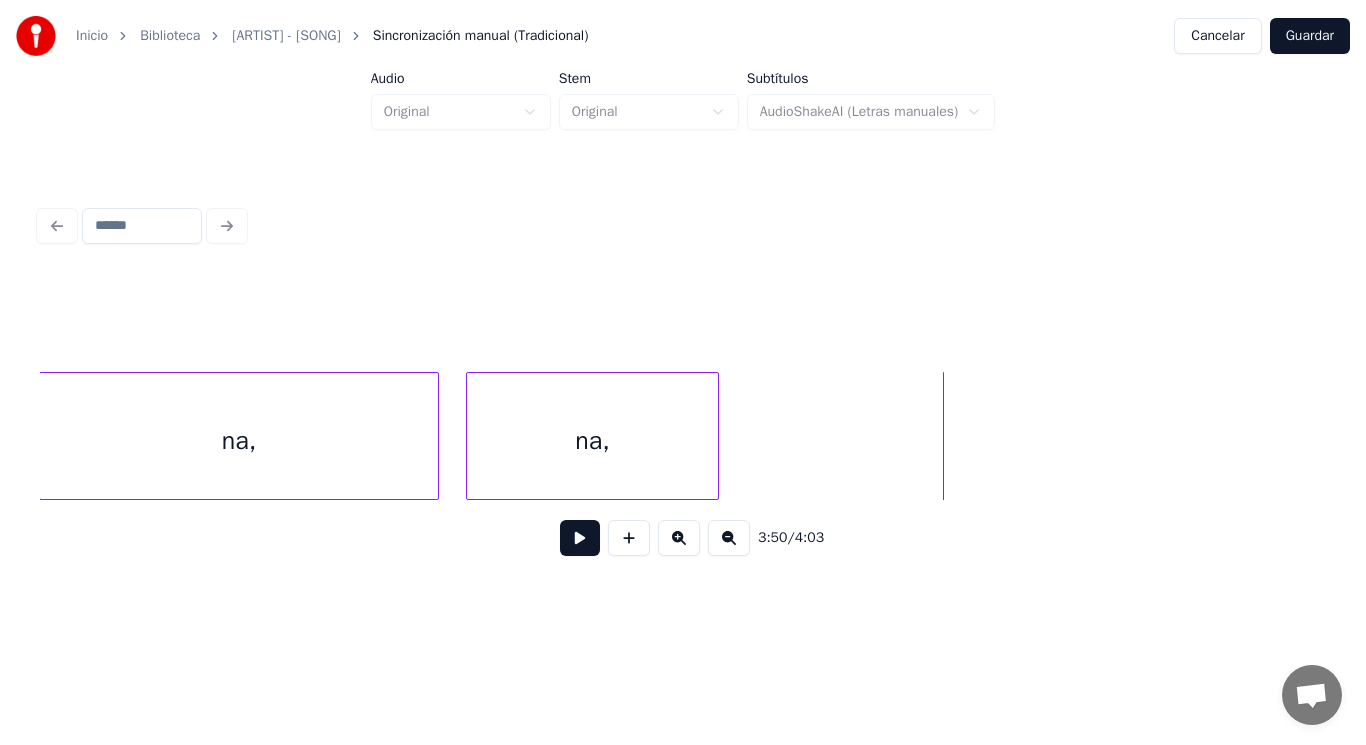 click on "na," at bounding box center [238, 441] 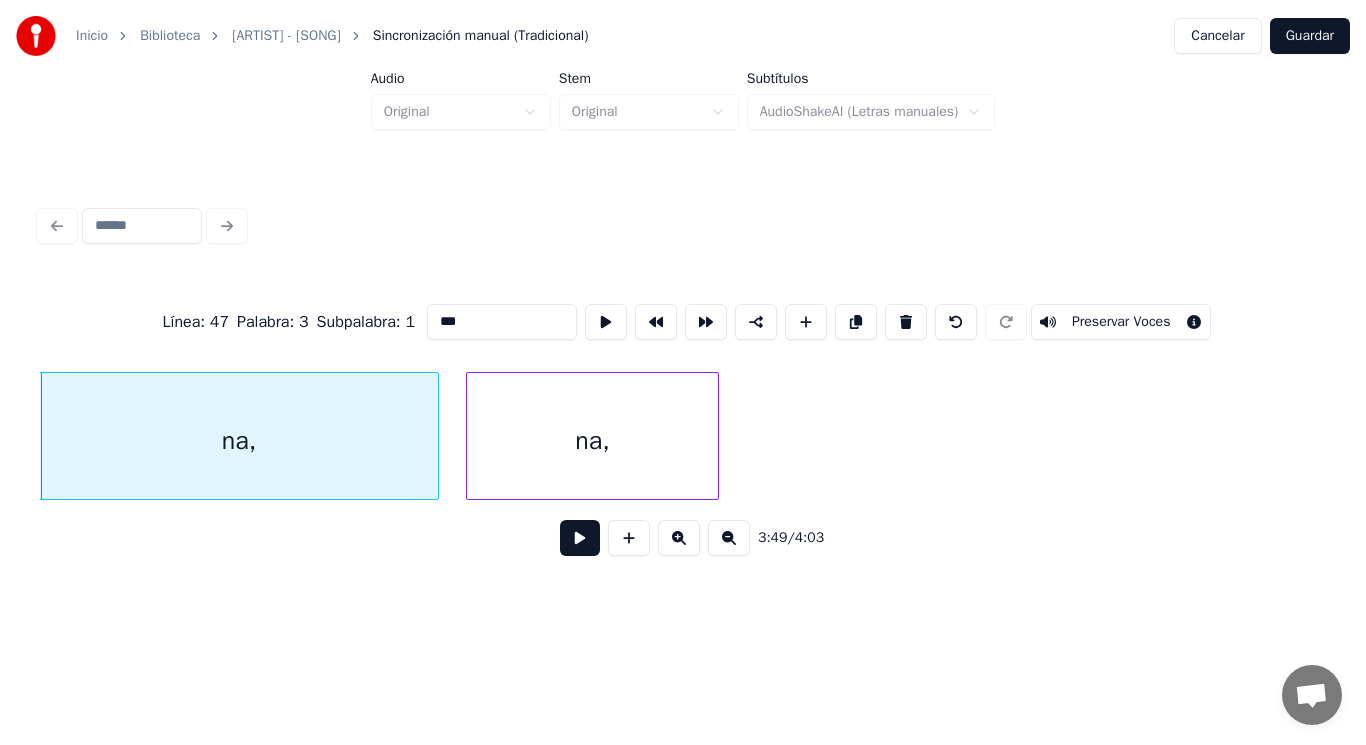 click at bounding box center (580, 538) 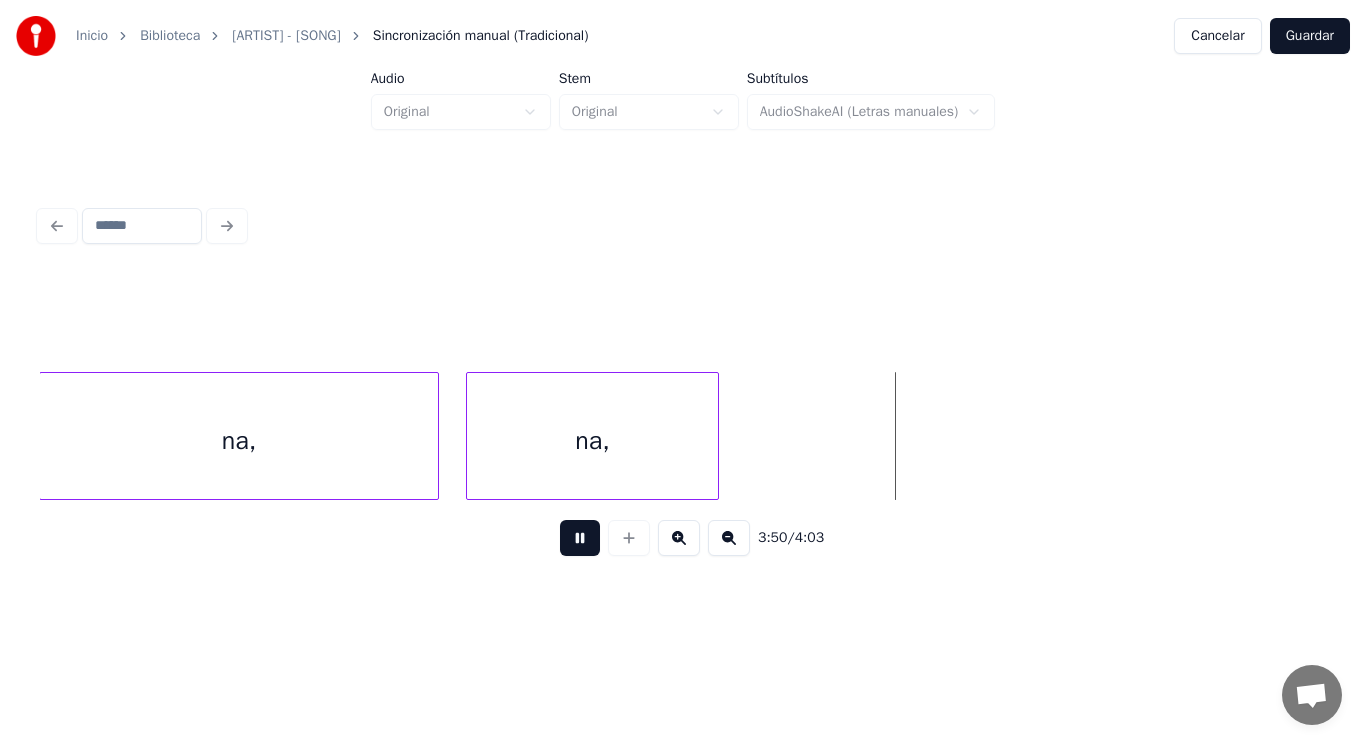 click at bounding box center (580, 538) 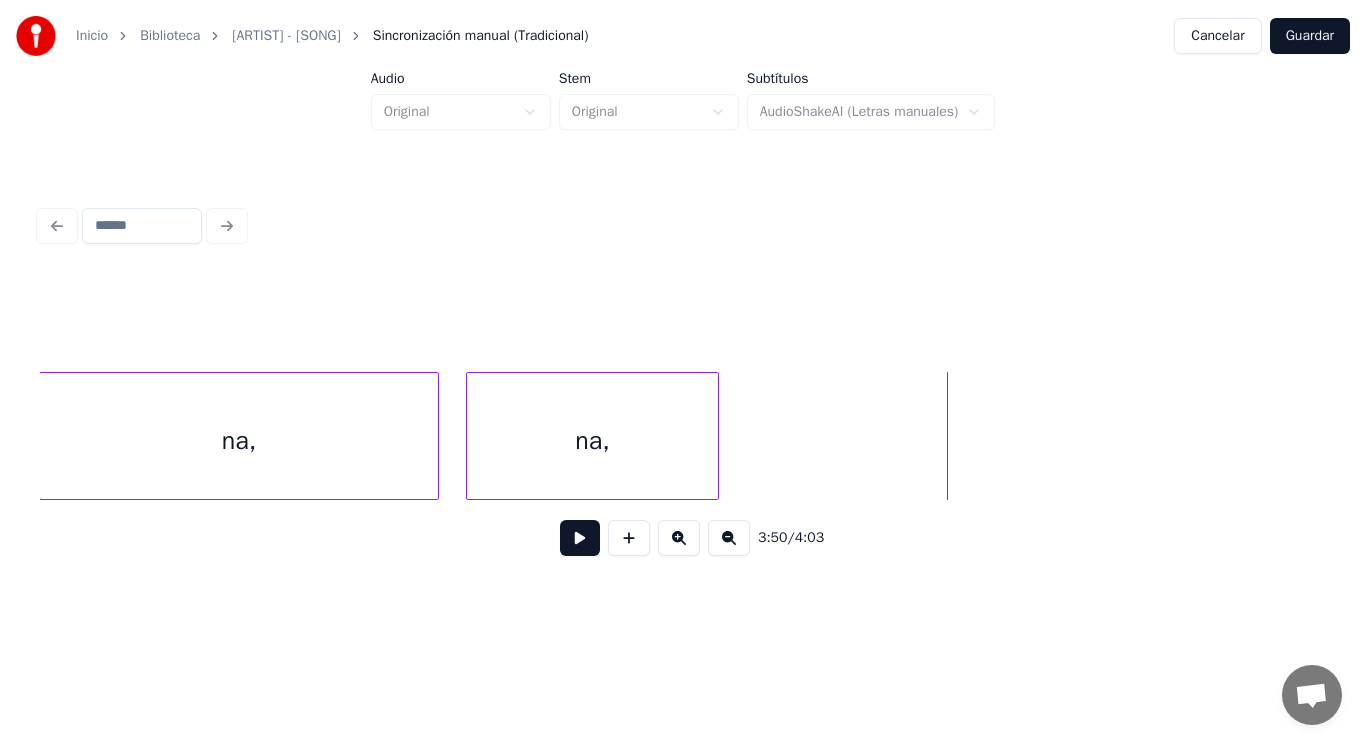 click on "na," at bounding box center (592, 441) 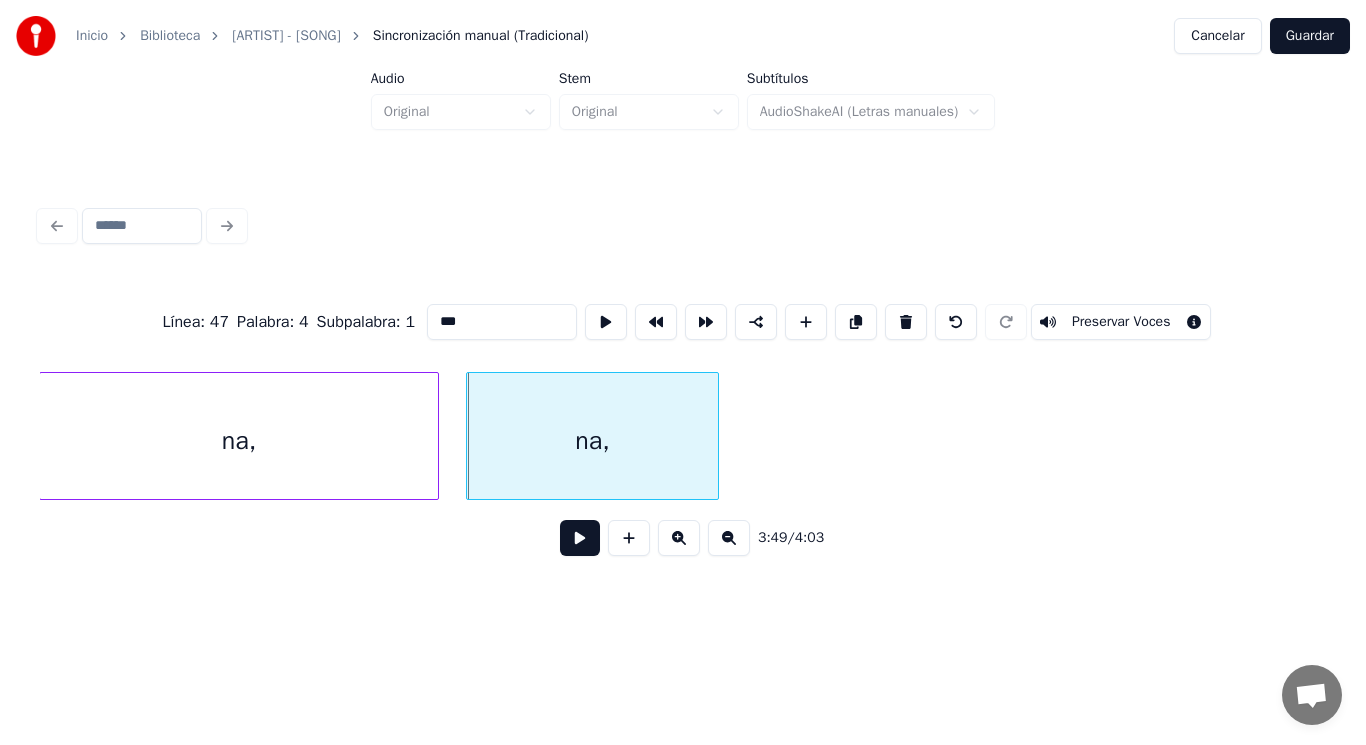 click at bounding box center (580, 538) 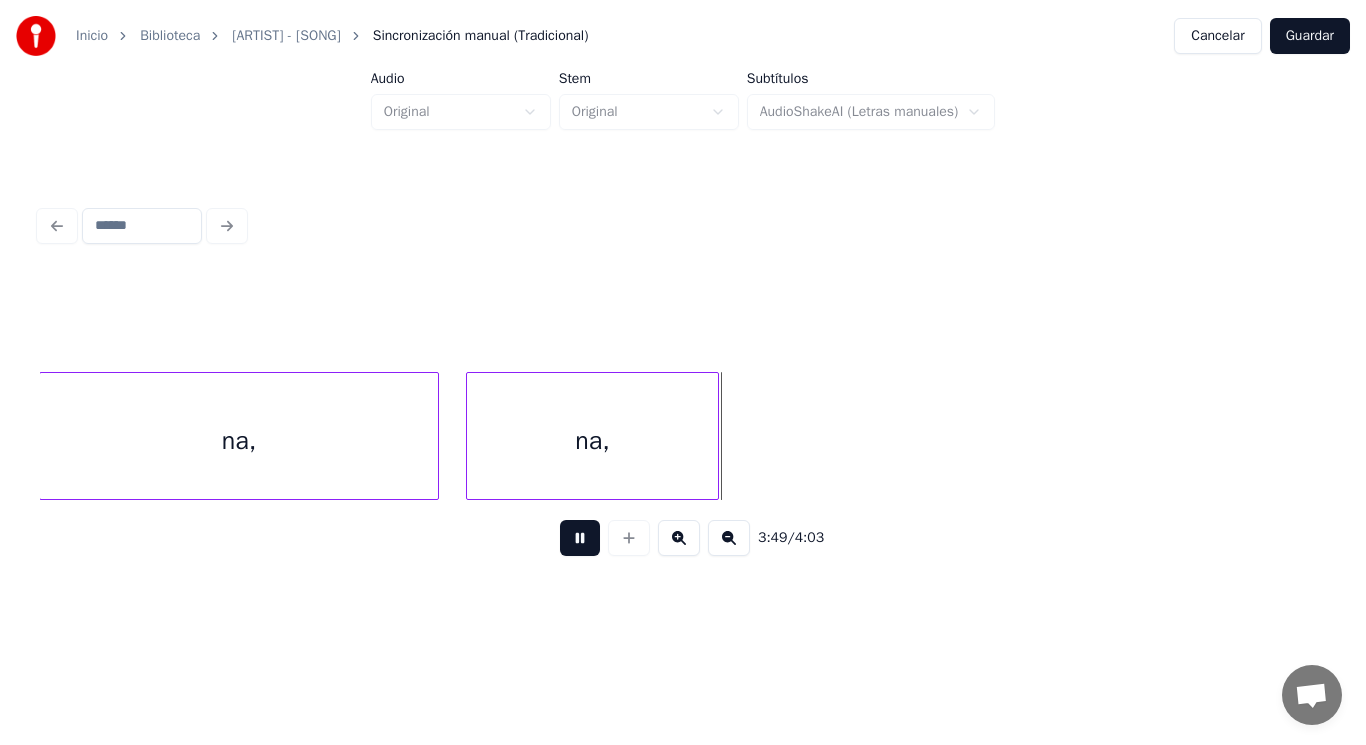 click at bounding box center (580, 538) 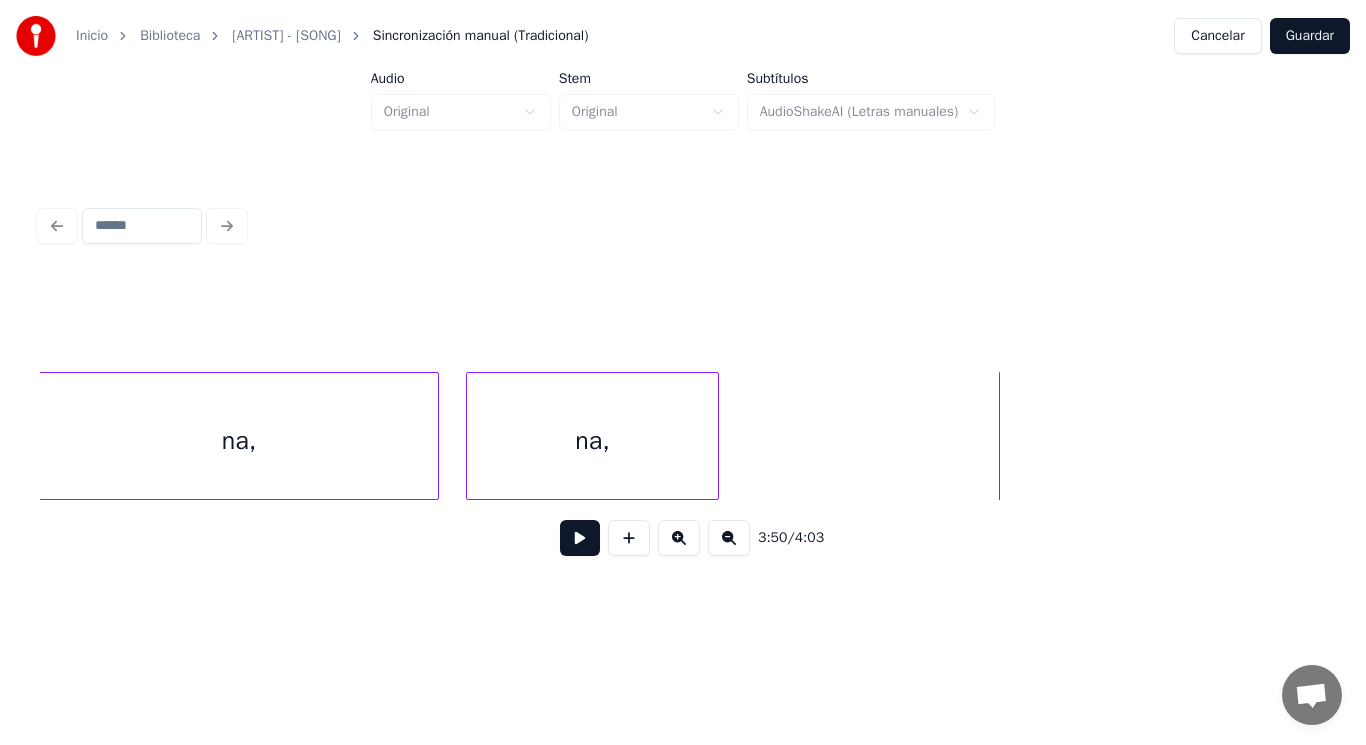 click on "na, na," at bounding box center (-151055, 436) 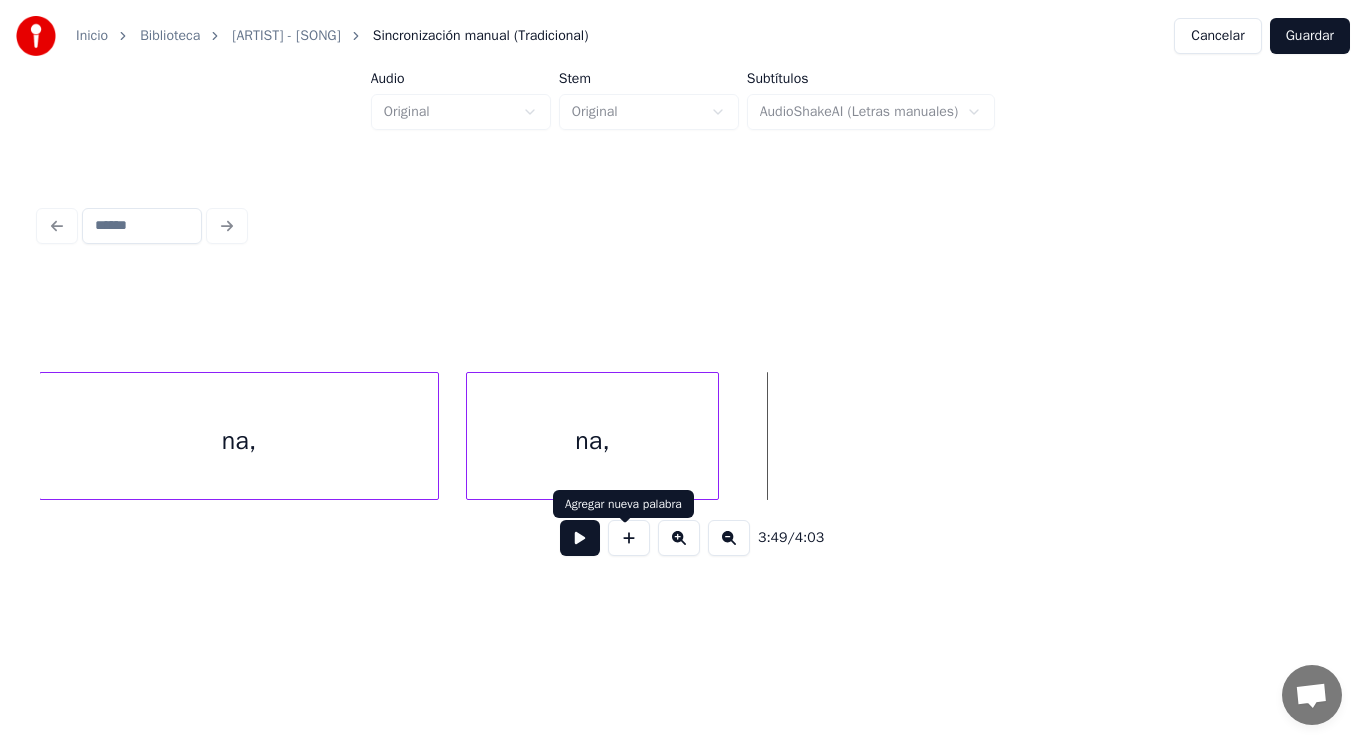 click at bounding box center [629, 538] 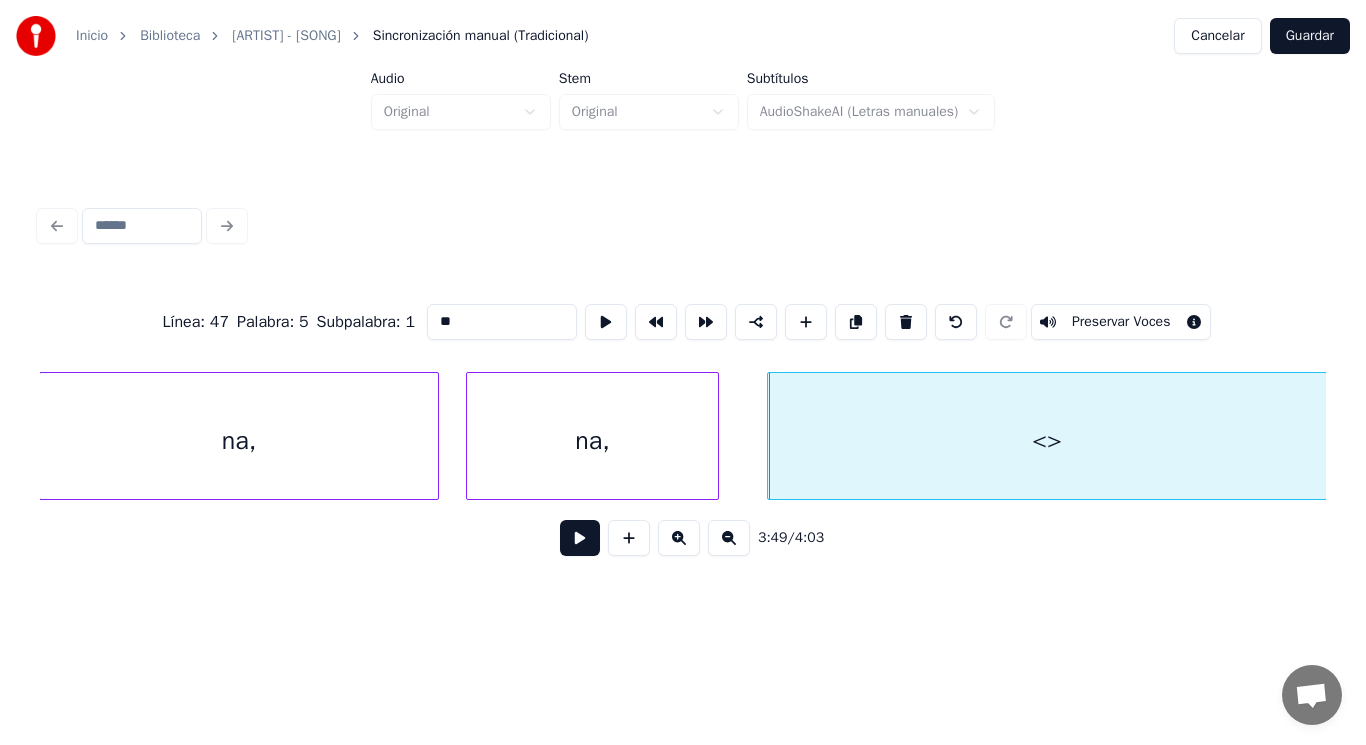 drag, startPoint x: 429, startPoint y: 310, endPoint x: 358, endPoint y: 325, distance: 72.56721 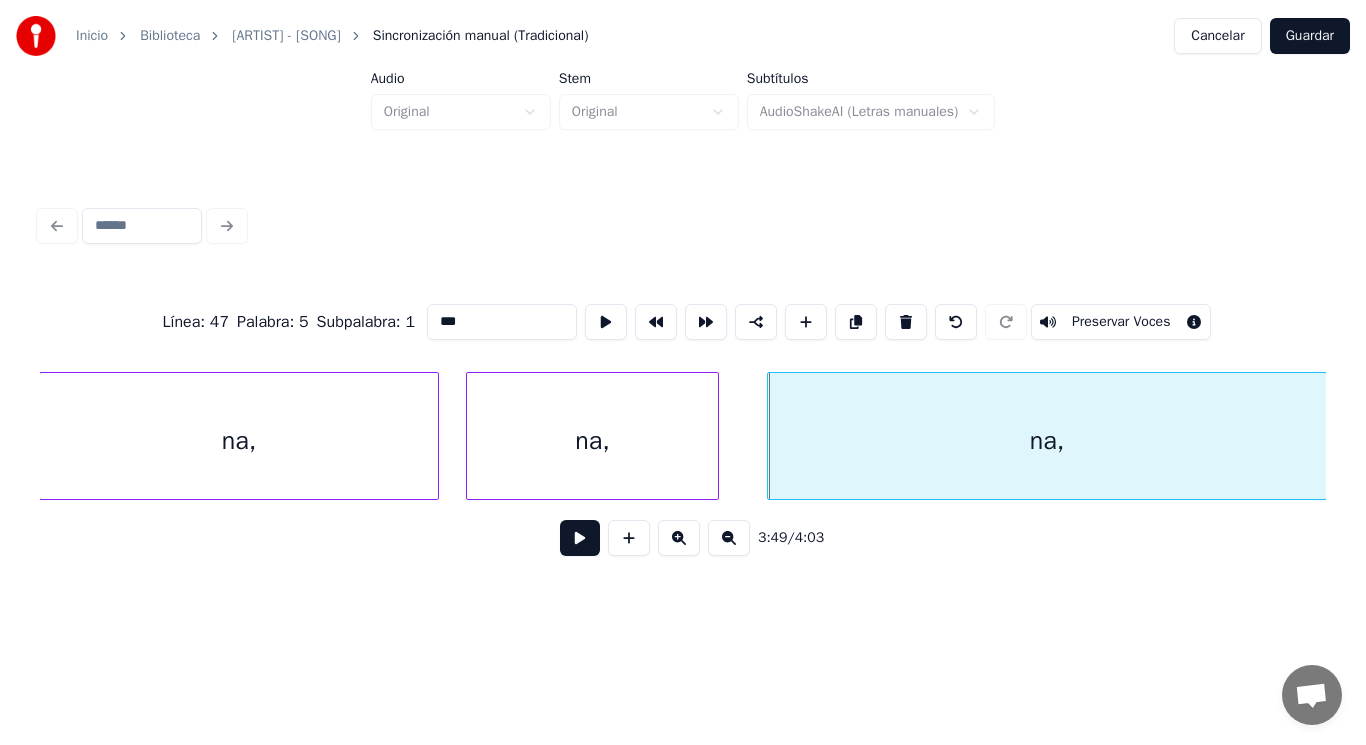 click on "na," at bounding box center (238, 441) 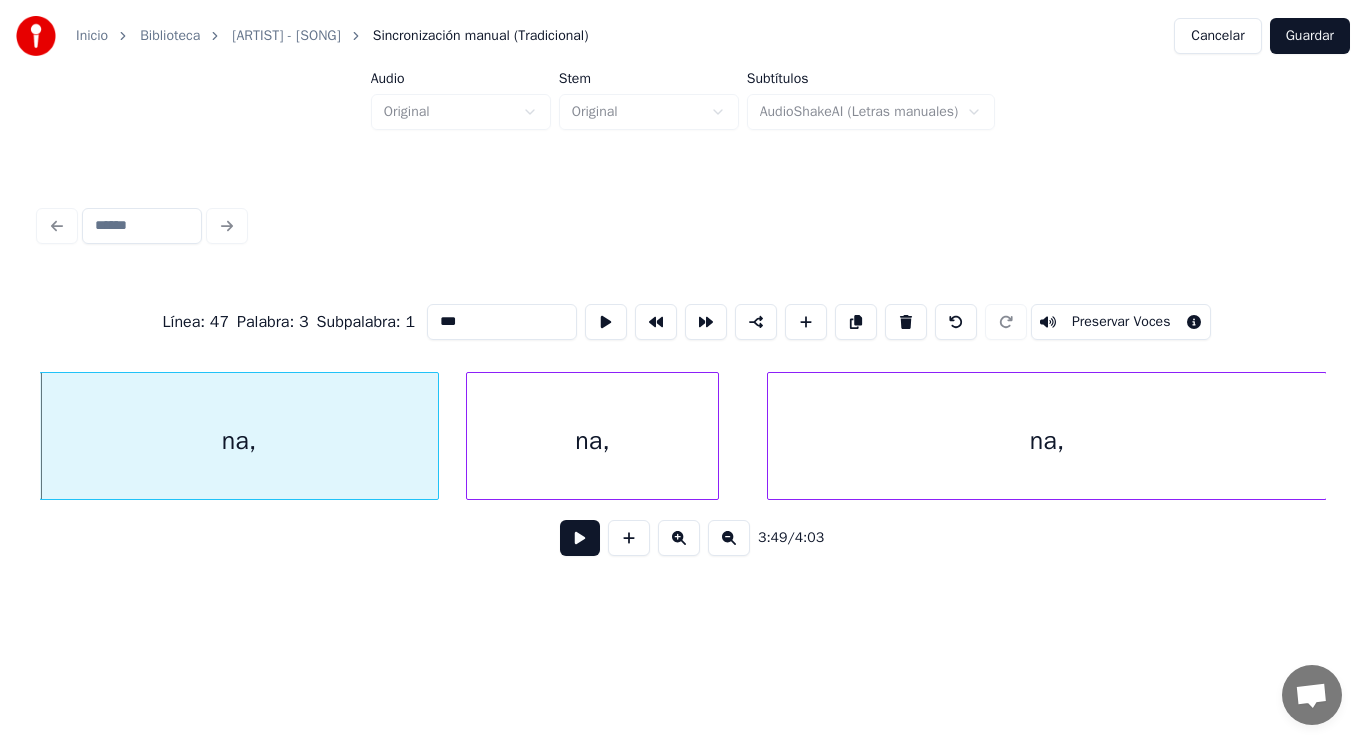 type on "***" 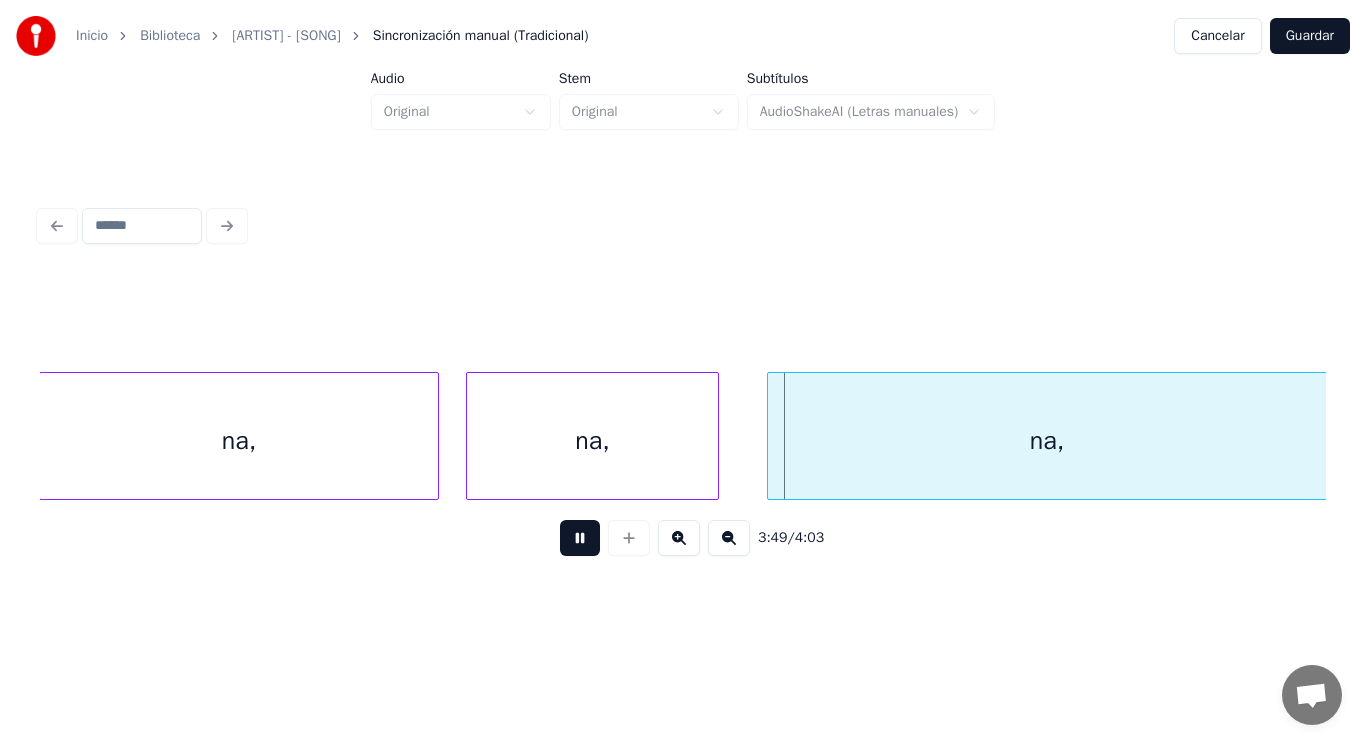 click at bounding box center (580, 538) 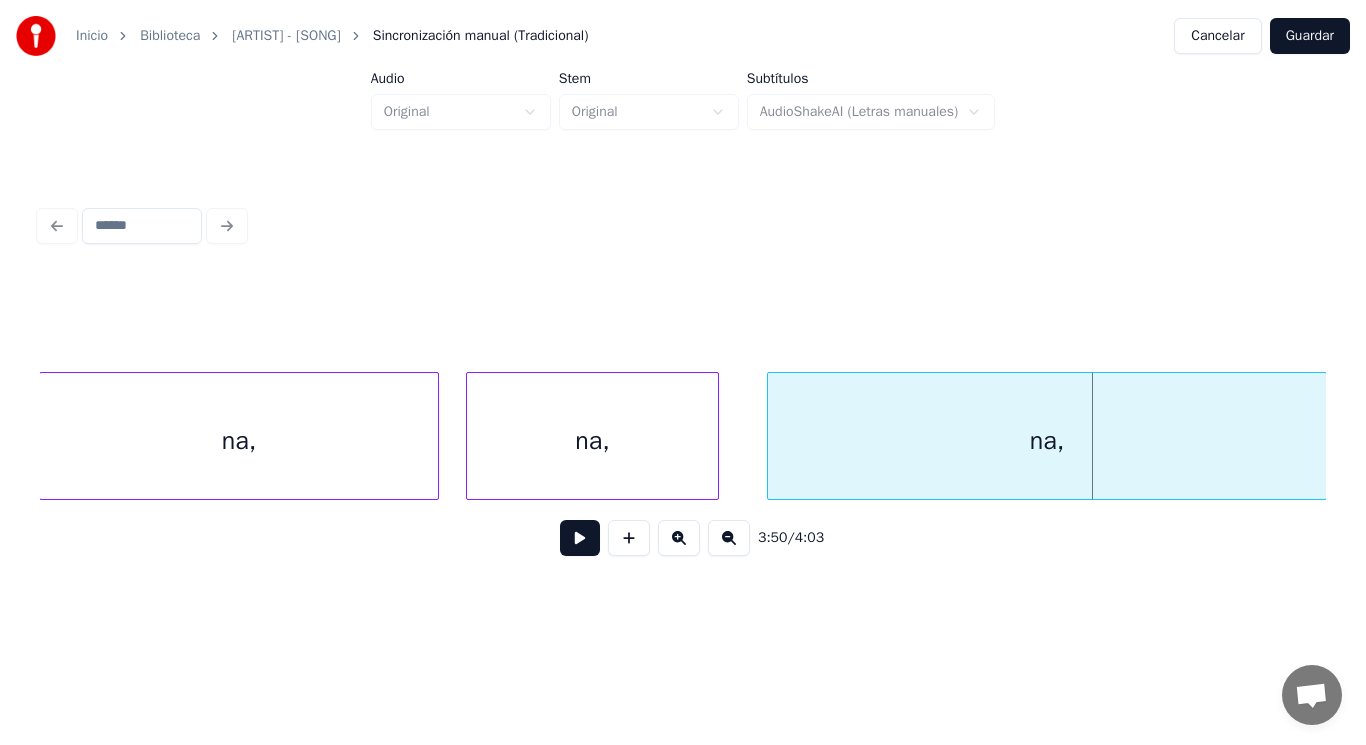 click on "na," at bounding box center [592, 441] 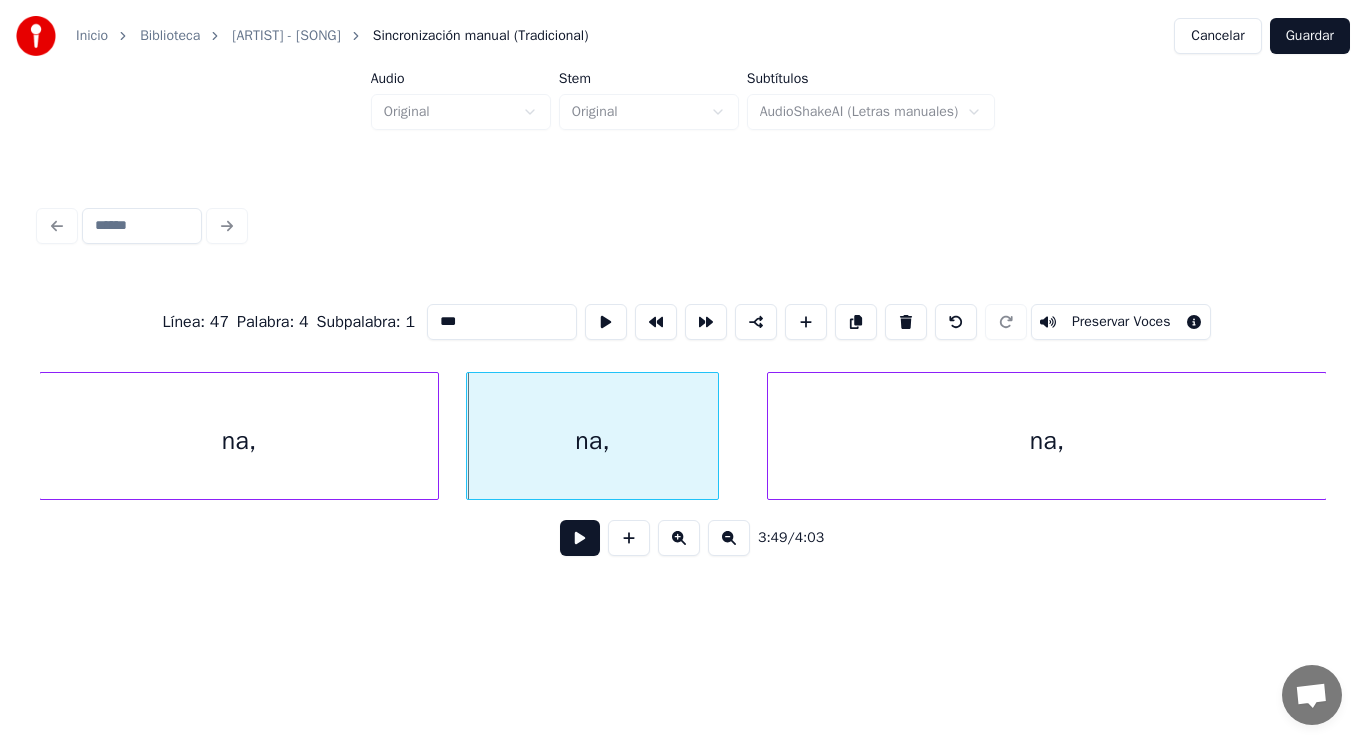 click at bounding box center [580, 538] 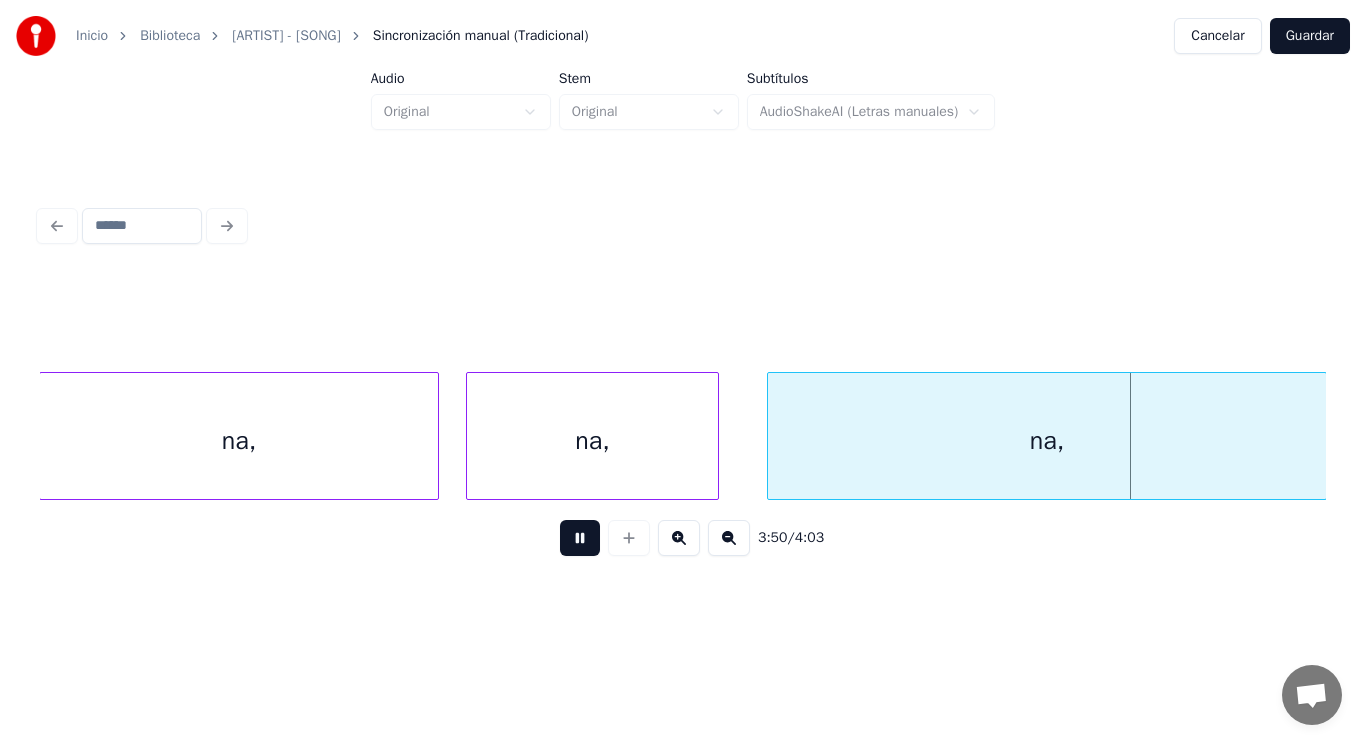 click at bounding box center (580, 538) 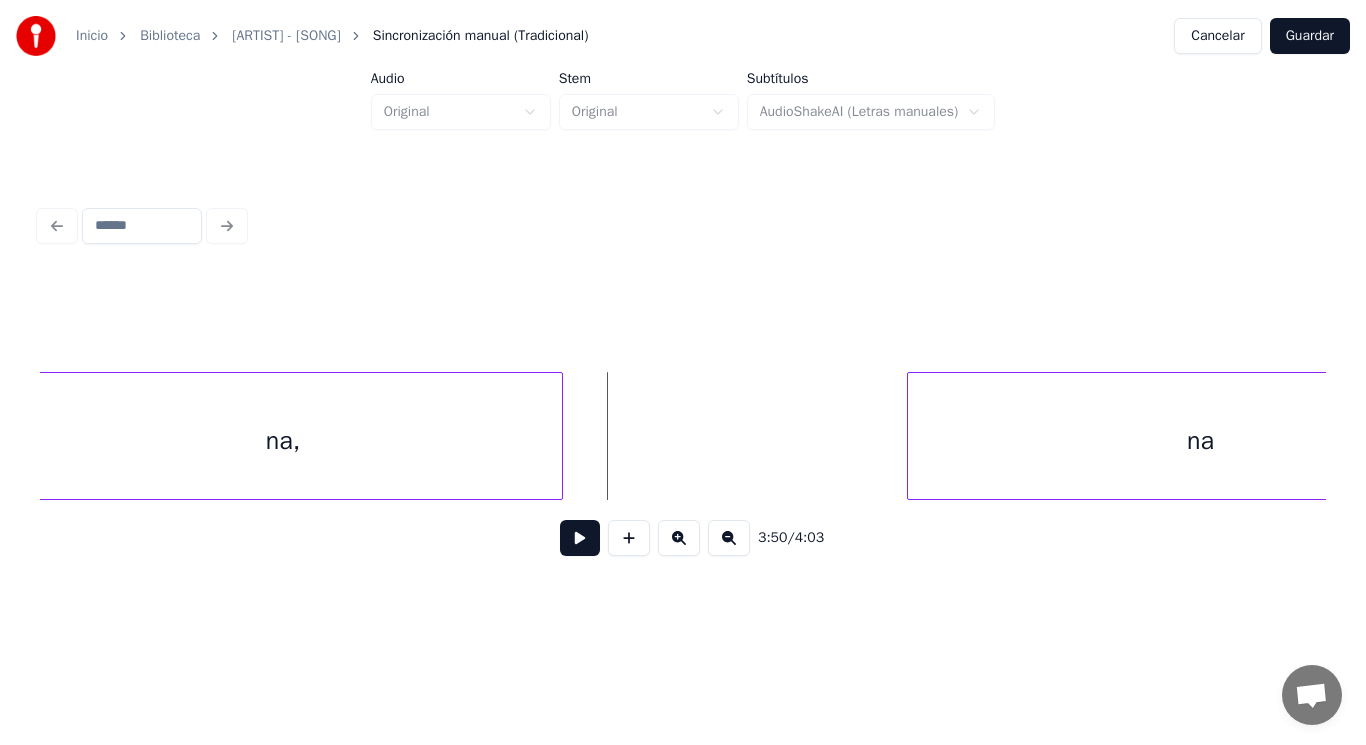 scroll, scrollTop: 0, scrollLeft: 321937, axis: horizontal 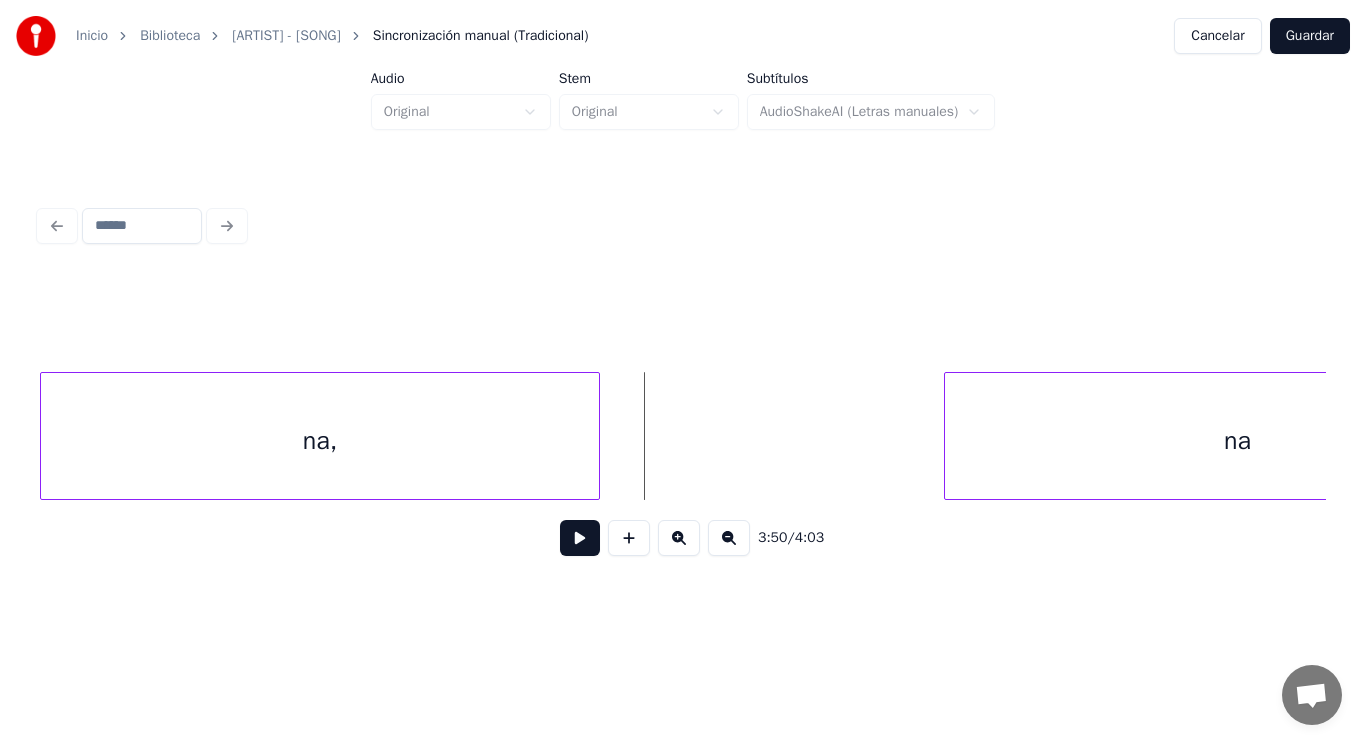 click at bounding box center (596, 436) 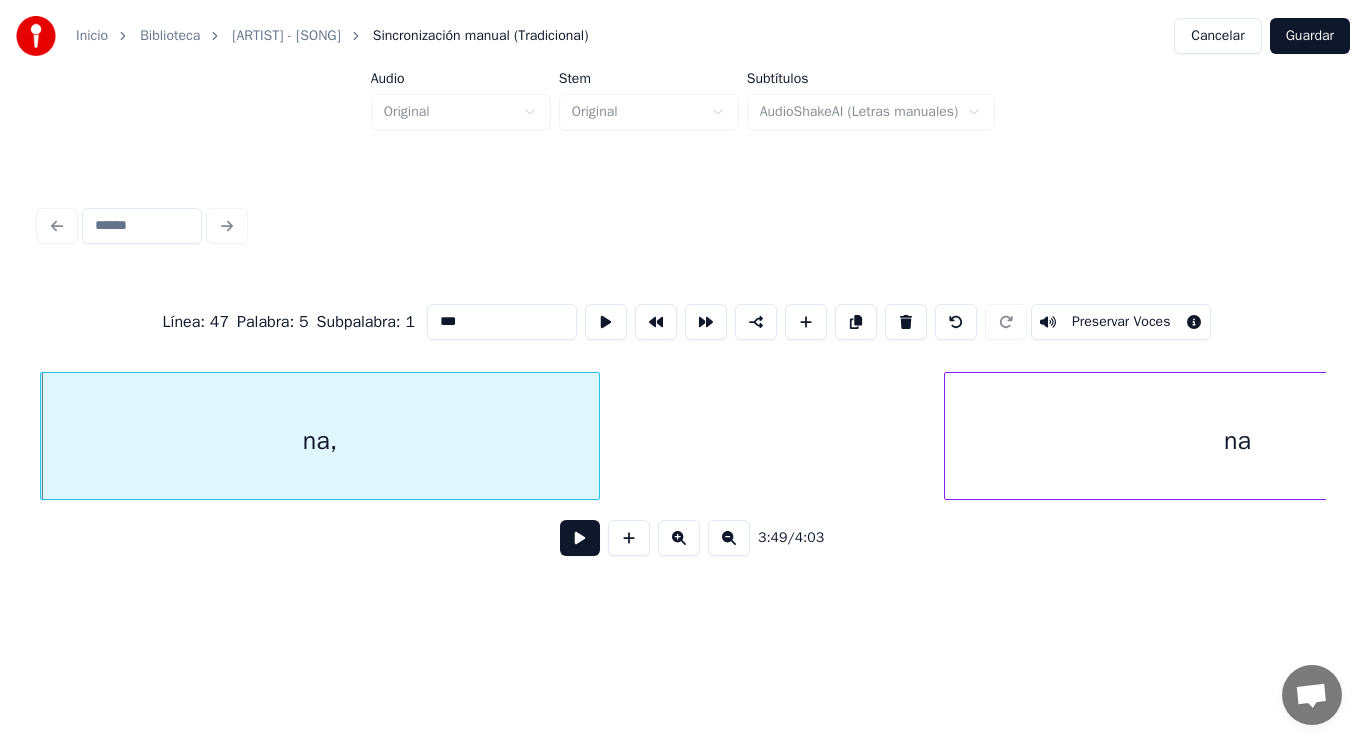 click at bounding box center (580, 538) 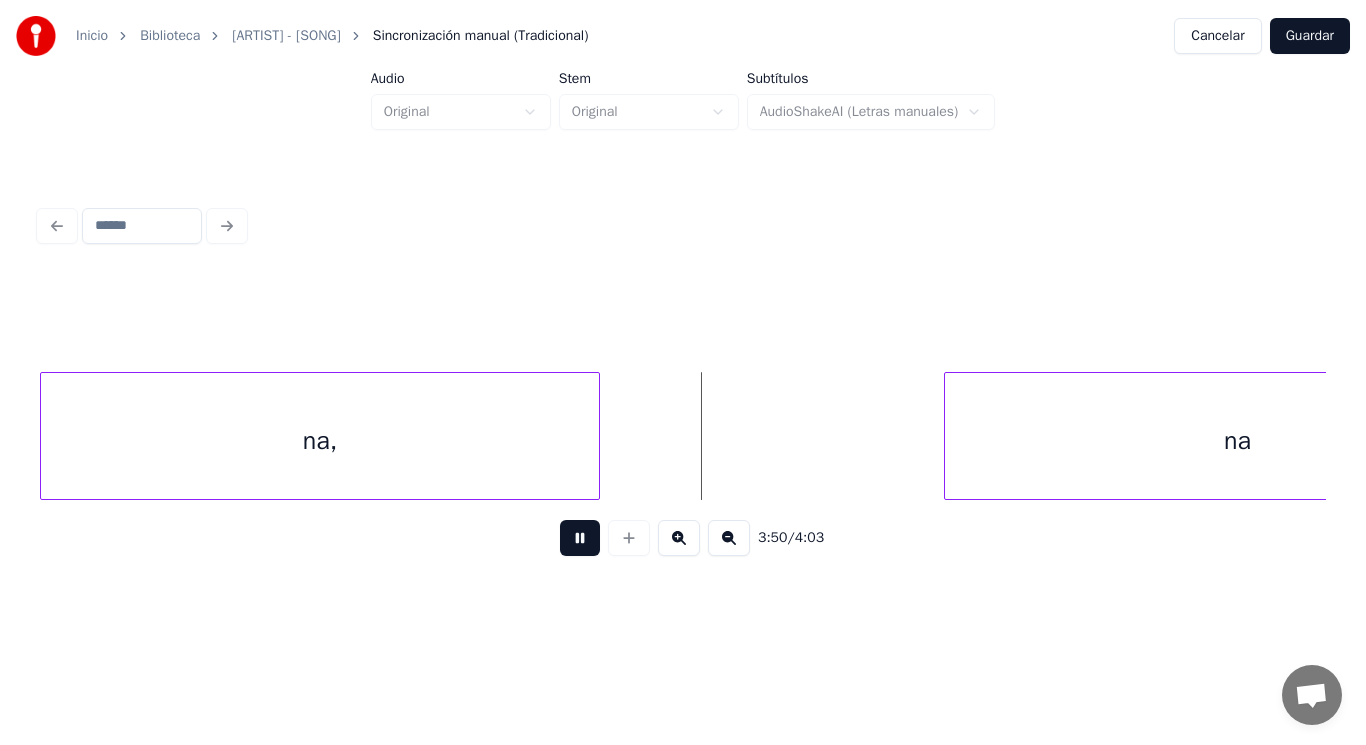 click at bounding box center [580, 538] 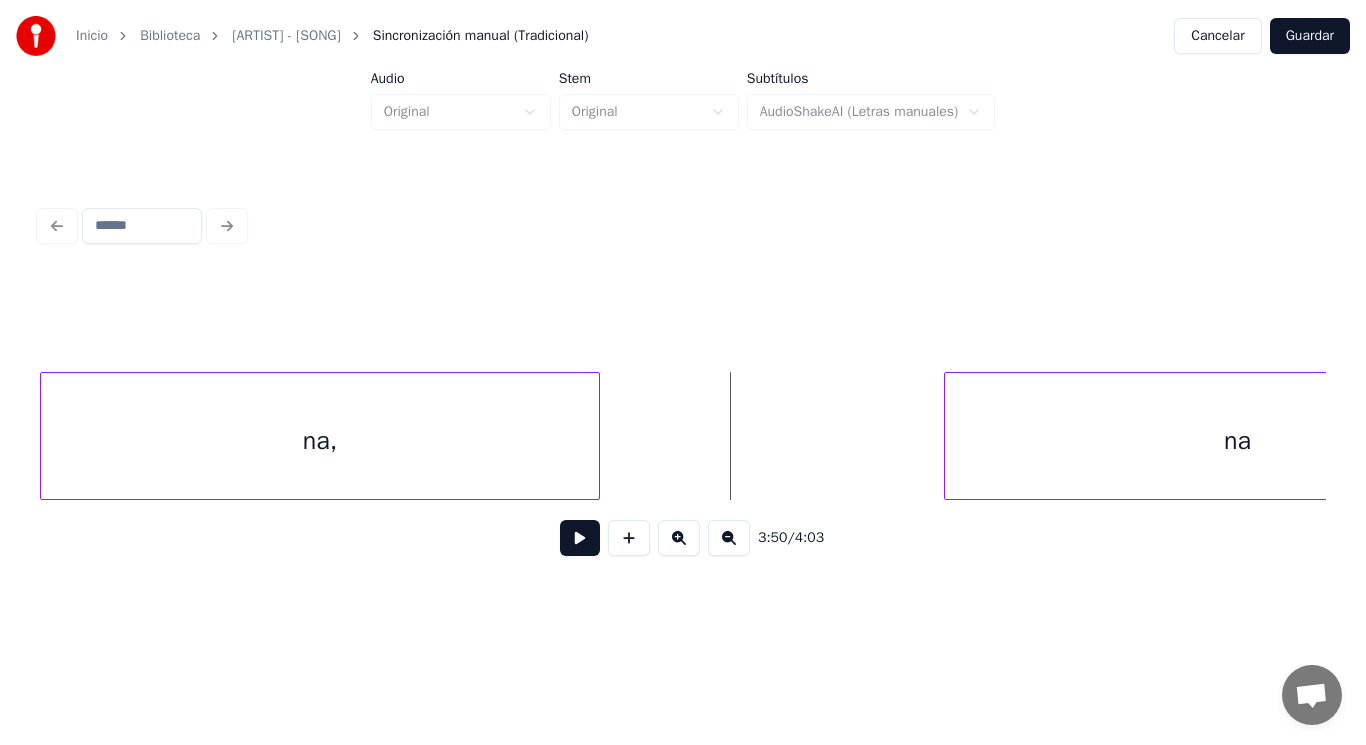 click on "na," at bounding box center [320, 441] 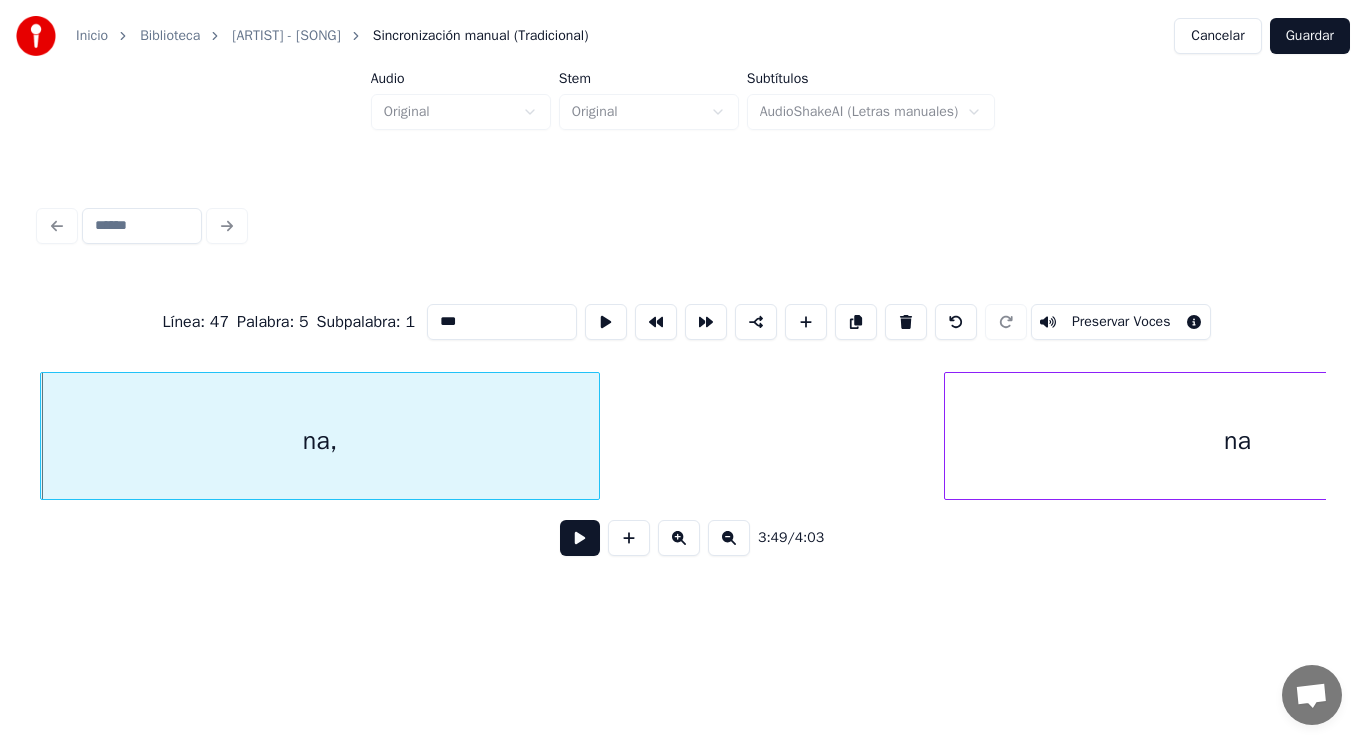 click at bounding box center [580, 538] 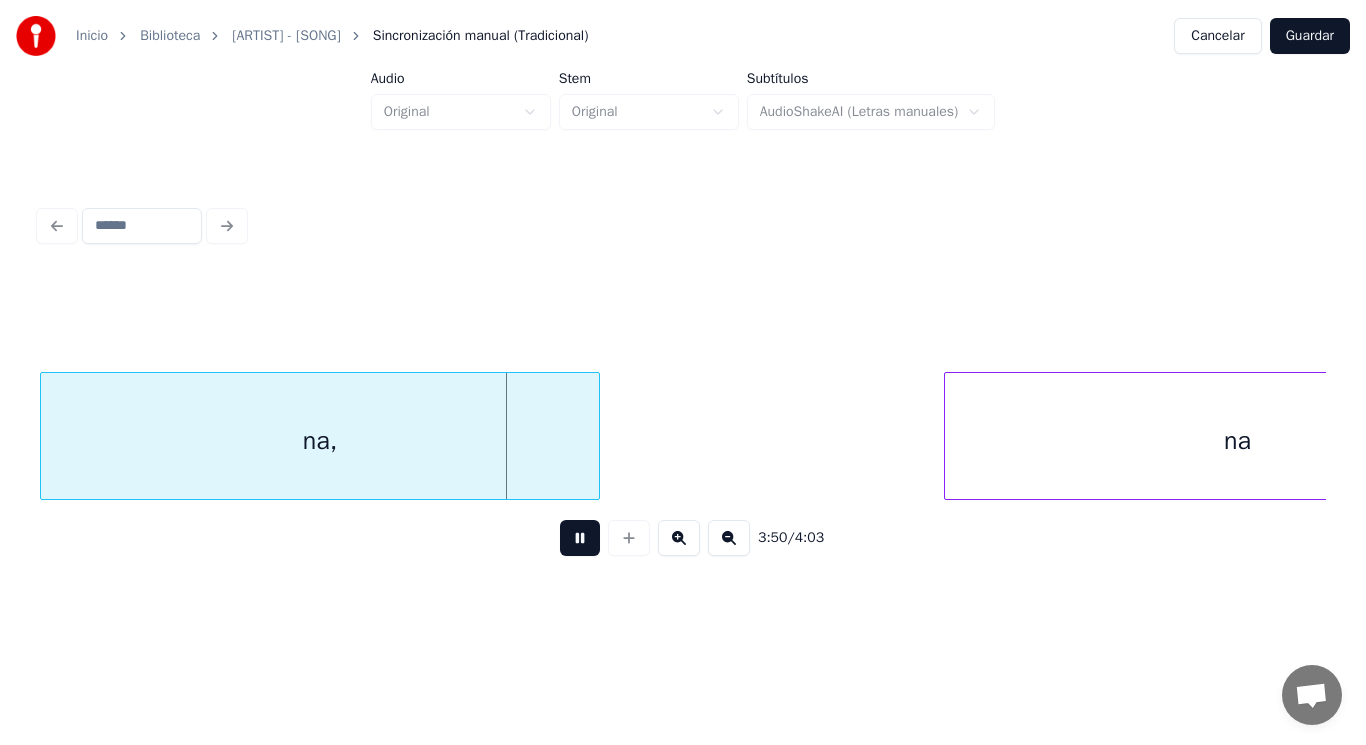 click at bounding box center [580, 538] 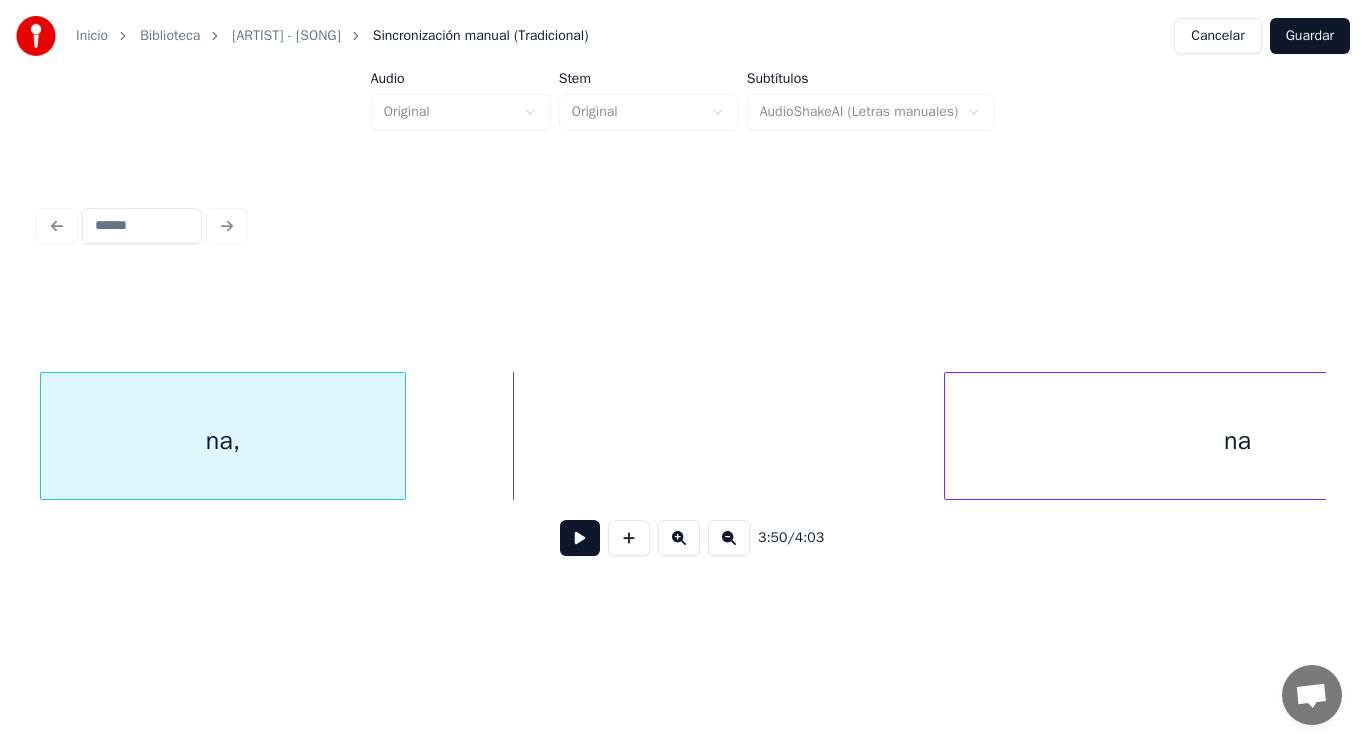 click at bounding box center (402, 436) 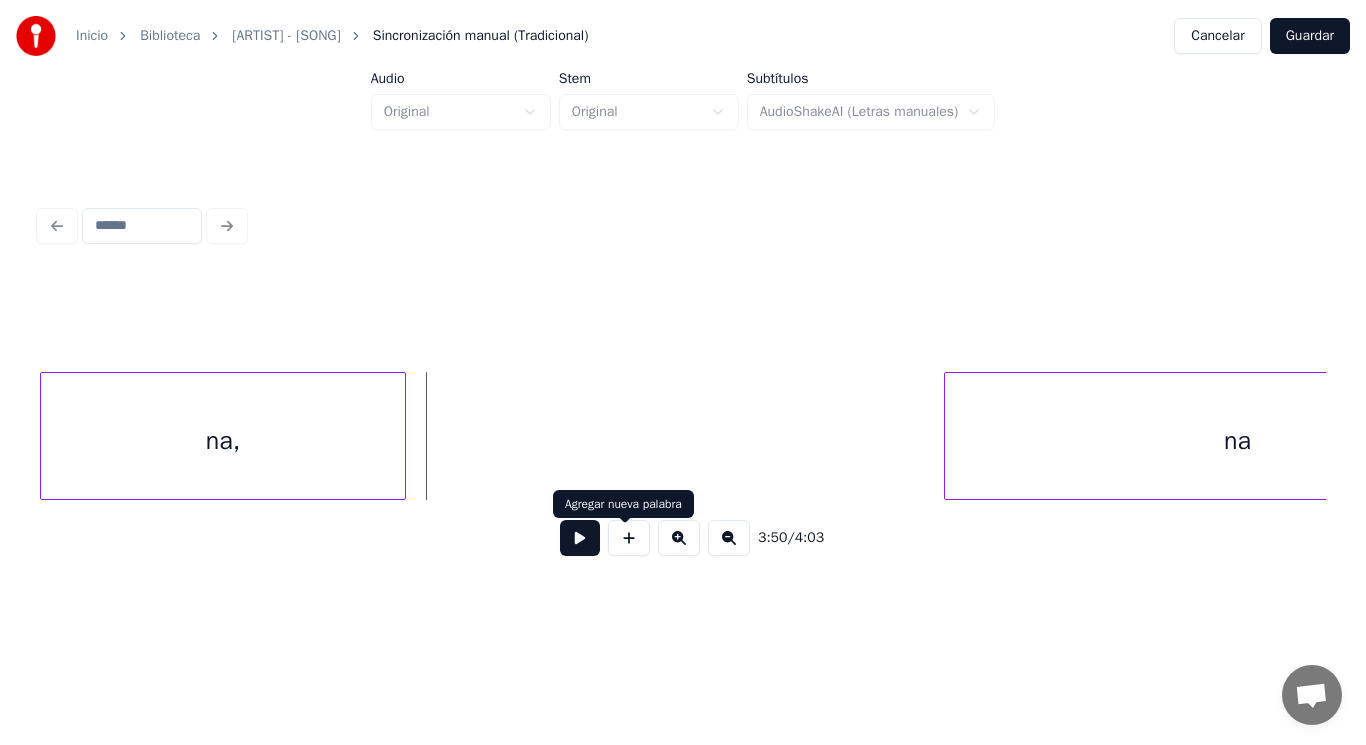 click at bounding box center (629, 538) 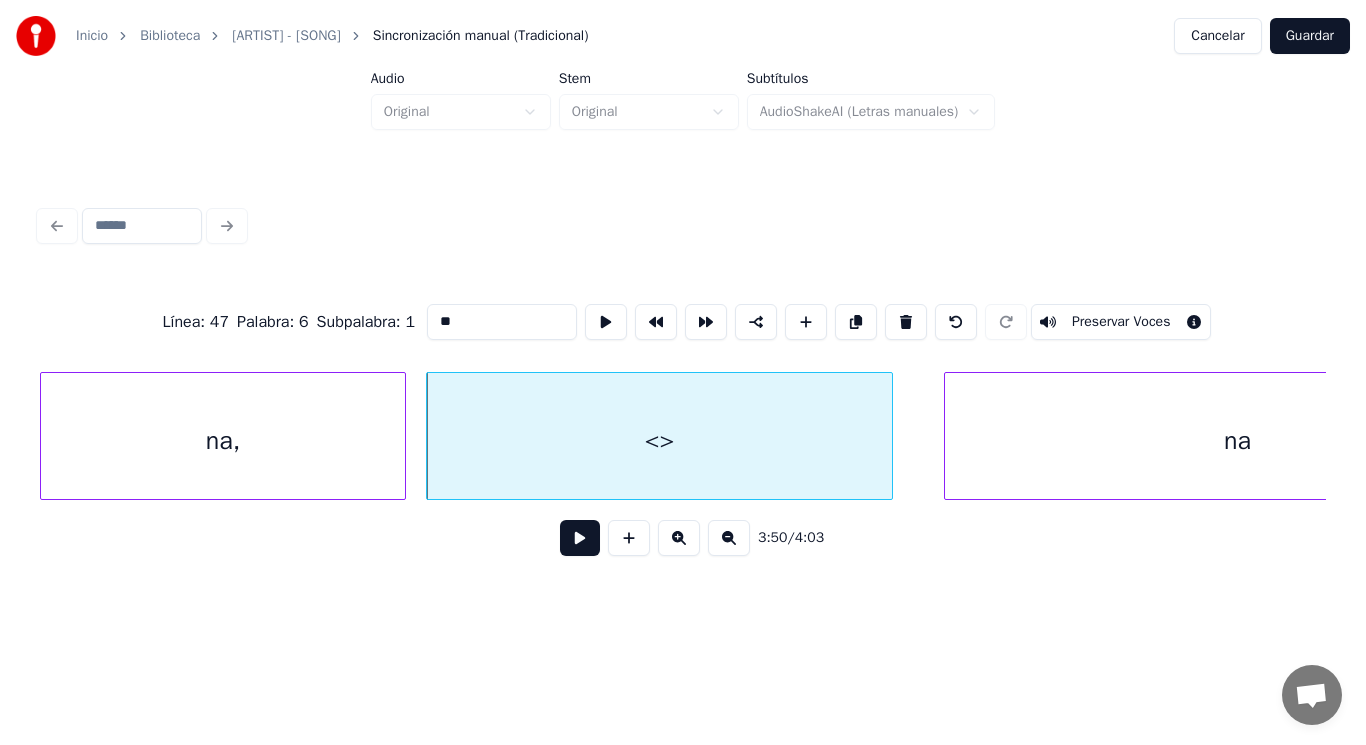 click at bounding box center (889, 436) 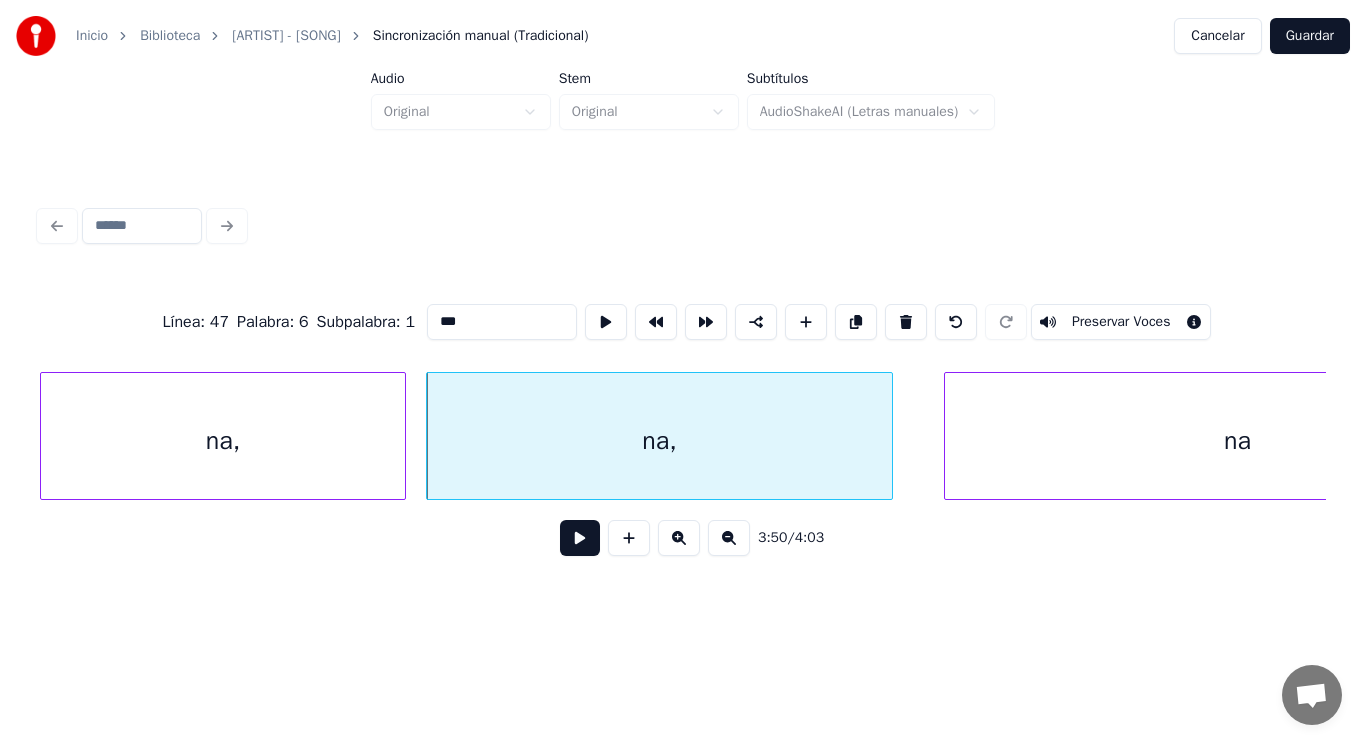 type on "***" 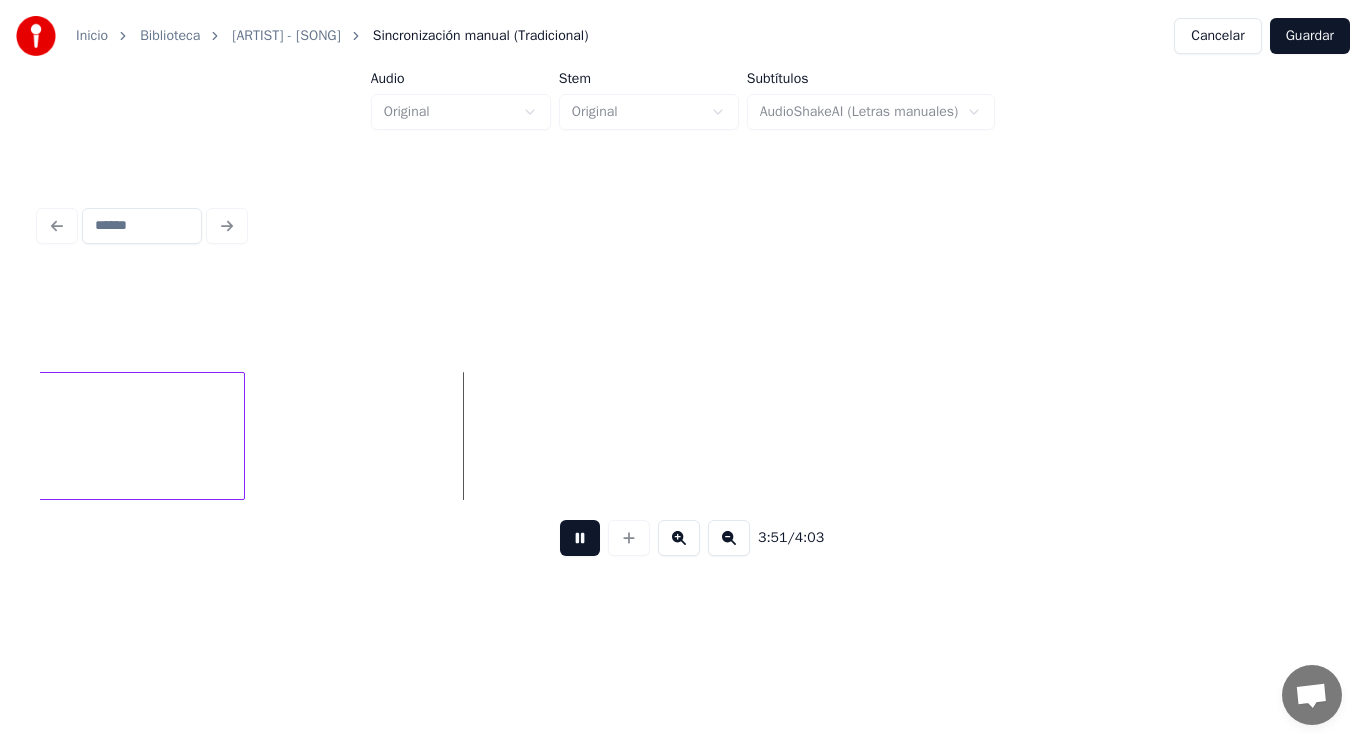 click at bounding box center (580, 538) 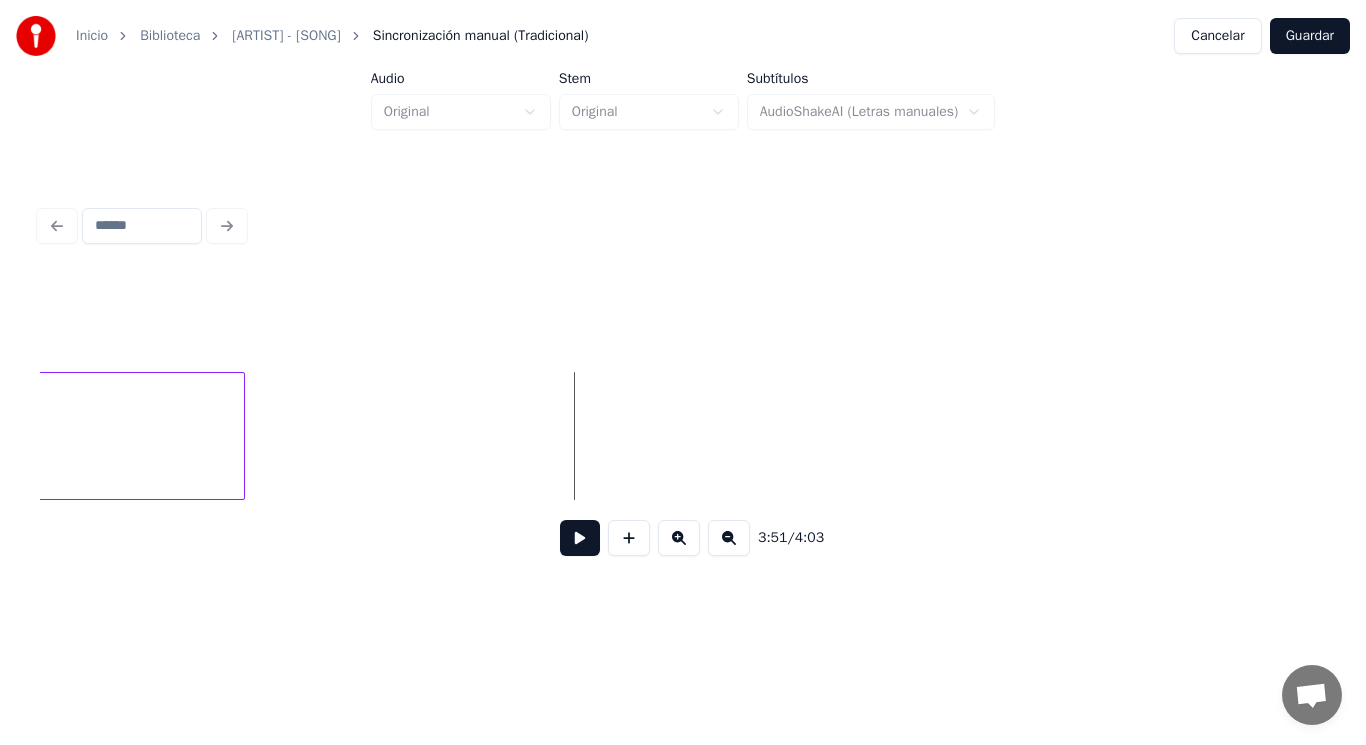 click on "na" at bounding box center (-49, 441) 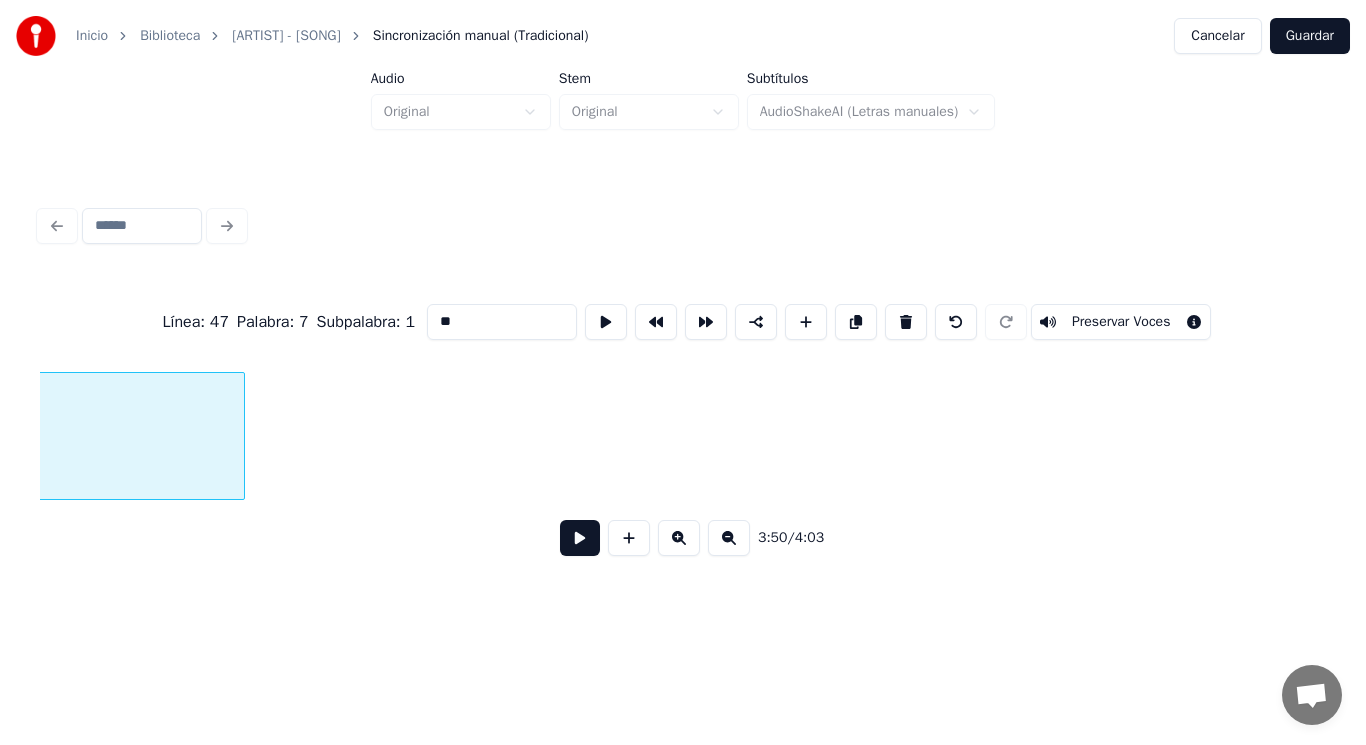 scroll, scrollTop: 0, scrollLeft: 322841, axis: horizontal 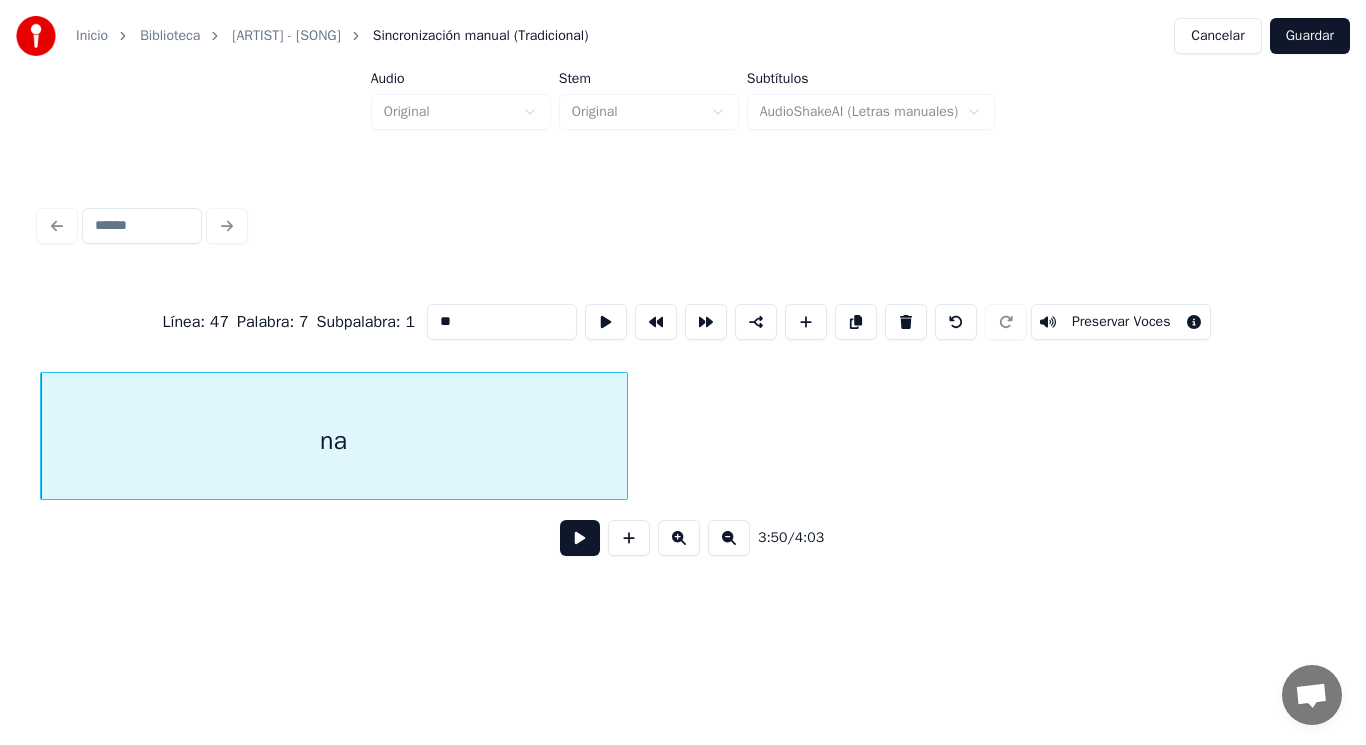 click on "**" at bounding box center [502, 322] 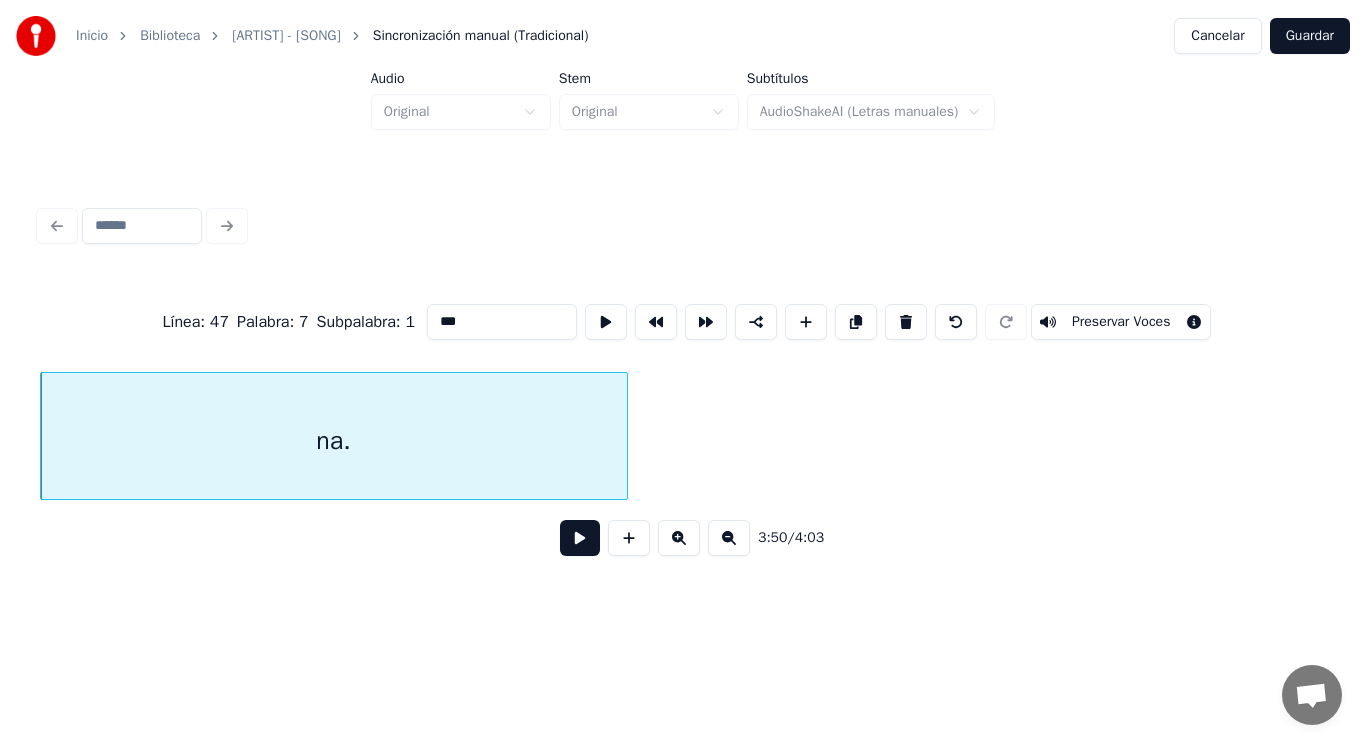 type on "***" 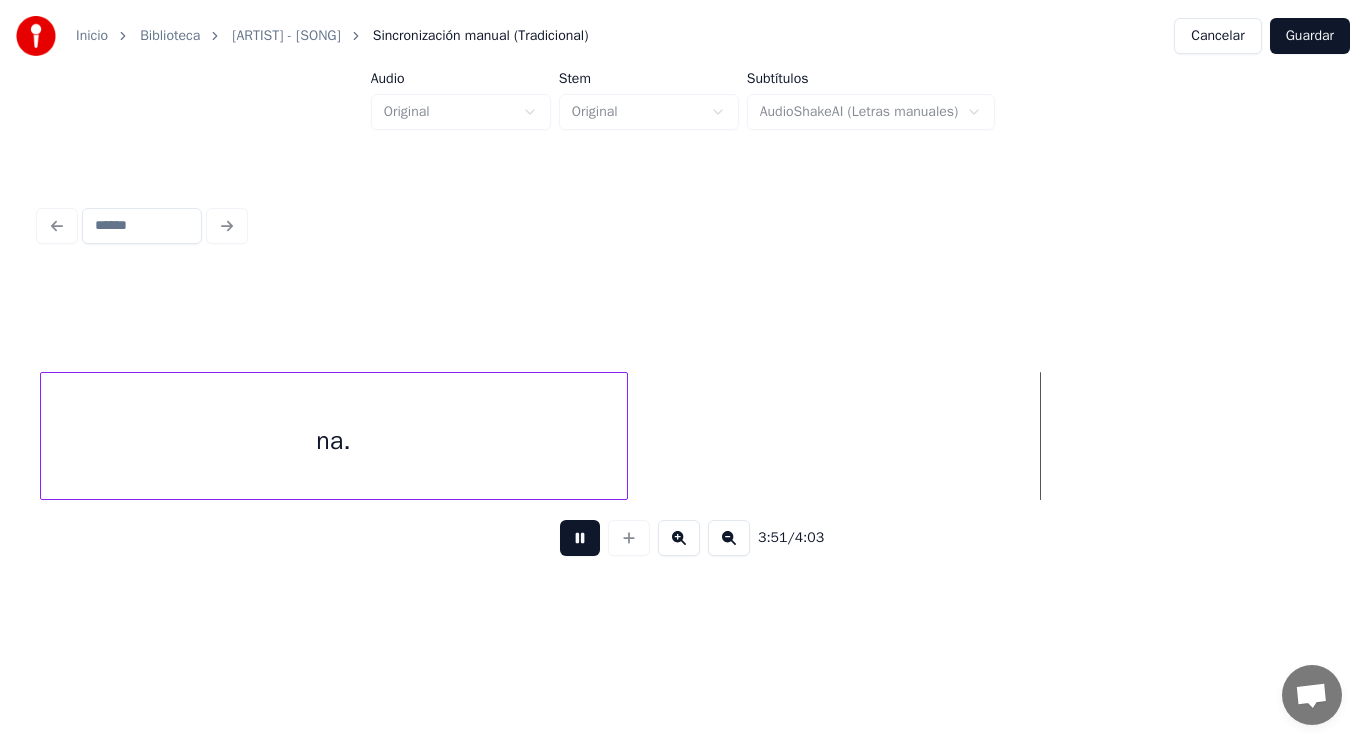 click at bounding box center (580, 538) 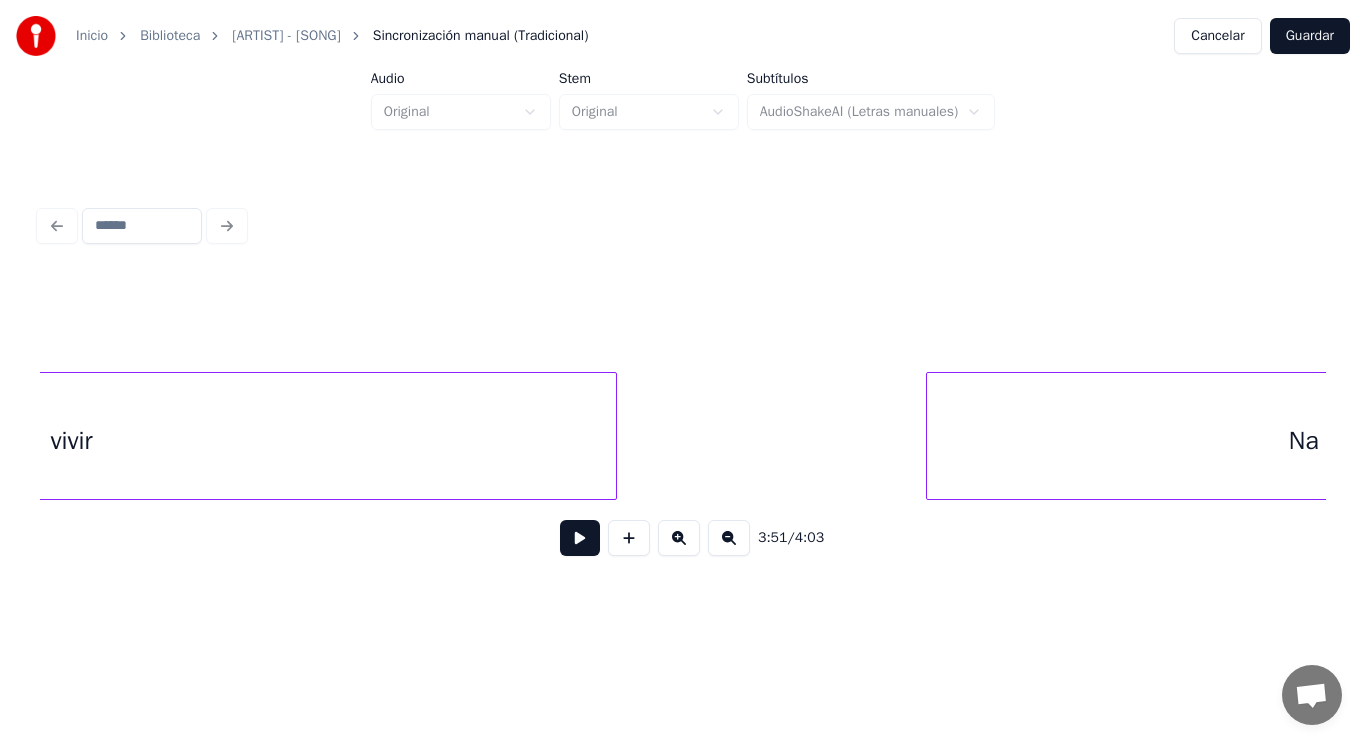 scroll, scrollTop: 0, scrollLeft: 288445, axis: horizontal 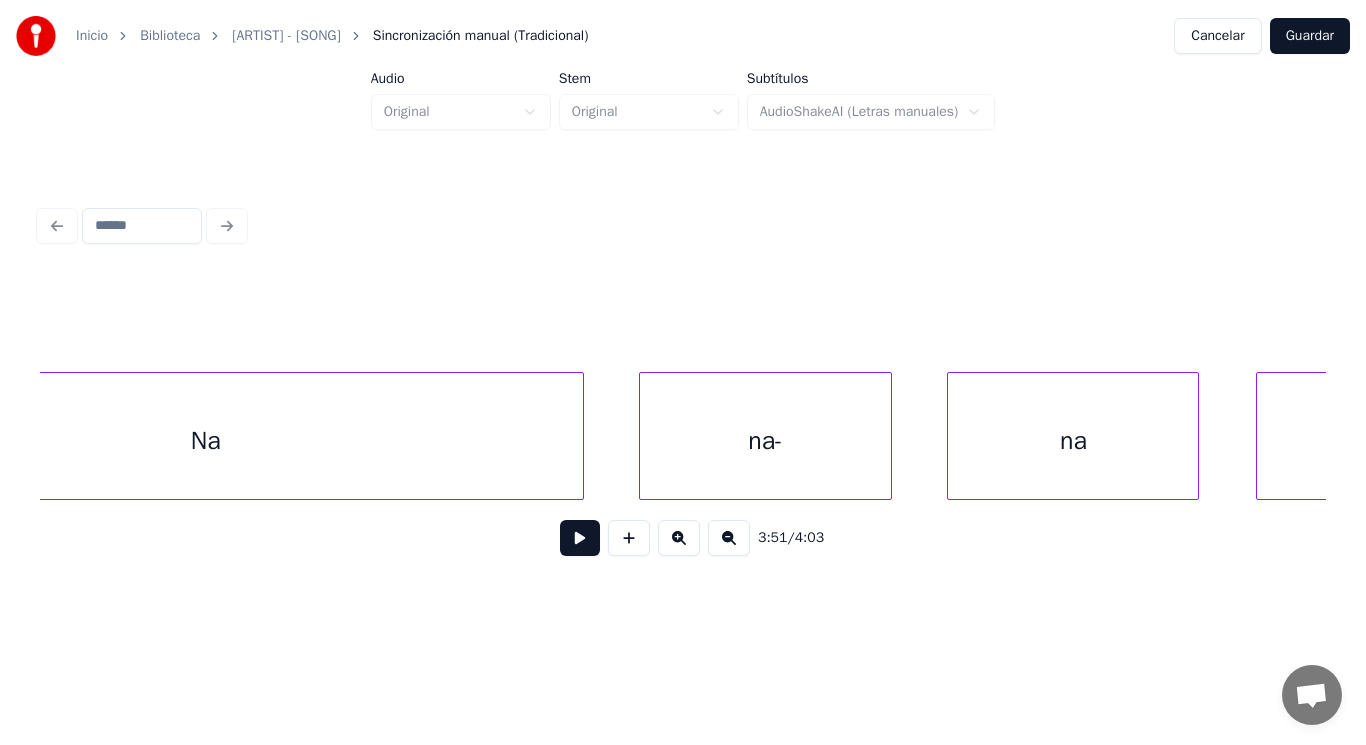 click on "Na" at bounding box center (206, 441) 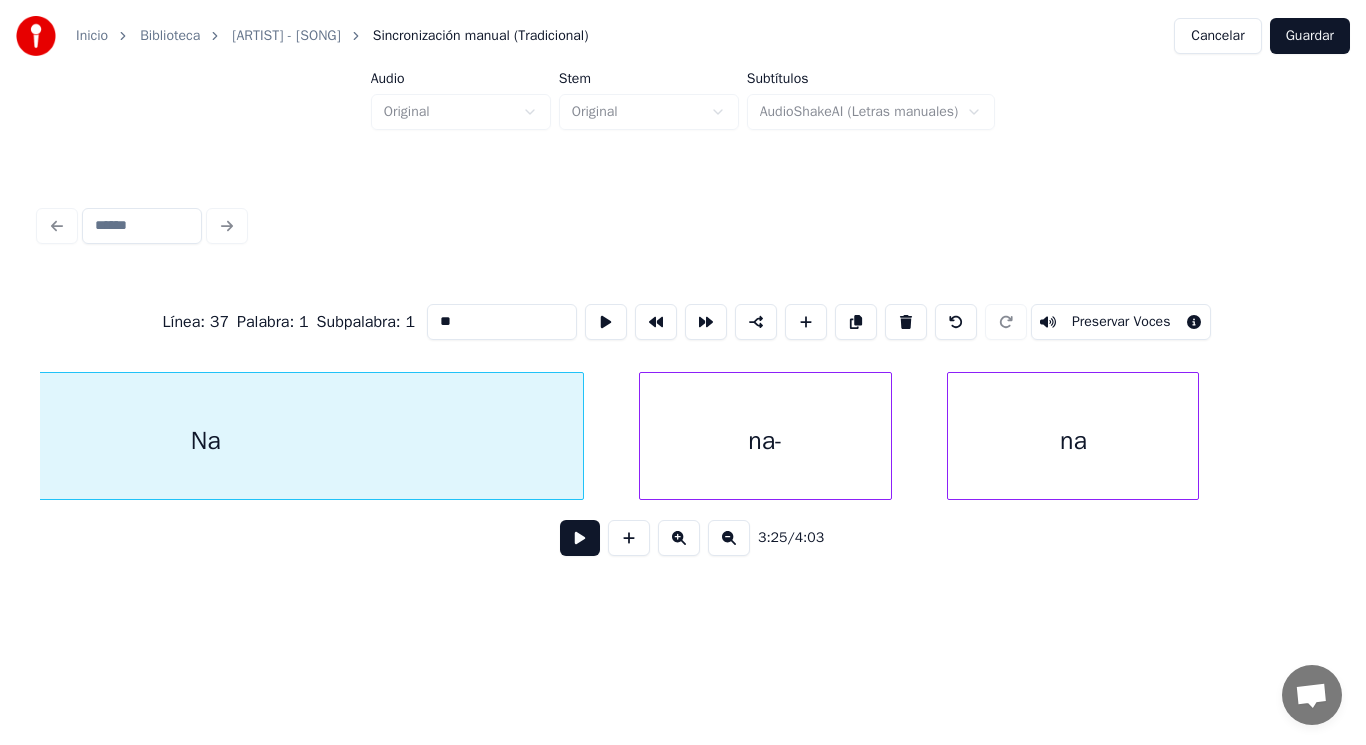 scroll, scrollTop: 0, scrollLeft: 288233, axis: horizontal 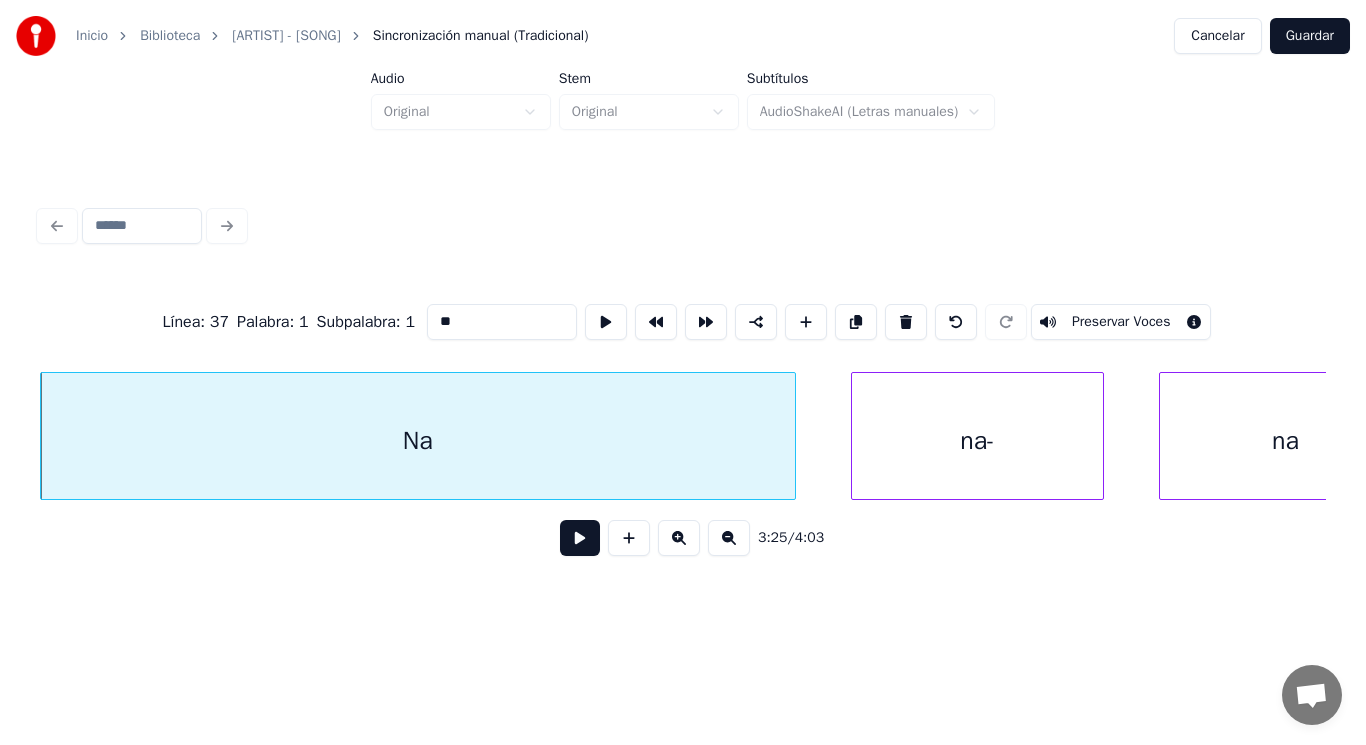 click on "**" at bounding box center [502, 322] 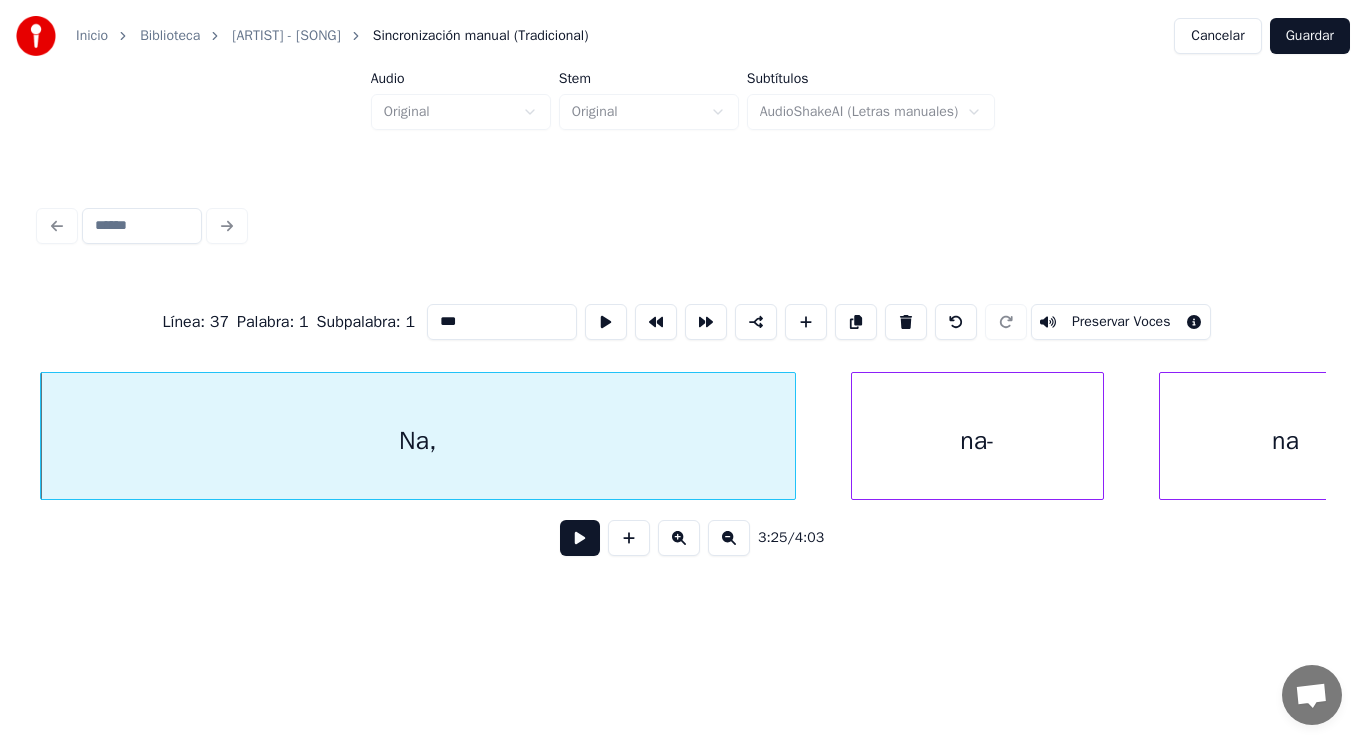 click on "na-" at bounding box center [977, 441] 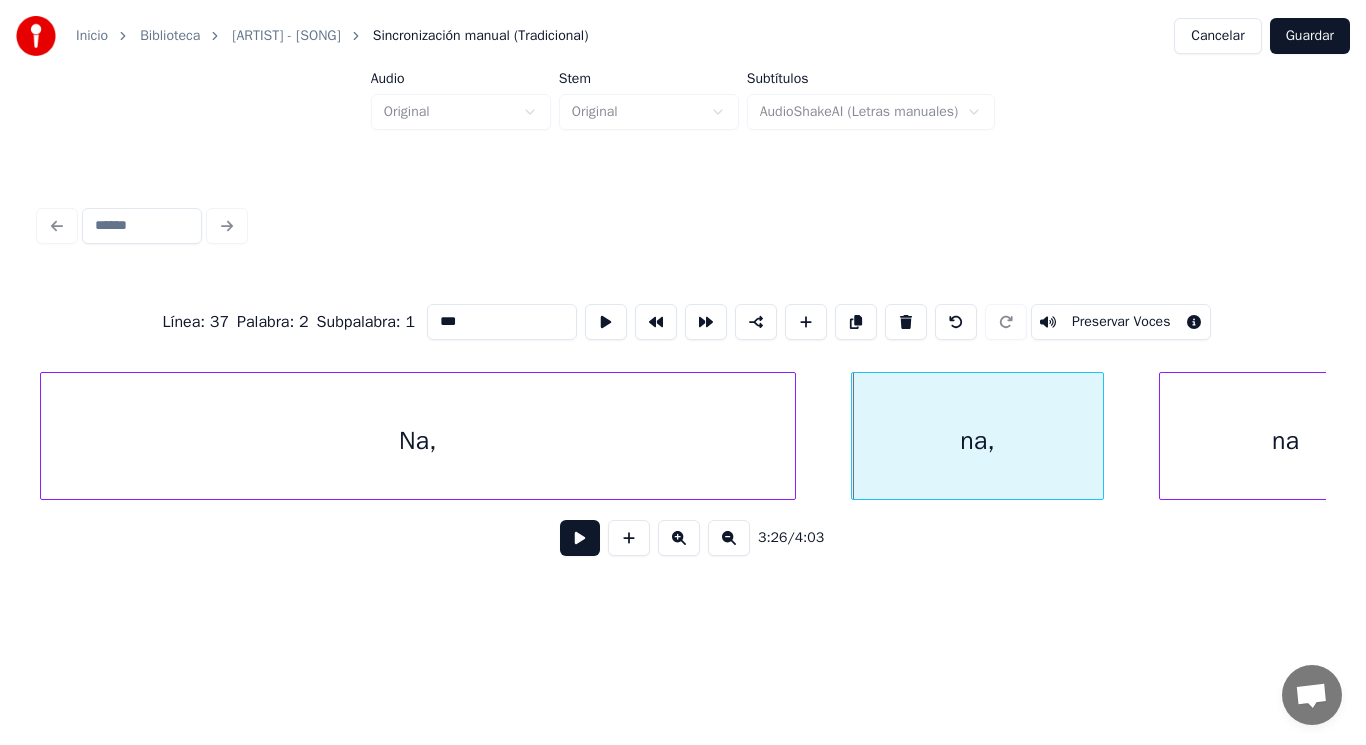 click on "na" at bounding box center [1285, 441] 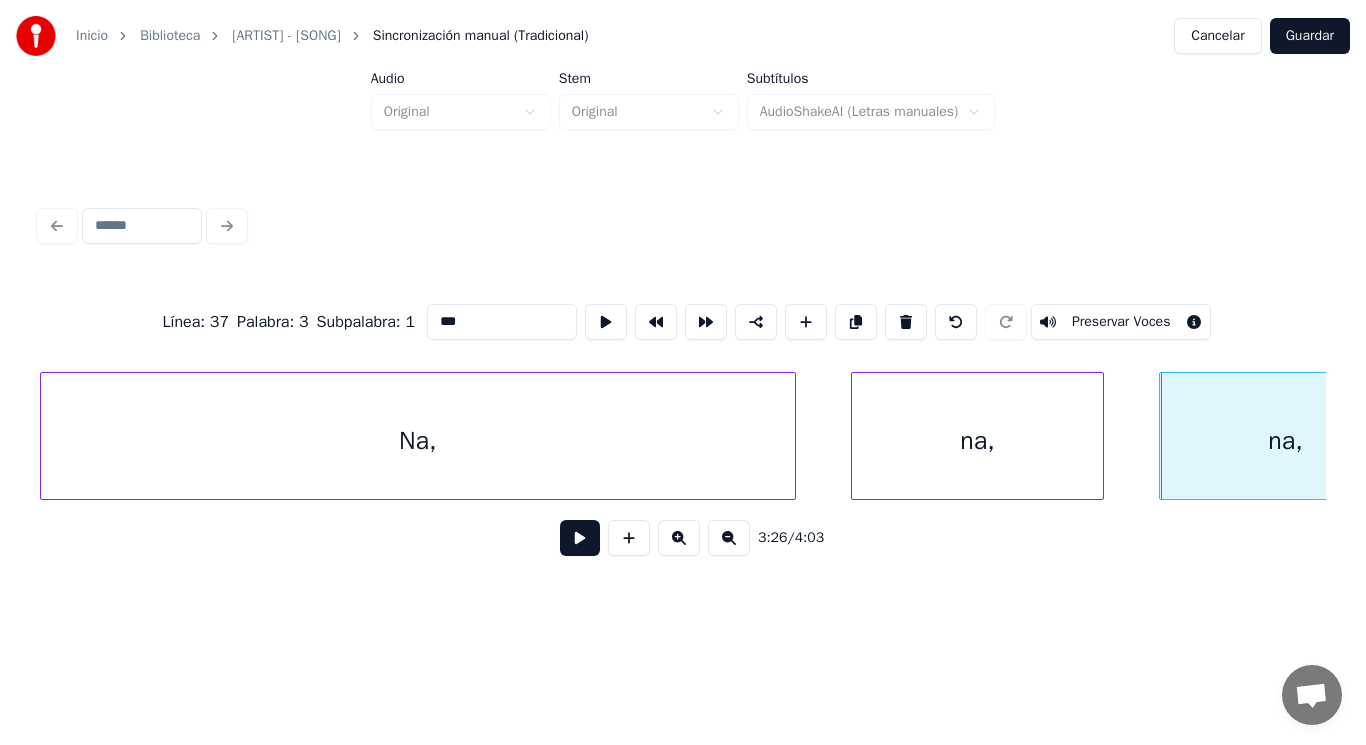 click on "Na," at bounding box center (418, 441) 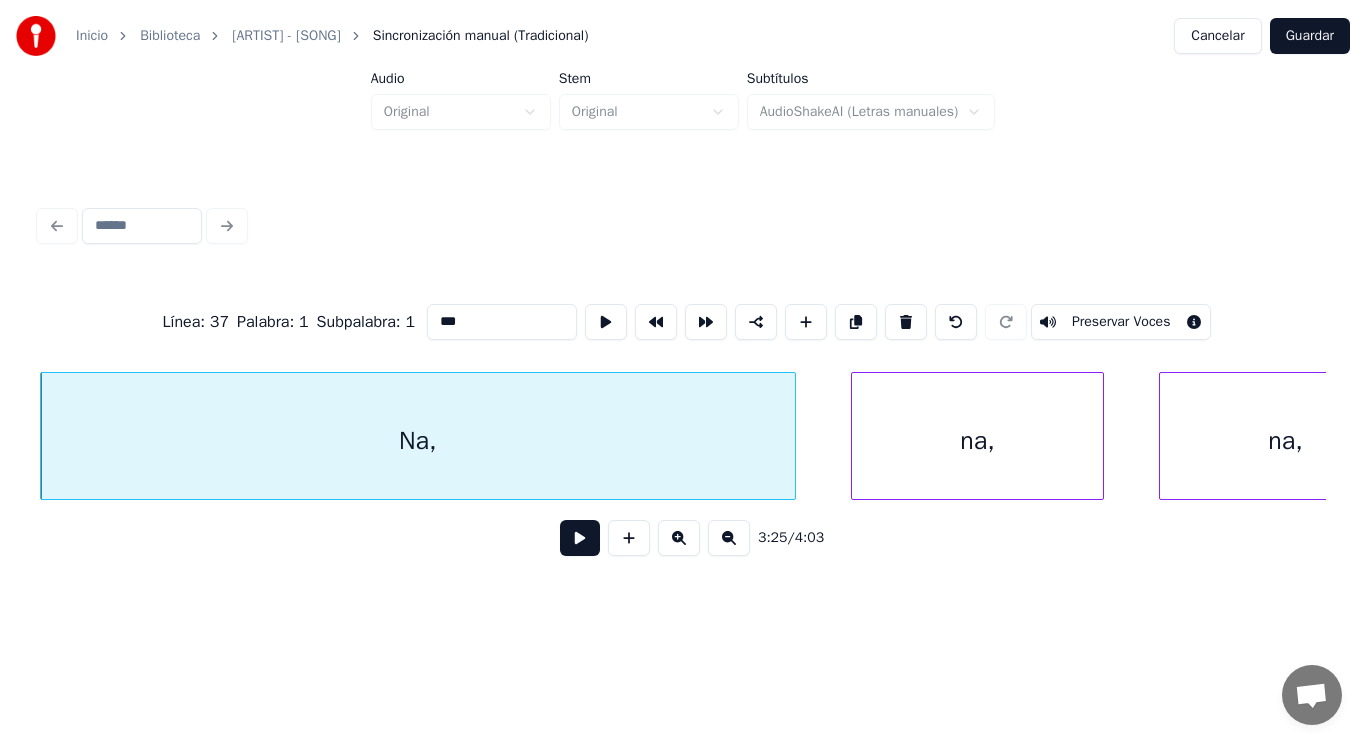 type on "***" 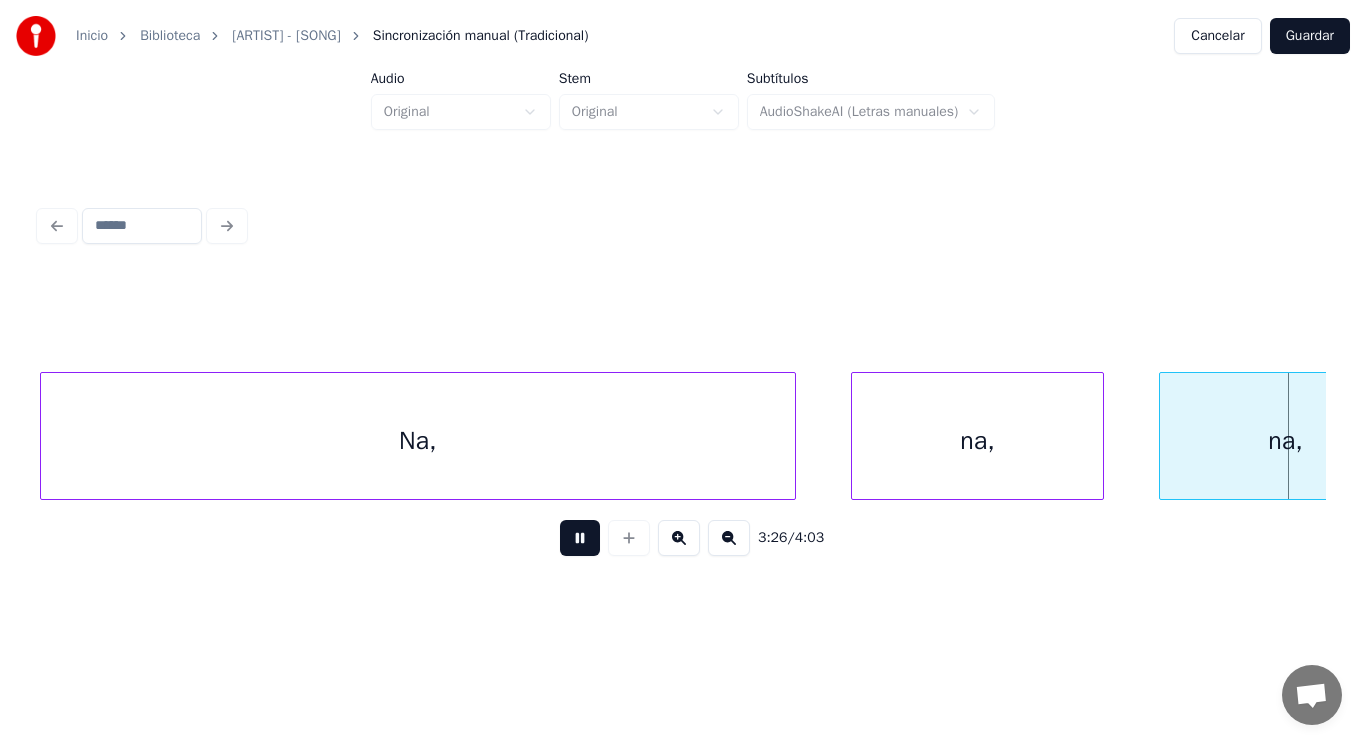scroll, scrollTop: 0, scrollLeft: 289532, axis: horizontal 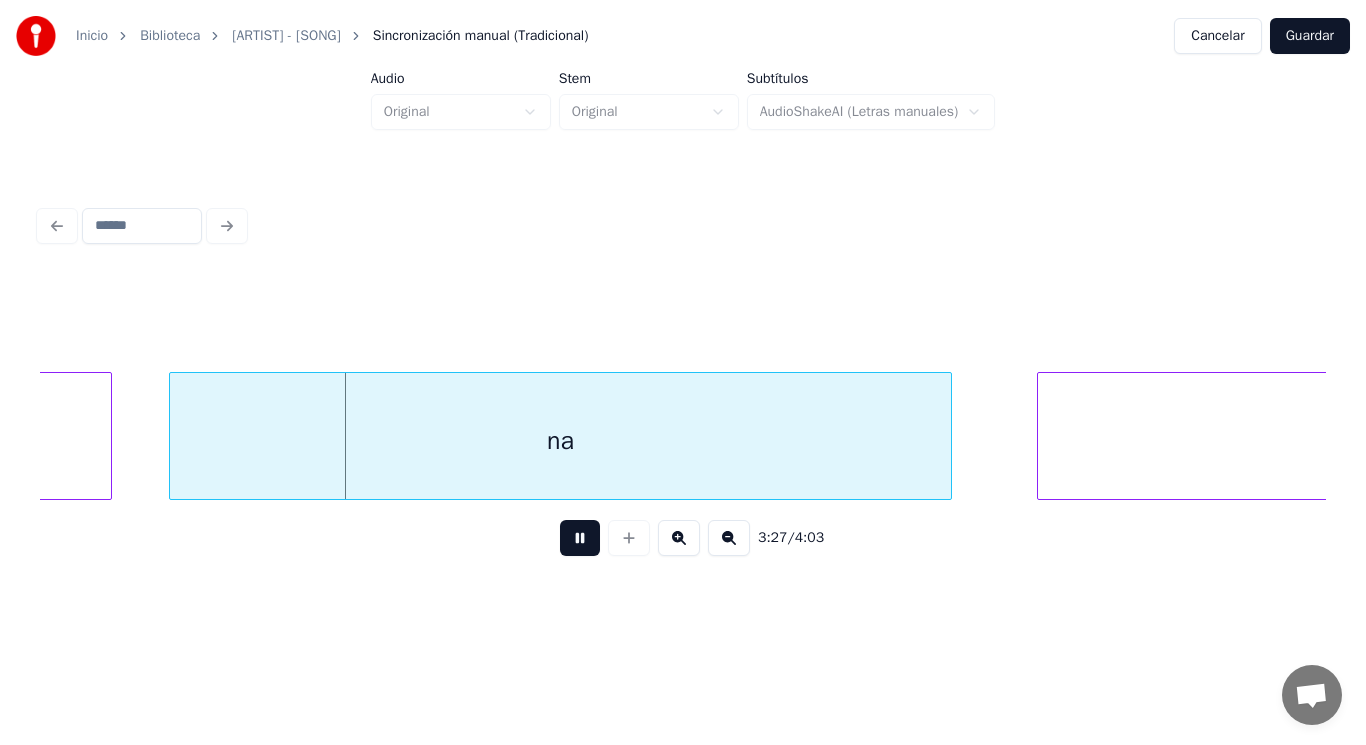 click at bounding box center [580, 538] 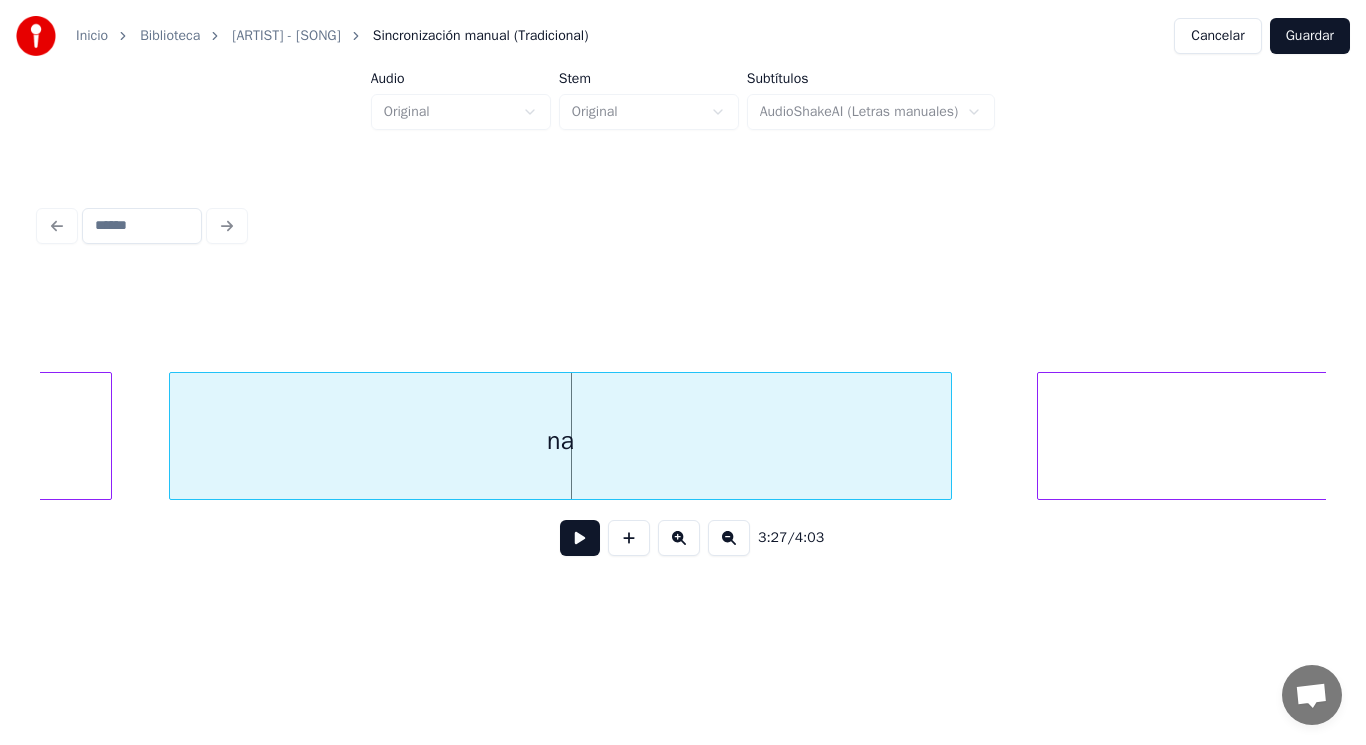 click on "na" at bounding box center (561, 441) 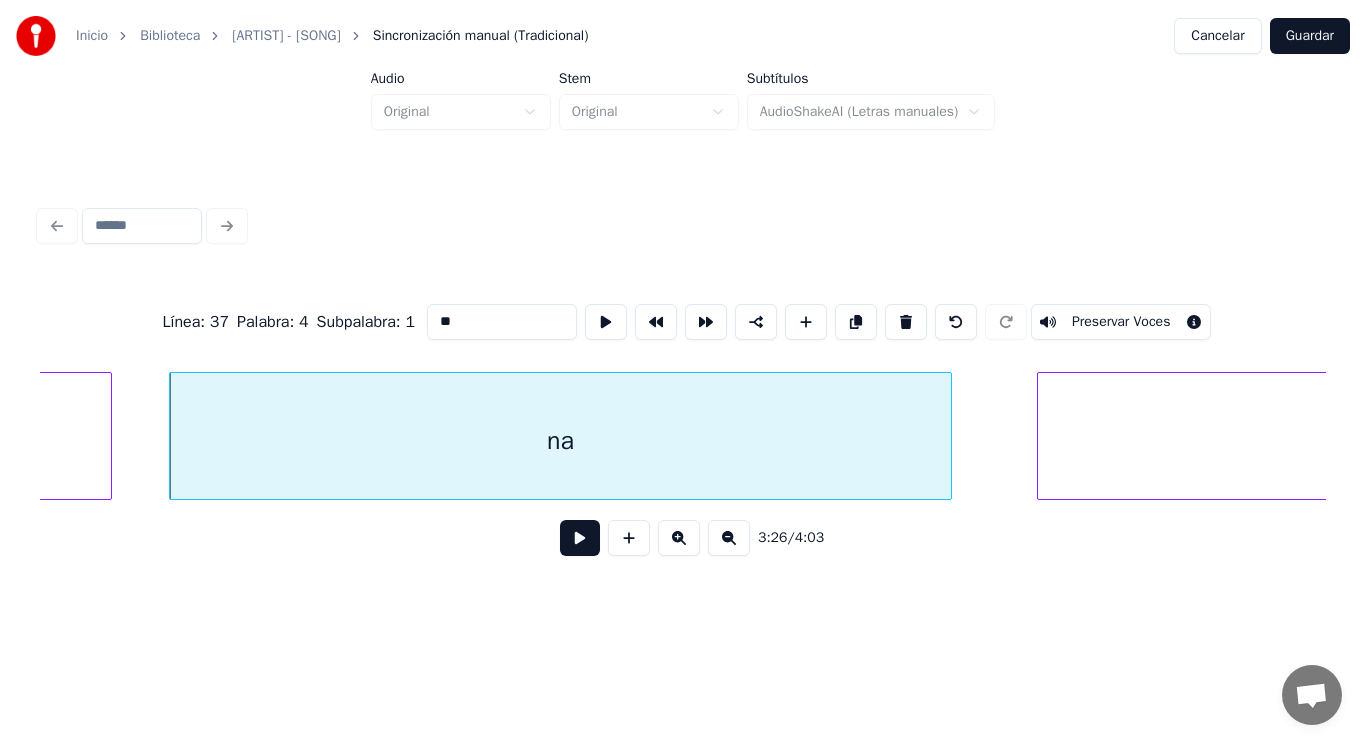 click on "**" at bounding box center [502, 322] 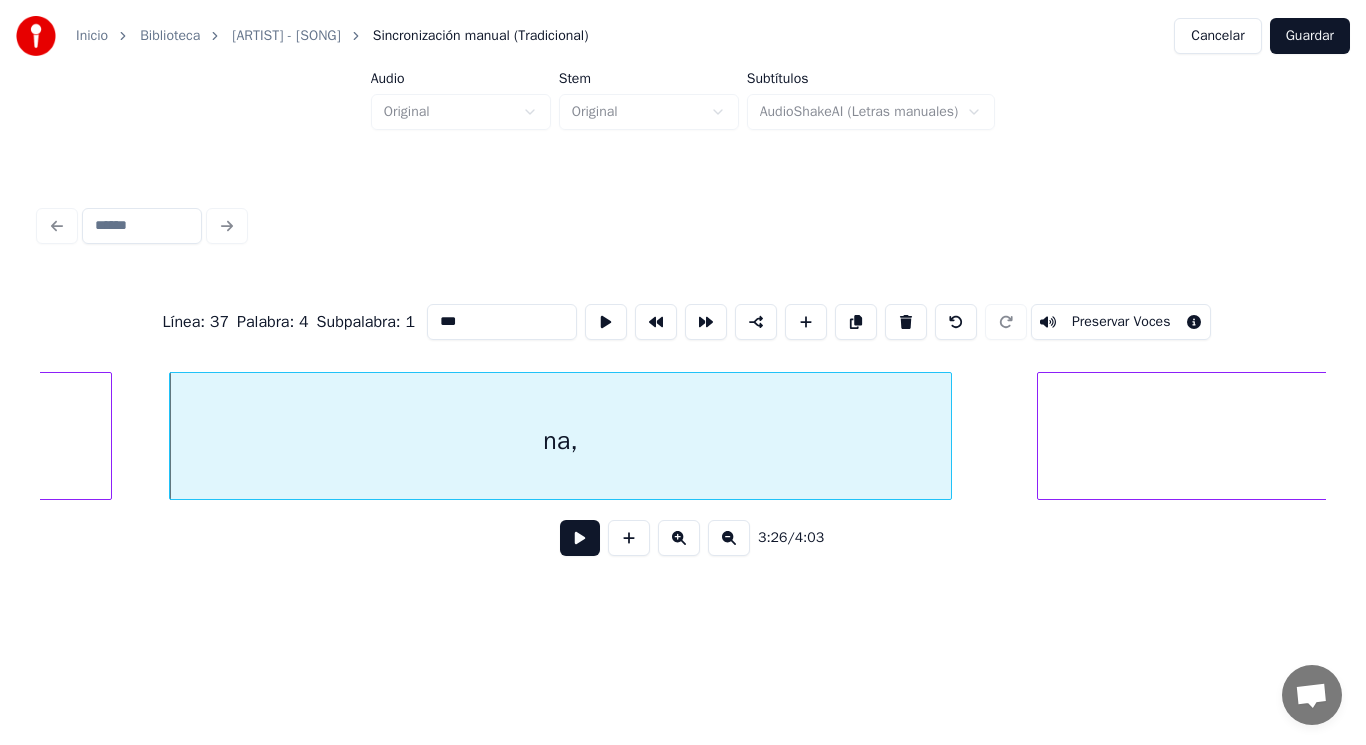 type on "***" 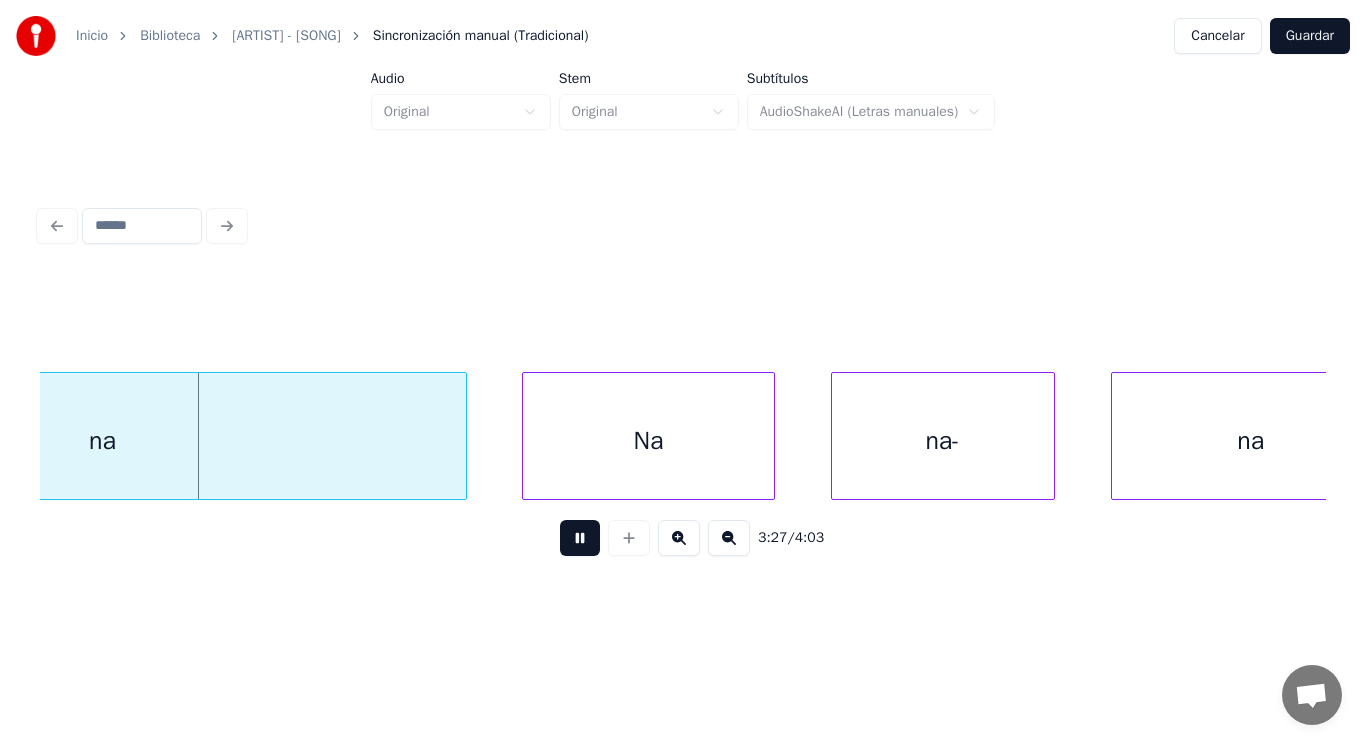 click at bounding box center [580, 538] 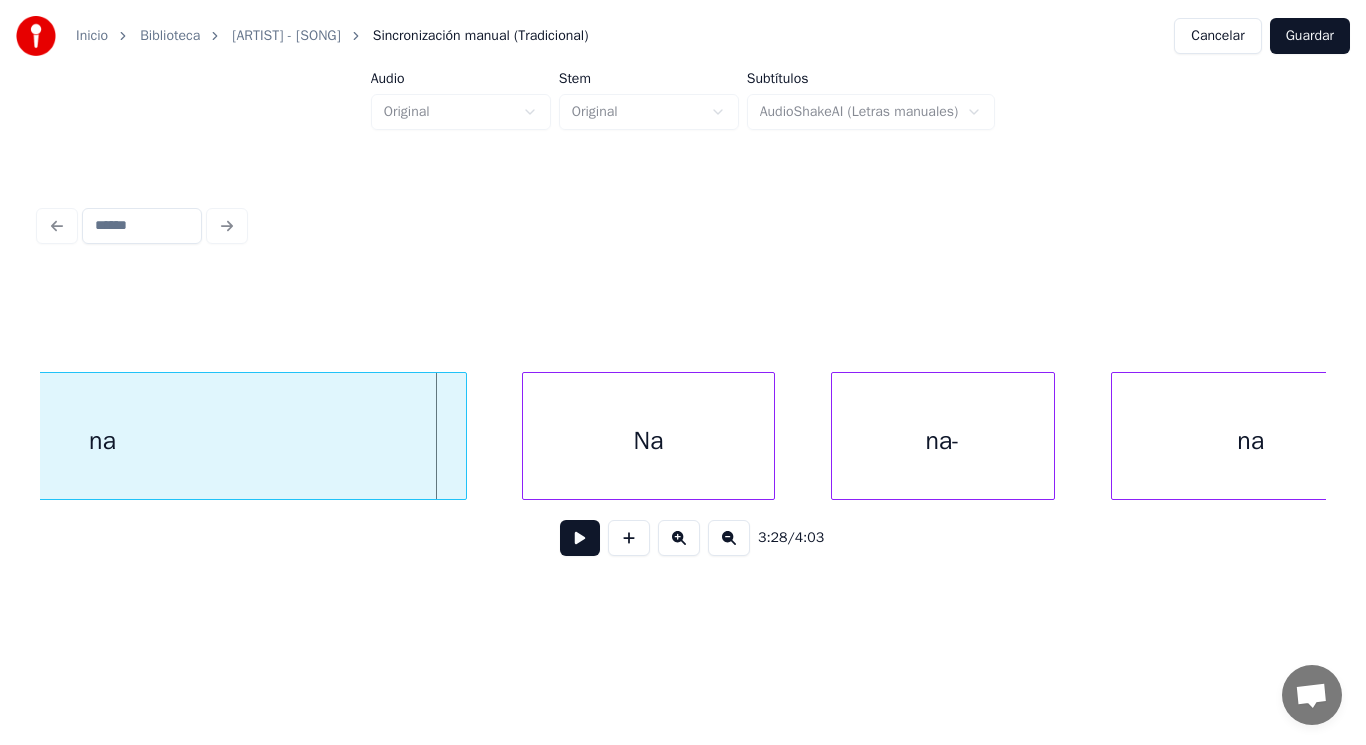 click on "na" at bounding box center (103, 441) 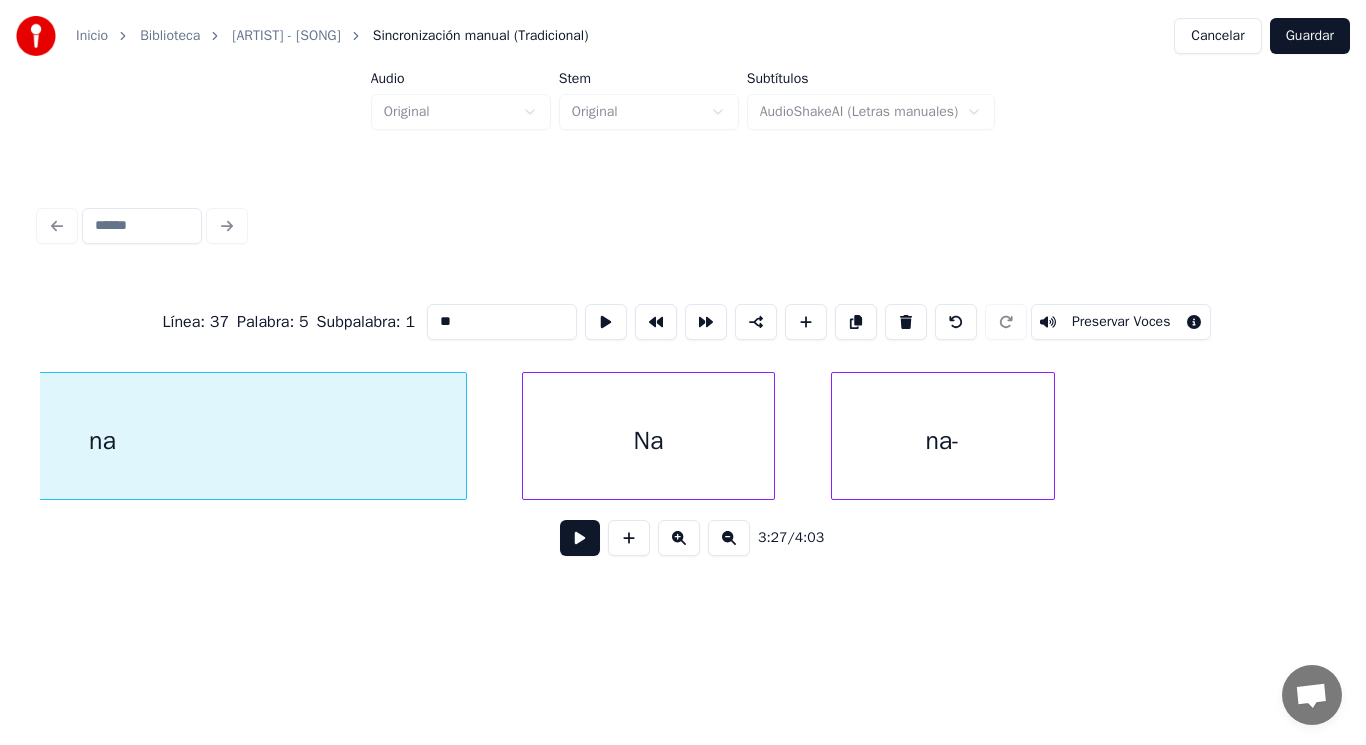 scroll, scrollTop: 0, scrollLeft: 290529, axis: horizontal 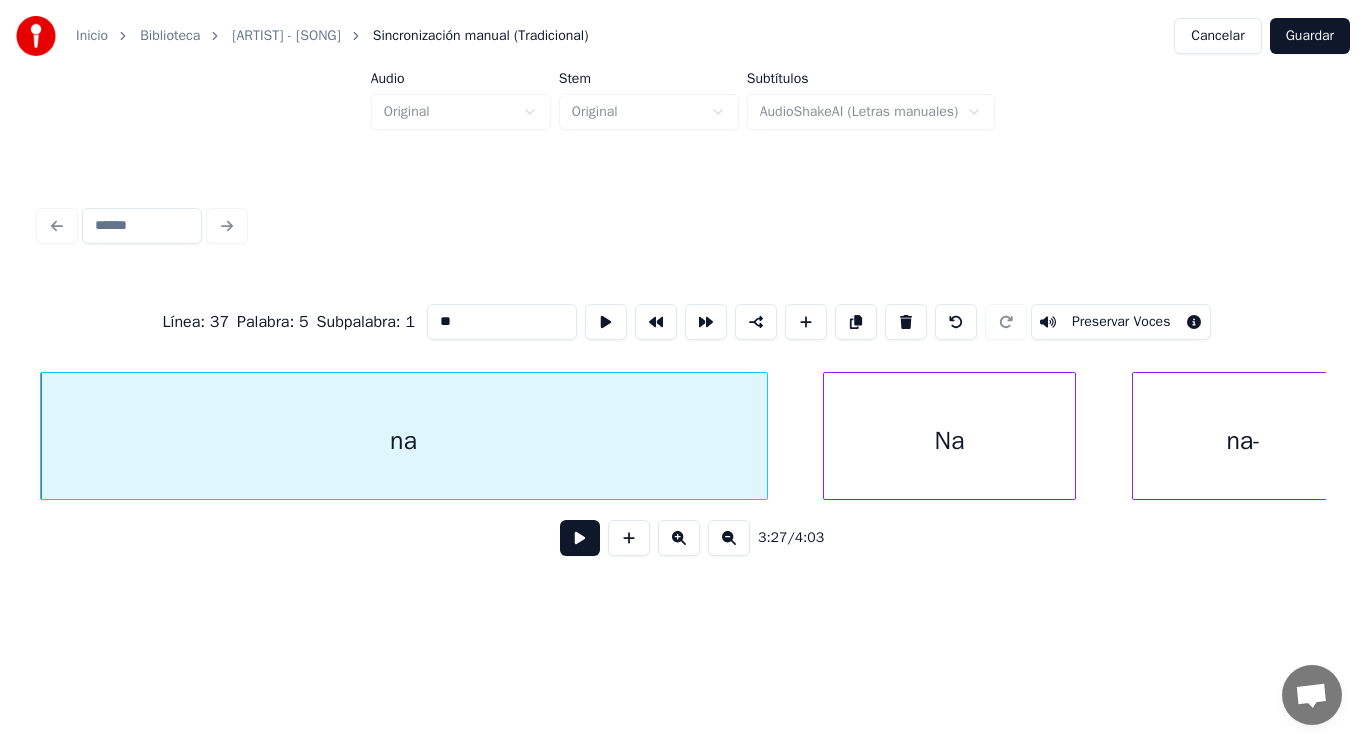click on "**" at bounding box center (502, 322) 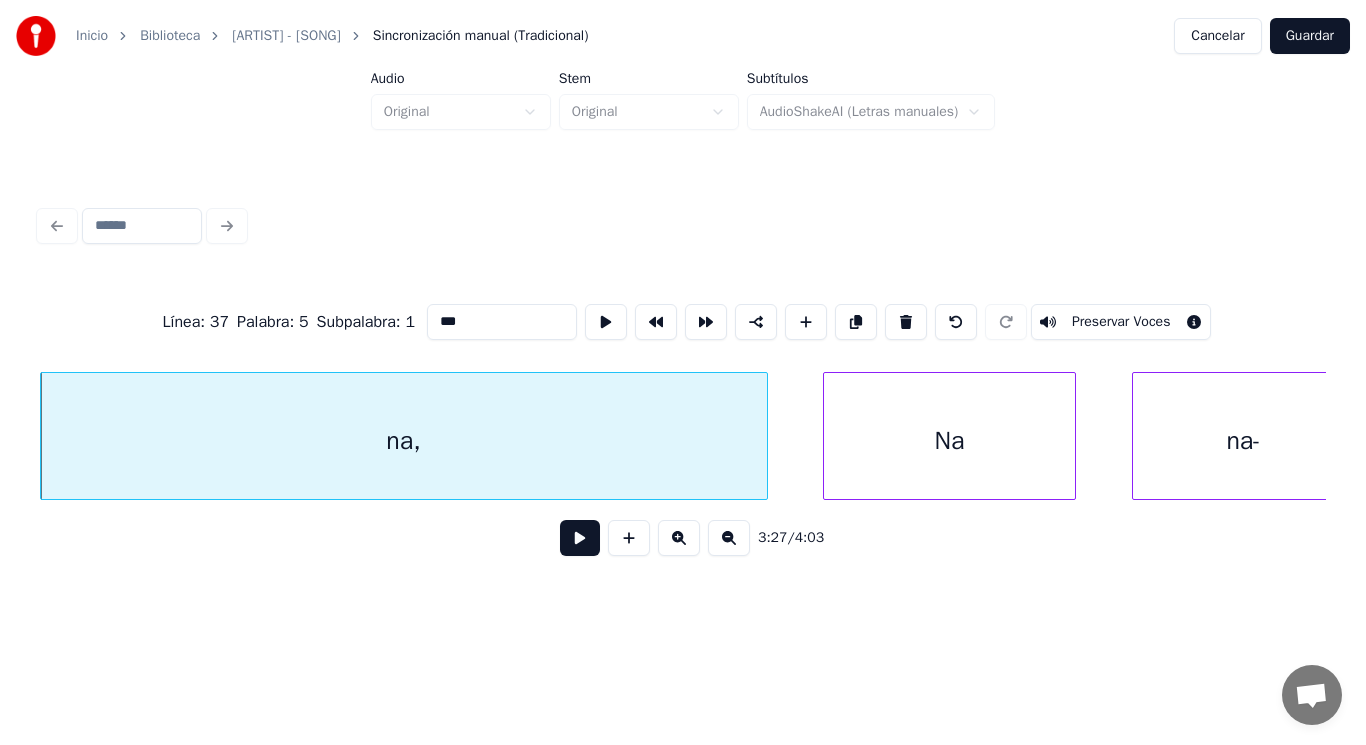 click on "Na" at bounding box center [949, 441] 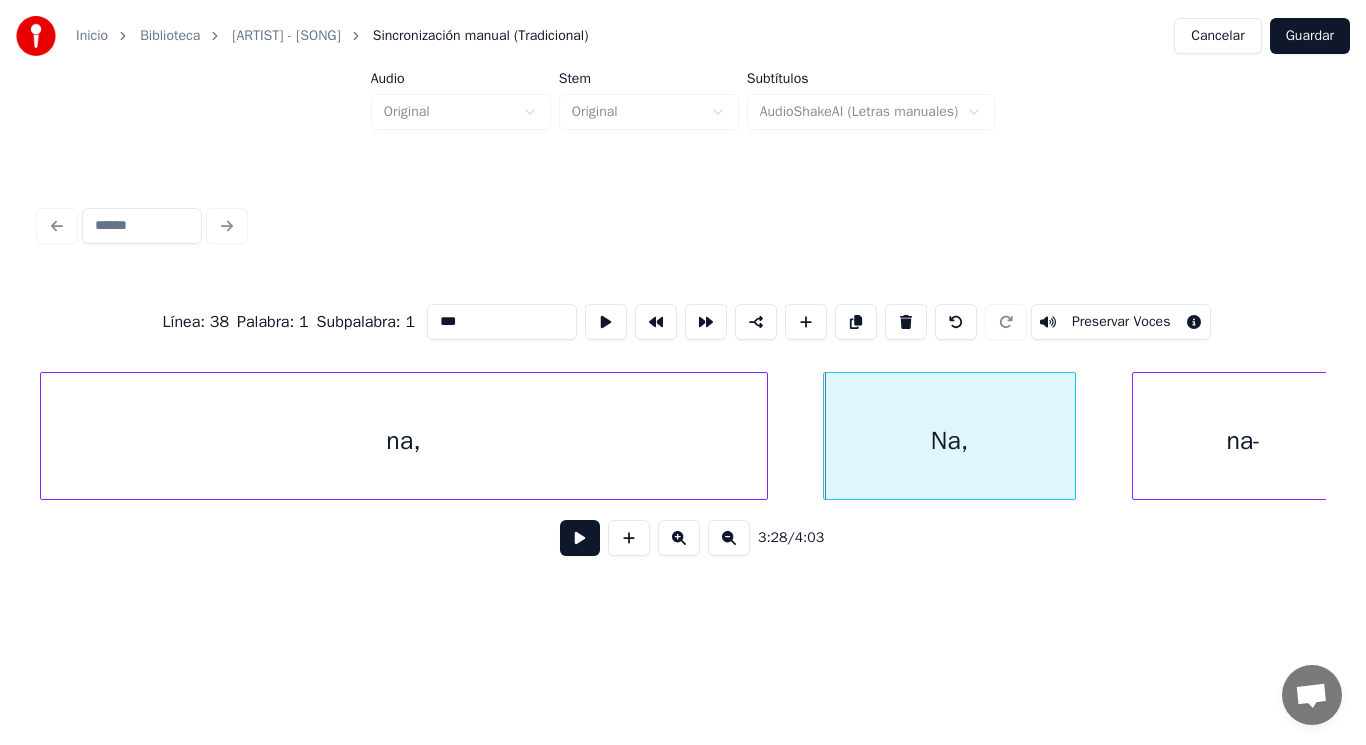 click on "na-" at bounding box center (1244, 441) 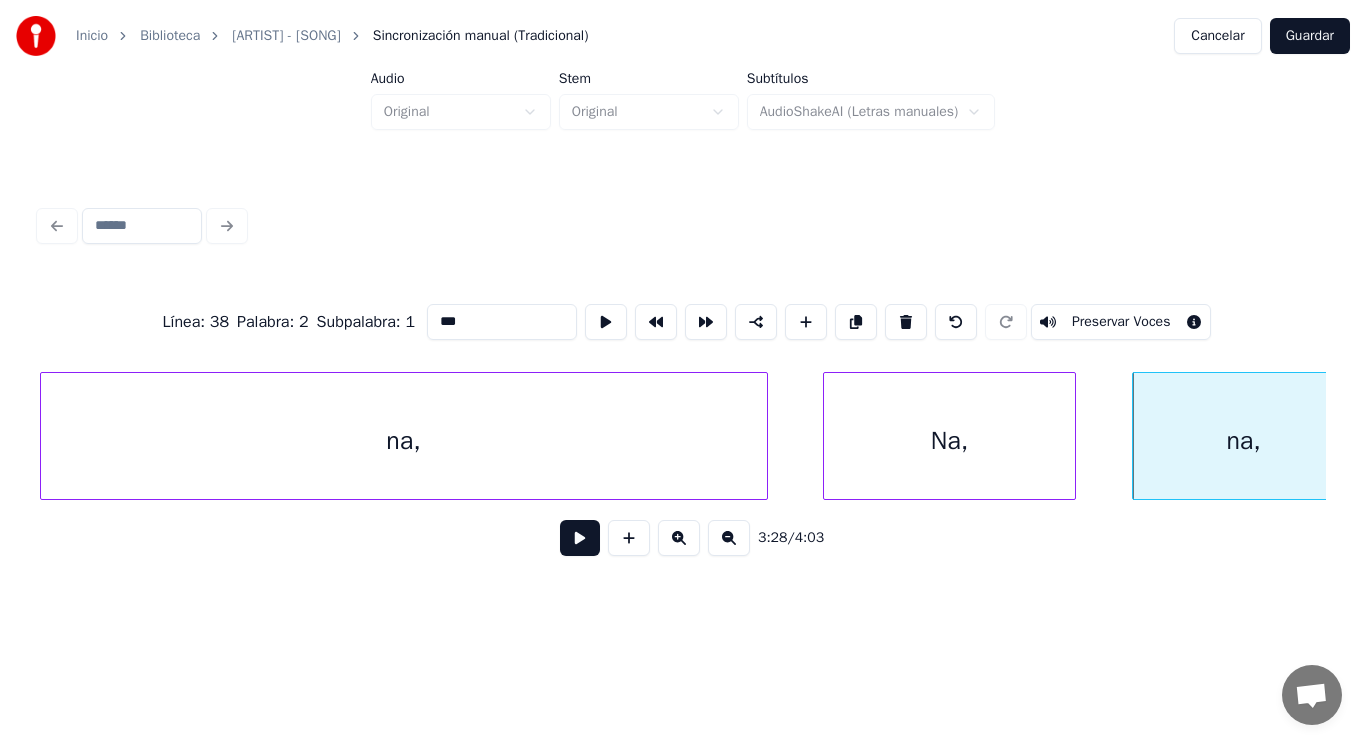 click on "na," at bounding box center [404, 441] 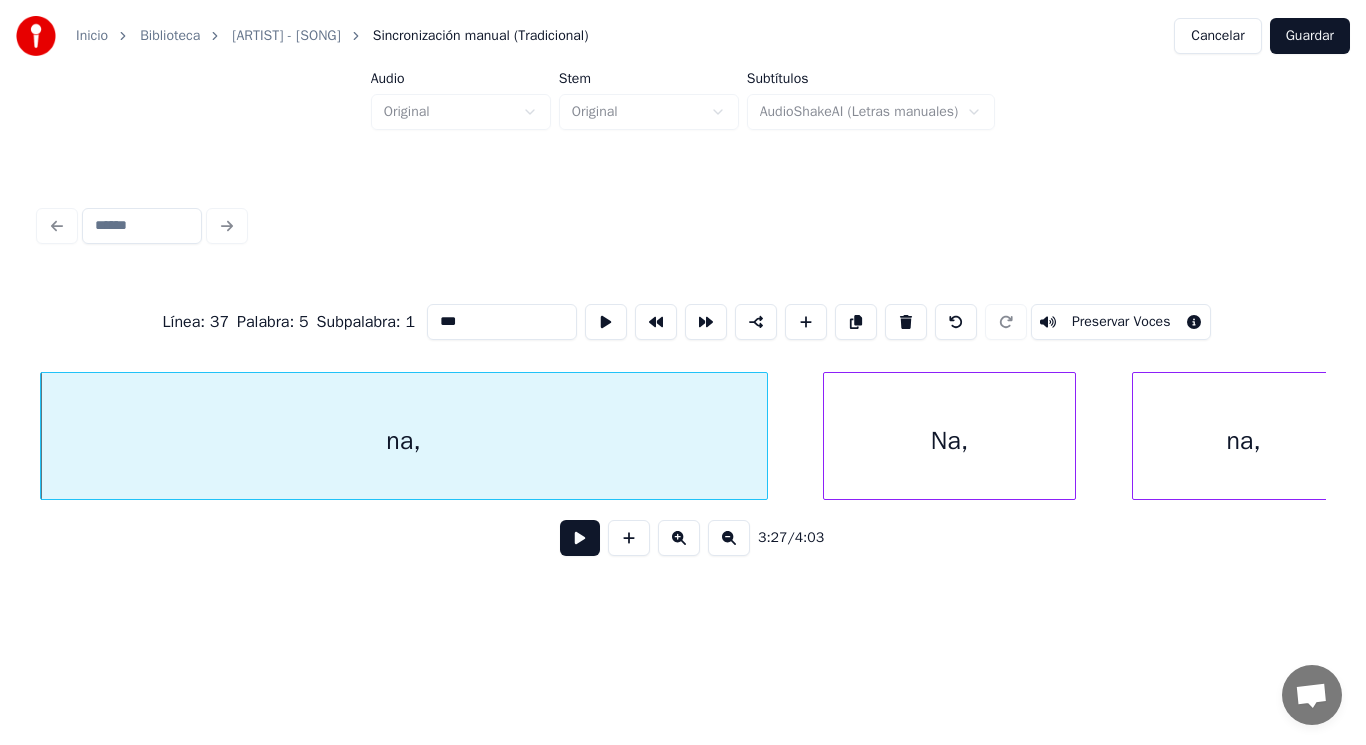 type on "***" 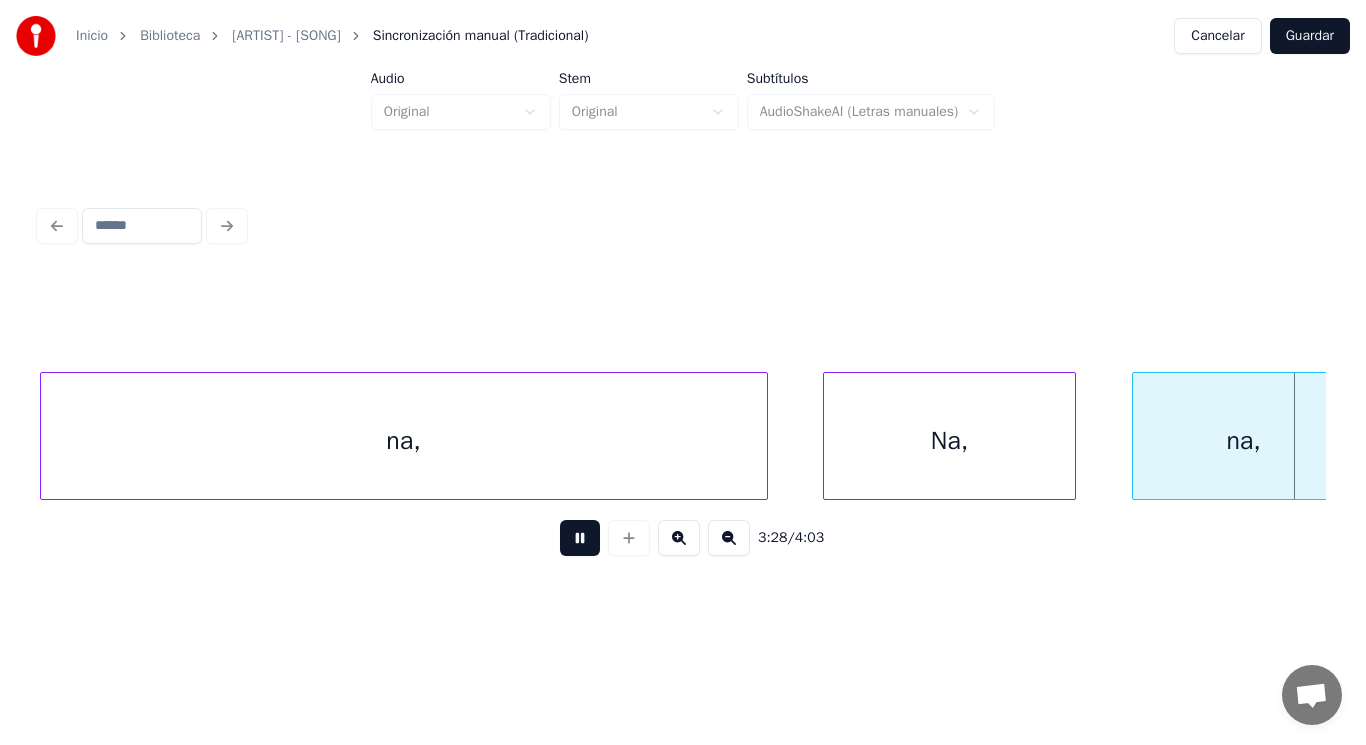 scroll, scrollTop: 0, scrollLeft: 291839, axis: horizontal 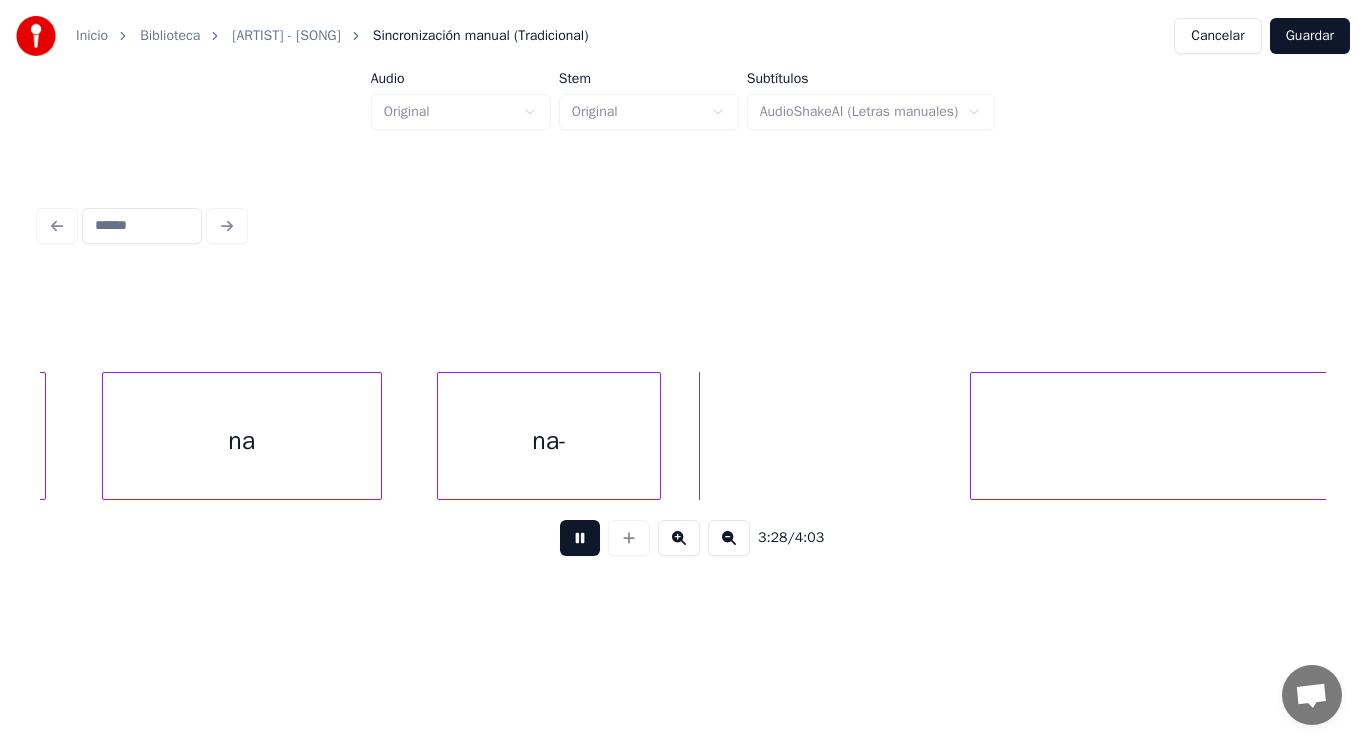 click at bounding box center (580, 538) 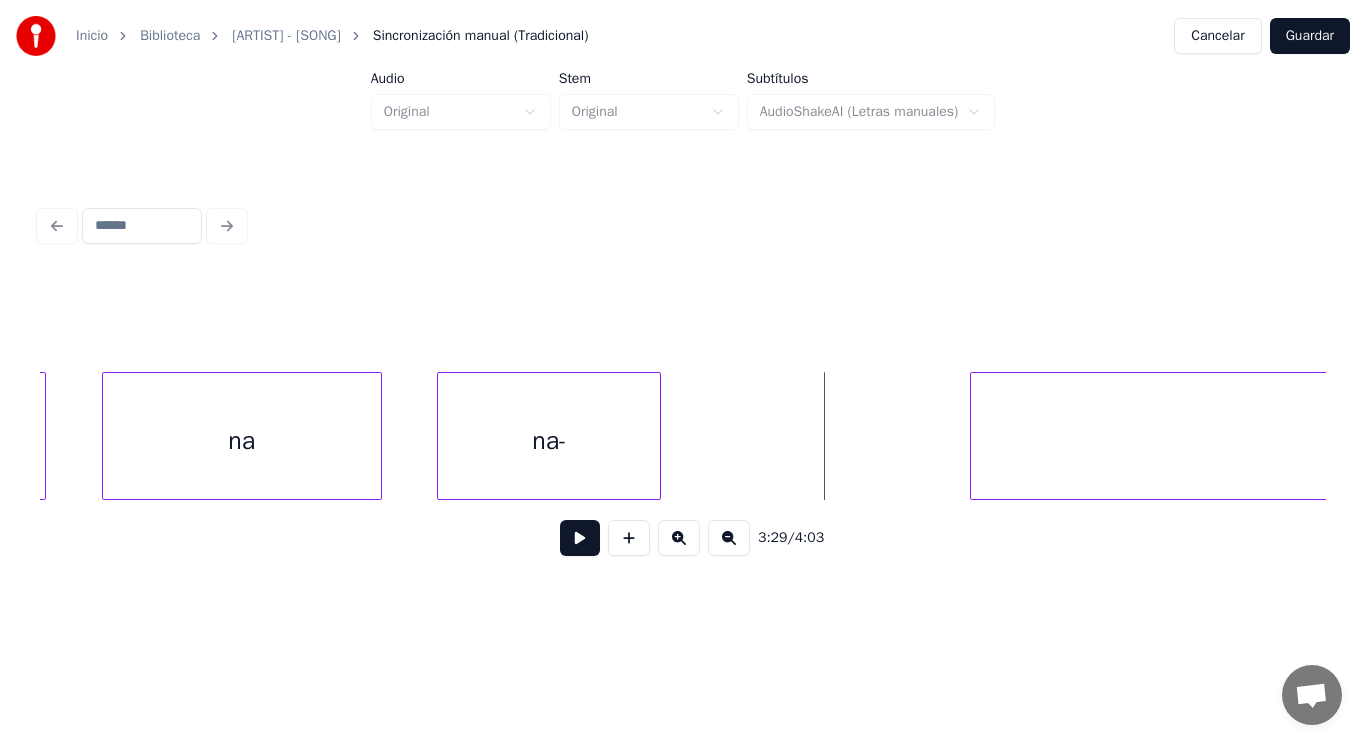 click on "na" at bounding box center (242, 441) 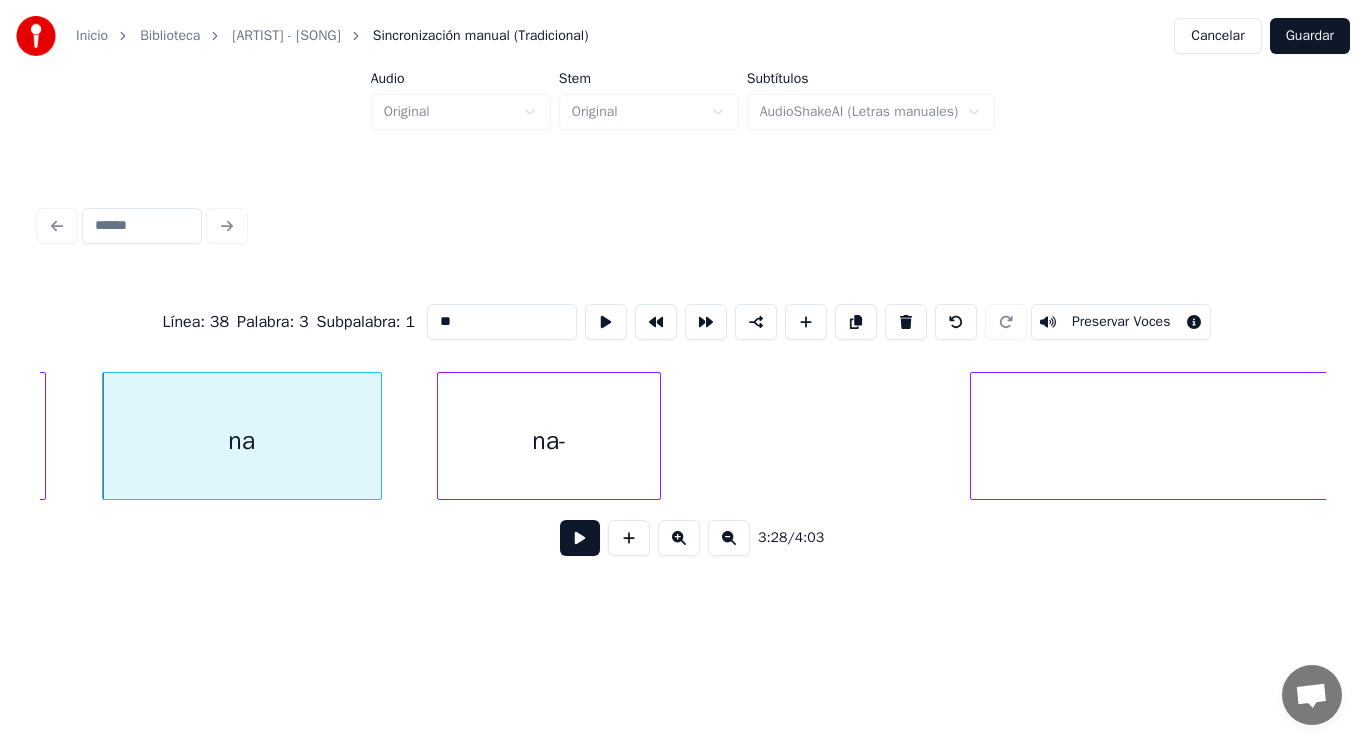 click on "**" at bounding box center (502, 322) 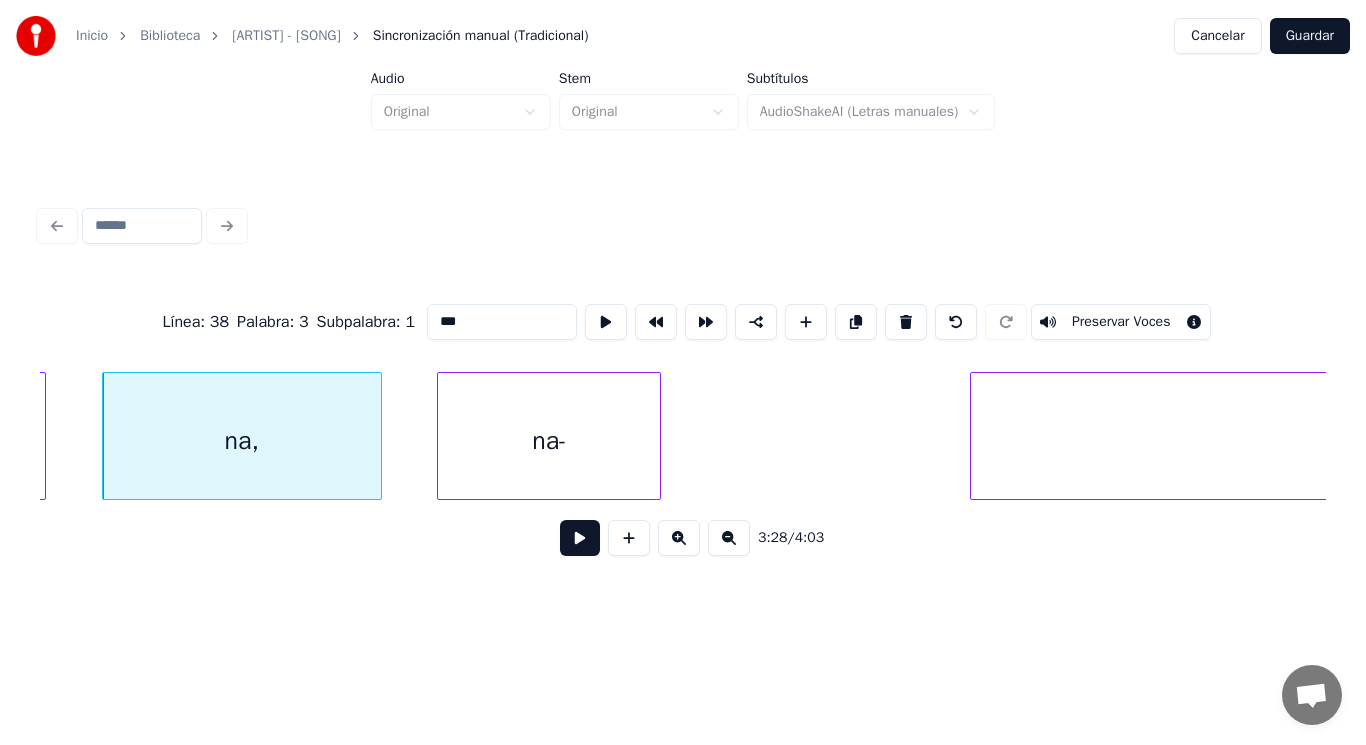 click on "na-" at bounding box center [549, 441] 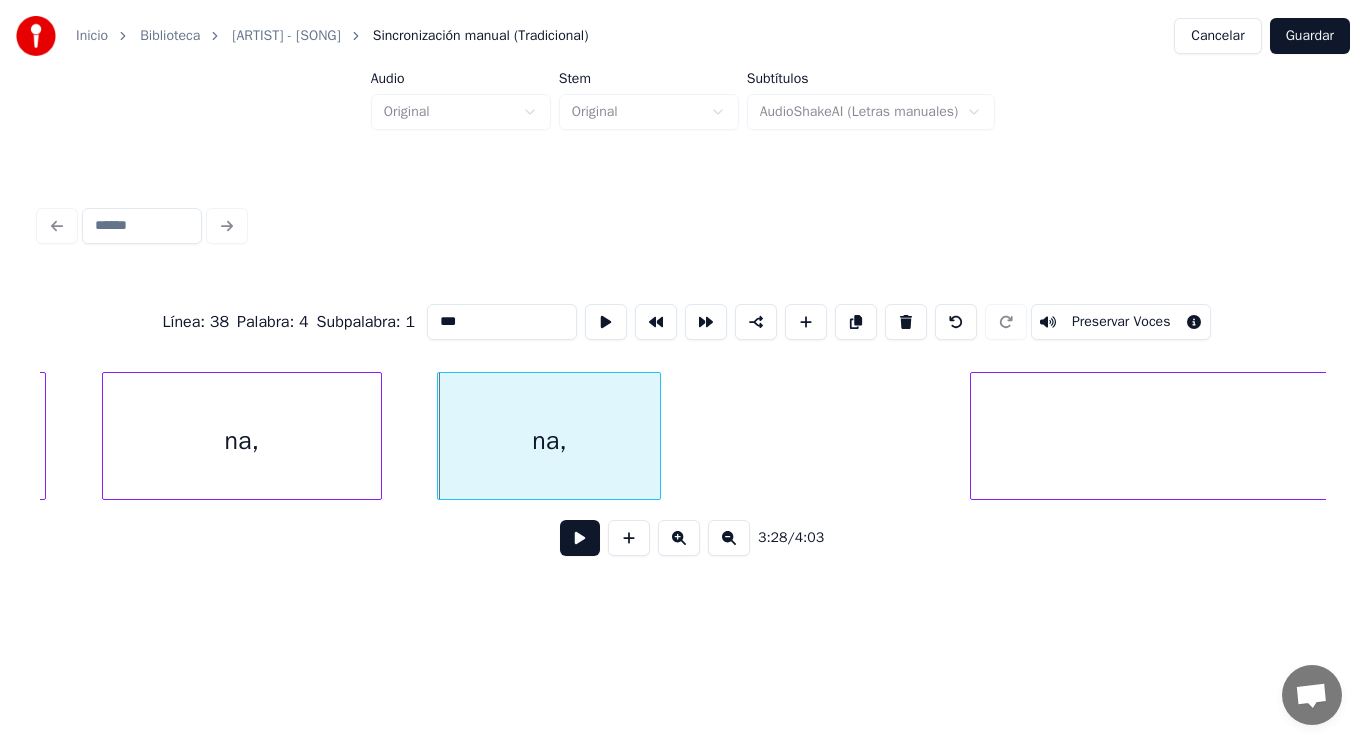 click on "na," at bounding box center [242, 441] 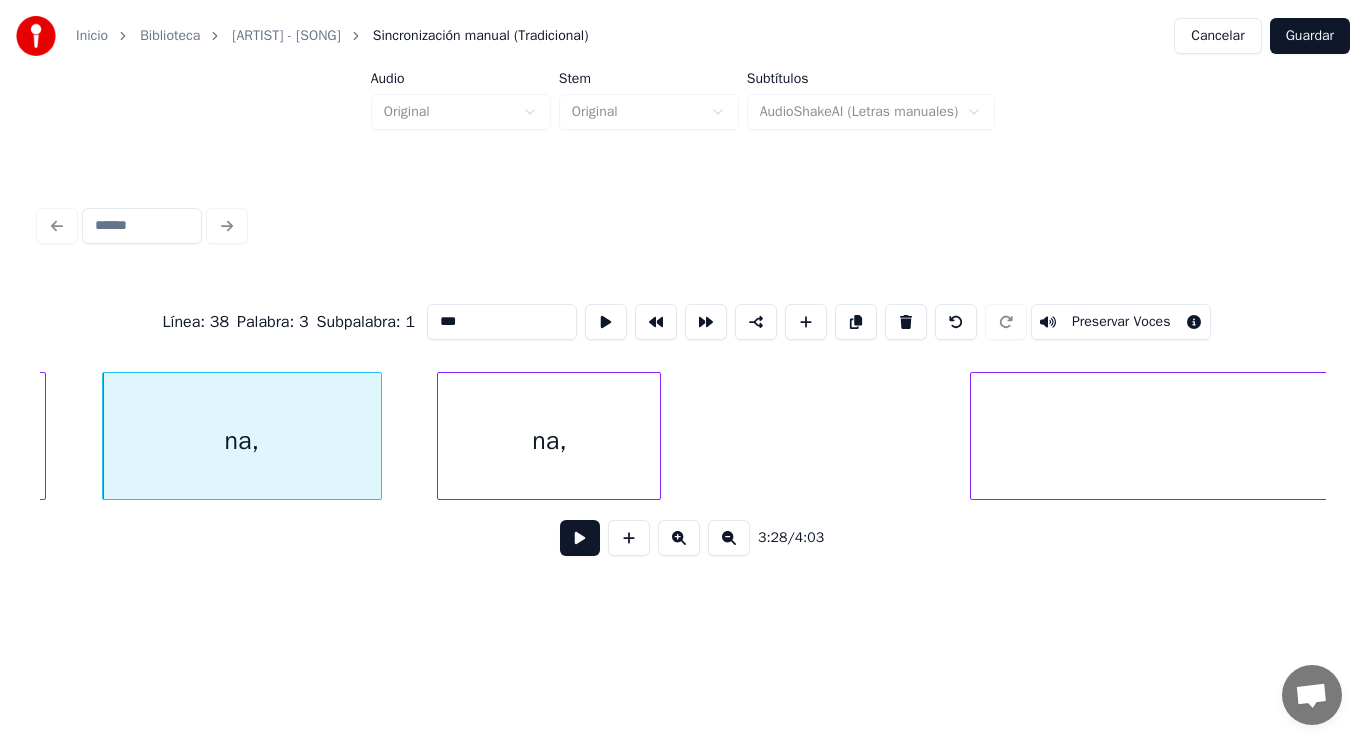 type on "***" 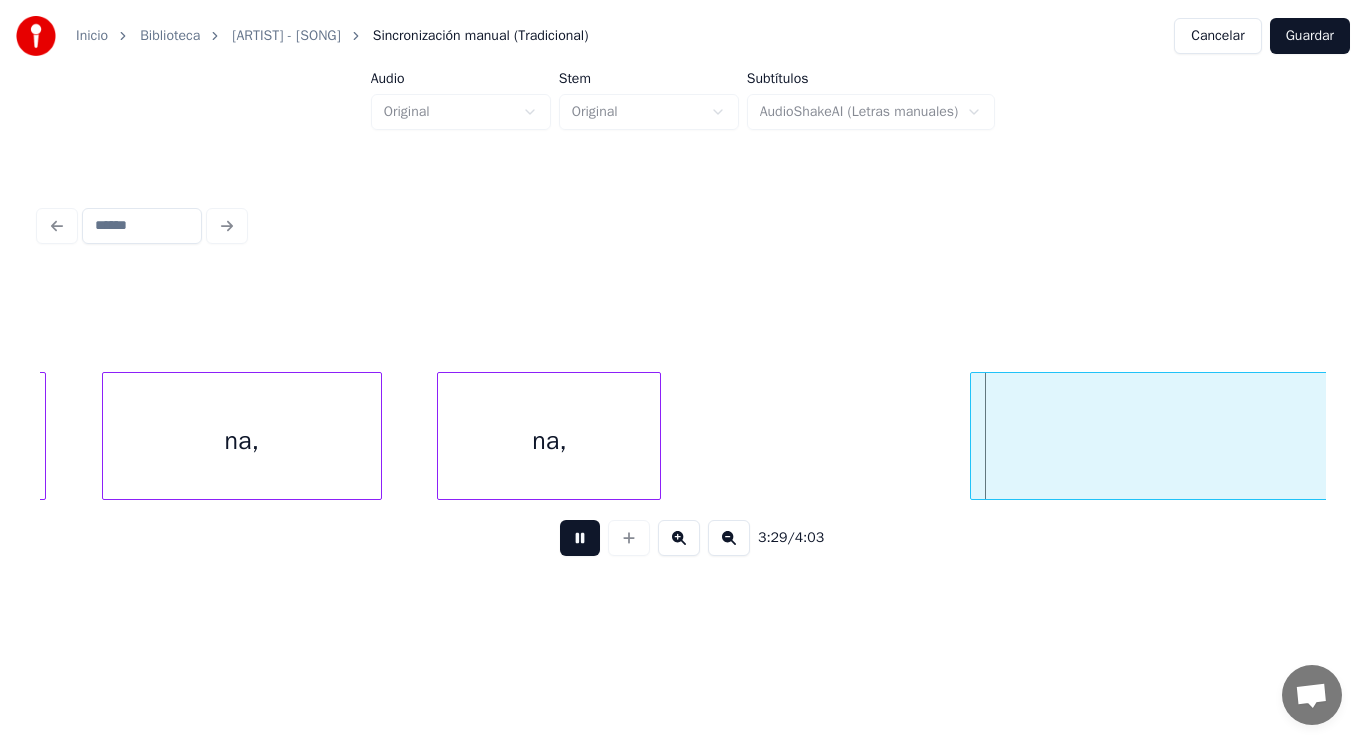 click at bounding box center (580, 538) 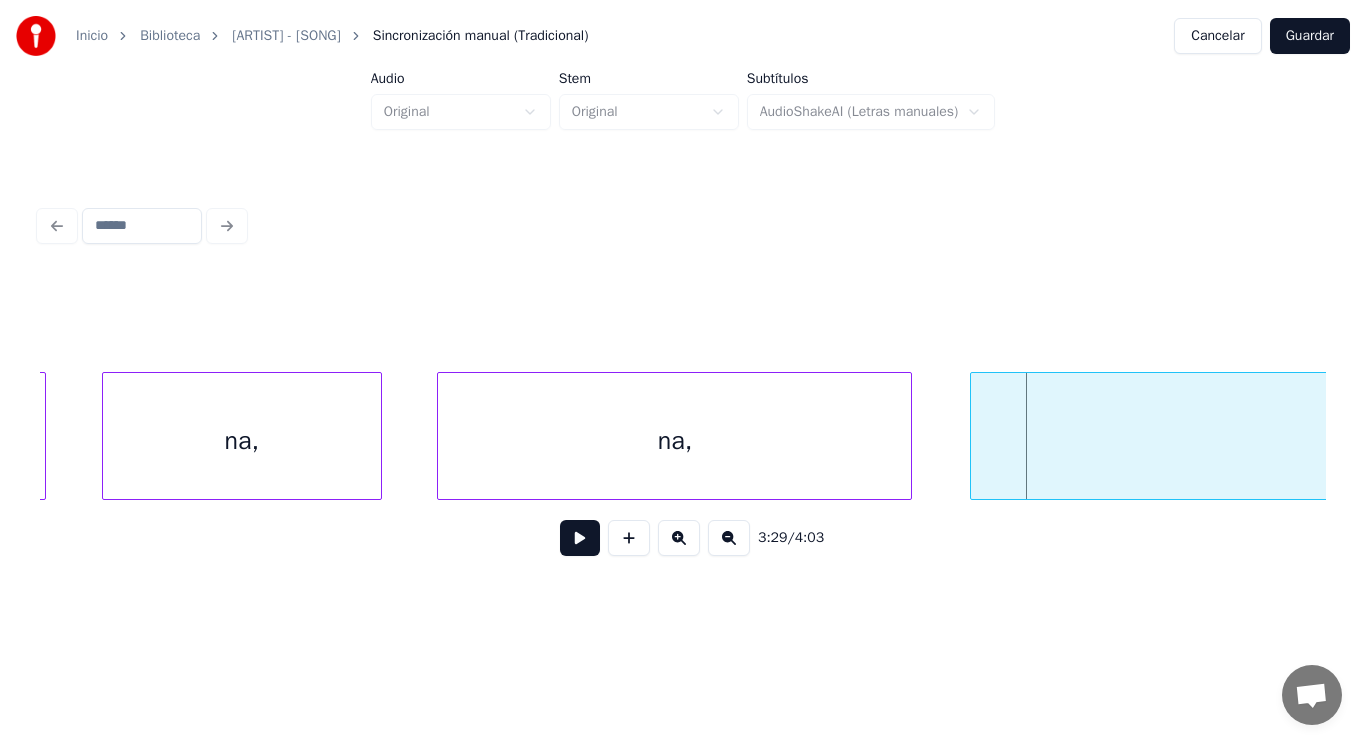 click at bounding box center (908, 436) 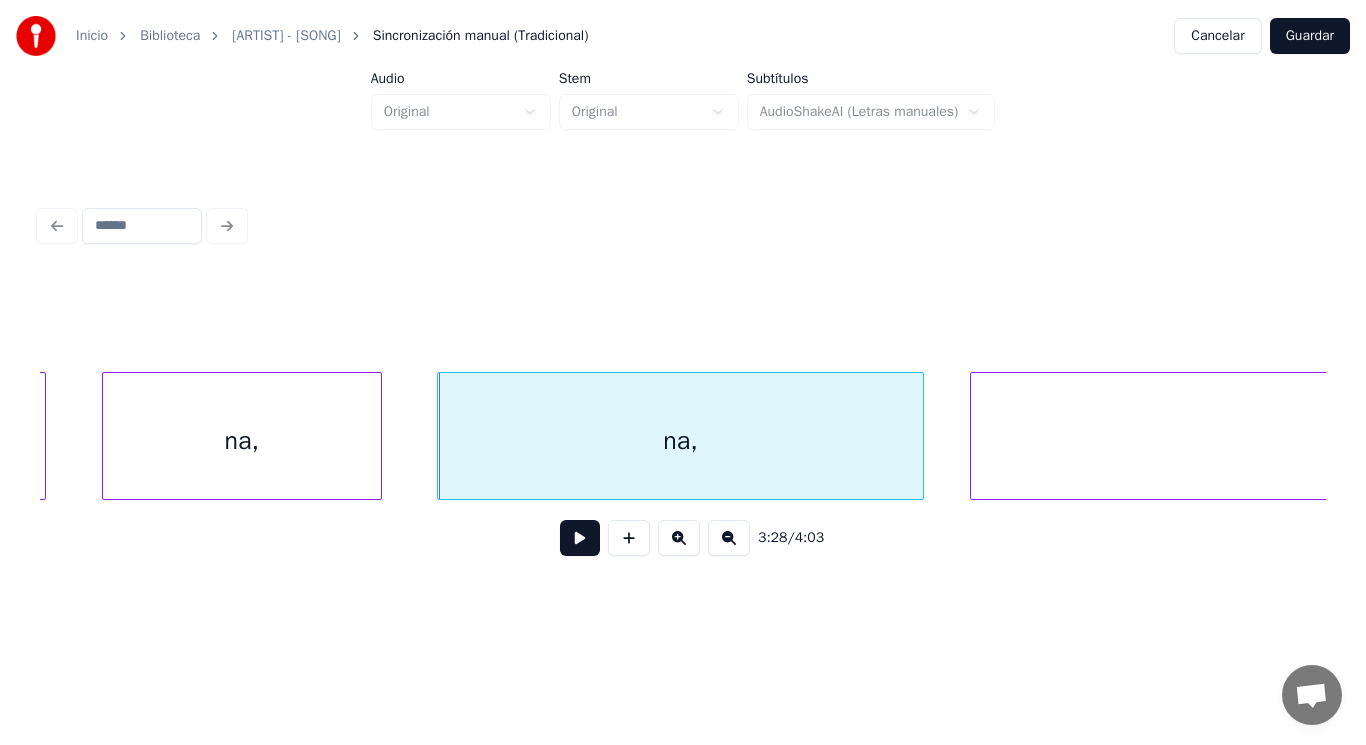click at bounding box center [580, 538] 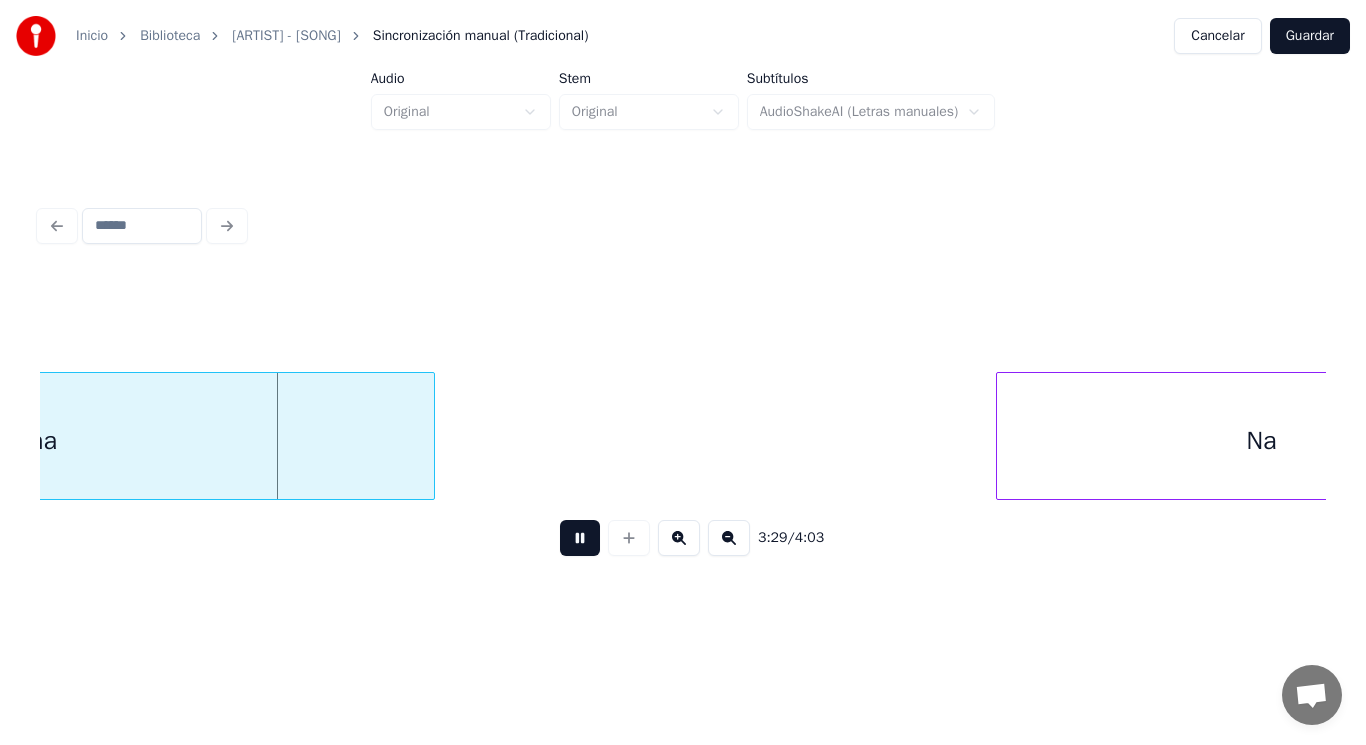 click at bounding box center [580, 538] 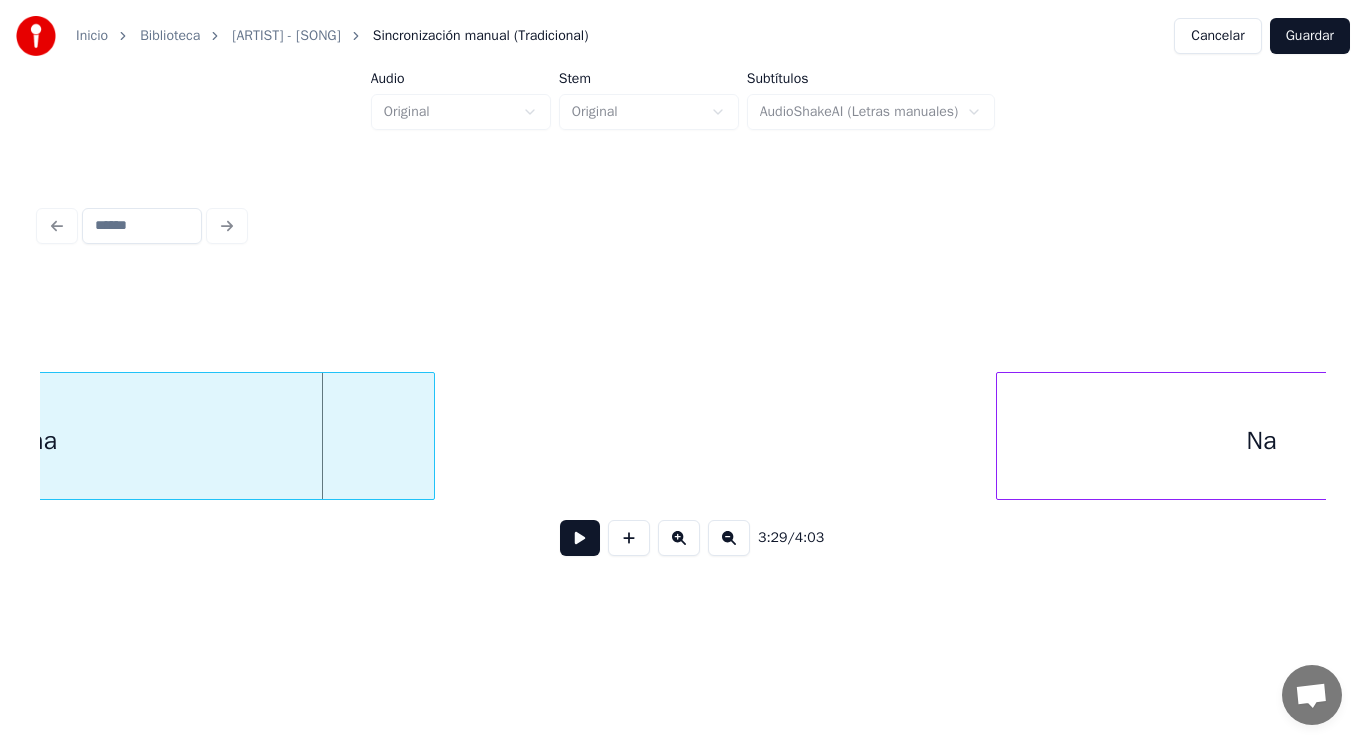 click on "na" at bounding box center [44, 441] 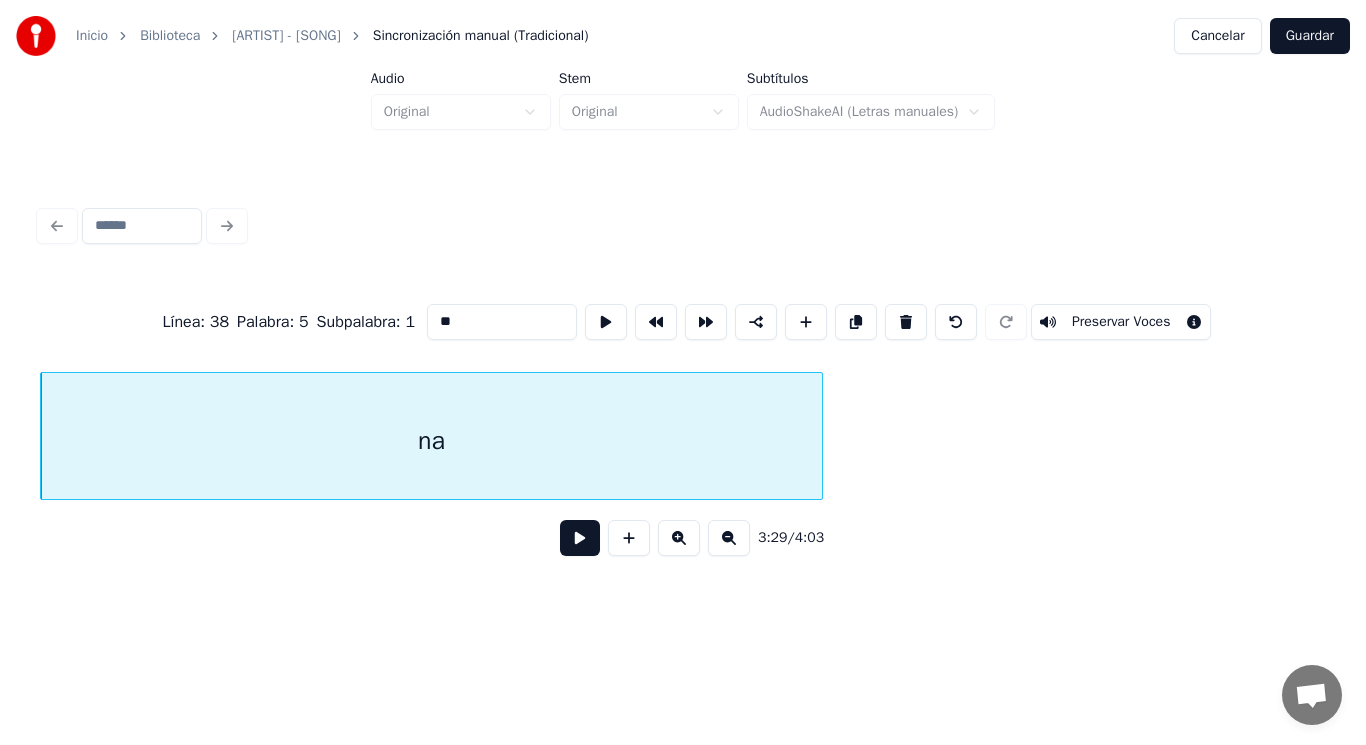 click on "**" at bounding box center (502, 322) 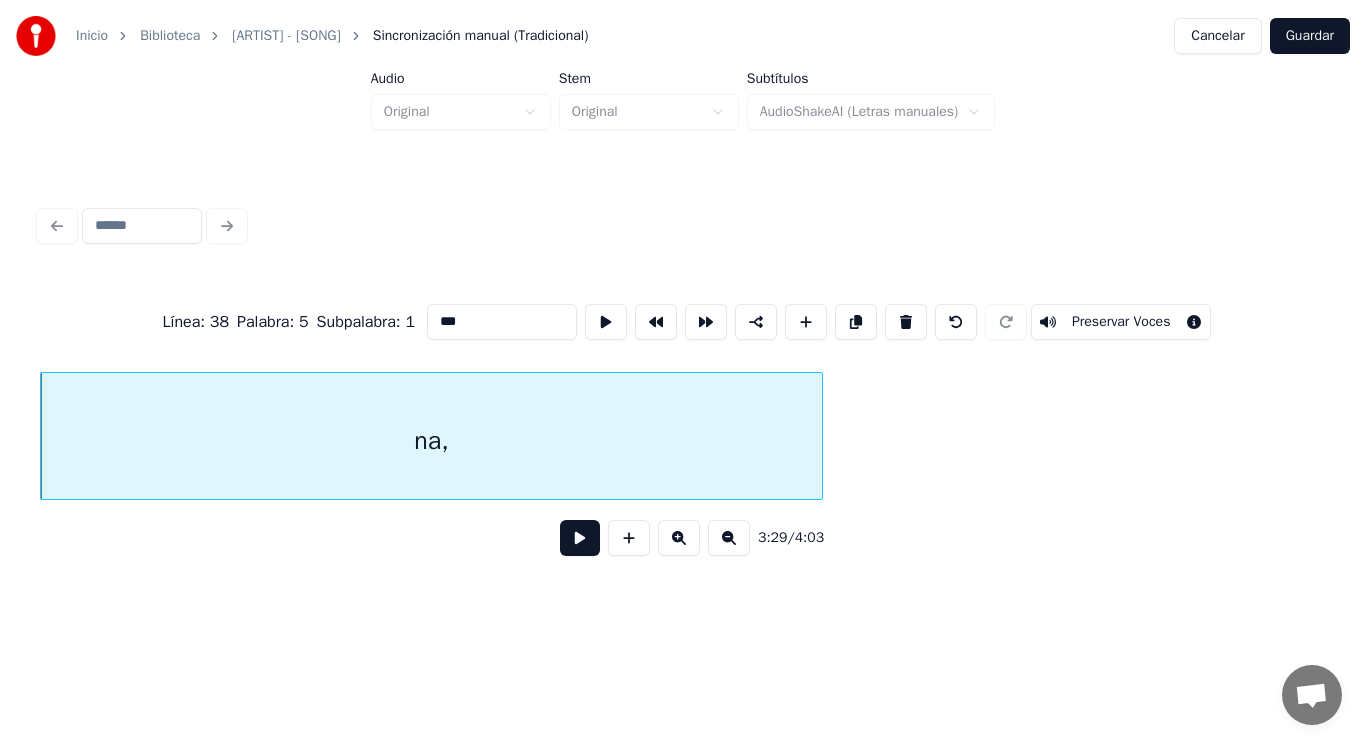 type on "***" 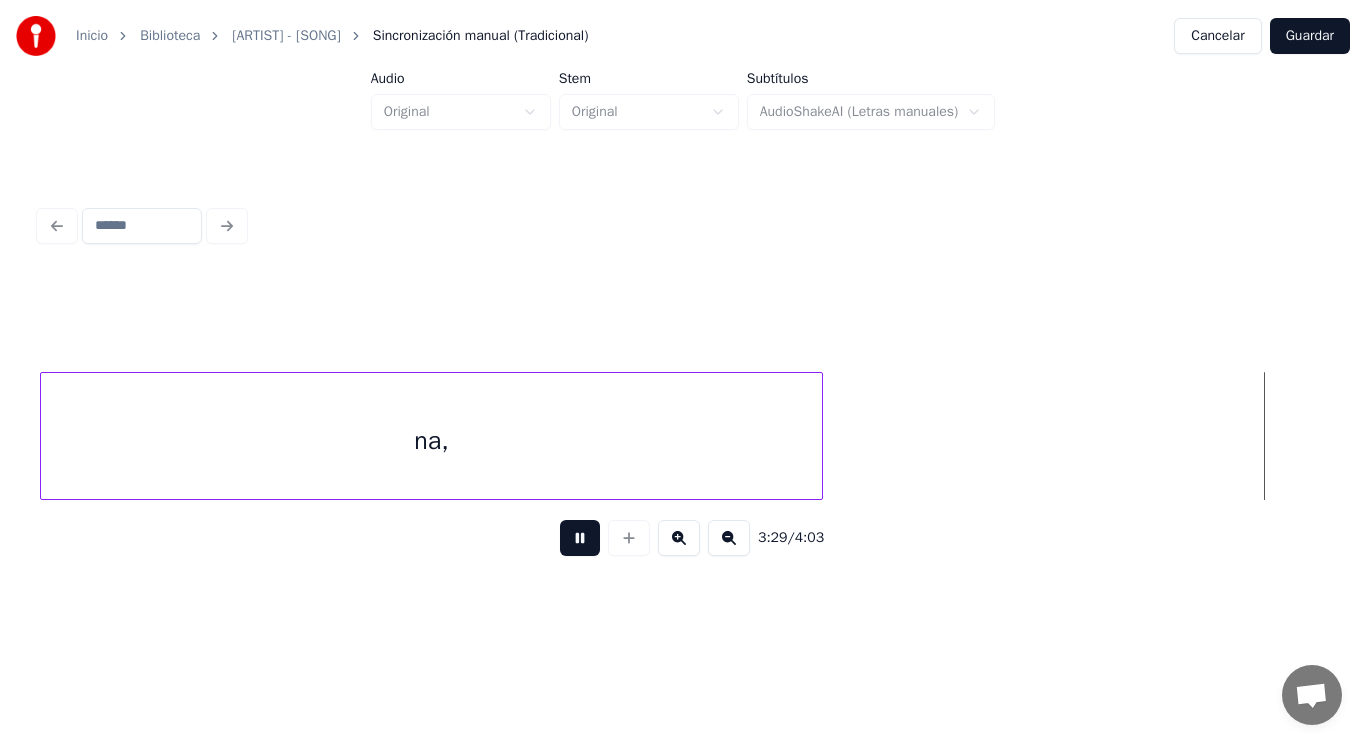 scroll, scrollTop: 0, scrollLeft: 294055, axis: horizontal 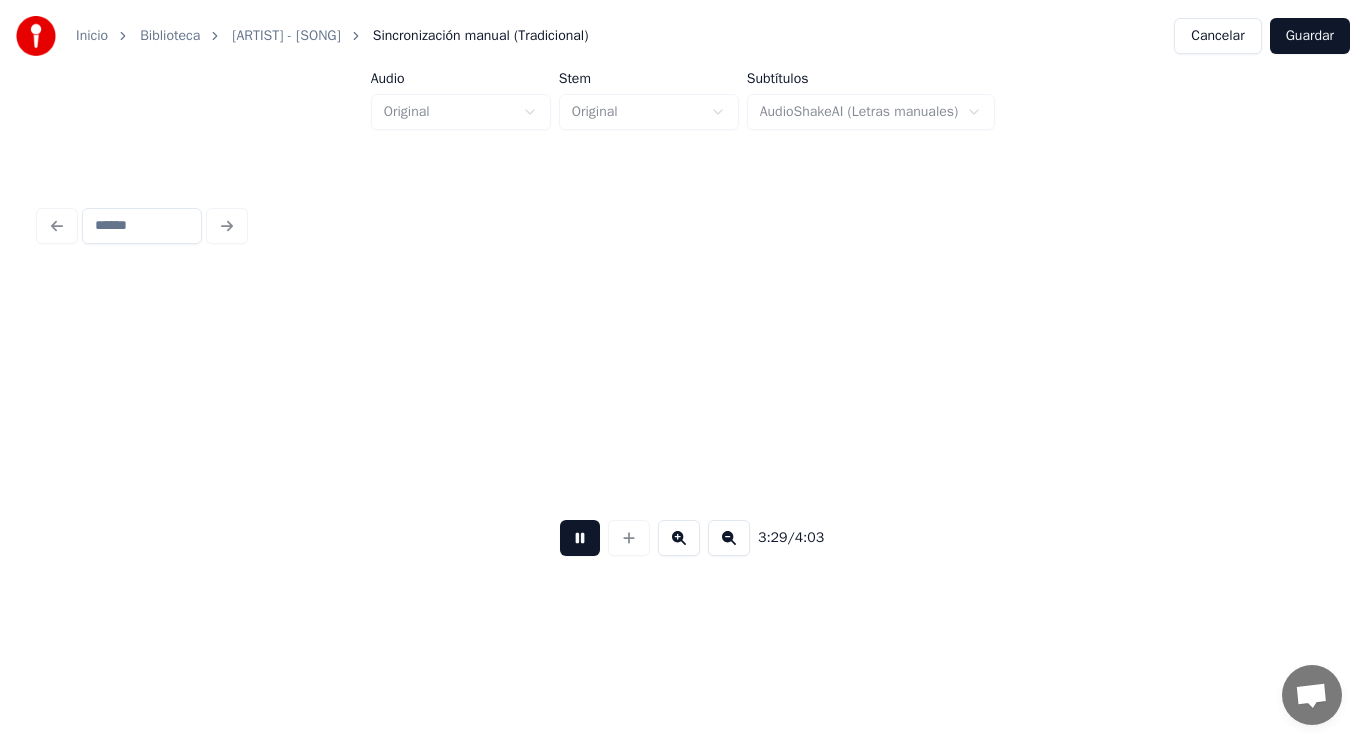 click at bounding box center [580, 538] 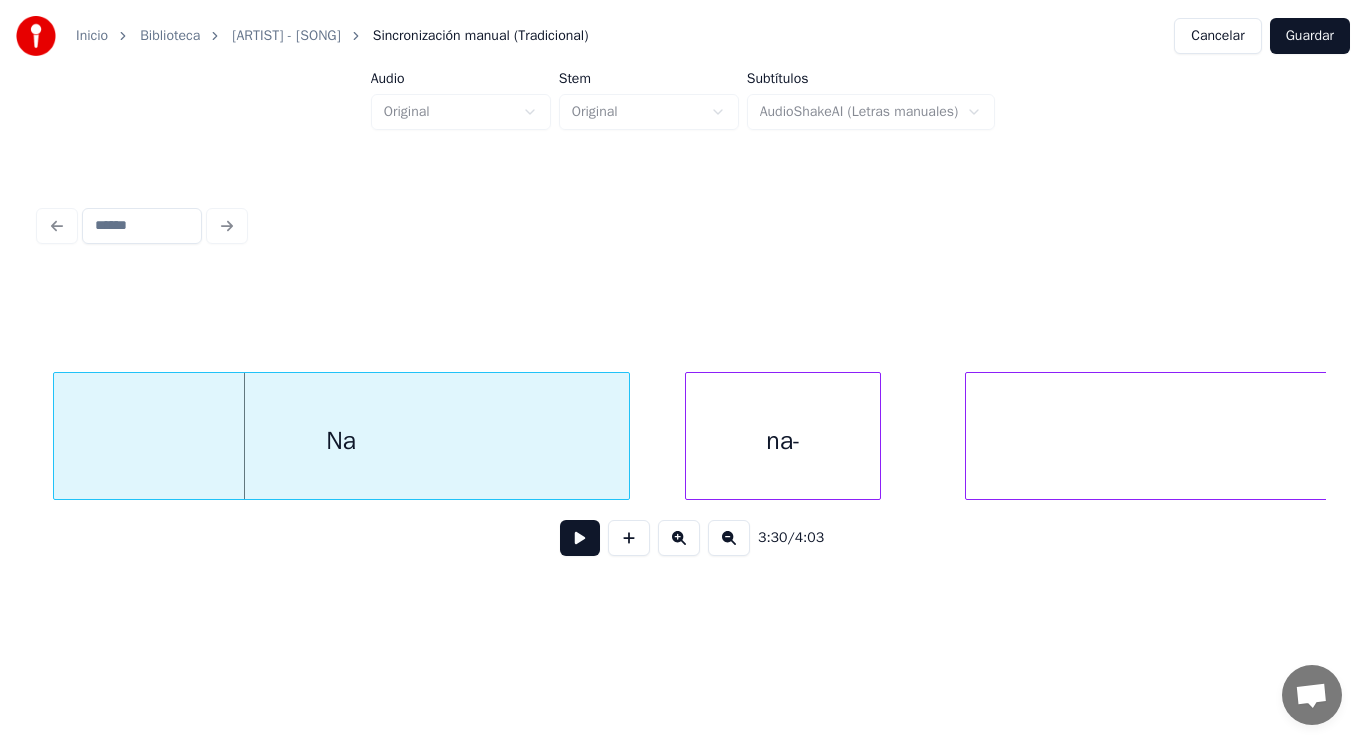 click at bounding box center [57, 436] 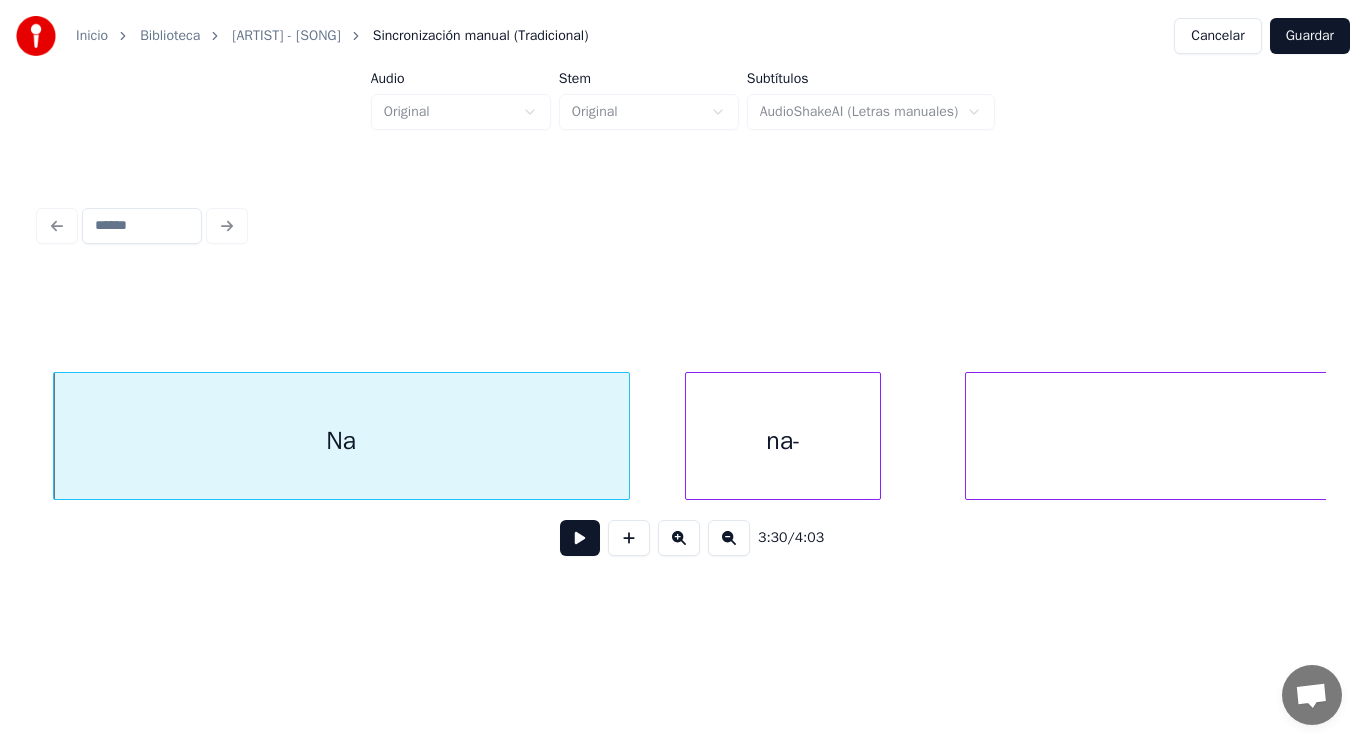 click on "Na" at bounding box center [341, 441] 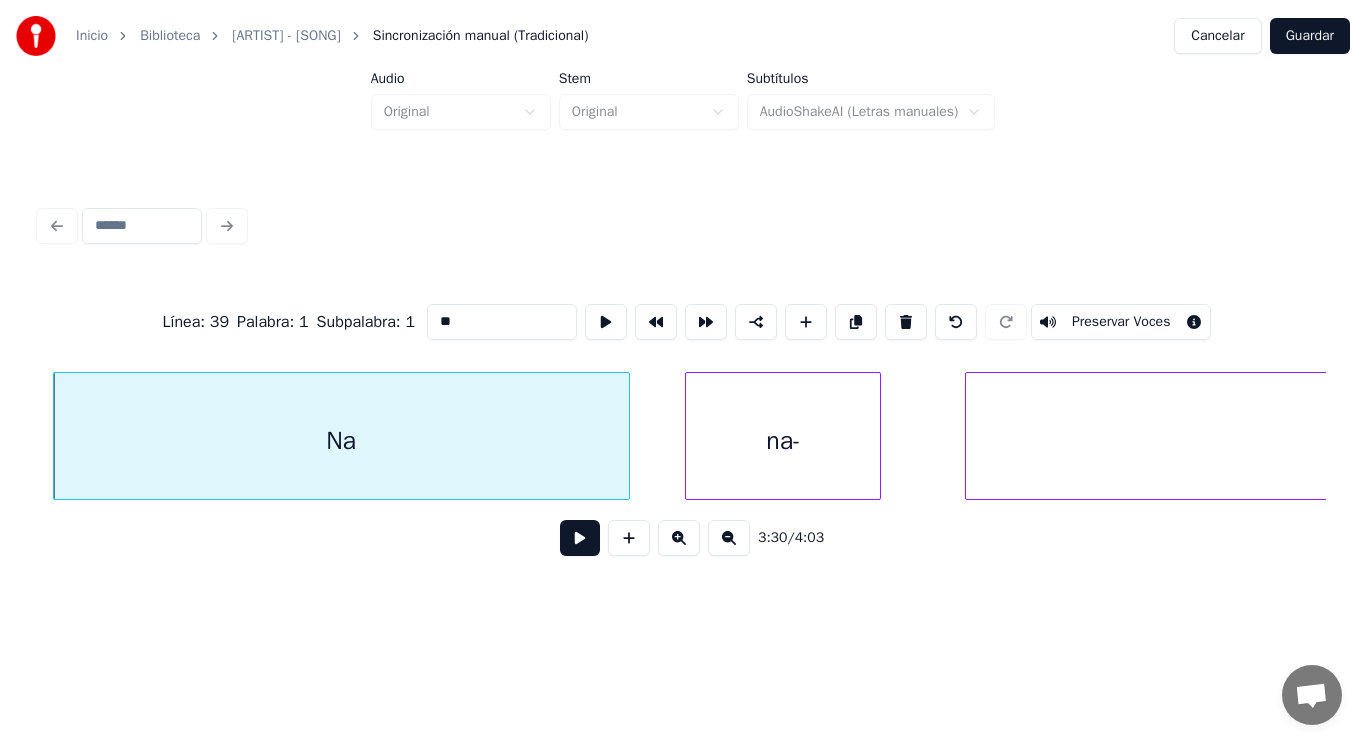 click on "**" at bounding box center [502, 322] 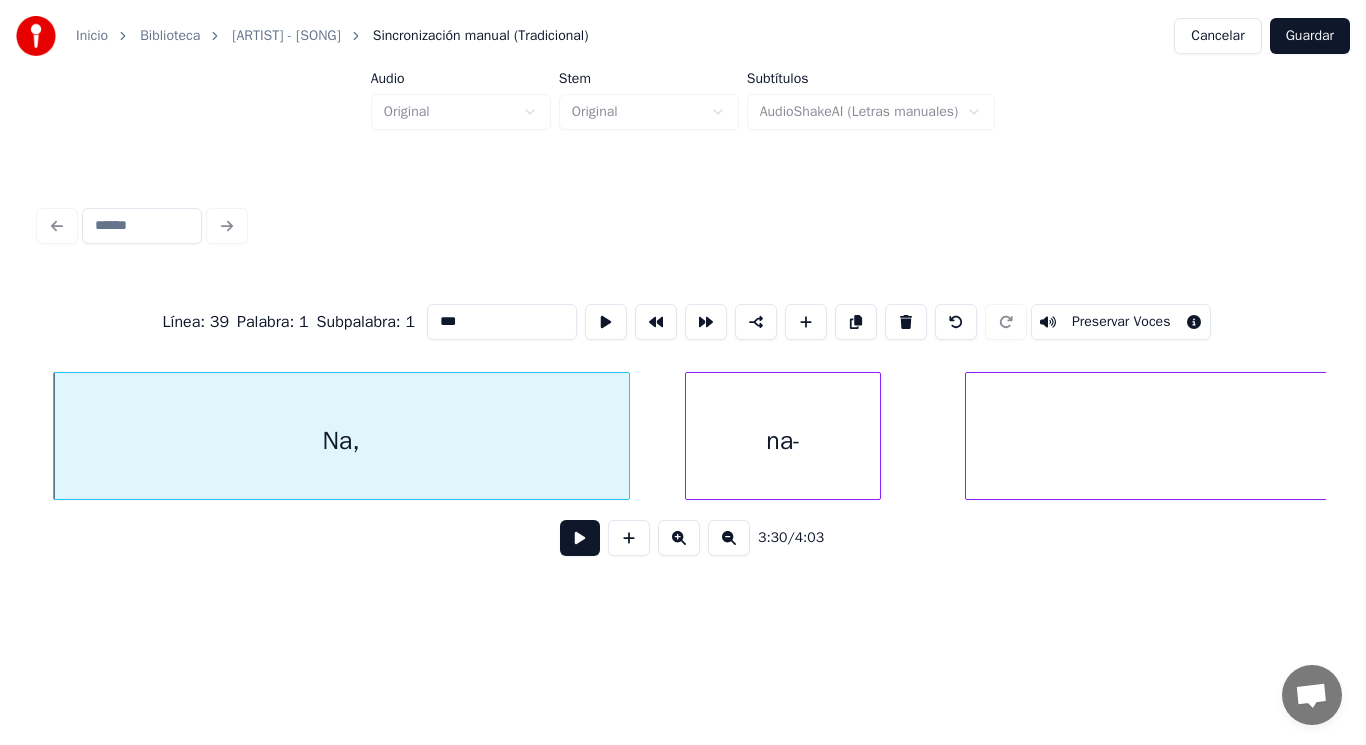 click on "na-" at bounding box center (783, 441) 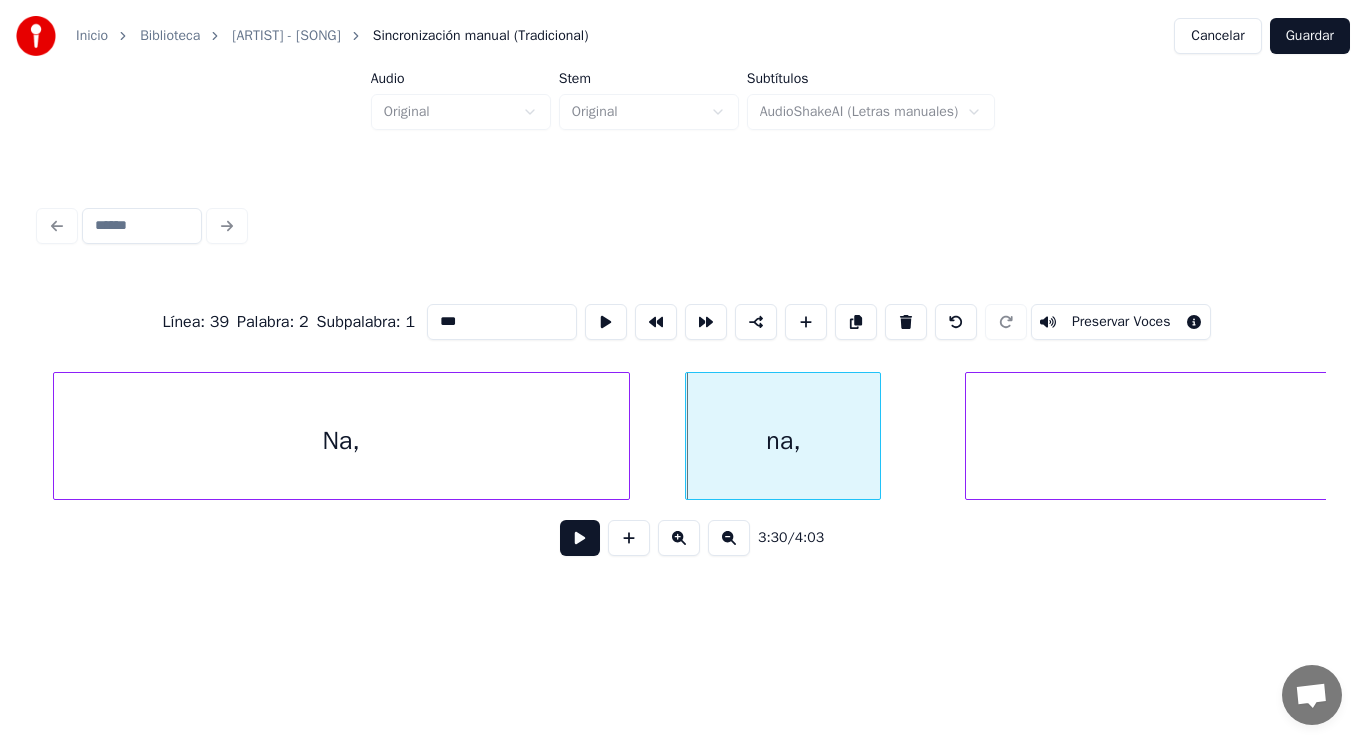click on "Na," at bounding box center [341, 441] 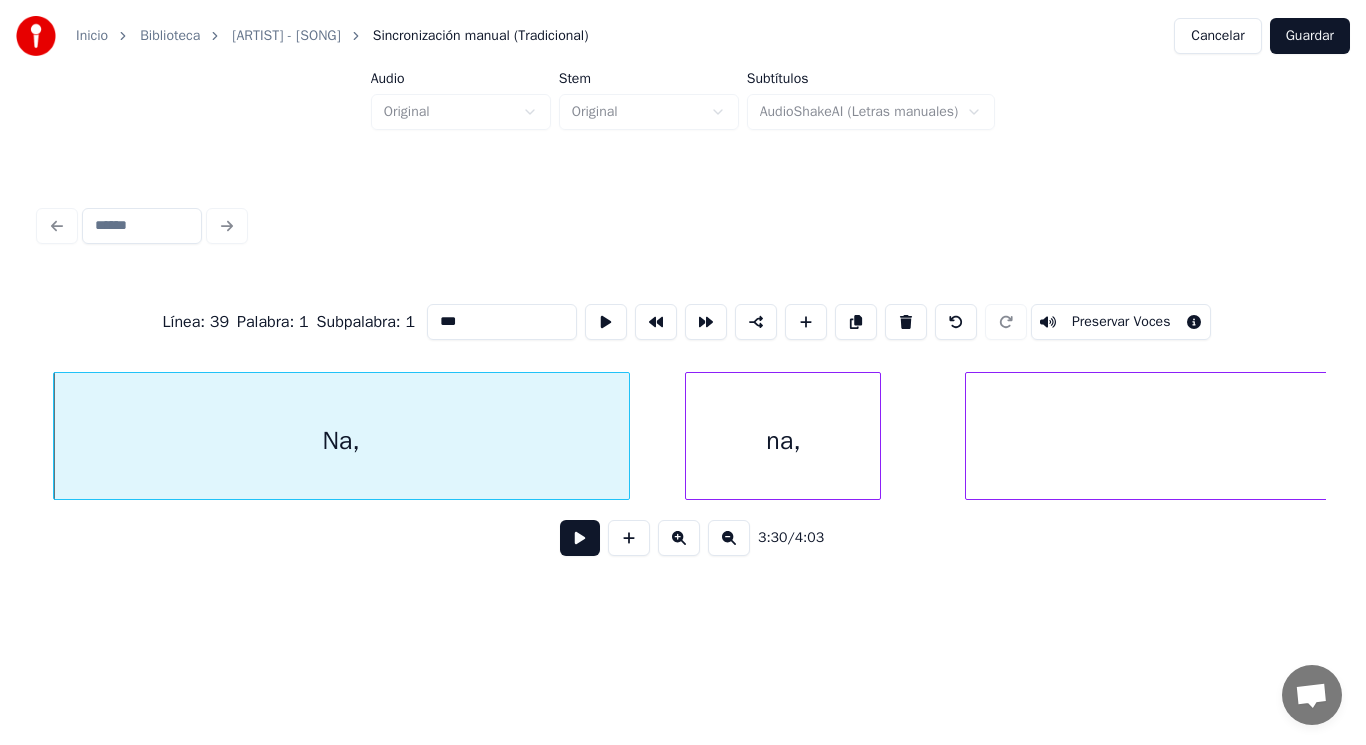 type on "***" 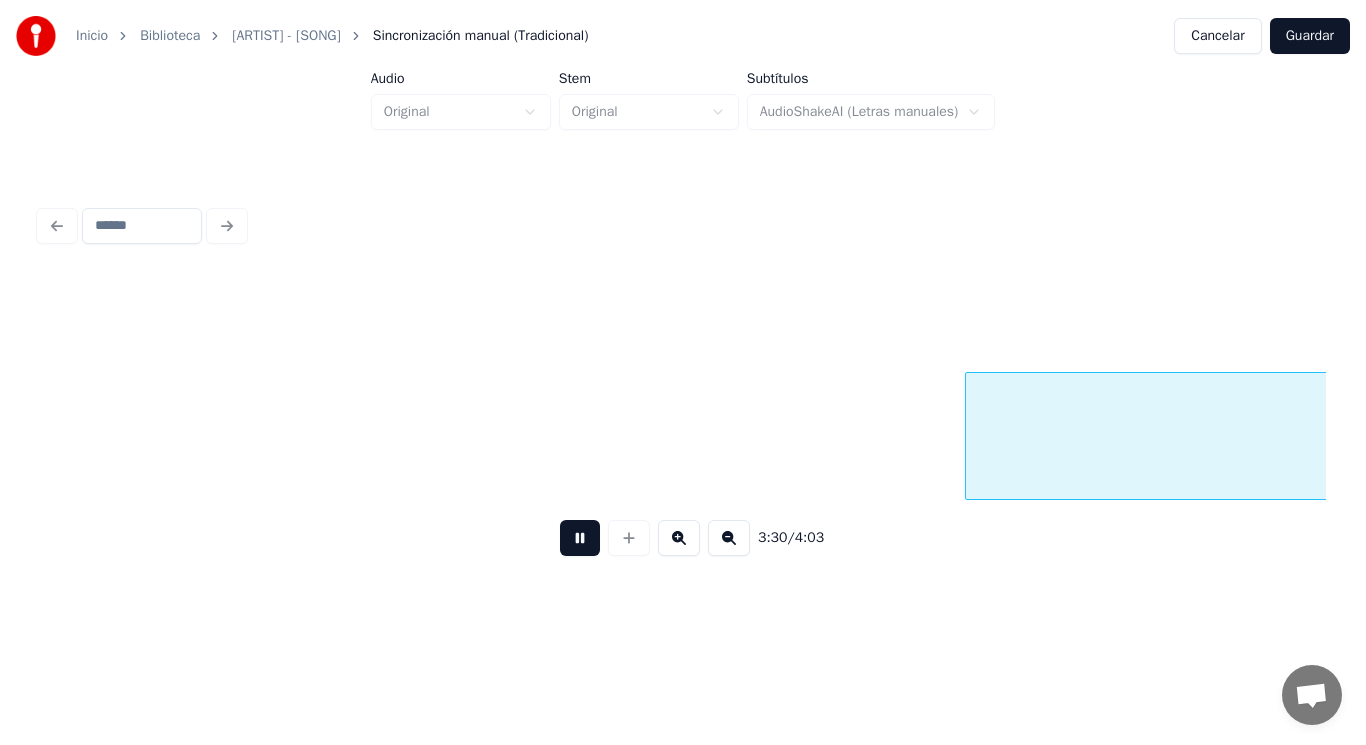 click at bounding box center [580, 538] 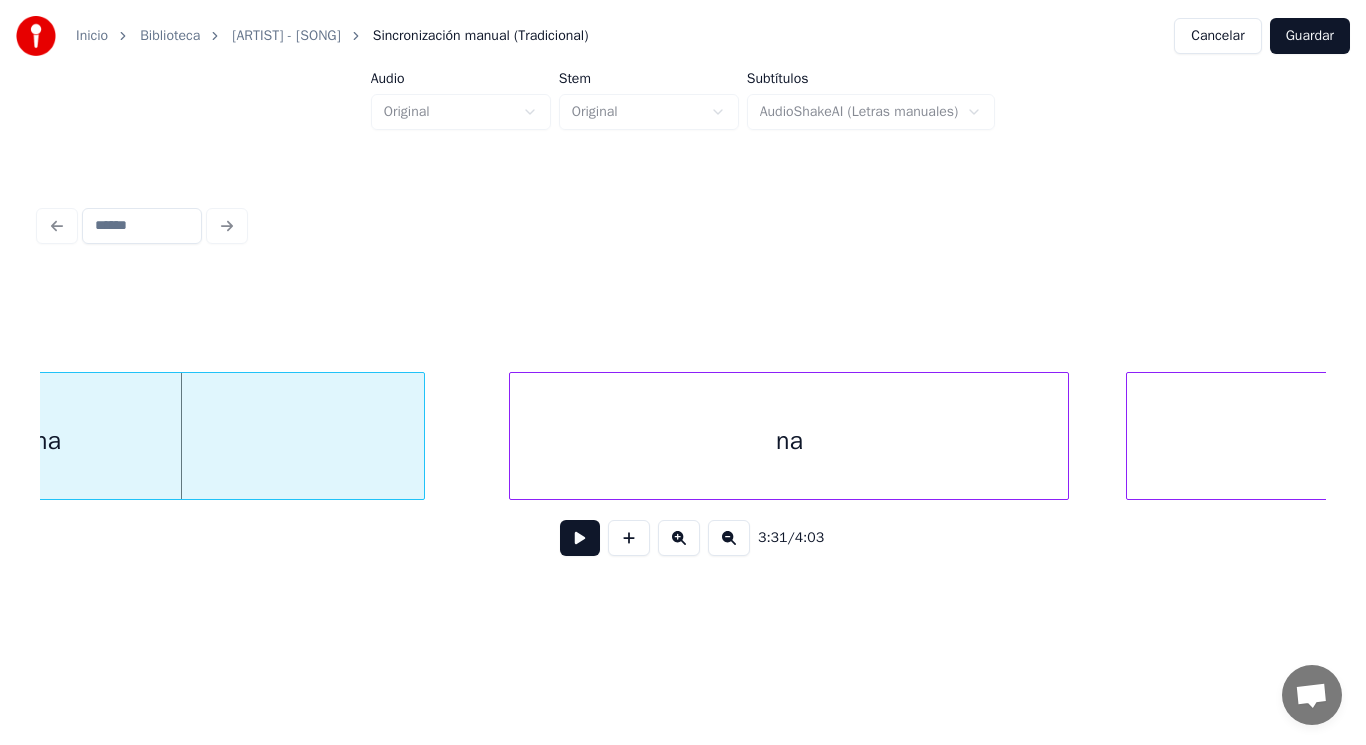 click on "na" at bounding box center (47, 441) 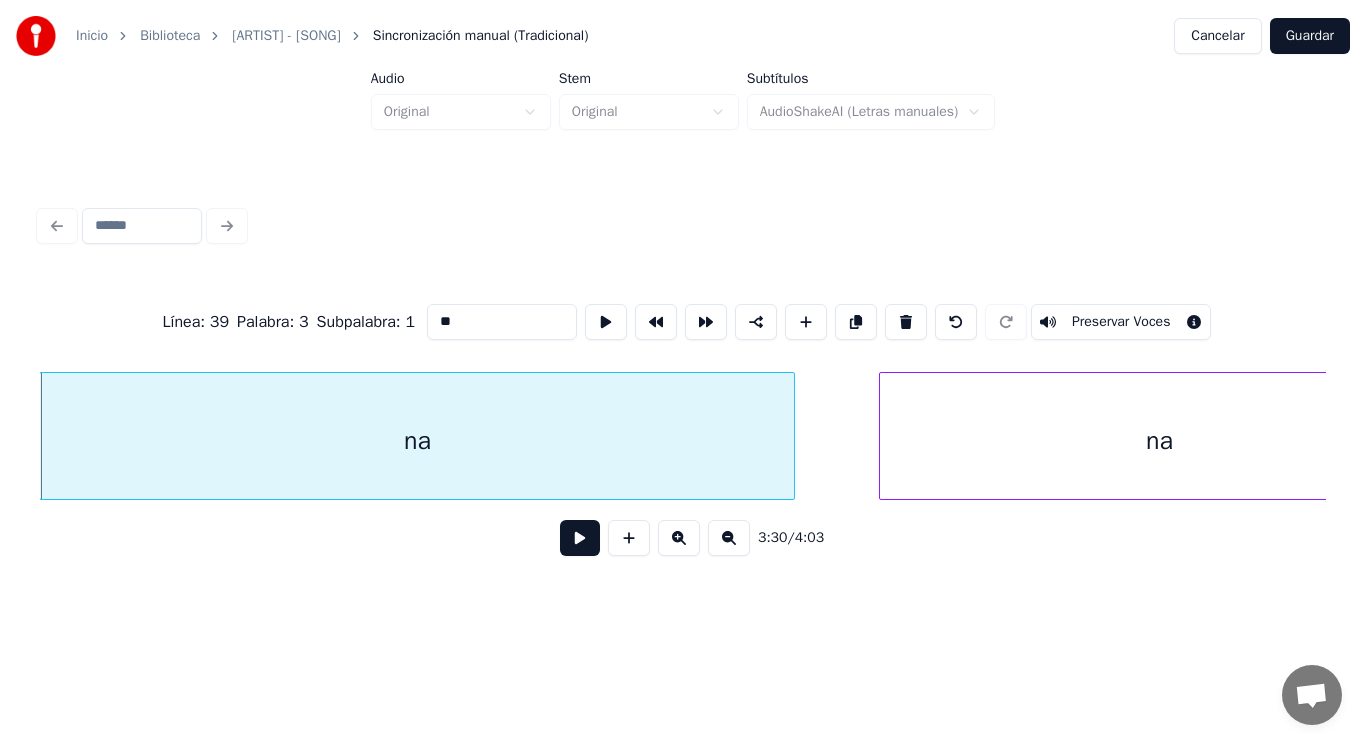 click on "**" at bounding box center [502, 322] 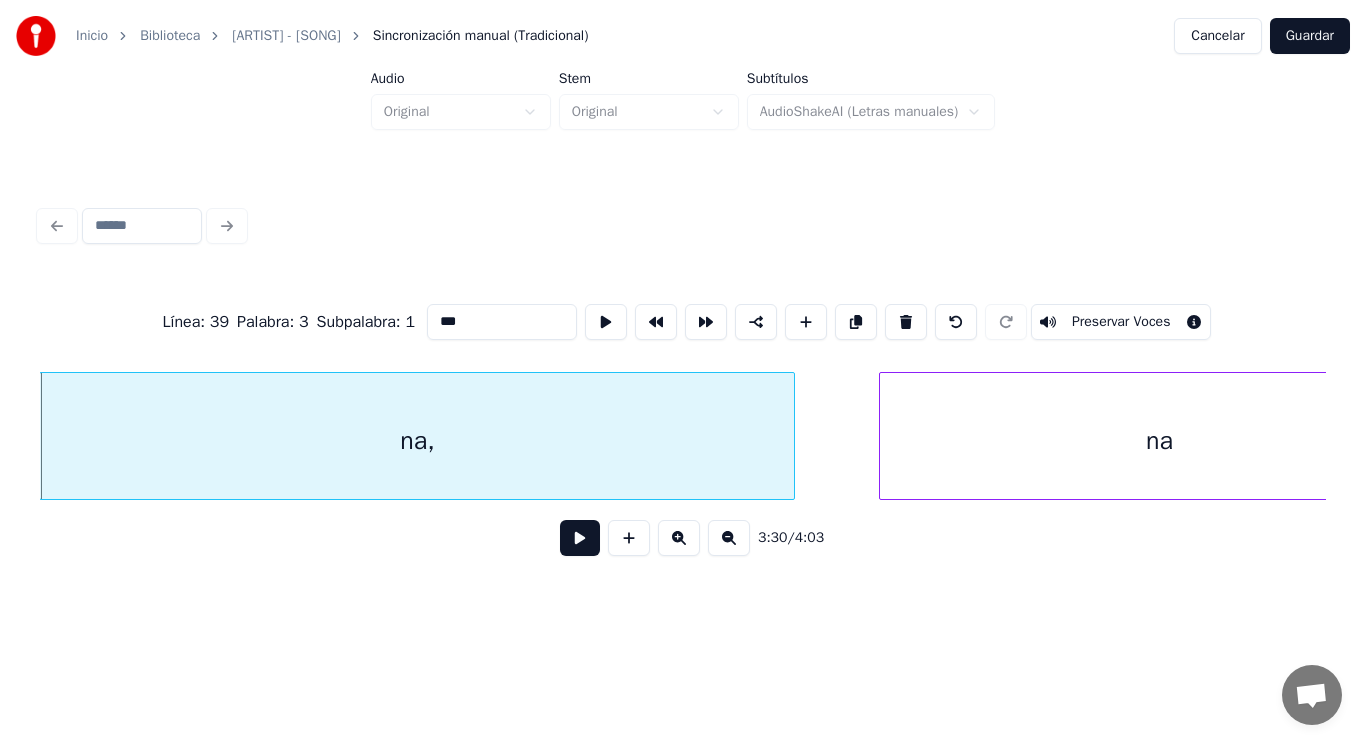 type on "***" 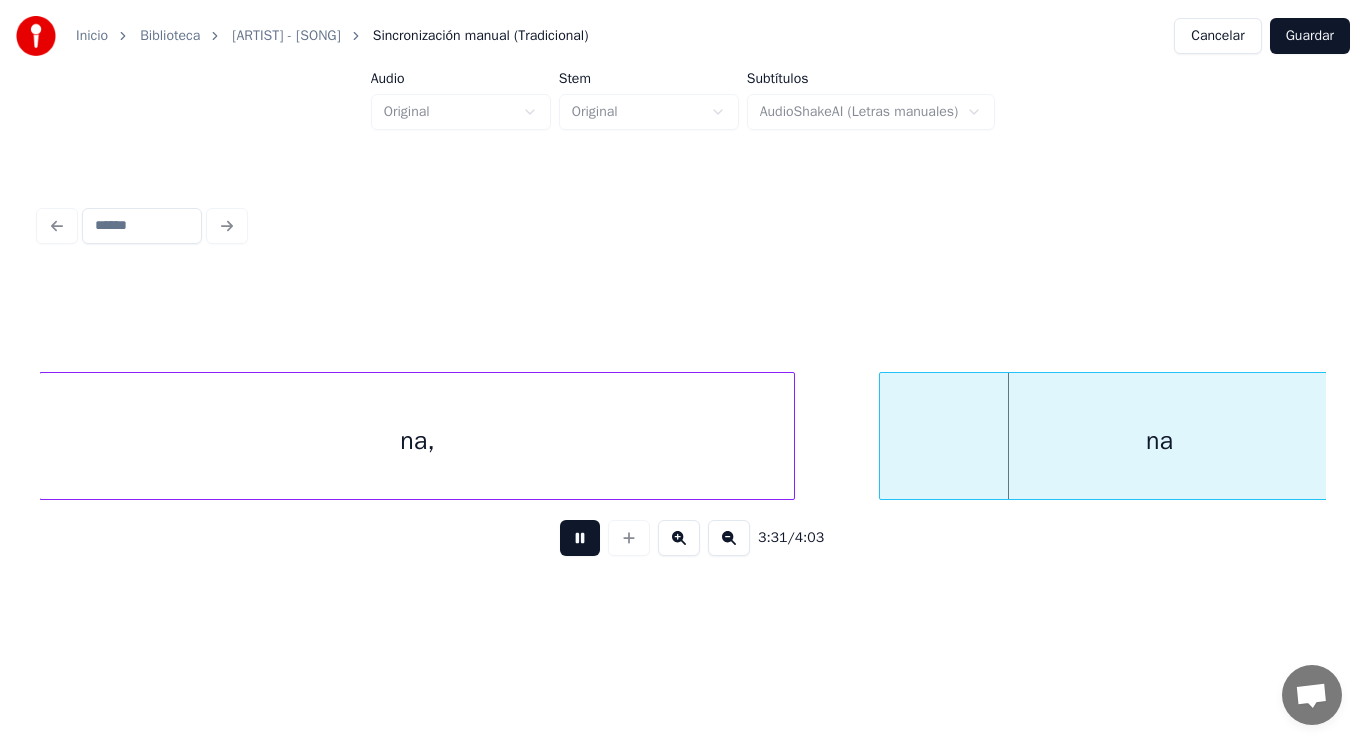 click at bounding box center [580, 538] 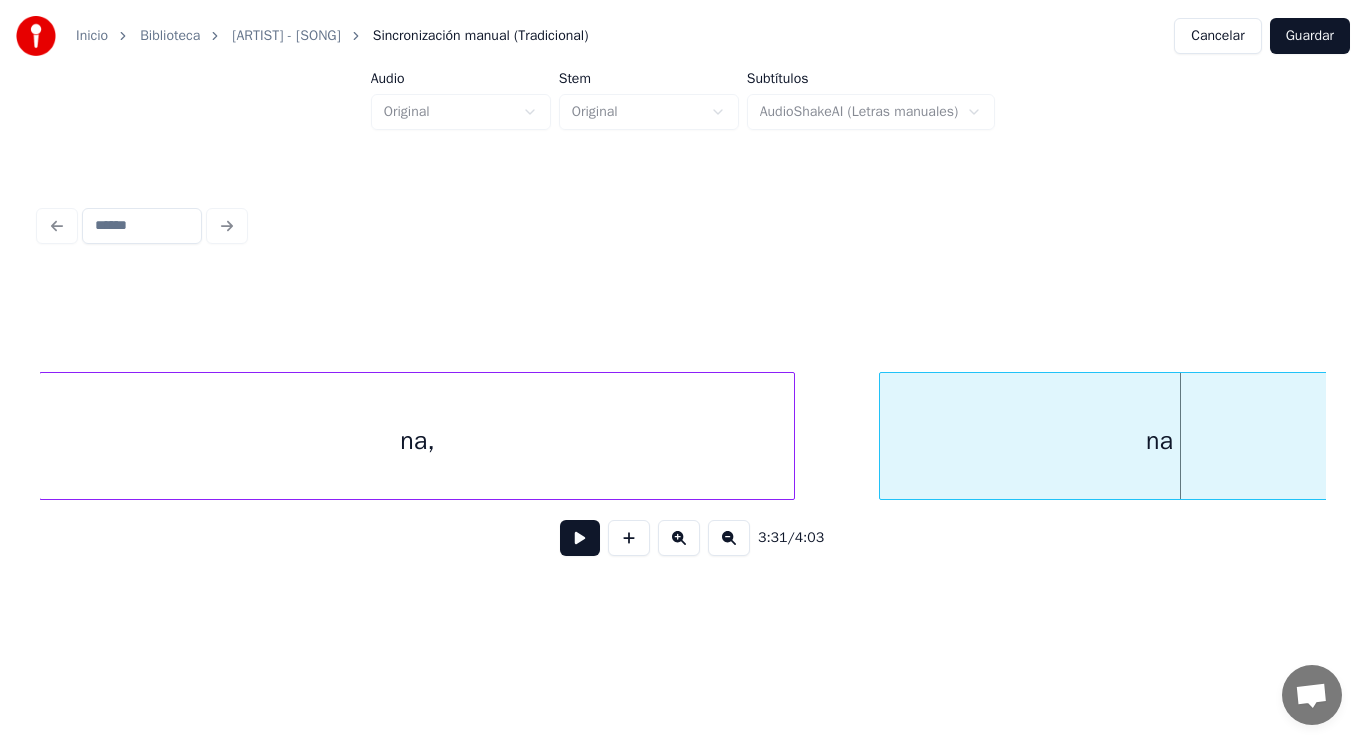 click on "na" at bounding box center [1159, 441] 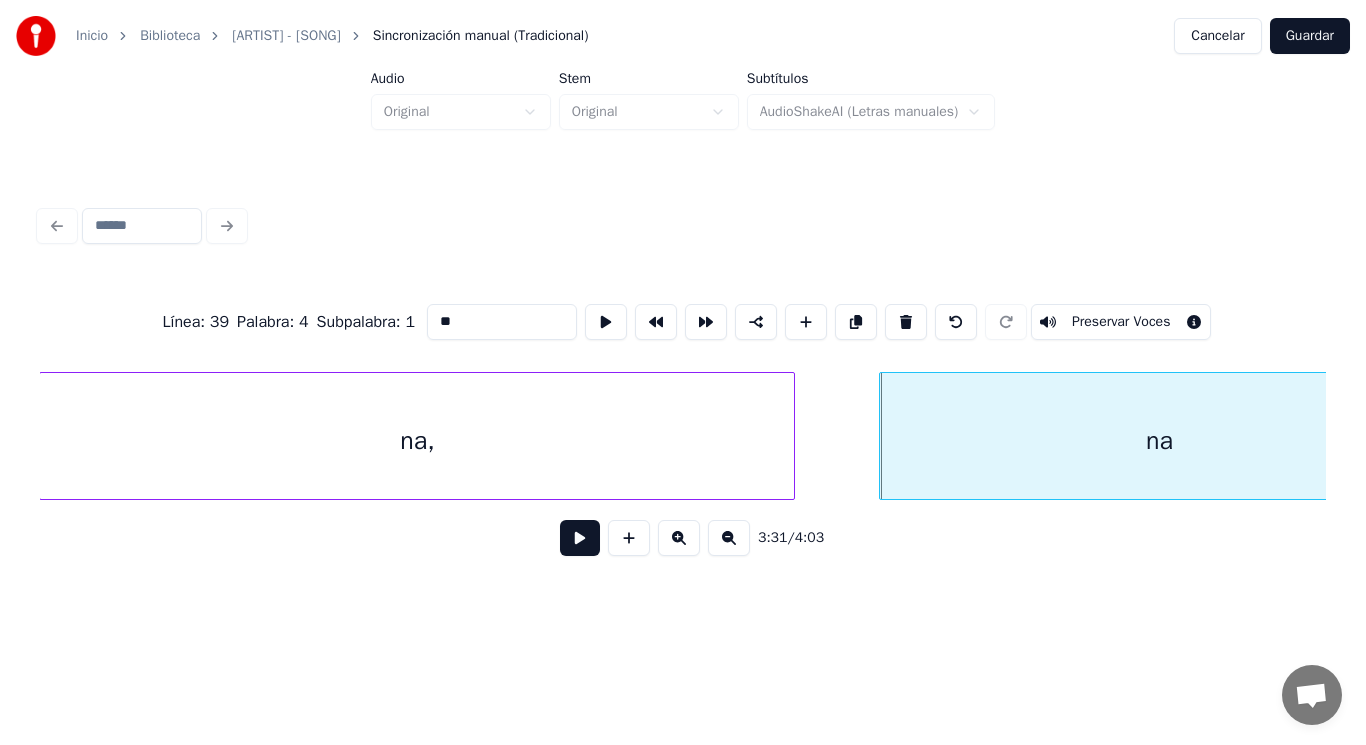 click on "**" at bounding box center (502, 322) 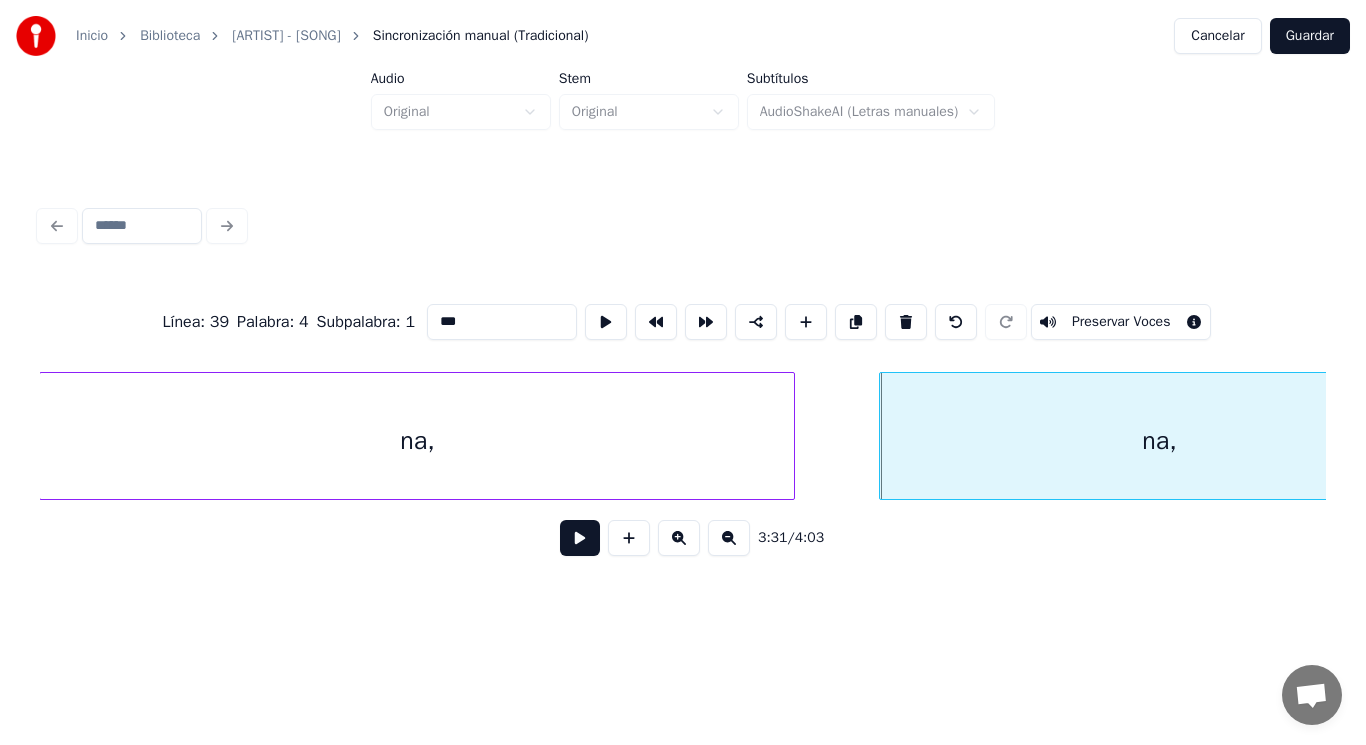 click on "na," at bounding box center [417, 441] 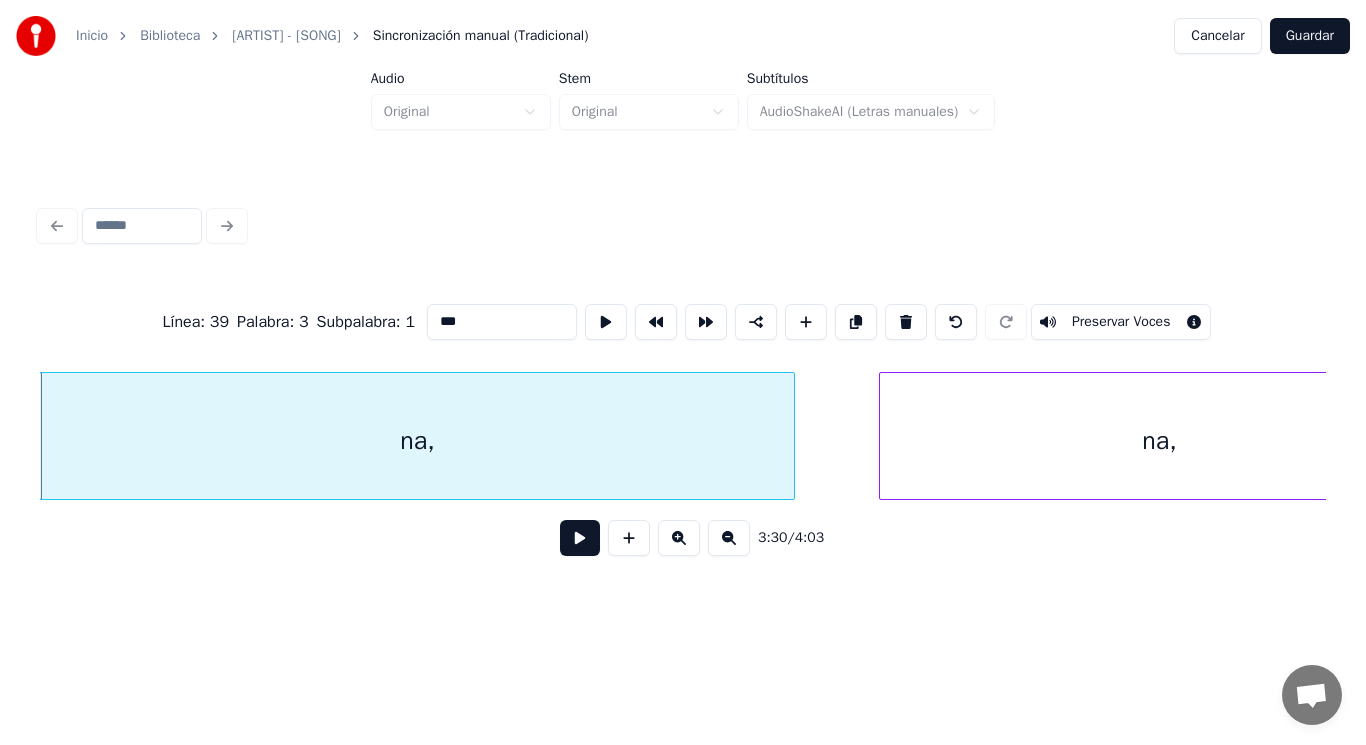 type on "***" 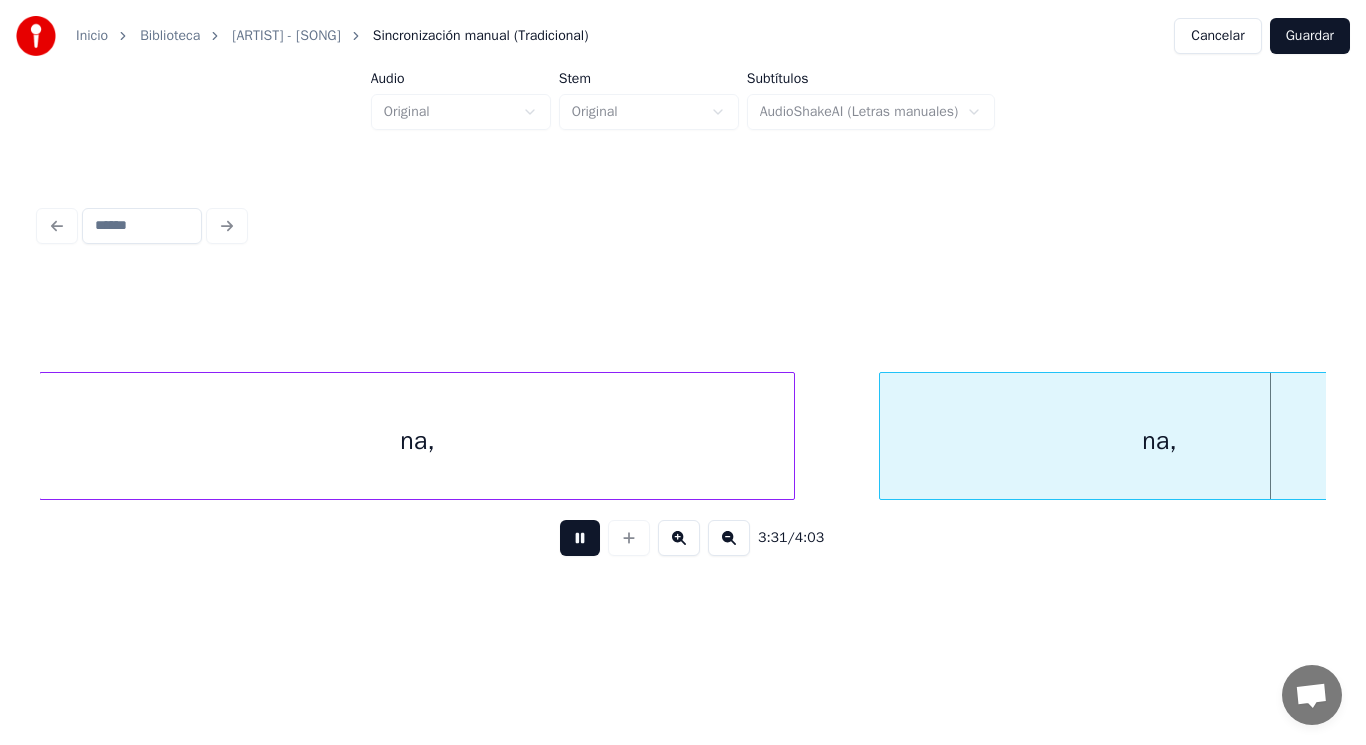 scroll, scrollTop: 0, scrollLeft: 296274, axis: horizontal 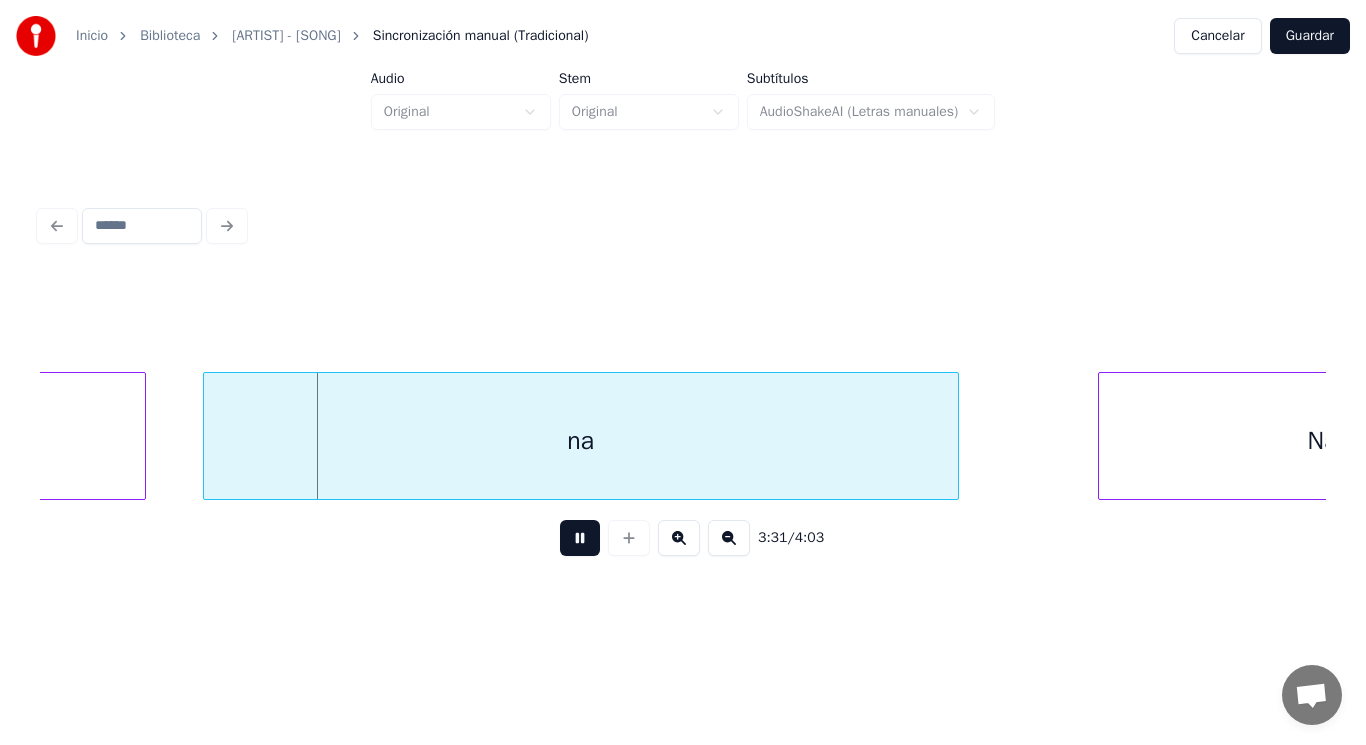 click at bounding box center [580, 538] 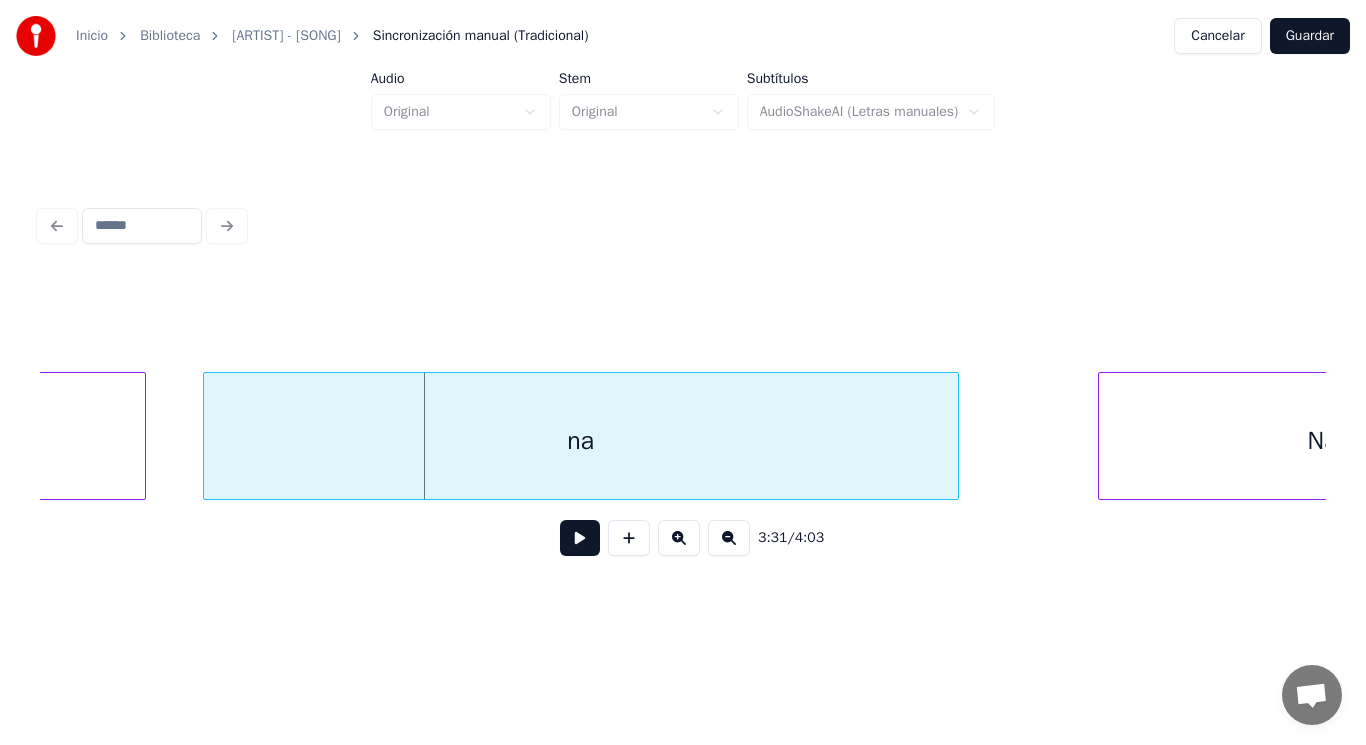 click on "na" at bounding box center [581, 441] 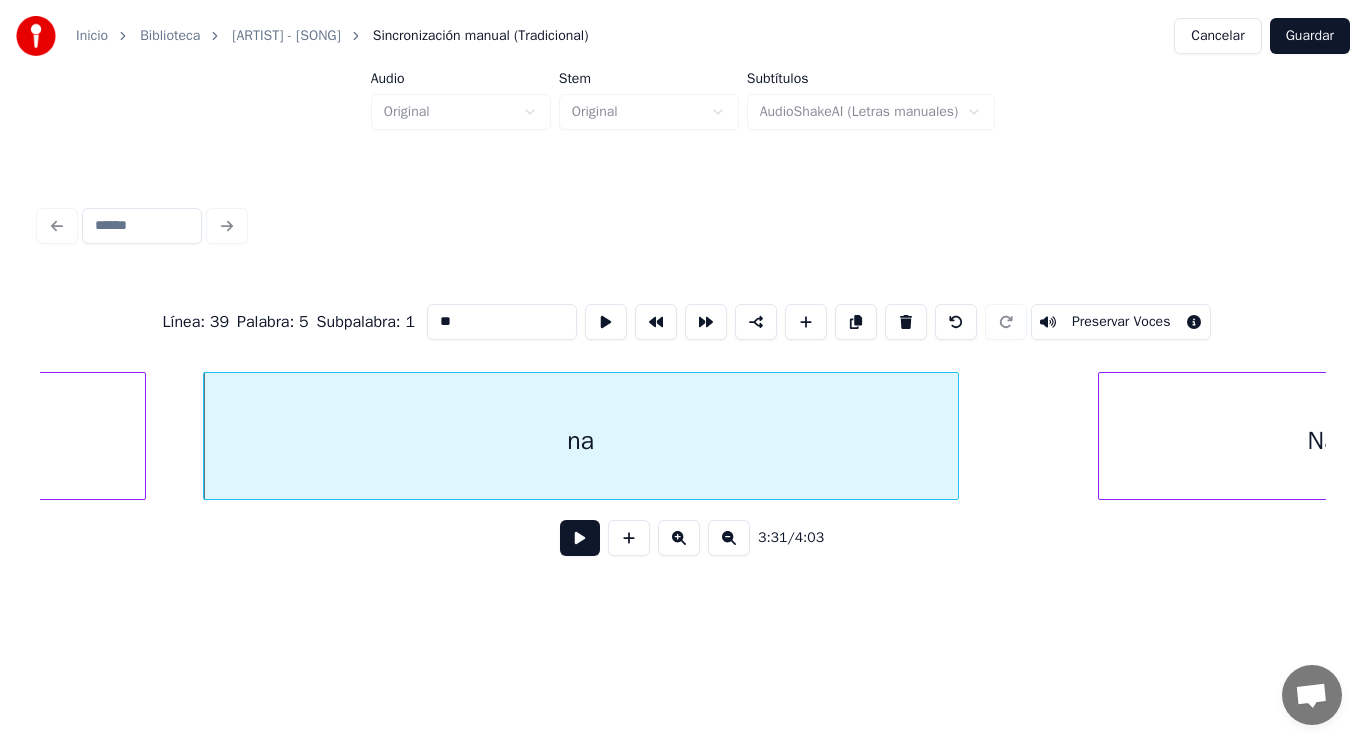 click on "**" at bounding box center [502, 322] 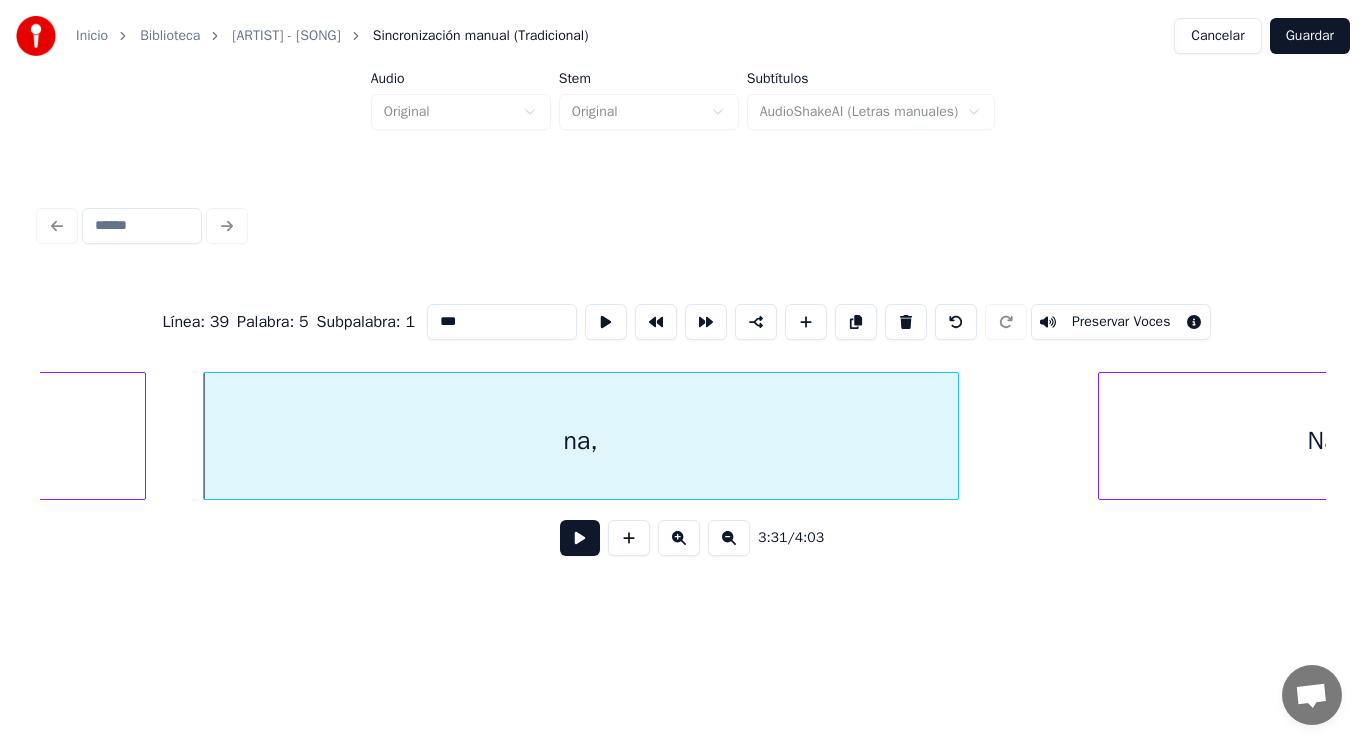 type on "***" 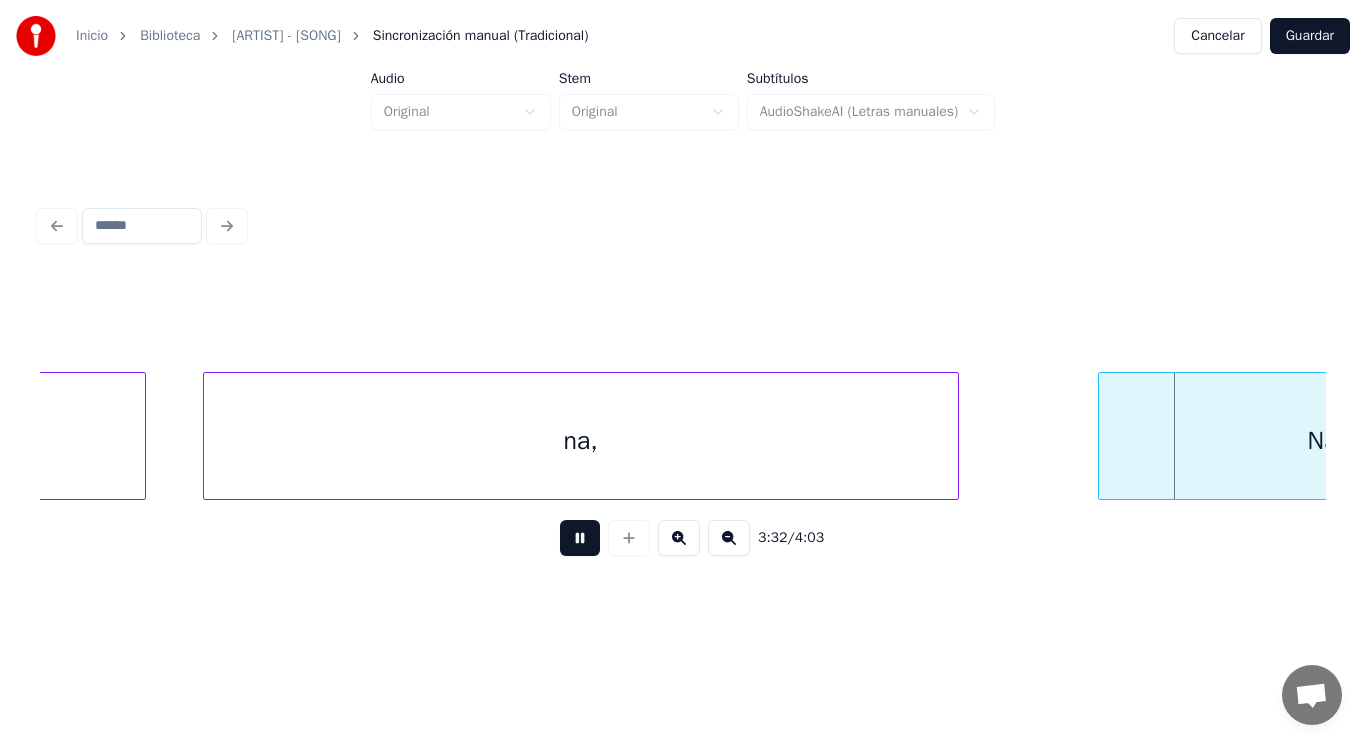 scroll, scrollTop: 0, scrollLeft: 297576, axis: horizontal 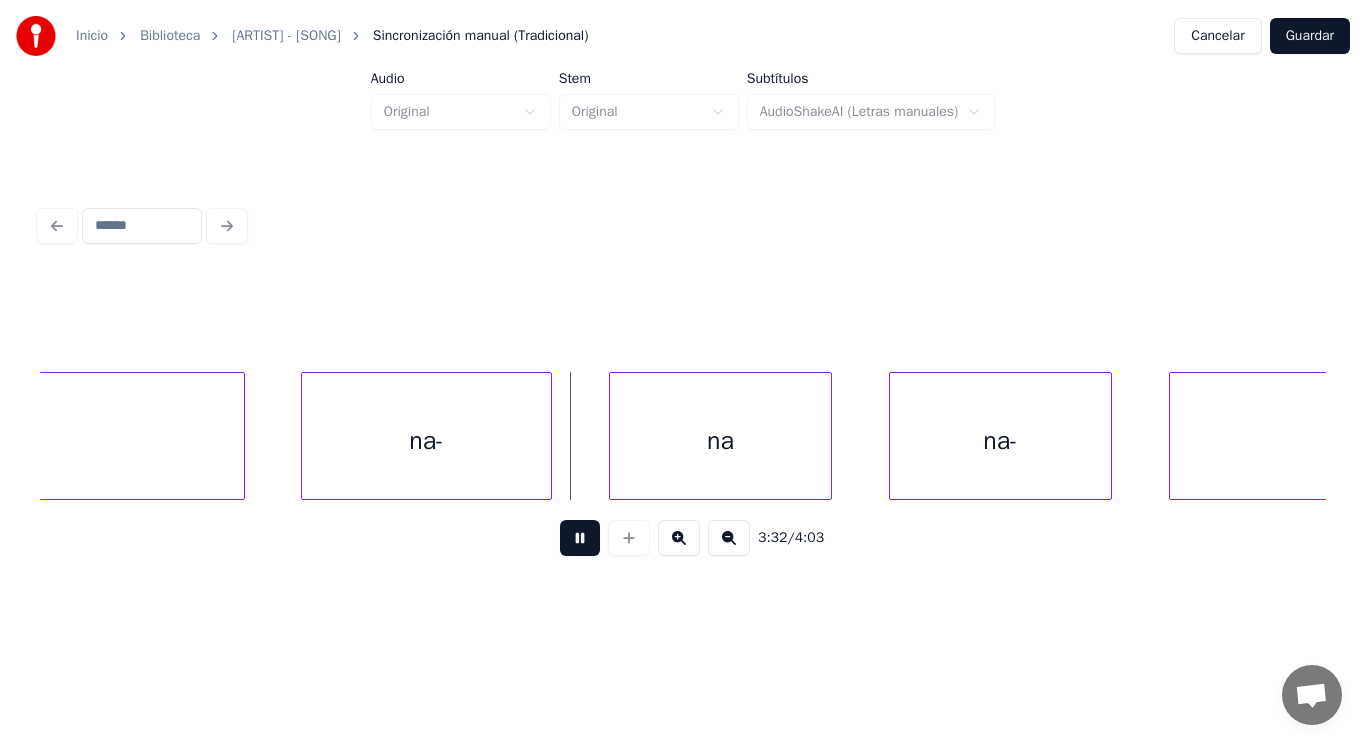 click at bounding box center (580, 538) 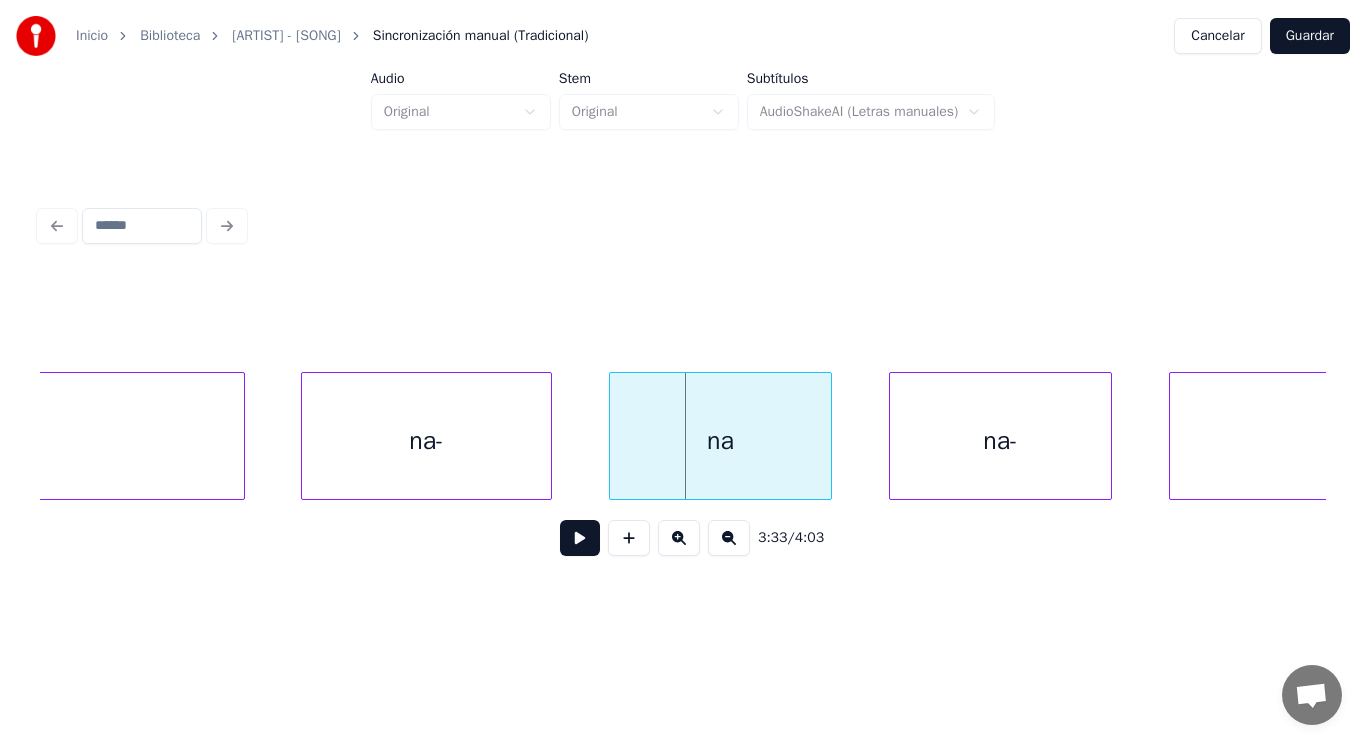 click on "na-" at bounding box center [427, 441] 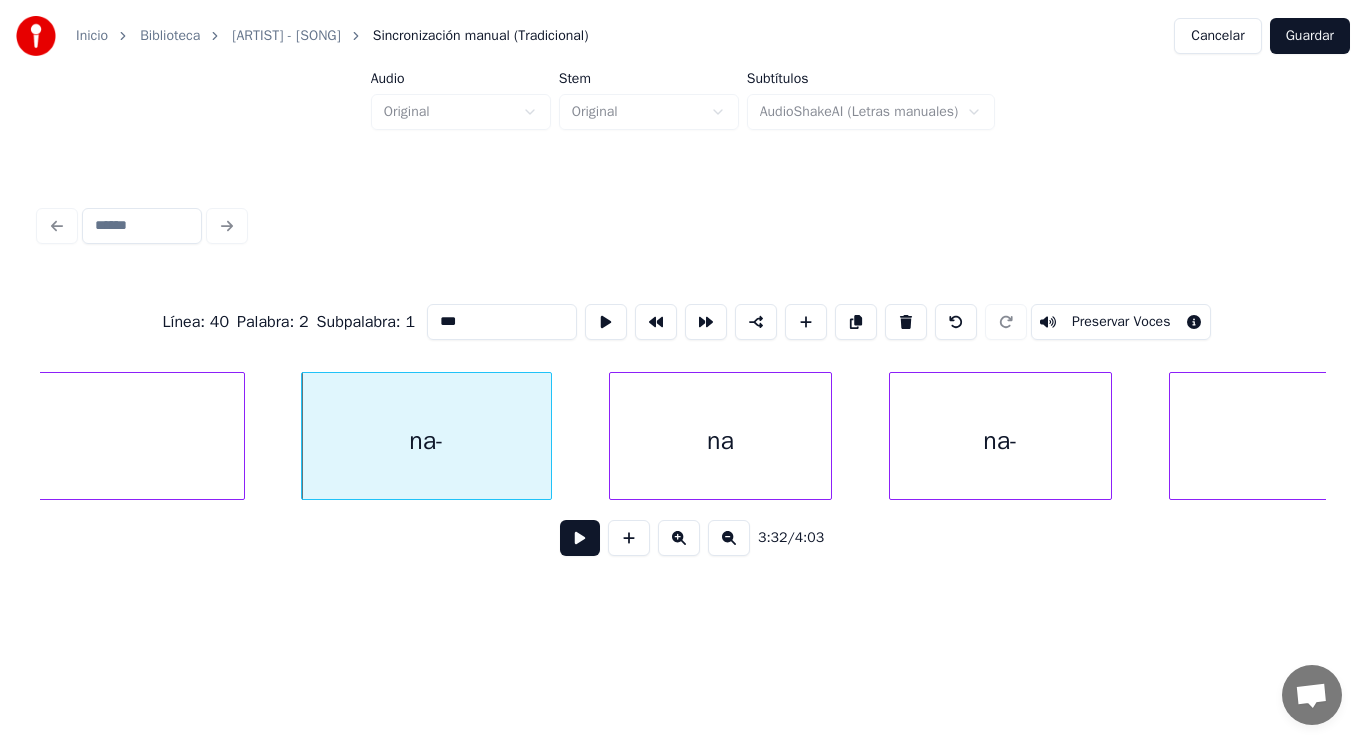 click on "Na" at bounding box center [20, 441] 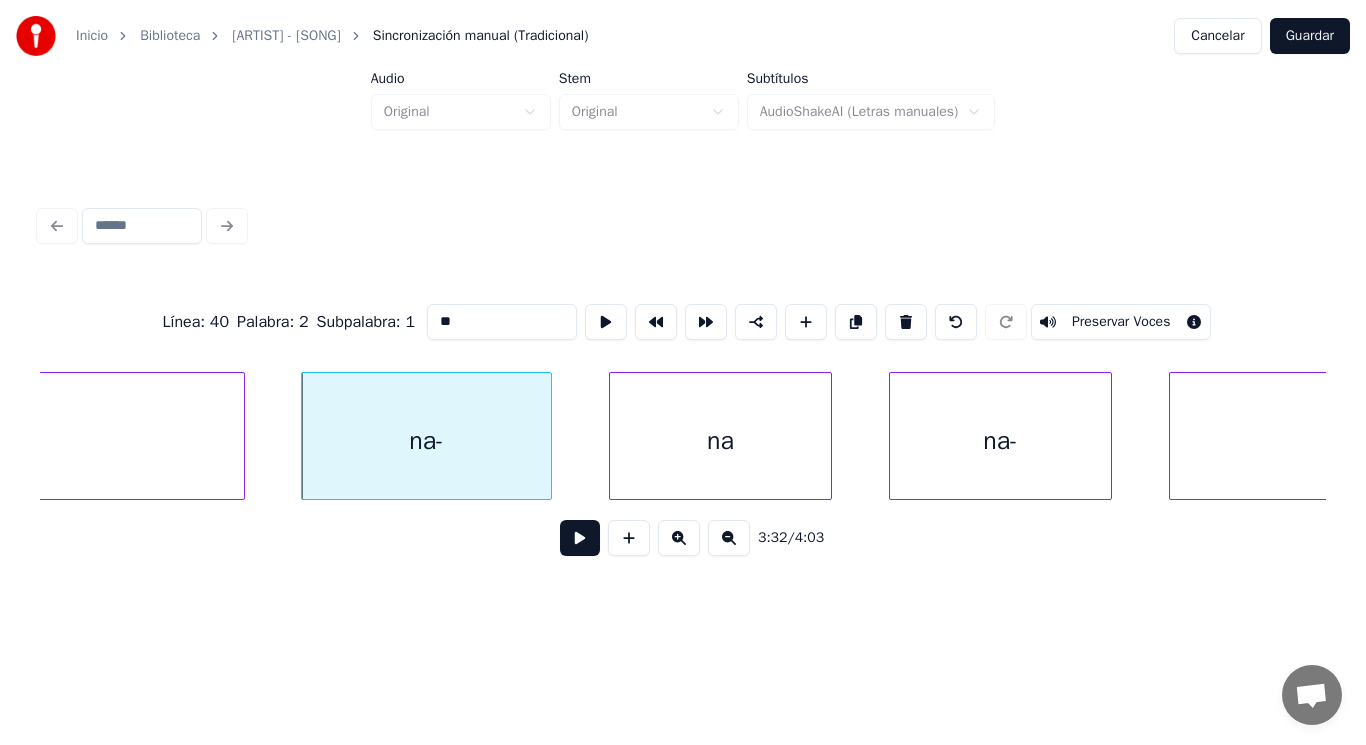 scroll, scrollTop: 0, scrollLeft: 297333, axis: horizontal 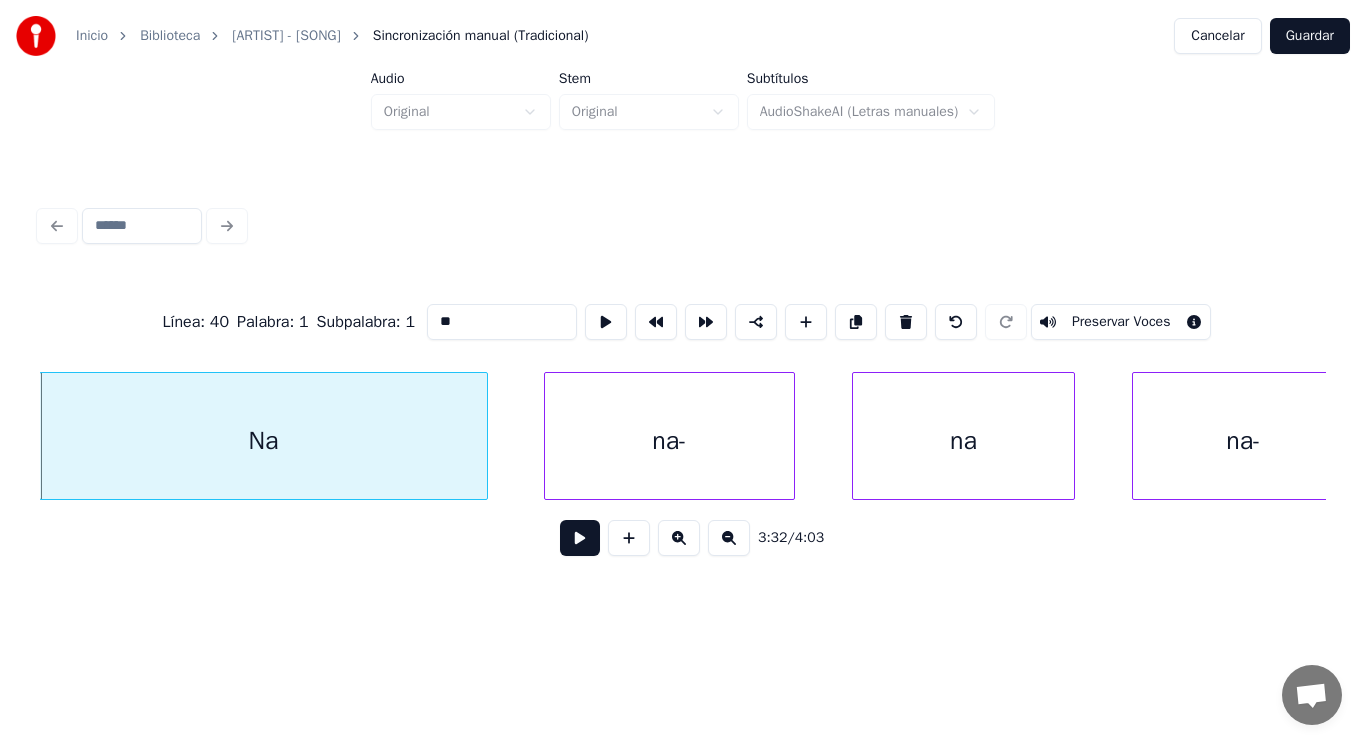 click on "**" at bounding box center (502, 322) 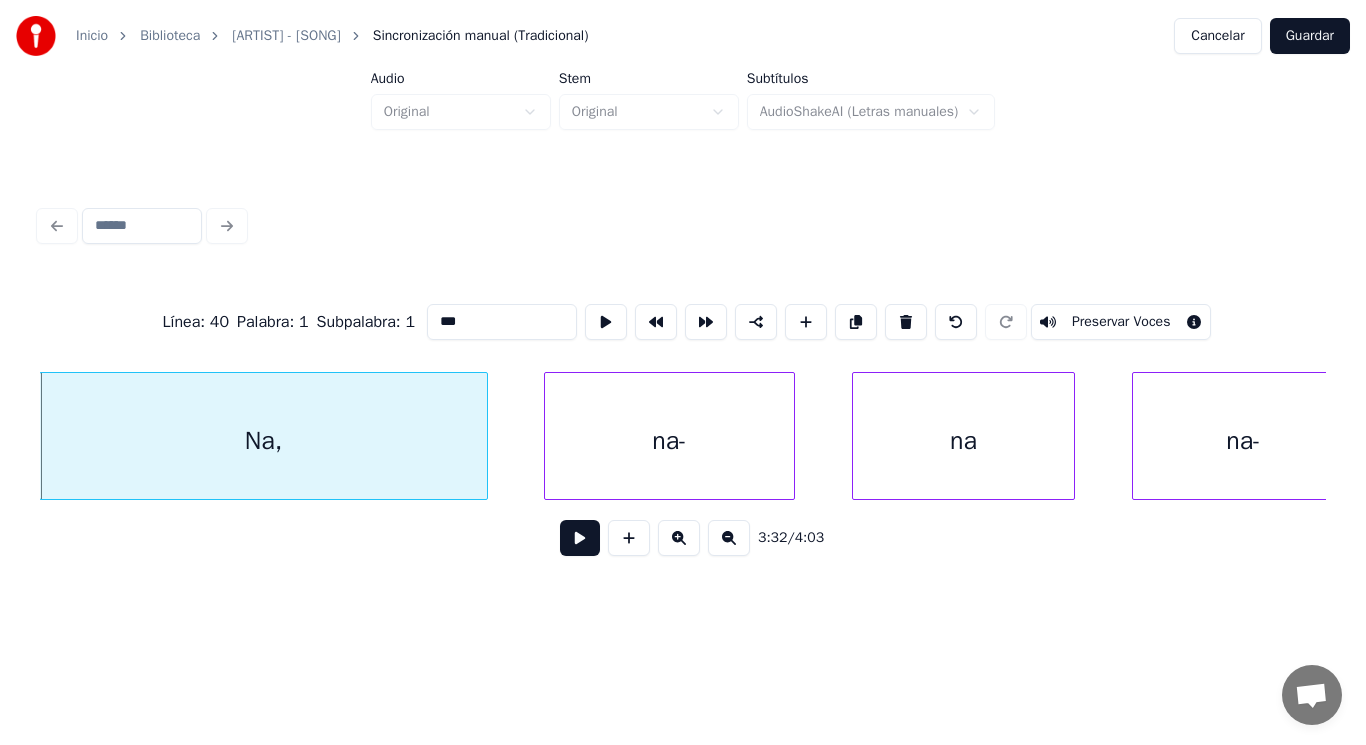 click on "na-" at bounding box center [670, 441] 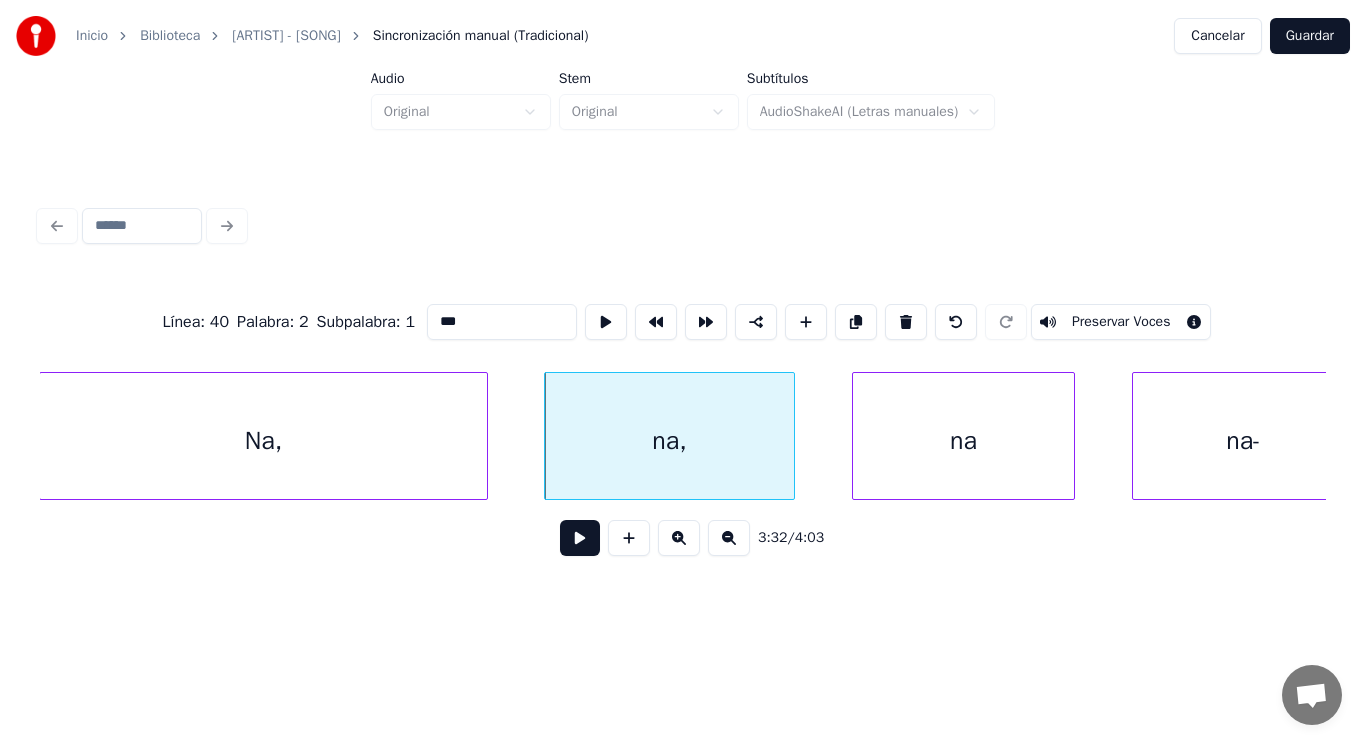 click on "na" at bounding box center (964, 441) 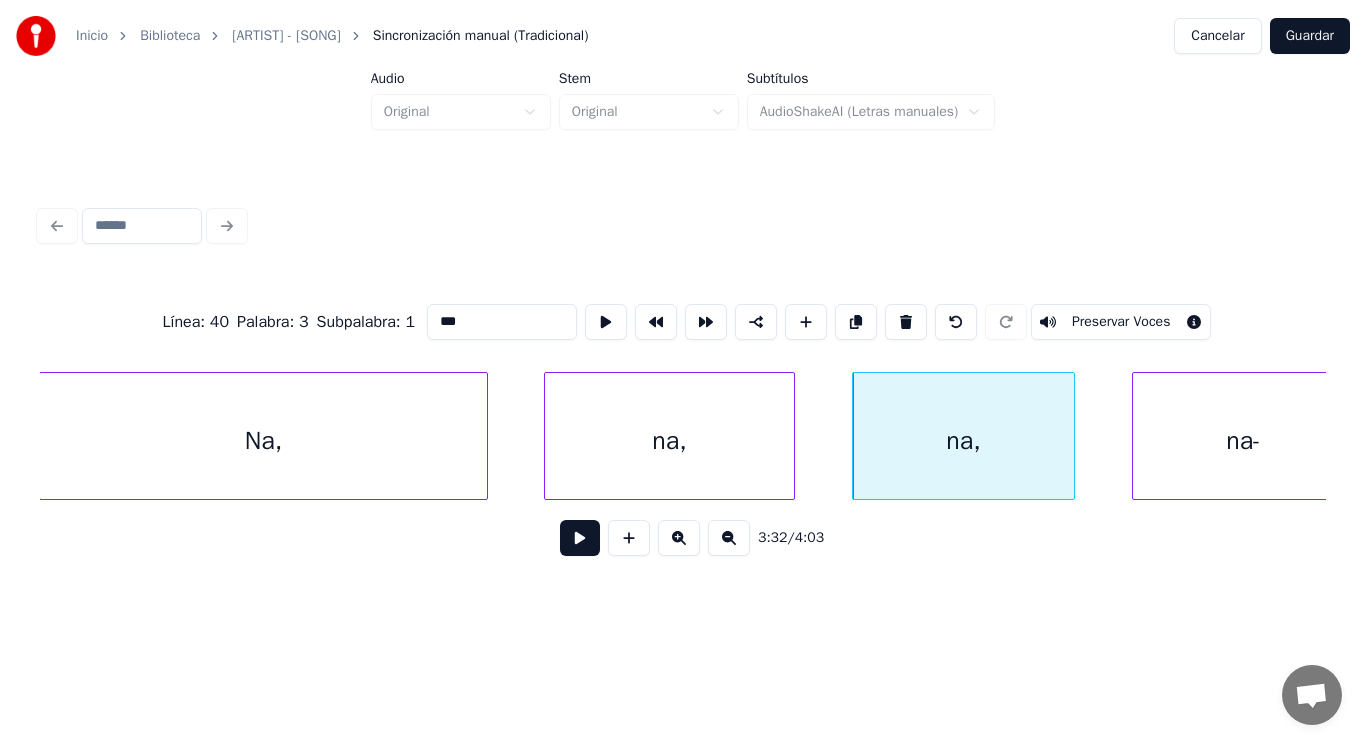 click on "na-" at bounding box center [1244, 441] 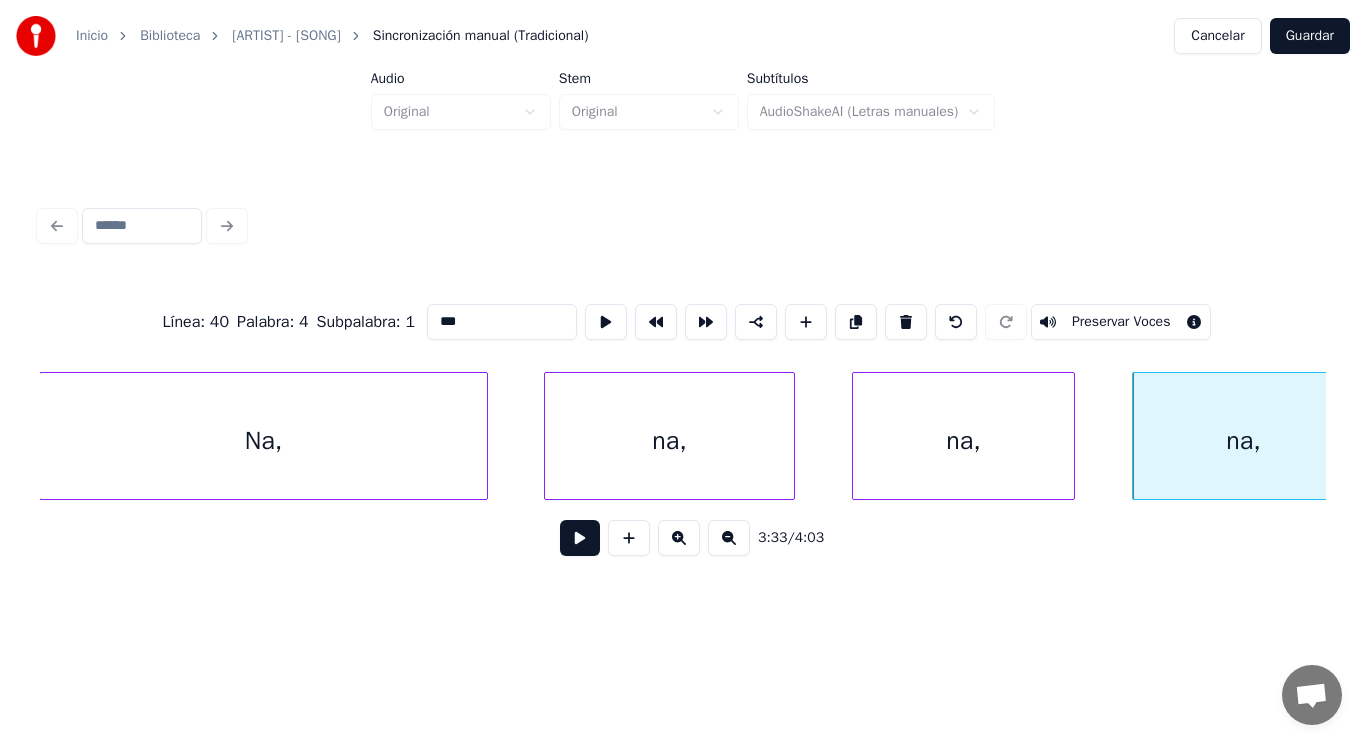 type on "***" 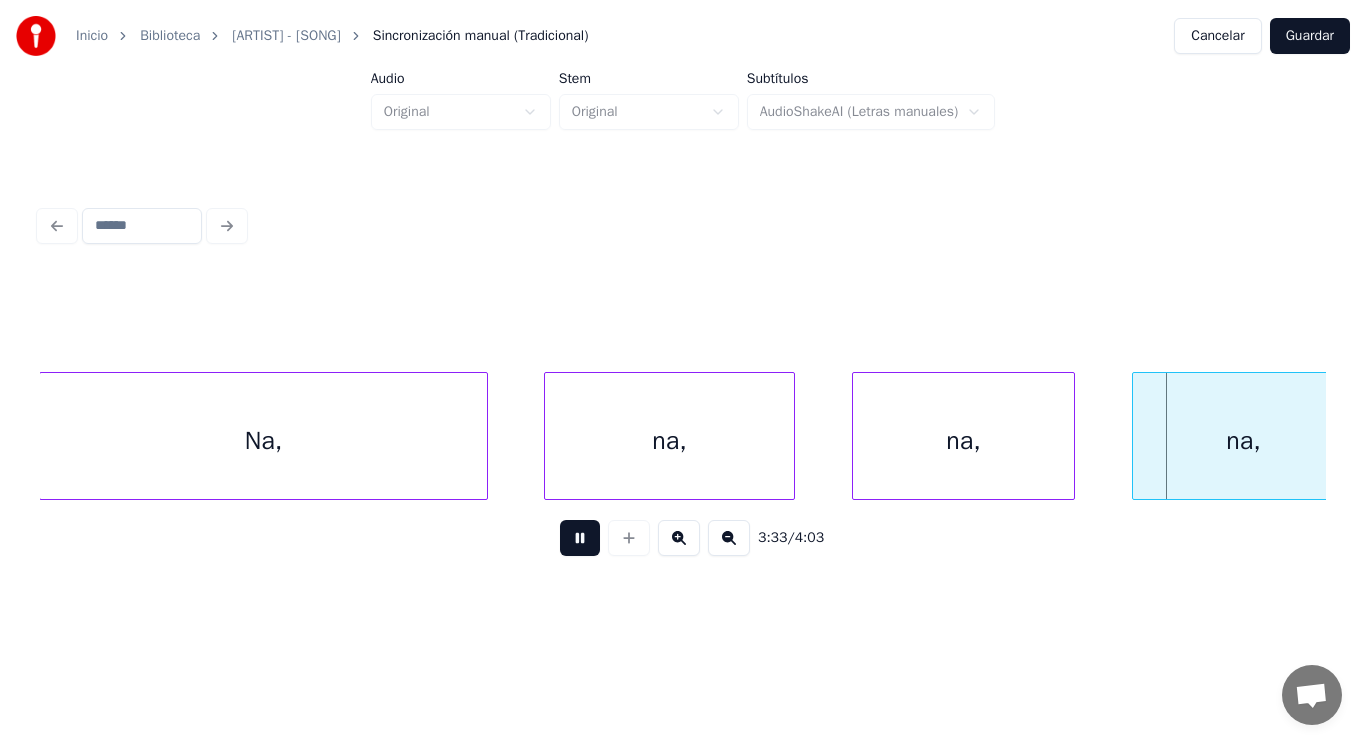 scroll, scrollTop: 0, scrollLeft: 298625, axis: horizontal 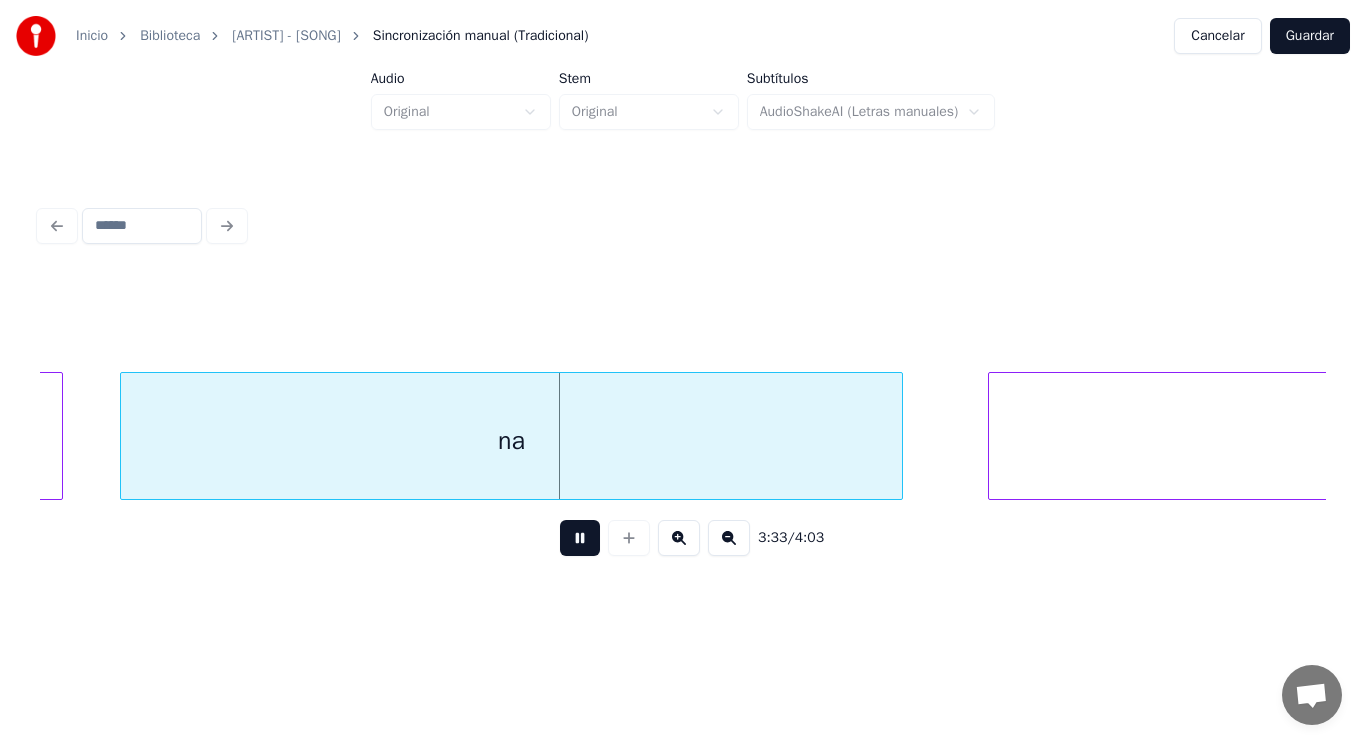 click at bounding box center (580, 538) 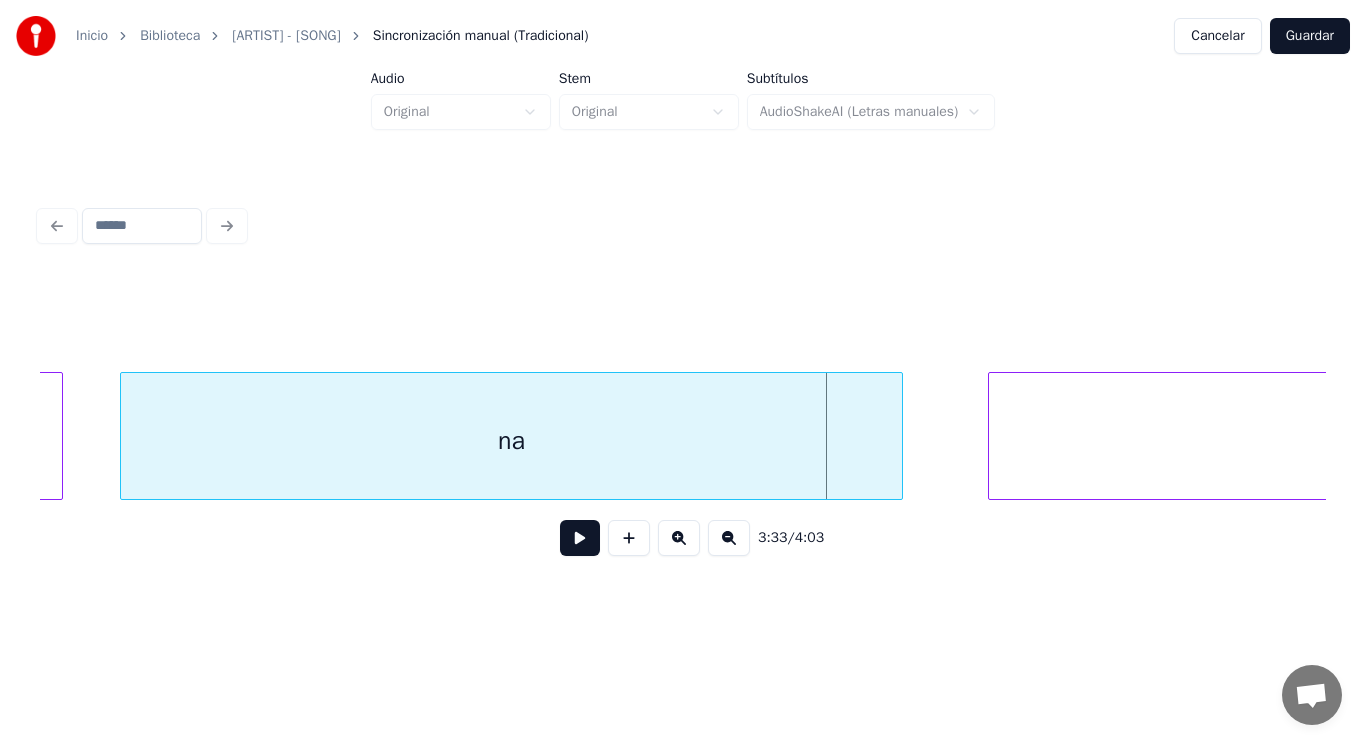 click on "na" at bounding box center [512, 441] 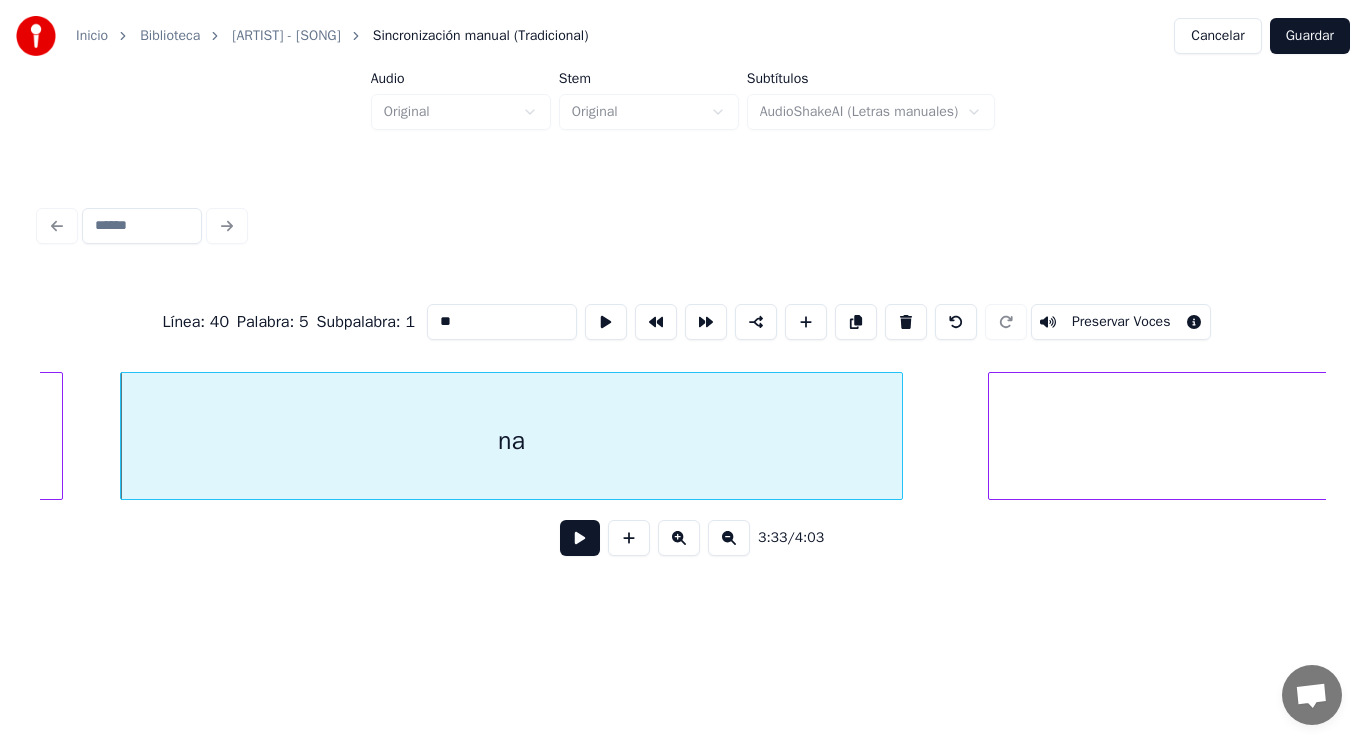 click on "**" at bounding box center [502, 322] 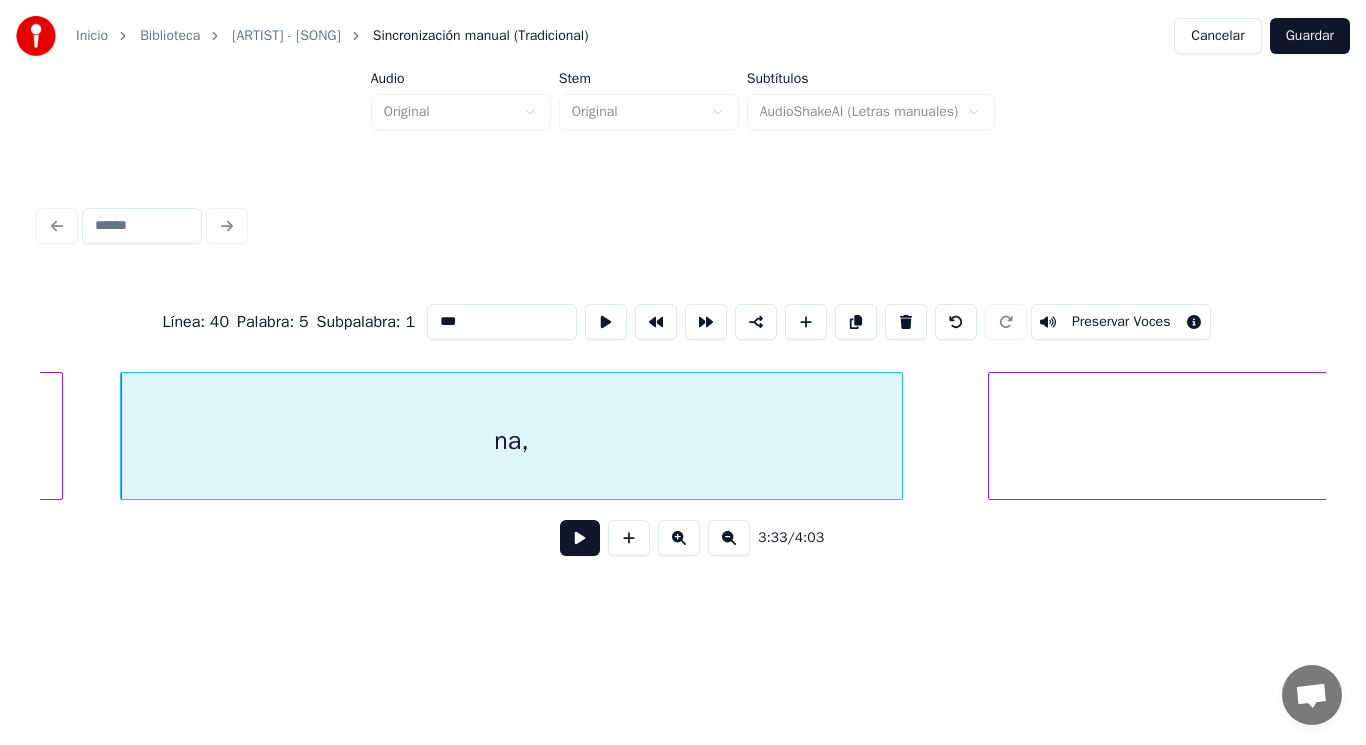 type on "***" 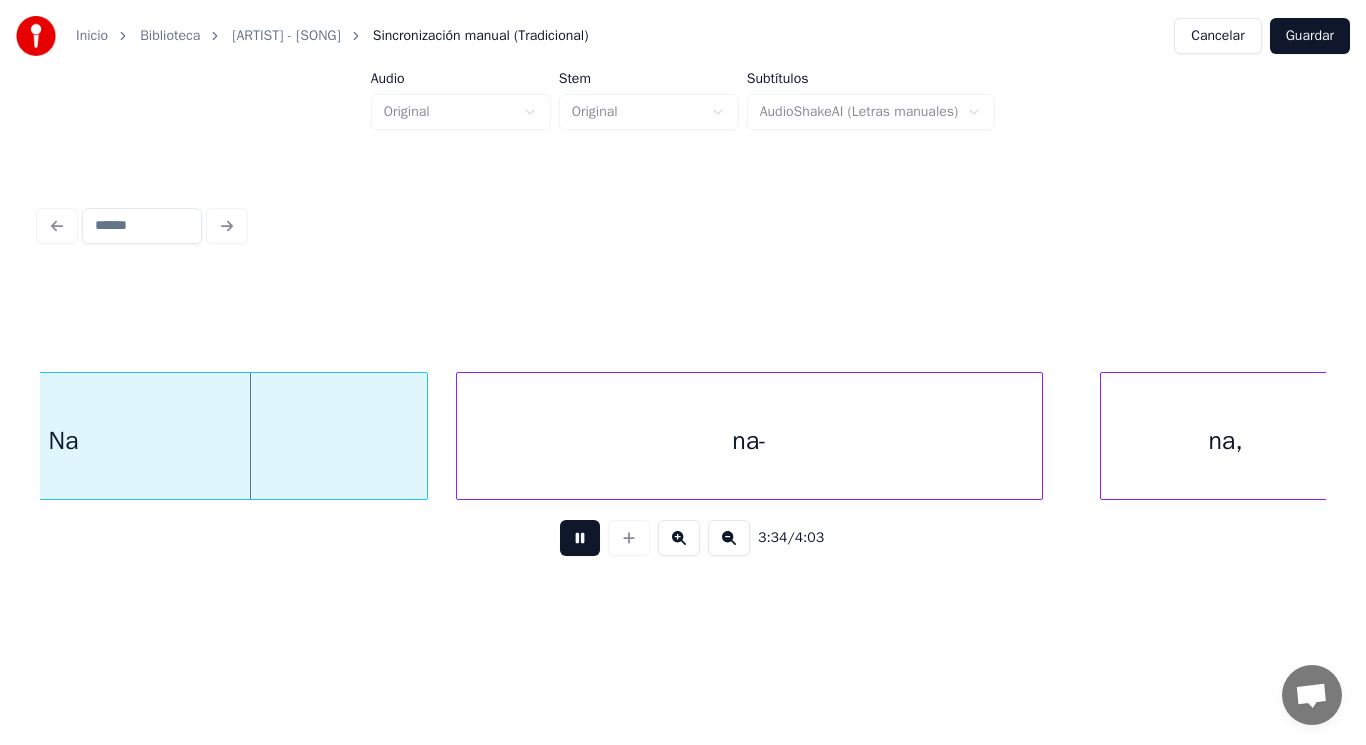 click at bounding box center [580, 538] 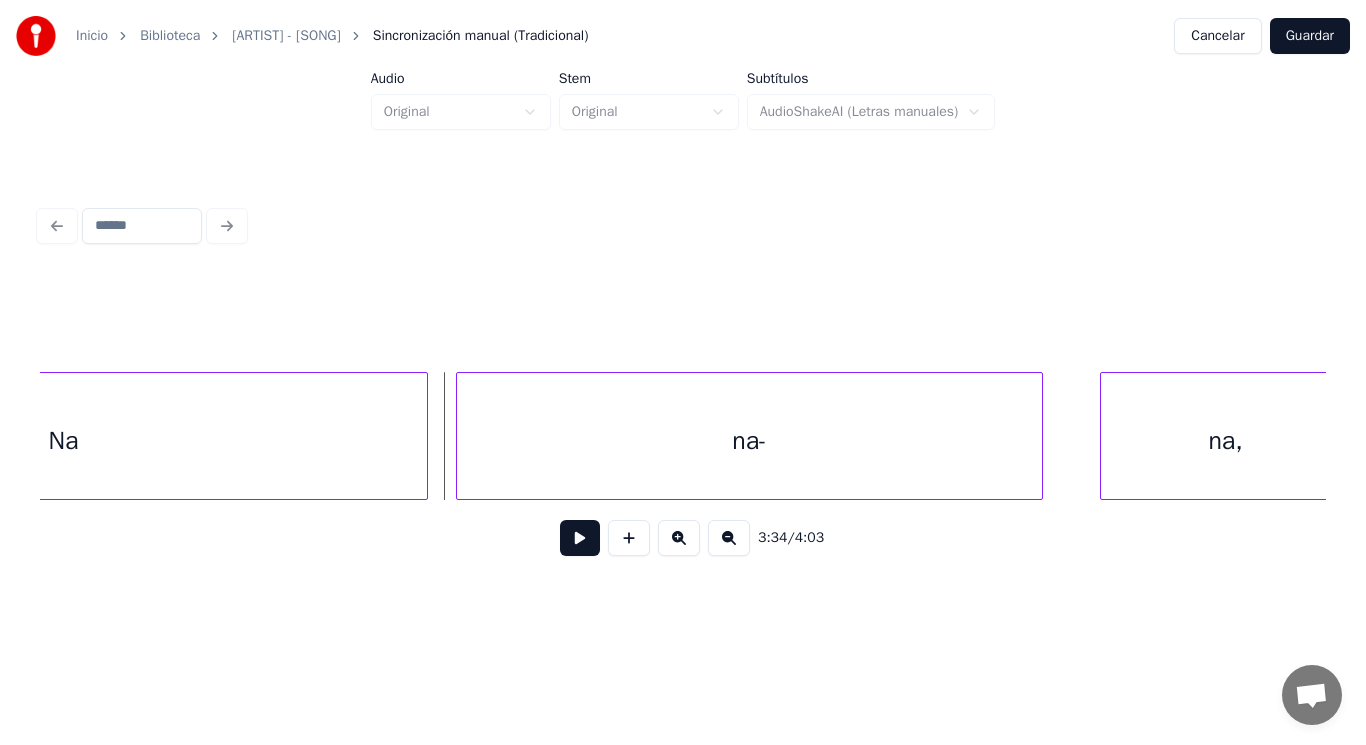 click on "Na" at bounding box center [64, 441] 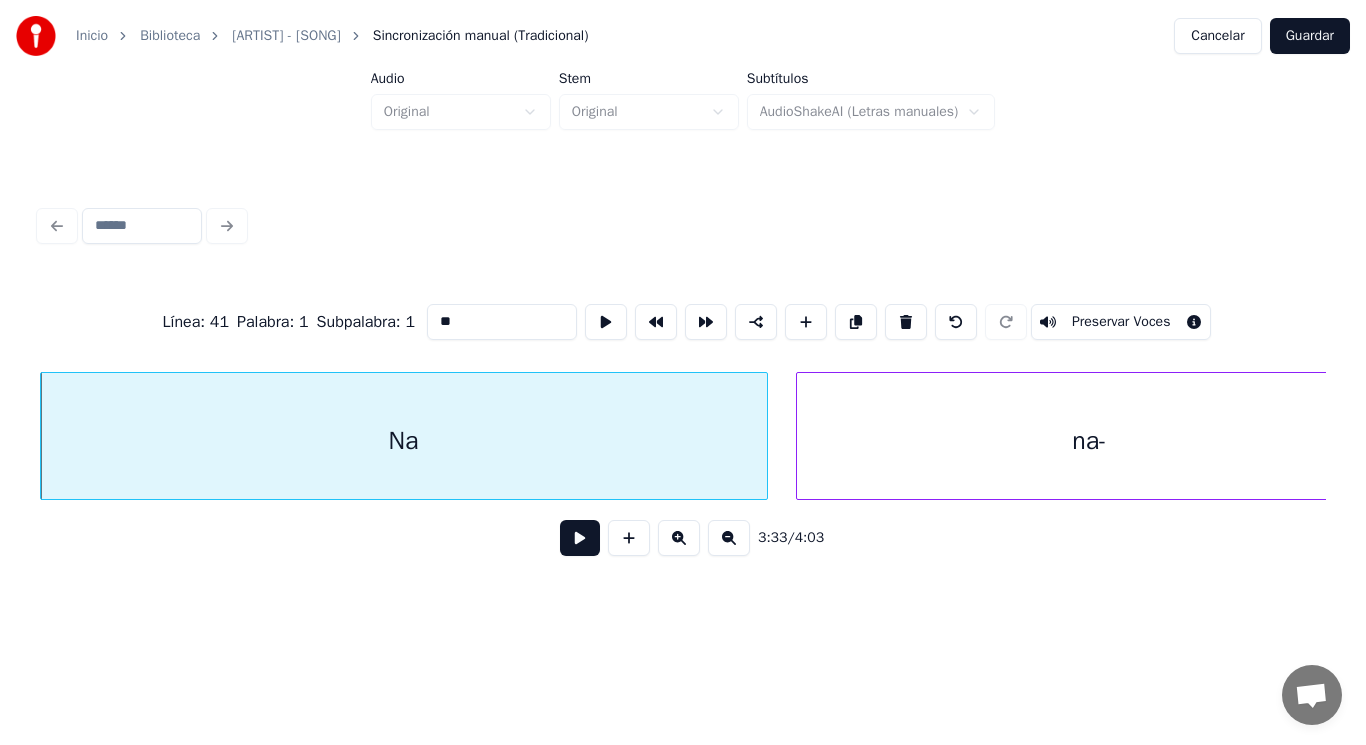 click on "**" at bounding box center [502, 322] 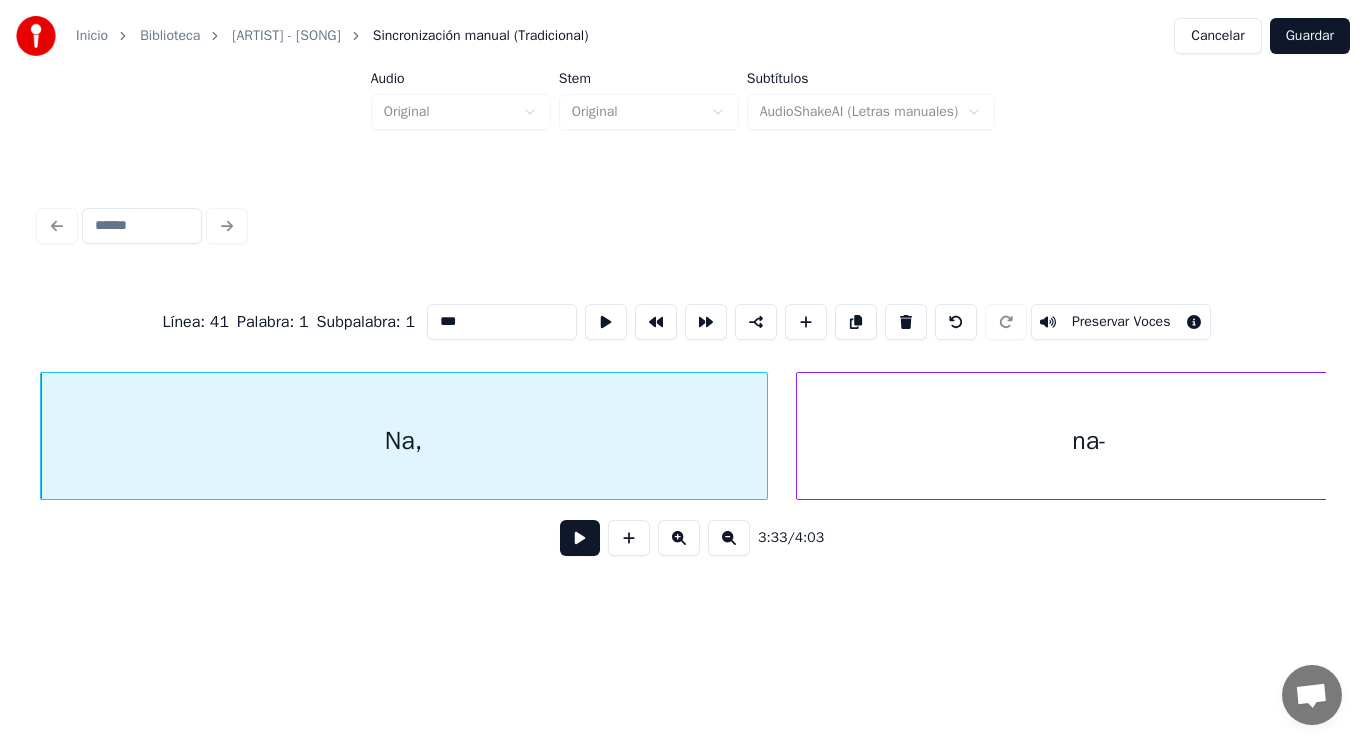 click on "na-" at bounding box center (1090, 441) 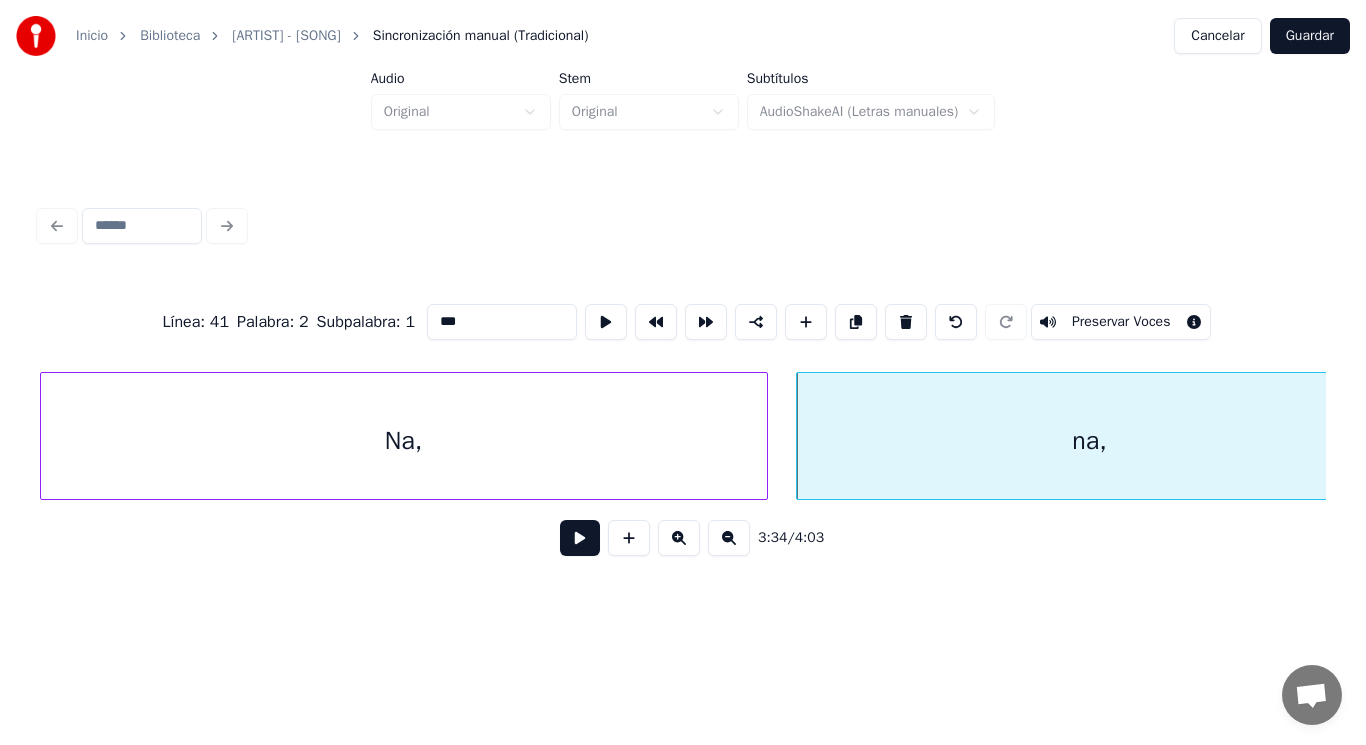 type on "***" 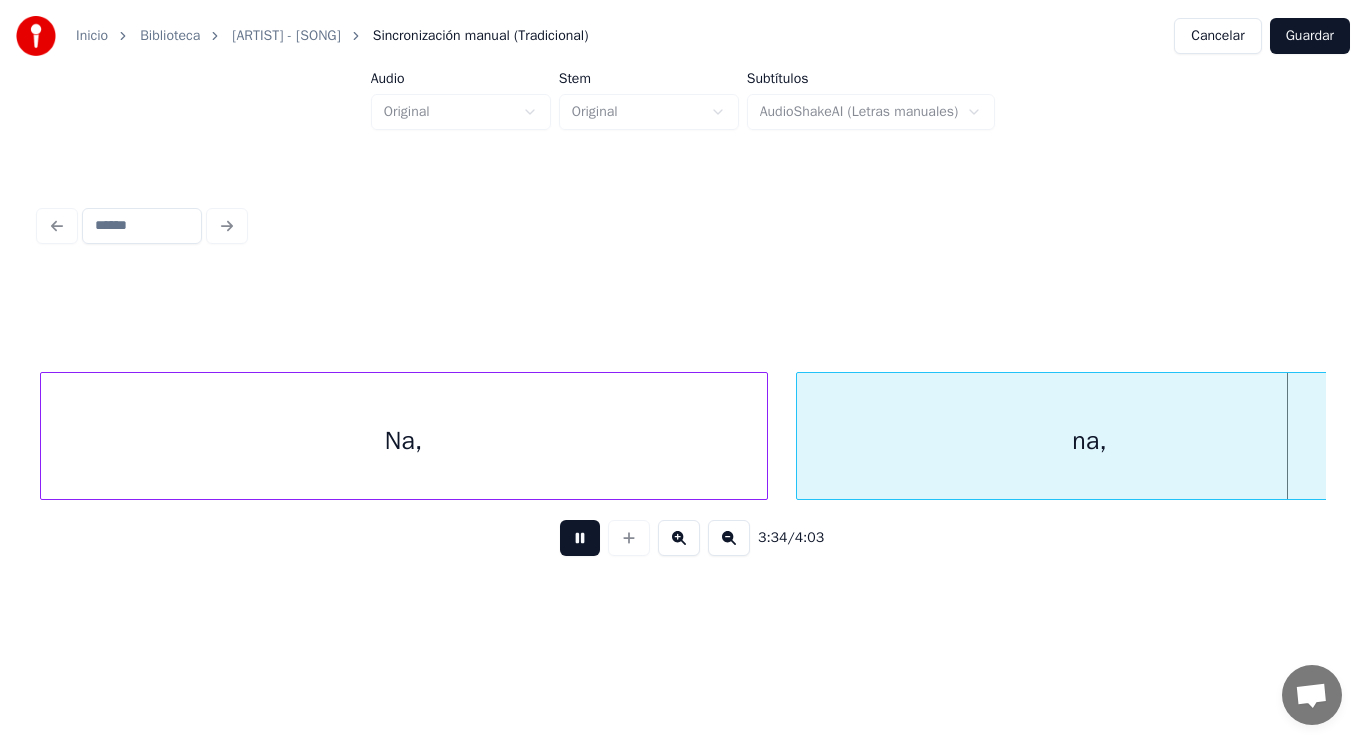 scroll, scrollTop: 0, scrollLeft: 300875, axis: horizontal 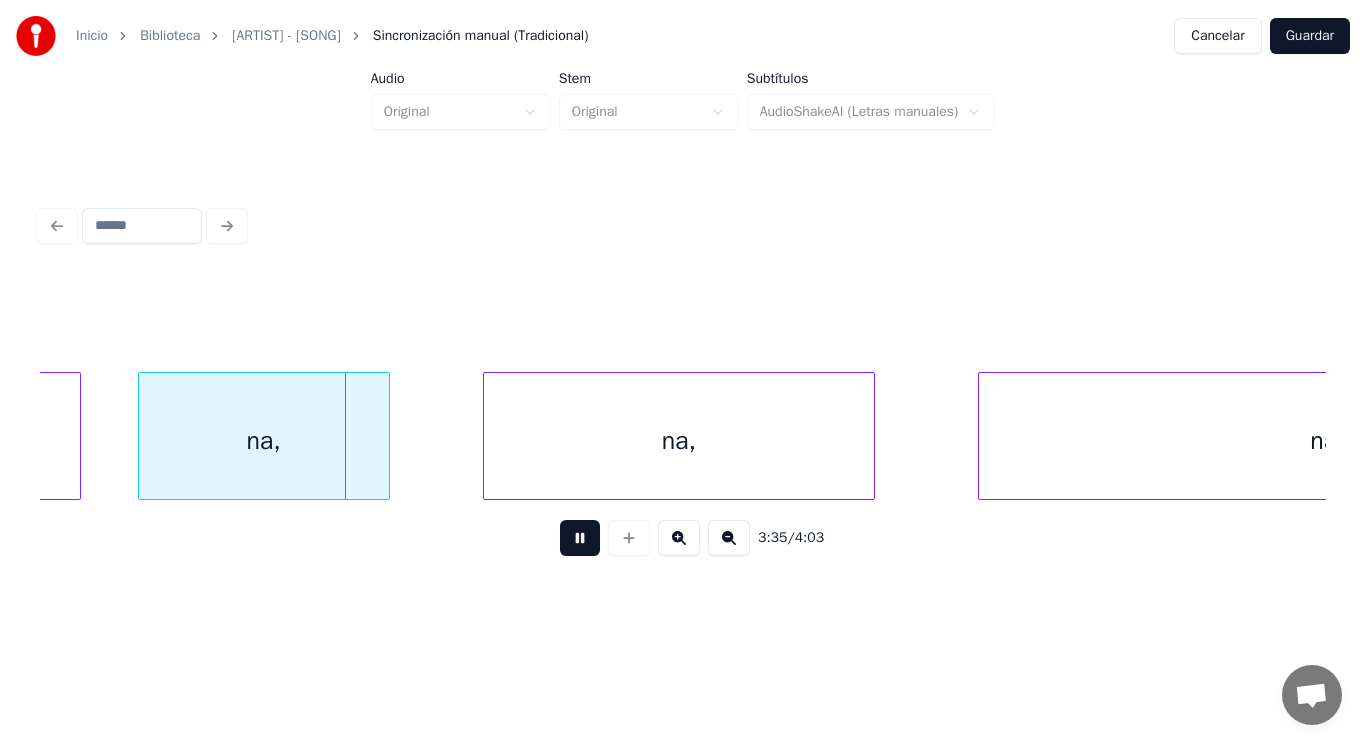 click at bounding box center (580, 538) 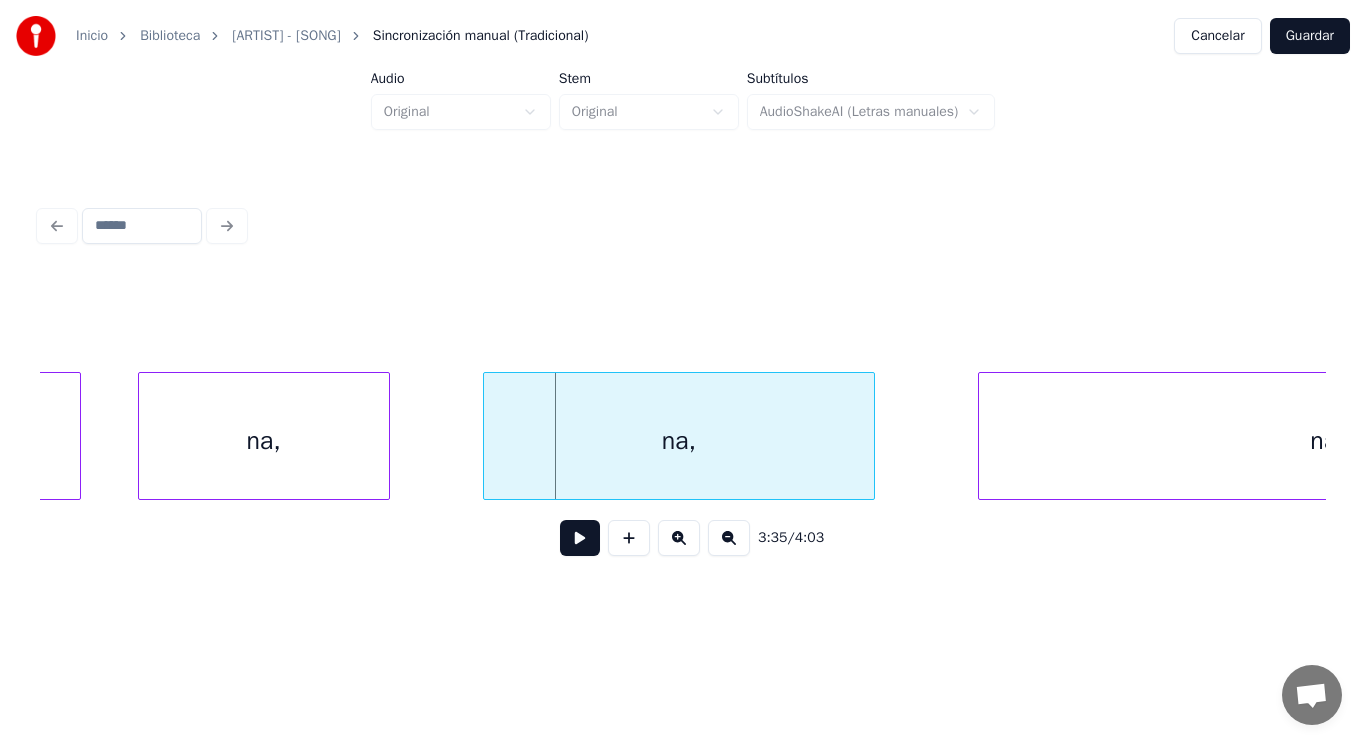 click at bounding box center (580, 538) 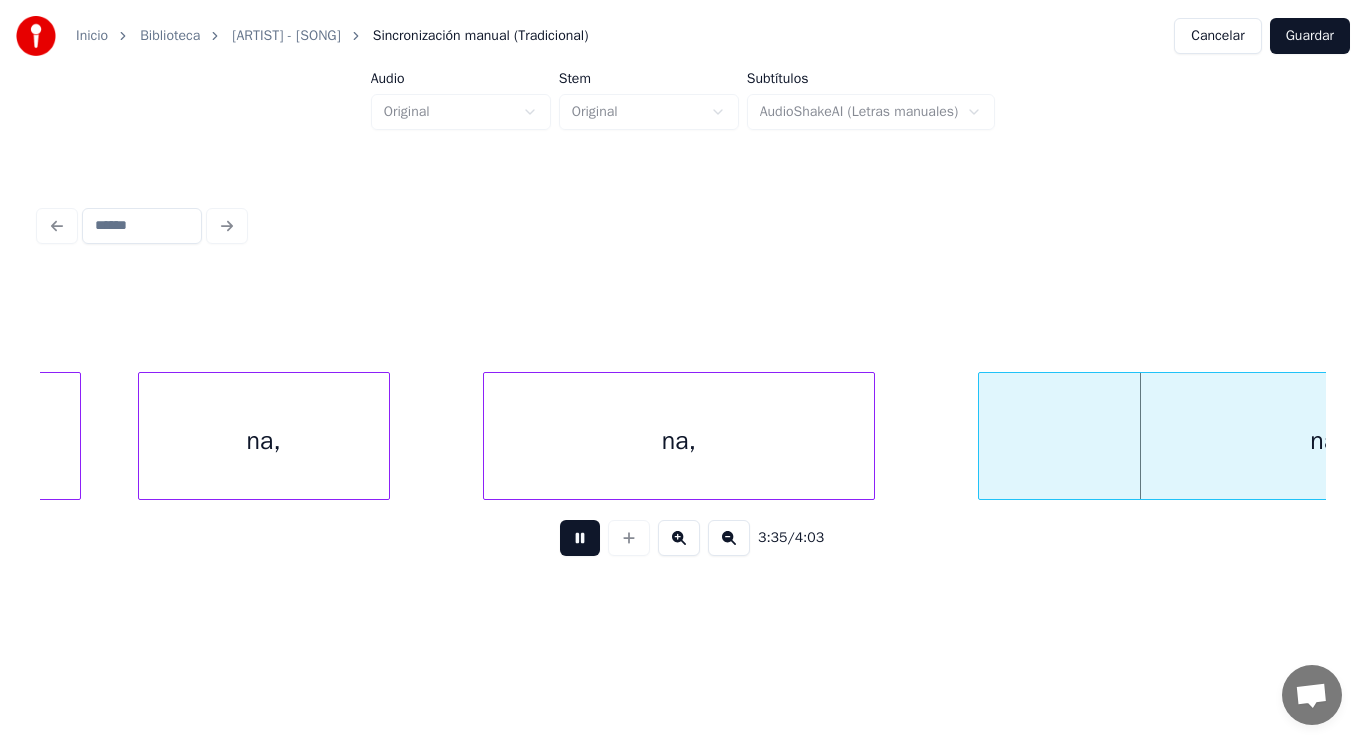 scroll, scrollTop: 0, scrollLeft: 302161, axis: horizontal 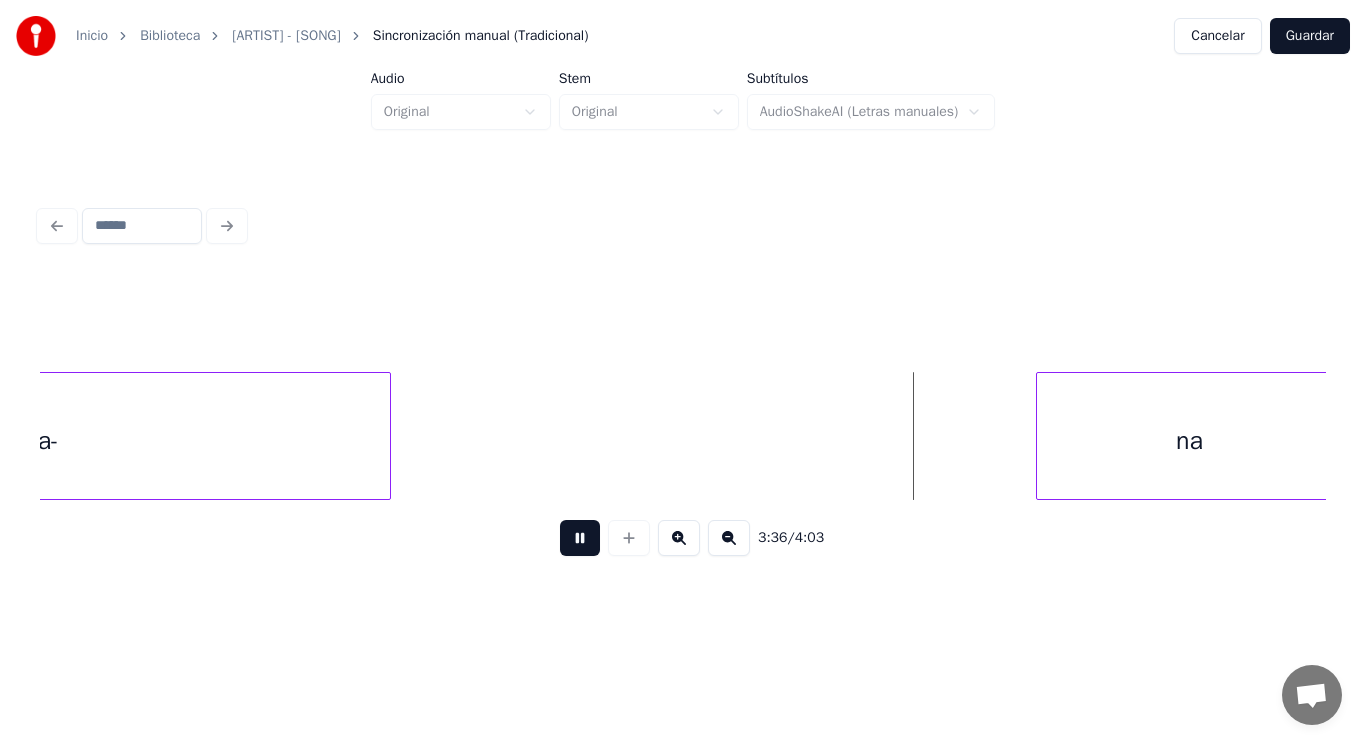 click at bounding box center [580, 538] 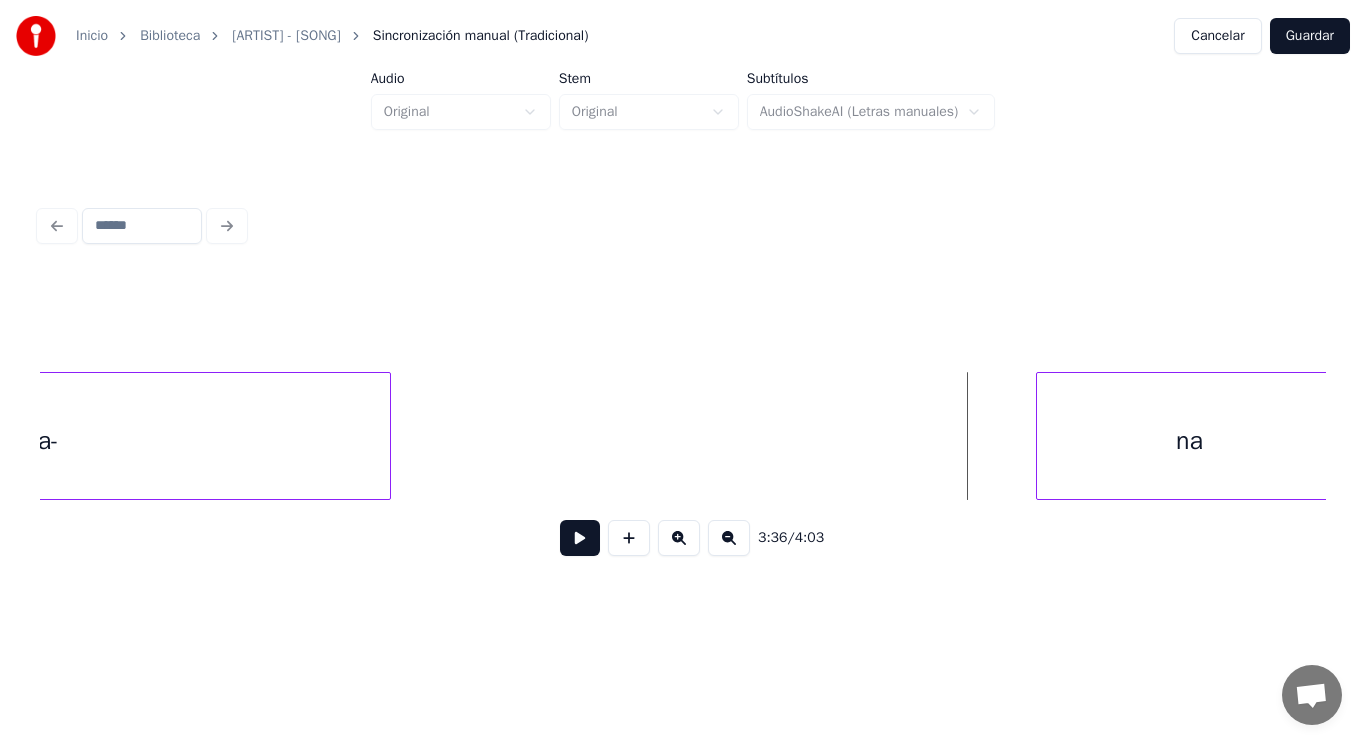 click on "na-" at bounding box center (42, 441) 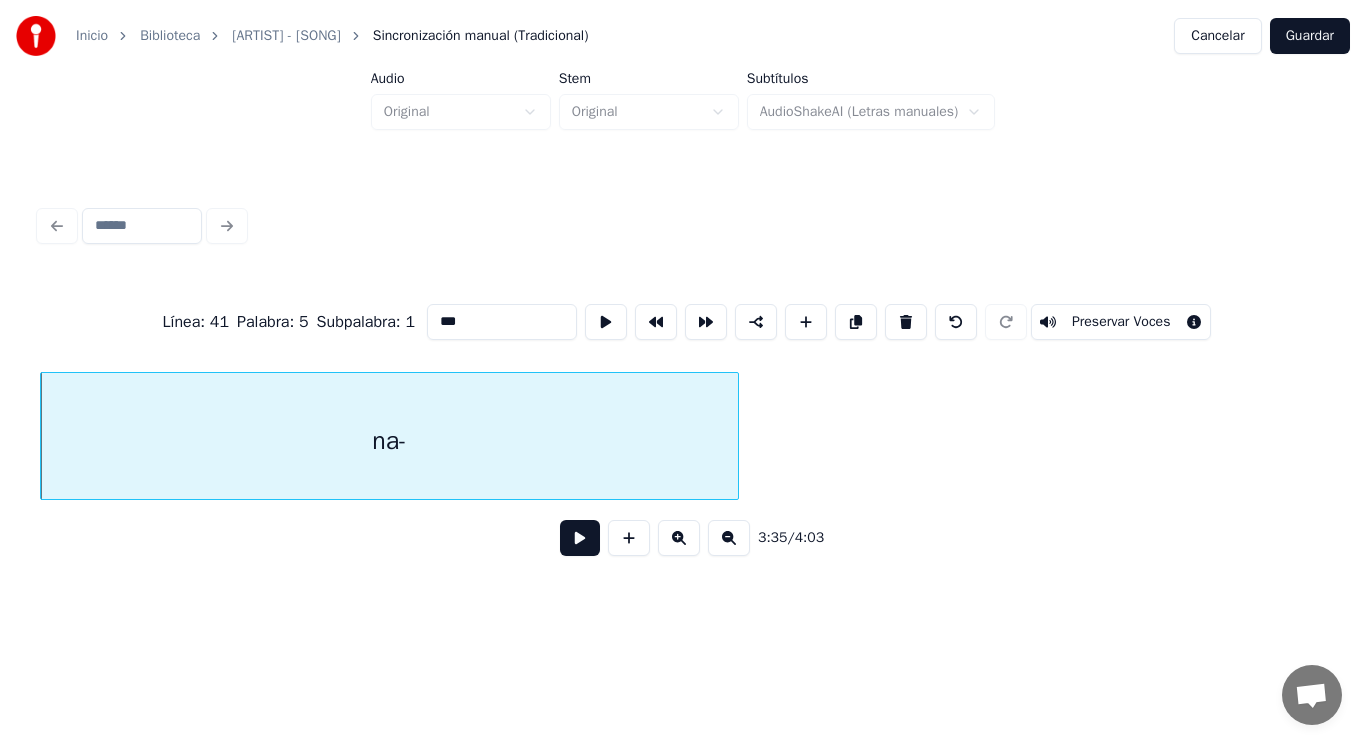 click on "***" at bounding box center [502, 322] 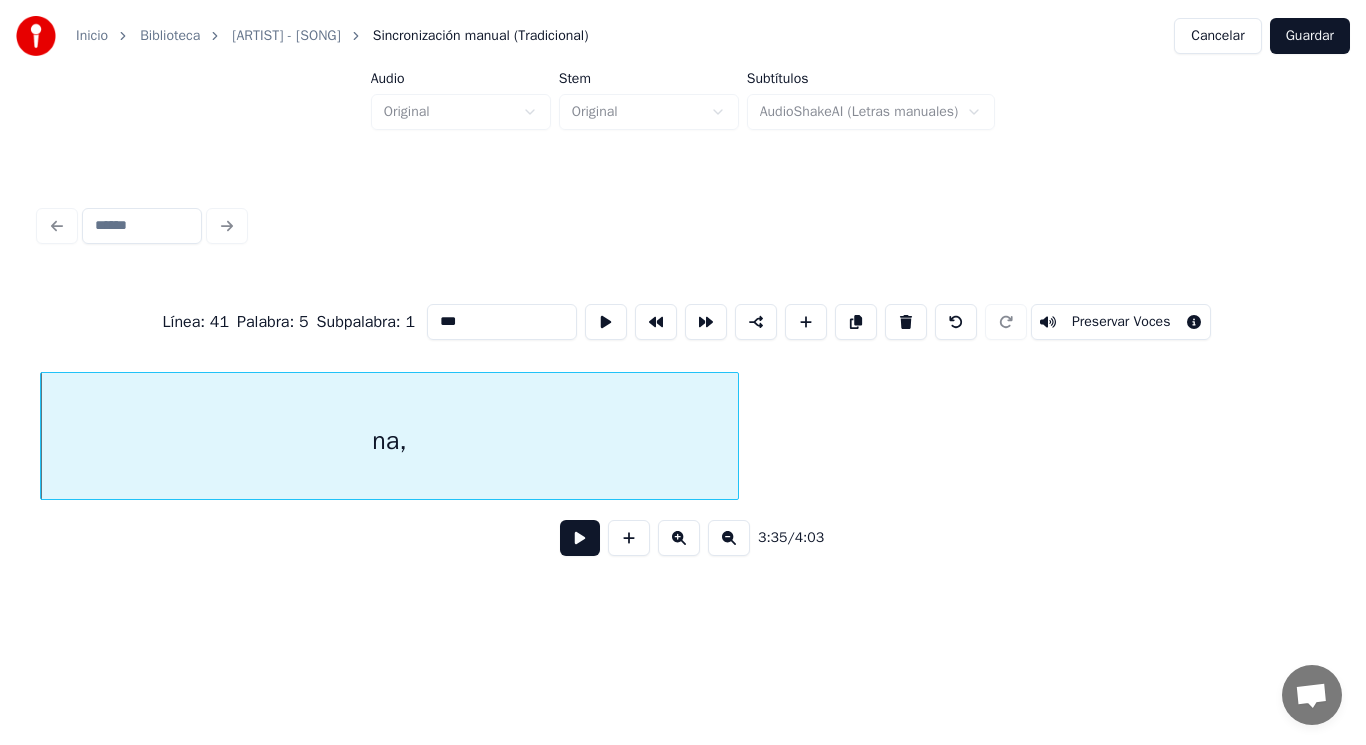 type on "***" 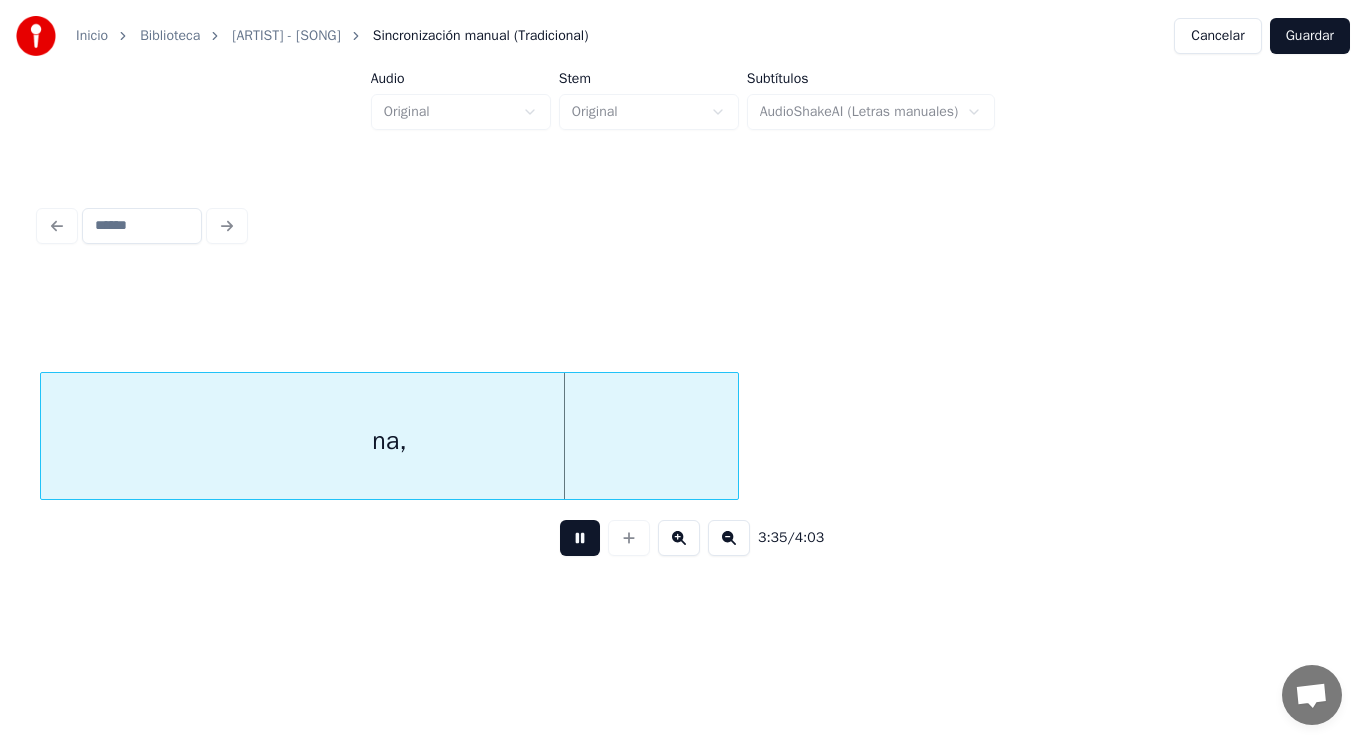 click at bounding box center (580, 538) 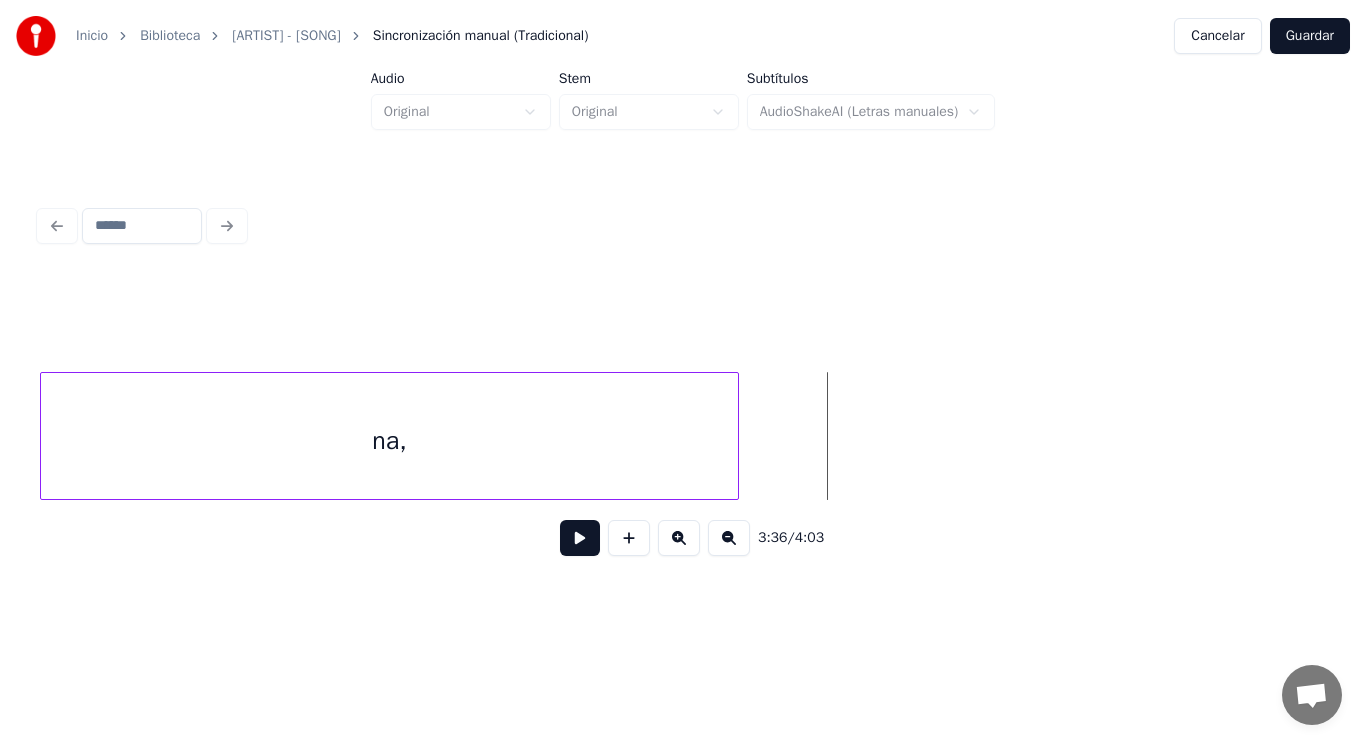 click on "na," at bounding box center (390, 441) 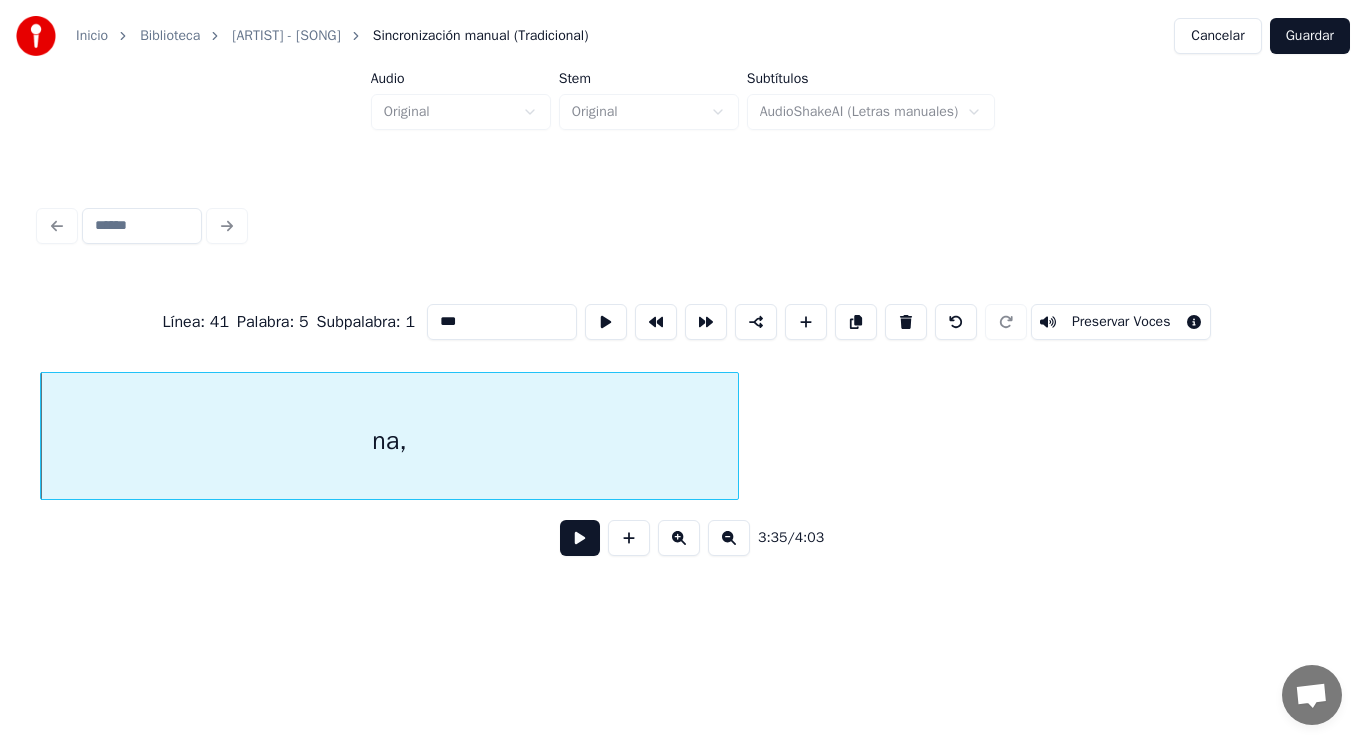 click at bounding box center [580, 538] 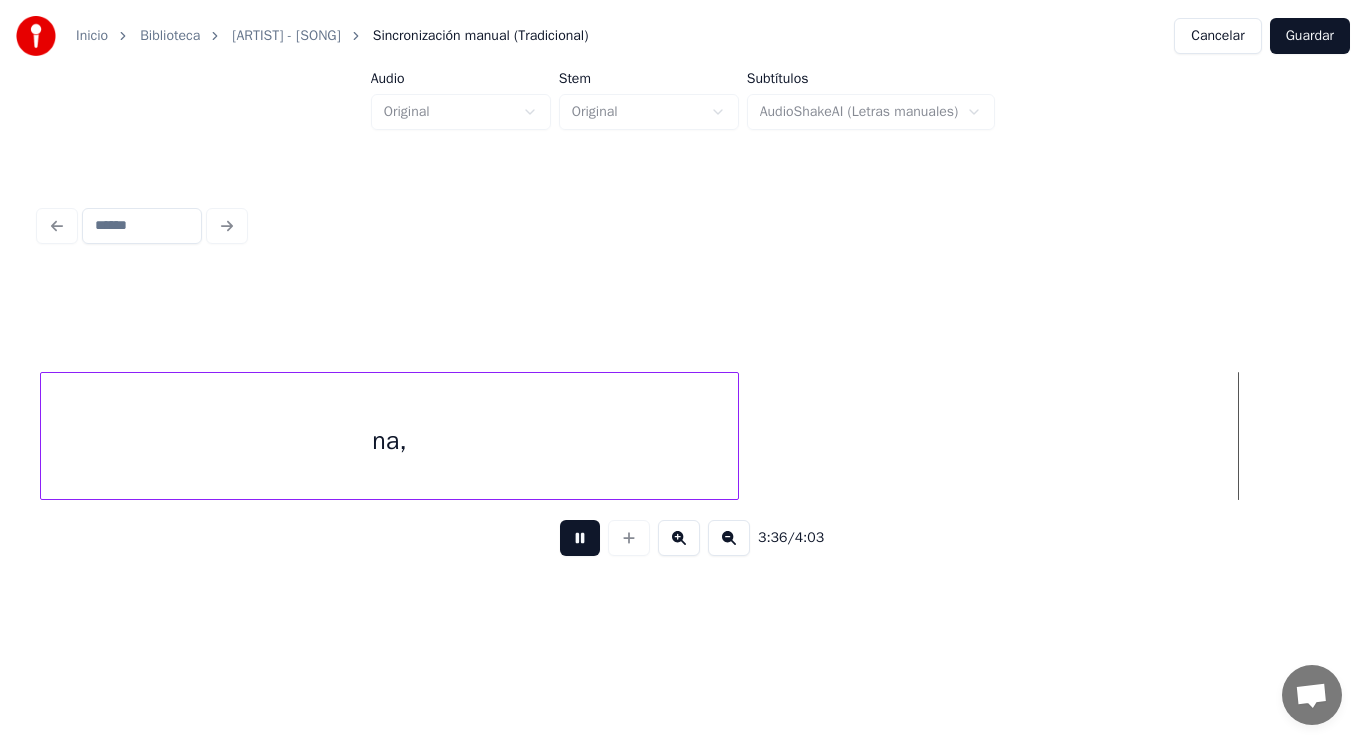 scroll, scrollTop: 0, scrollLeft: 303101, axis: horizontal 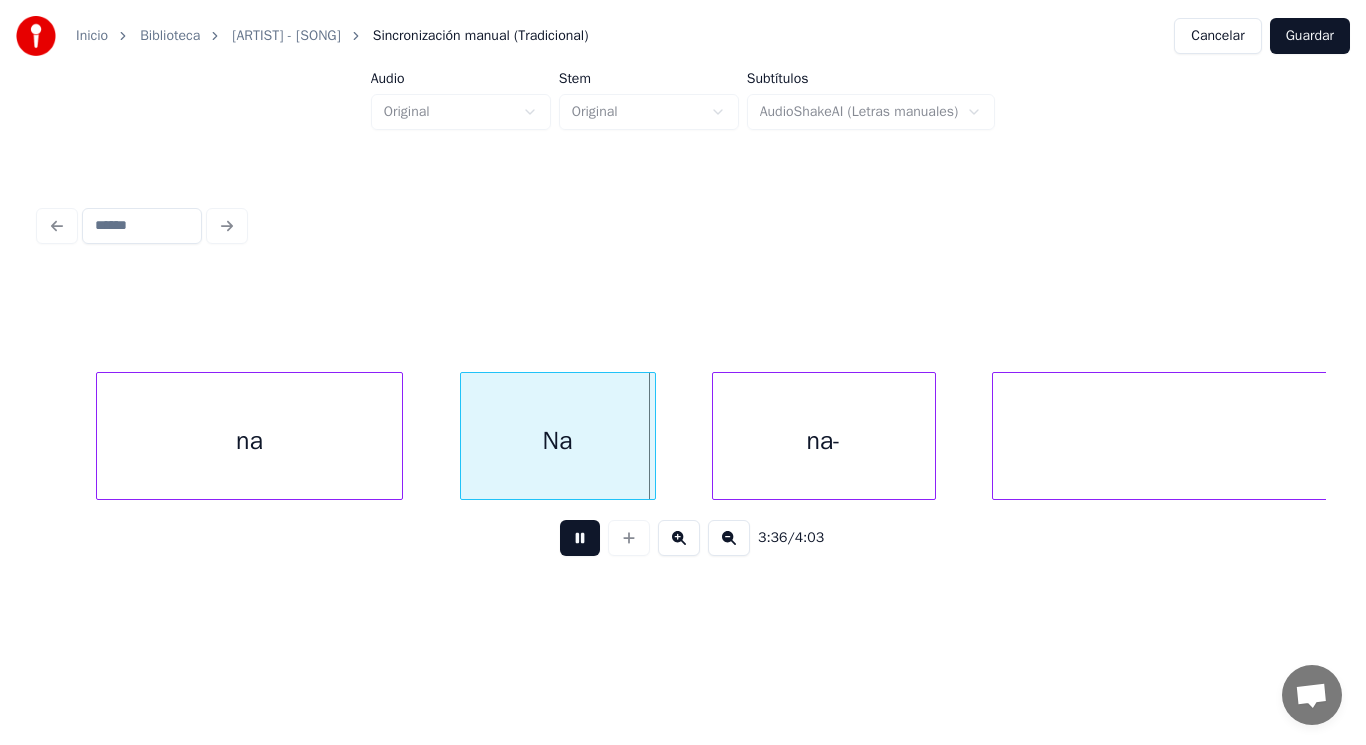 click at bounding box center (580, 538) 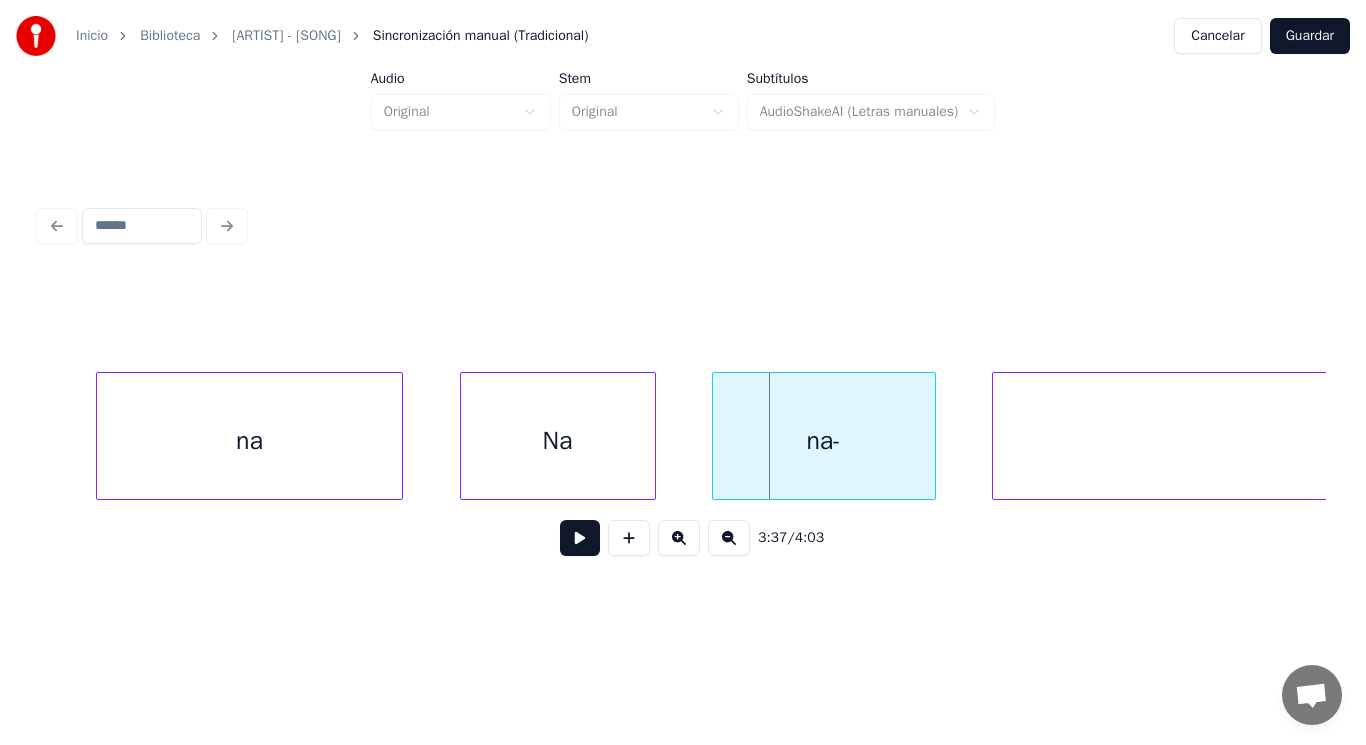 click on "na" at bounding box center (250, 441) 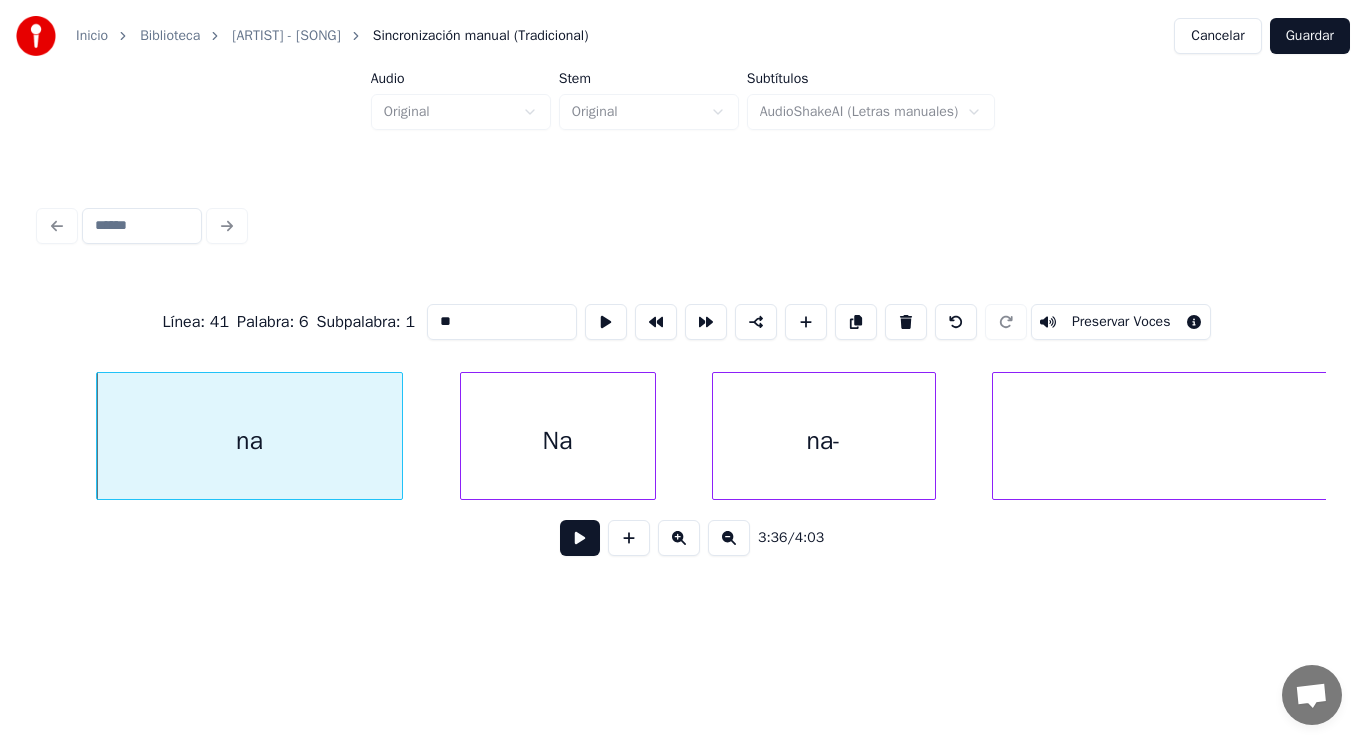 click on "**" at bounding box center [502, 322] 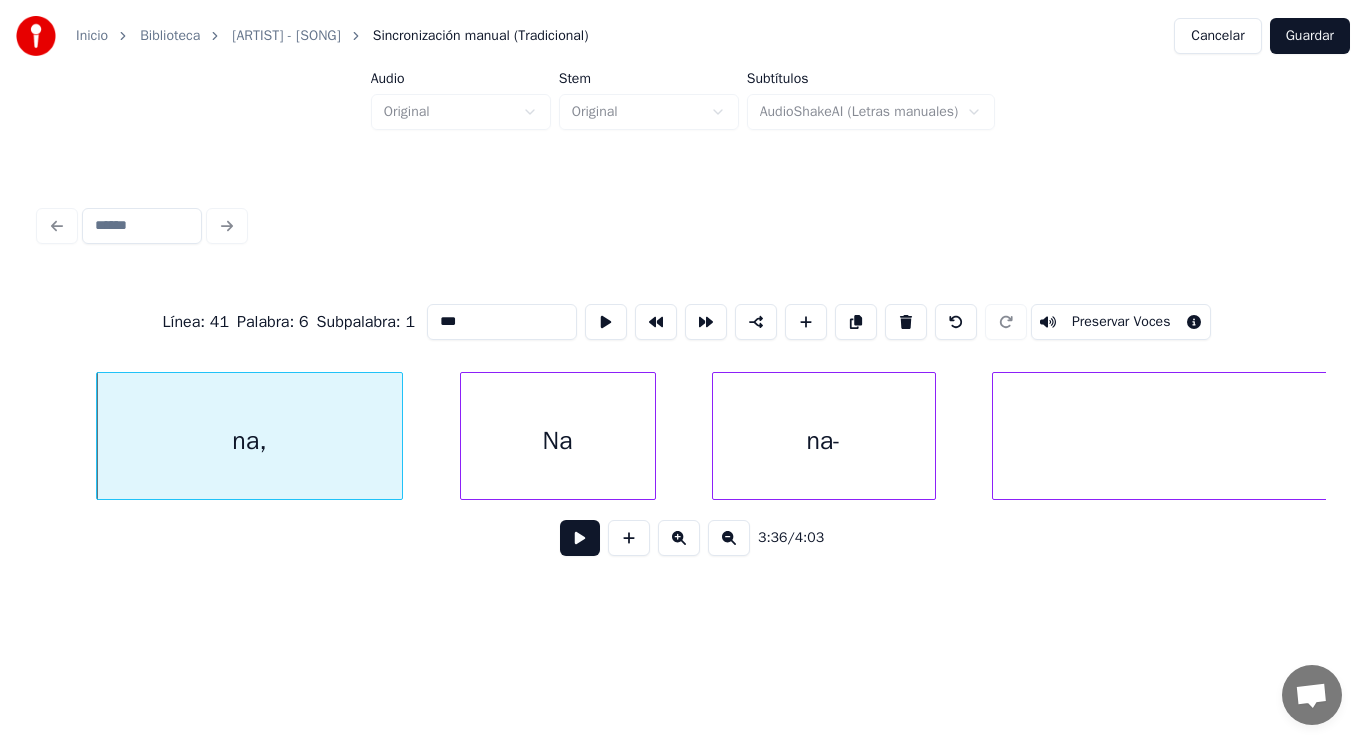 click on "Na" at bounding box center [558, 441] 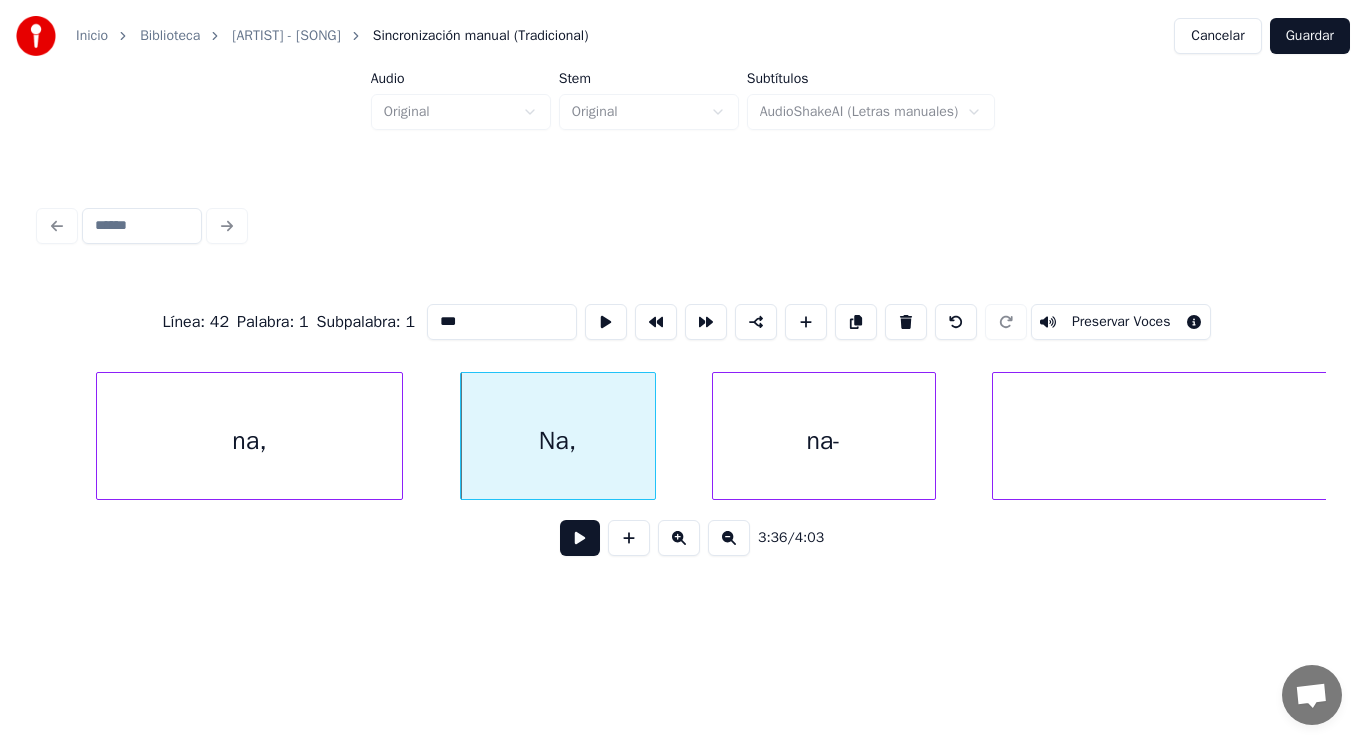 click on "na-" at bounding box center (824, 441) 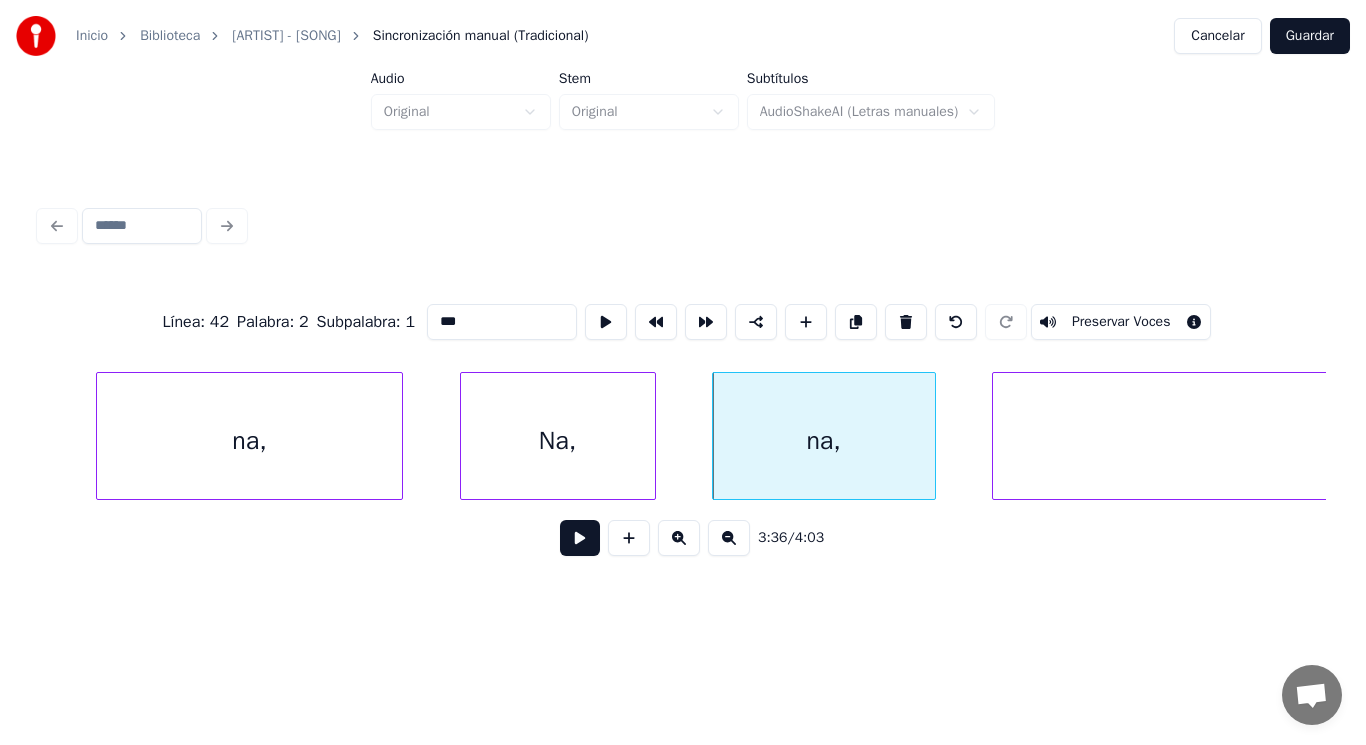 type on "***" 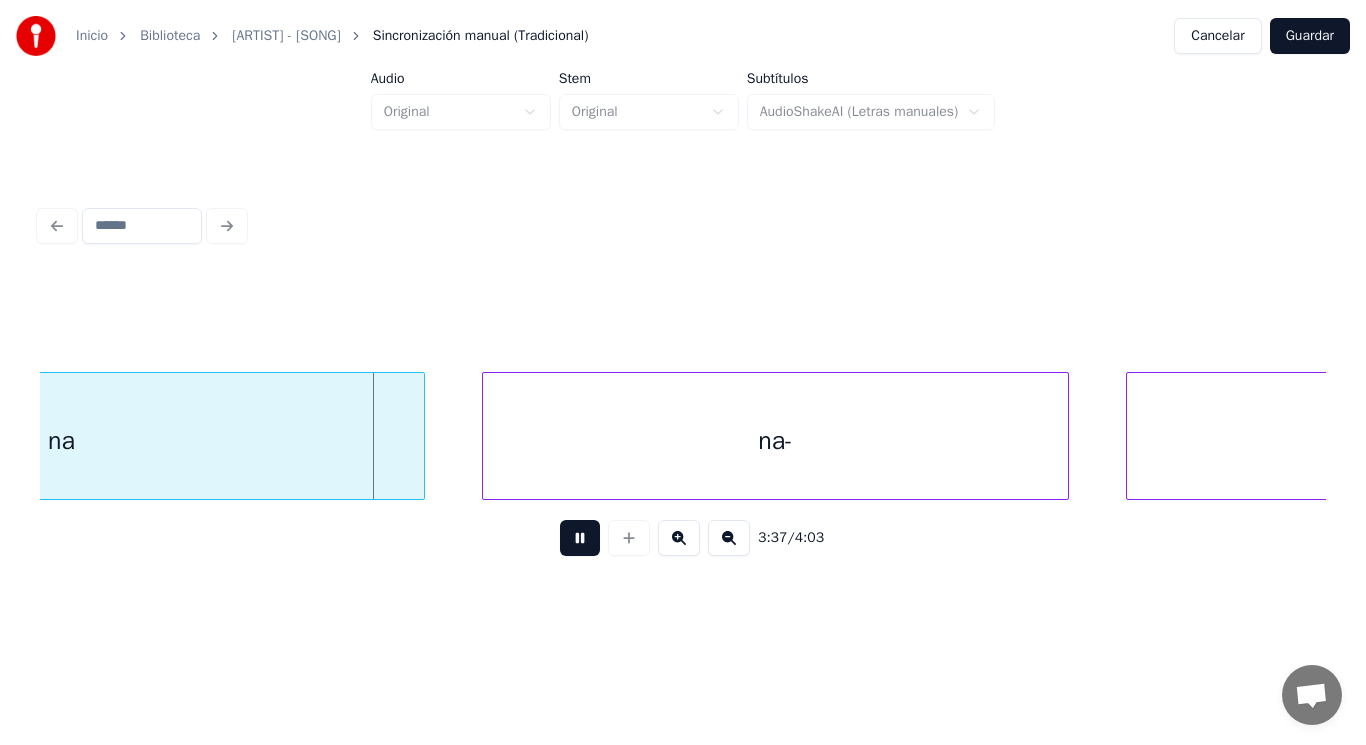 click at bounding box center [580, 538] 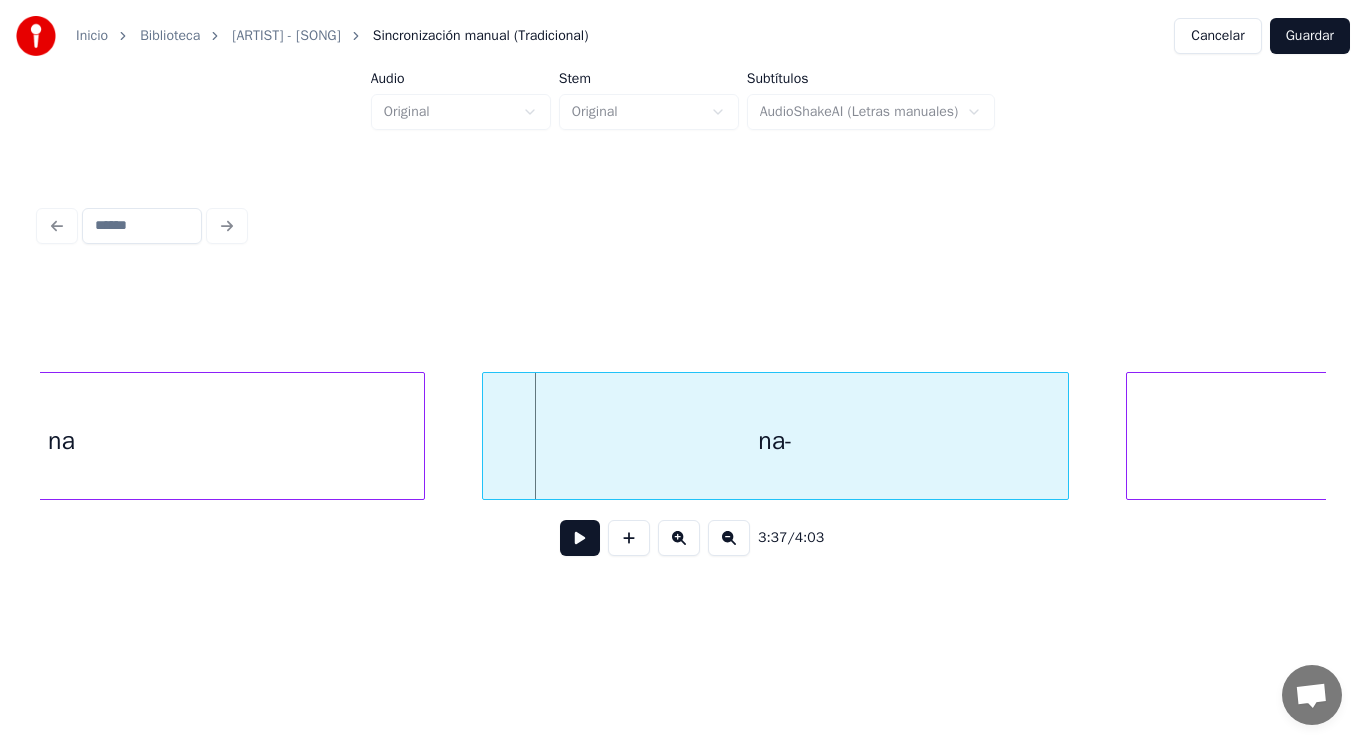 click on "na" at bounding box center (62, 441) 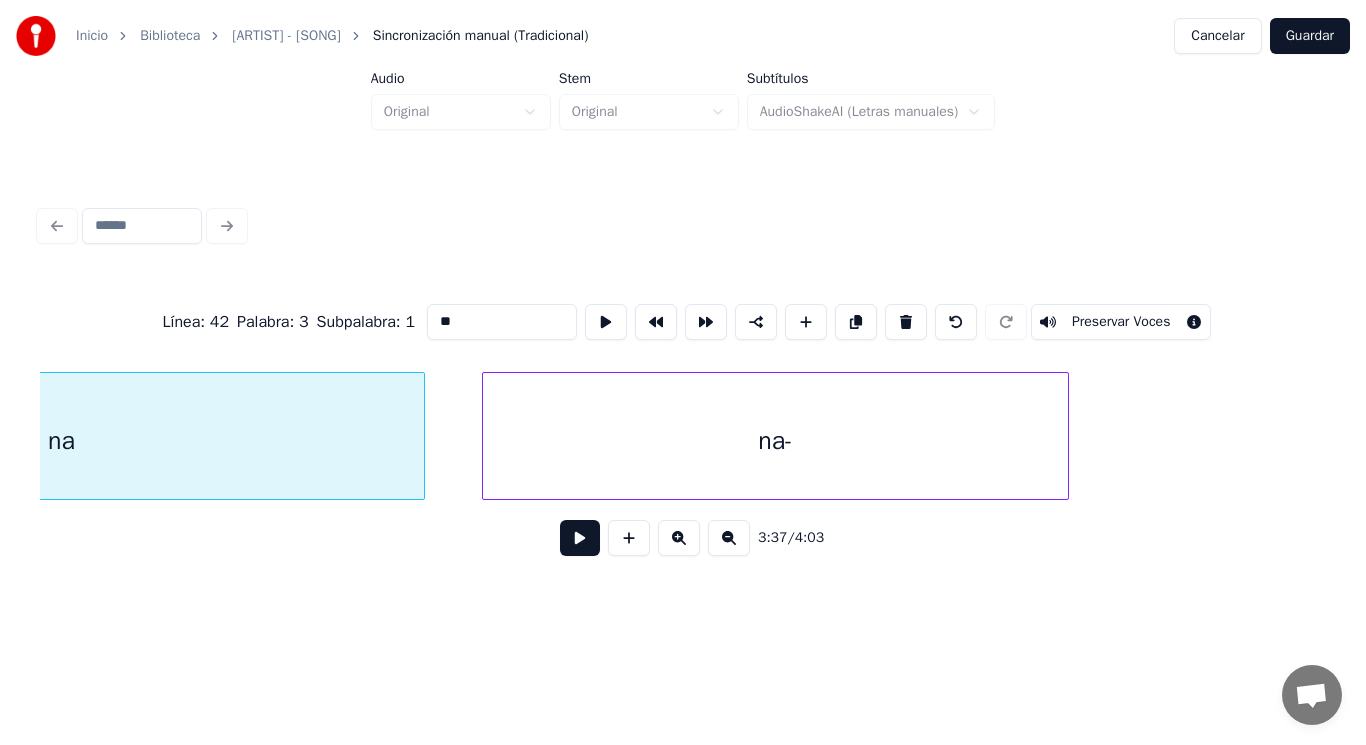 scroll, scrollTop: 0, scrollLeft: 304053, axis: horizontal 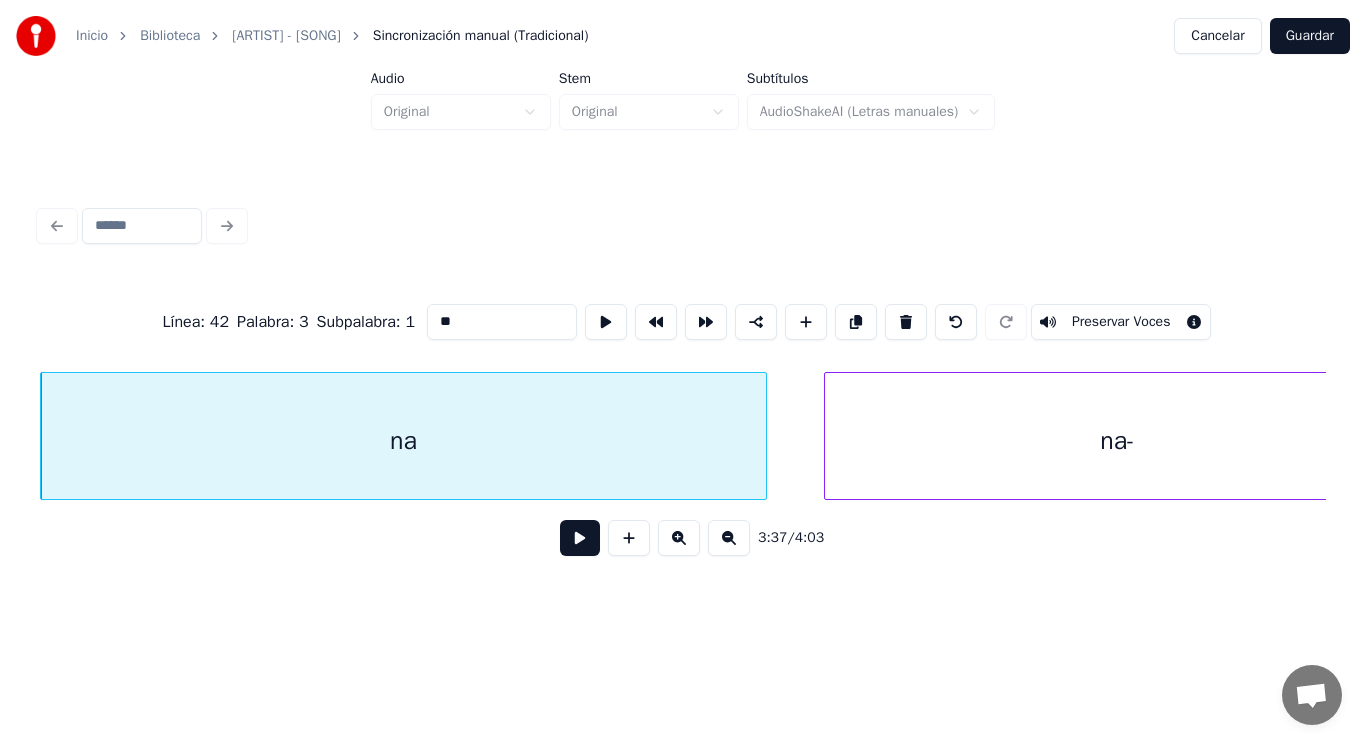 click on "**" at bounding box center (502, 322) 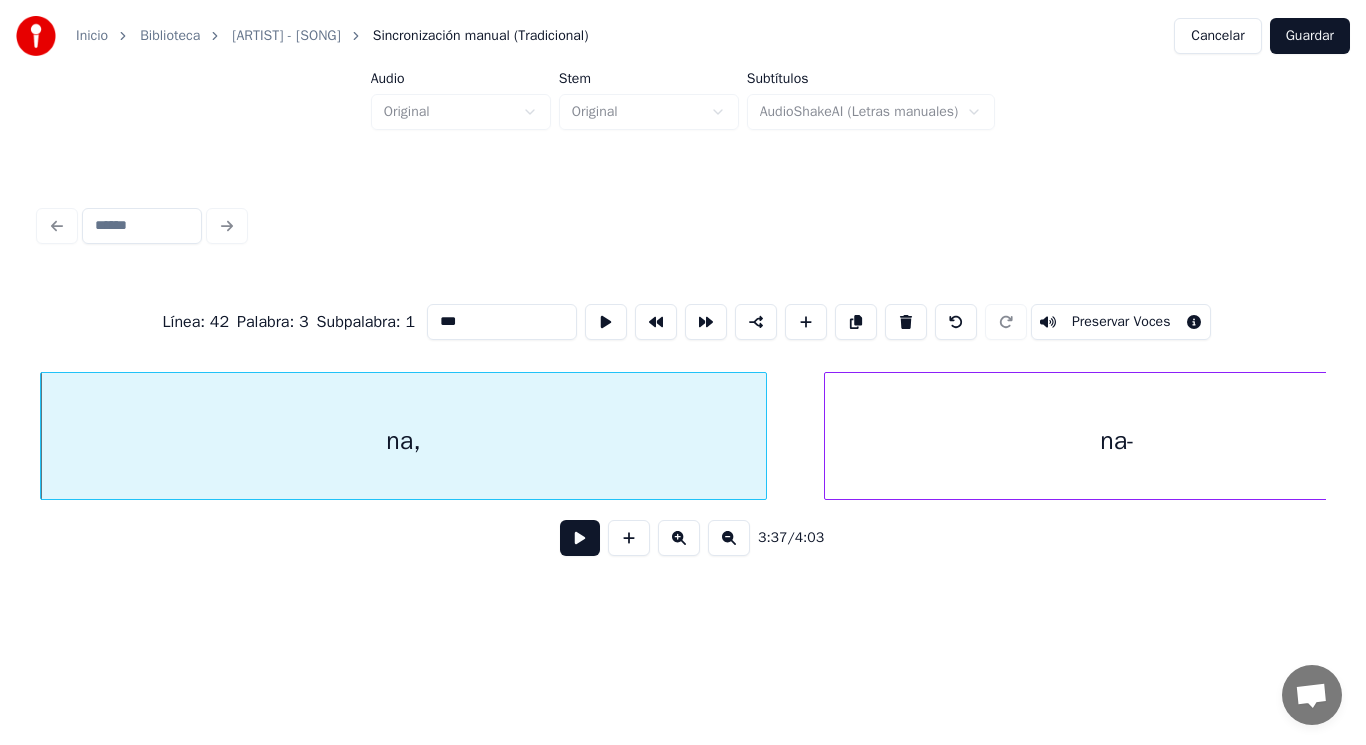 click on "na-" at bounding box center [1118, 441] 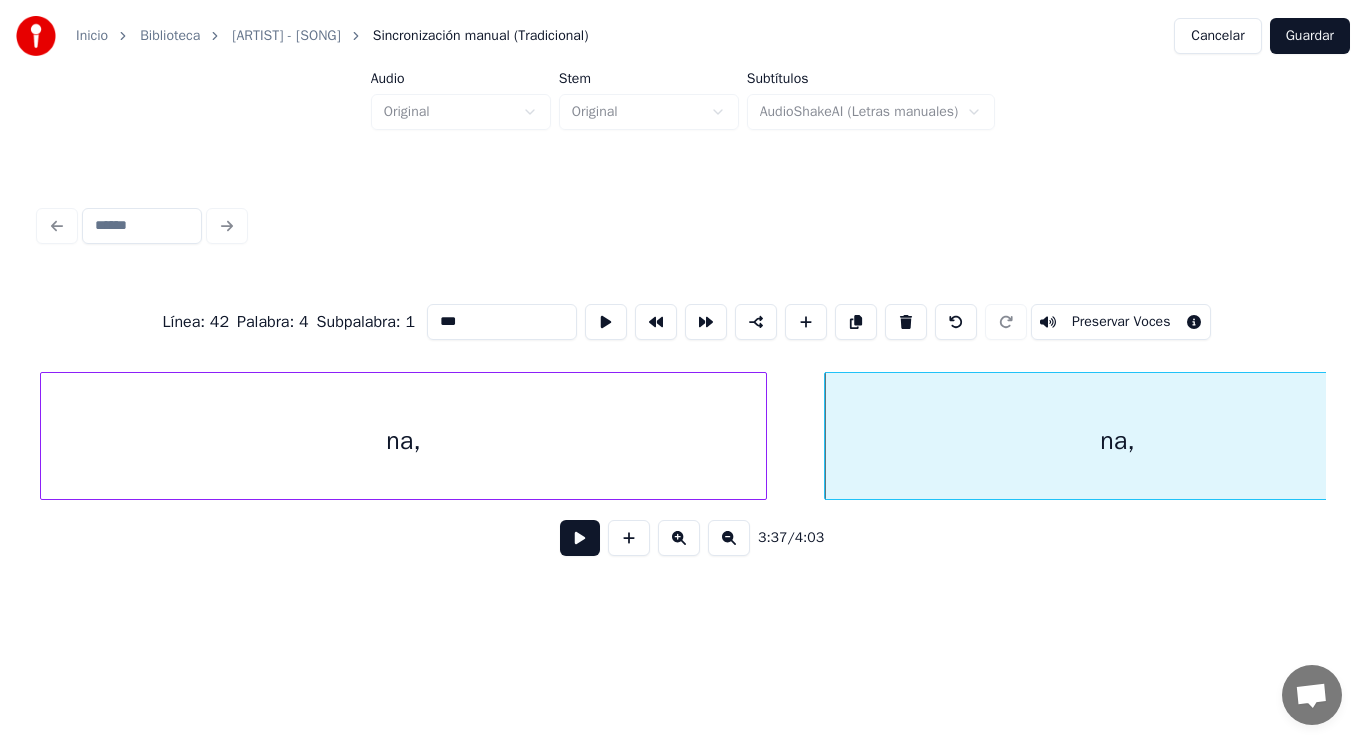 type on "***" 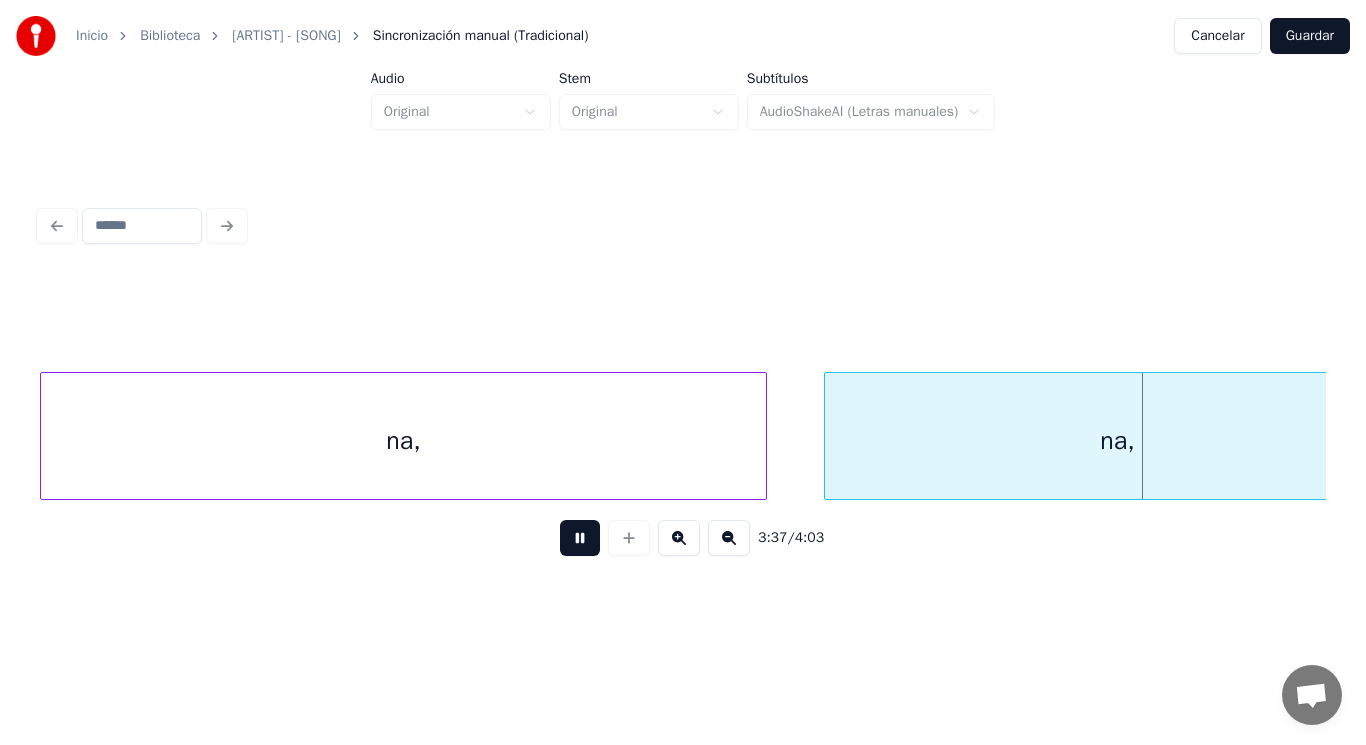 scroll, scrollTop: 0, scrollLeft: 305341, axis: horizontal 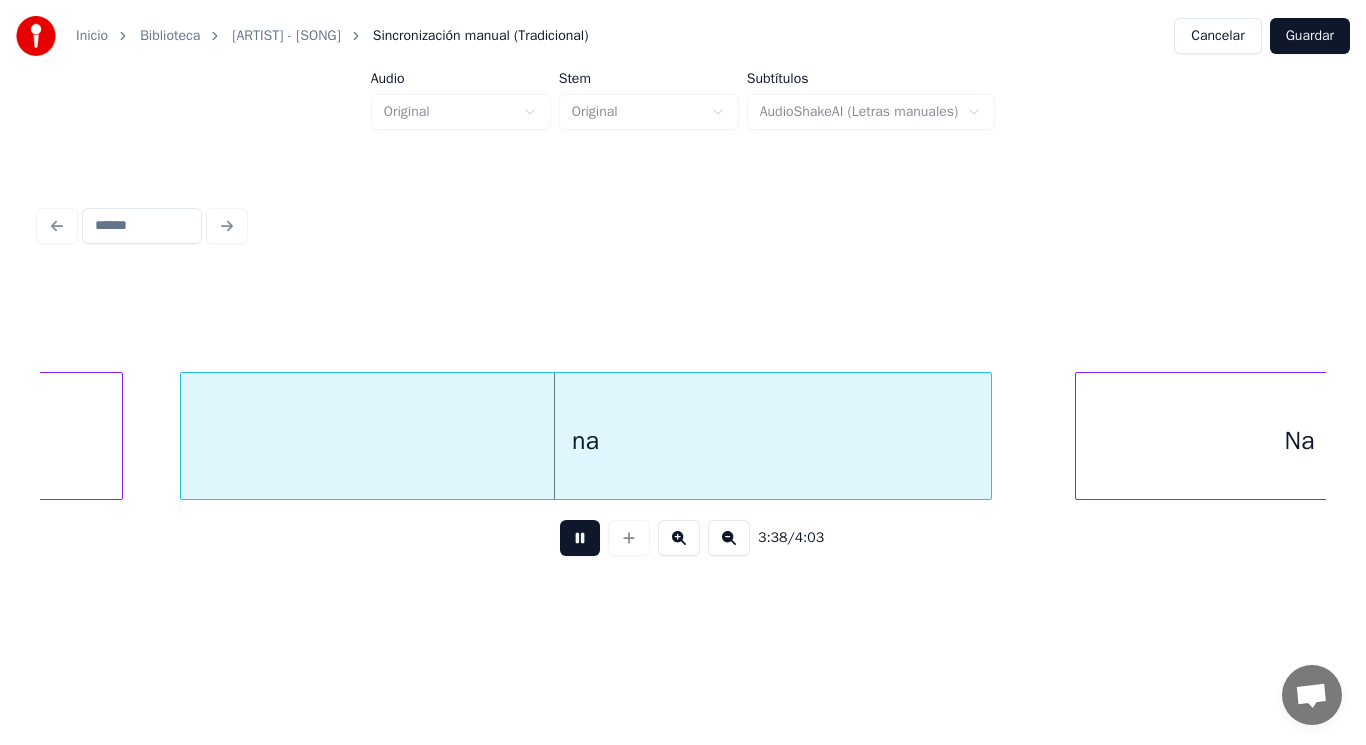 click at bounding box center (580, 538) 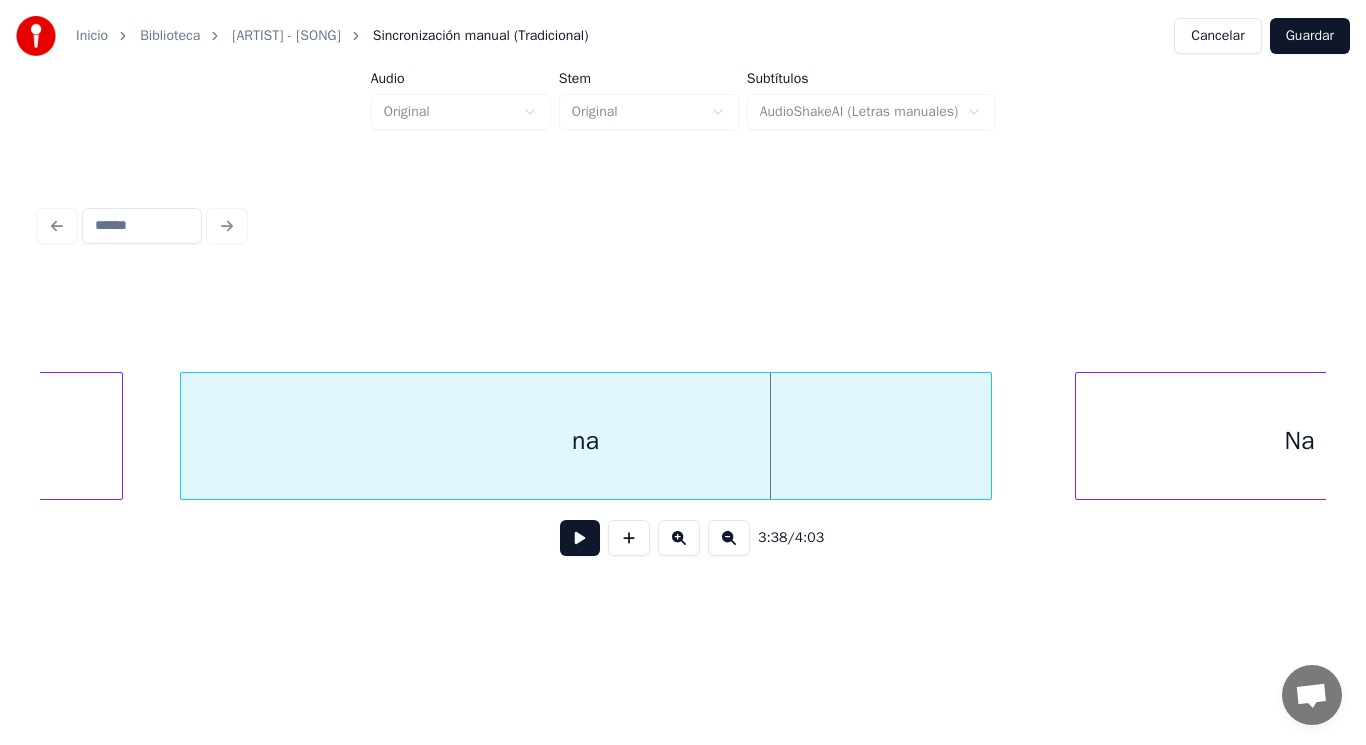 click on "na" at bounding box center (586, 441) 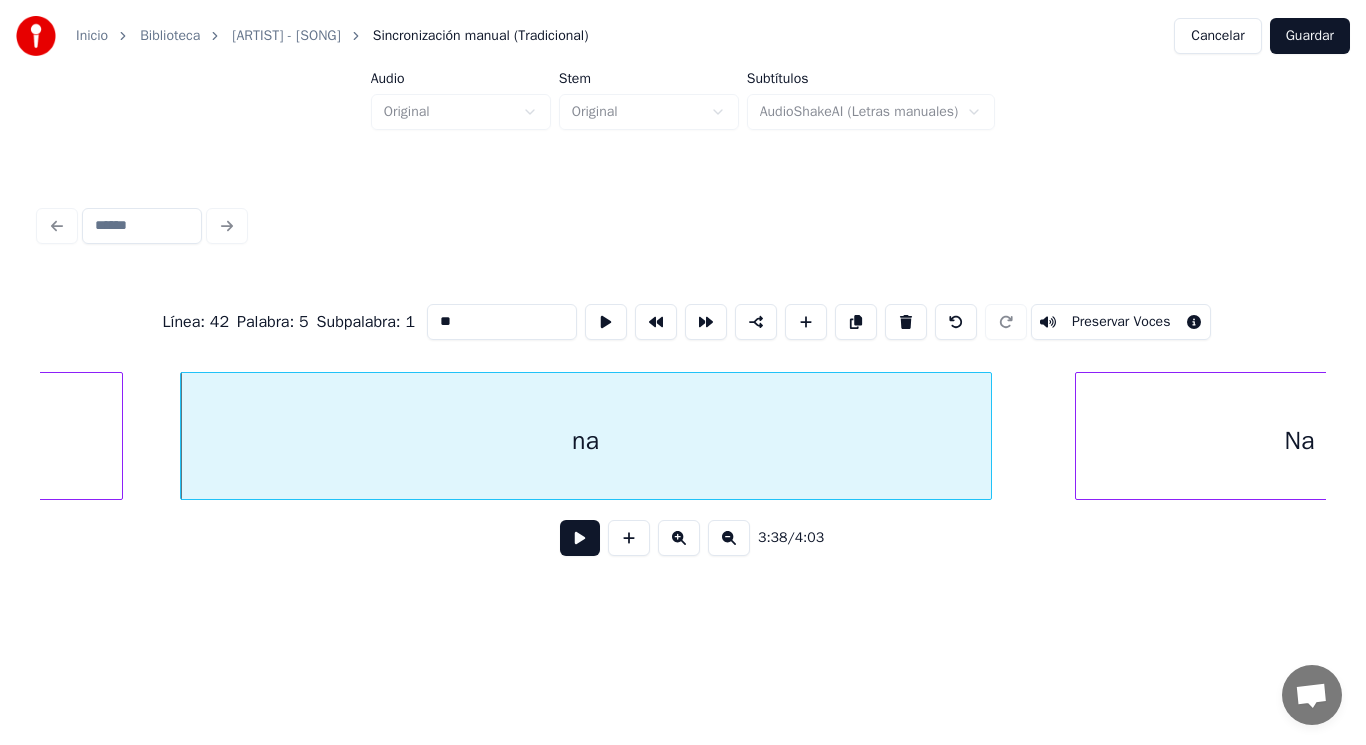 click on "**" at bounding box center [502, 322] 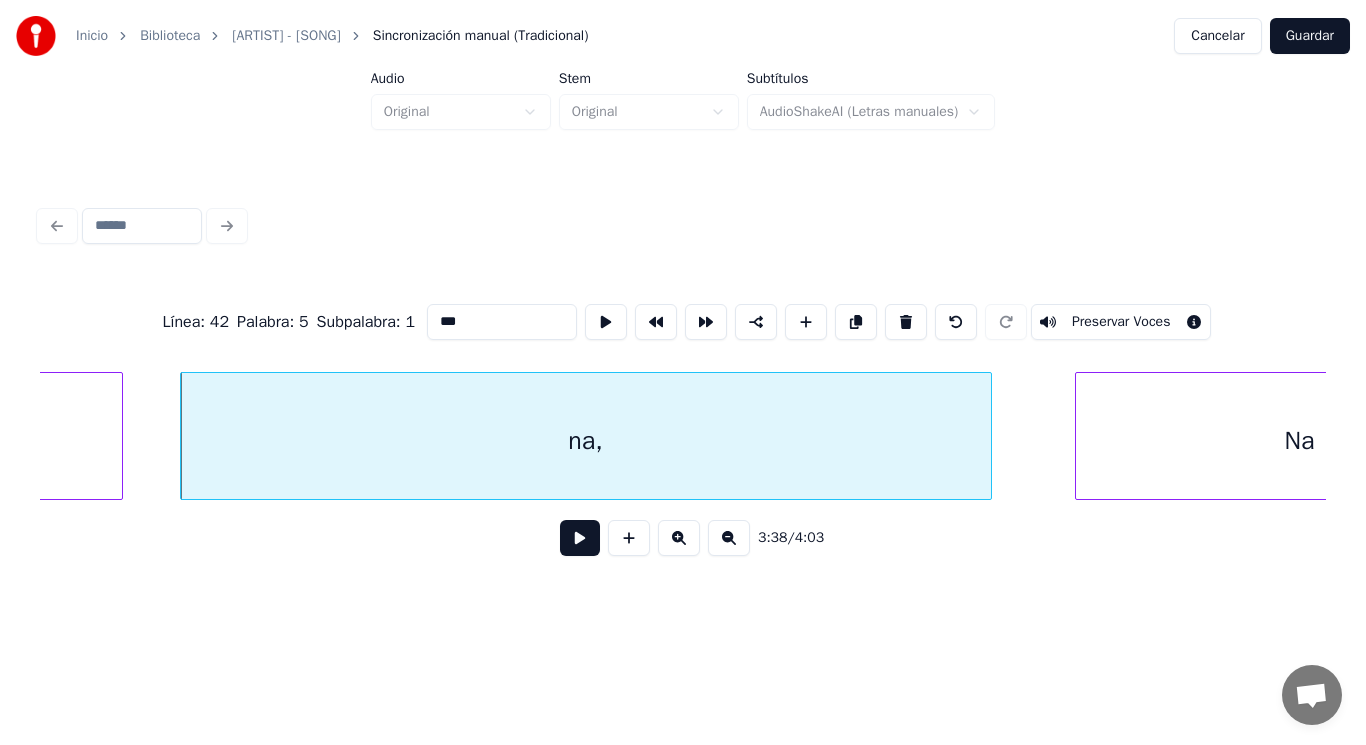 type on "***" 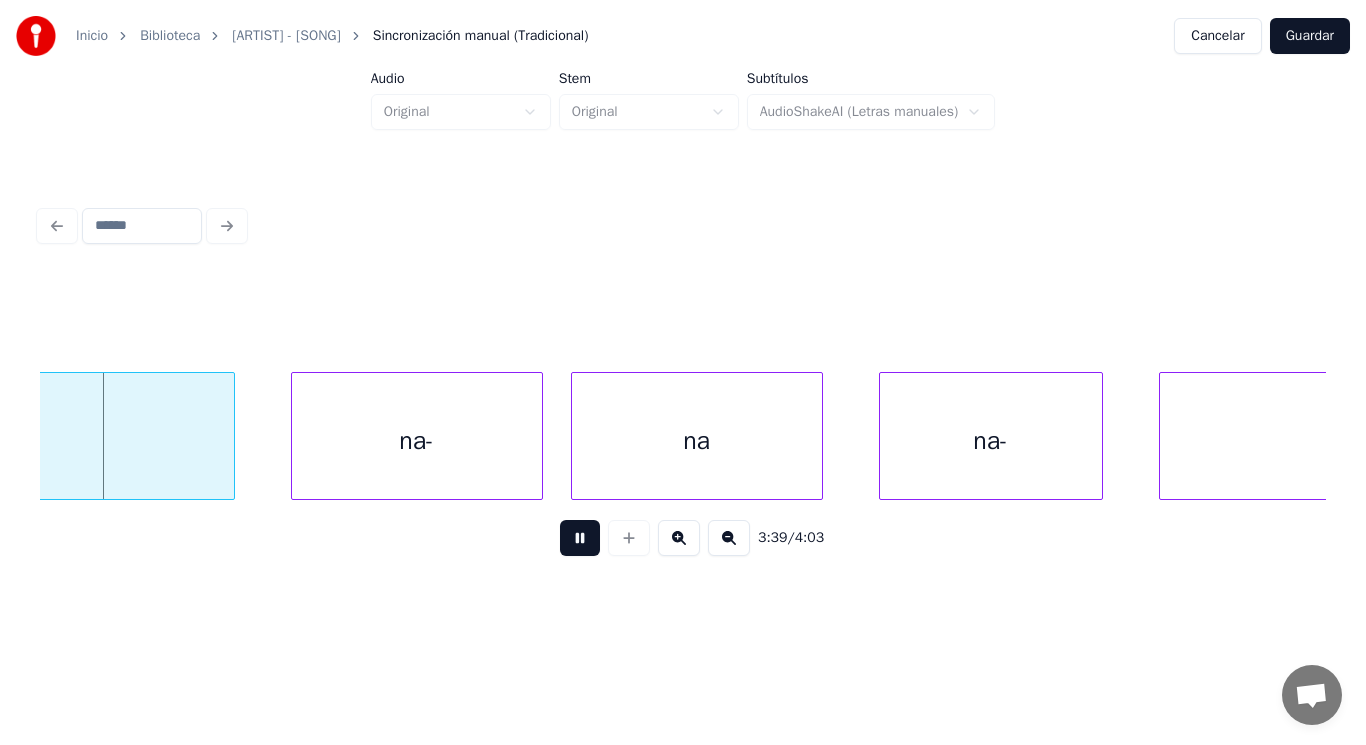 click at bounding box center [580, 538] 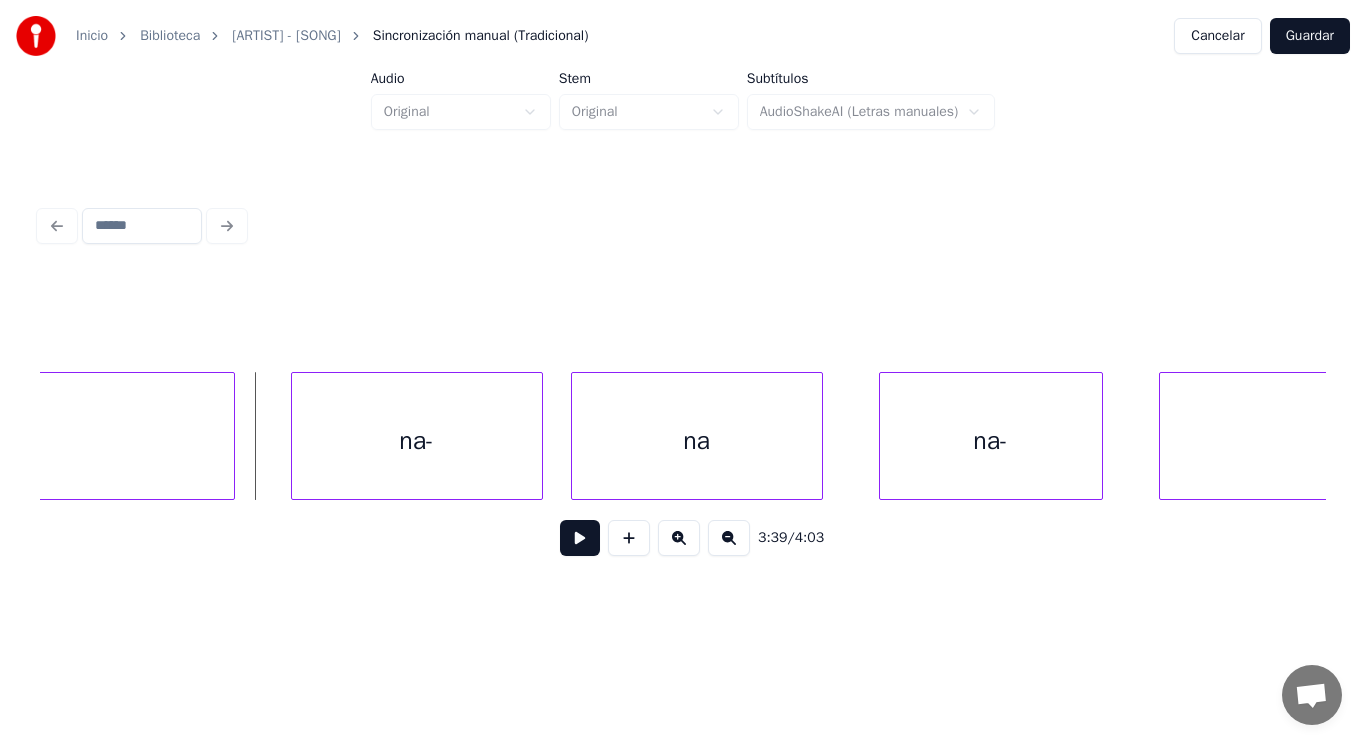click on "Na" at bounding box center [10, 441] 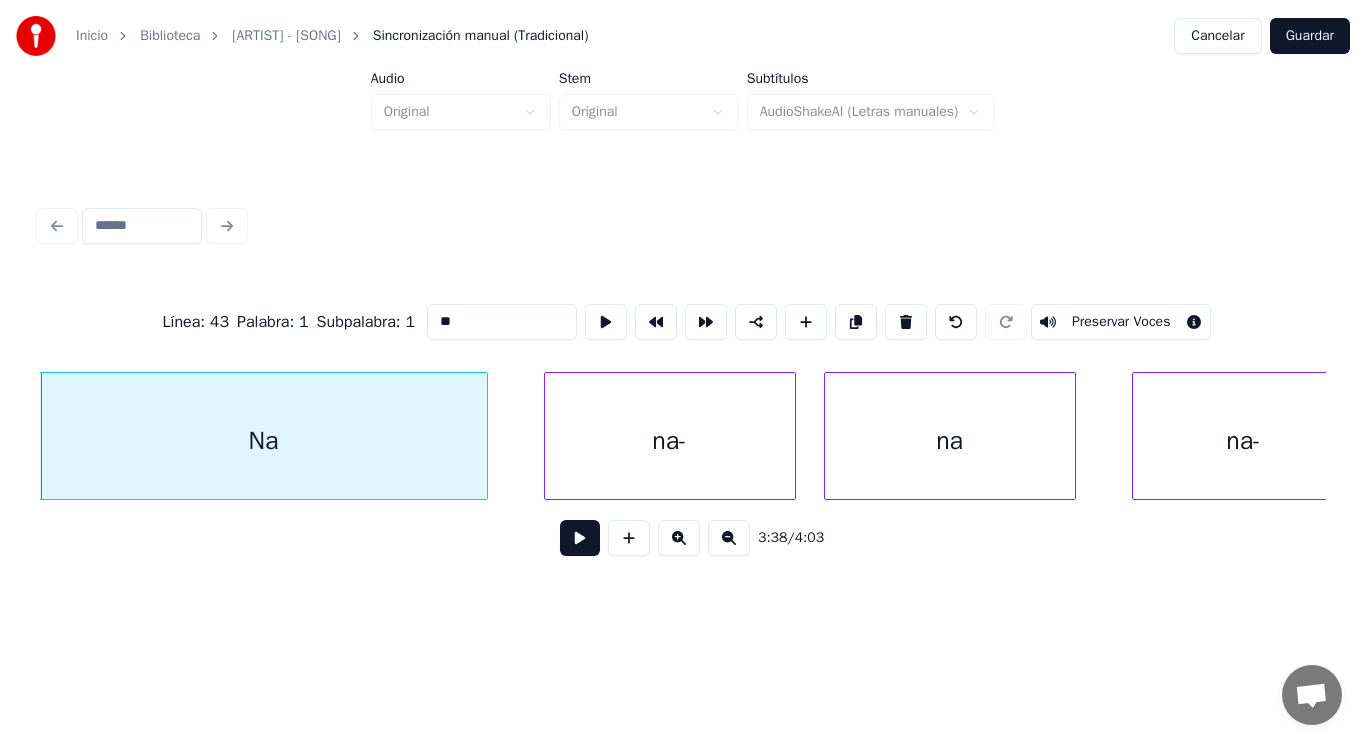 click on "**" at bounding box center [502, 322] 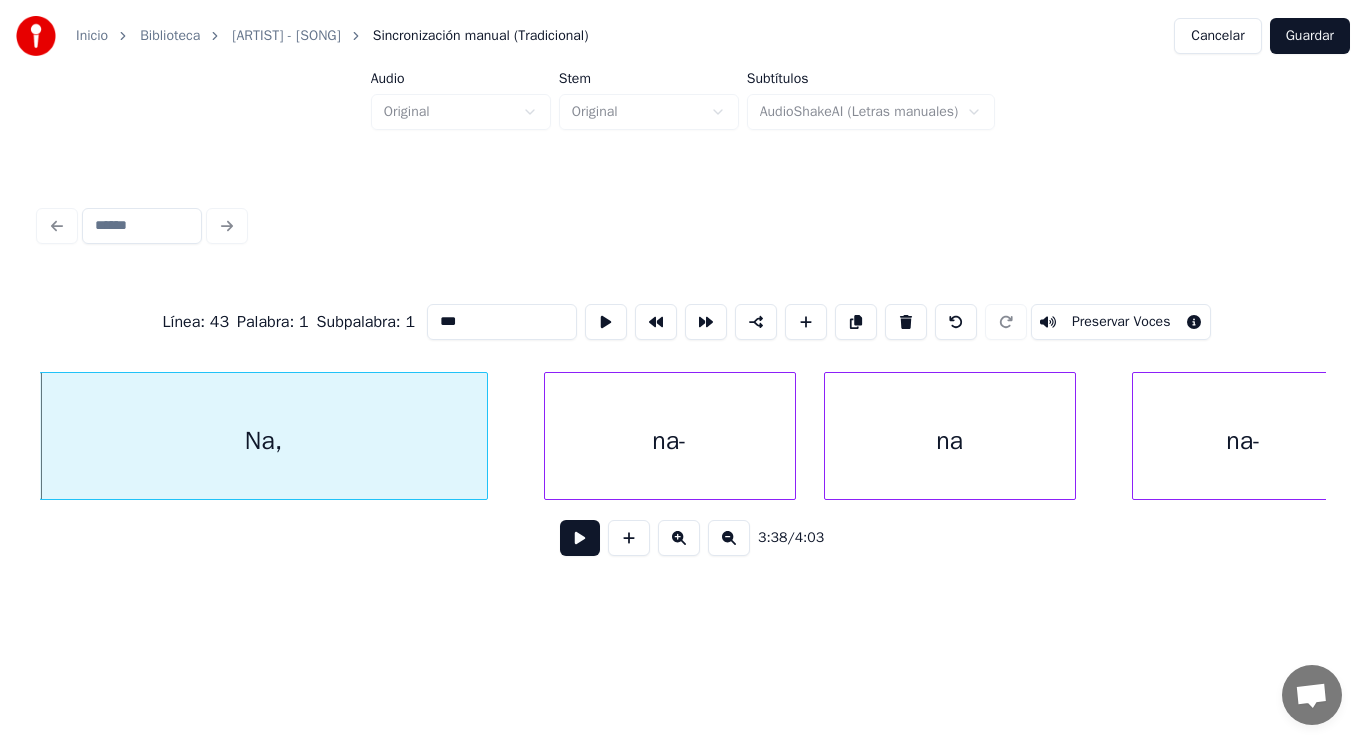 click on "na-" at bounding box center (670, 441) 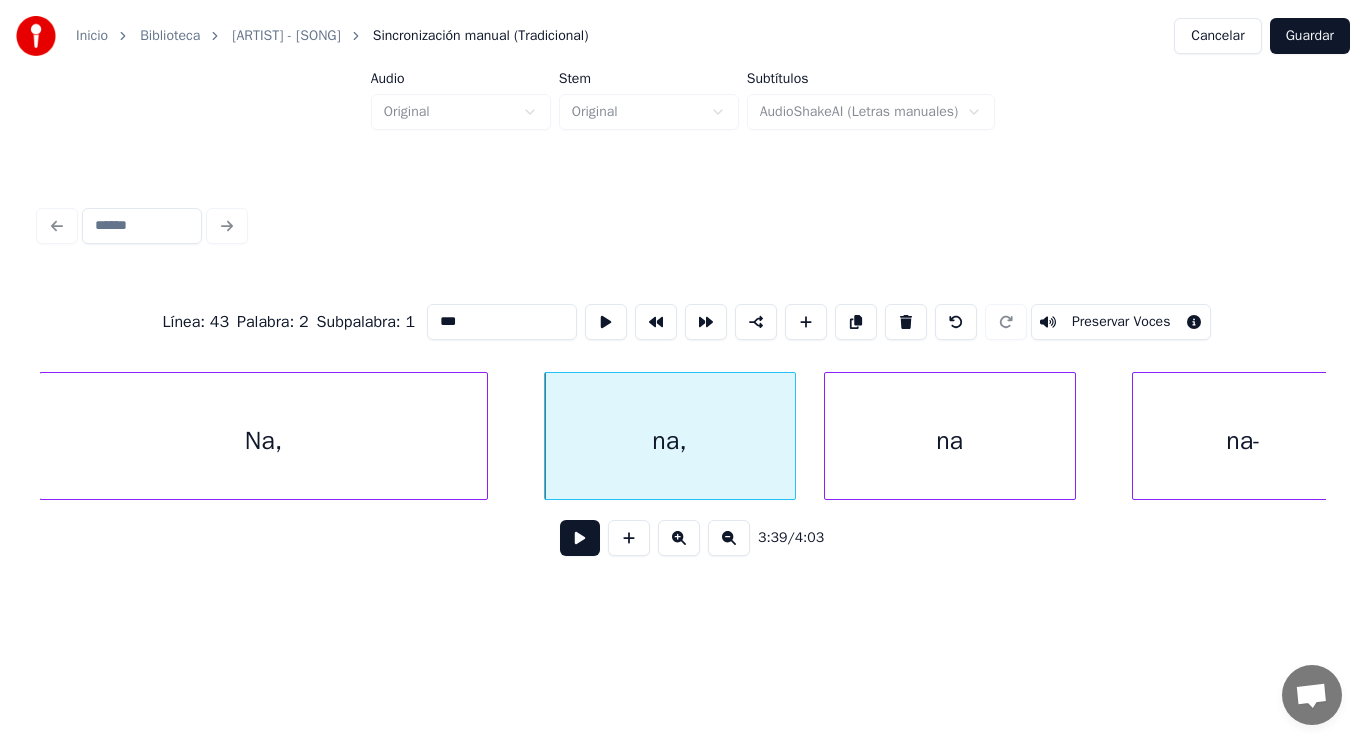 click on "na" at bounding box center (950, 441) 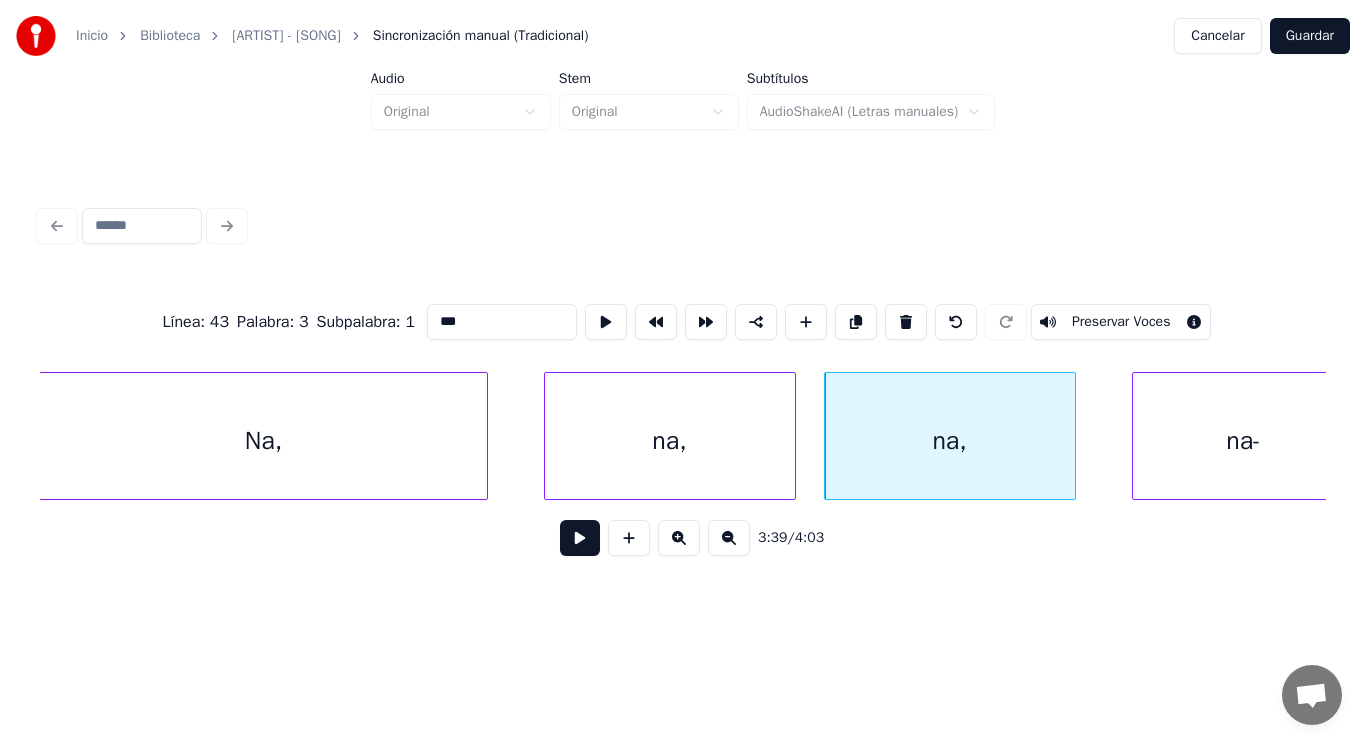 click on "na-" at bounding box center (1244, 441) 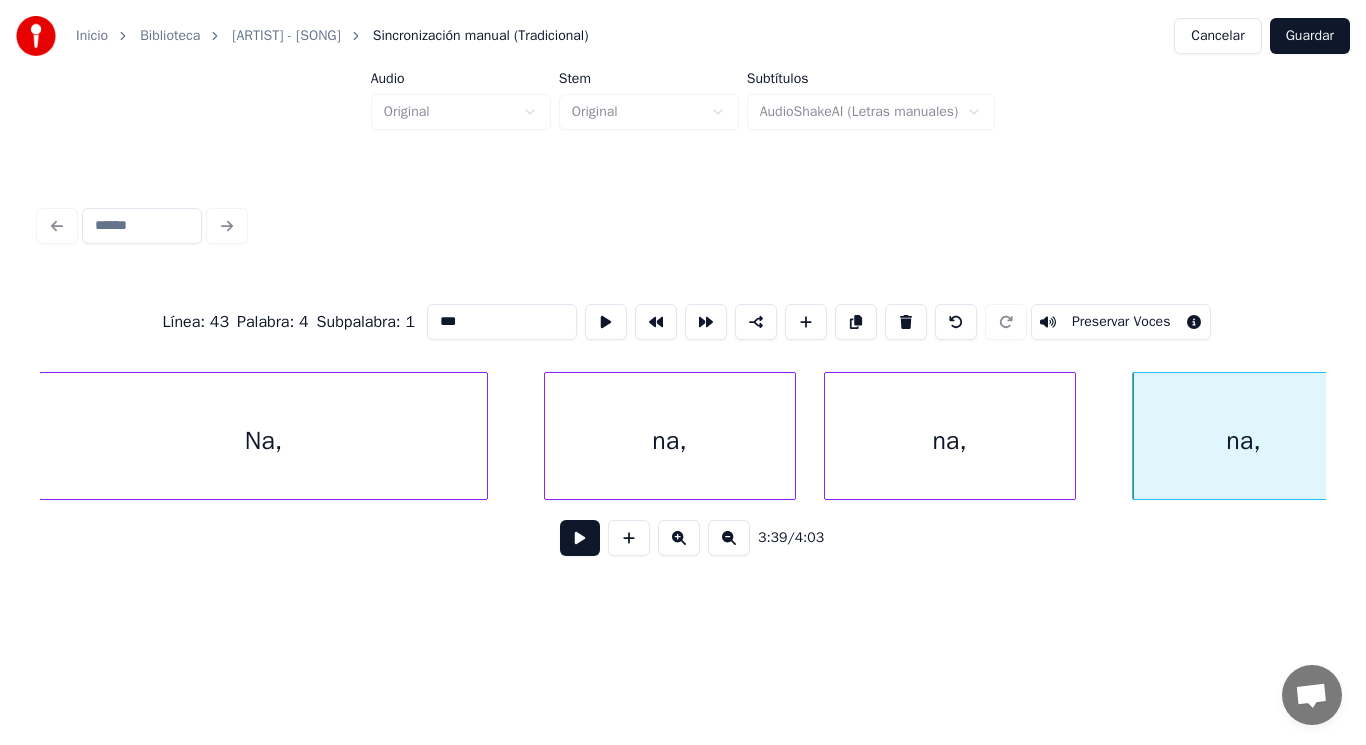 type on "***" 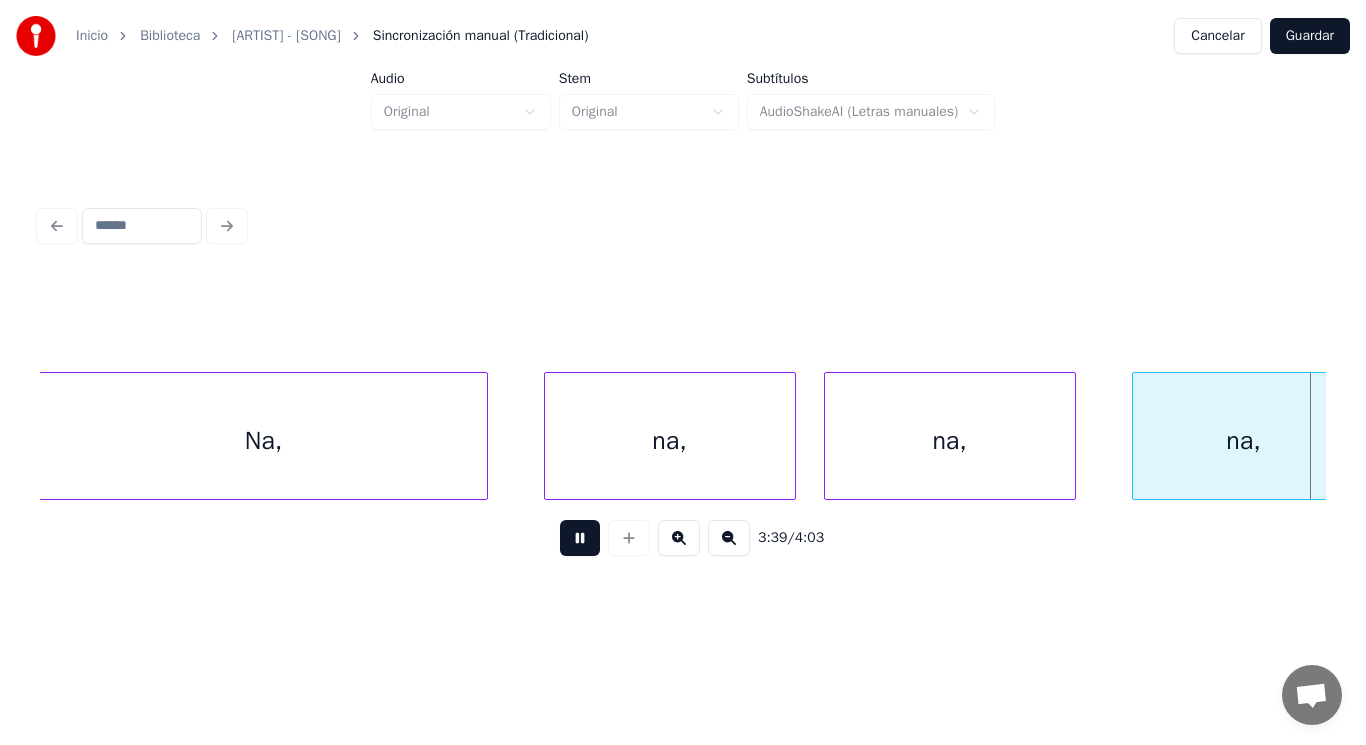 scroll, scrollTop: 0, scrollLeft: 307674, axis: horizontal 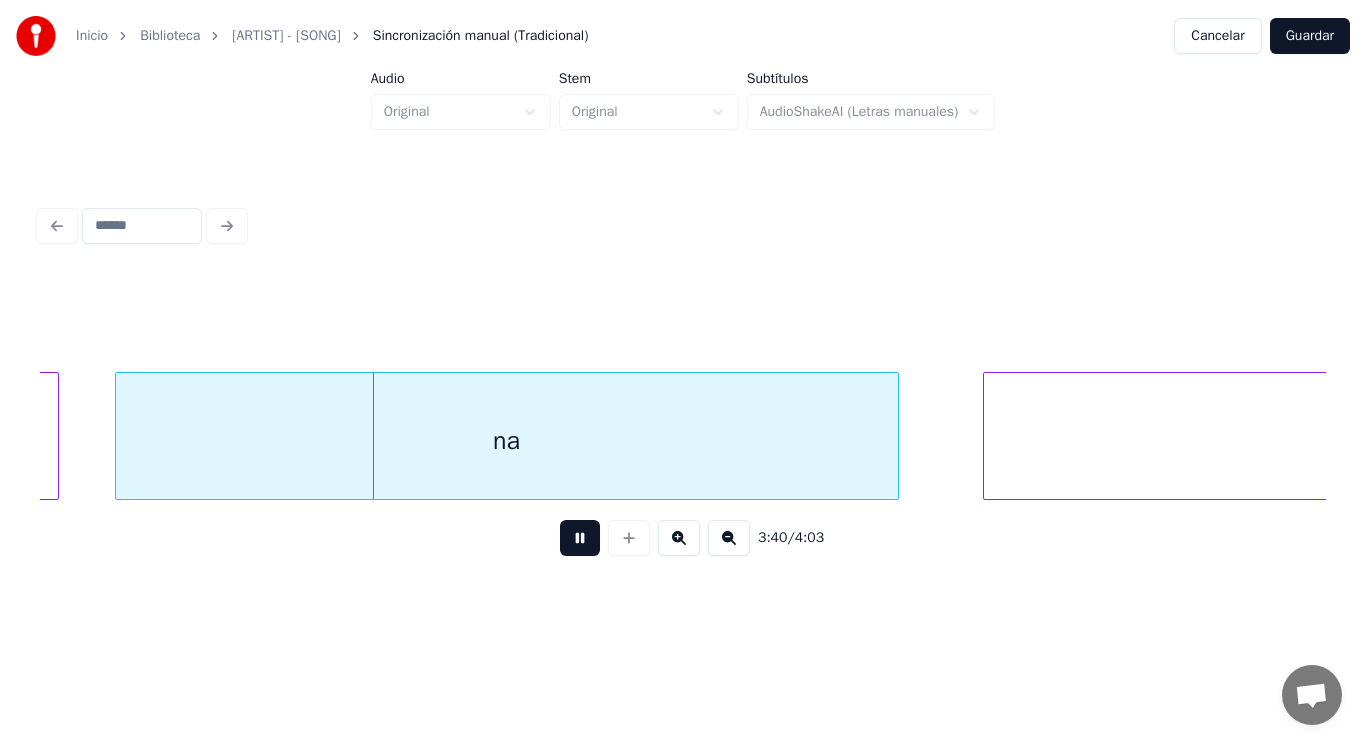 click at bounding box center [580, 538] 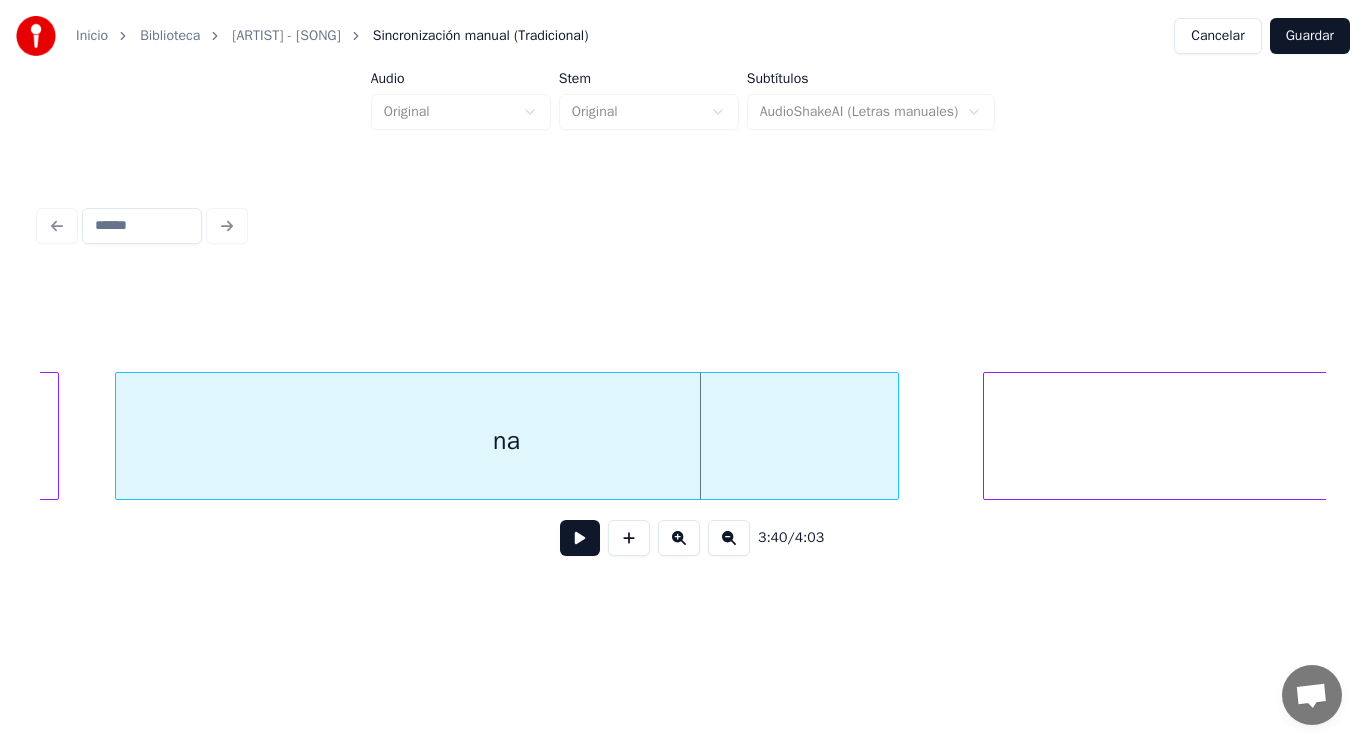 click on "na" at bounding box center (507, 441) 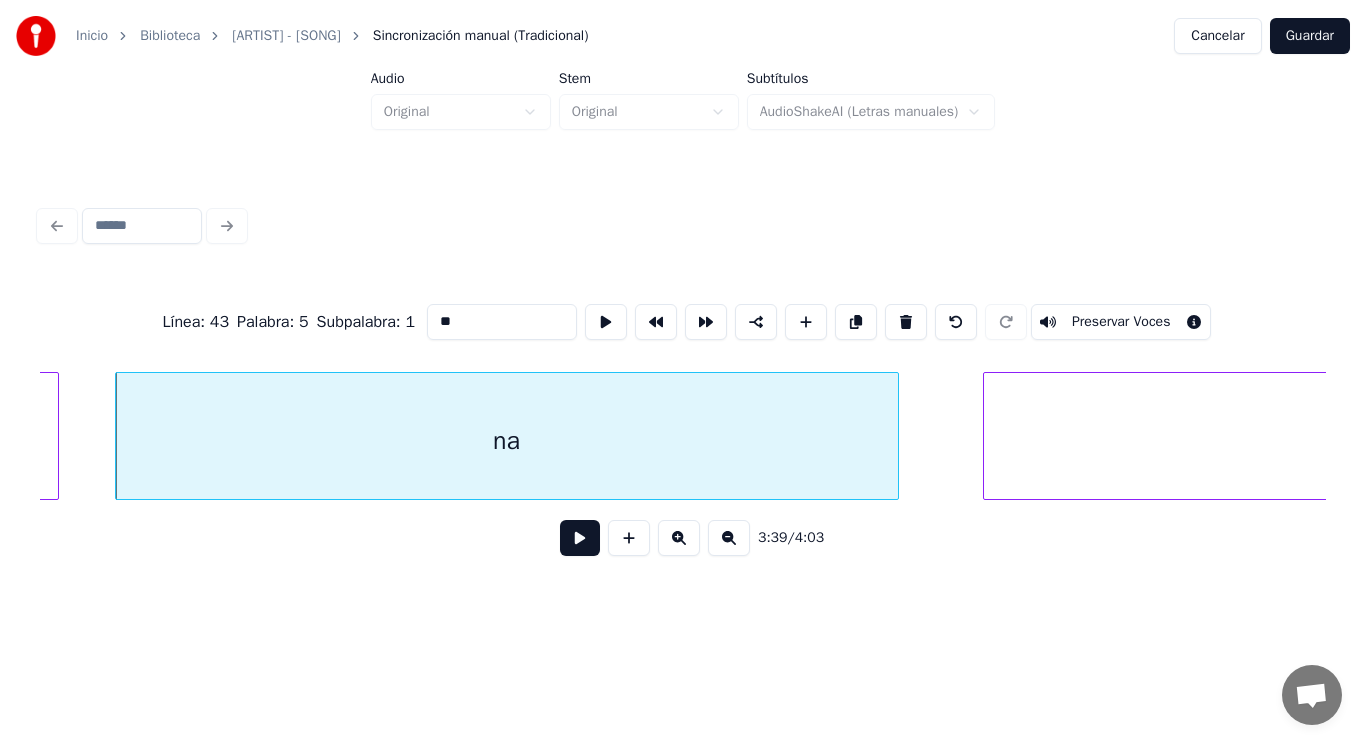 click on "**" at bounding box center [502, 322] 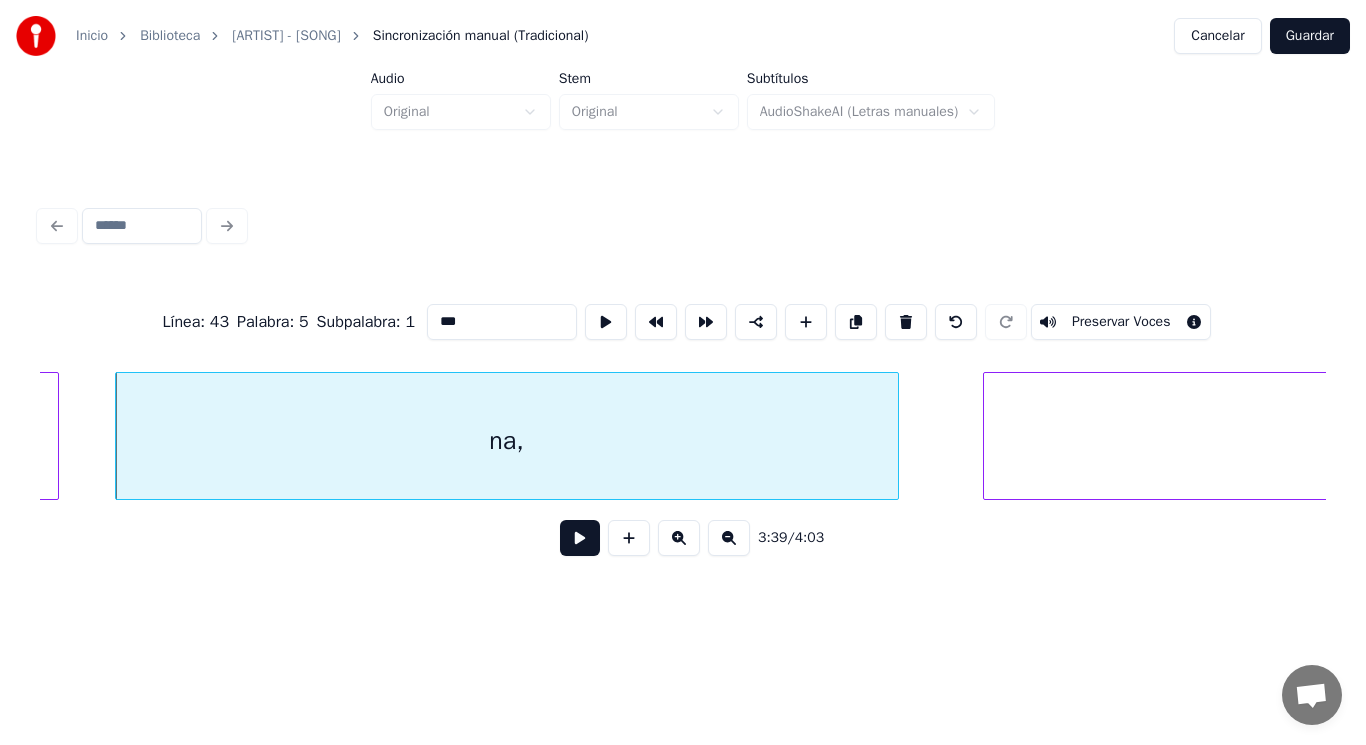 click on "Na" at bounding box center [1347, 441] 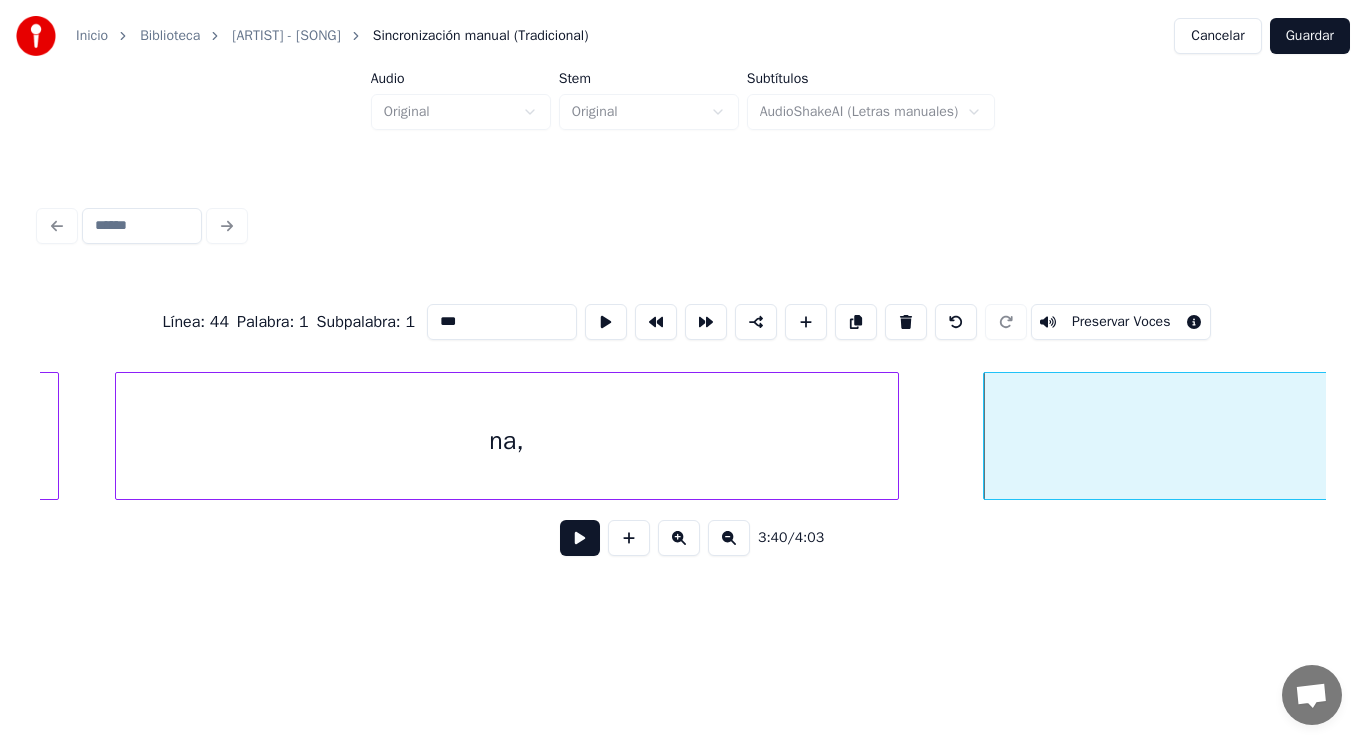 type on "***" 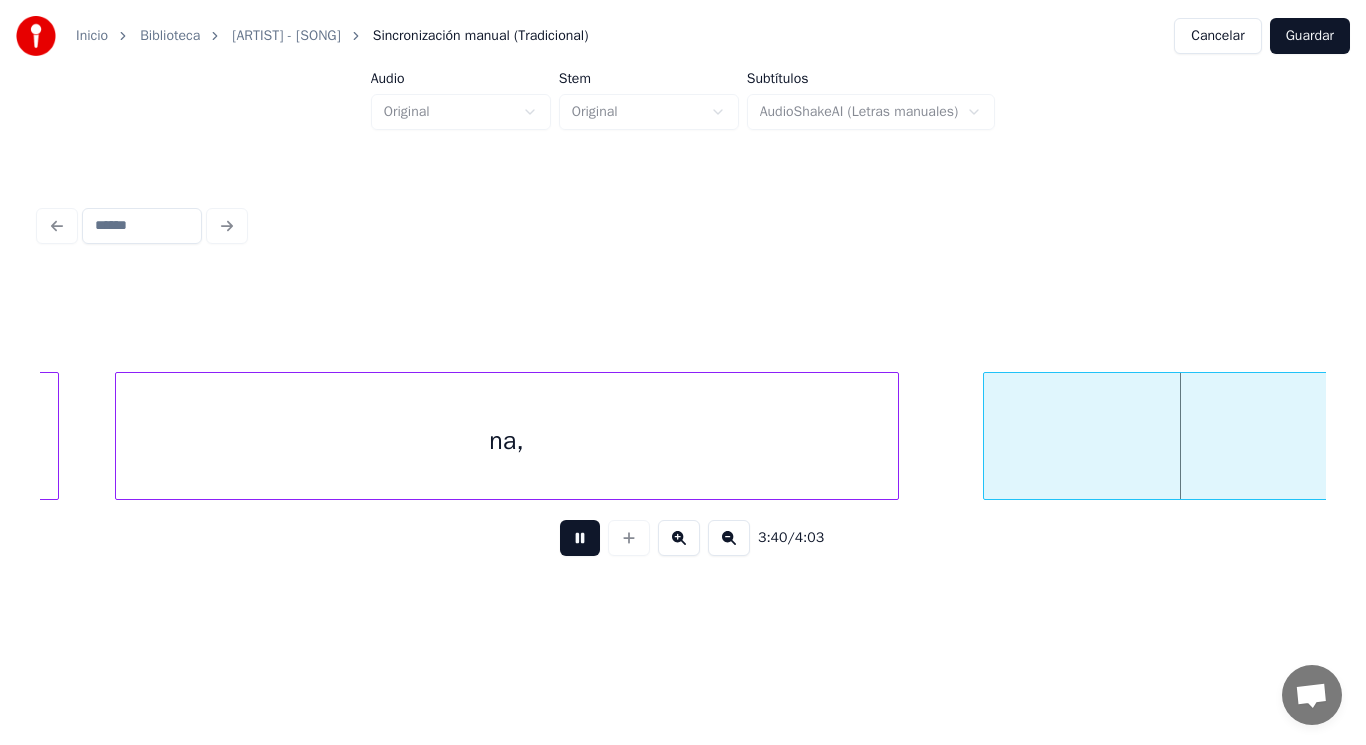 scroll, scrollTop: 0, scrollLeft: 308971, axis: horizontal 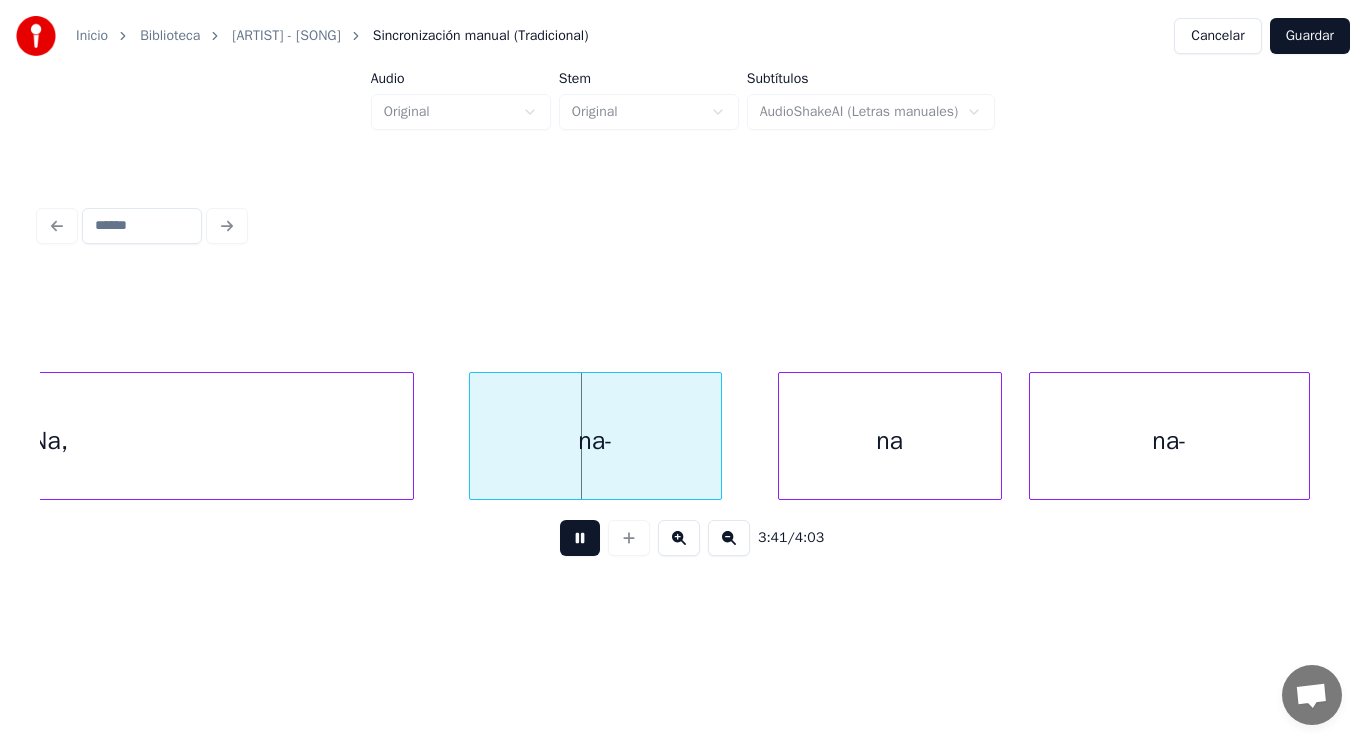 click at bounding box center (580, 538) 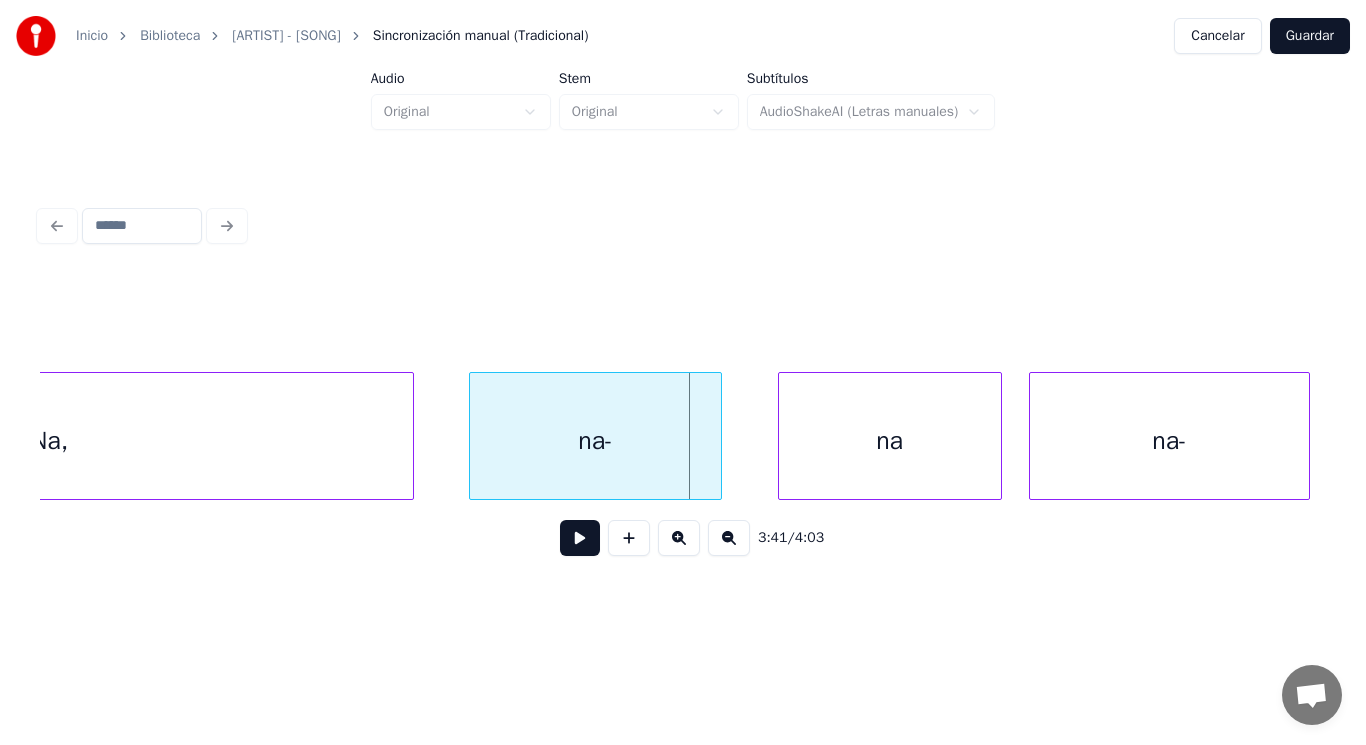click on "na-" at bounding box center [595, 441] 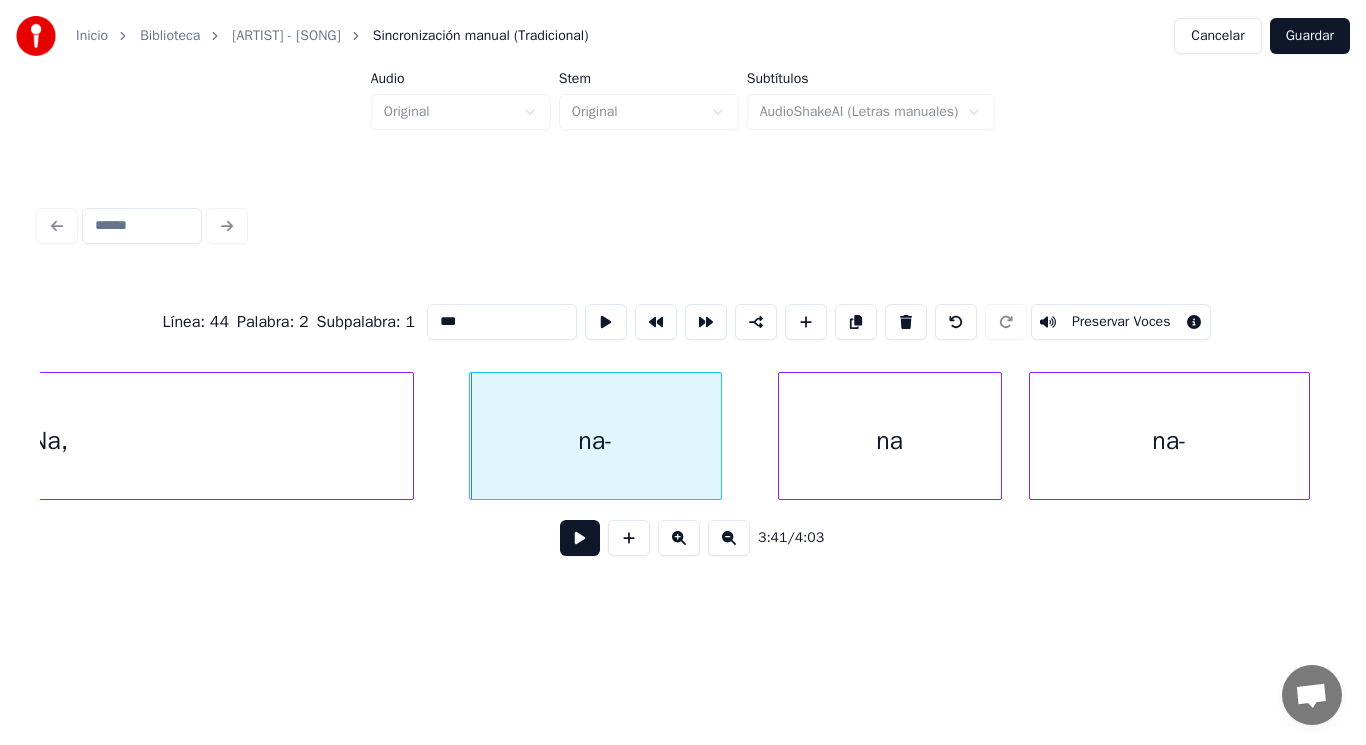 click on "***" at bounding box center (502, 322) 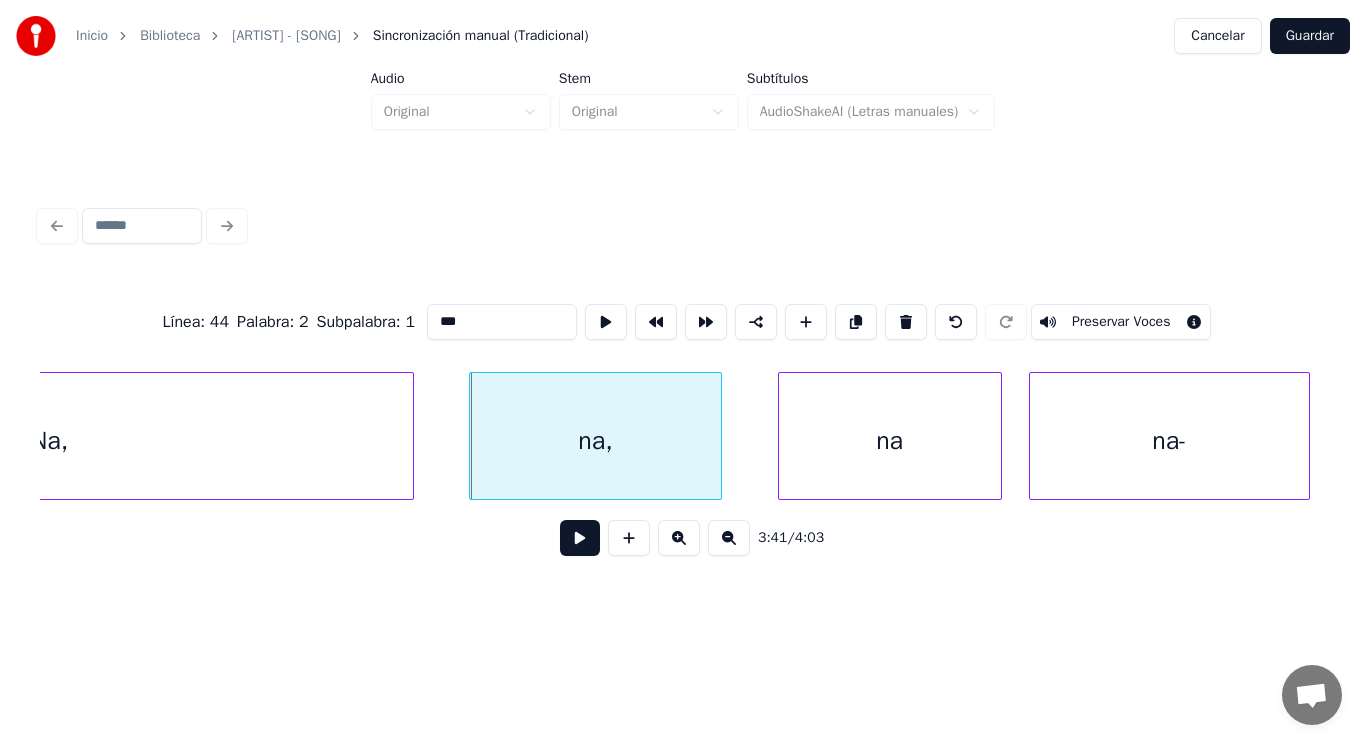 click on "na" at bounding box center [890, 441] 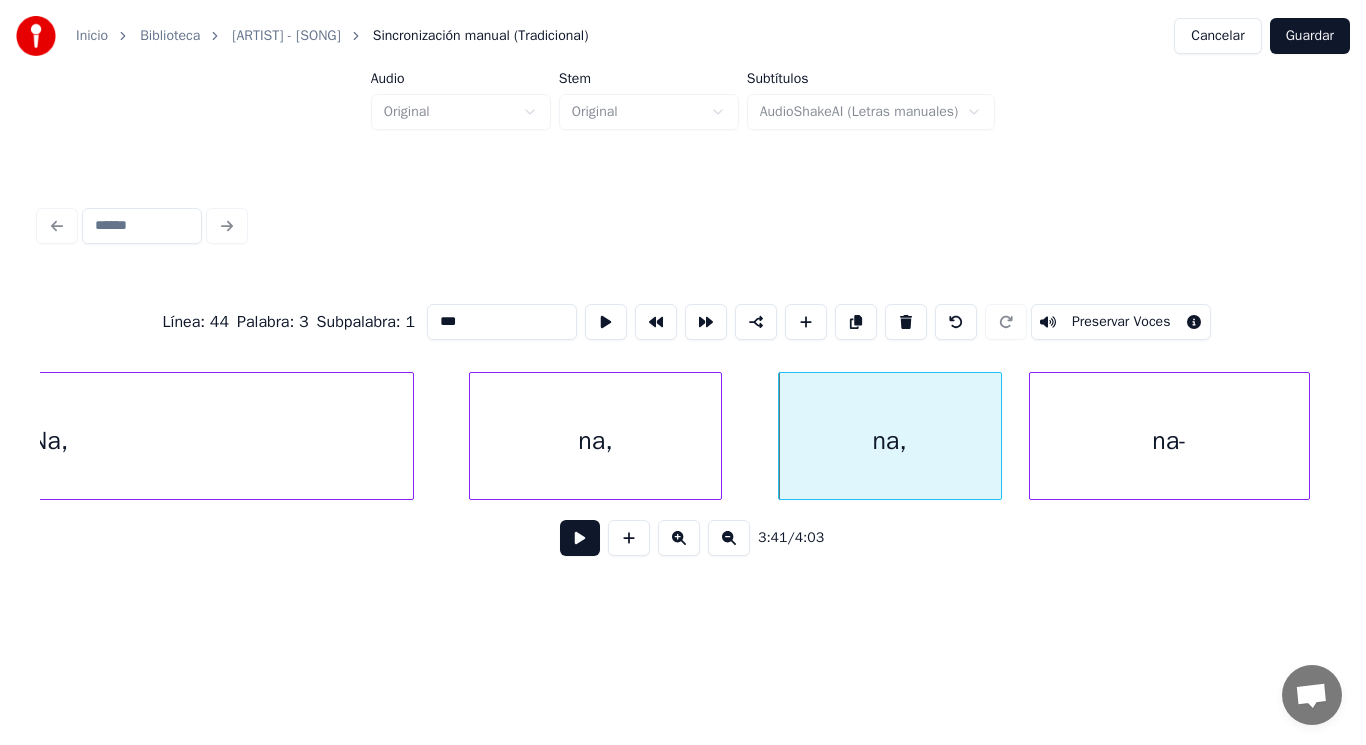 click on "na-" at bounding box center [1169, 441] 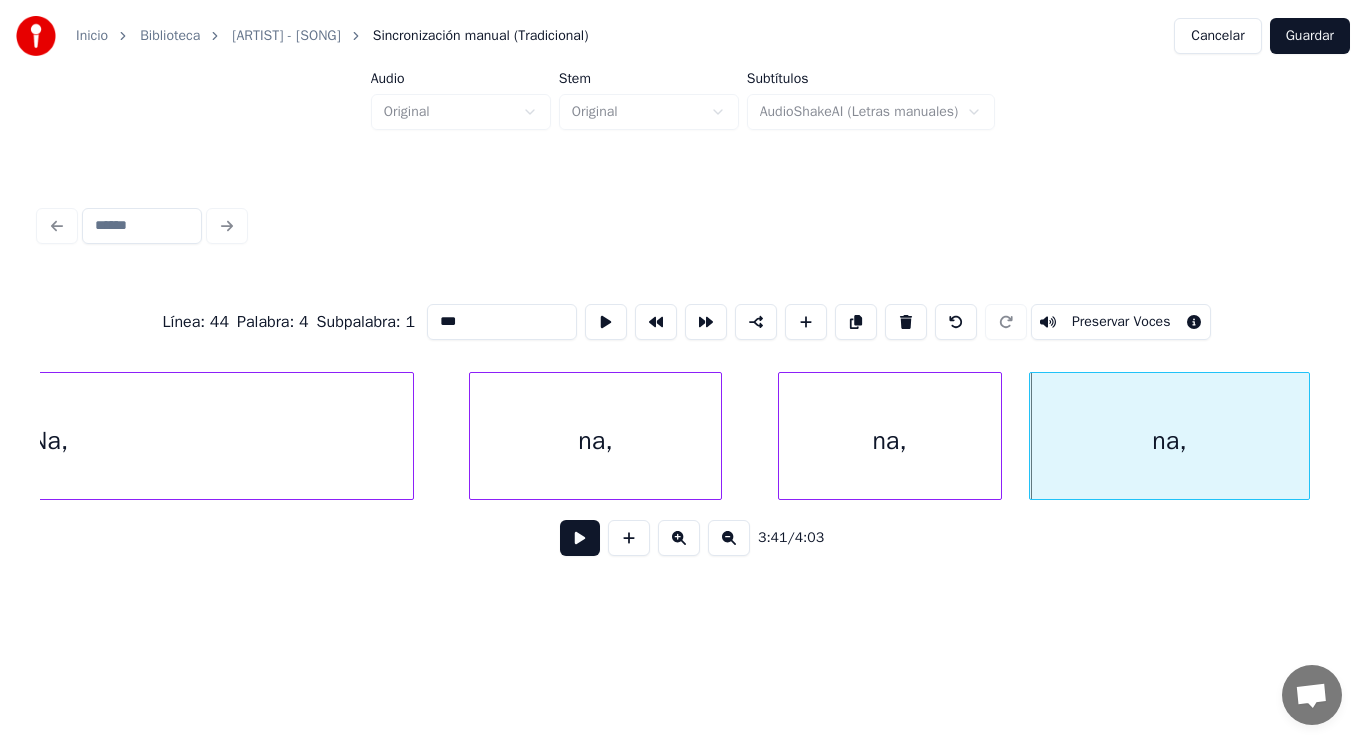type on "***" 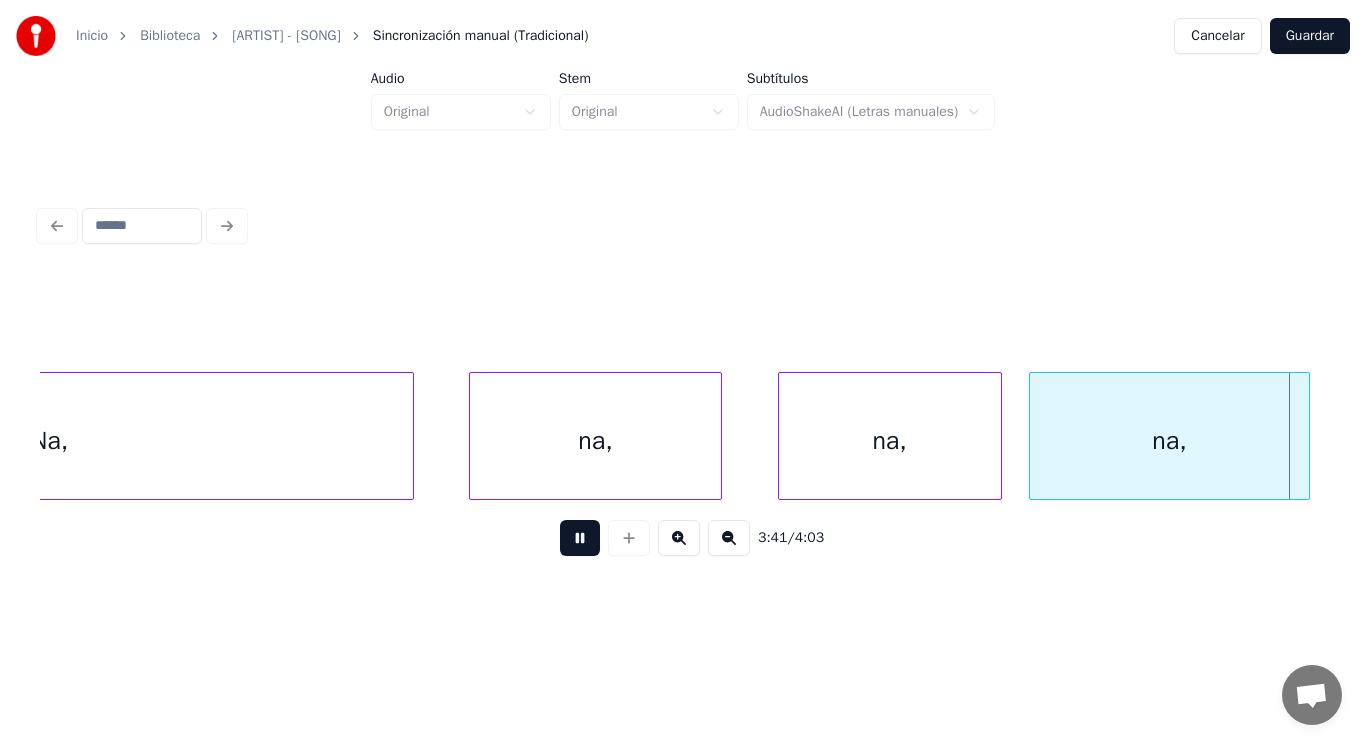 scroll, scrollTop: 0, scrollLeft: 310276, axis: horizontal 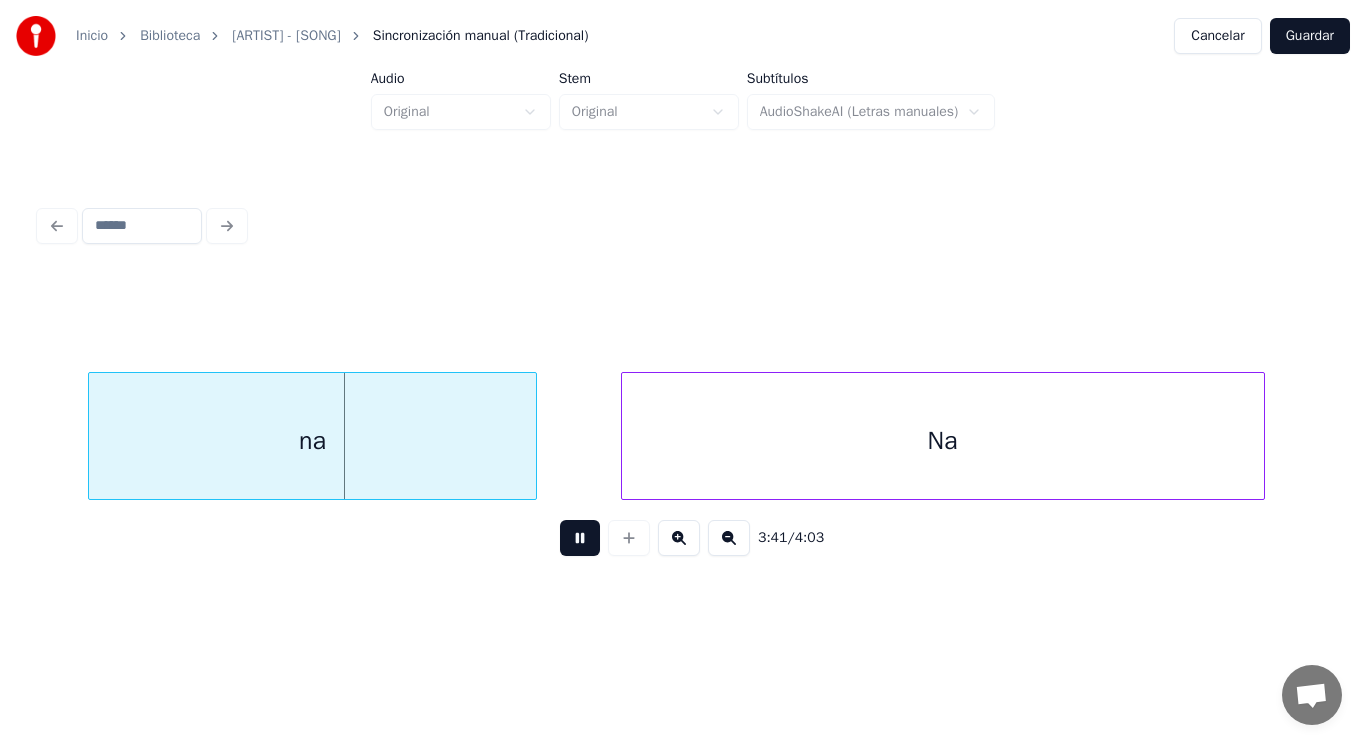 click at bounding box center (580, 538) 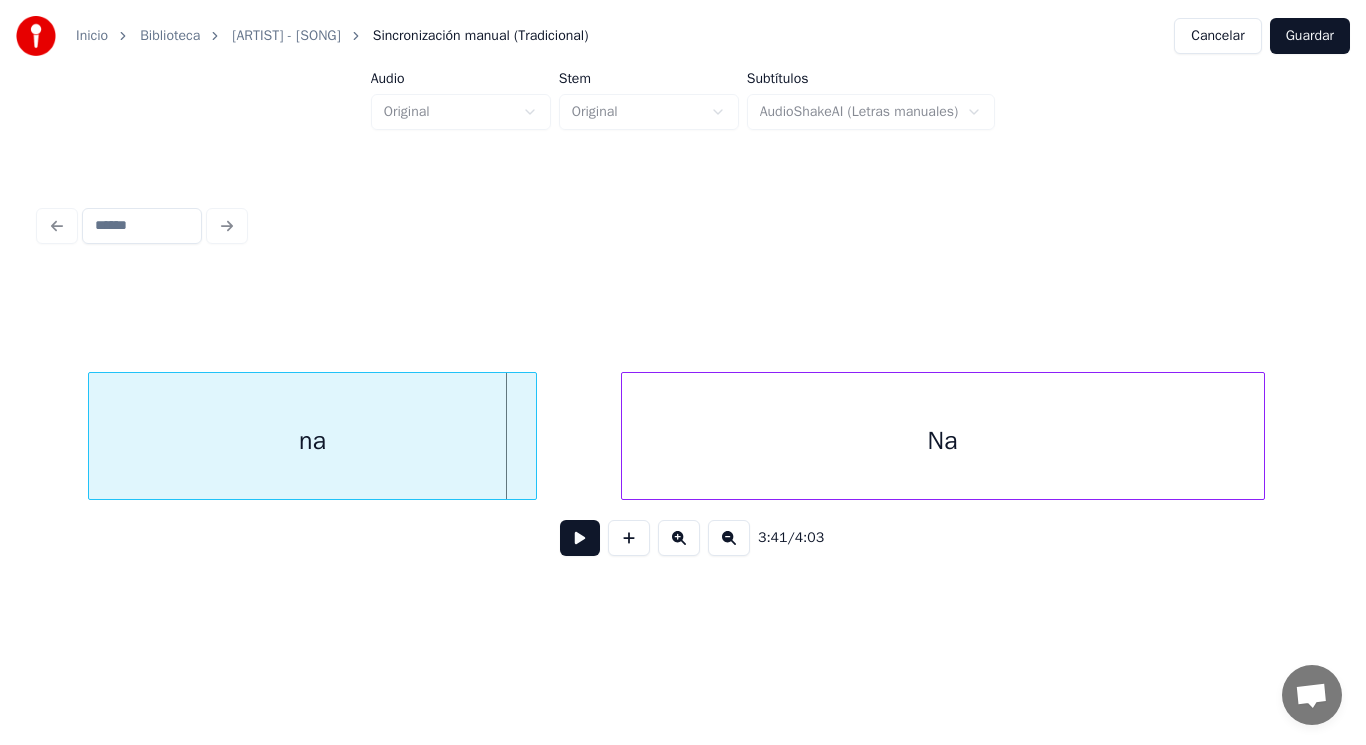 click on "na" at bounding box center [312, 441] 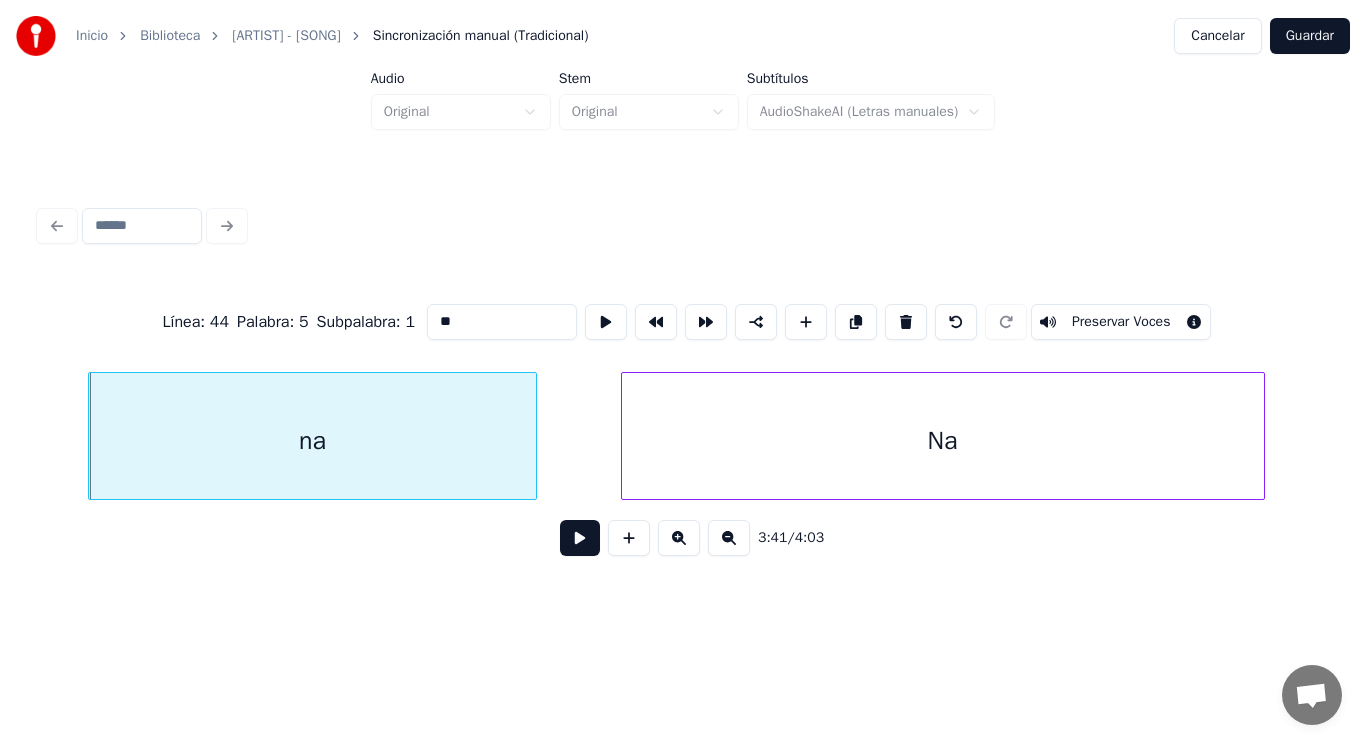 click on "**" at bounding box center [502, 322] 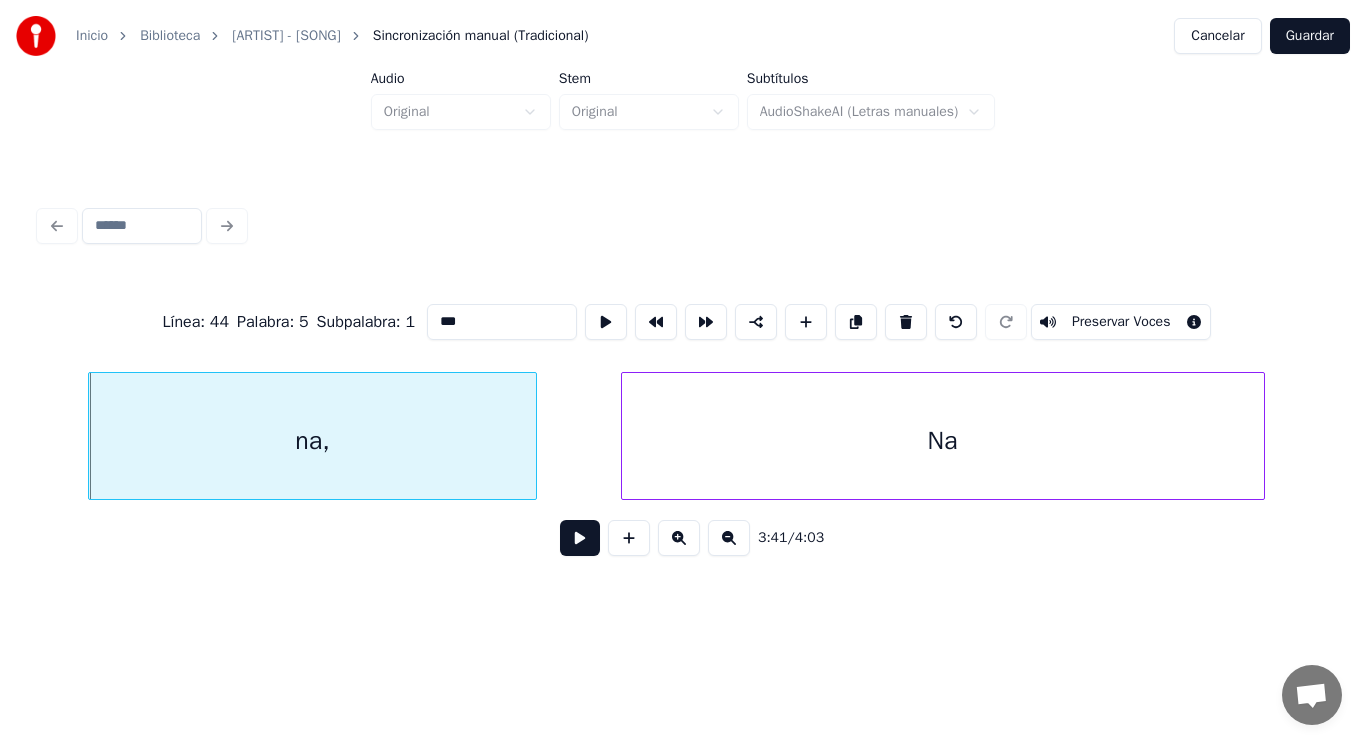 click on "Na" at bounding box center [943, 441] 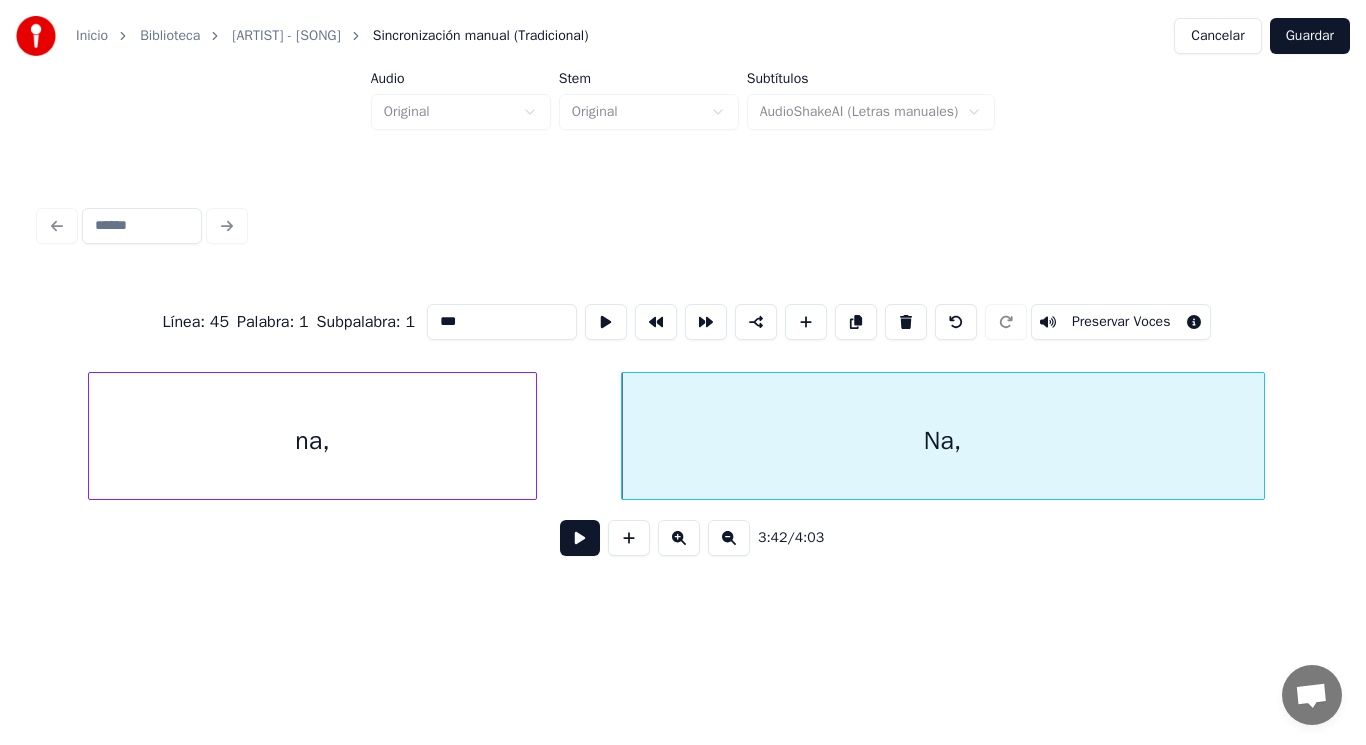 type on "***" 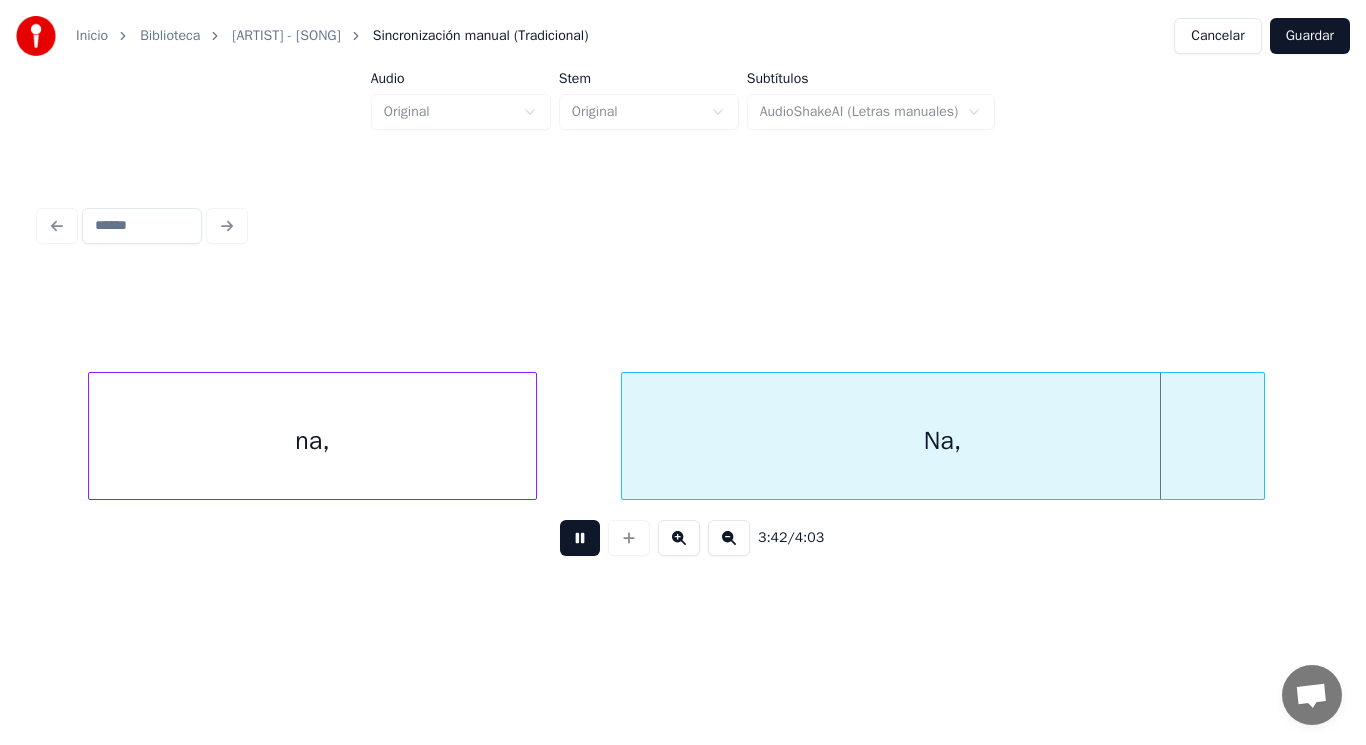 scroll, scrollTop: 0, scrollLeft: 311580, axis: horizontal 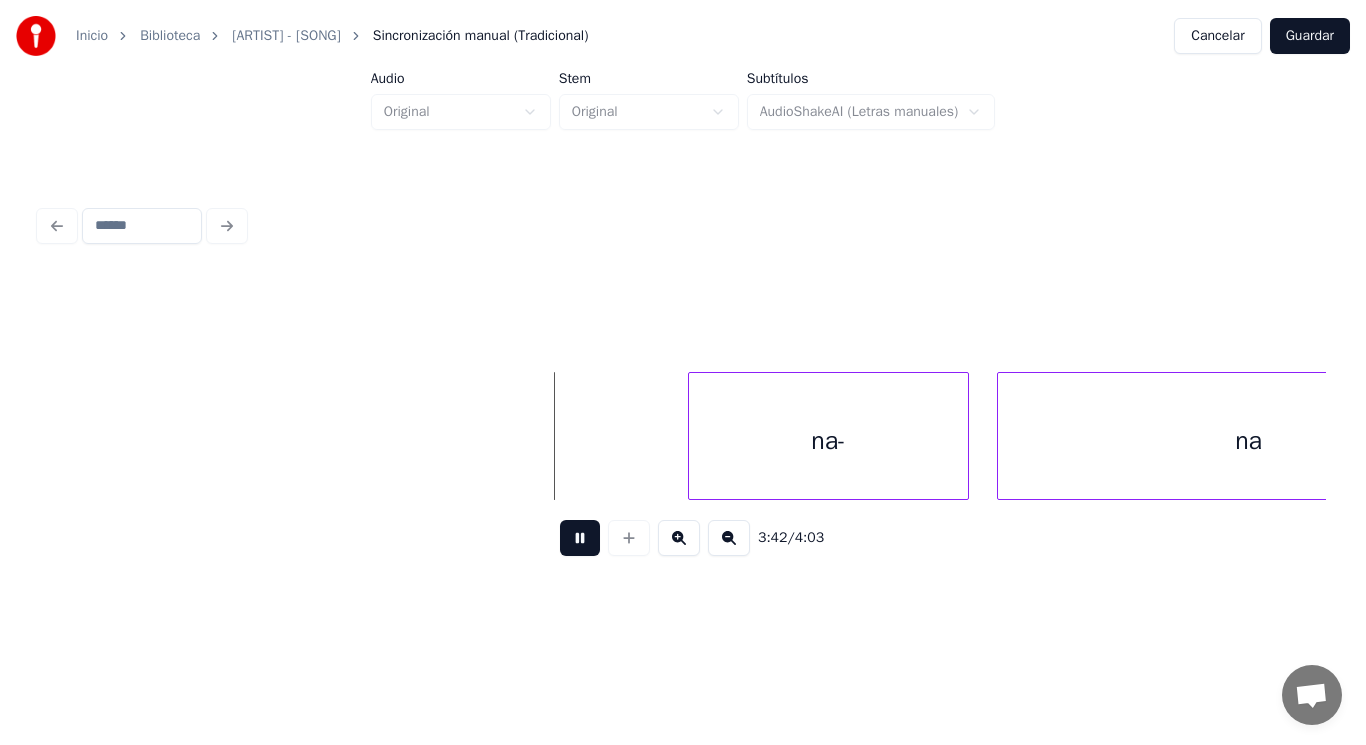 click at bounding box center [580, 538] 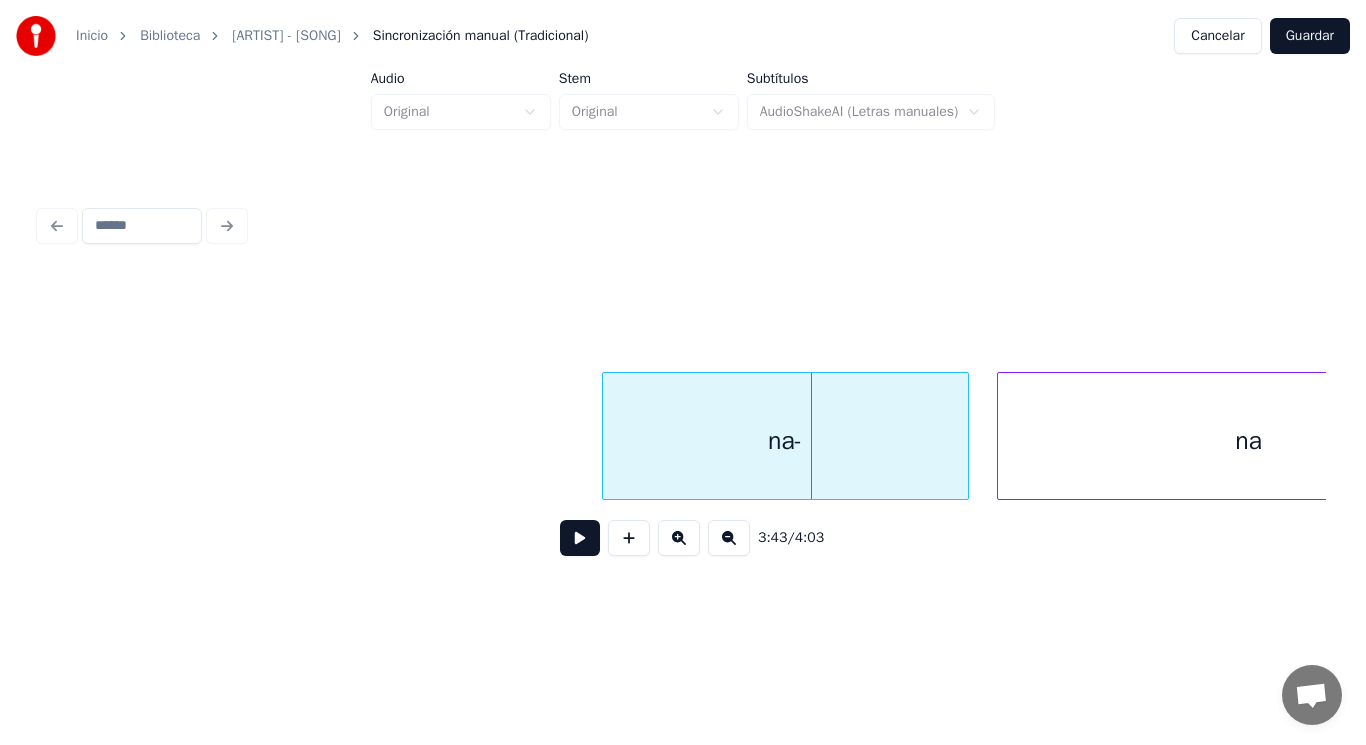 click at bounding box center [606, 436] 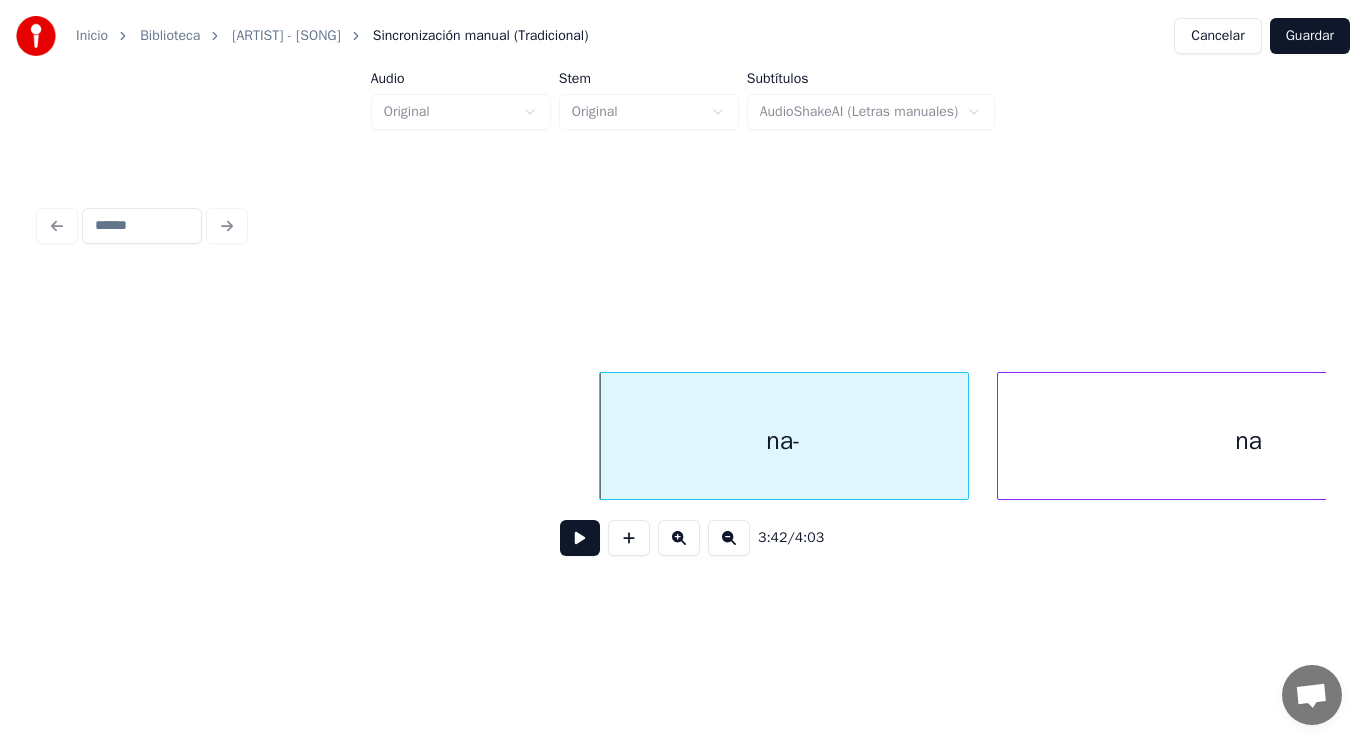 click on "na-" at bounding box center (784, 441) 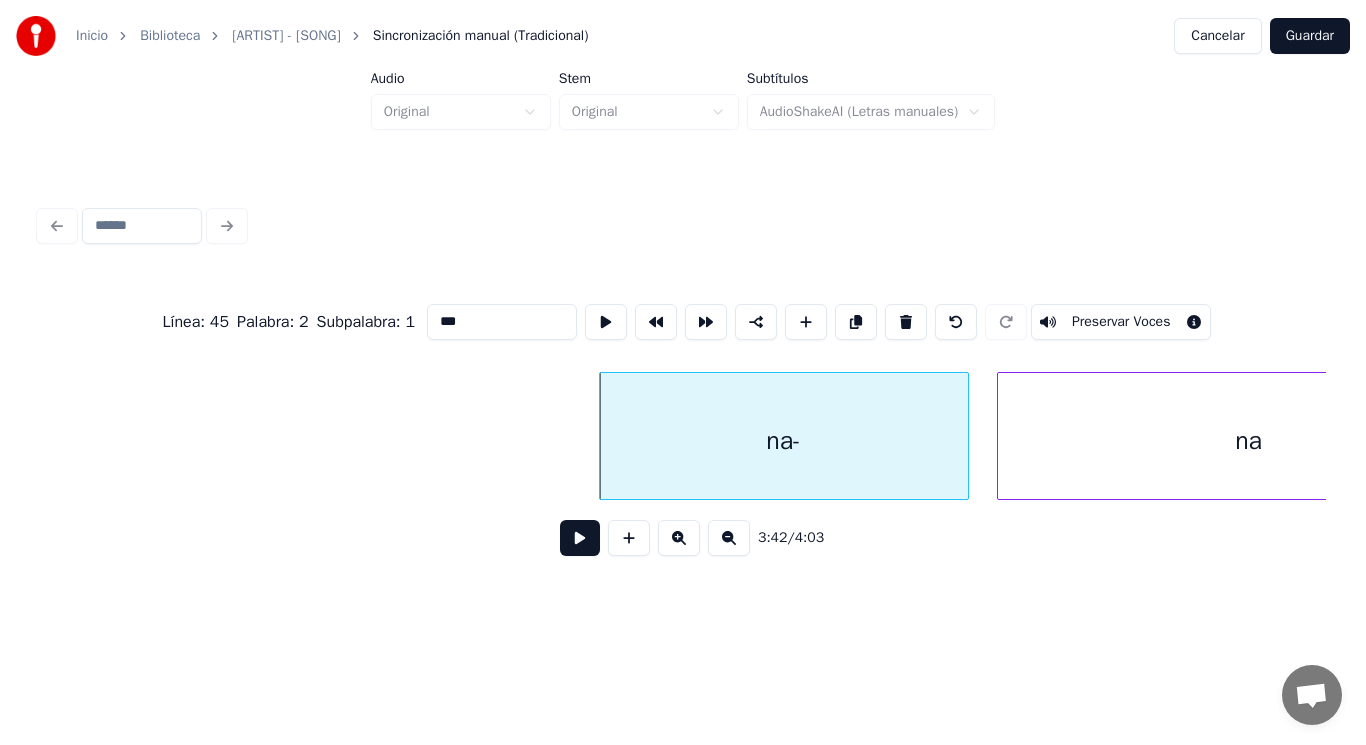 click on "***" at bounding box center (502, 322) 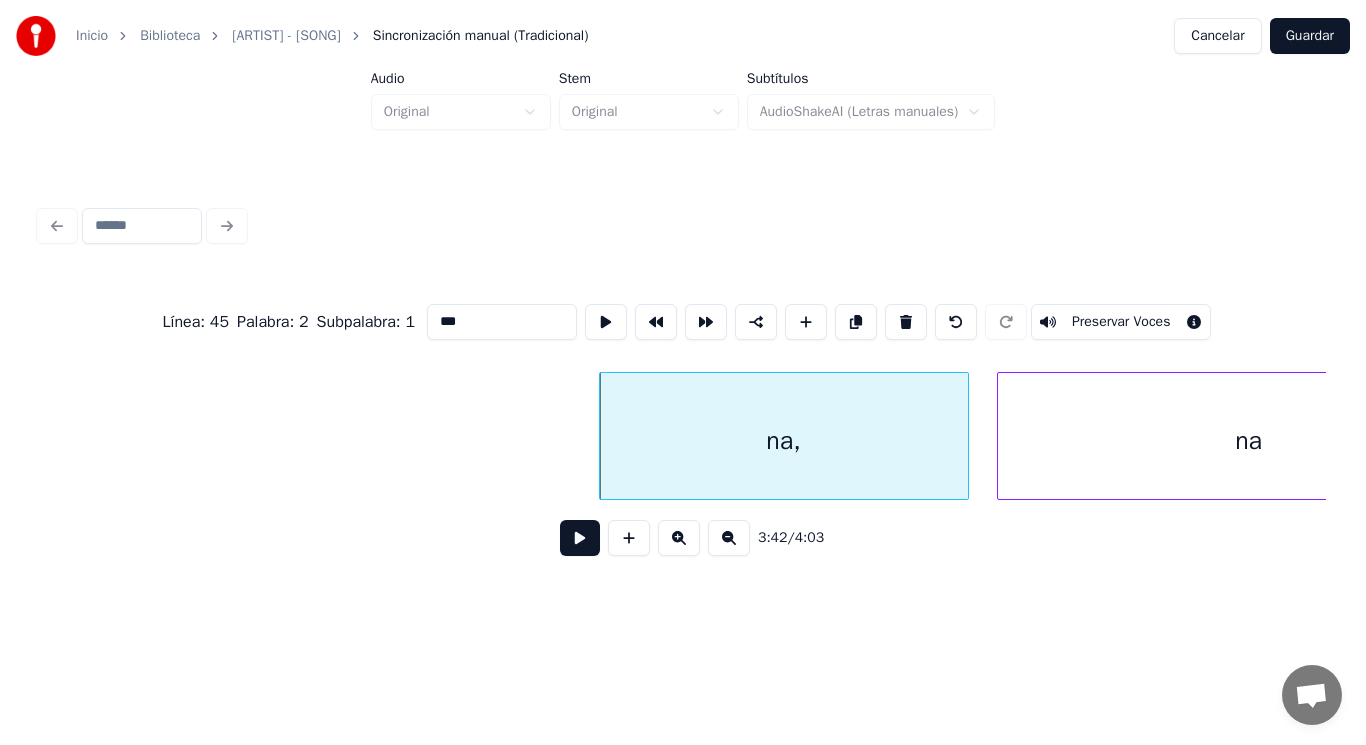 click on "na" at bounding box center (1249, 441) 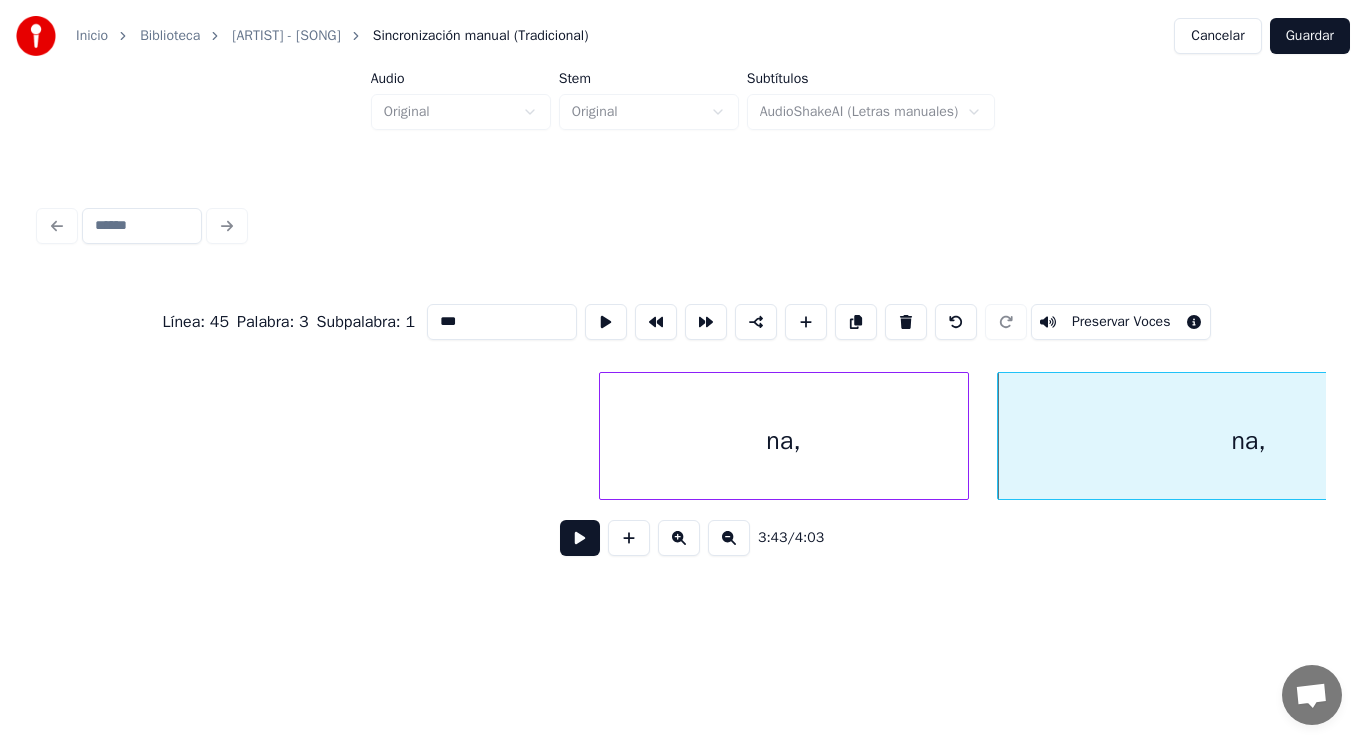 click on "na," at bounding box center [784, 441] 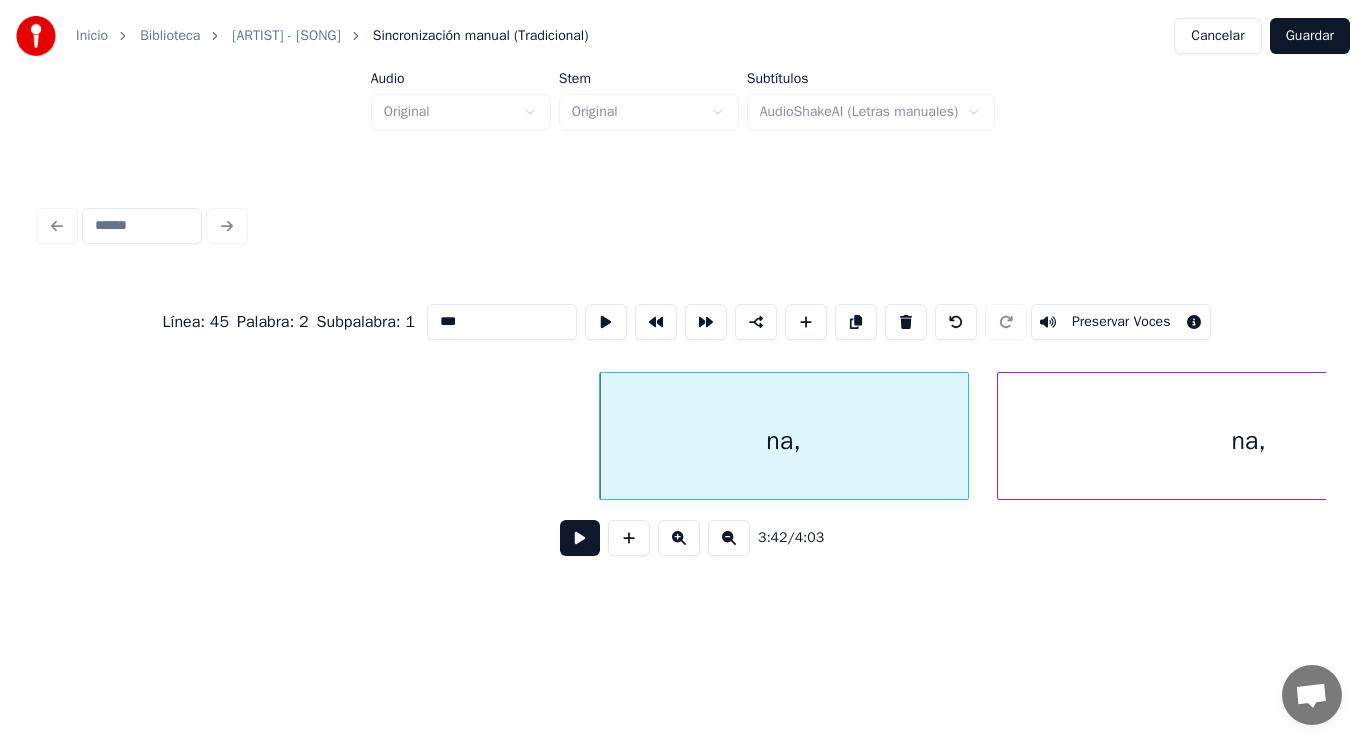 type on "***" 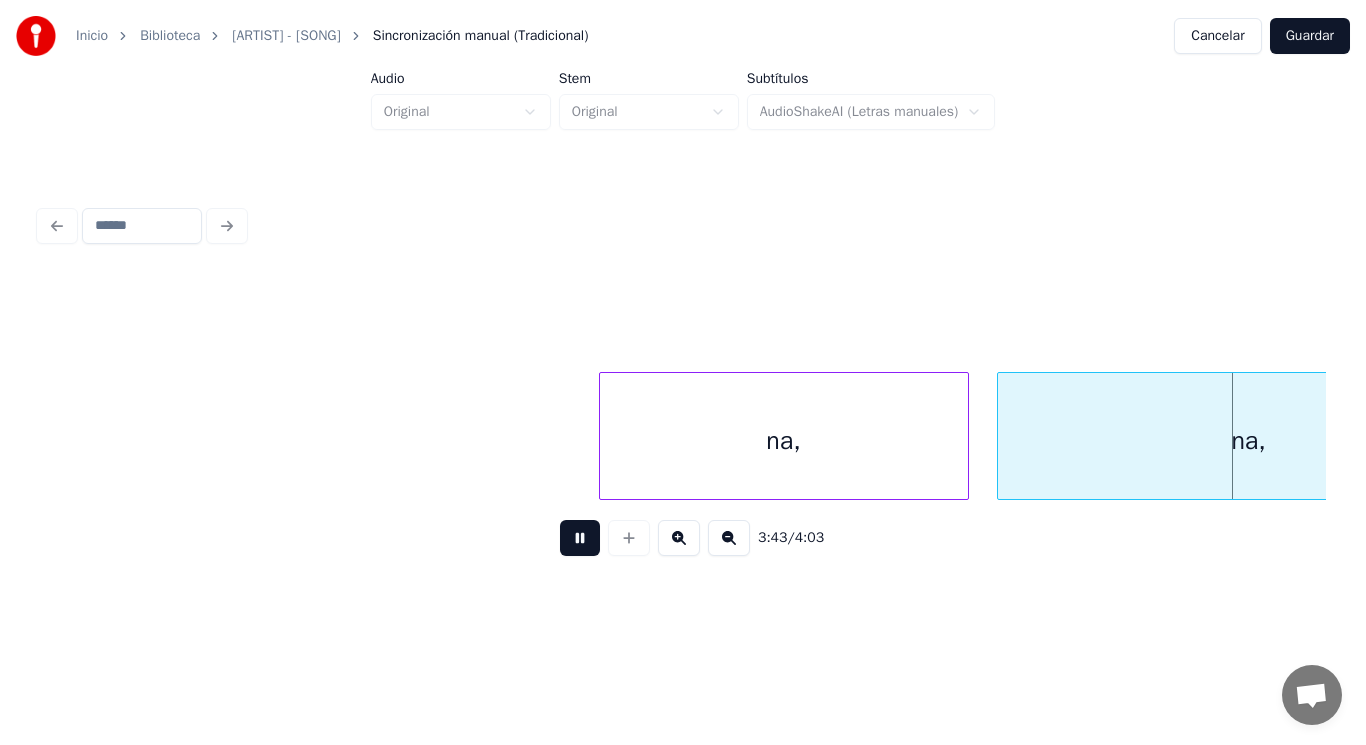 scroll, scrollTop: 0, scrollLeft: 312867, axis: horizontal 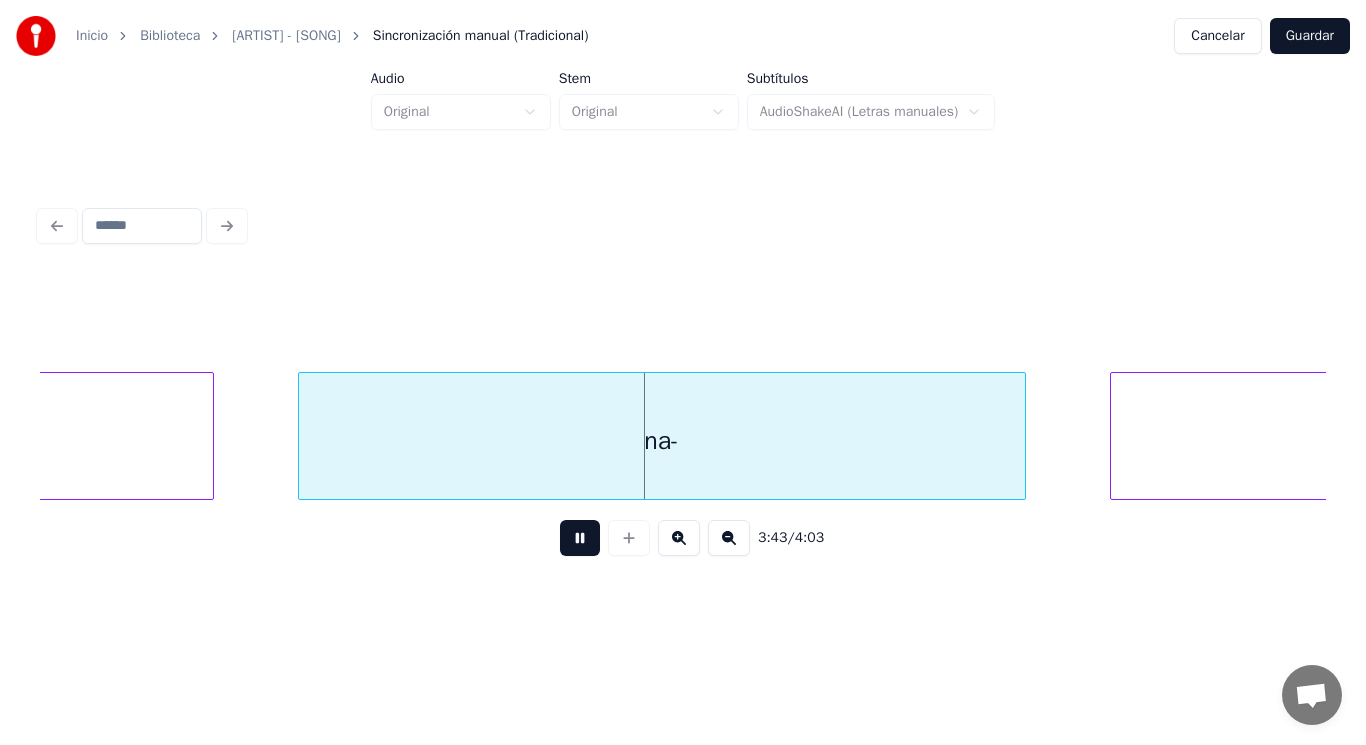 click at bounding box center [580, 538] 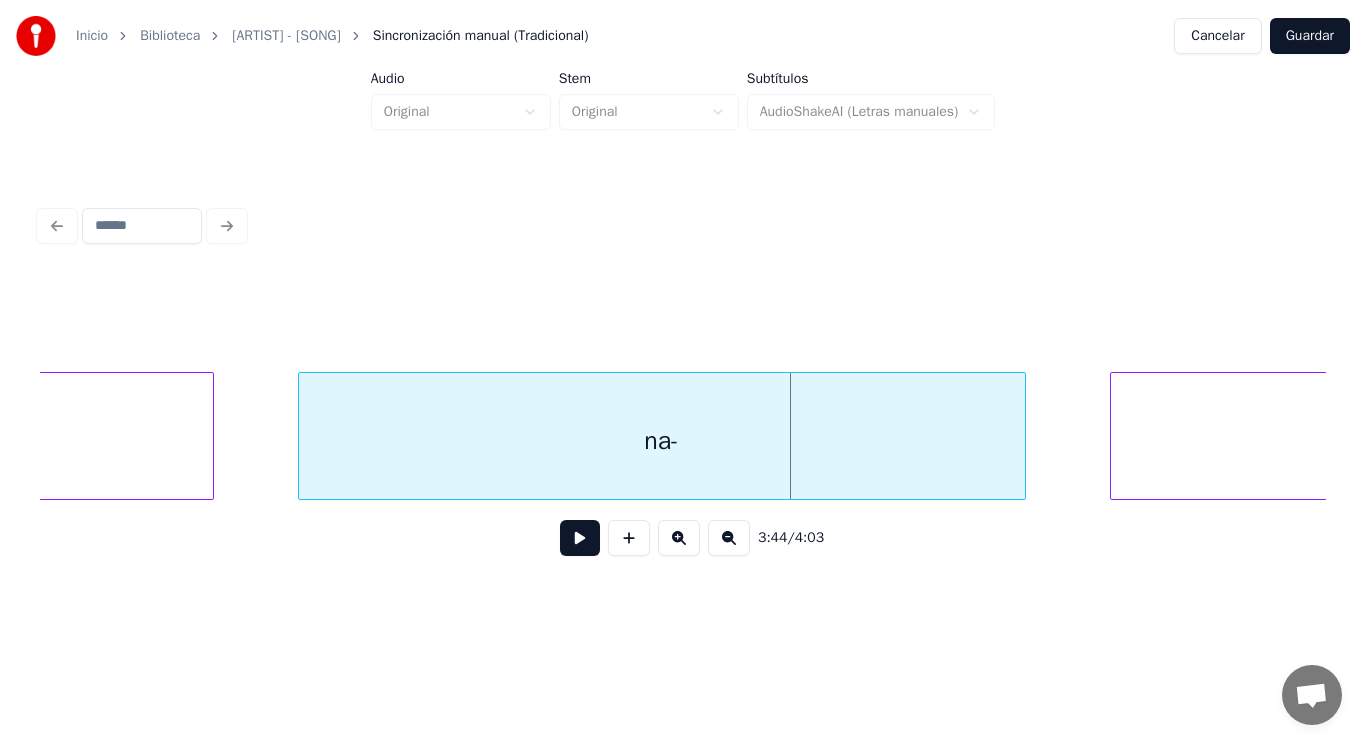 click on "na-" at bounding box center [662, 441] 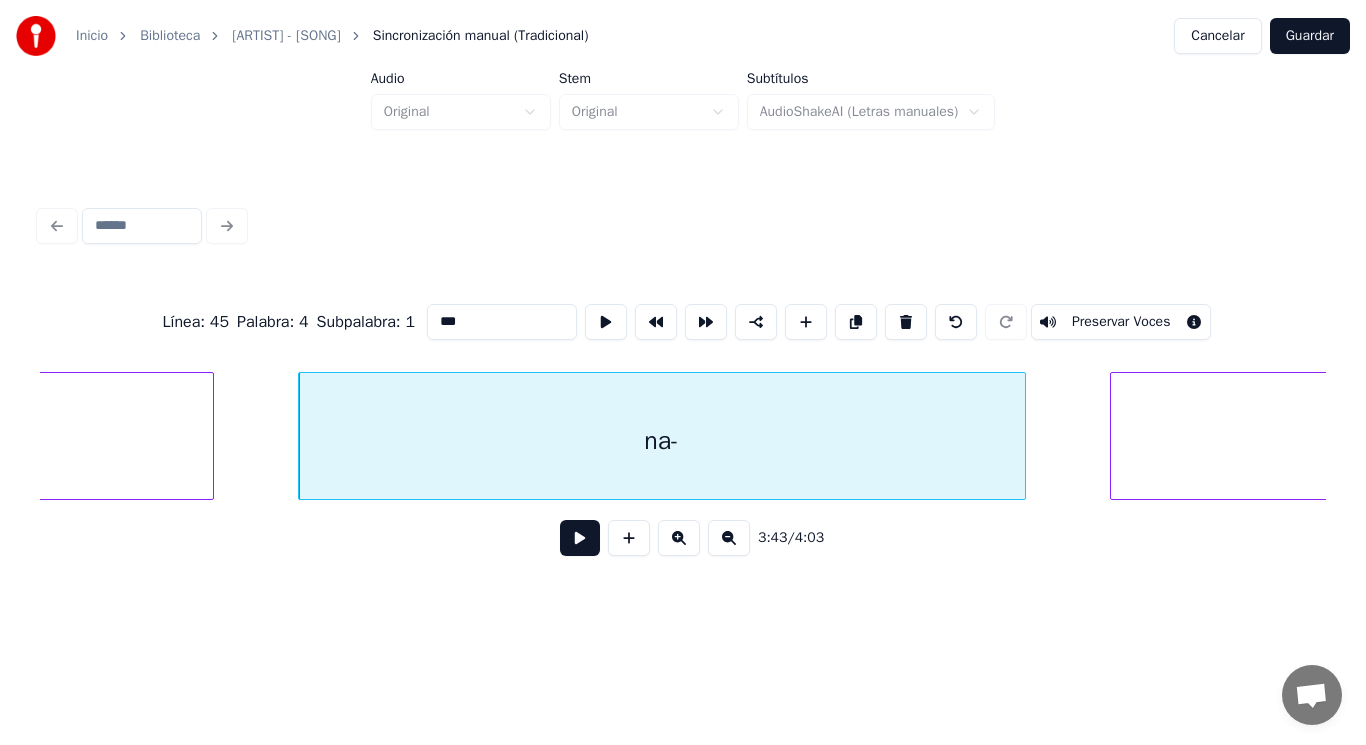 click on "***" at bounding box center [502, 322] 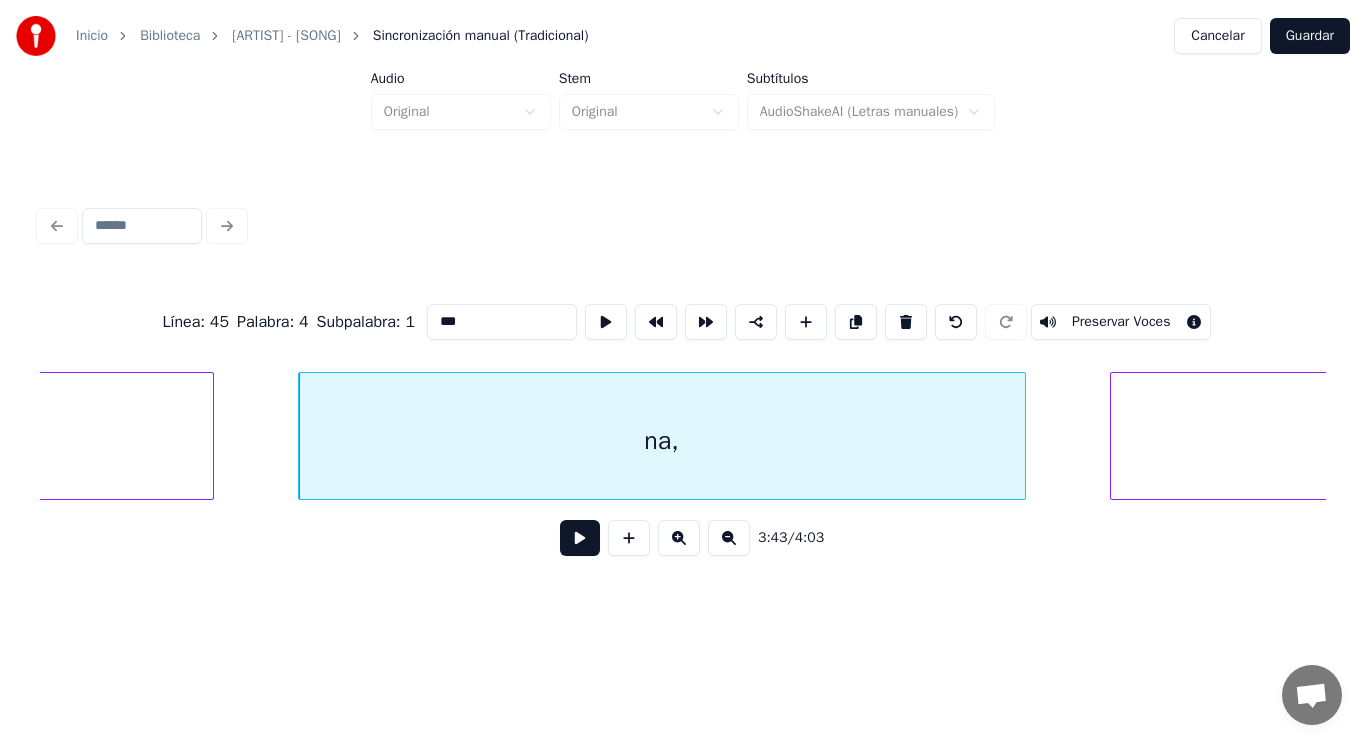 click on "na," at bounding box center (-38, 441) 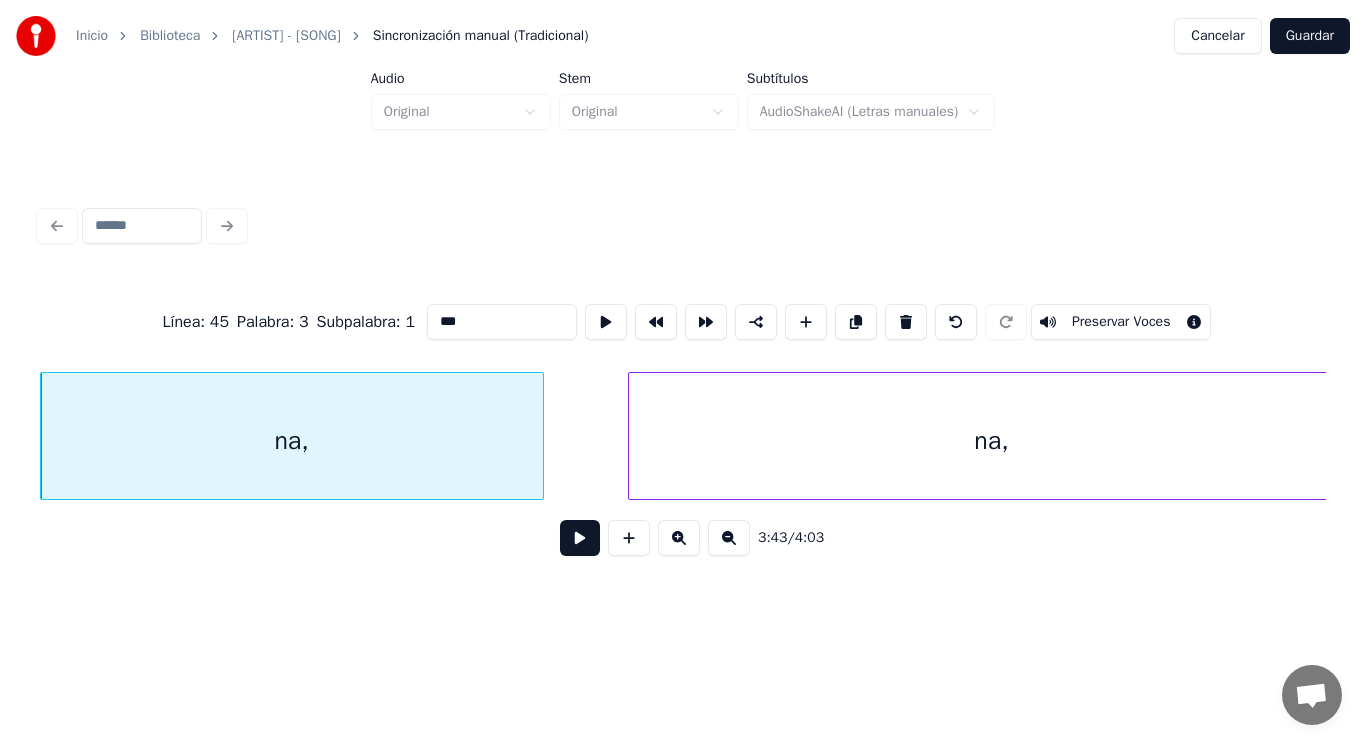 type on "***" 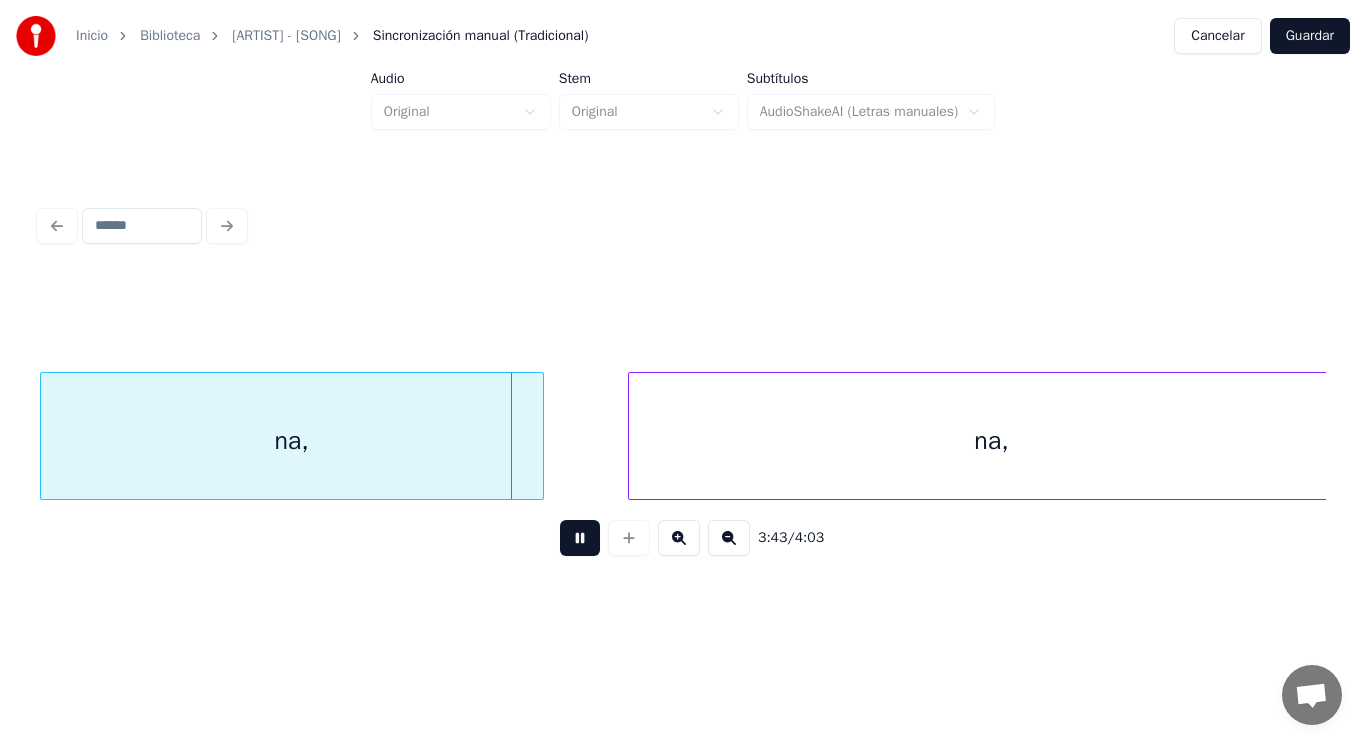 click at bounding box center [580, 538] 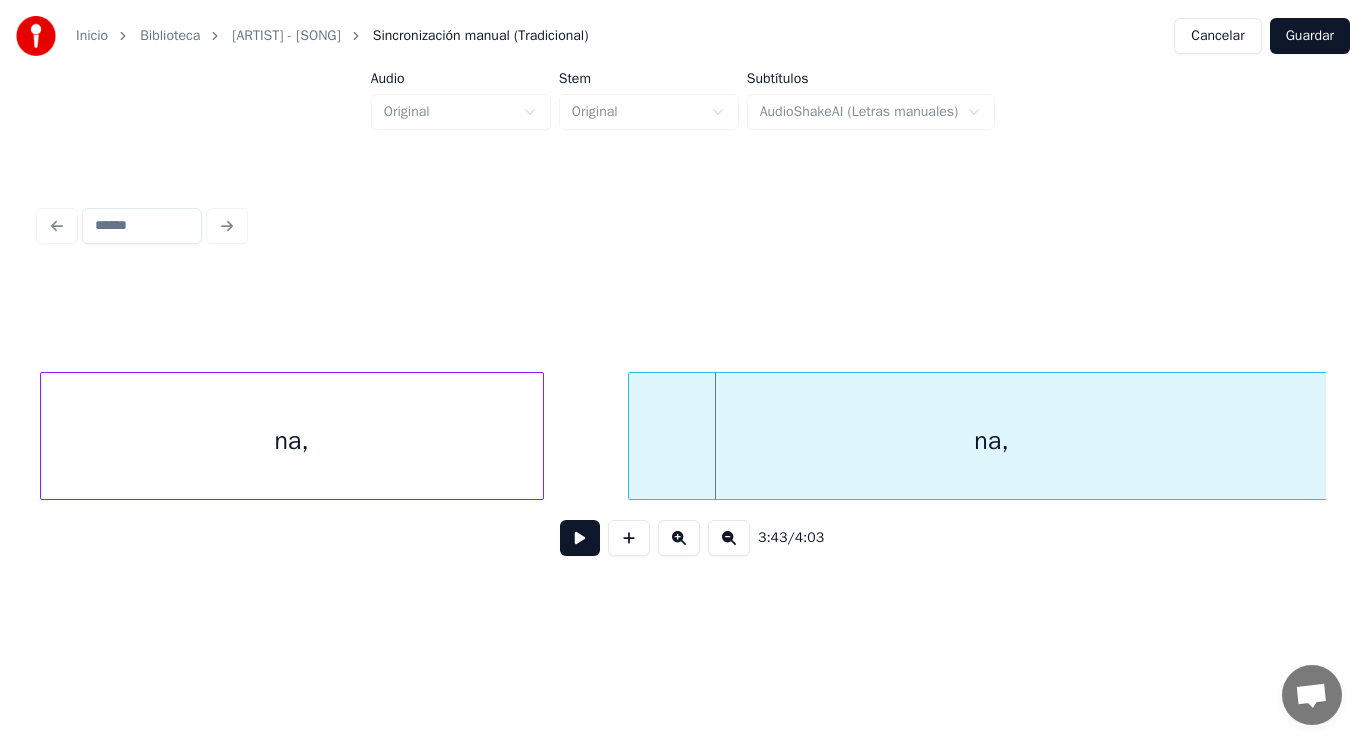 click at bounding box center (580, 538) 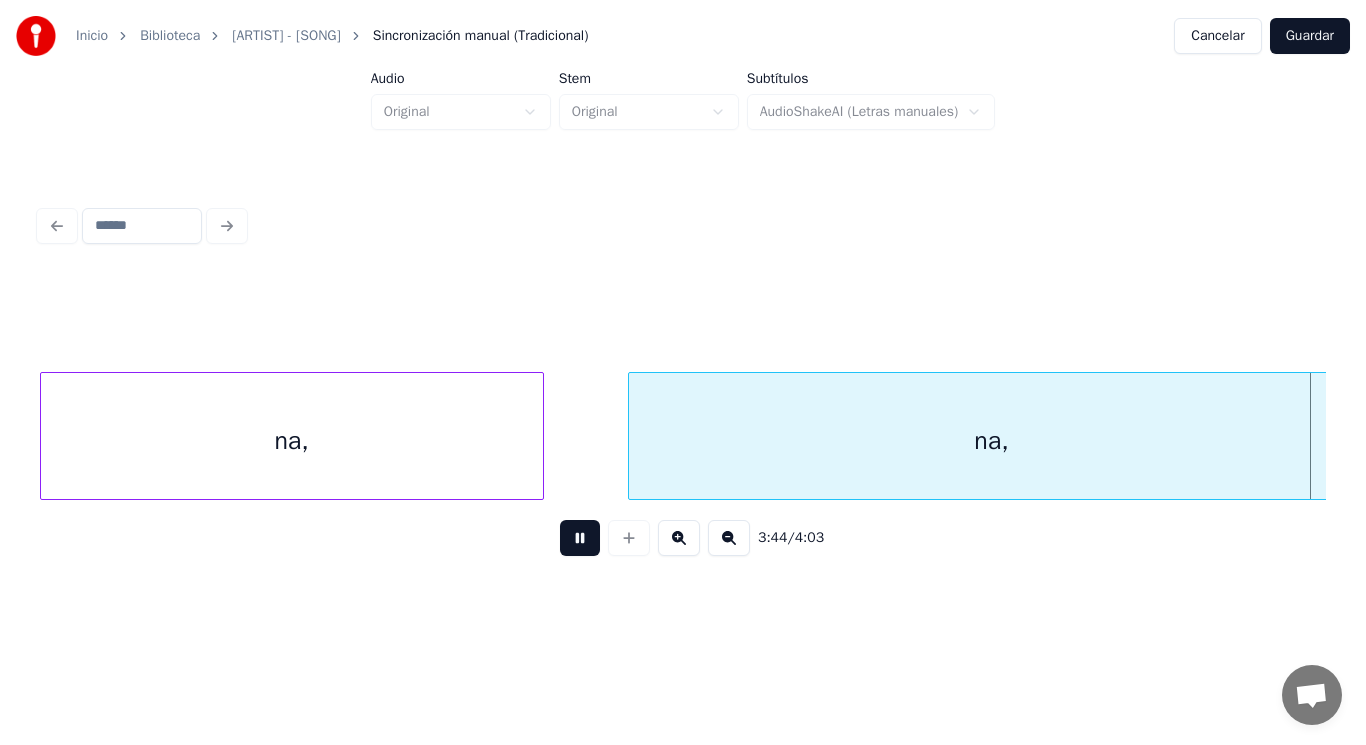 scroll, scrollTop: 0, scrollLeft: 313834, axis: horizontal 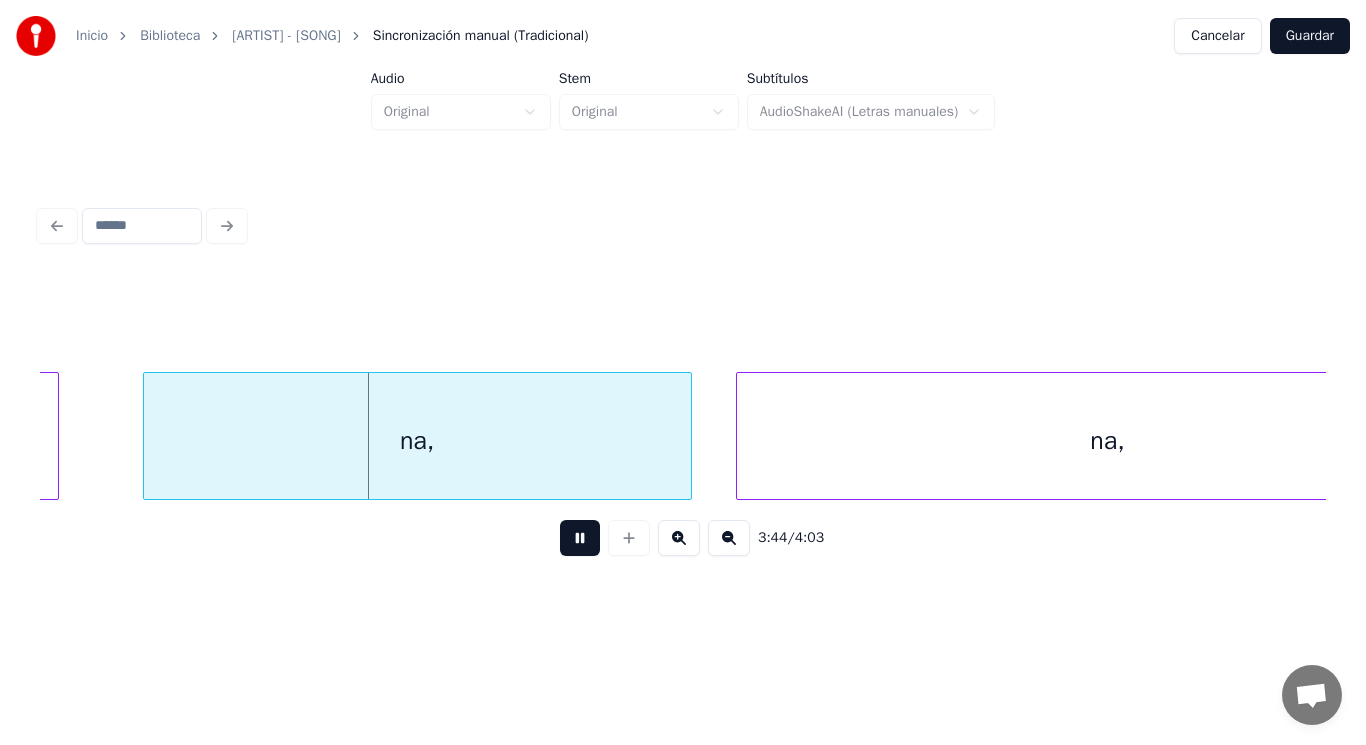 click at bounding box center [580, 538] 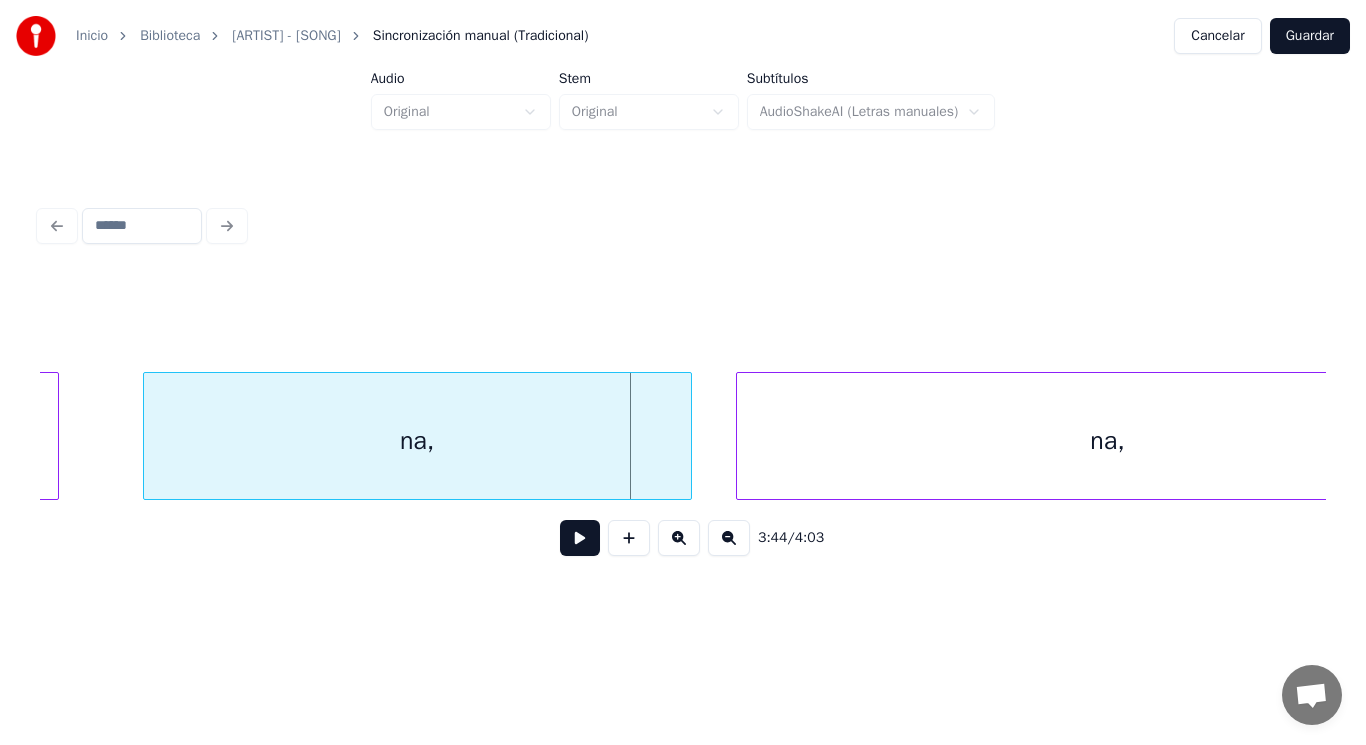 click on "na," at bounding box center [417, 441] 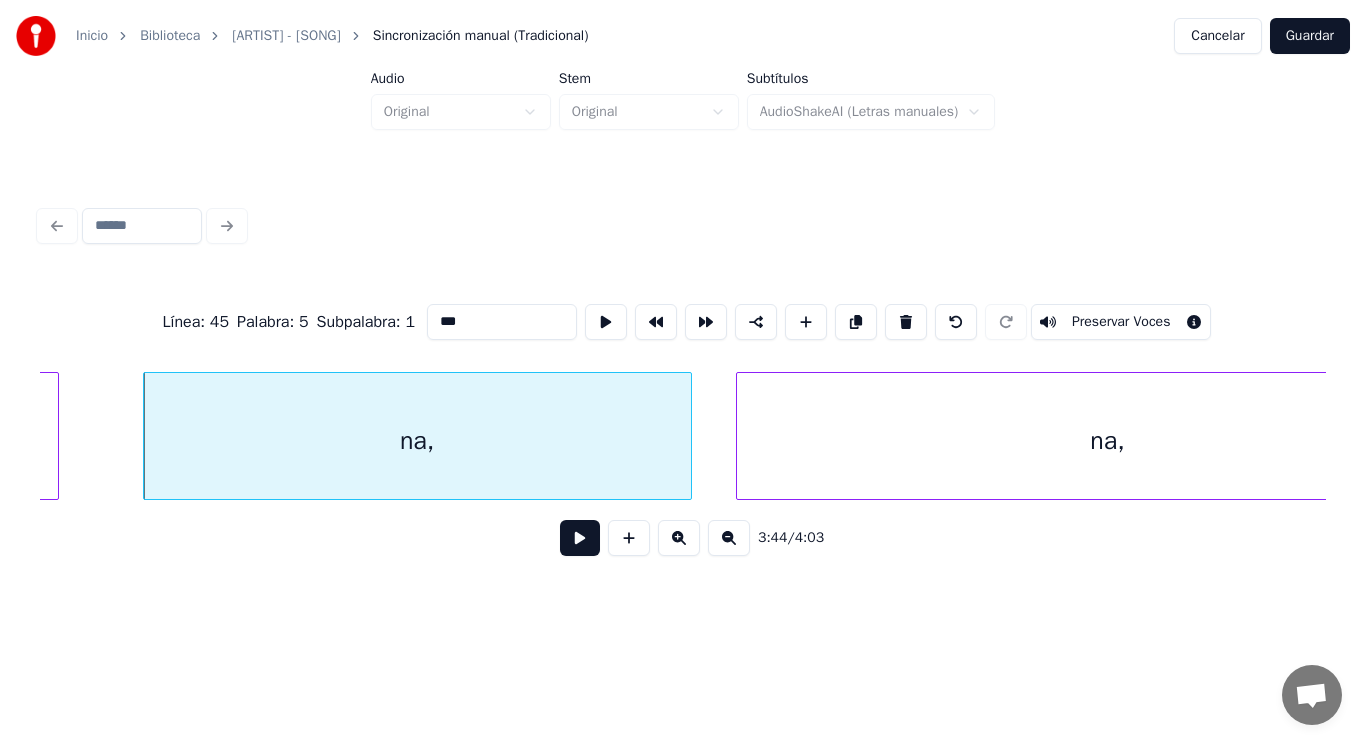 click at bounding box center [580, 538] 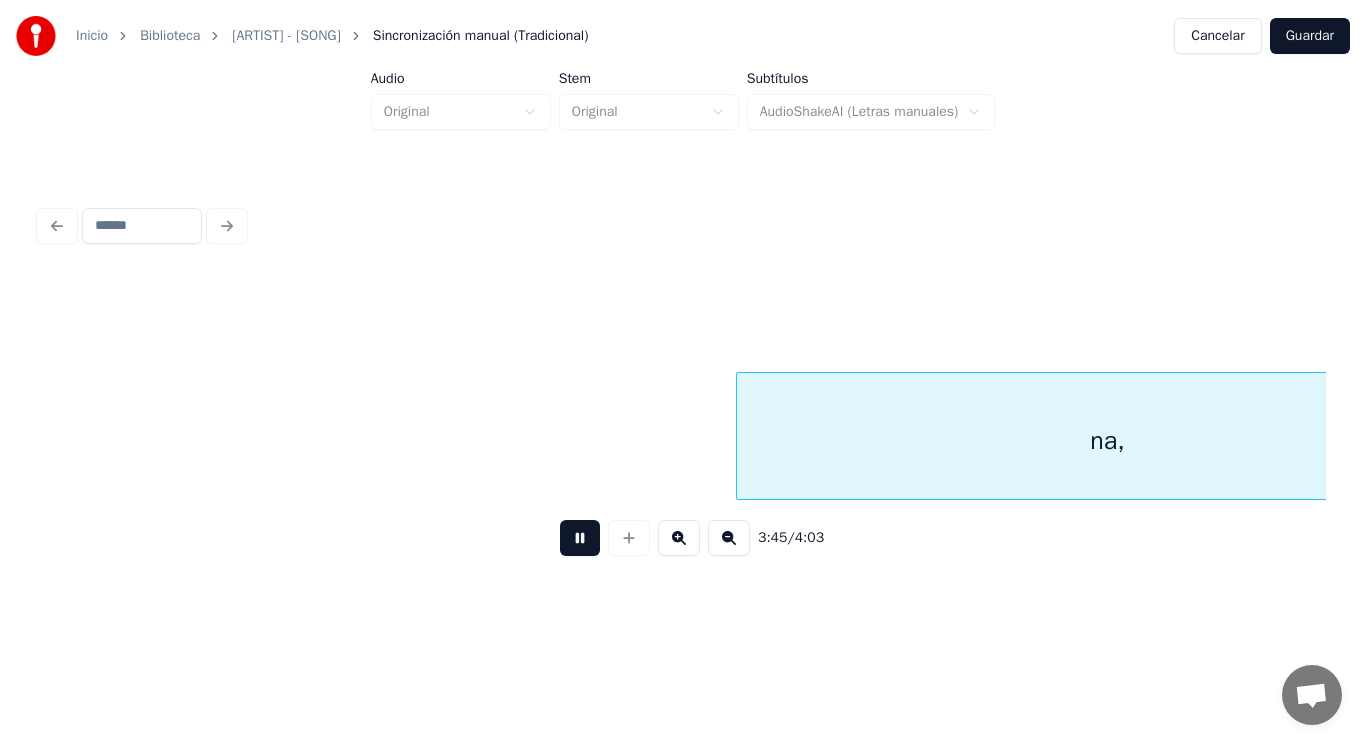 scroll, scrollTop: 0, scrollLeft: 315131, axis: horizontal 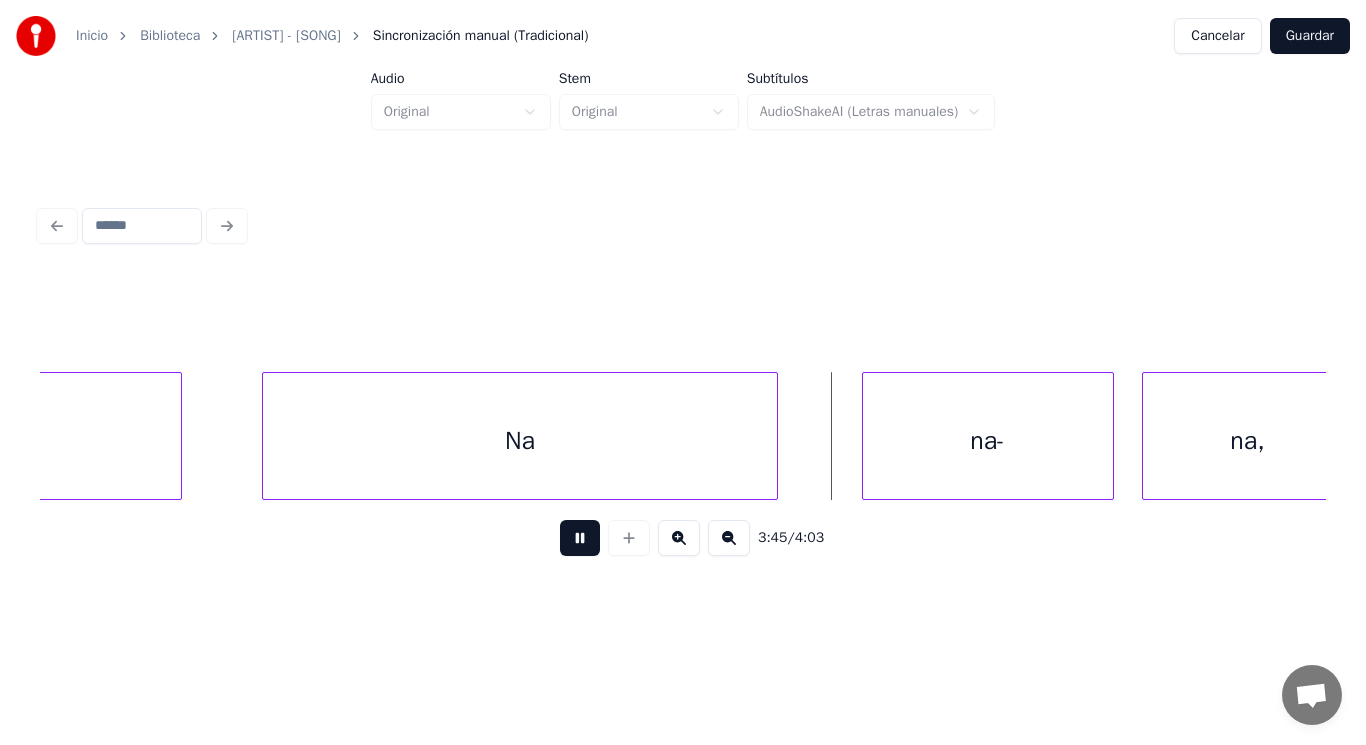 click at bounding box center (580, 538) 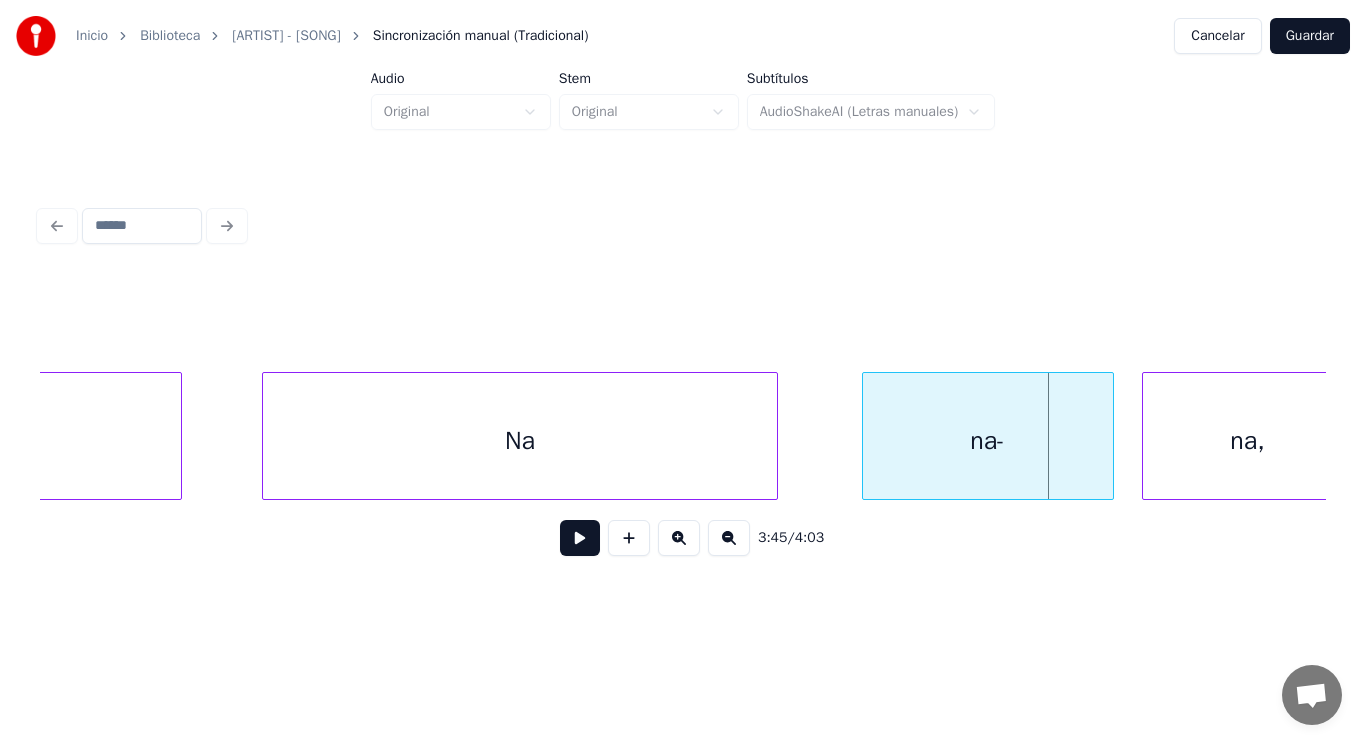 click on "Na" at bounding box center [519, 441] 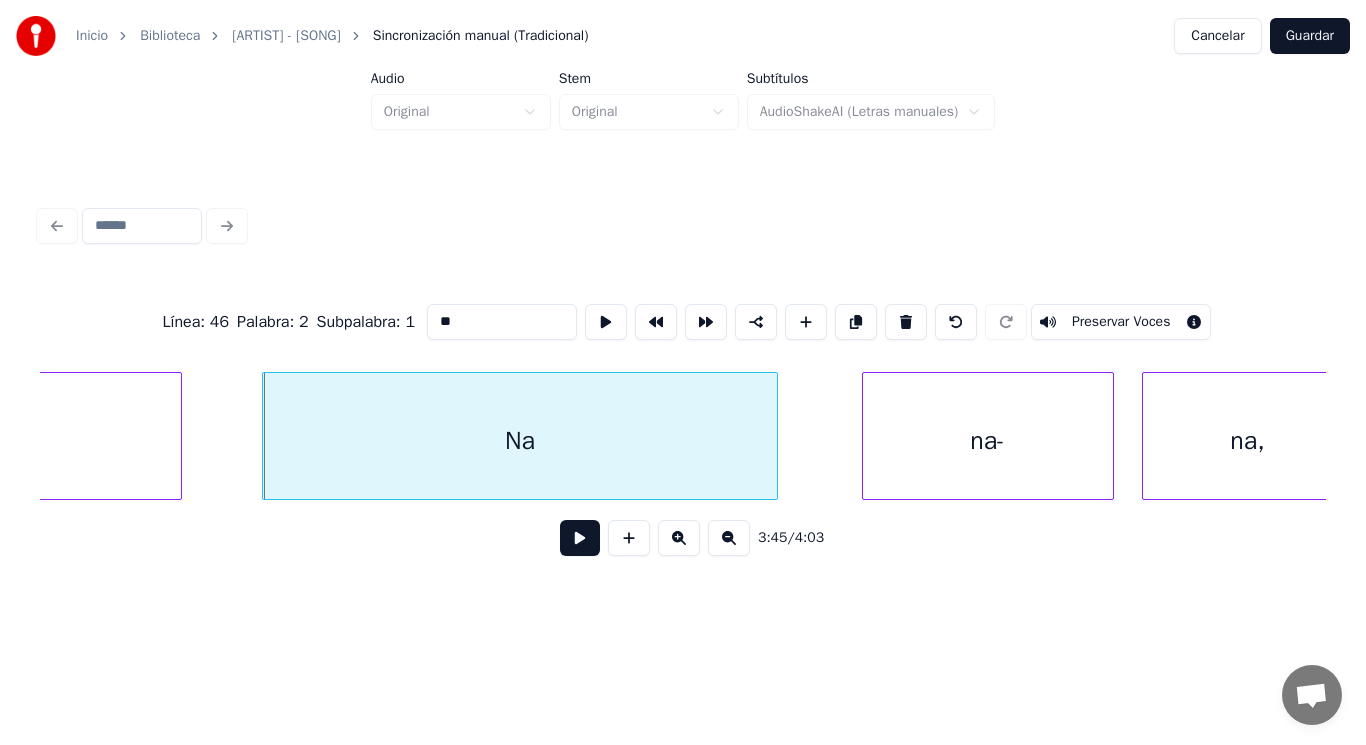 click on "**" at bounding box center (502, 322) 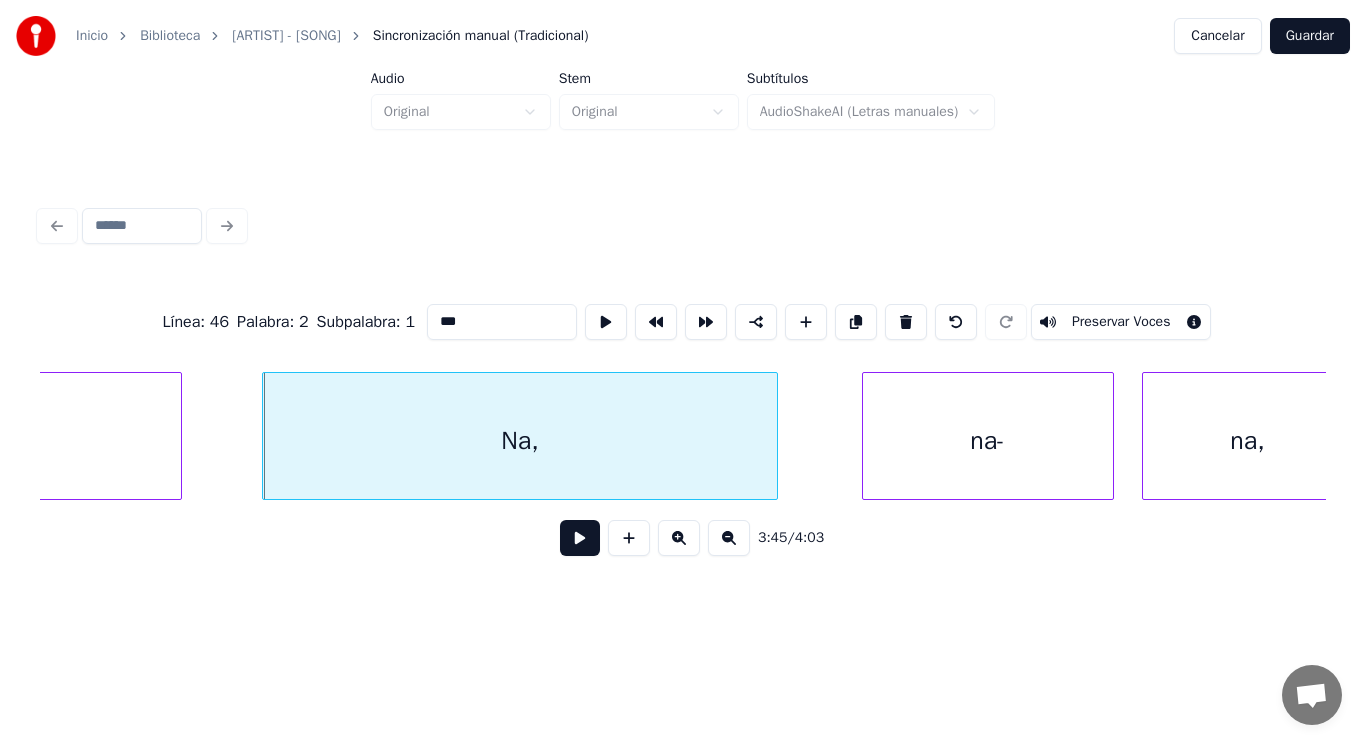 click on "na-" at bounding box center (988, 441) 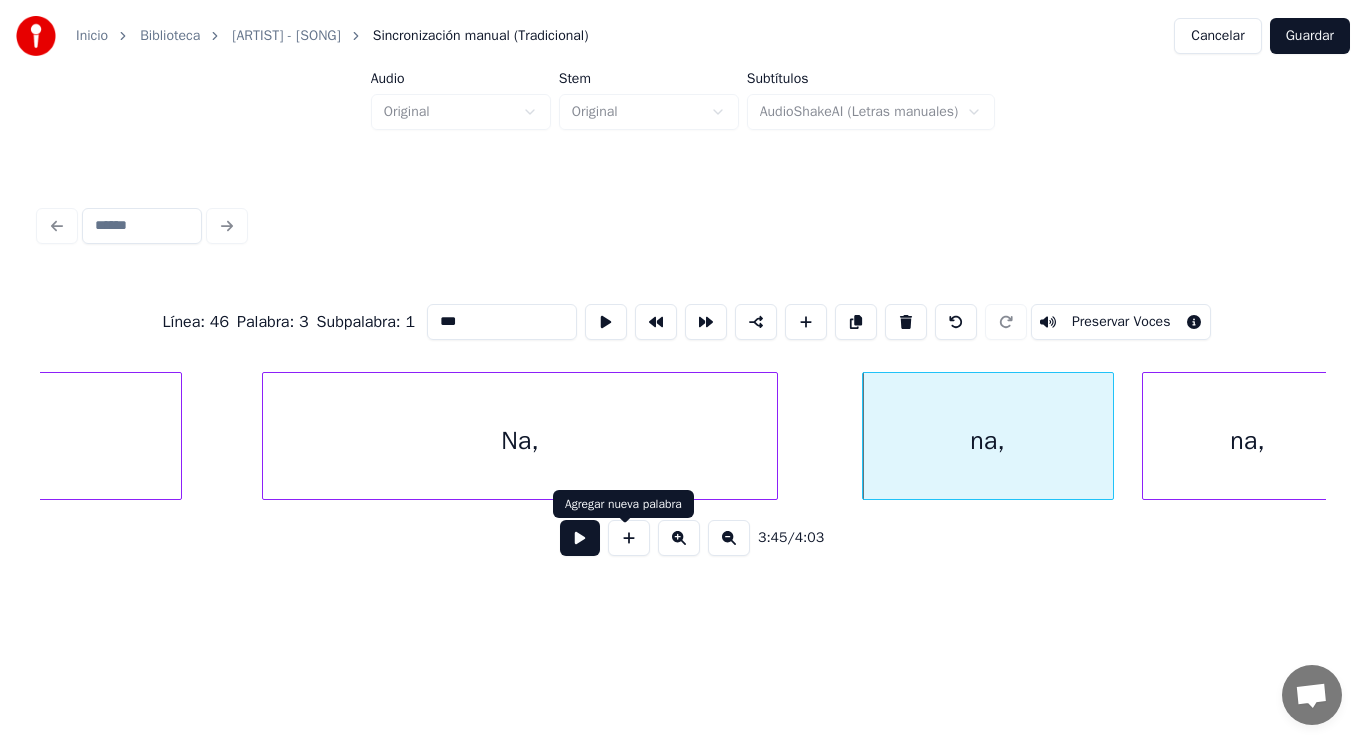 type on "***" 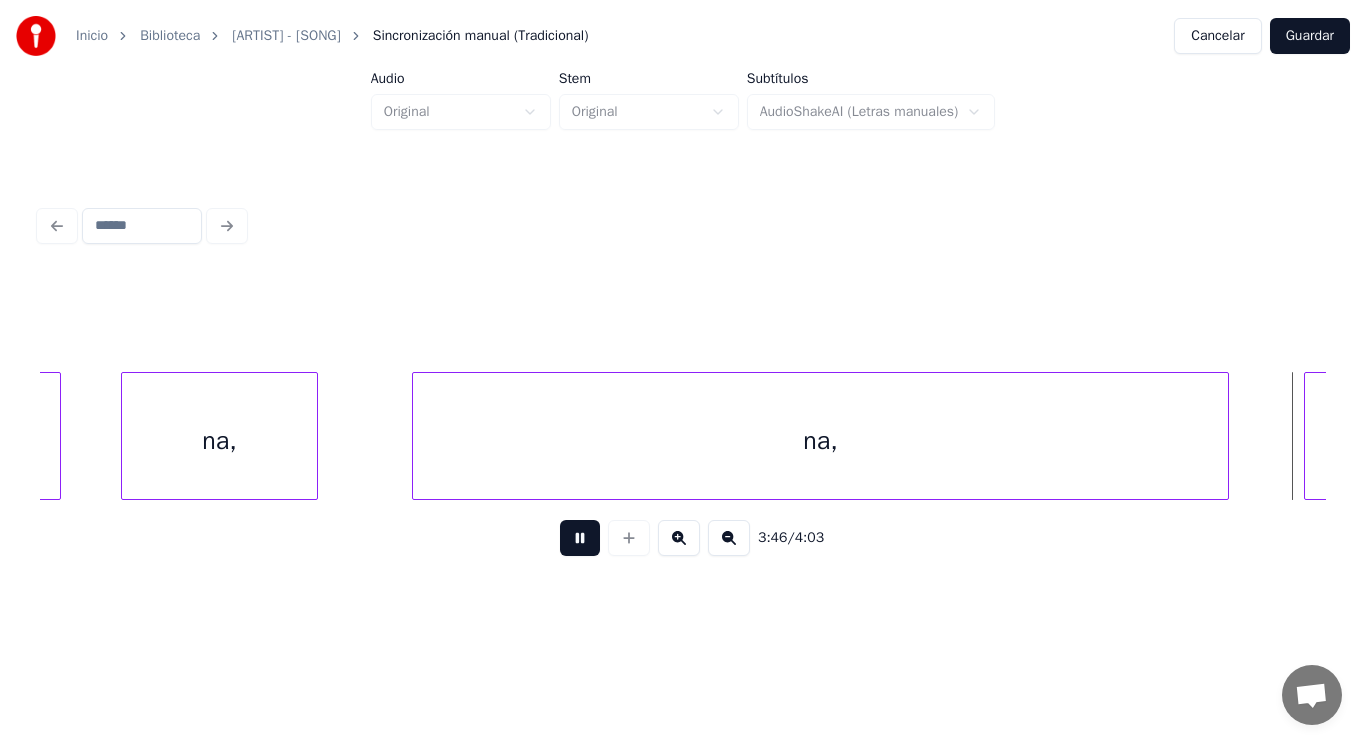scroll, scrollTop: 0, scrollLeft: 317731, axis: horizontal 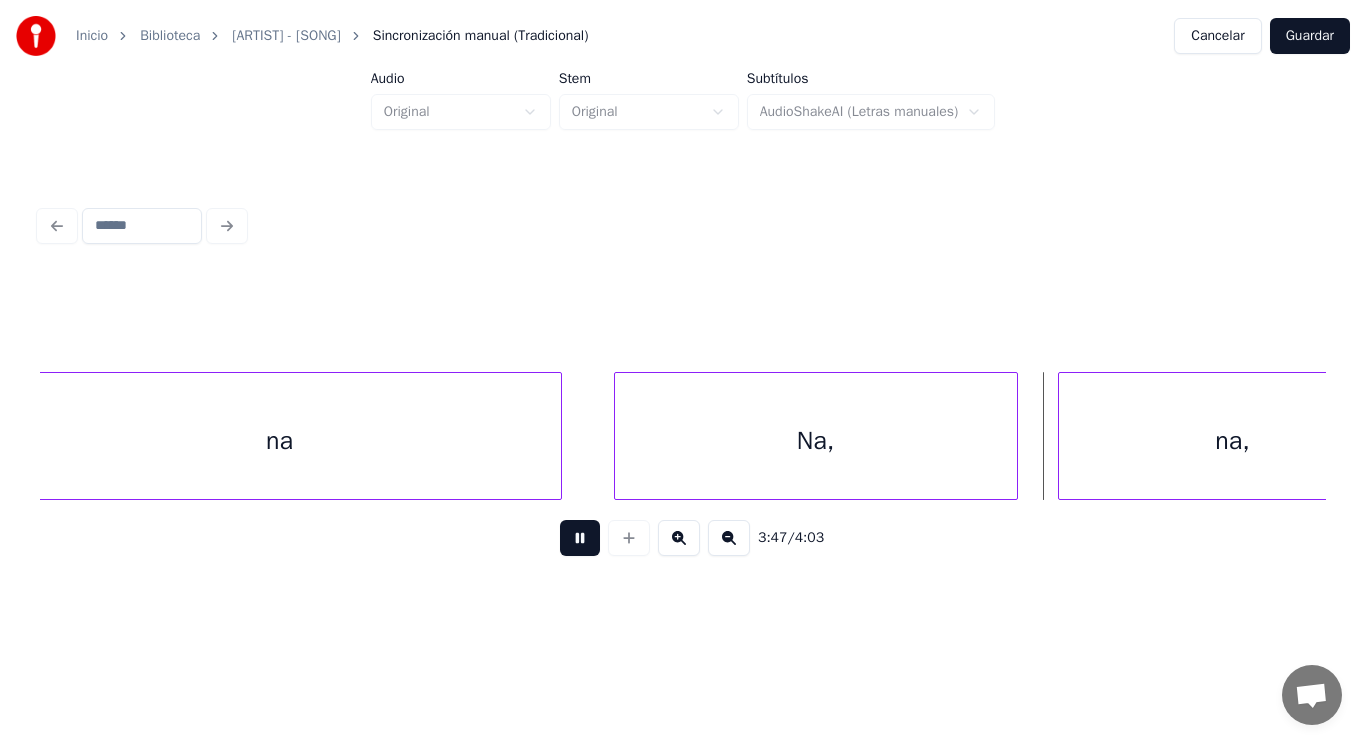 click at bounding box center [580, 538] 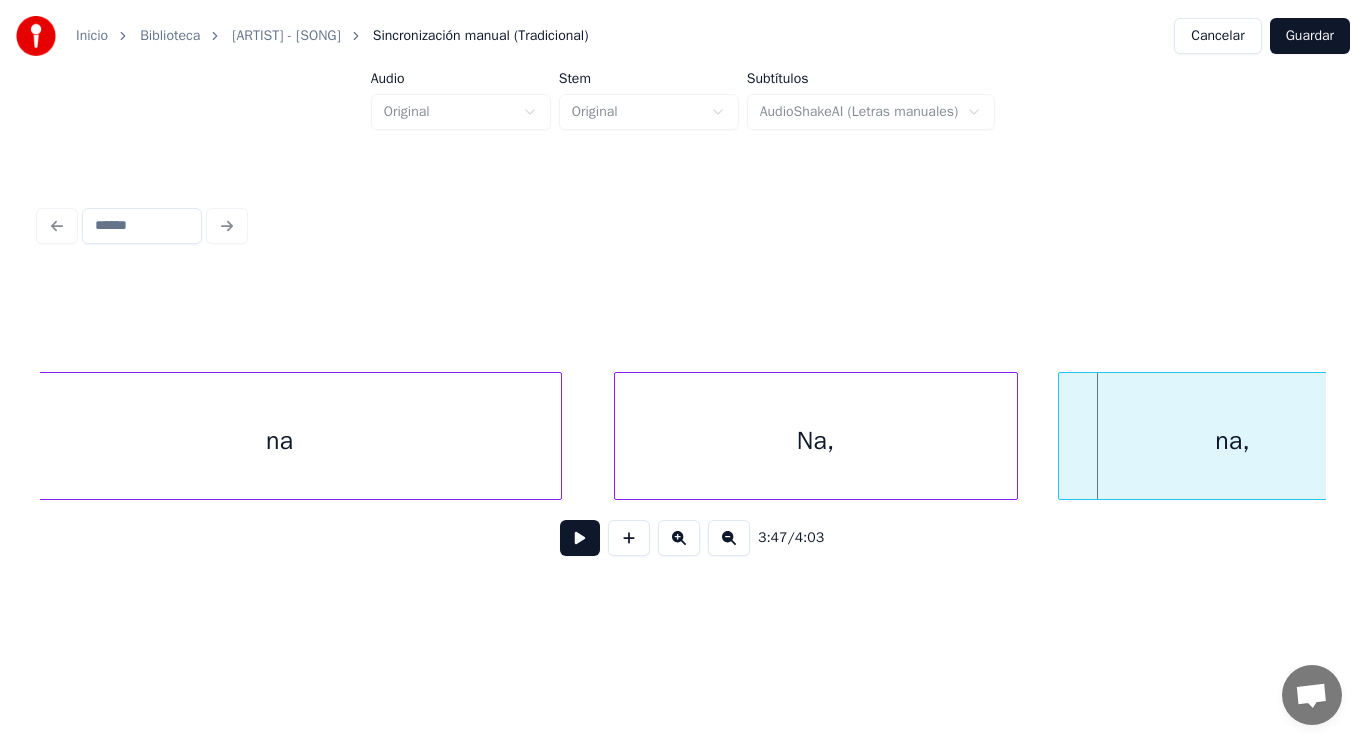 click on "na" at bounding box center (279, 441) 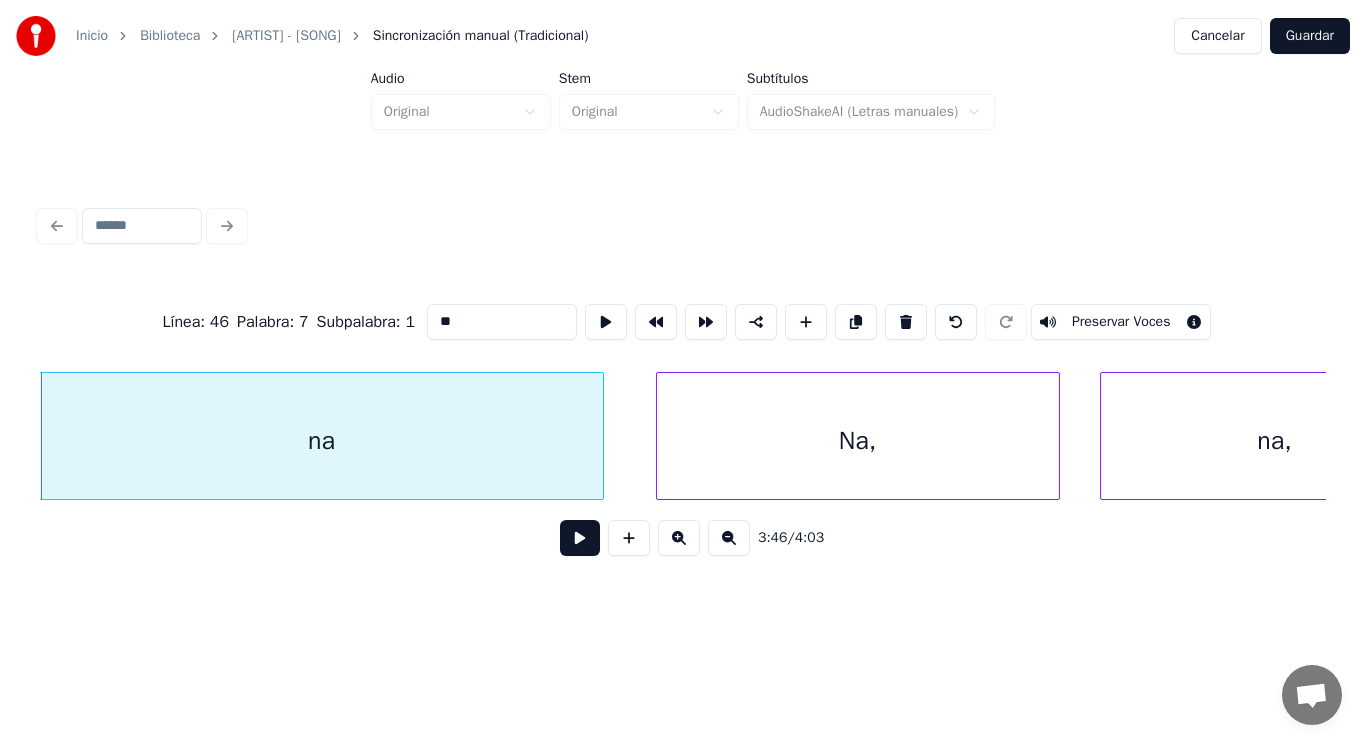 click on "**" at bounding box center [502, 322] 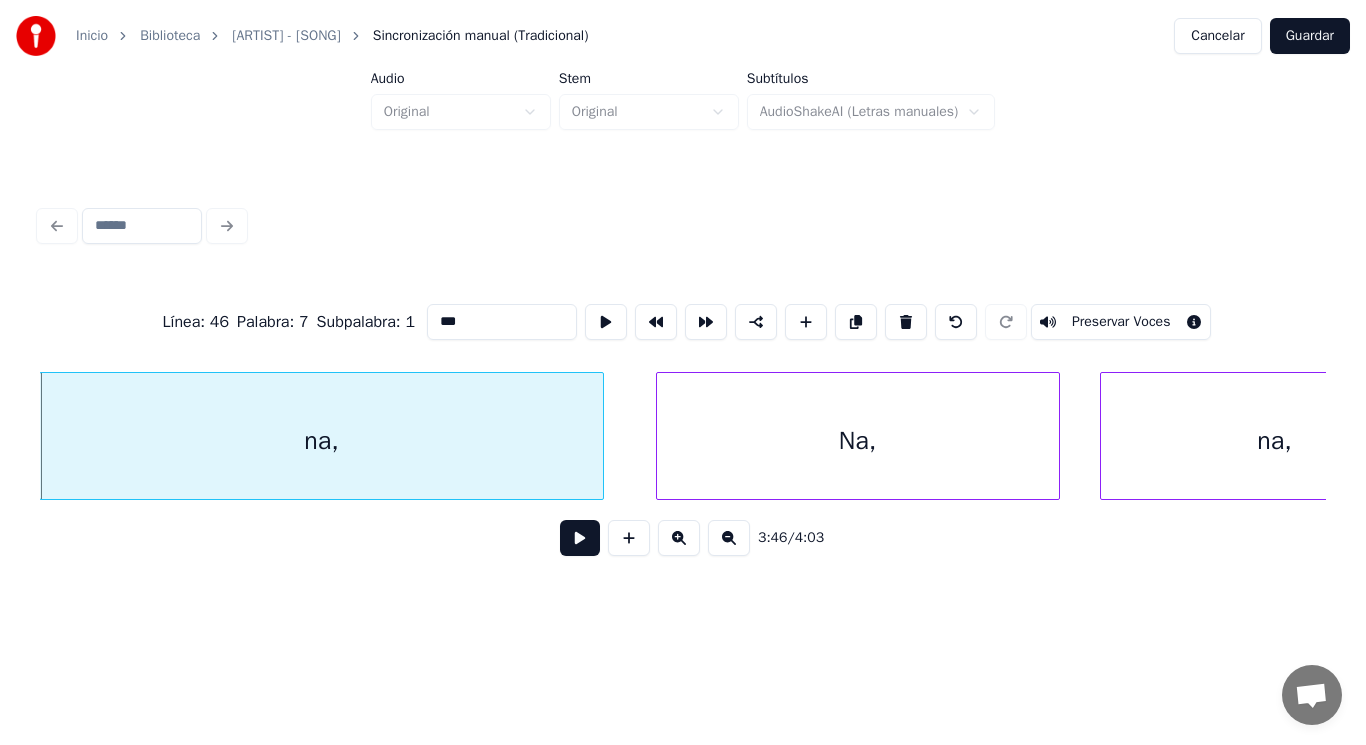 type on "***" 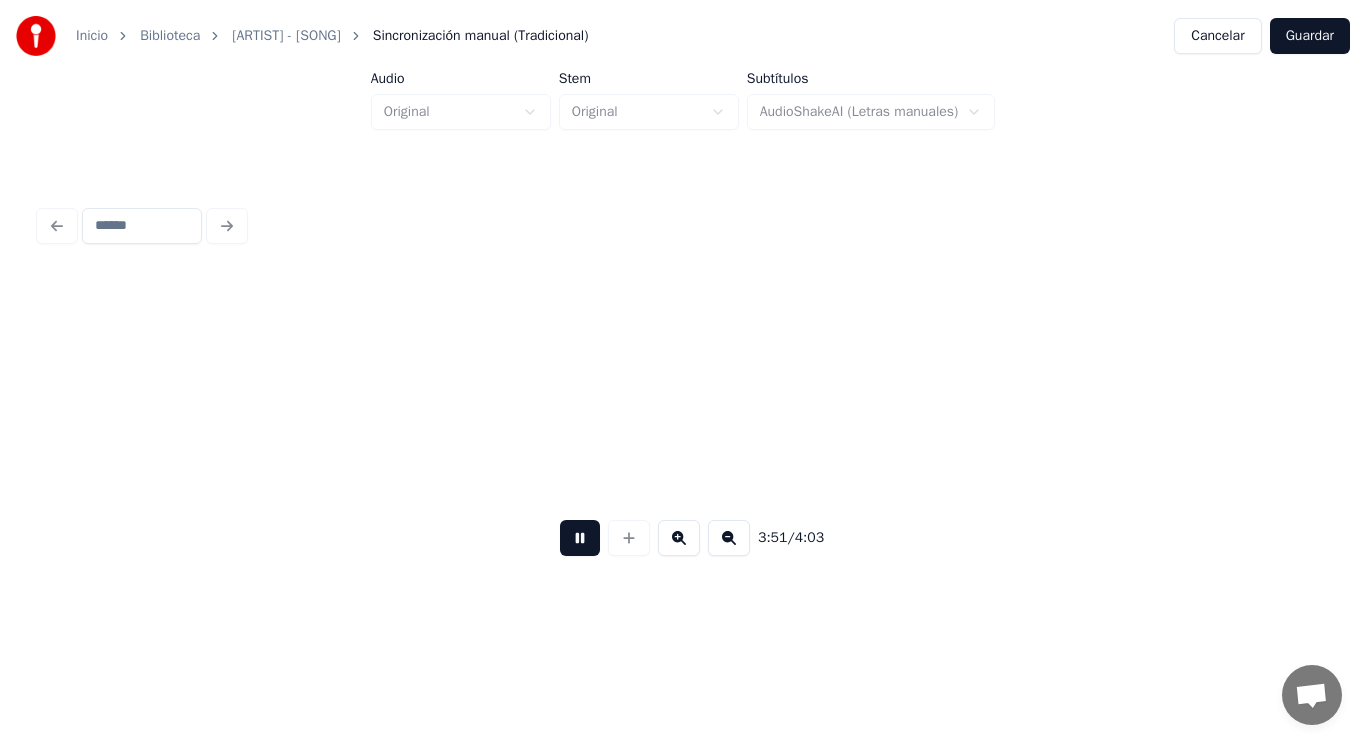 scroll, scrollTop: 0, scrollLeft: 324192, axis: horizontal 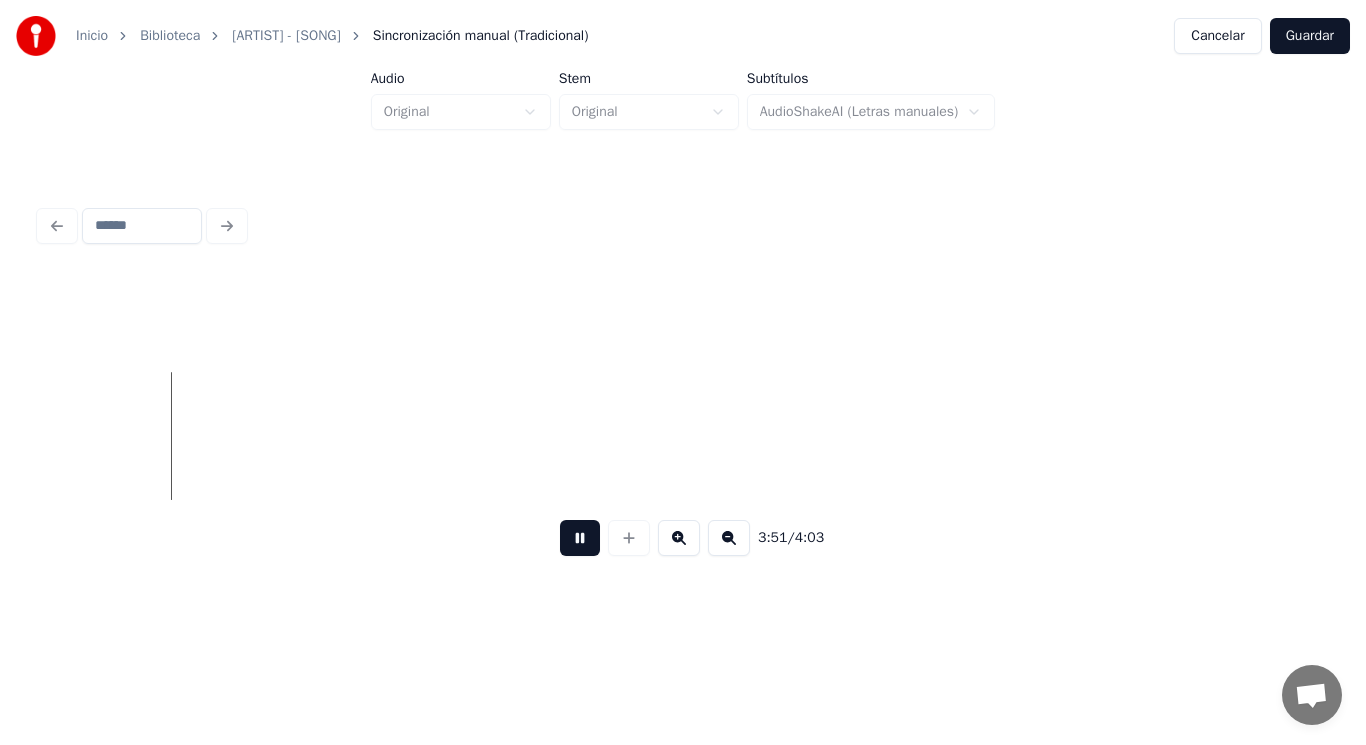 click at bounding box center [580, 538] 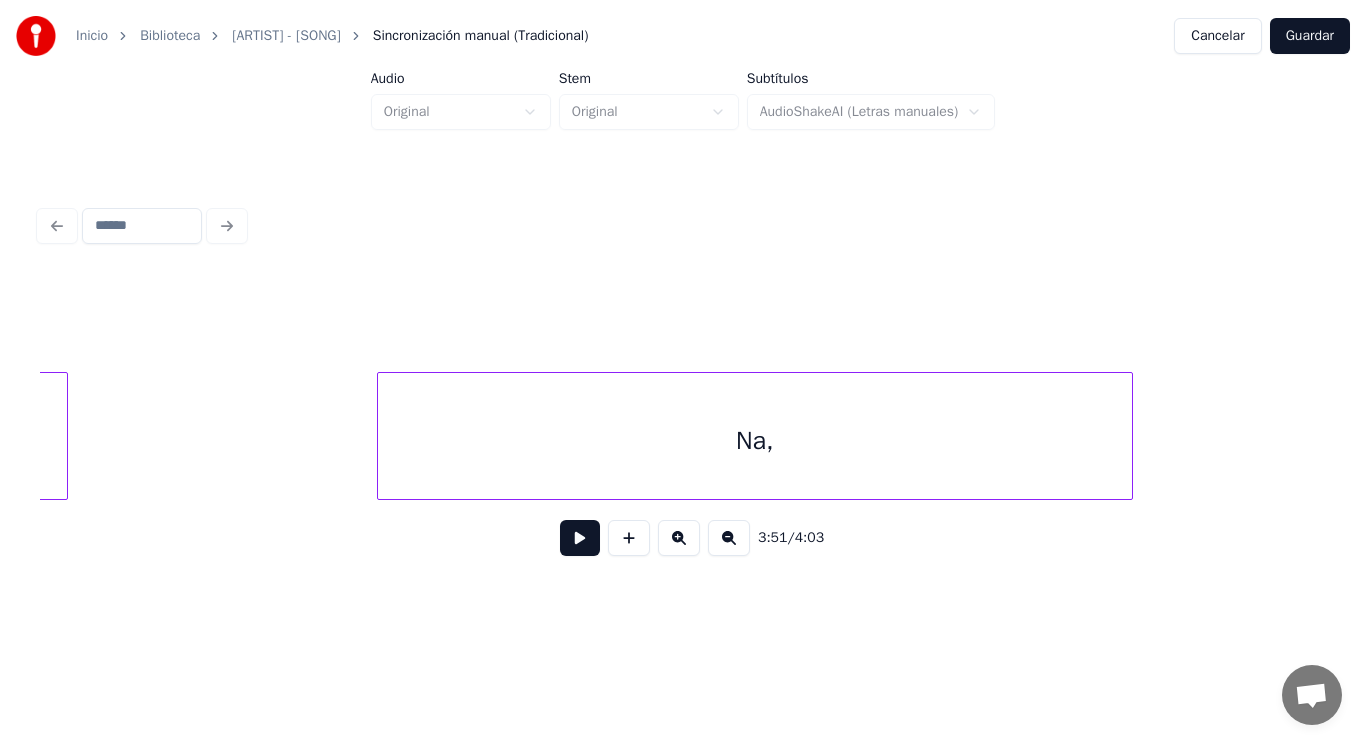 scroll, scrollTop: 0, scrollLeft: 287347, axis: horizontal 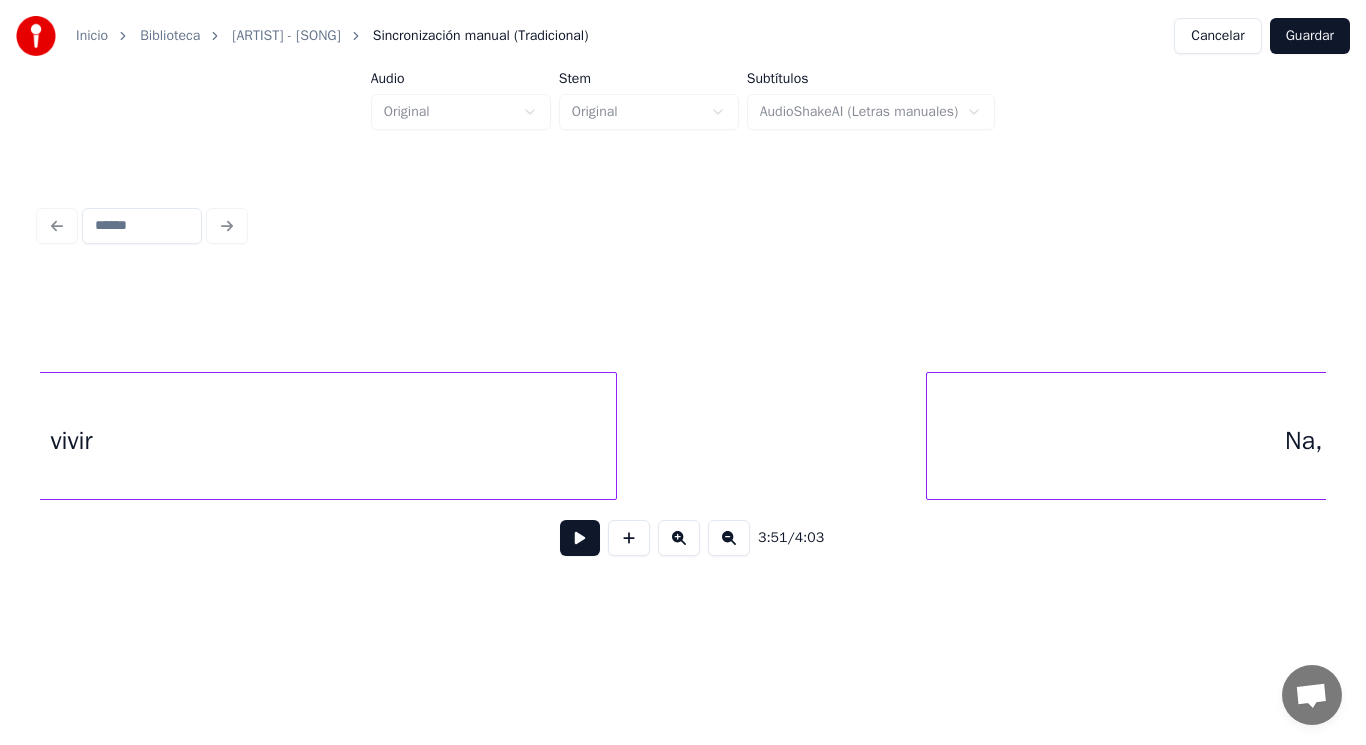 click on "Na, vivir" at bounding box center [-117192, 436] 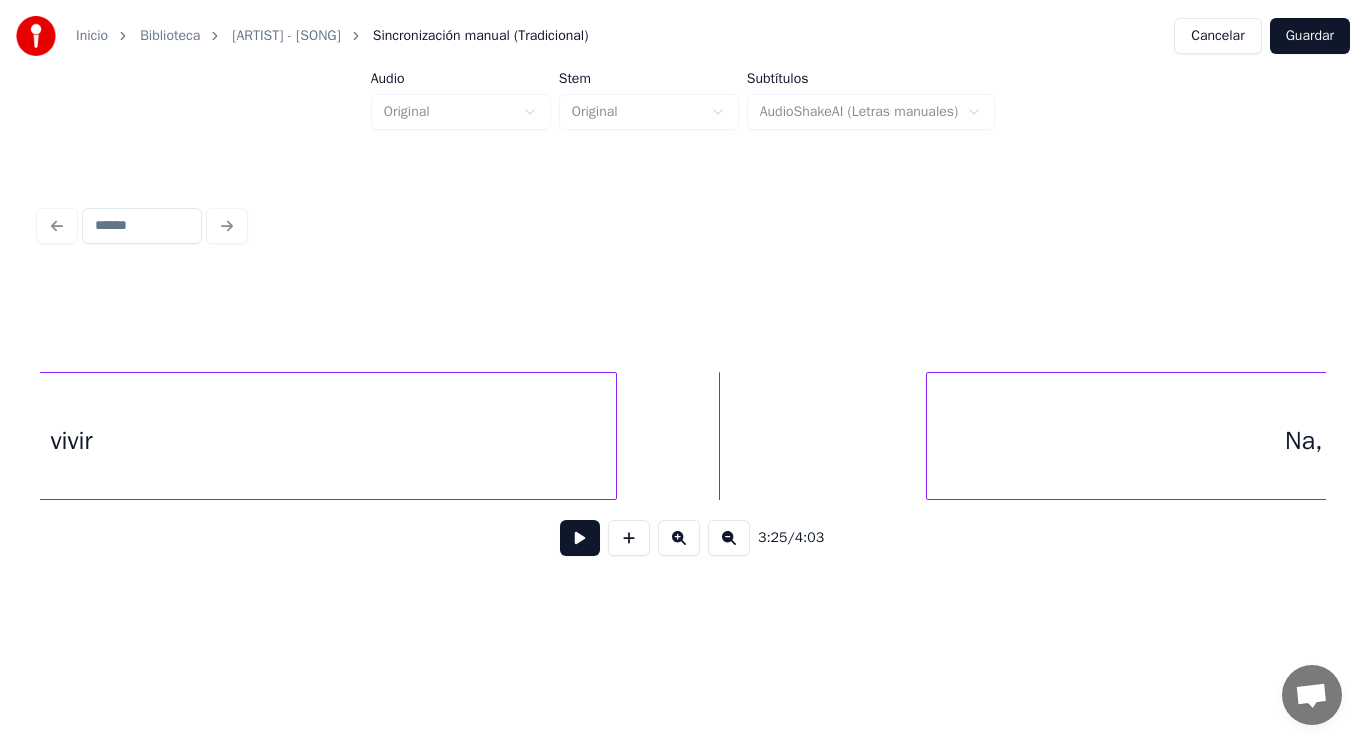 click at bounding box center [580, 538] 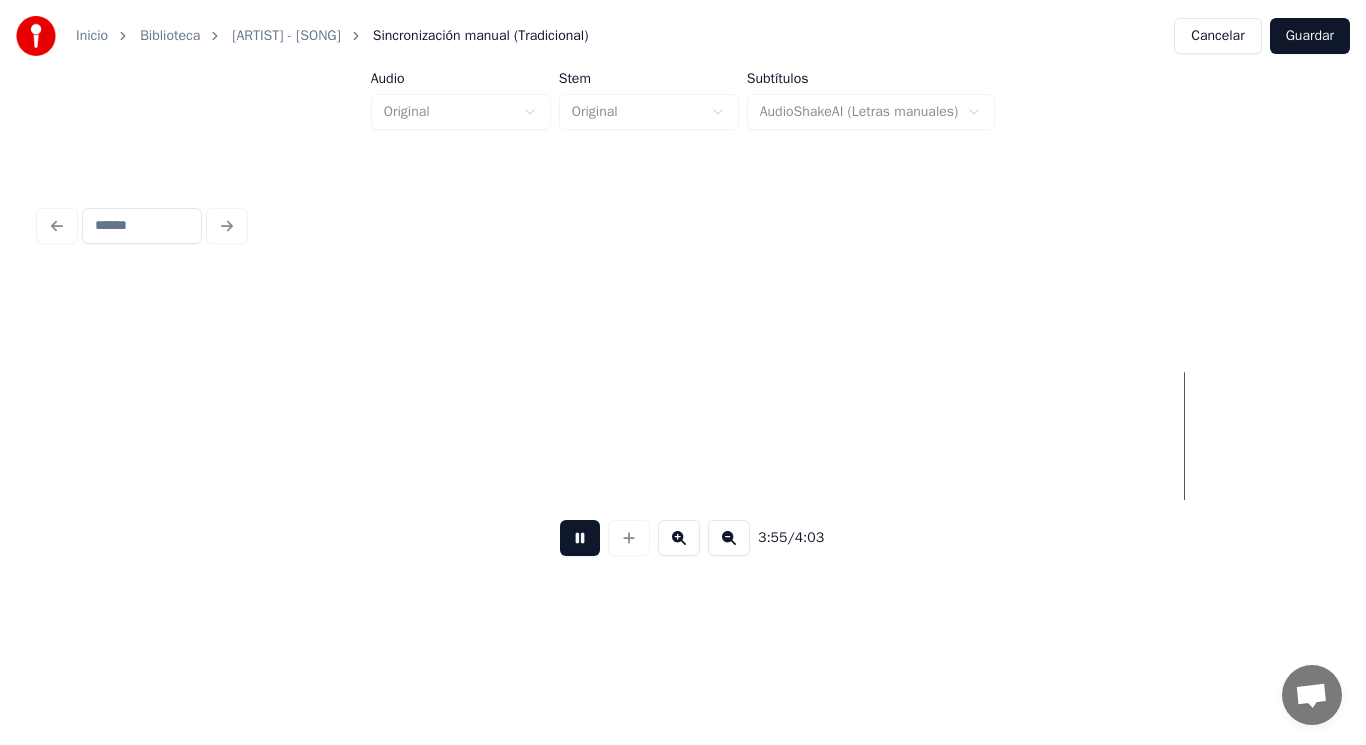 scroll, scrollTop: 0, scrollLeft: 330302, axis: horizontal 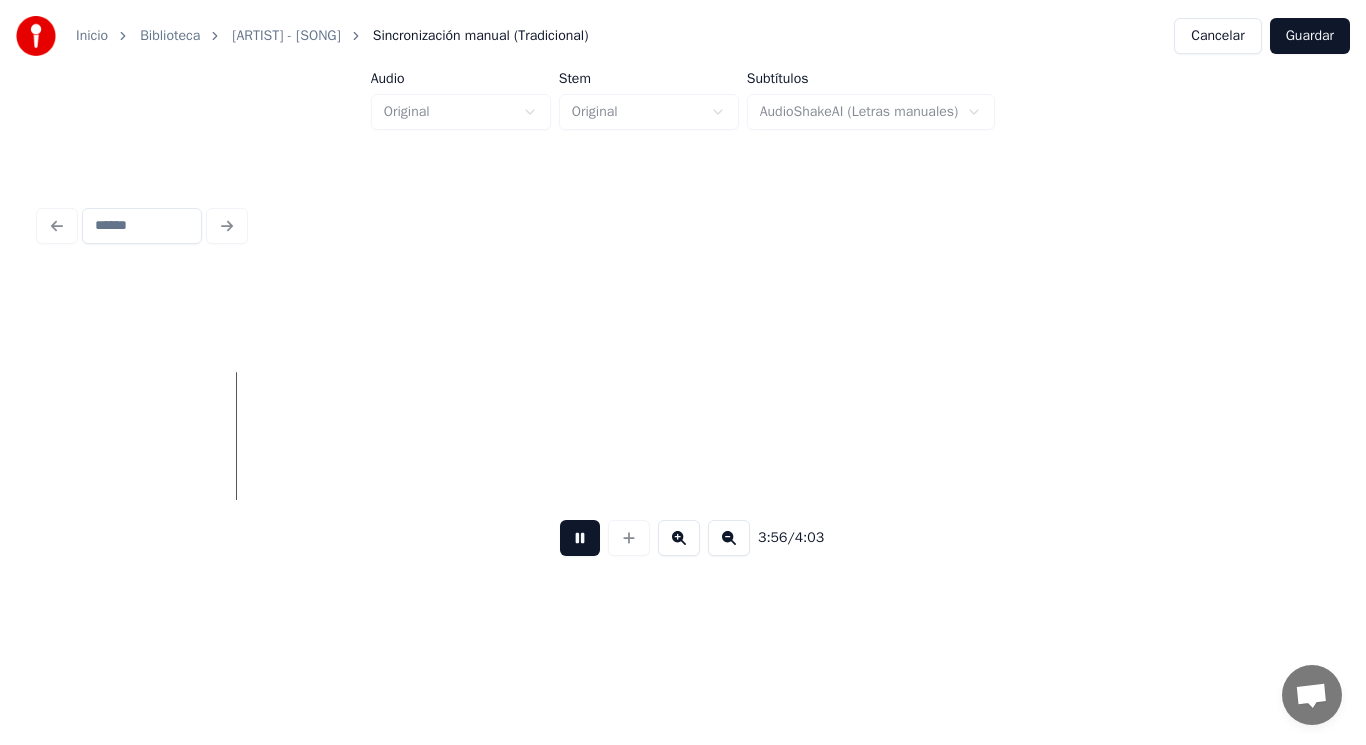 click at bounding box center (580, 538) 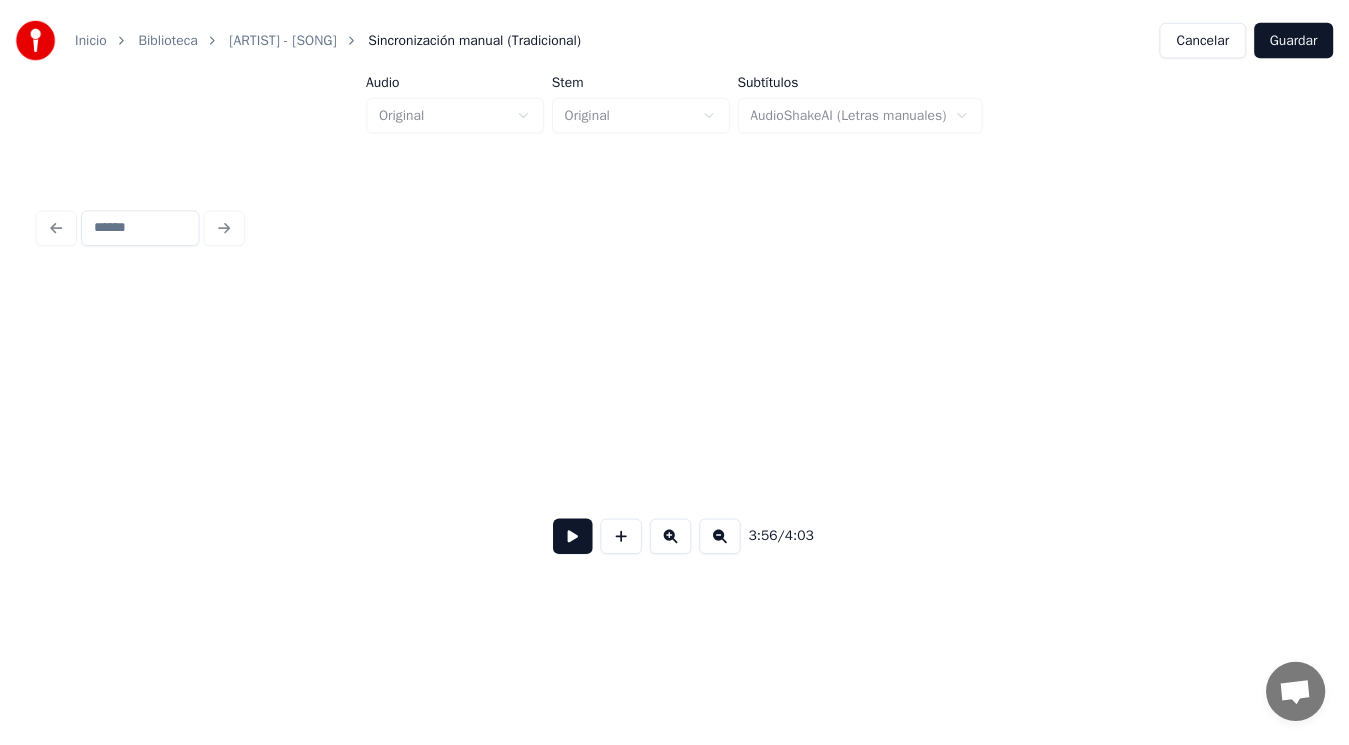 scroll, scrollTop: 0, scrollLeft: 337846, axis: horizontal 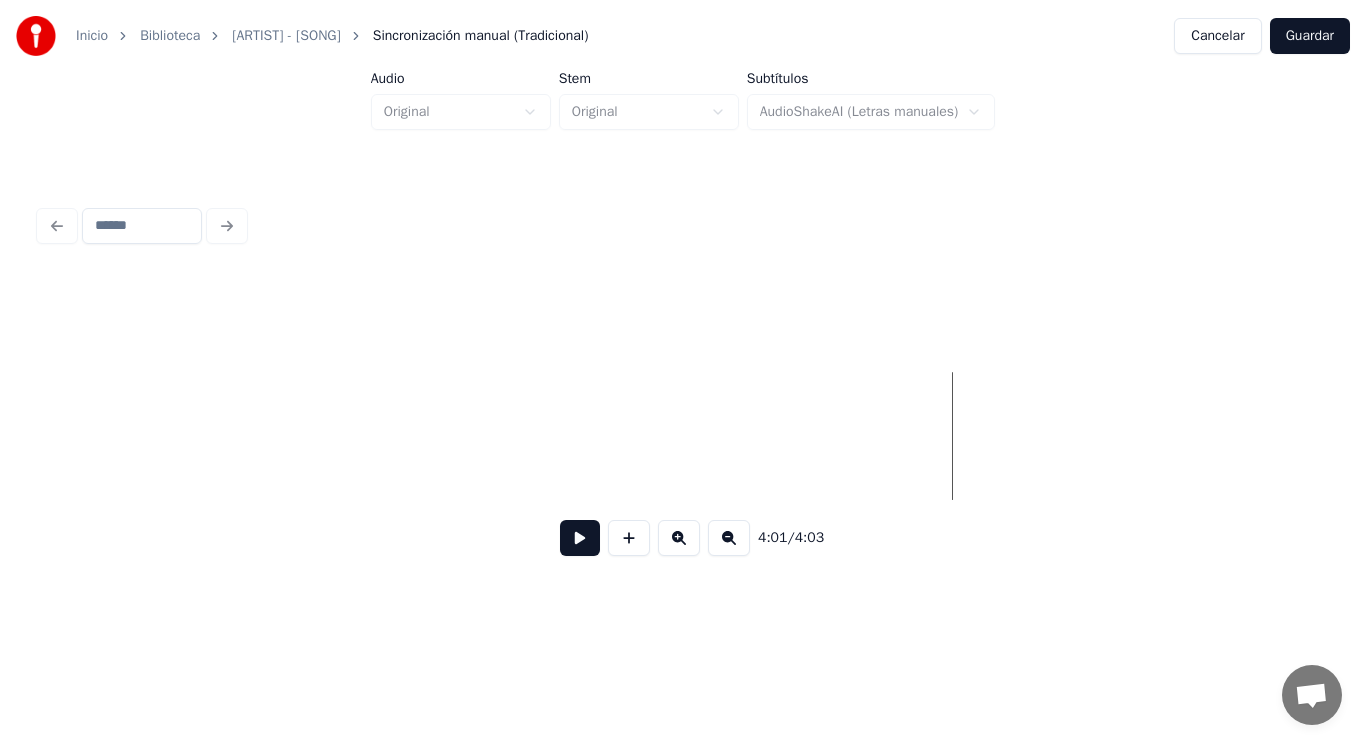 click on "Guardar" at bounding box center [1310, 36] 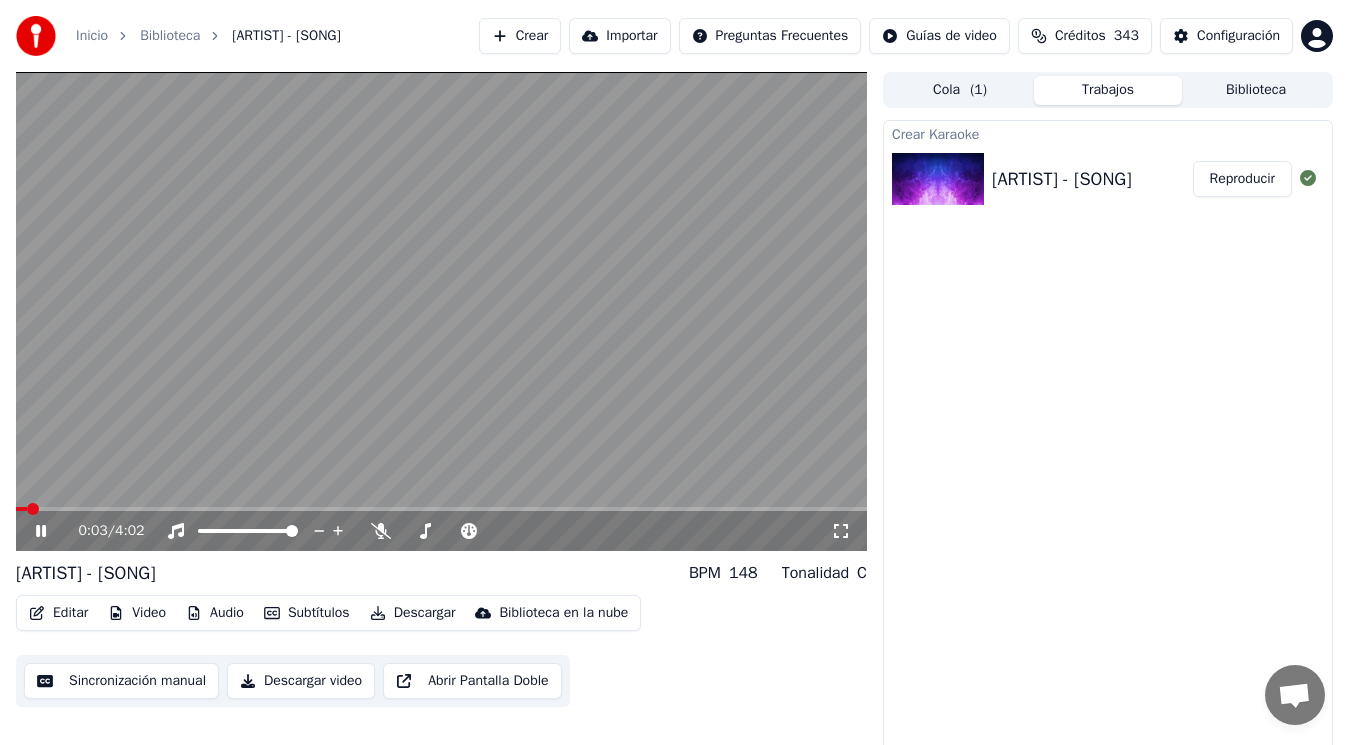 click 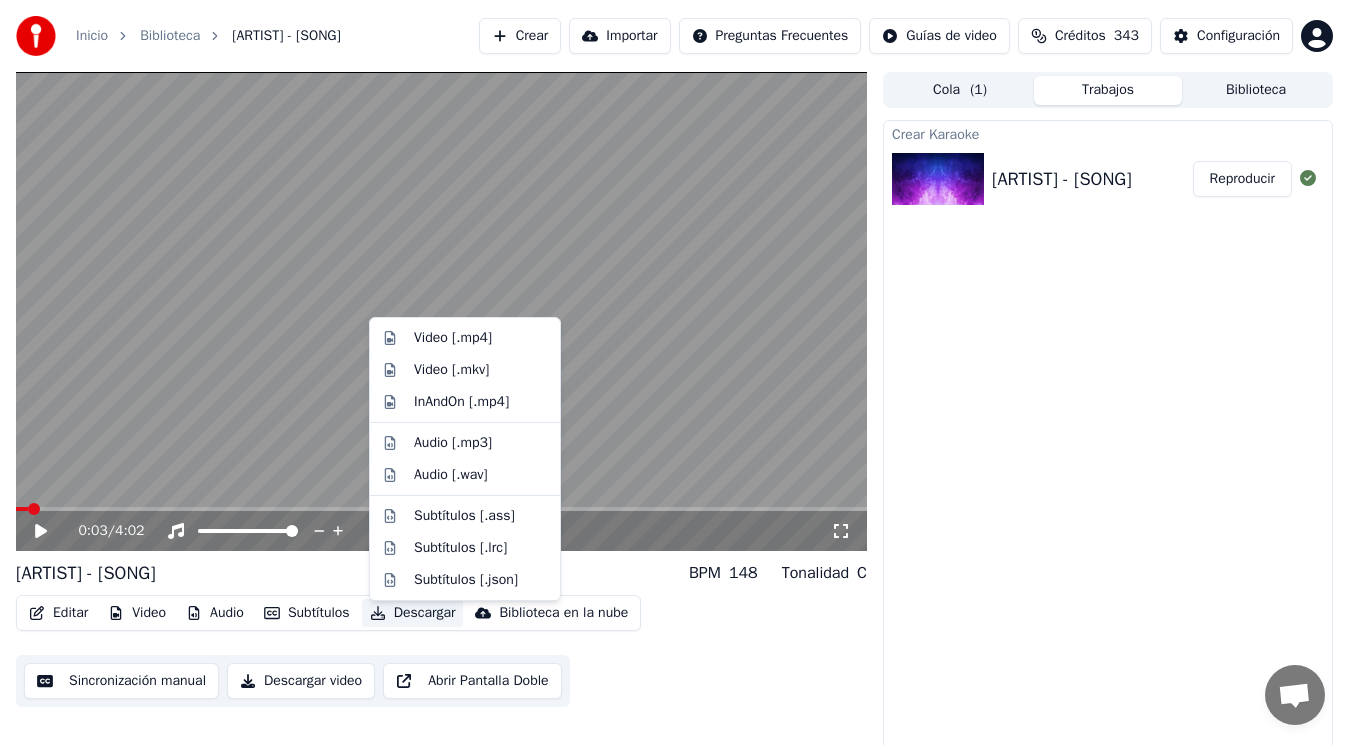 click on "Descargar" at bounding box center (413, 613) 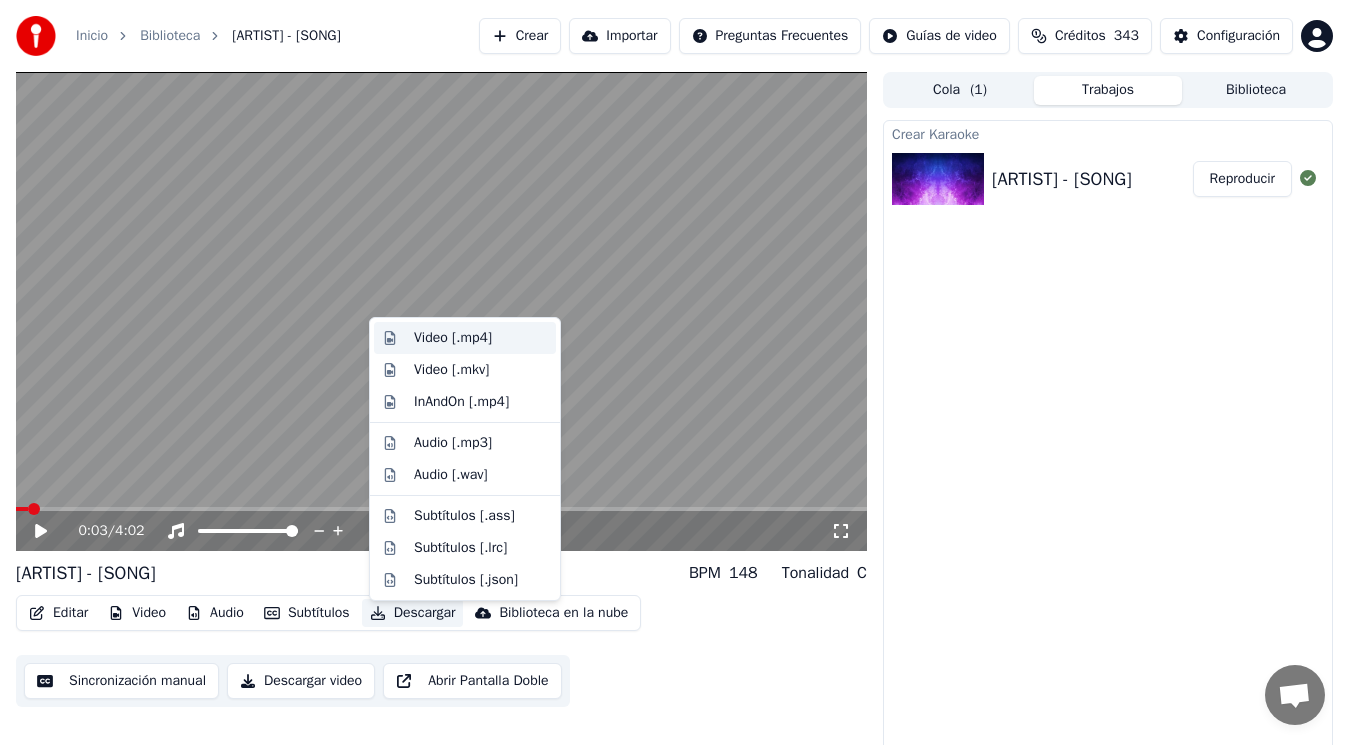click on "Video [.mp4]" at bounding box center (453, 338) 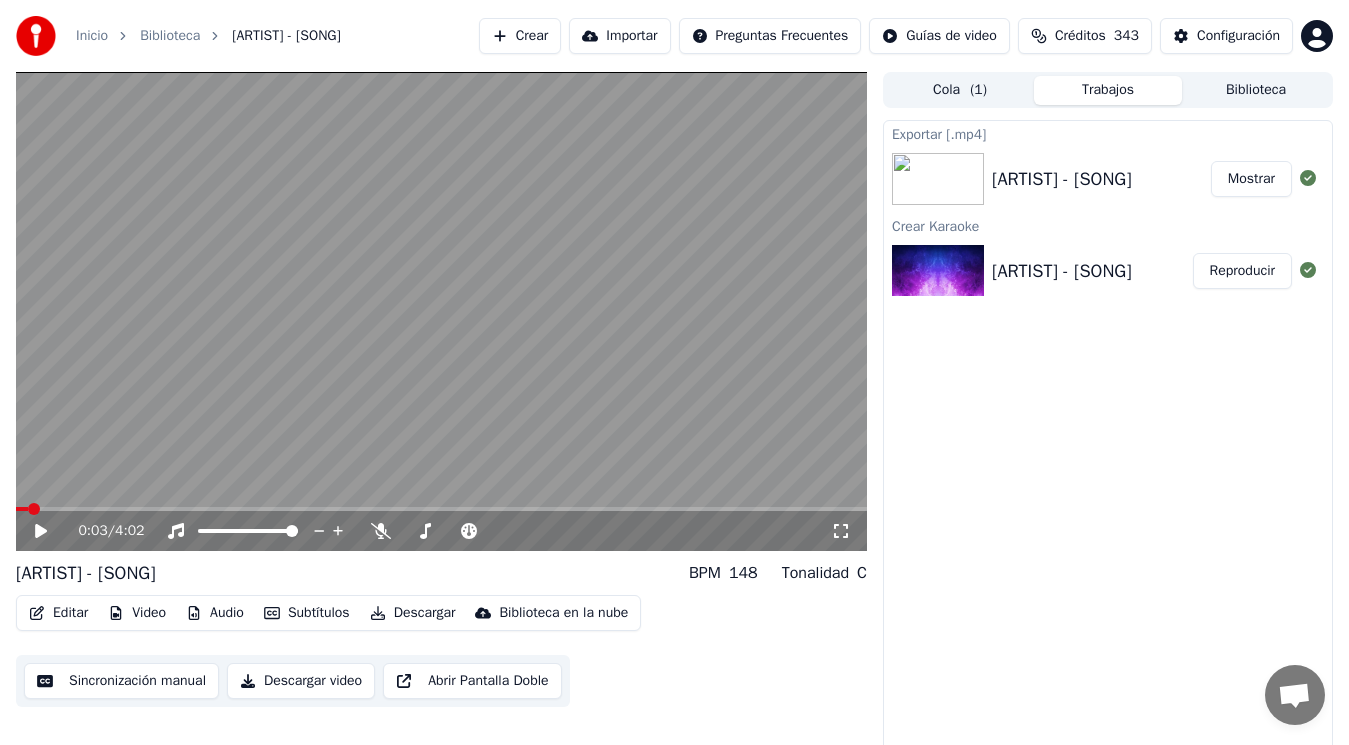 click on "Mostrar" at bounding box center [1251, 179] 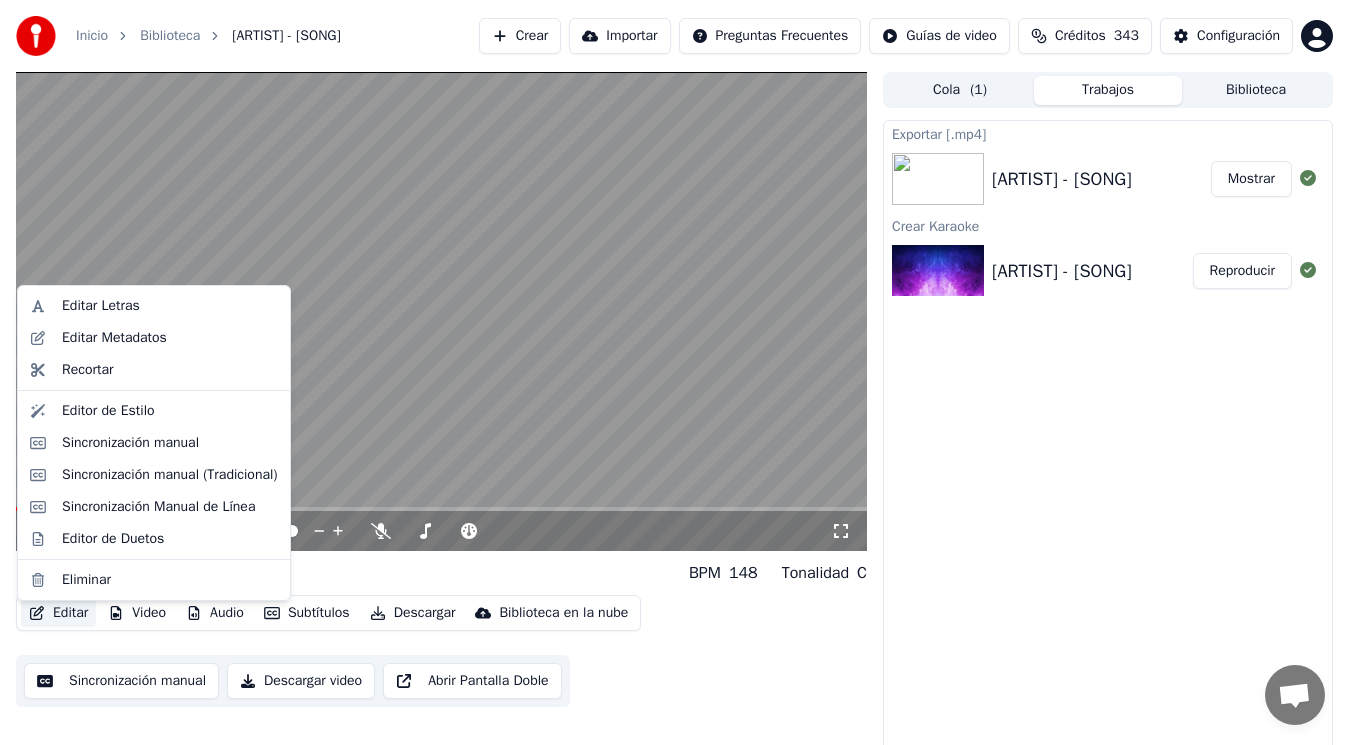 click on "Editar" at bounding box center [58, 613] 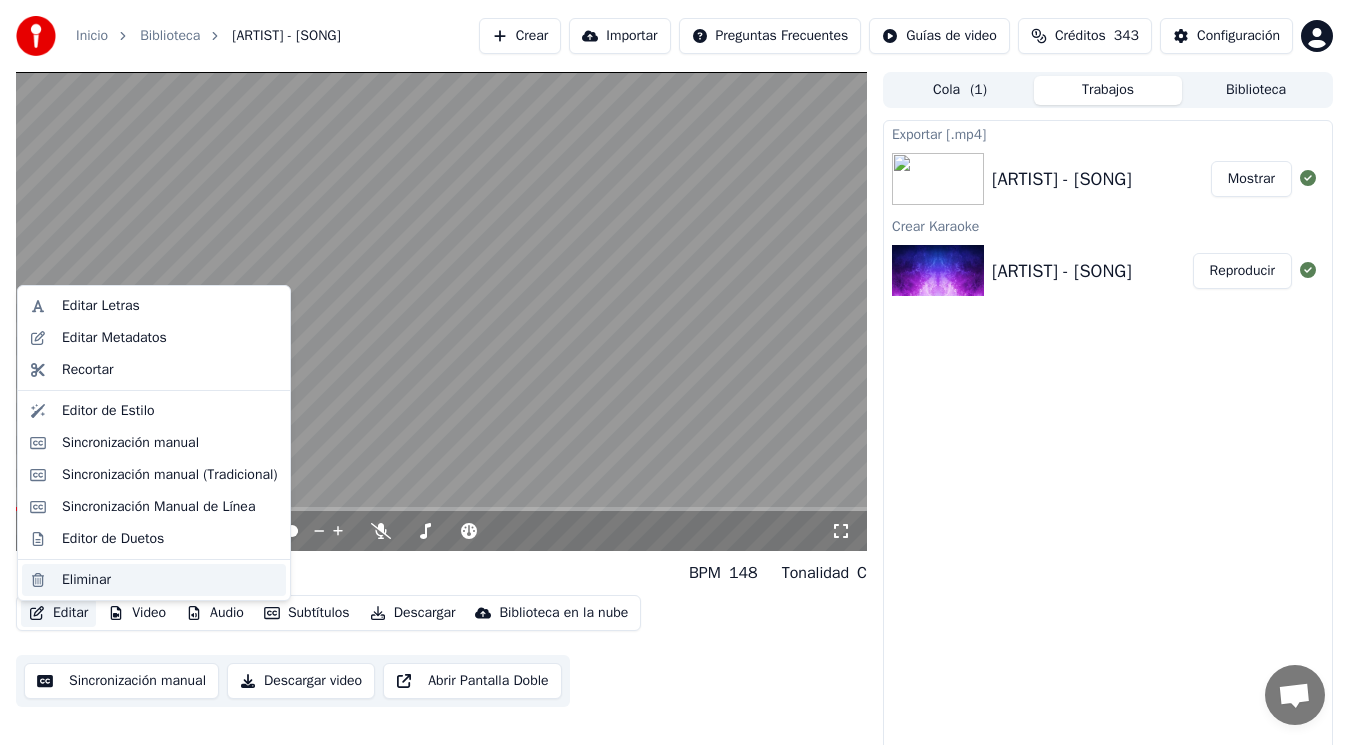 click on "Eliminar" at bounding box center (86, 580) 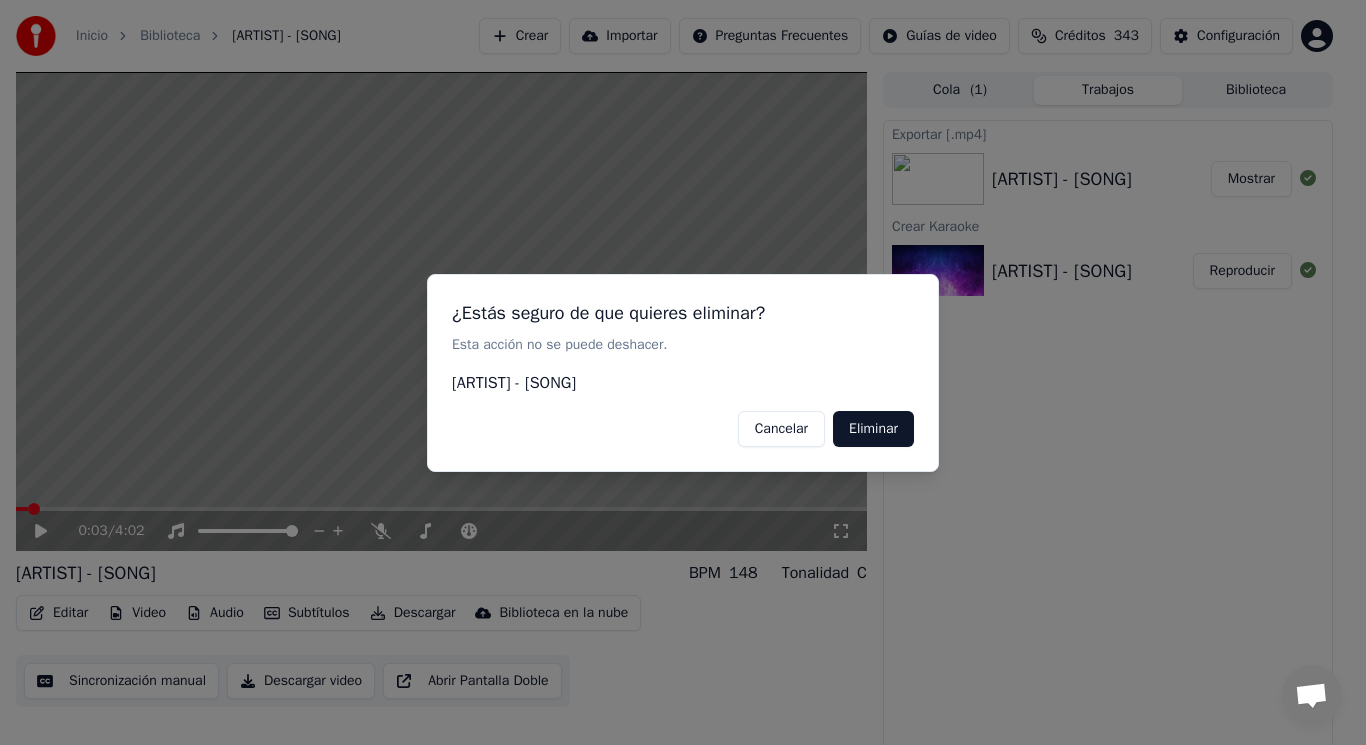click on "Eliminar" at bounding box center (873, 428) 